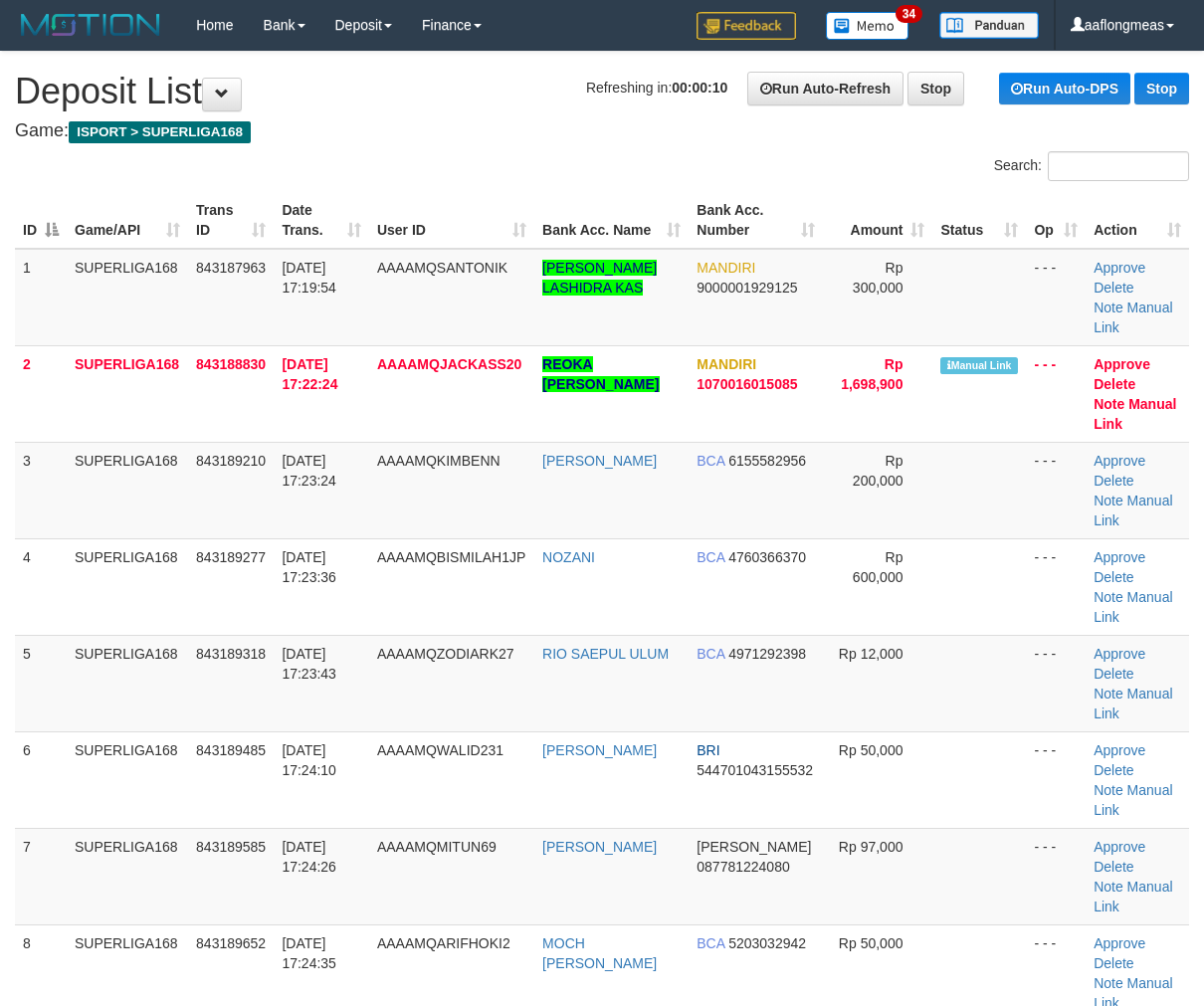 scroll, scrollTop: 0, scrollLeft: 0, axis: both 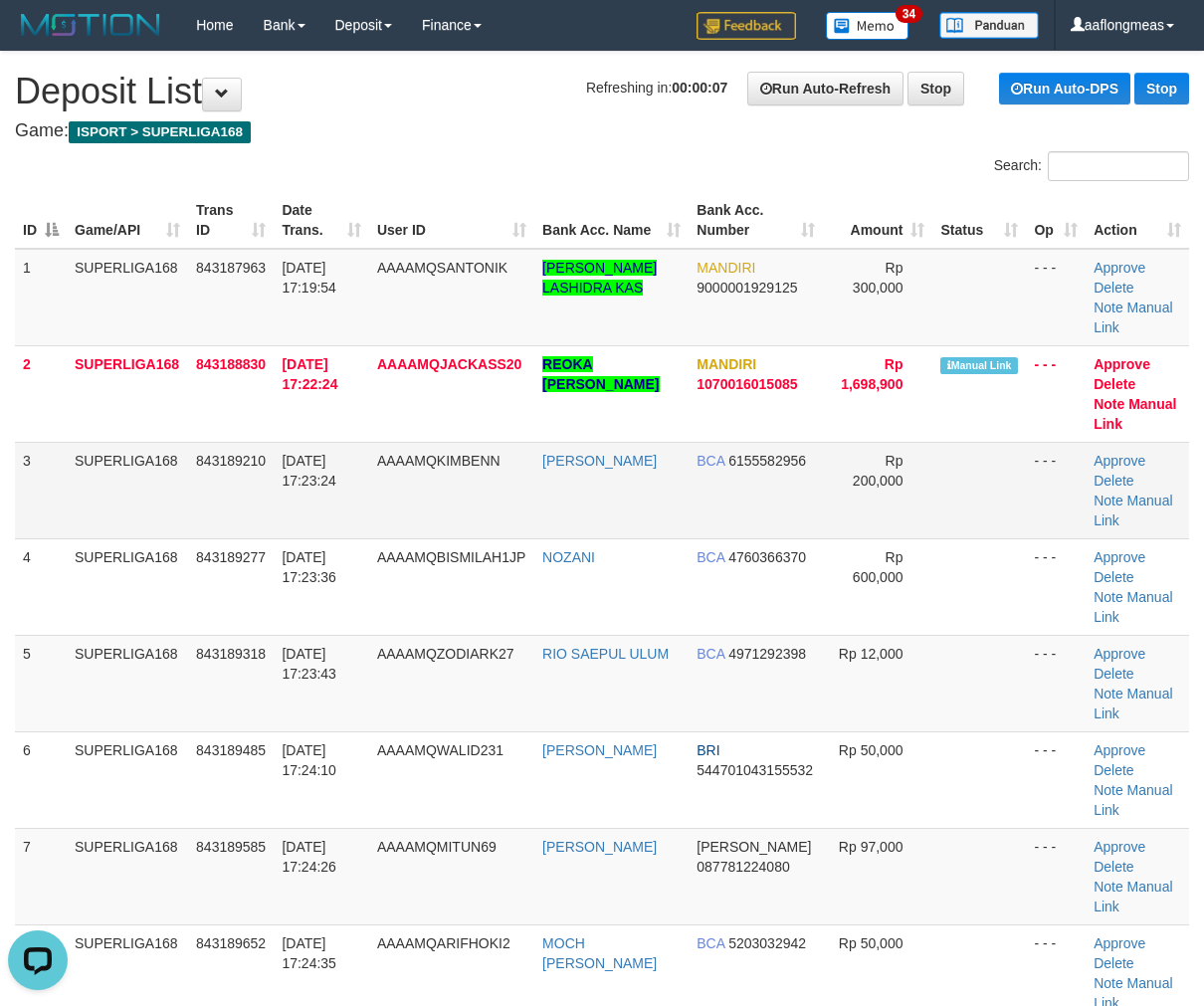 click on "Rp 200,000" at bounding box center (878, 471) 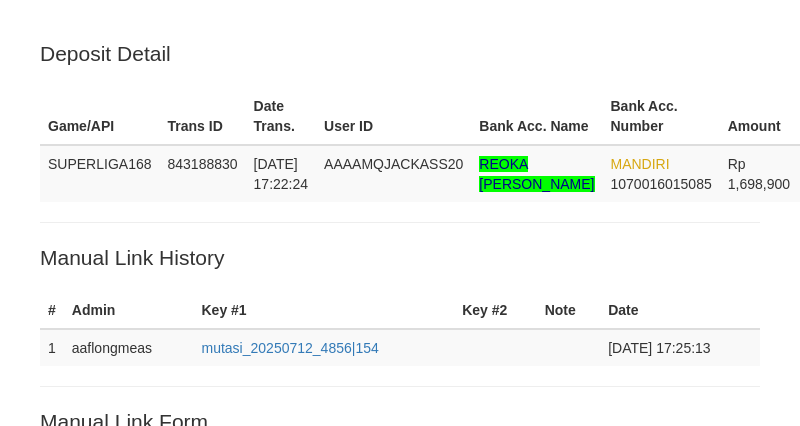 click on "**********" at bounding box center (434, 474) 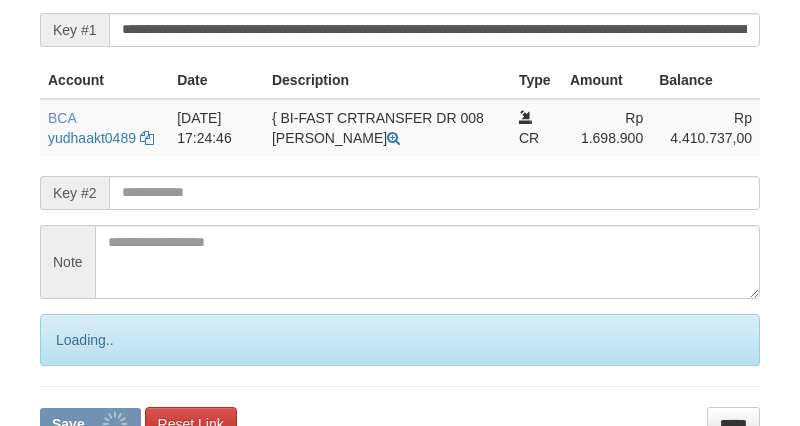 click on "Save" at bounding box center (90, 424) 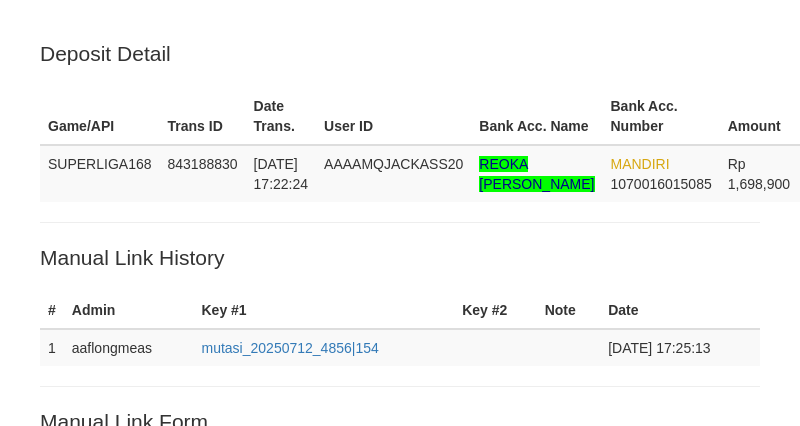 scroll, scrollTop: 444, scrollLeft: 0, axis: vertical 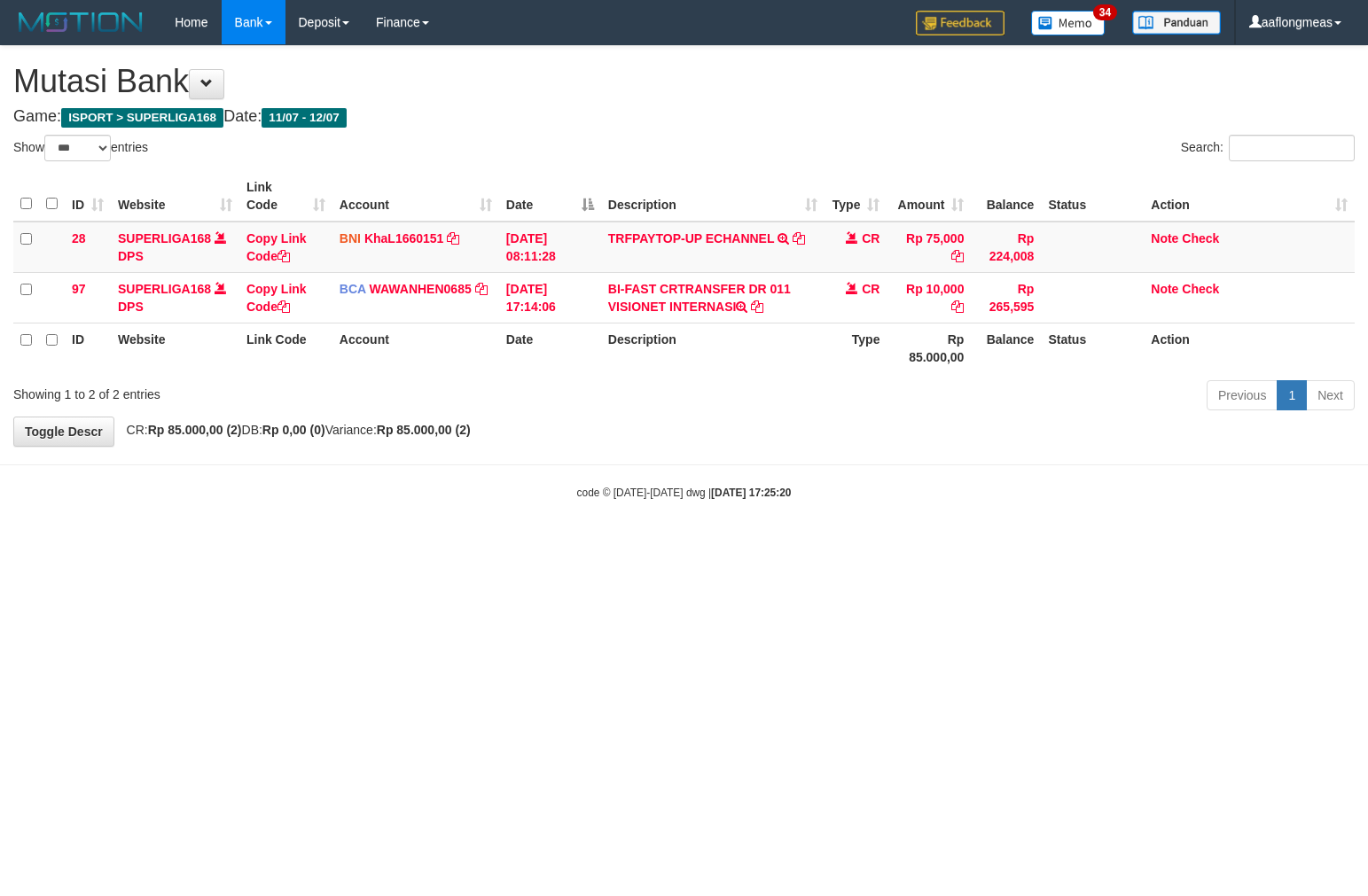 select on "***" 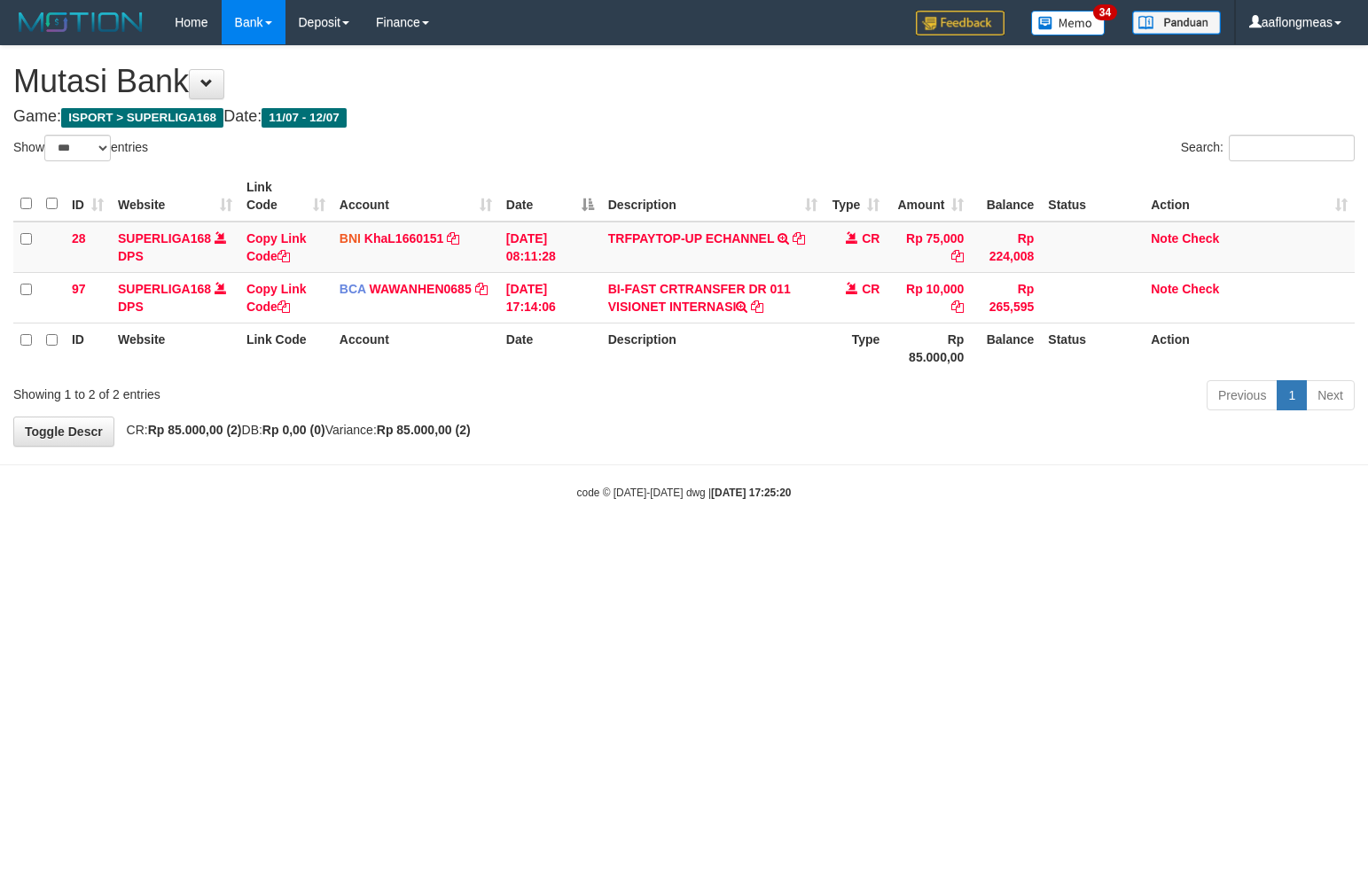 scroll, scrollTop: 0, scrollLeft: 0, axis: both 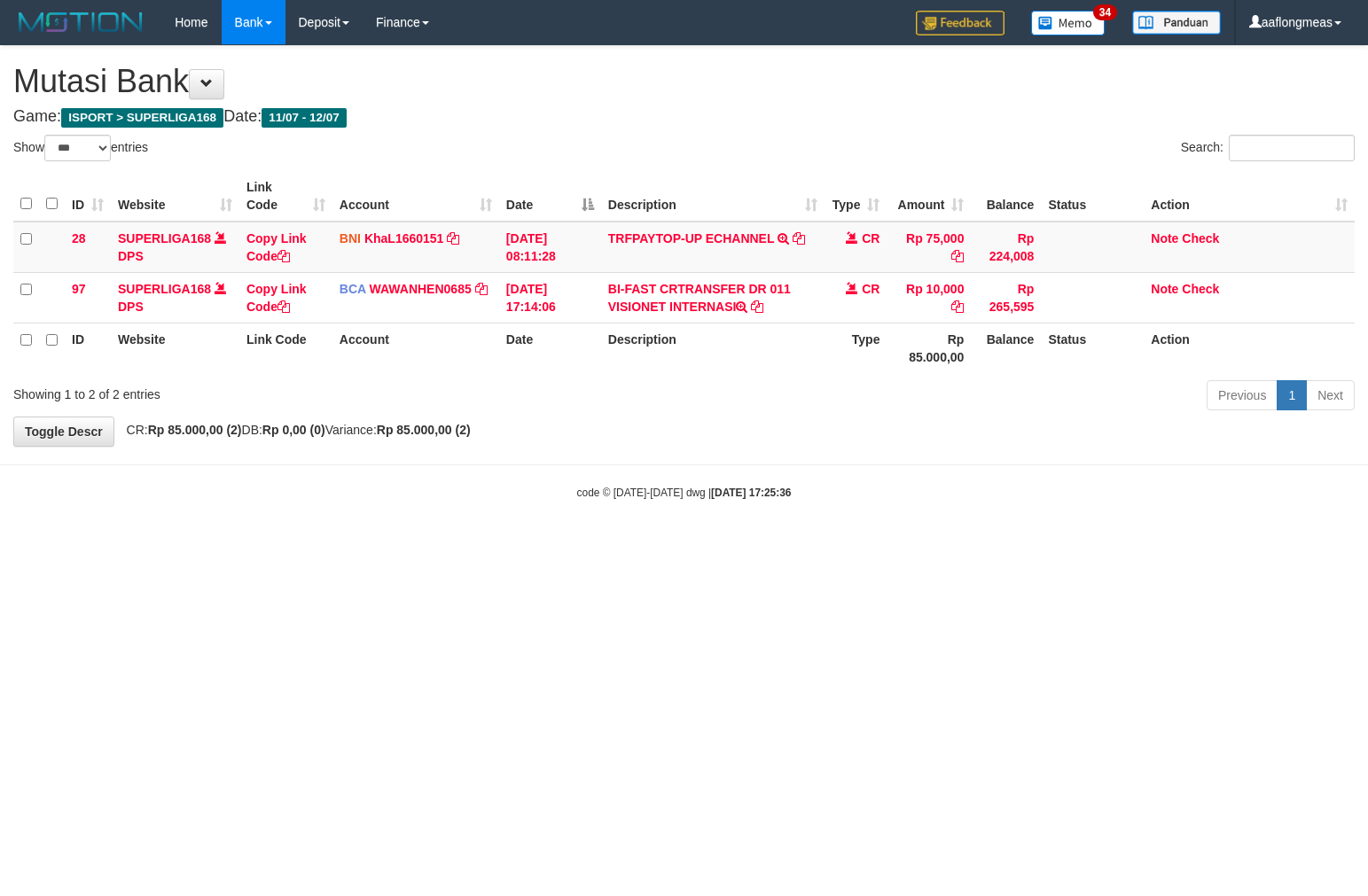 select on "***" 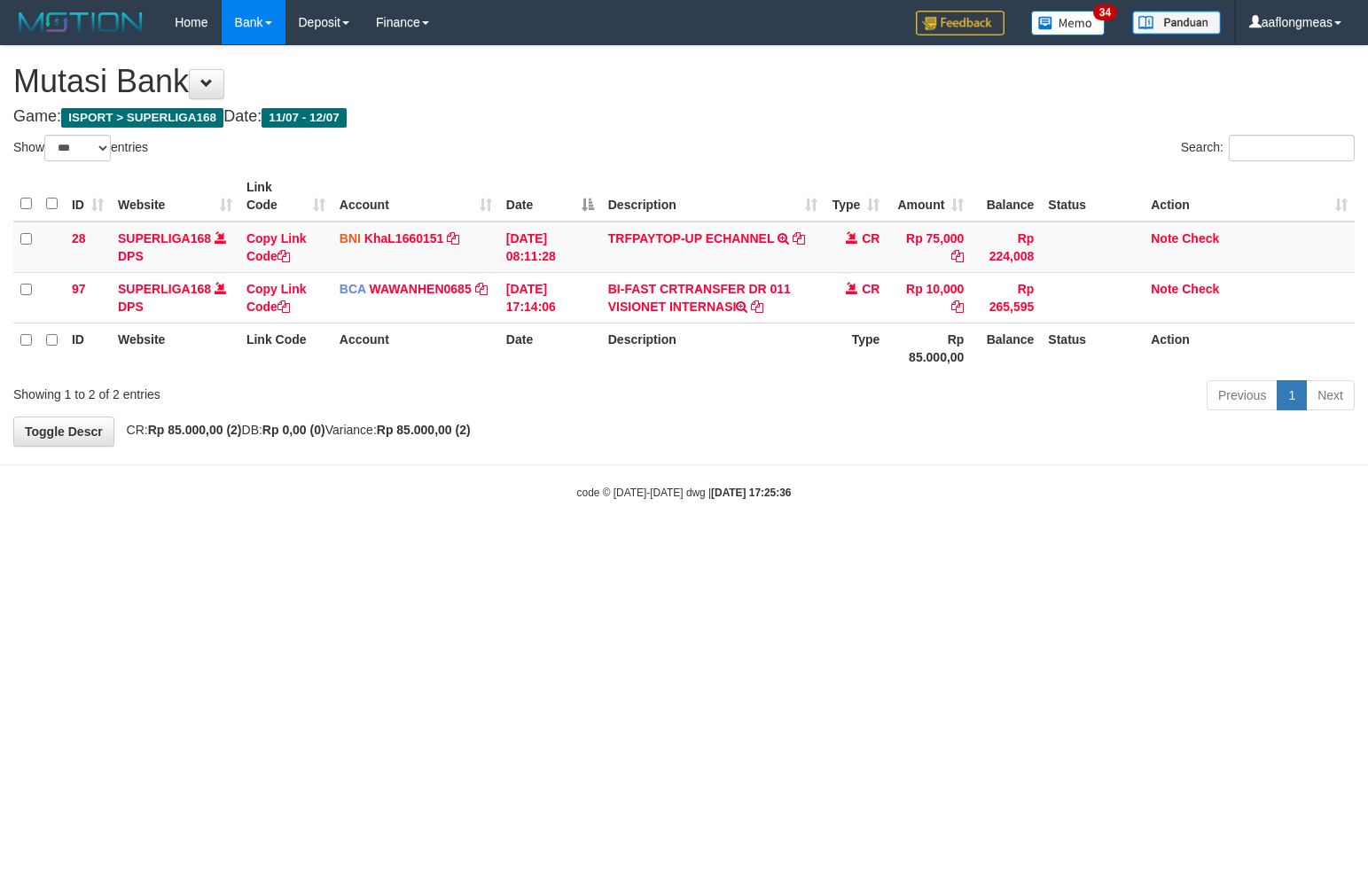 scroll, scrollTop: 0, scrollLeft: 0, axis: both 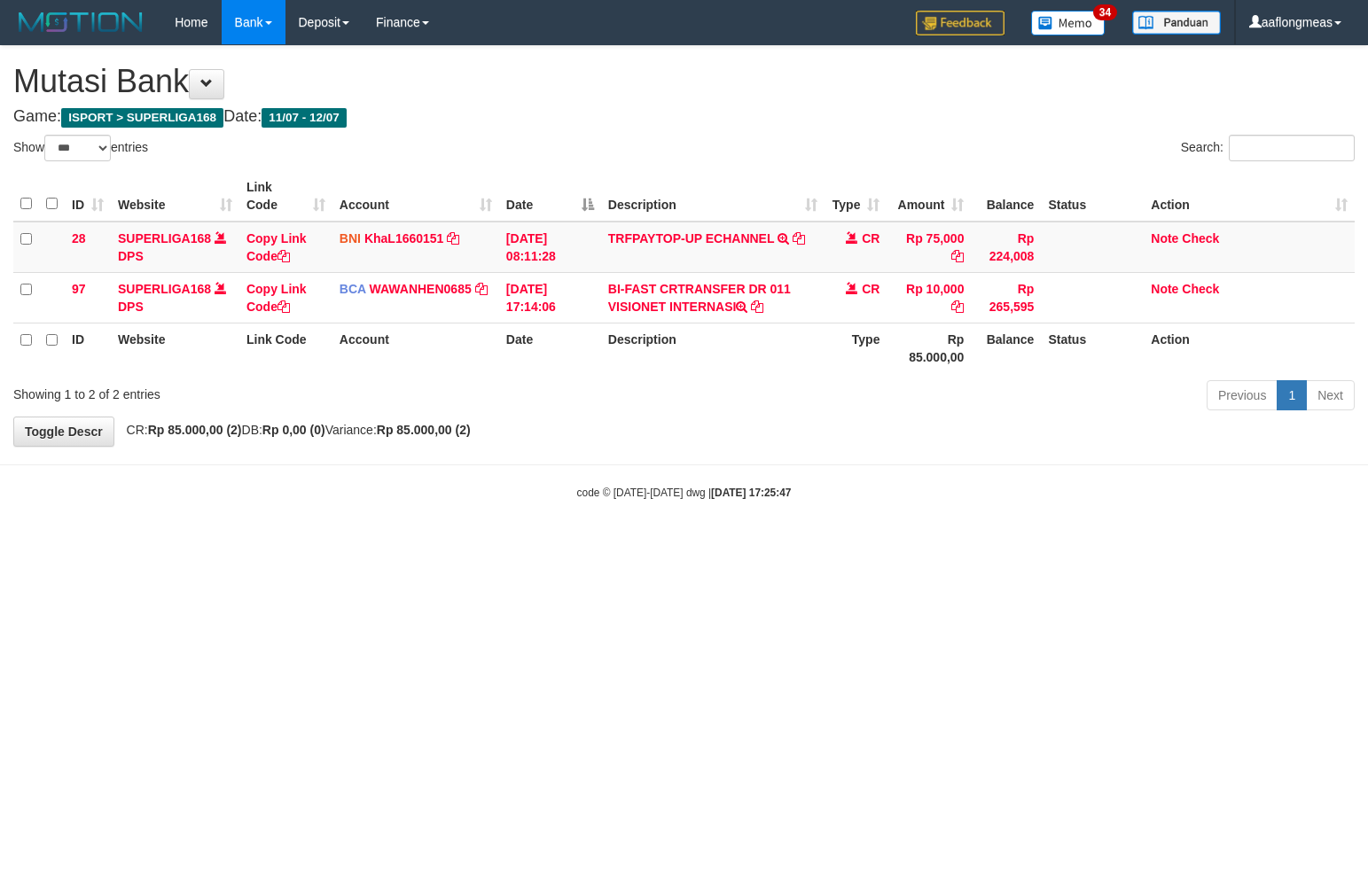 select on "***" 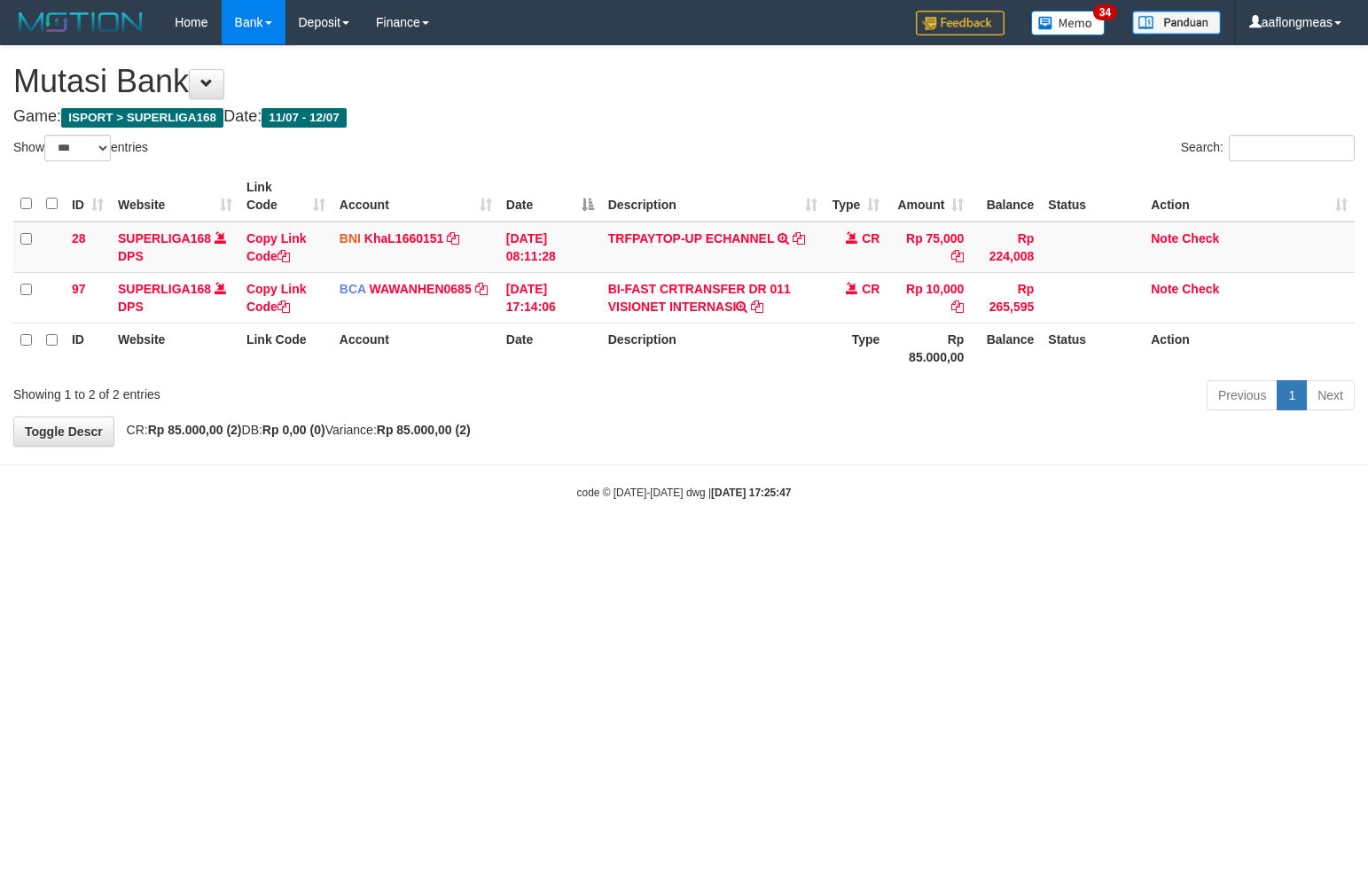scroll, scrollTop: 0, scrollLeft: 0, axis: both 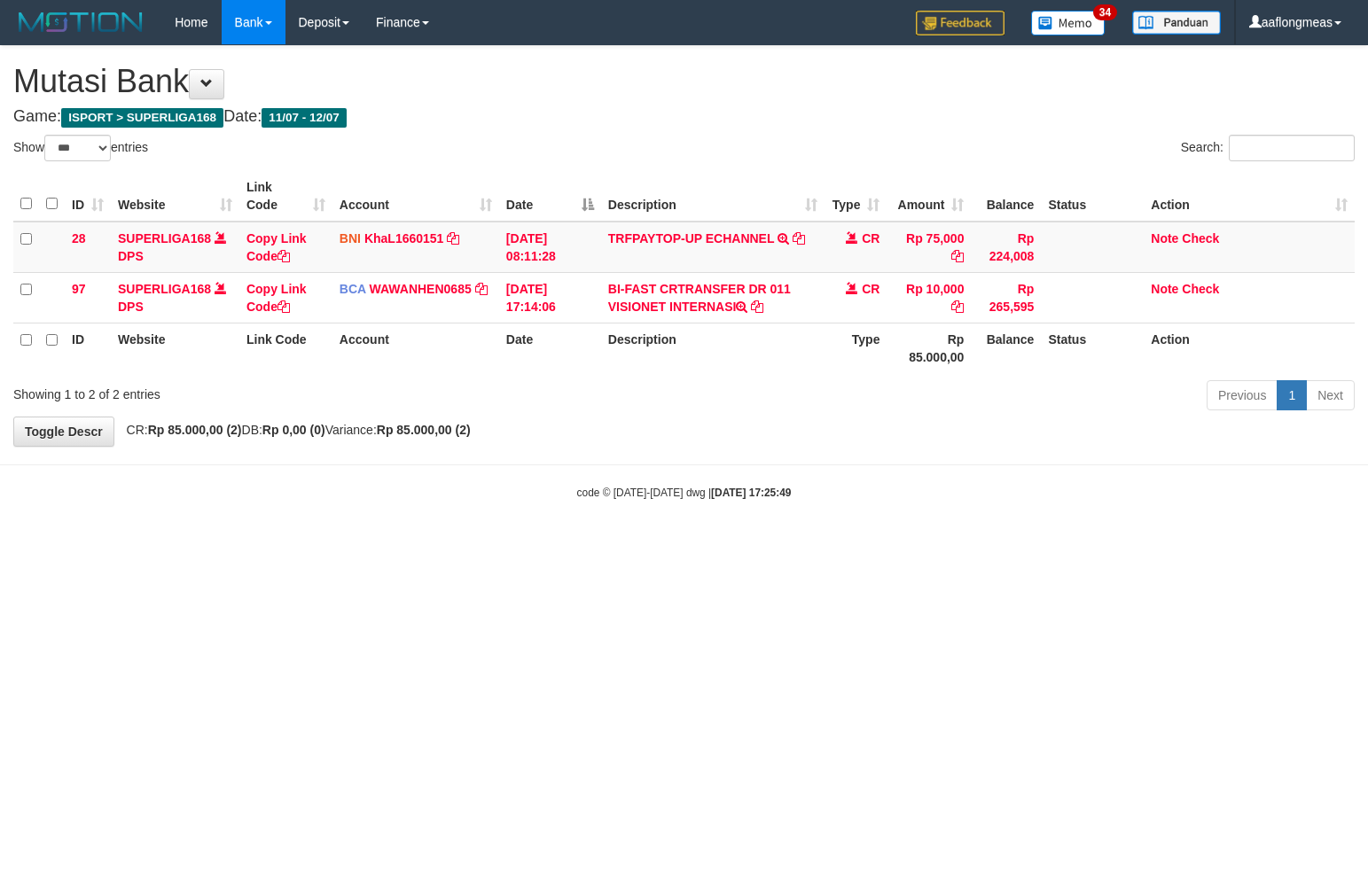 select on "***" 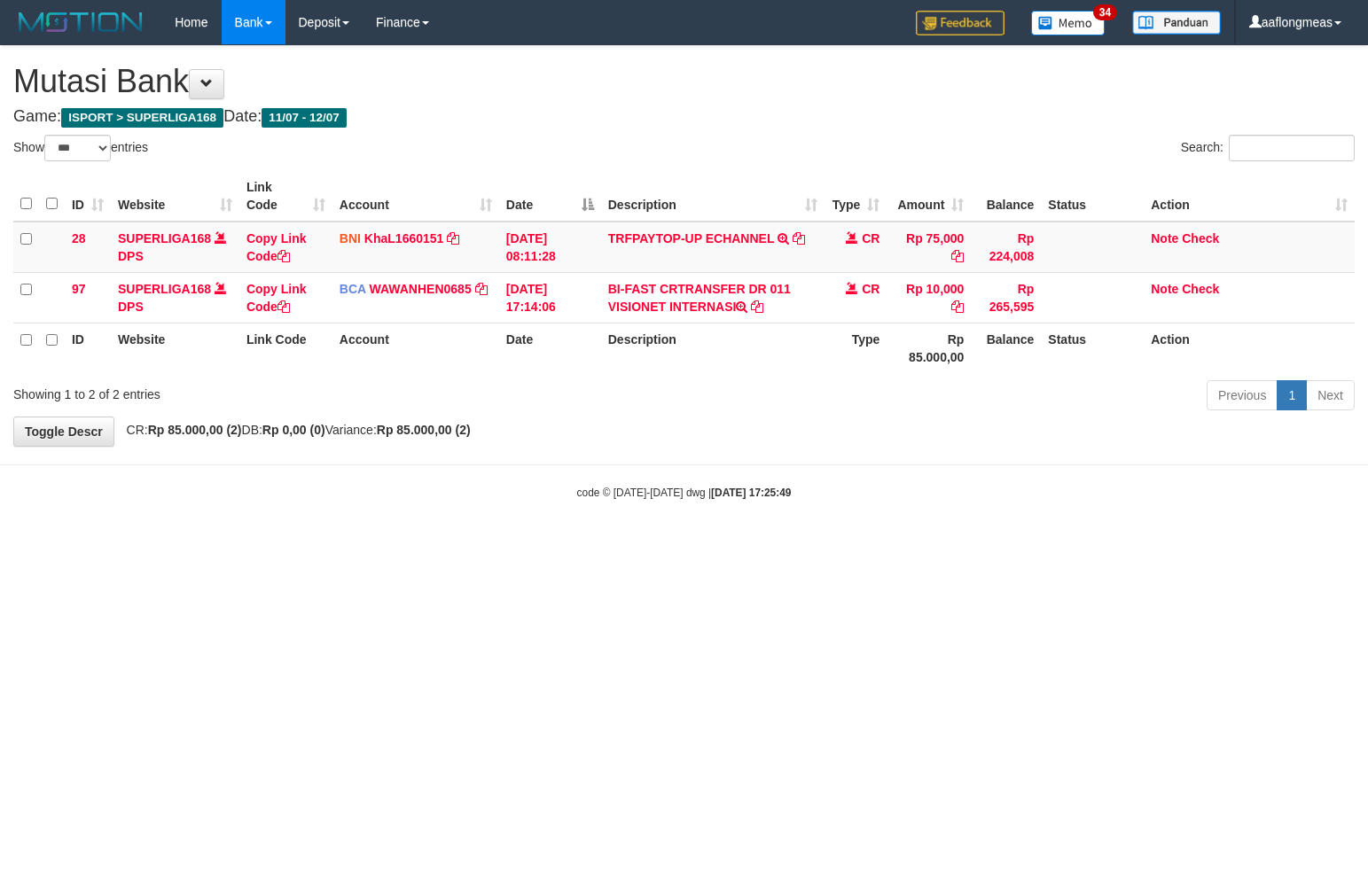 scroll, scrollTop: 0, scrollLeft: 0, axis: both 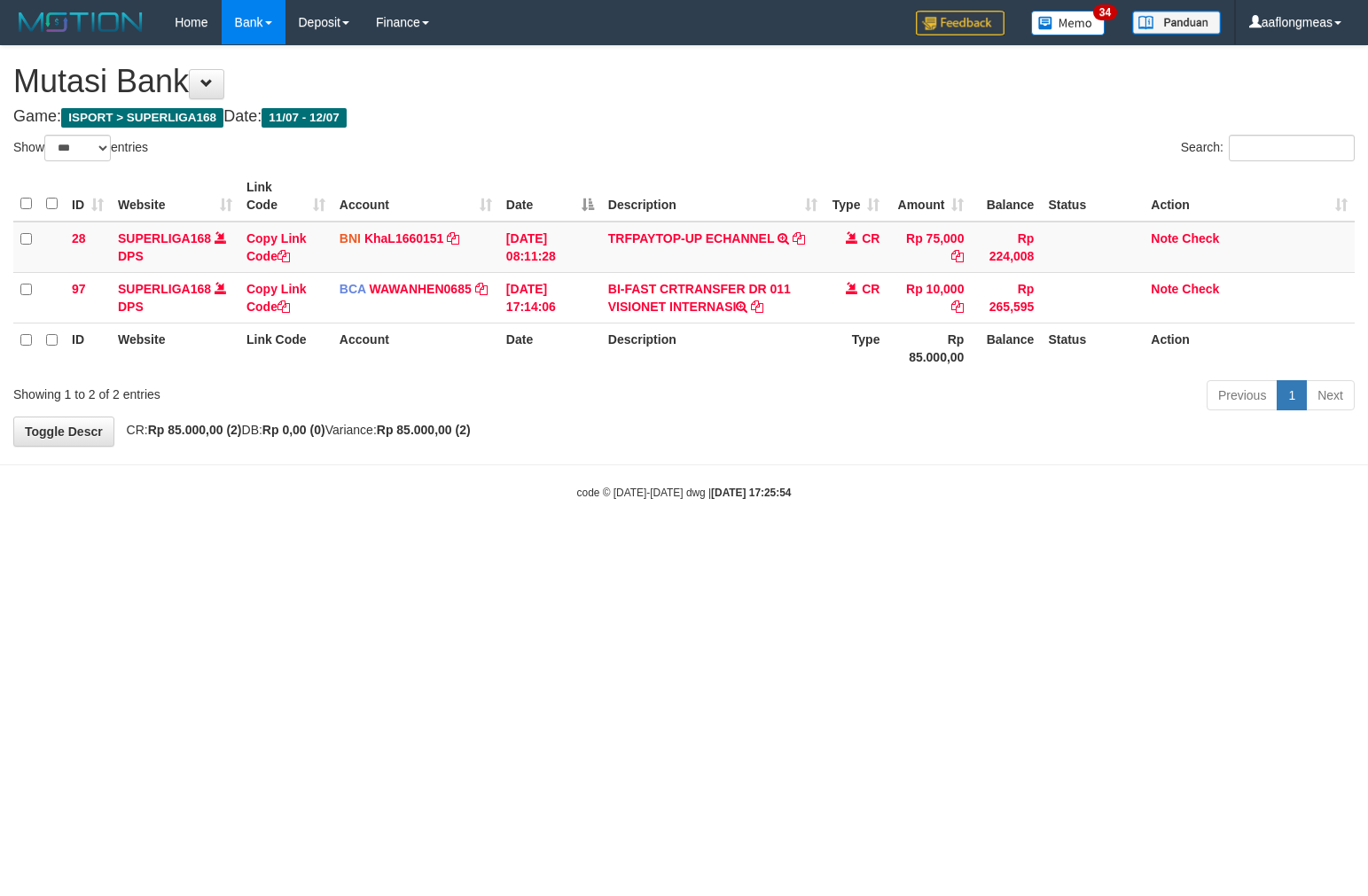 select on "***" 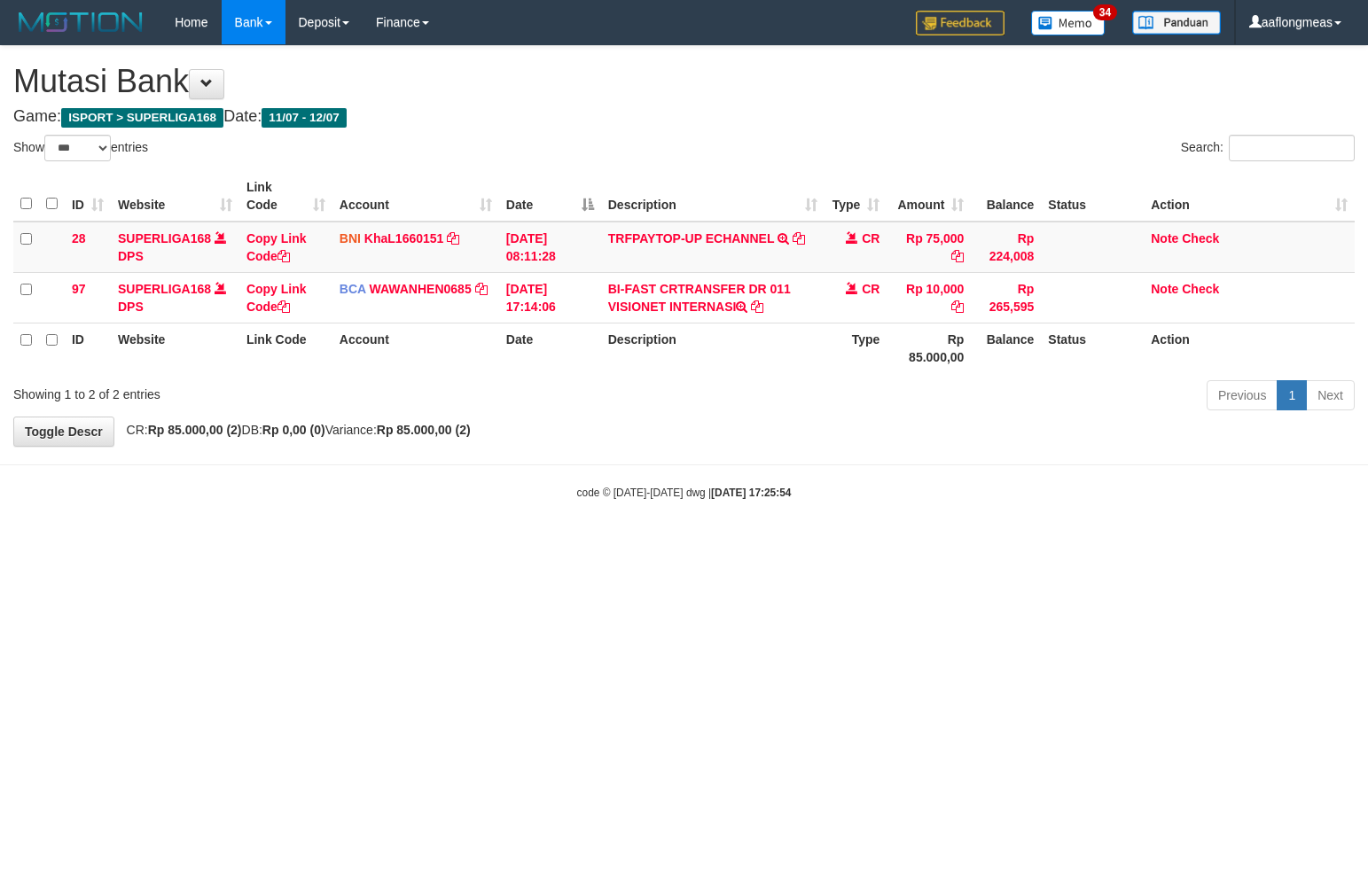 scroll, scrollTop: 0, scrollLeft: 0, axis: both 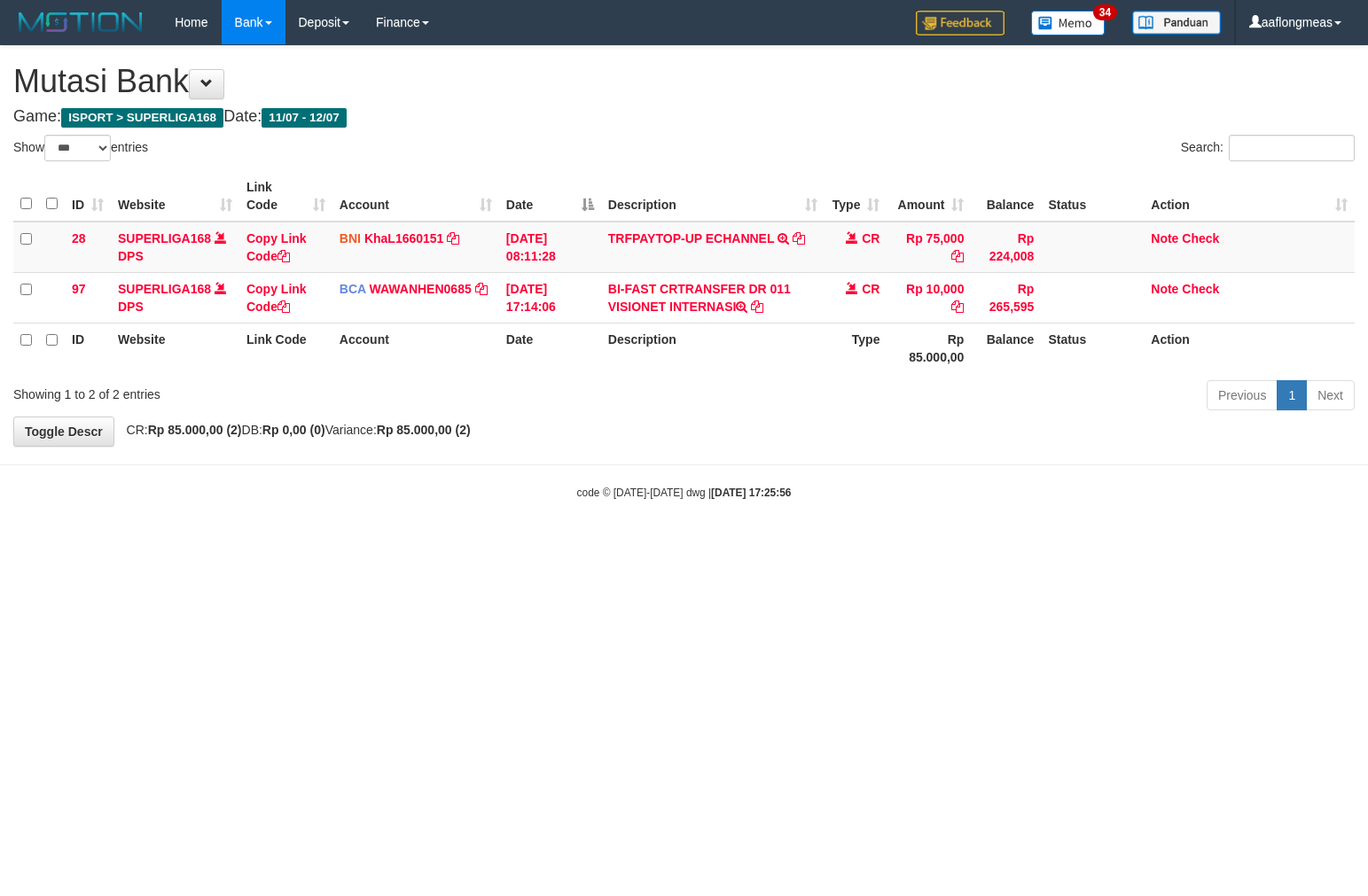 select on "***" 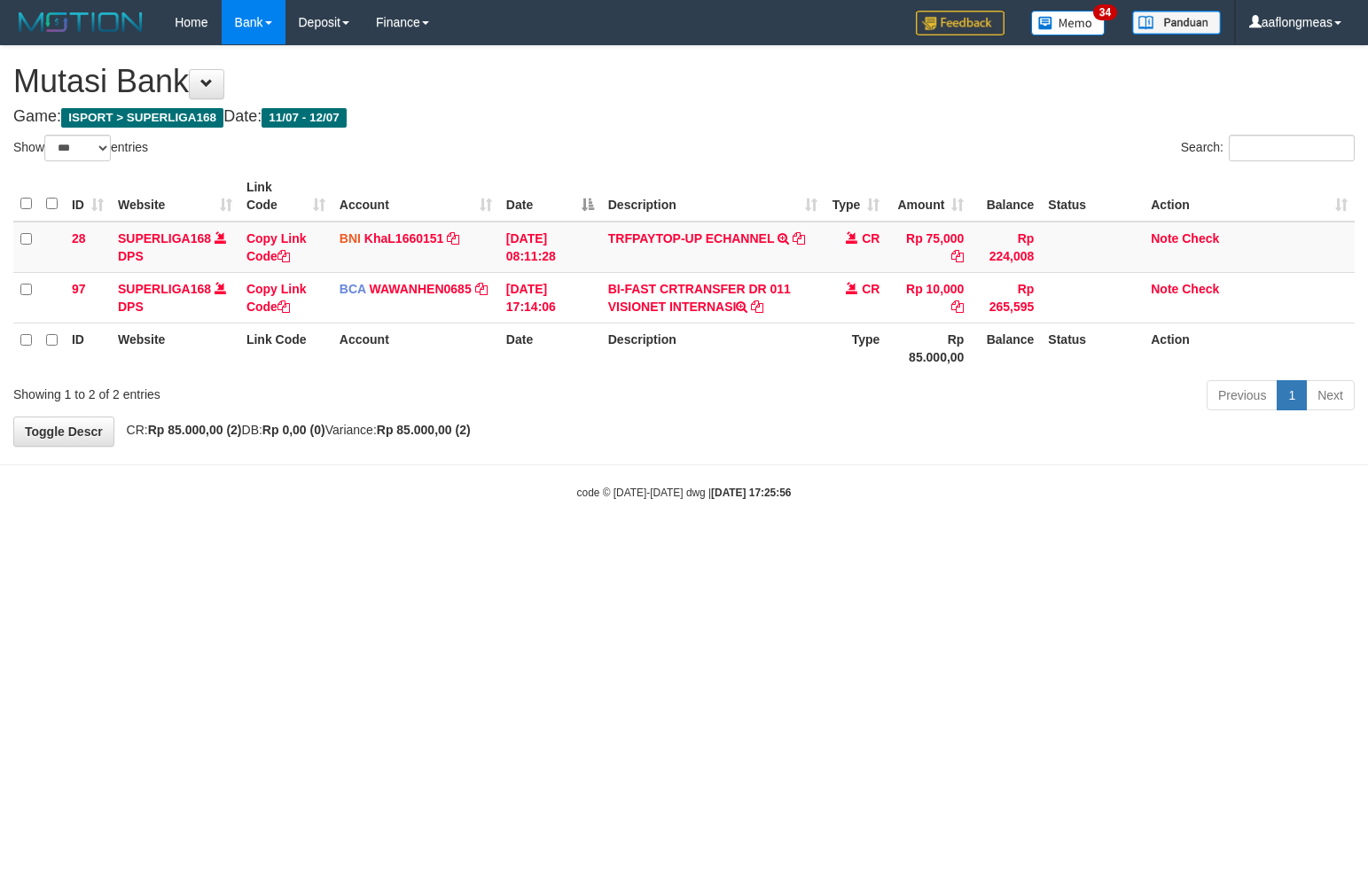 scroll, scrollTop: 0, scrollLeft: 0, axis: both 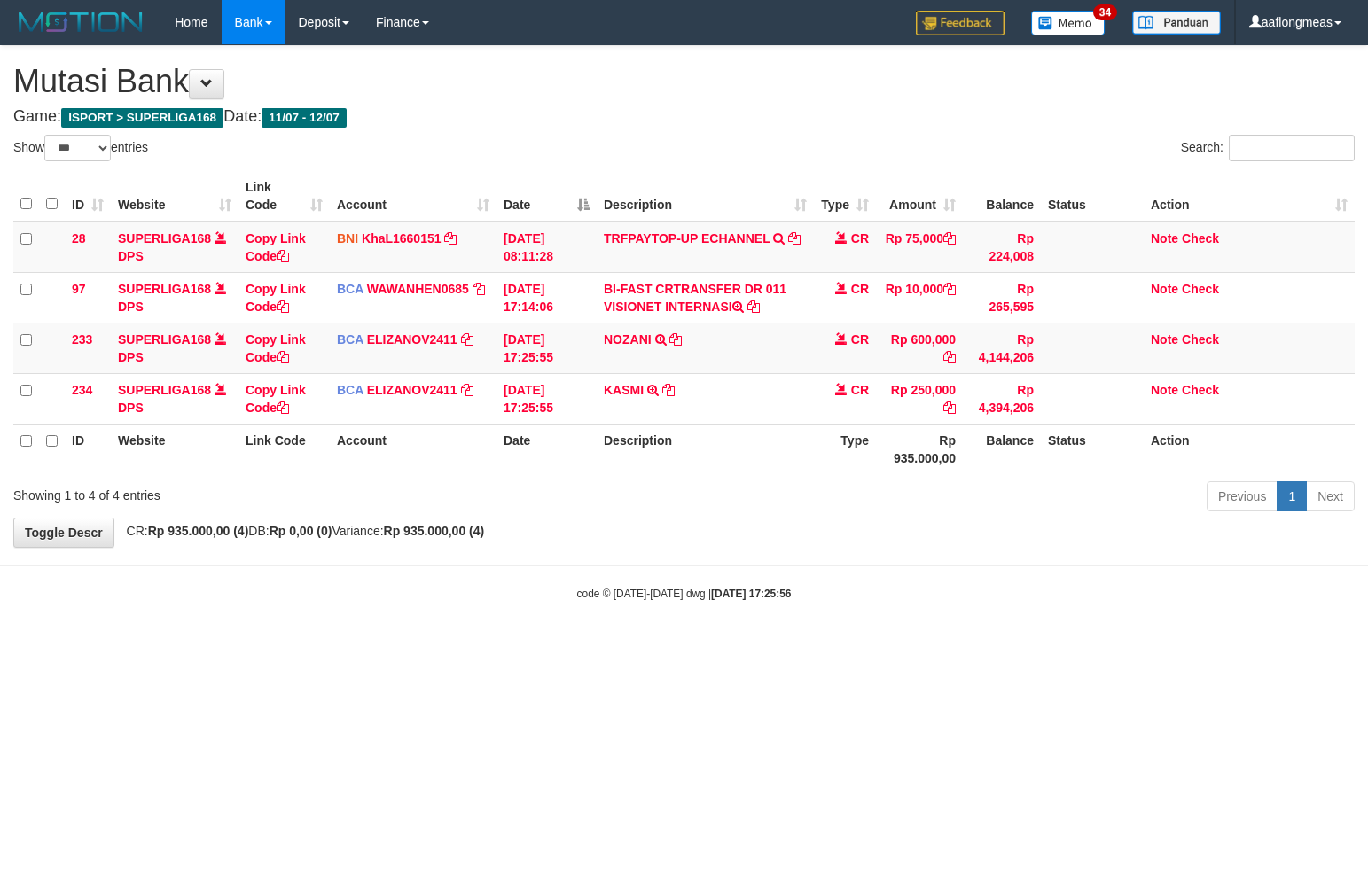 select on "***" 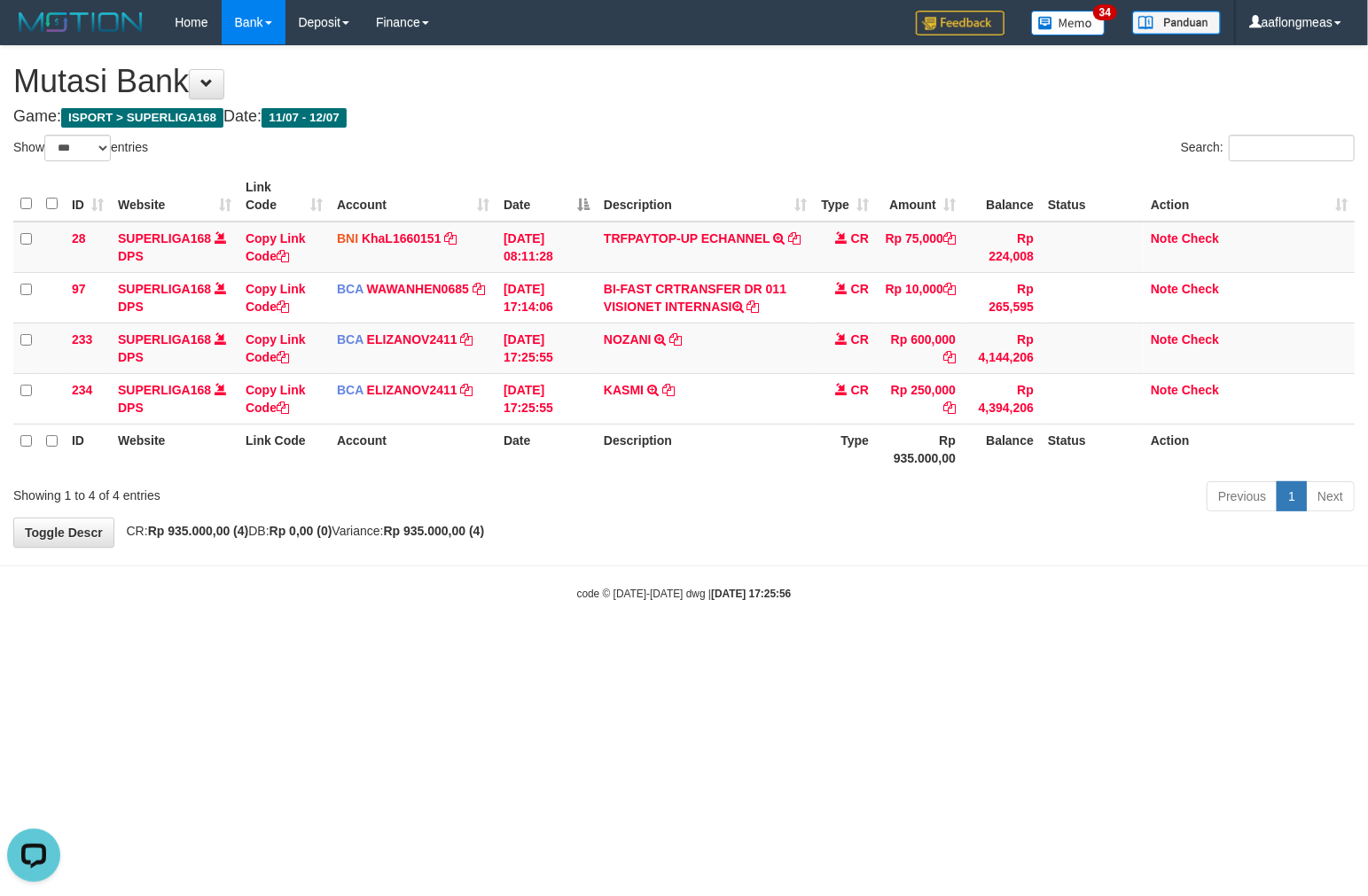 scroll, scrollTop: 0, scrollLeft: 0, axis: both 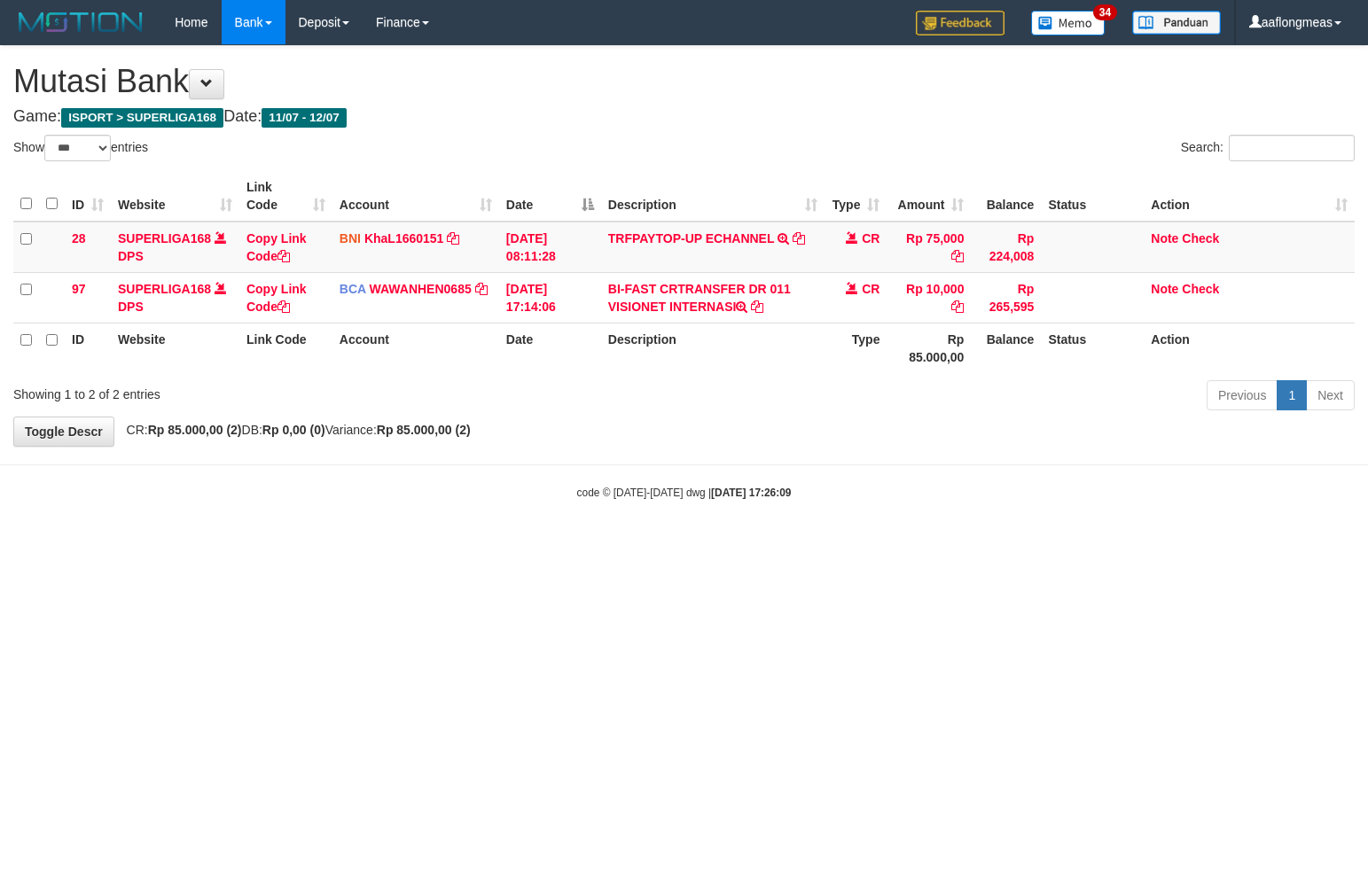 select on "***" 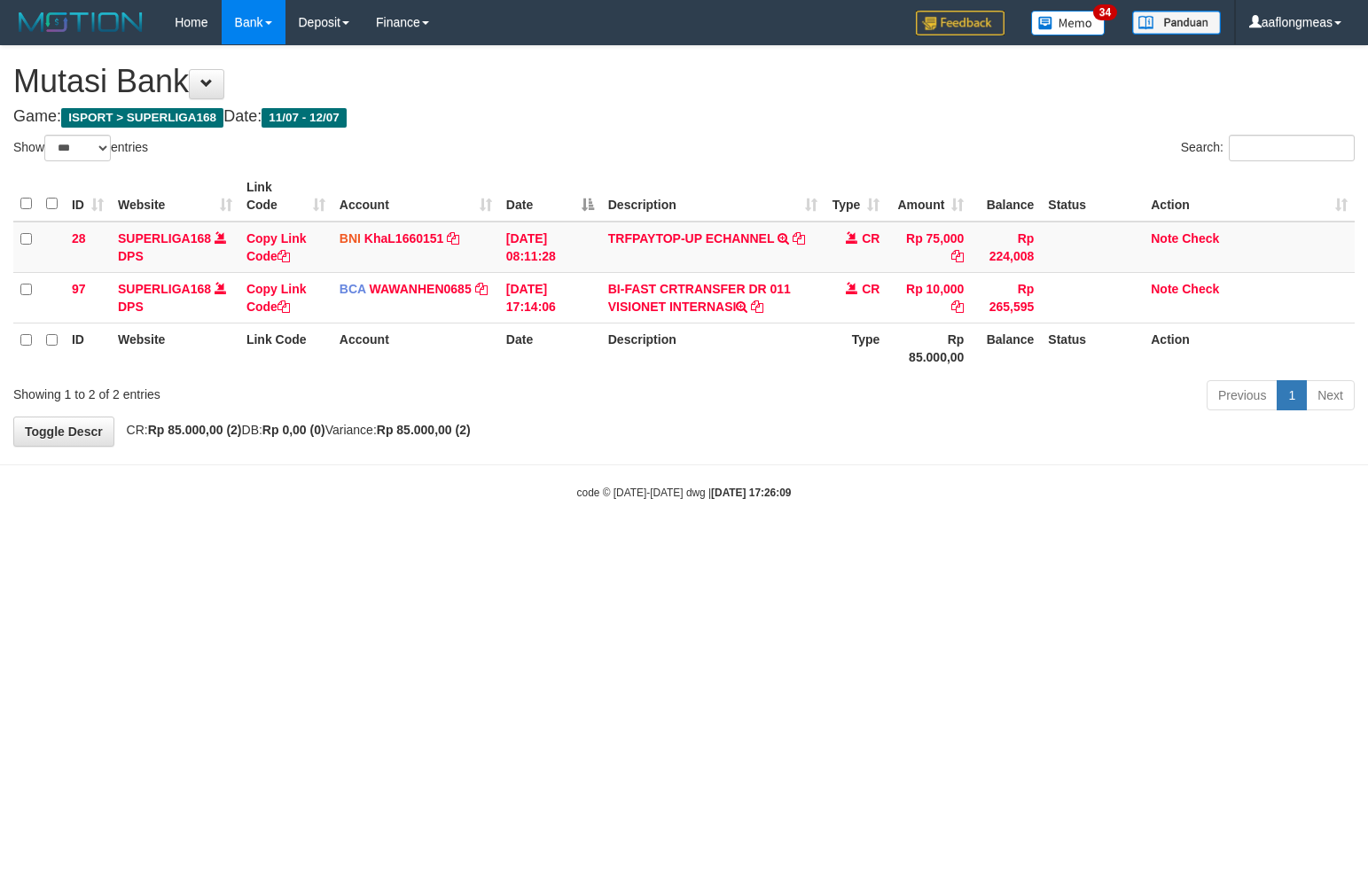 scroll, scrollTop: 0, scrollLeft: 0, axis: both 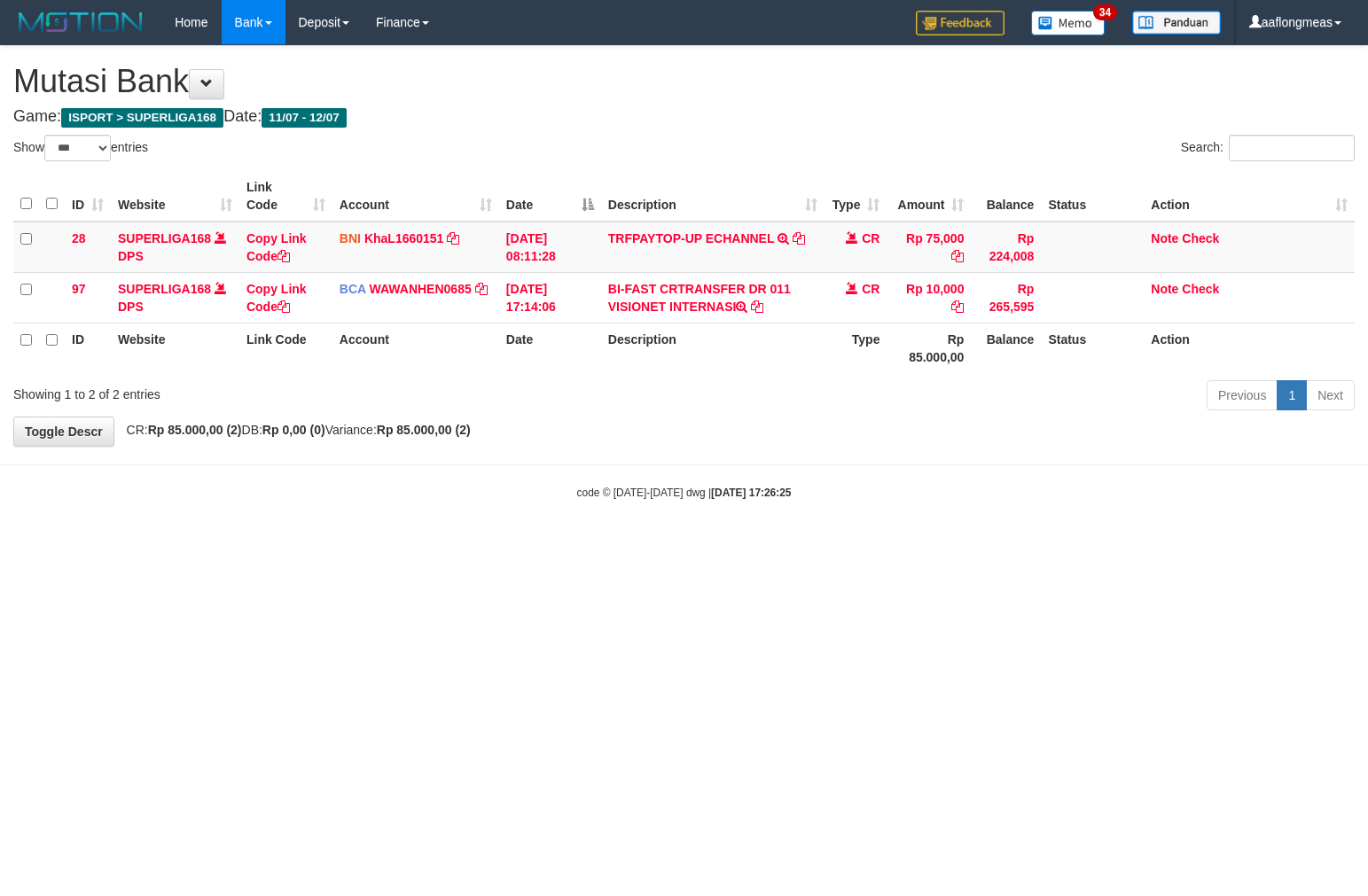 select on "***" 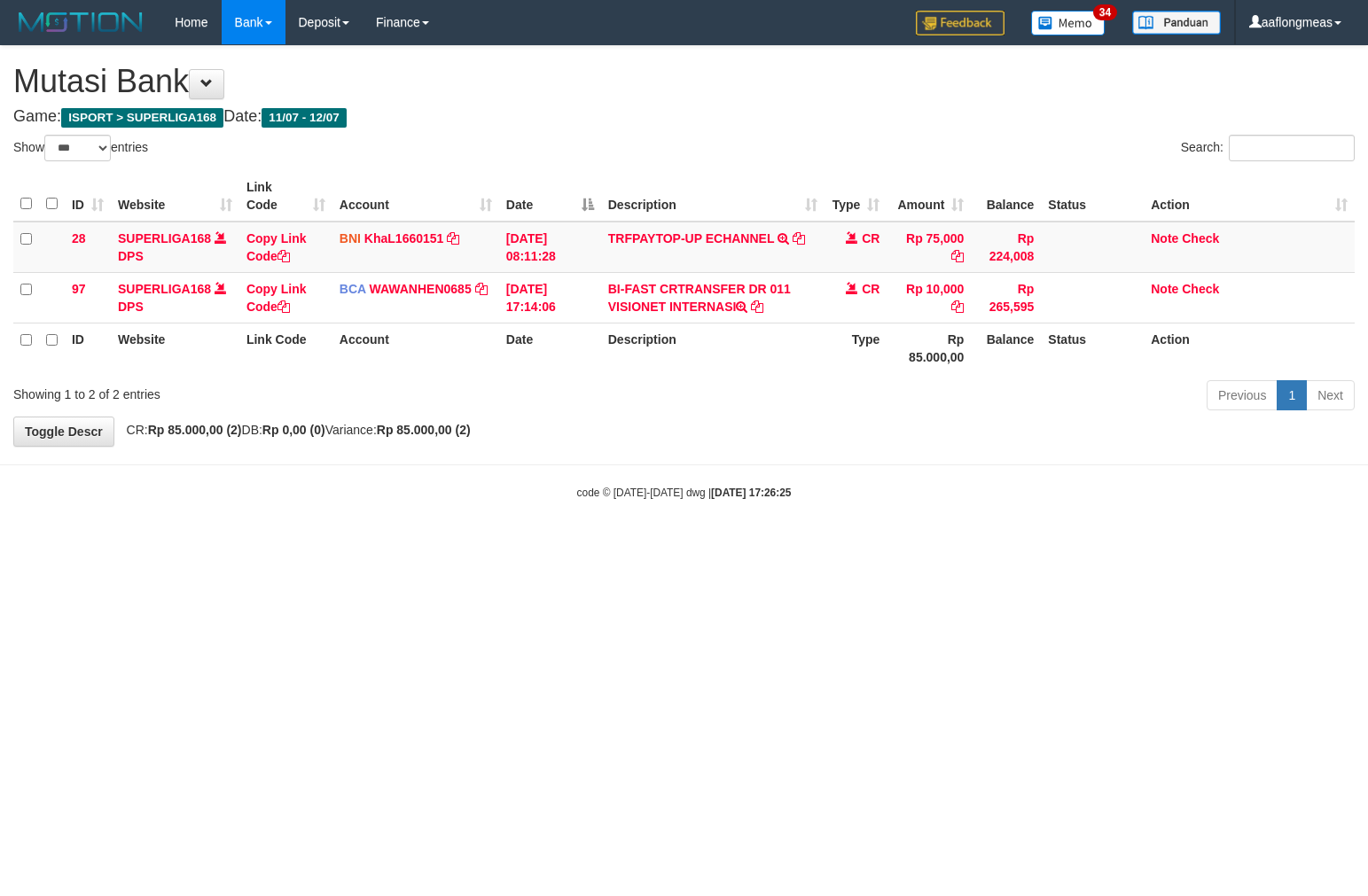 scroll, scrollTop: 0, scrollLeft: 0, axis: both 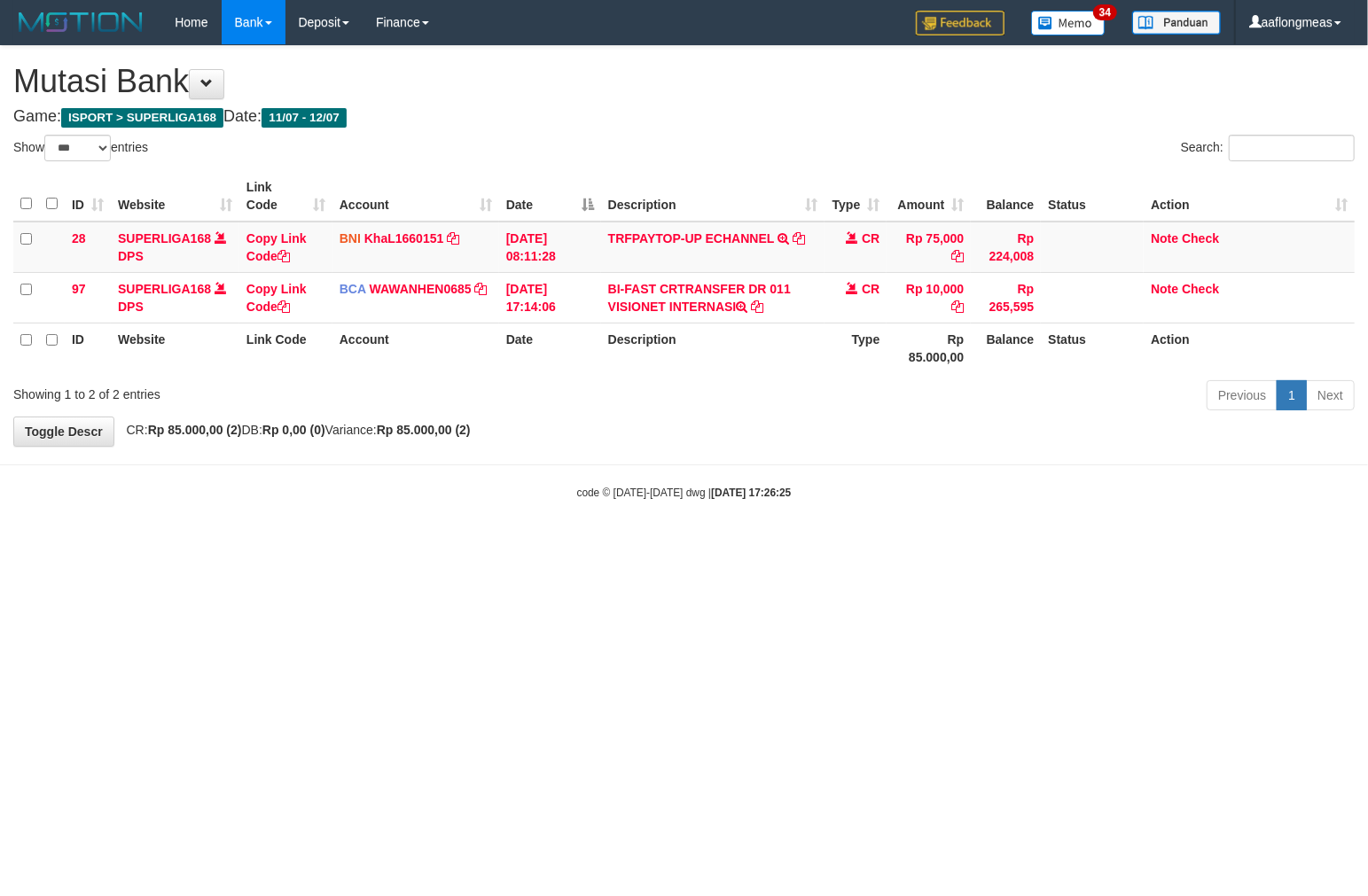 click on "Toggle navigation
Home
Bank
Account List
Load
By Website
Group
[ISPORT]													SUPERLIGA168
By Load Group (DPS)" at bounding box center (684, 272) 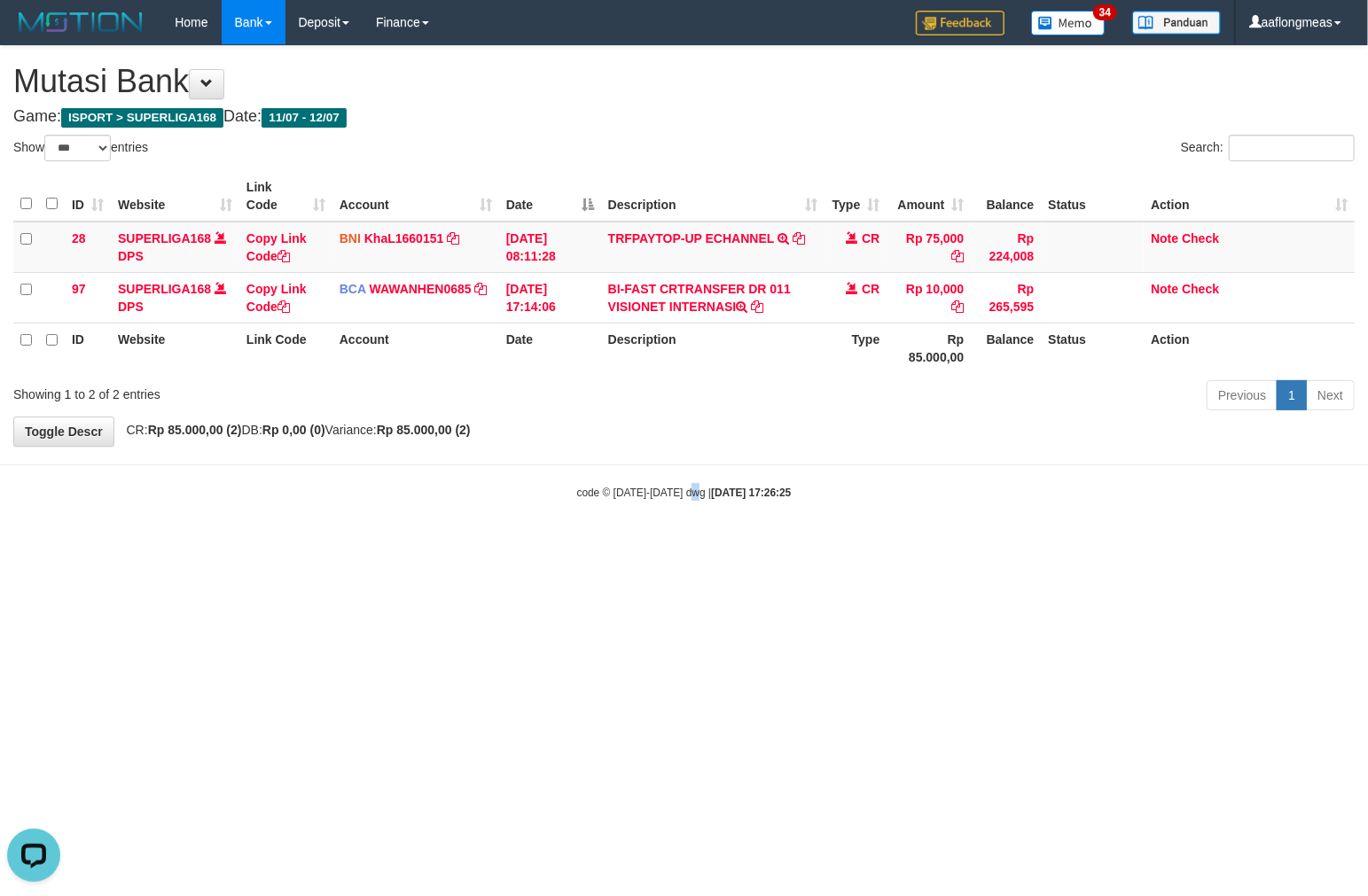 scroll, scrollTop: 0, scrollLeft: 0, axis: both 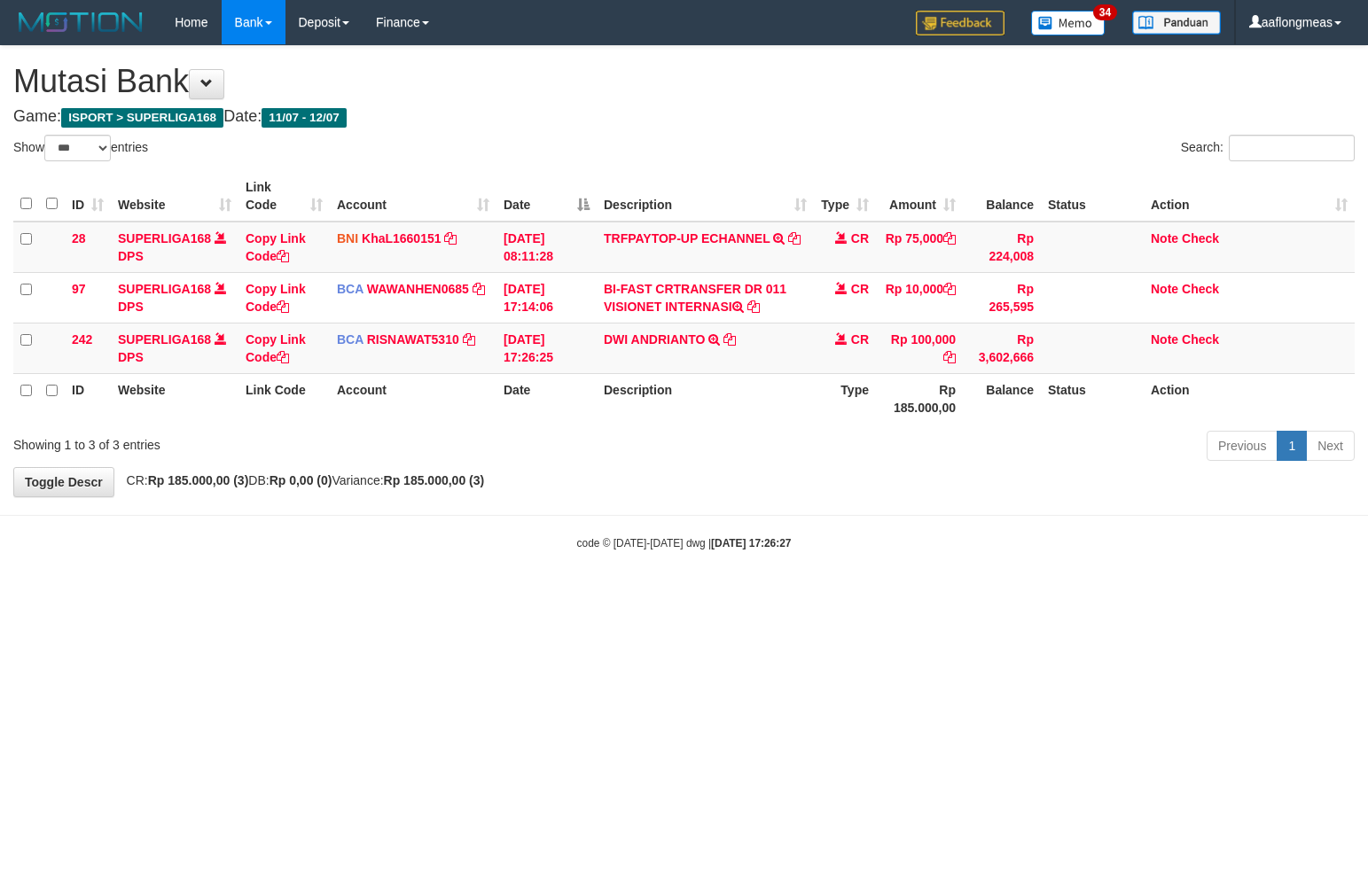 select on "***" 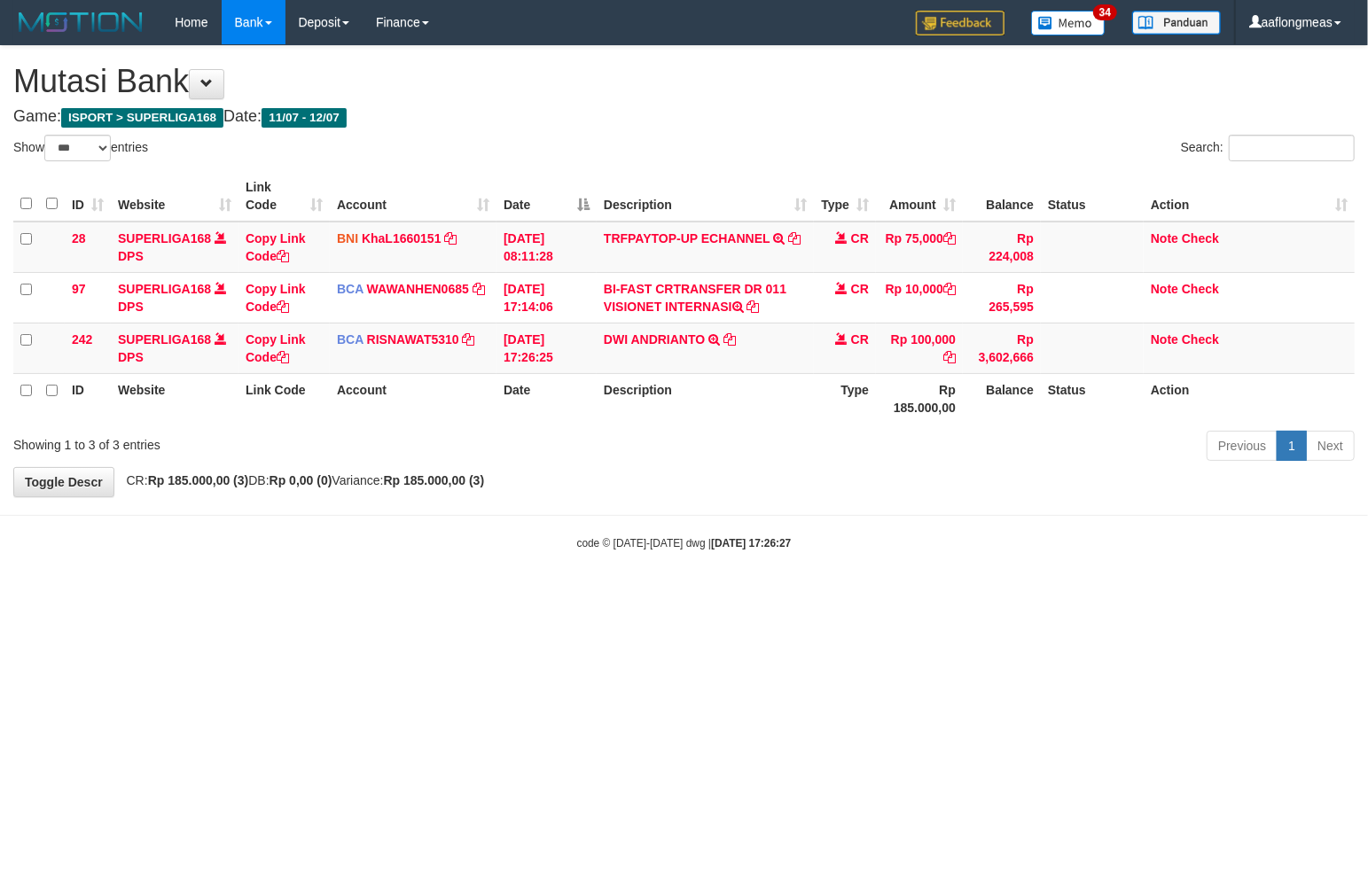 click on "Toggle navigation
Home
Bank
Account List
Load
By Website
Group
[ISPORT]													SUPERLIGA168
By Load Group (DPS)" at bounding box center (684, 298) 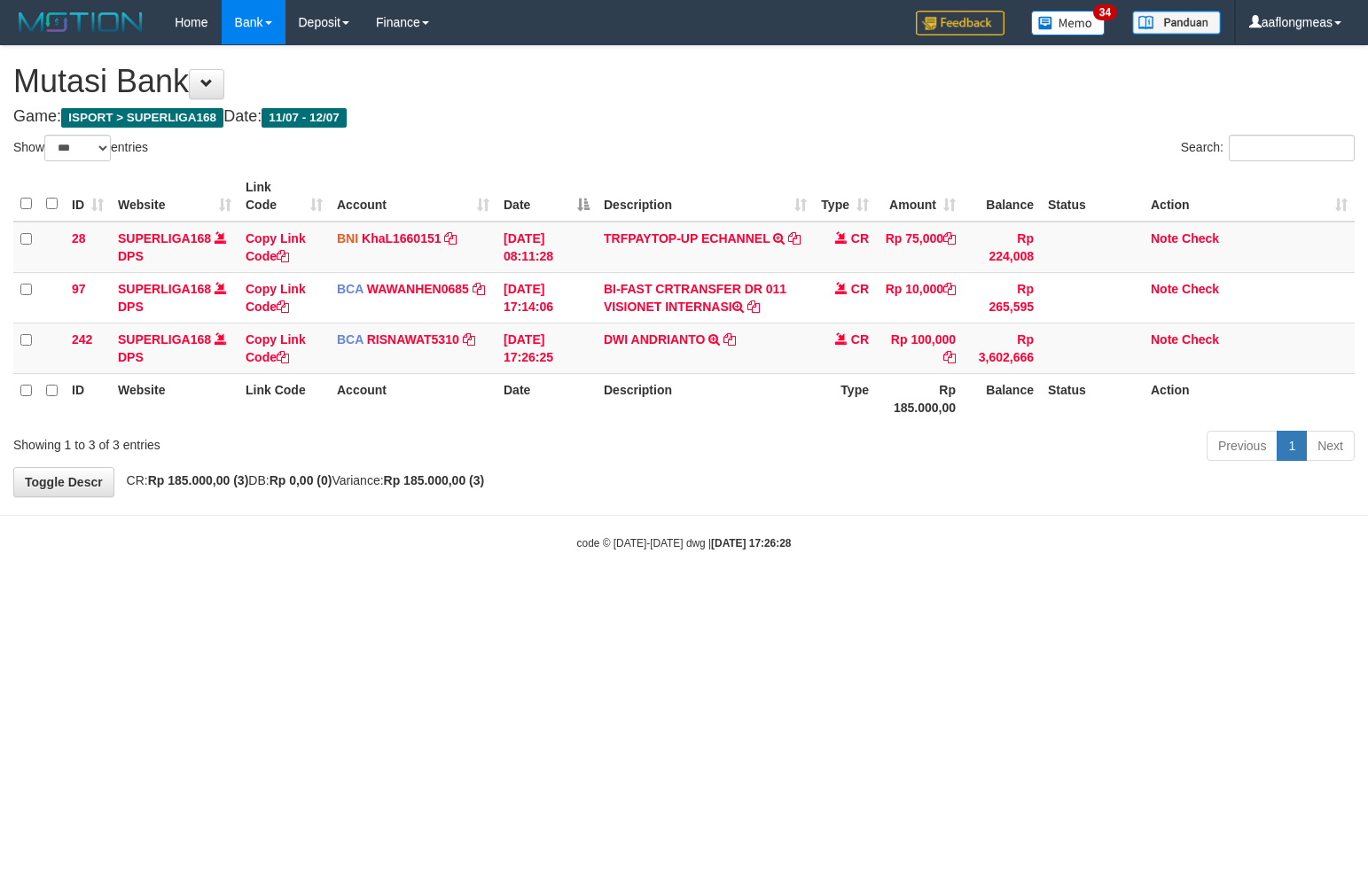 select on "***" 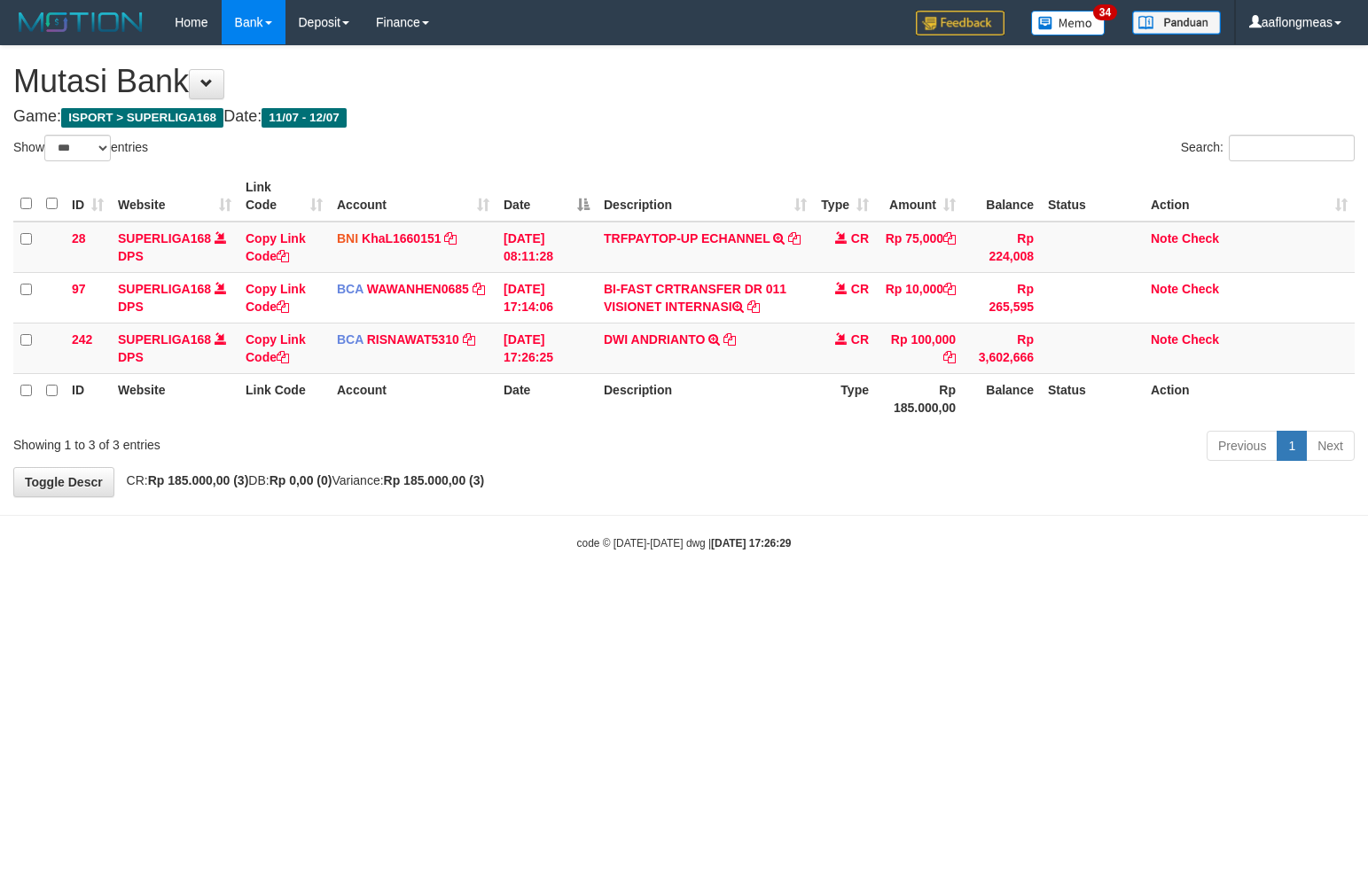 select on "***" 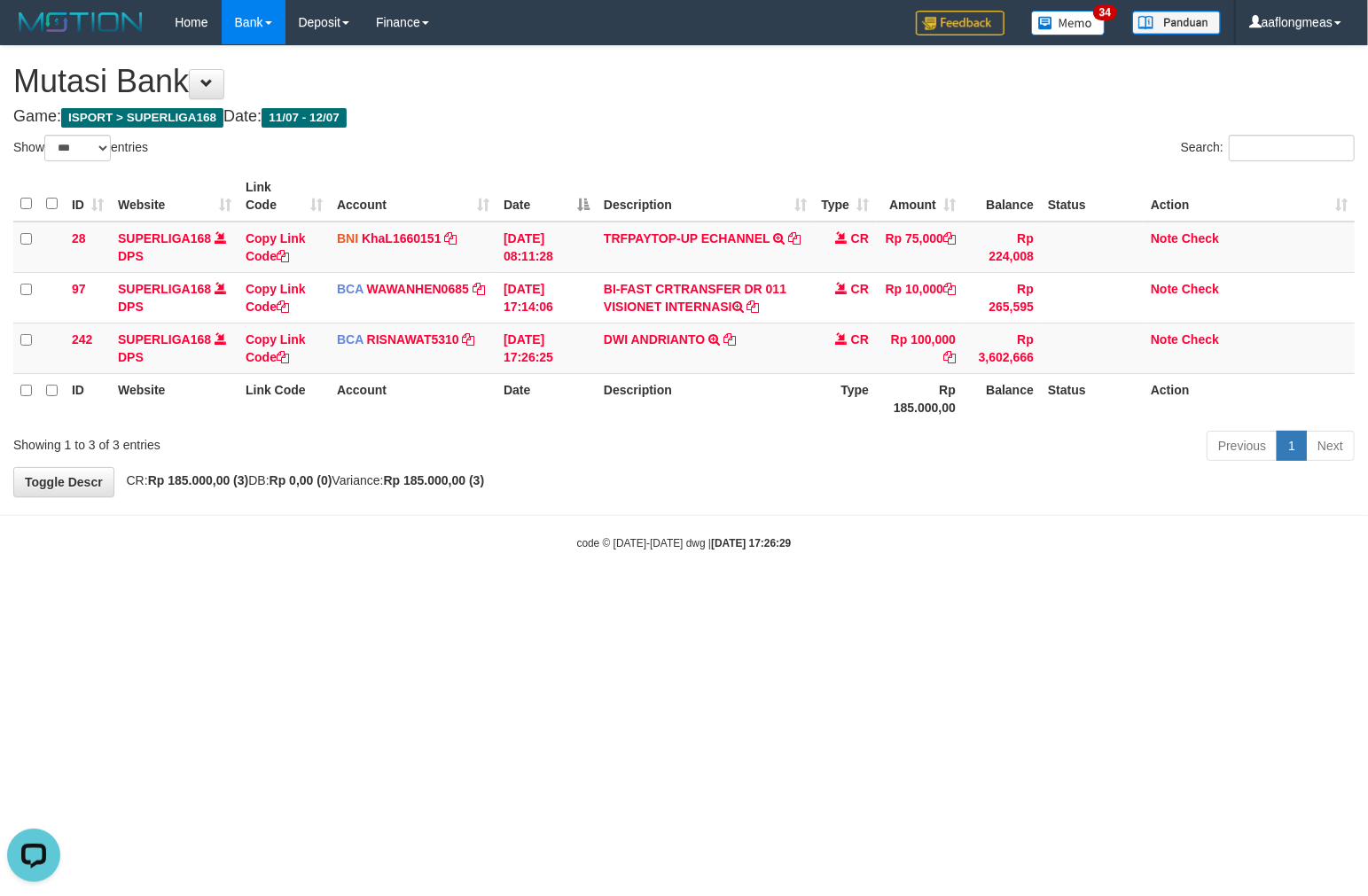 scroll, scrollTop: 0, scrollLeft: 0, axis: both 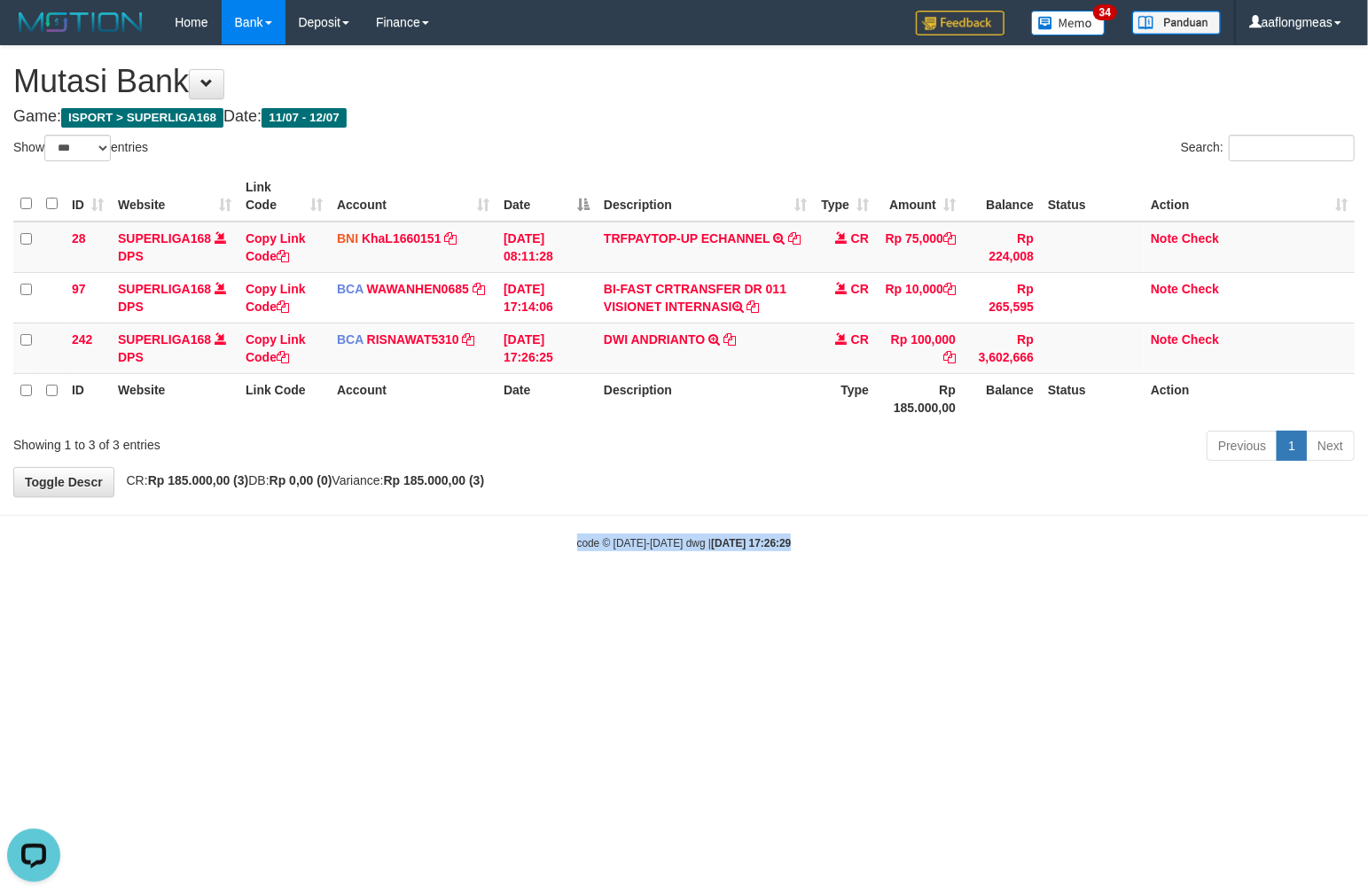 click on "Toggle navigation
Home
Bank
Account List
Load
By Website
Group
[ISPORT]													SUPERLIGA168
By Load Group (DPS)" at bounding box center [684, 298] 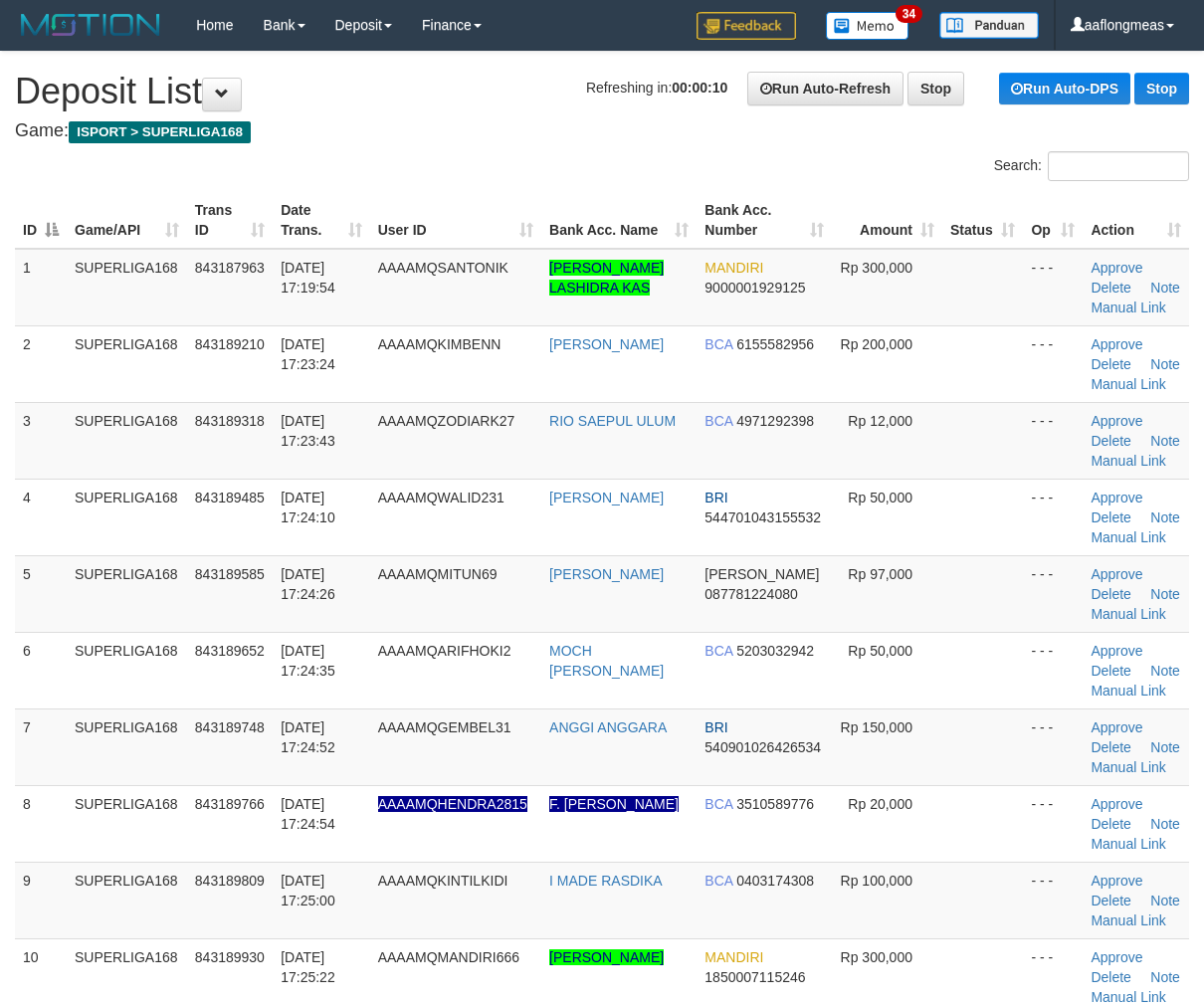 scroll, scrollTop: 0, scrollLeft: 0, axis: both 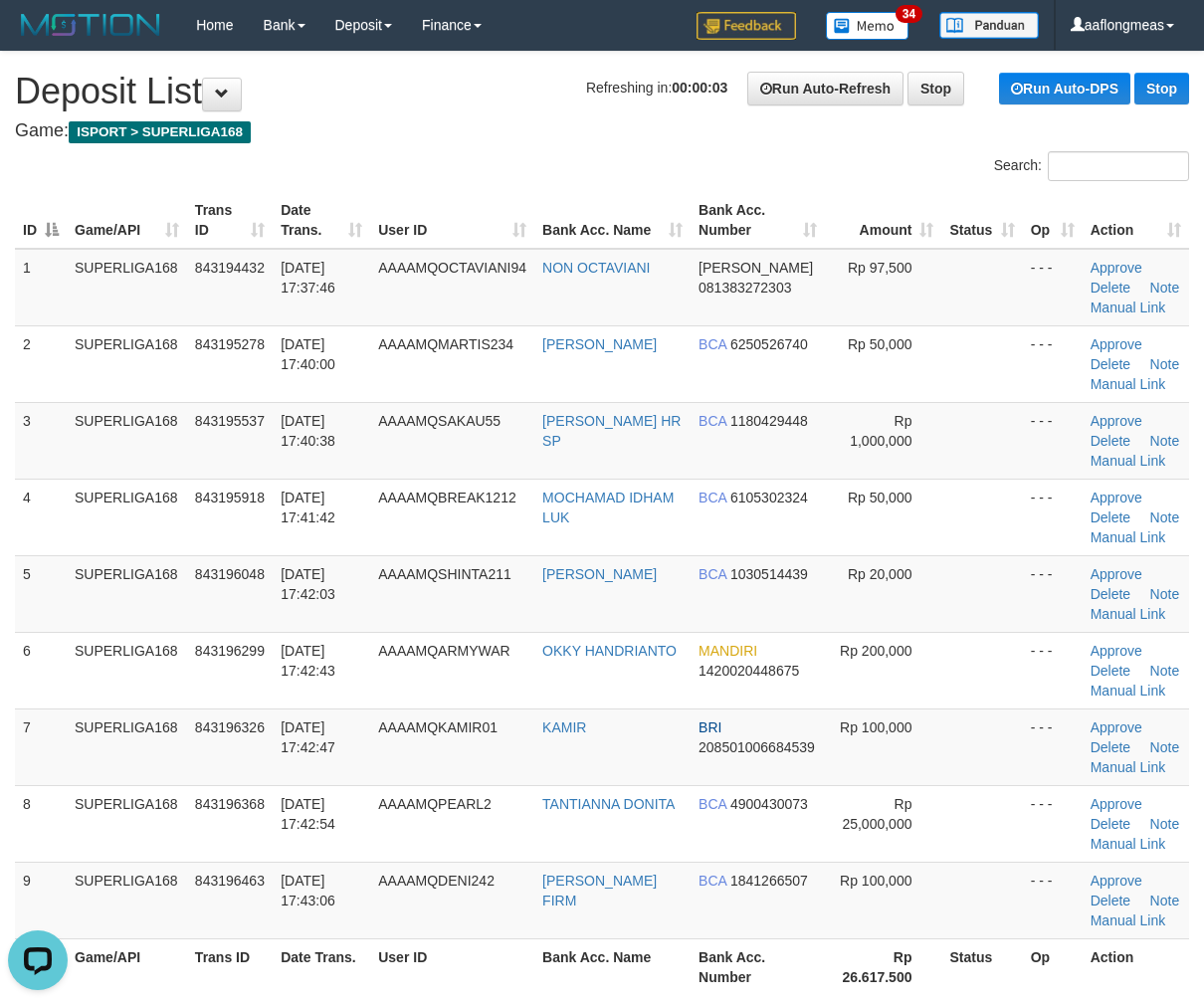 drag, startPoint x: 899, startPoint y: 572, endPoint x: 1208, endPoint y: 593, distance: 309.7128 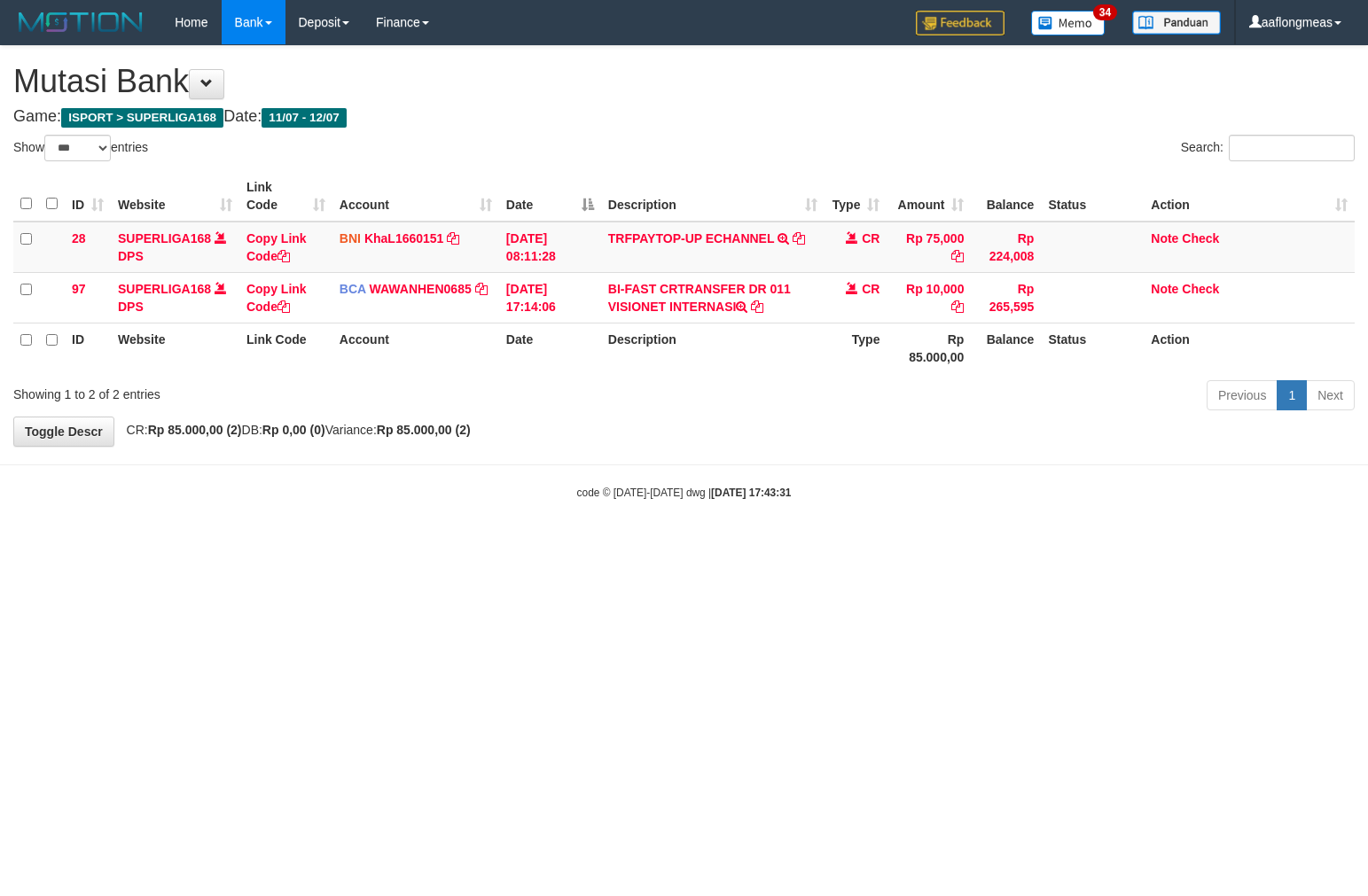 select on "***" 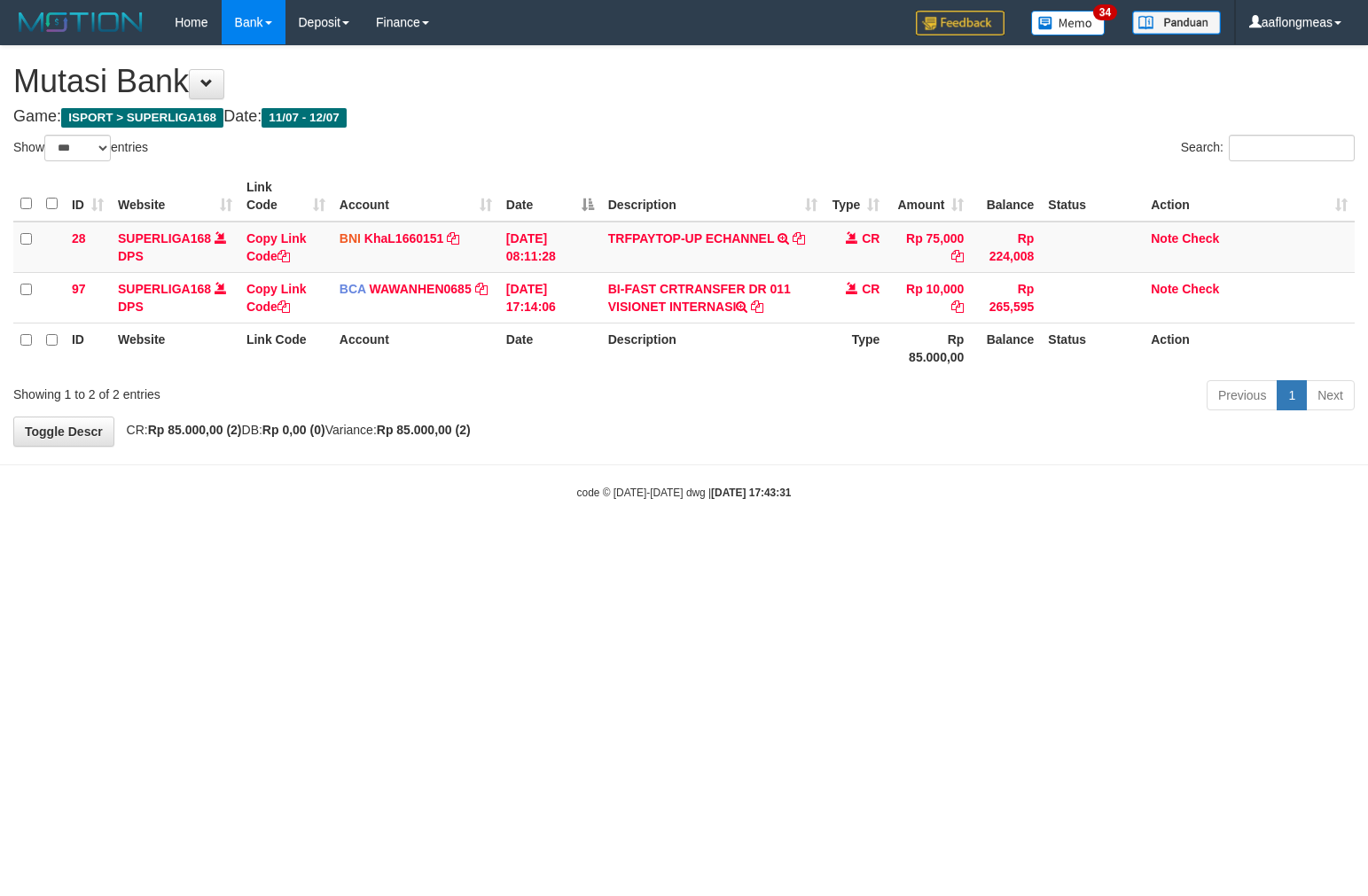 scroll, scrollTop: 0, scrollLeft: 0, axis: both 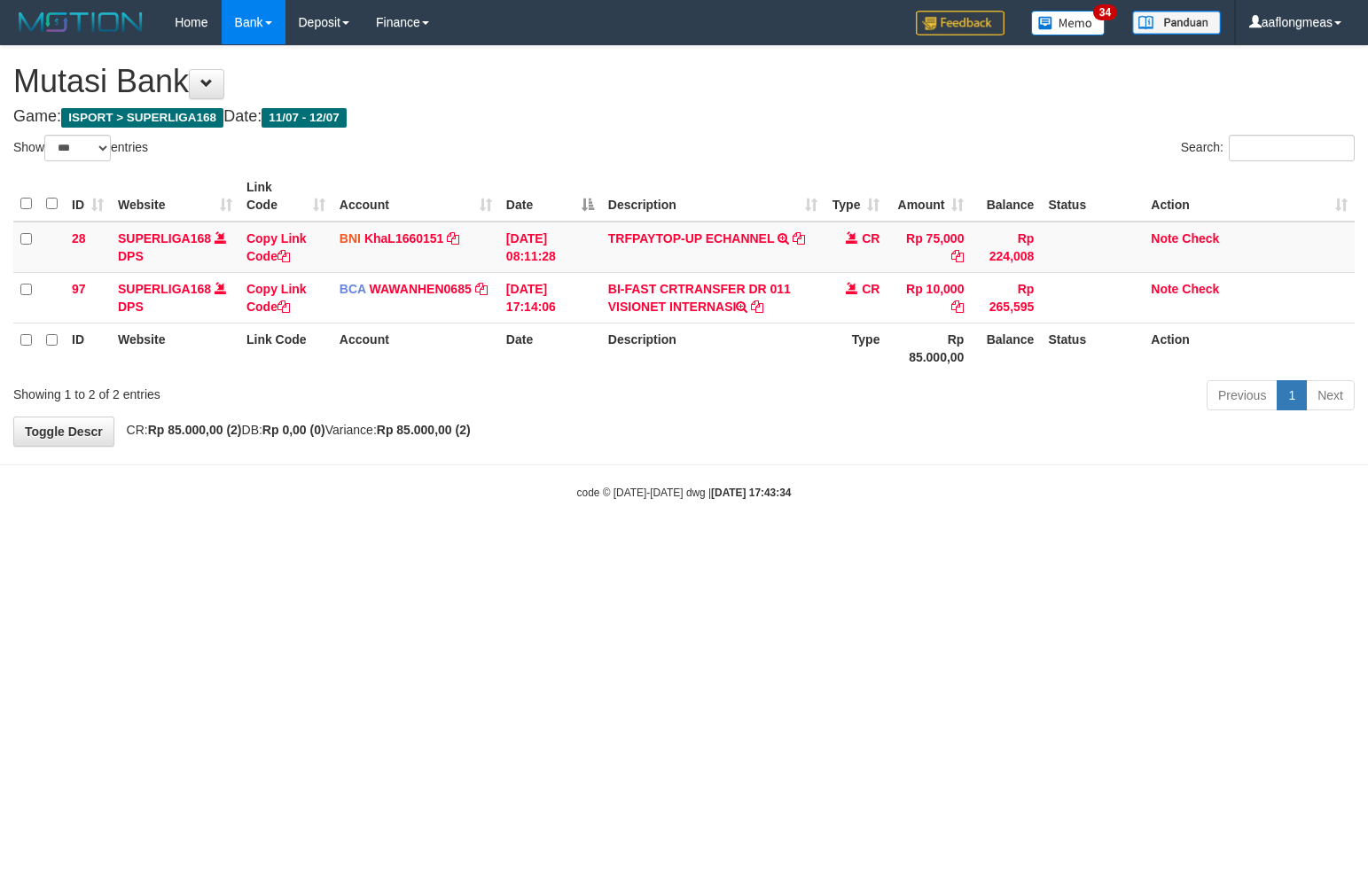 select on "***" 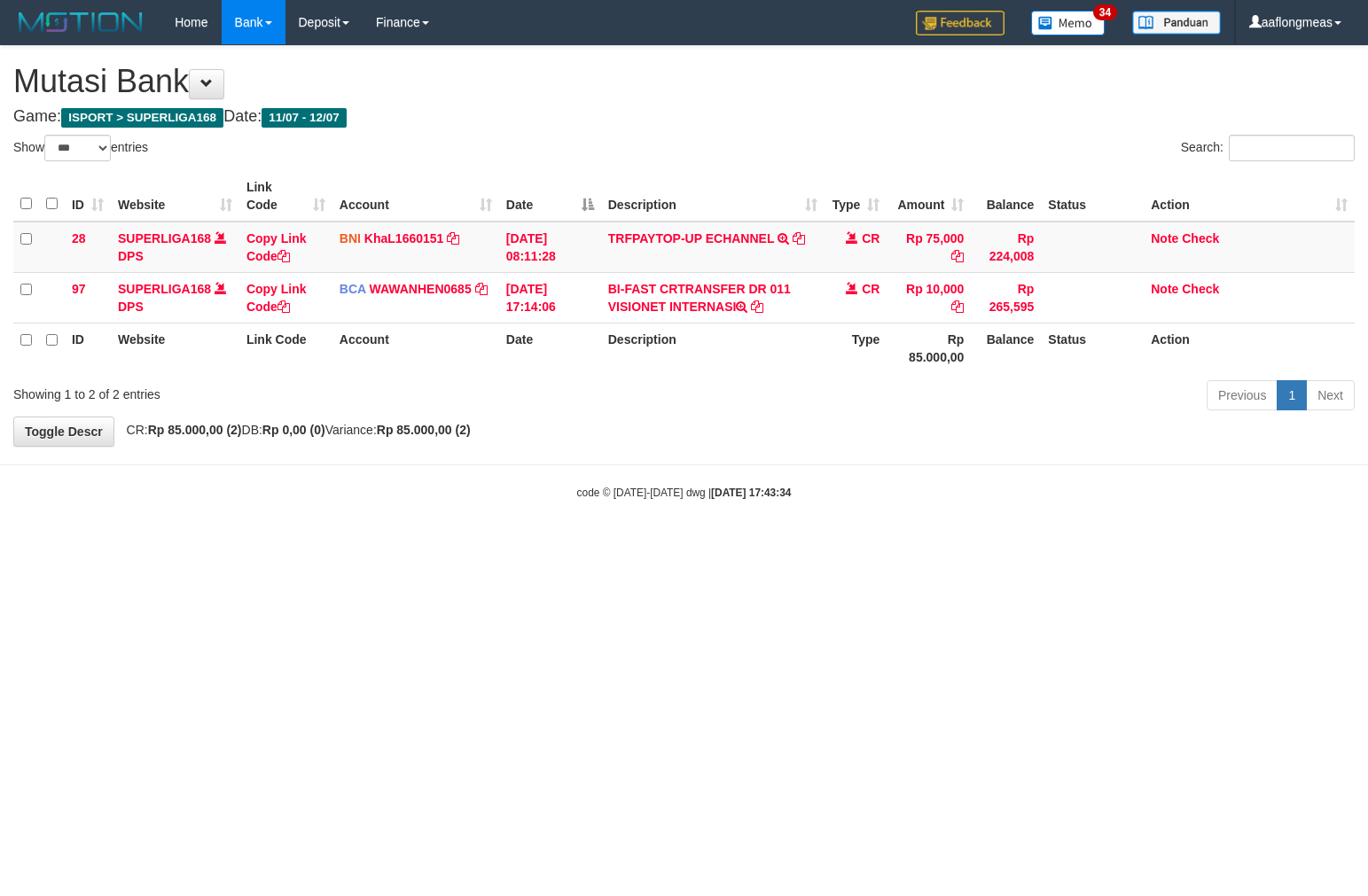 scroll, scrollTop: 0, scrollLeft: 0, axis: both 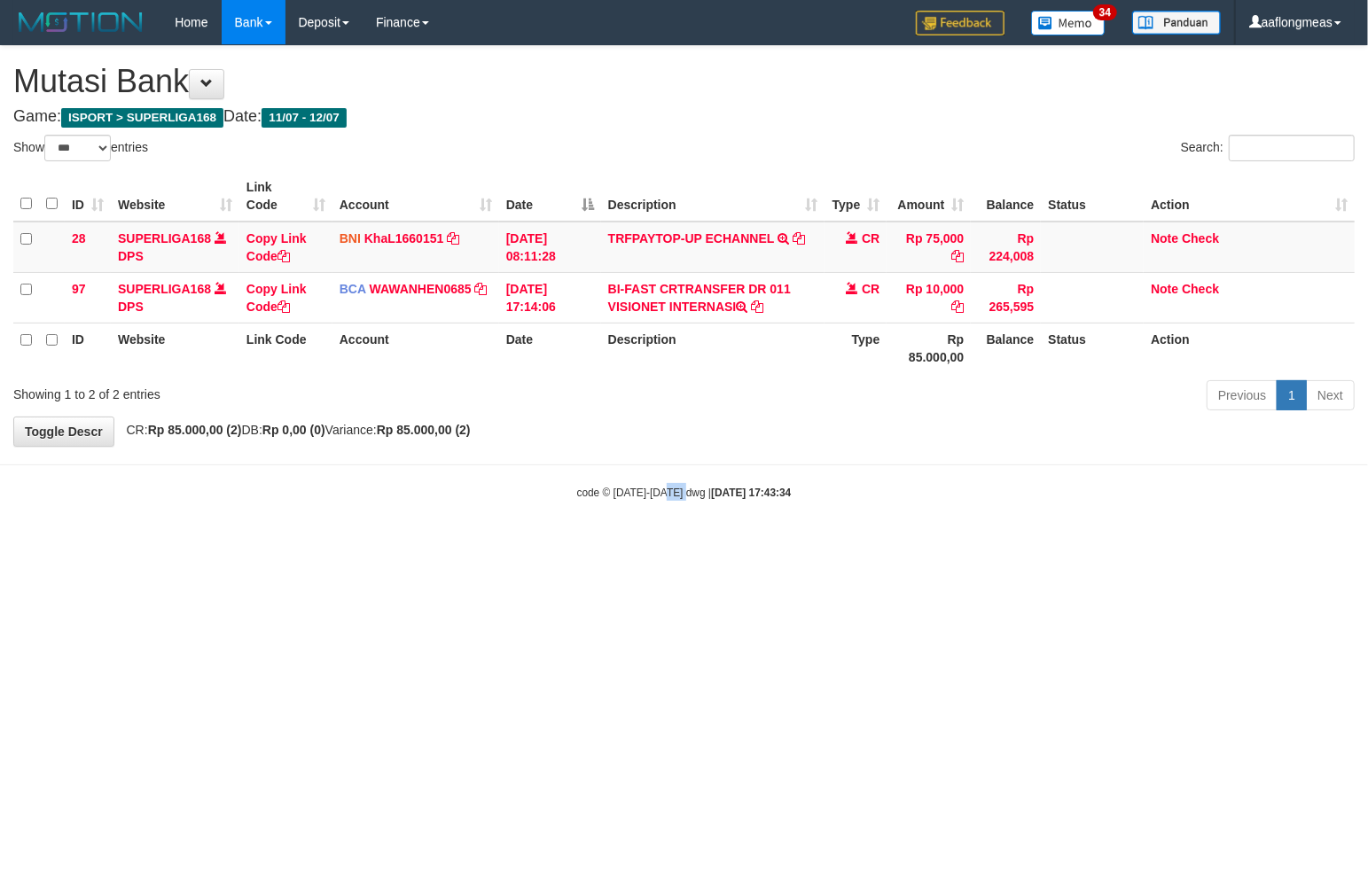click on "Toggle navigation
Home
Bank
Account List
Load
By Website
Group
[ISPORT]													SUPERLIGA168
By Load Group (DPS)" at bounding box center [684, 272] 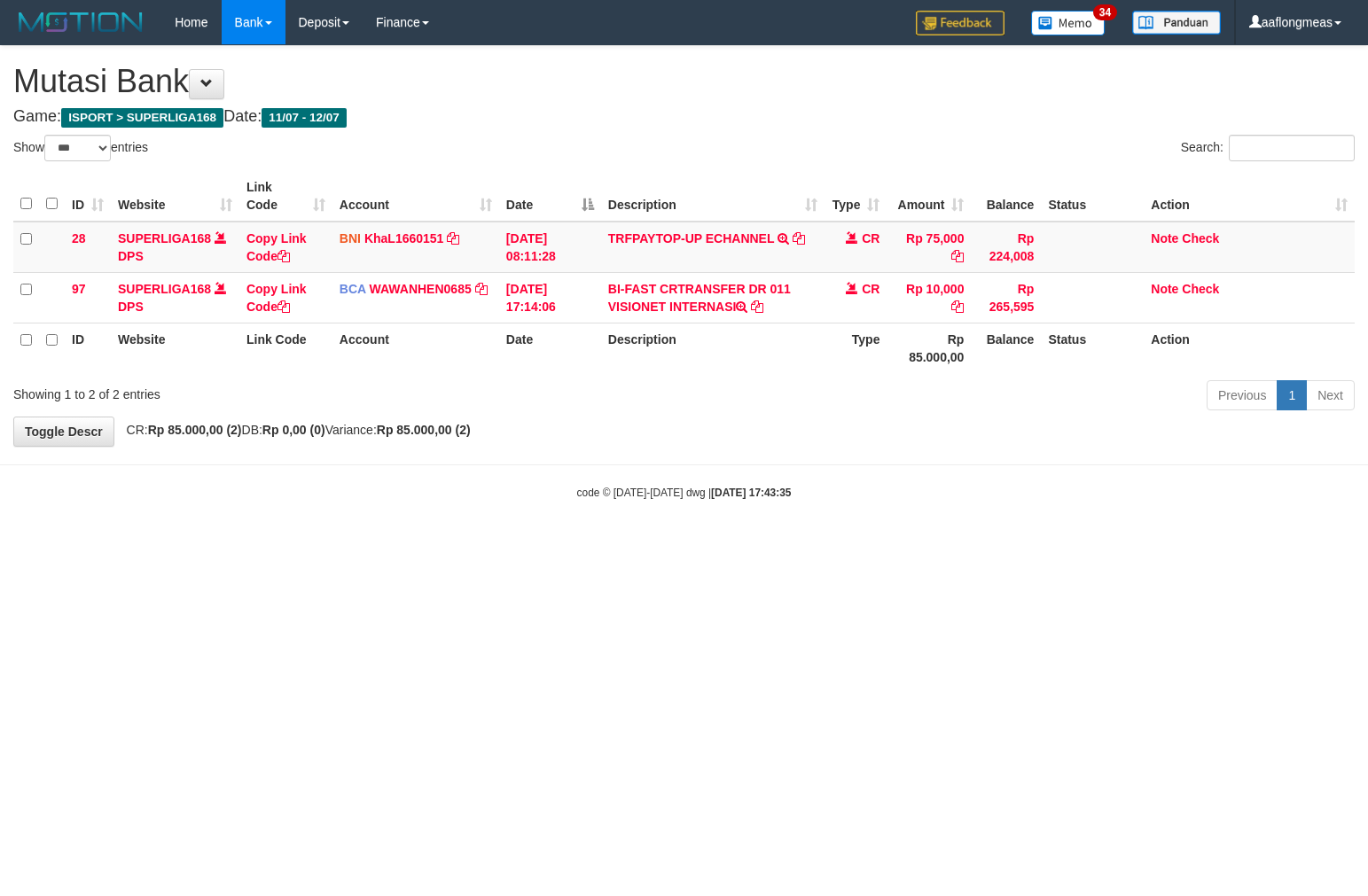 select on "***" 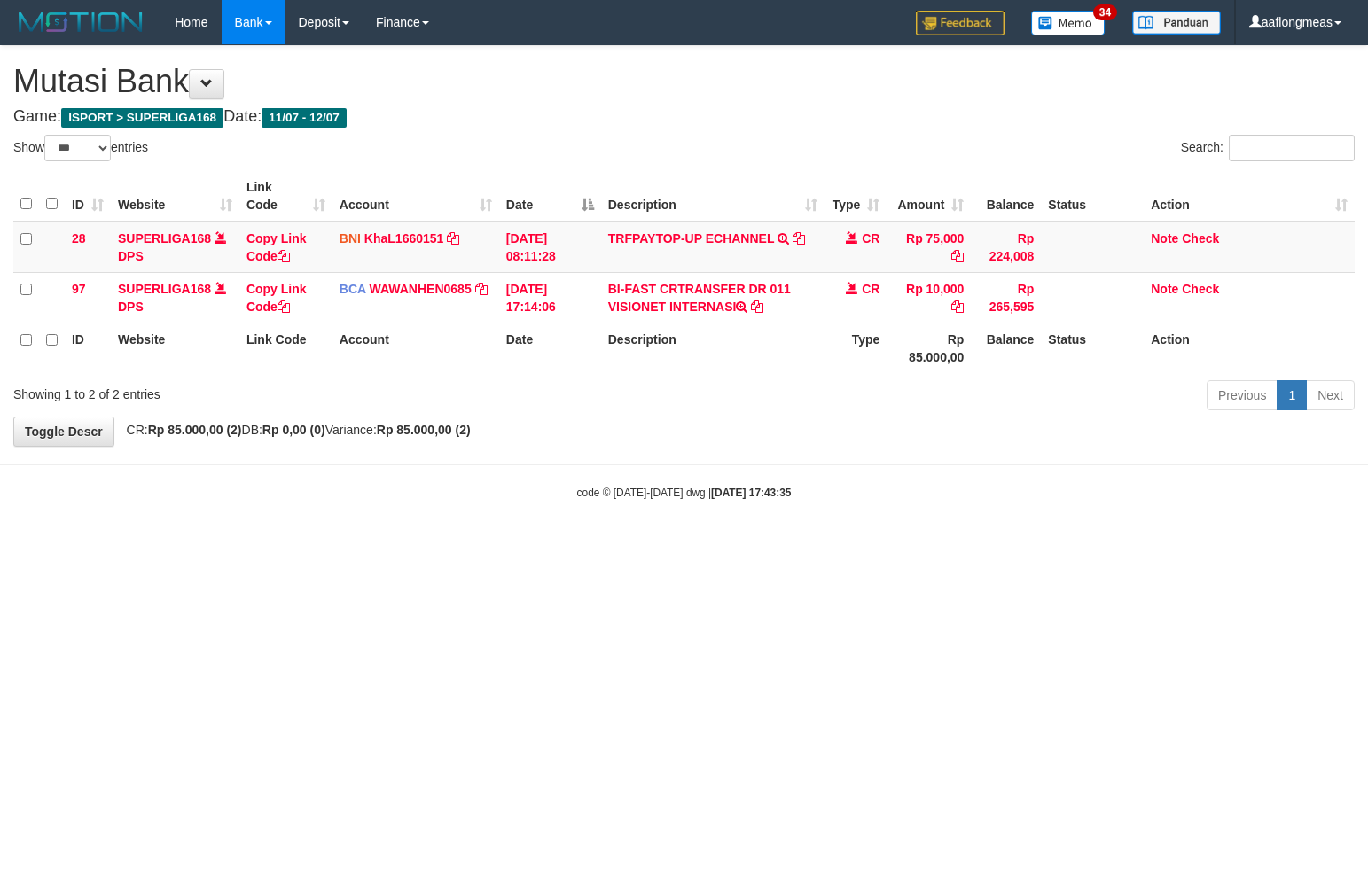 scroll, scrollTop: 0, scrollLeft: 0, axis: both 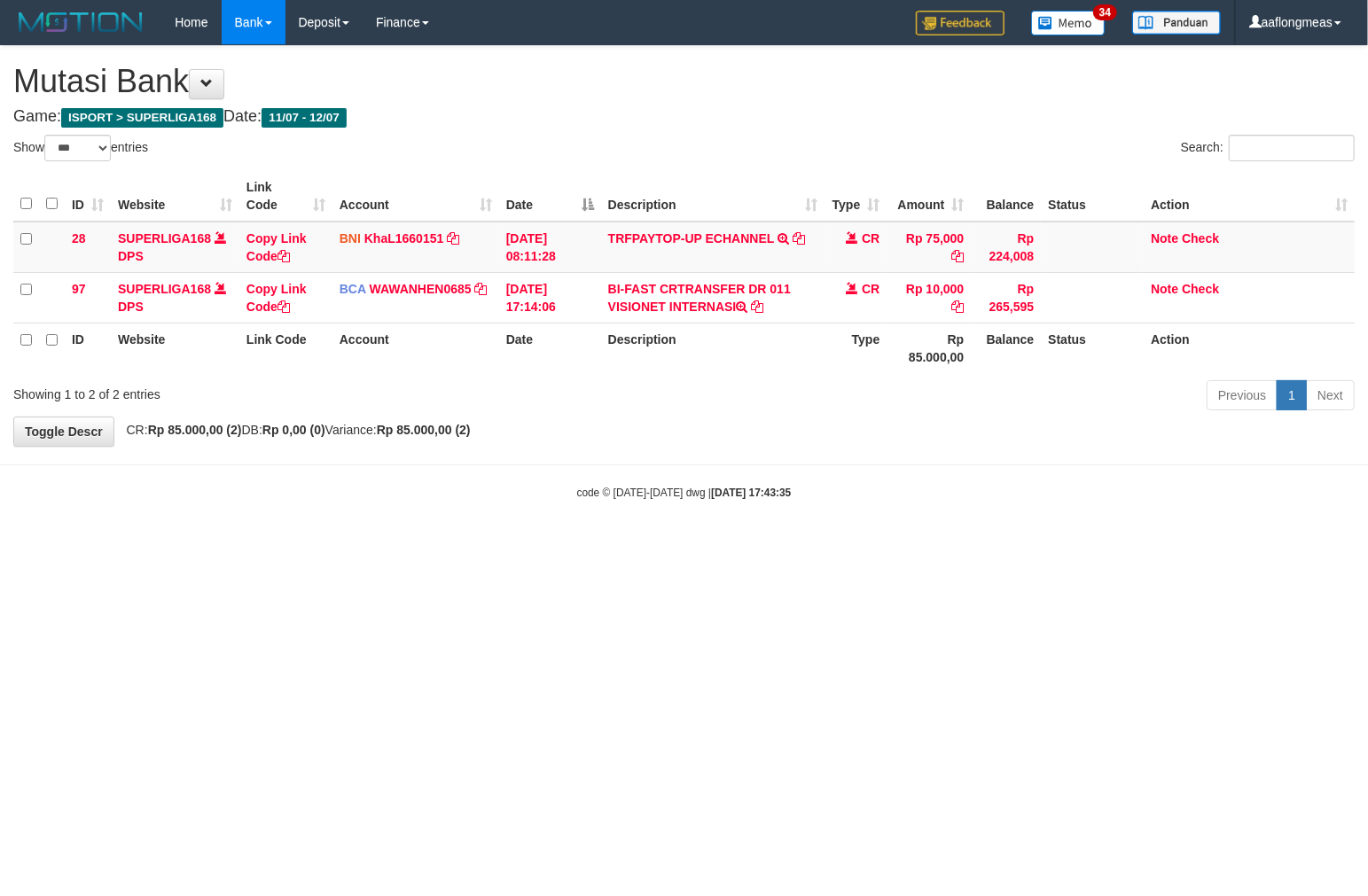 click on "Toggle navigation
Home
Bank
Account List
Load
By Website
Group
[ISPORT]													SUPERLIGA168
By Load Group (DPS)" at bounding box center (684, 272) 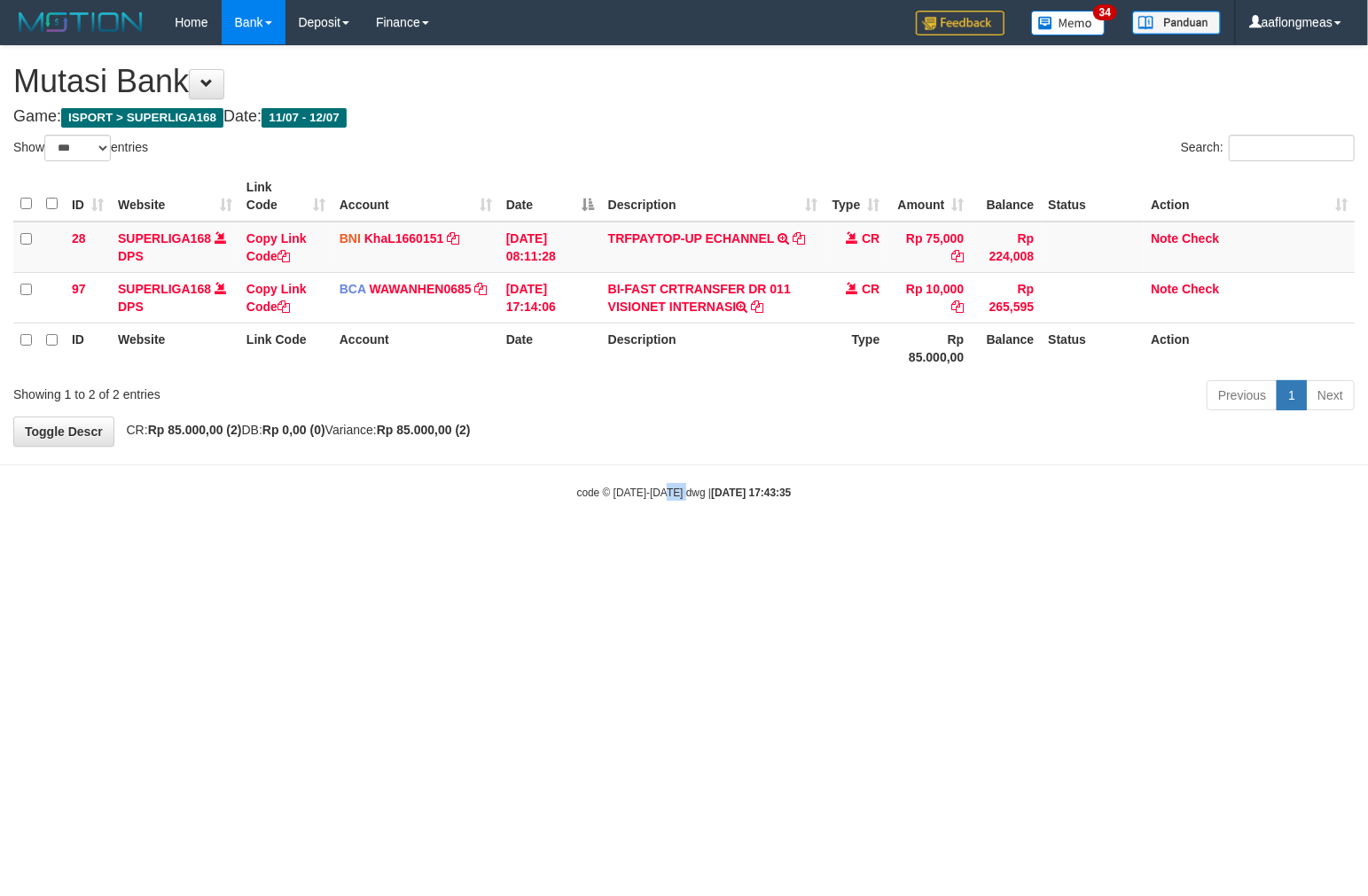 click on "Toggle navigation
Home
Bank
Account List
Load
By Website
Group
[ISPORT]													SUPERLIGA168
By Load Group (DPS)" at bounding box center (684, 272) 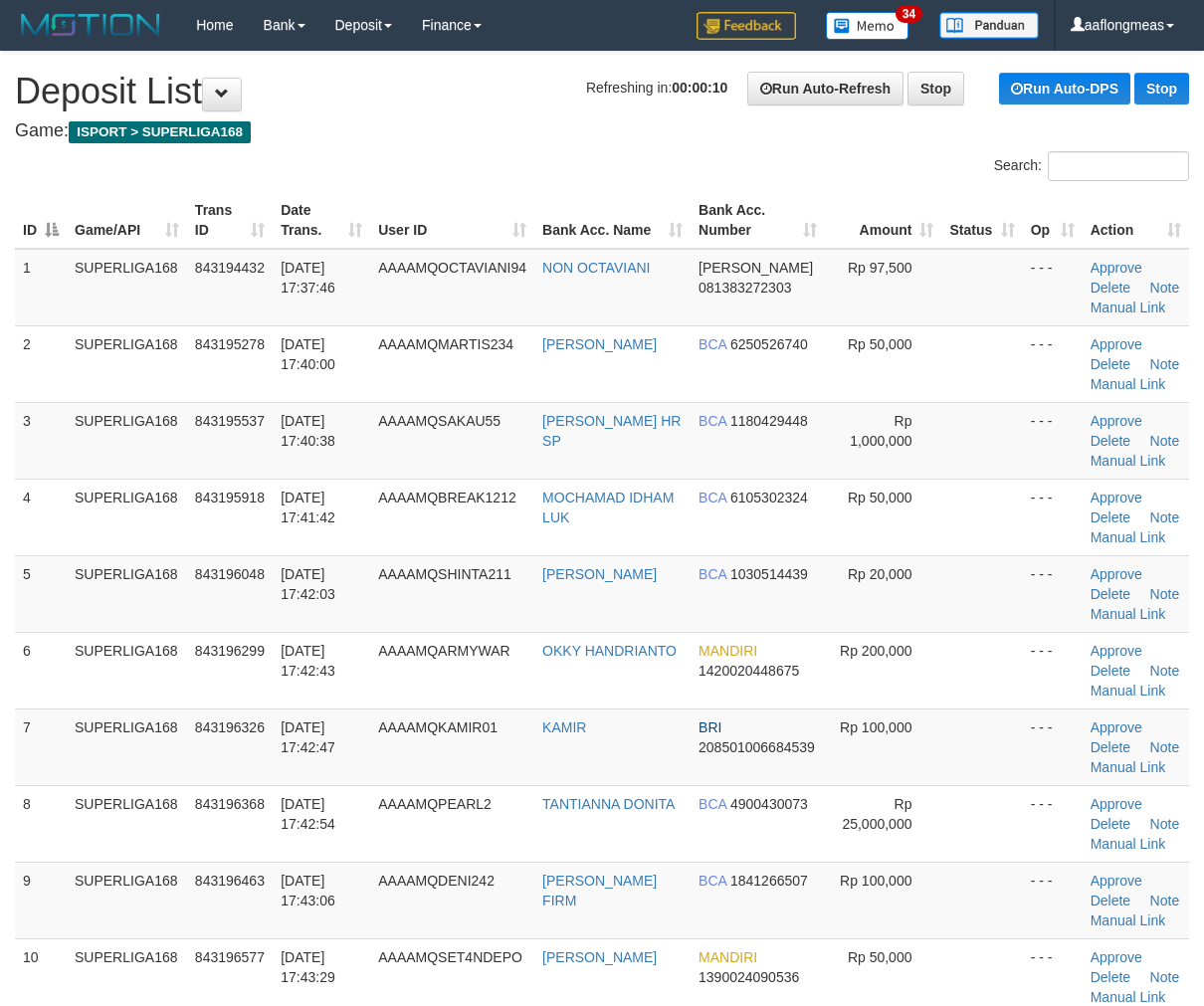 scroll, scrollTop: 0, scrollLeft: 0, axis: both 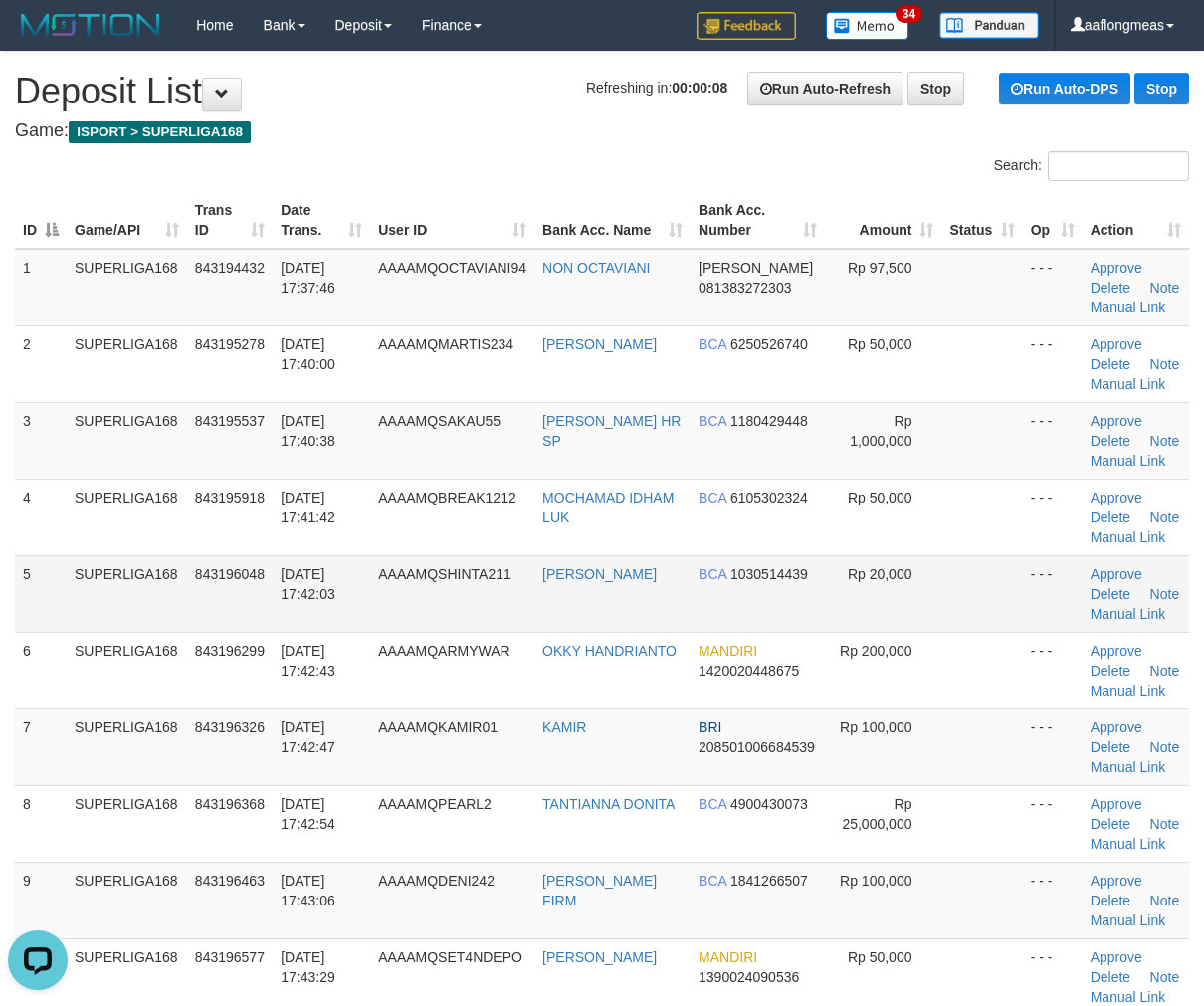 click at bounding box center [981, 593] 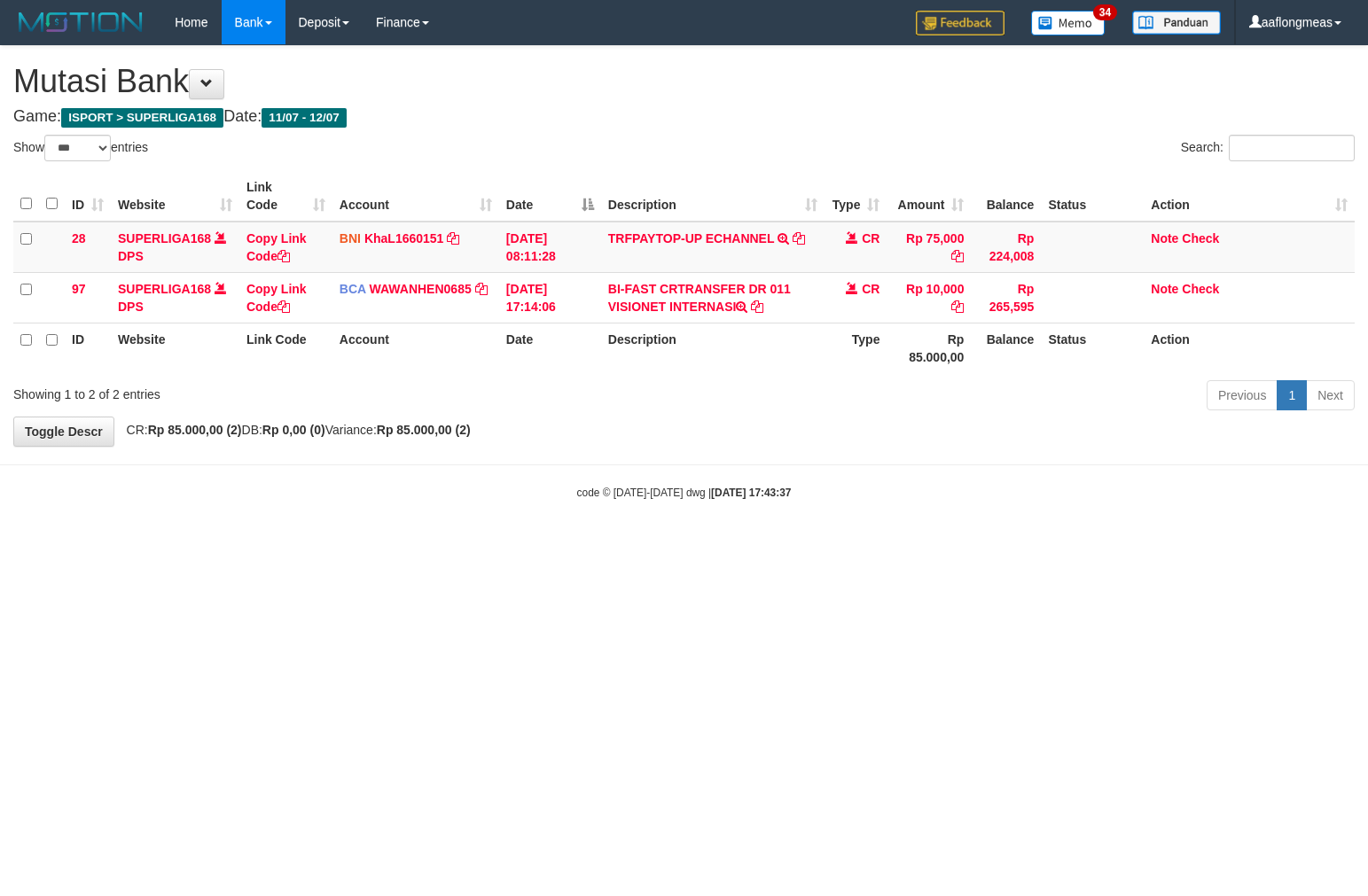 select on "***" 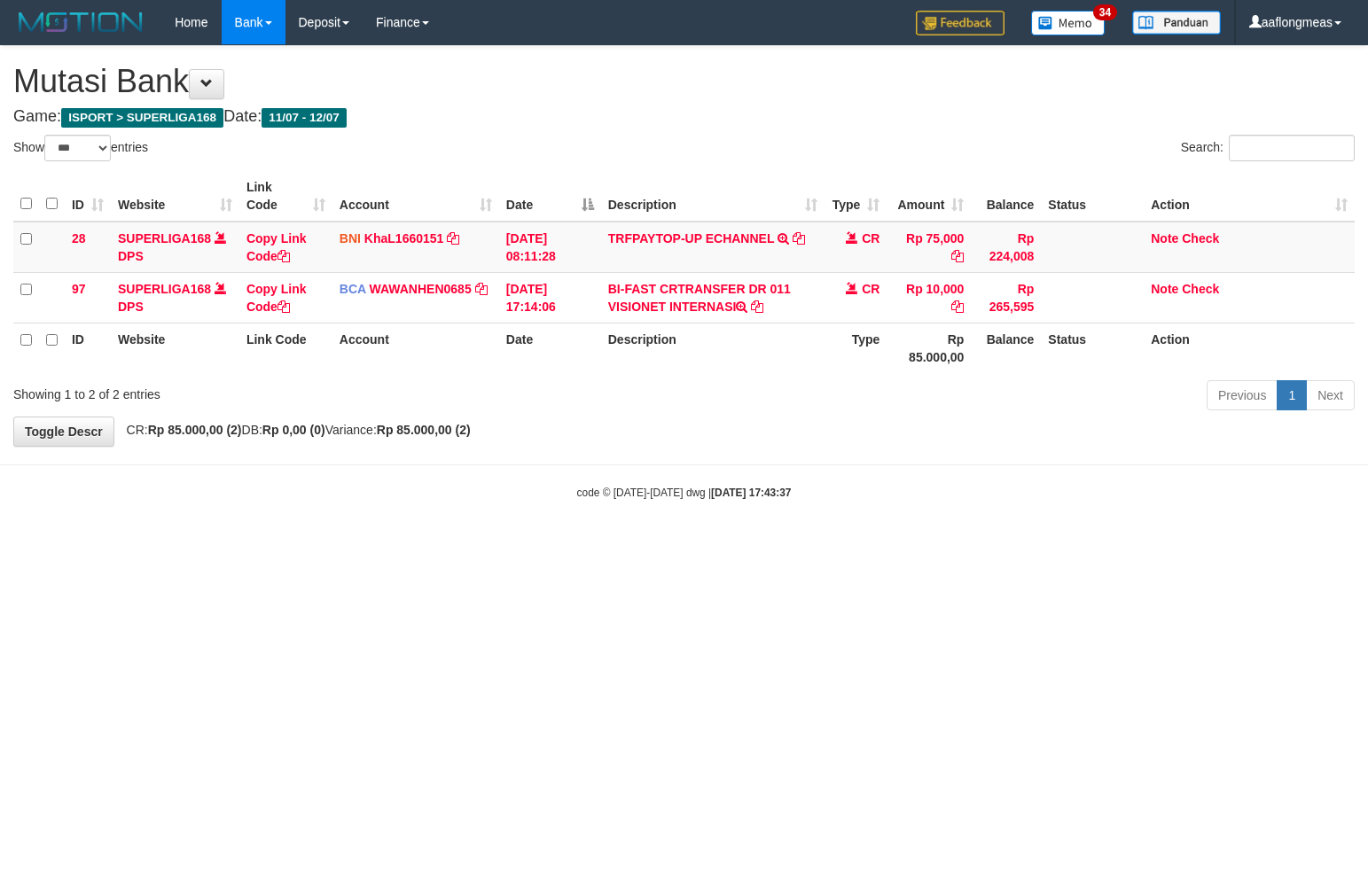 scroll, scrollTop: 0, scrollLeft: 0, axis: both 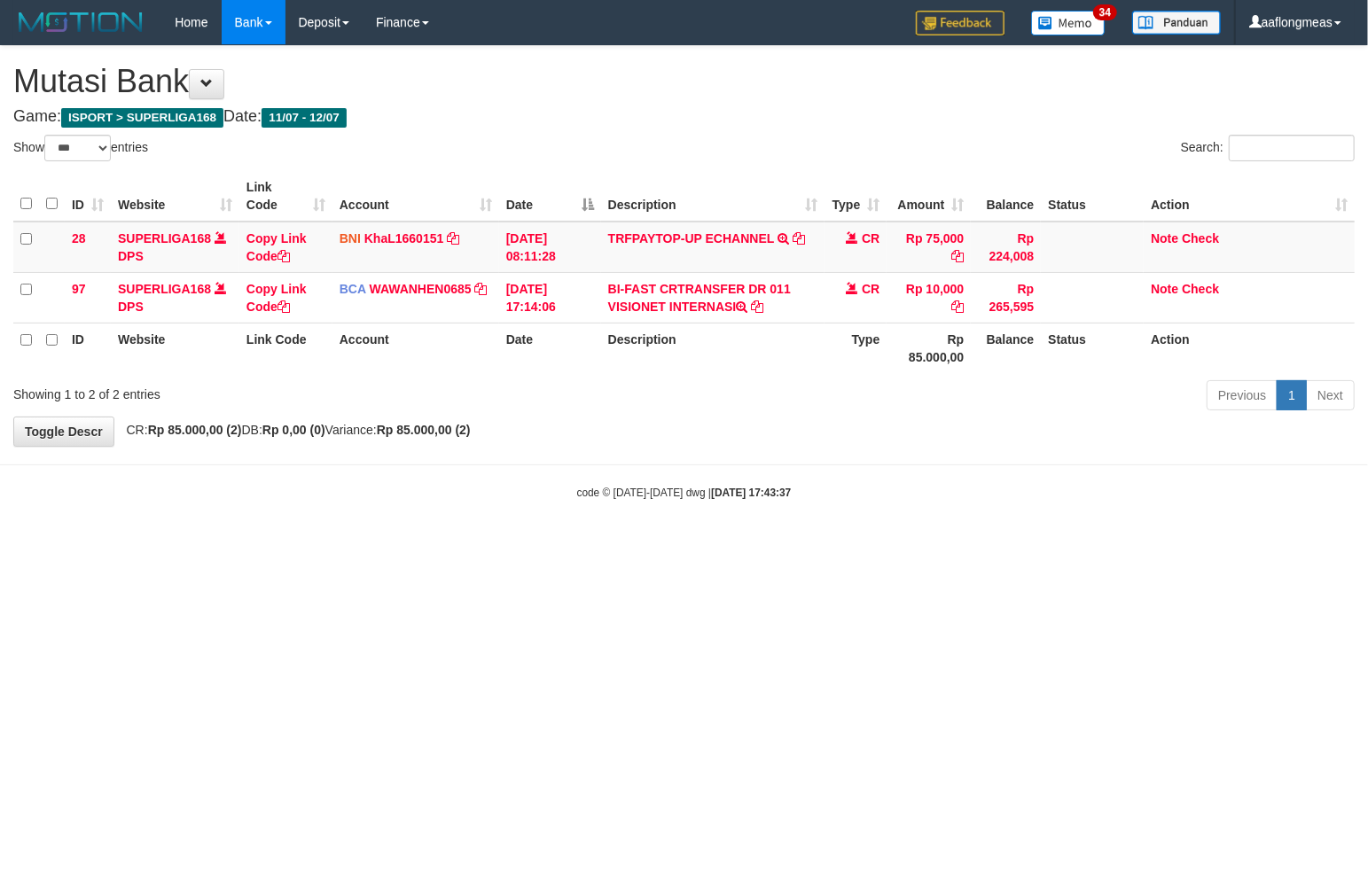 click on "Toggle navigation
Home
Bank
Account List
Load
By Website
Group
[ISPORT]													SUPERLIGA168
By Load Group (DPS)" at bounding box center (684, 272) 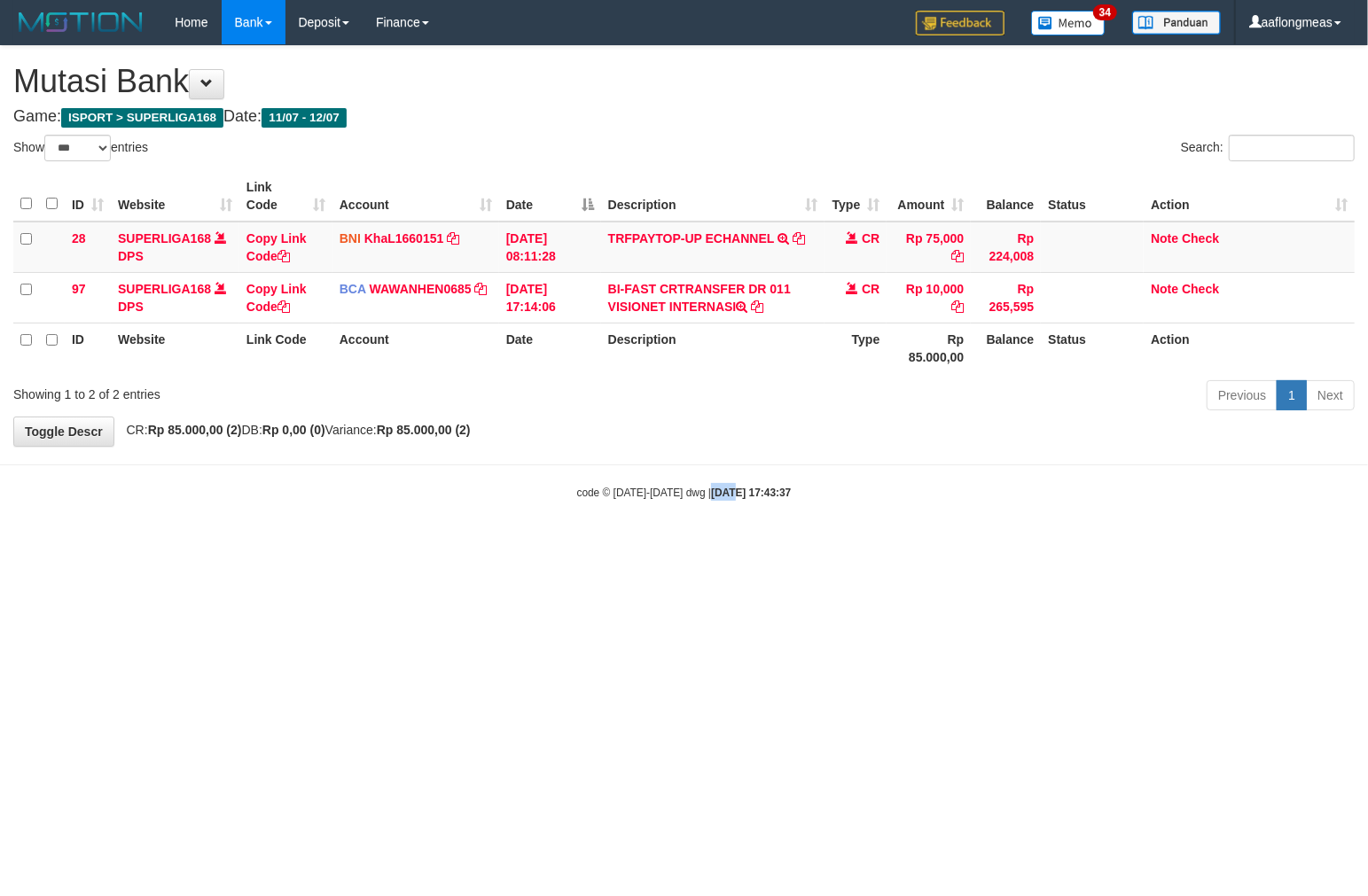 click on "Toggle navigation
Home
Bank
Account List
Load
By Website
Group
[ISPORT]													SUPERLIGA168
By Load Group (DPS)" at bounding box center [684, 272] 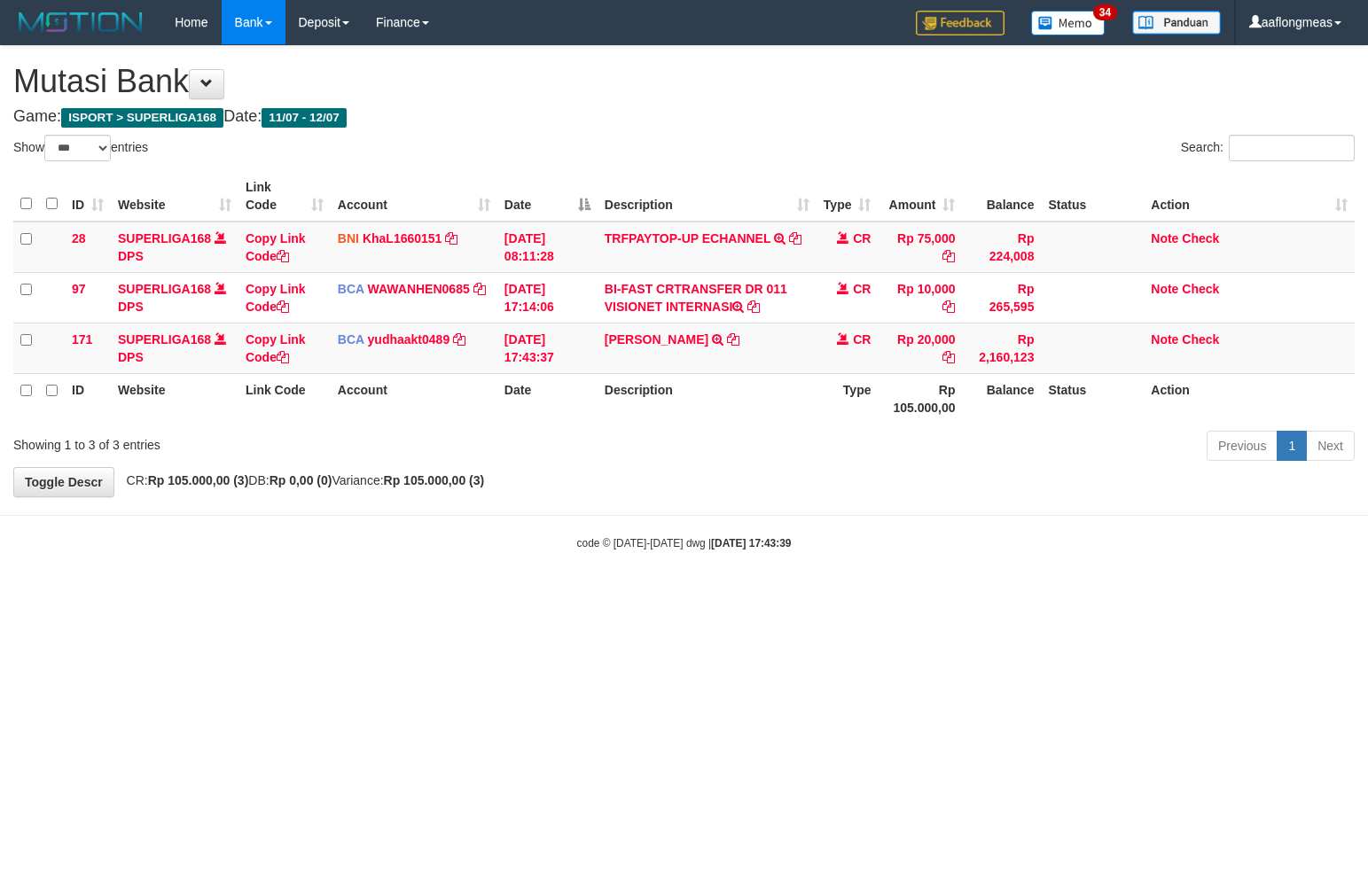 select on "***" 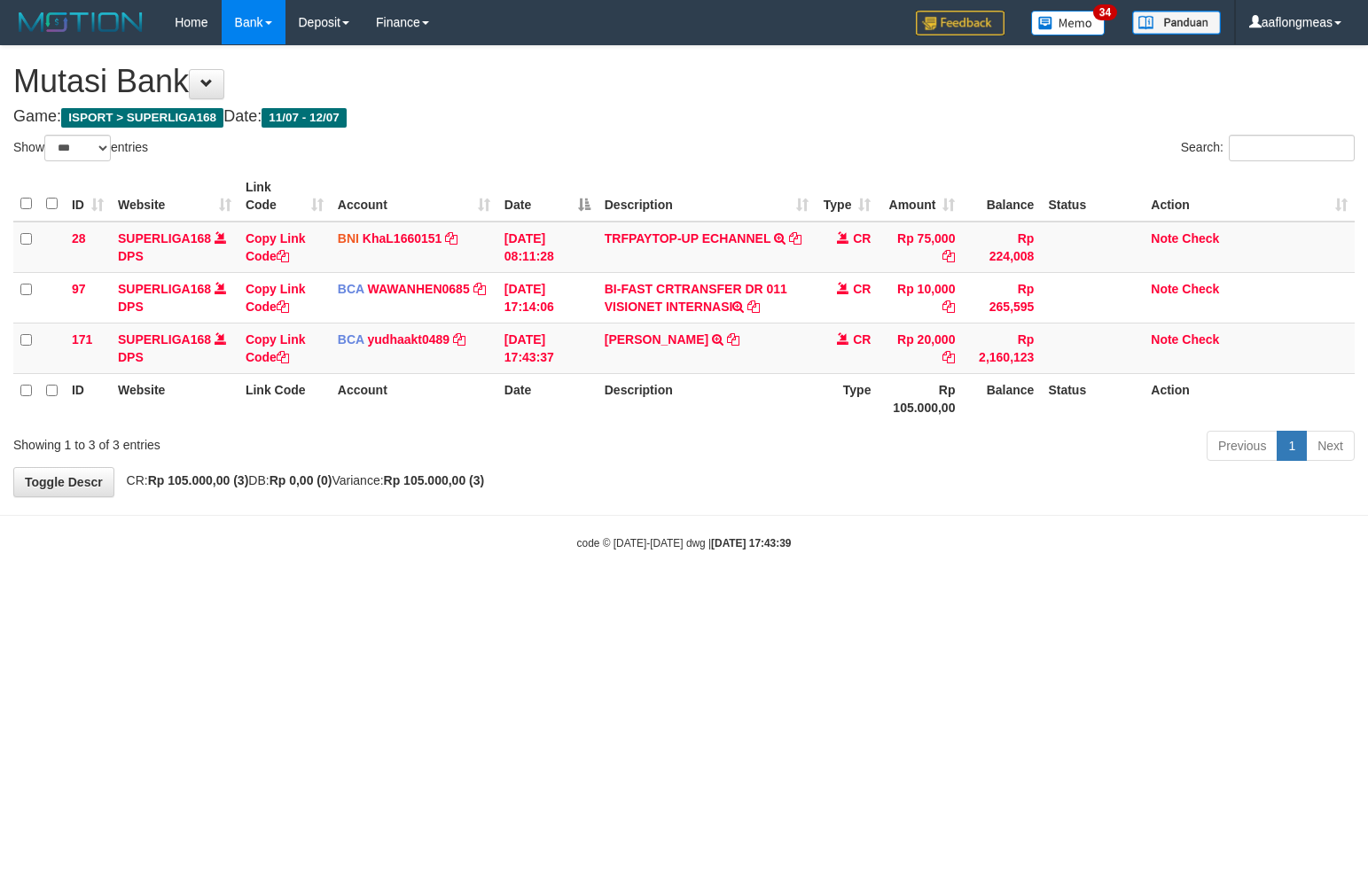 scroll, scrollTop: 0, scrollLeft: 0, axis: both 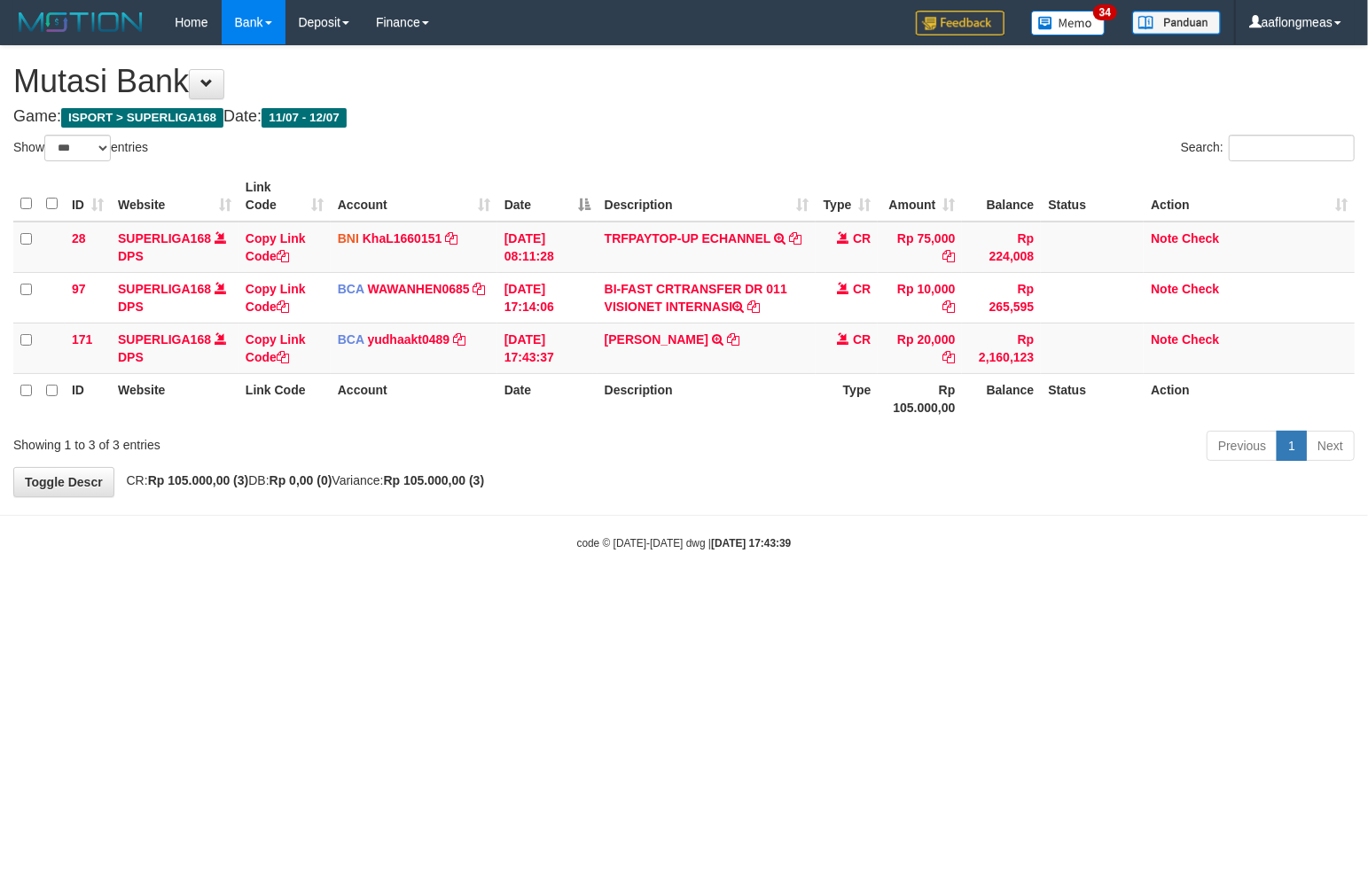 click on "Toggle navigation
Home
Bank
Account List
Load
By Website
Group
[ISPORT]													SUPERLIGA168
By Load Group (DPS)" at bounding box center [684, 298] 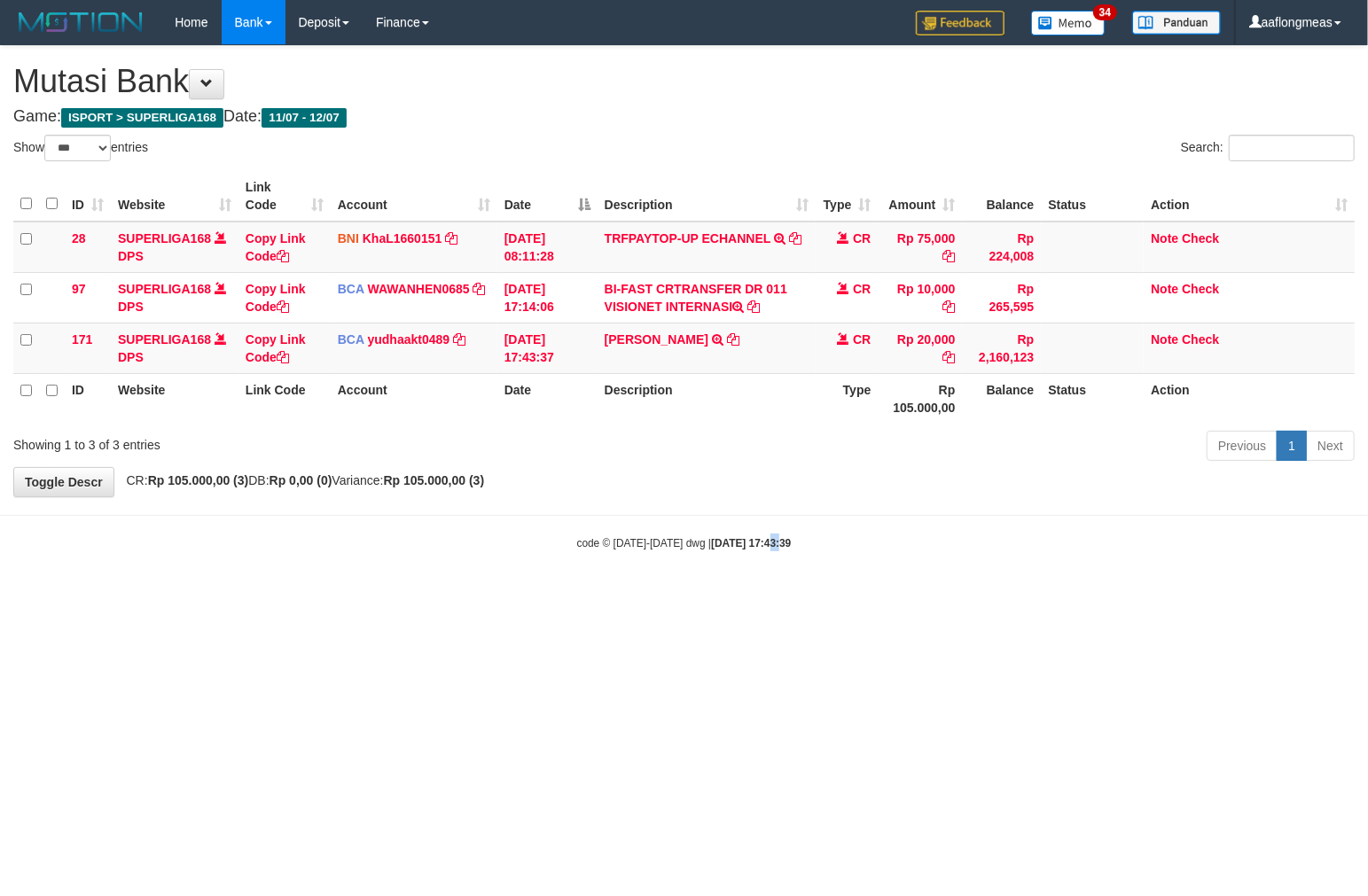 click on "Toggle navigation
Home
Bank
Account List
Load
By Website
Group
[ISPORT]													SUPERLIGA168
By Load Group (DPS)" at bounding box center [684, 298] 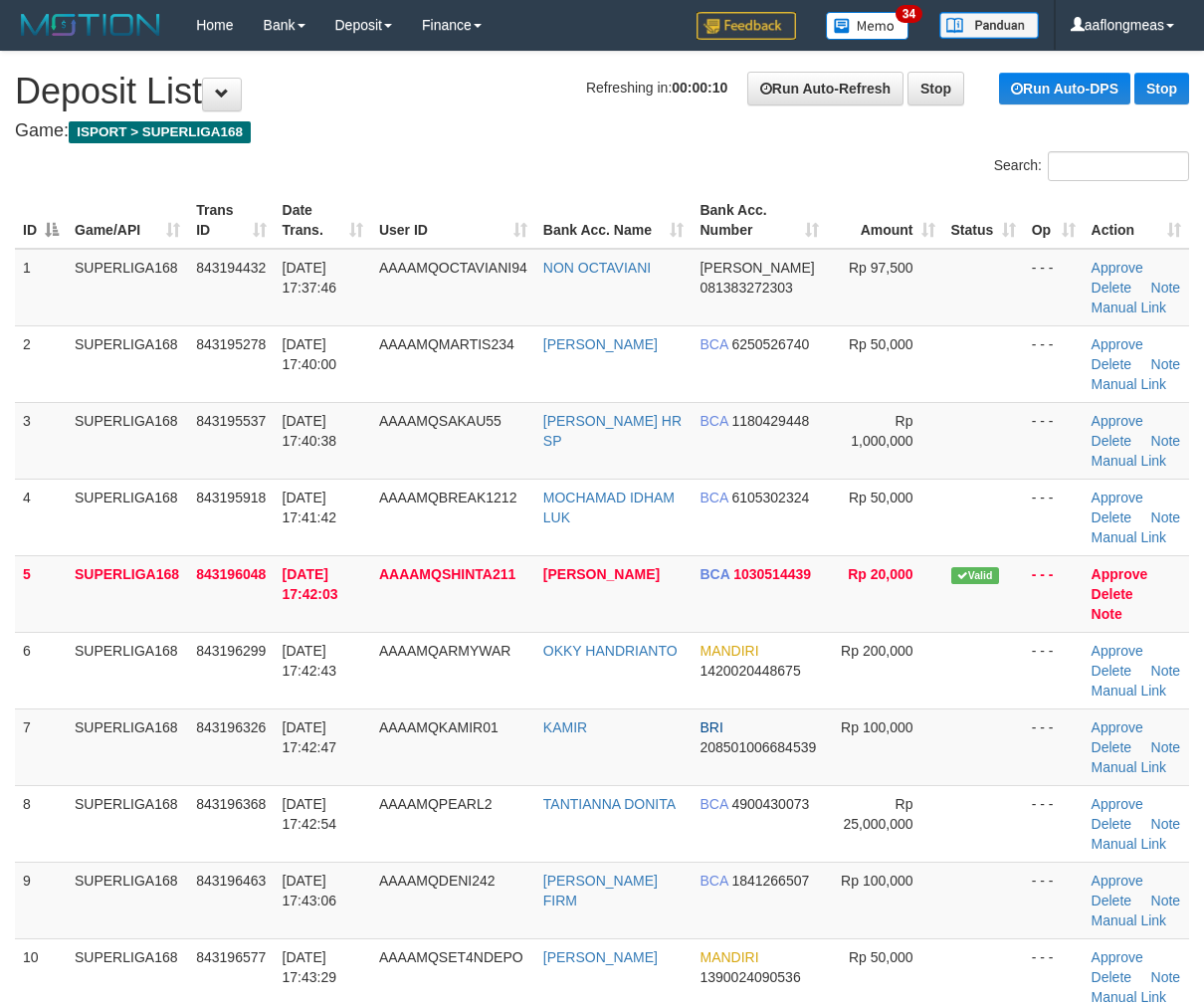 scroll, scrollTop: 0, scrollLeft: 0, axis: both 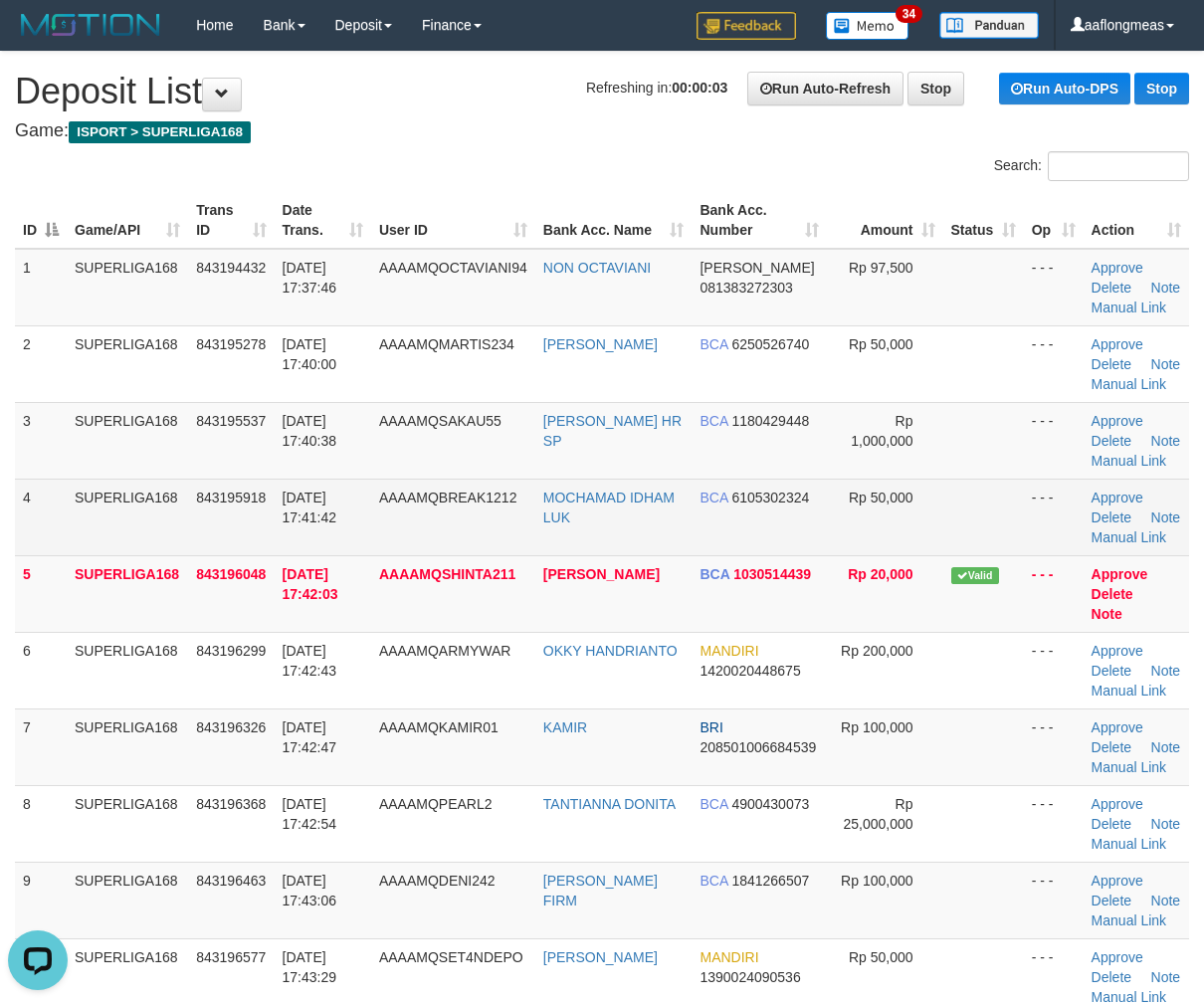 click at bounding box center [983, 516] 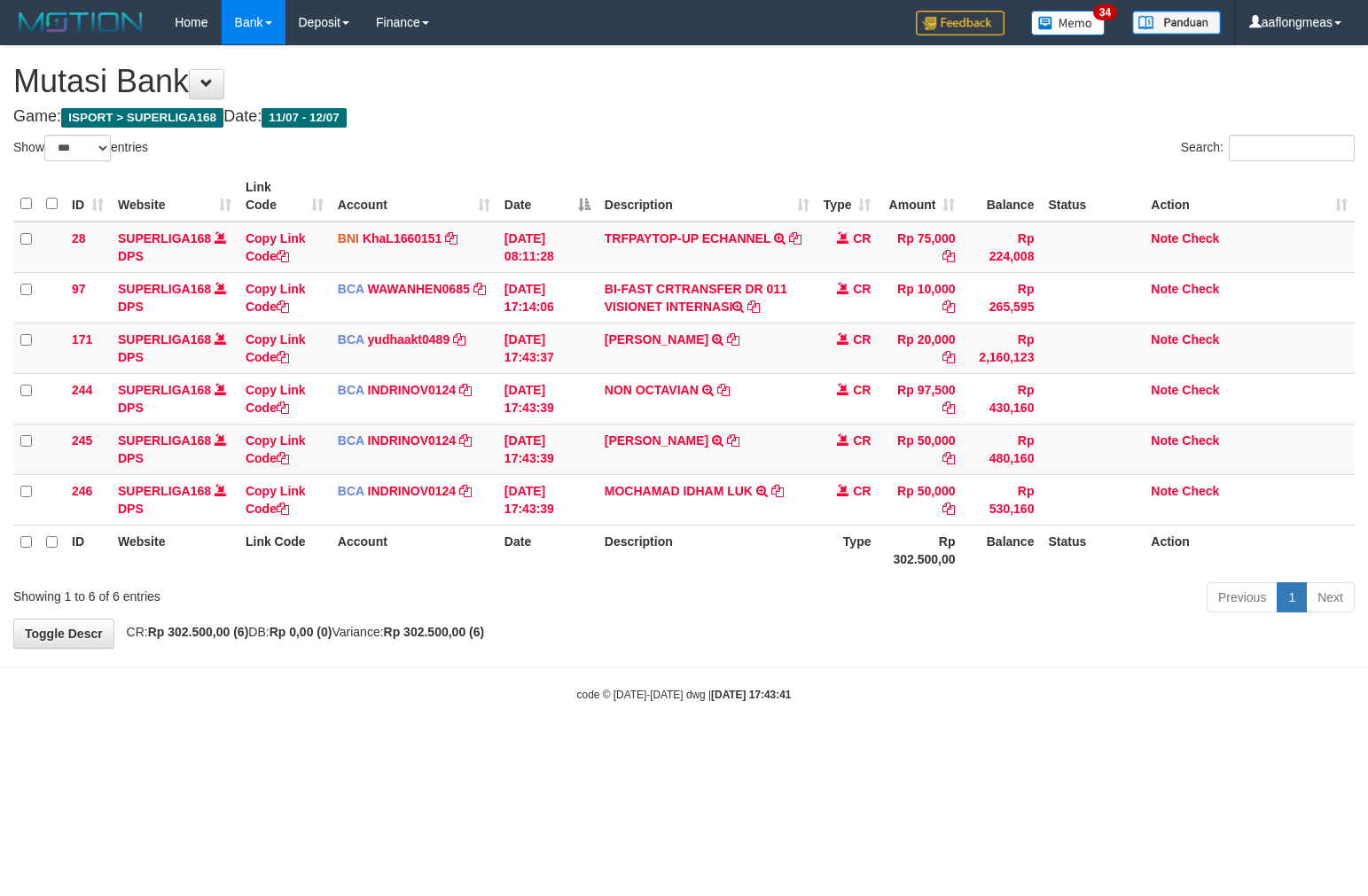 select on "***" 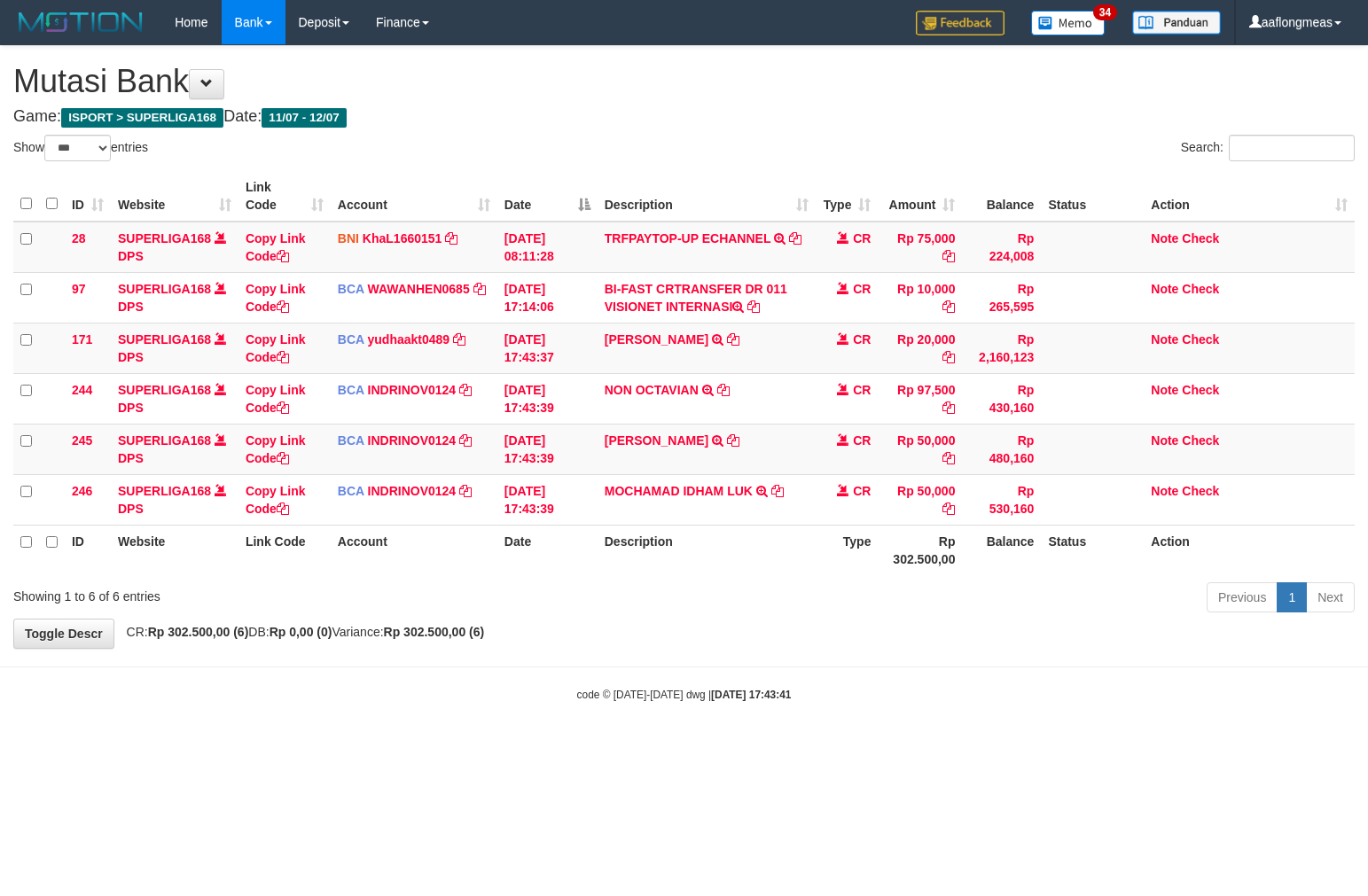 scroll, scrollTop: 0, scrollLeft: 0, axis: both 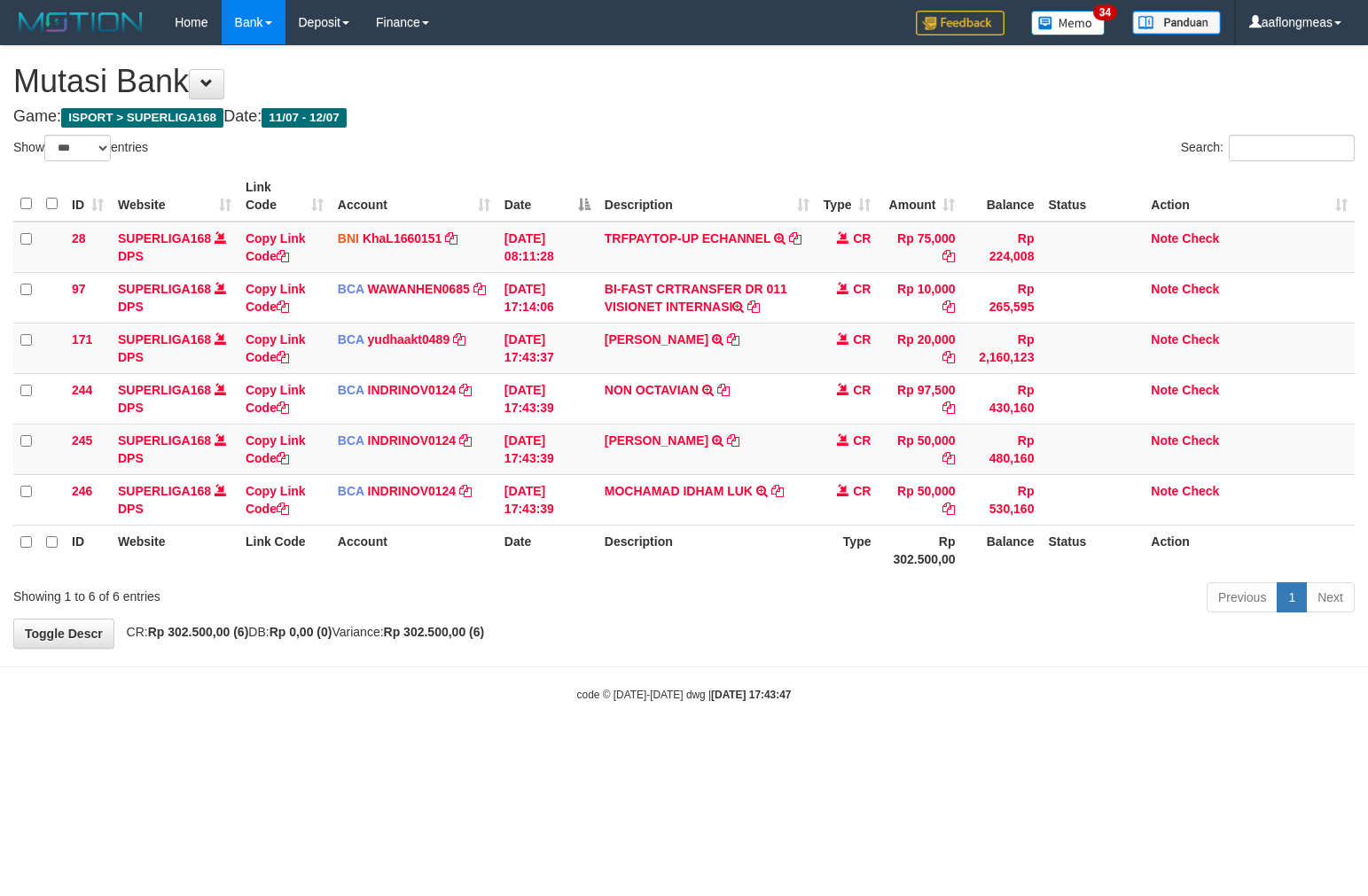 select on "***" 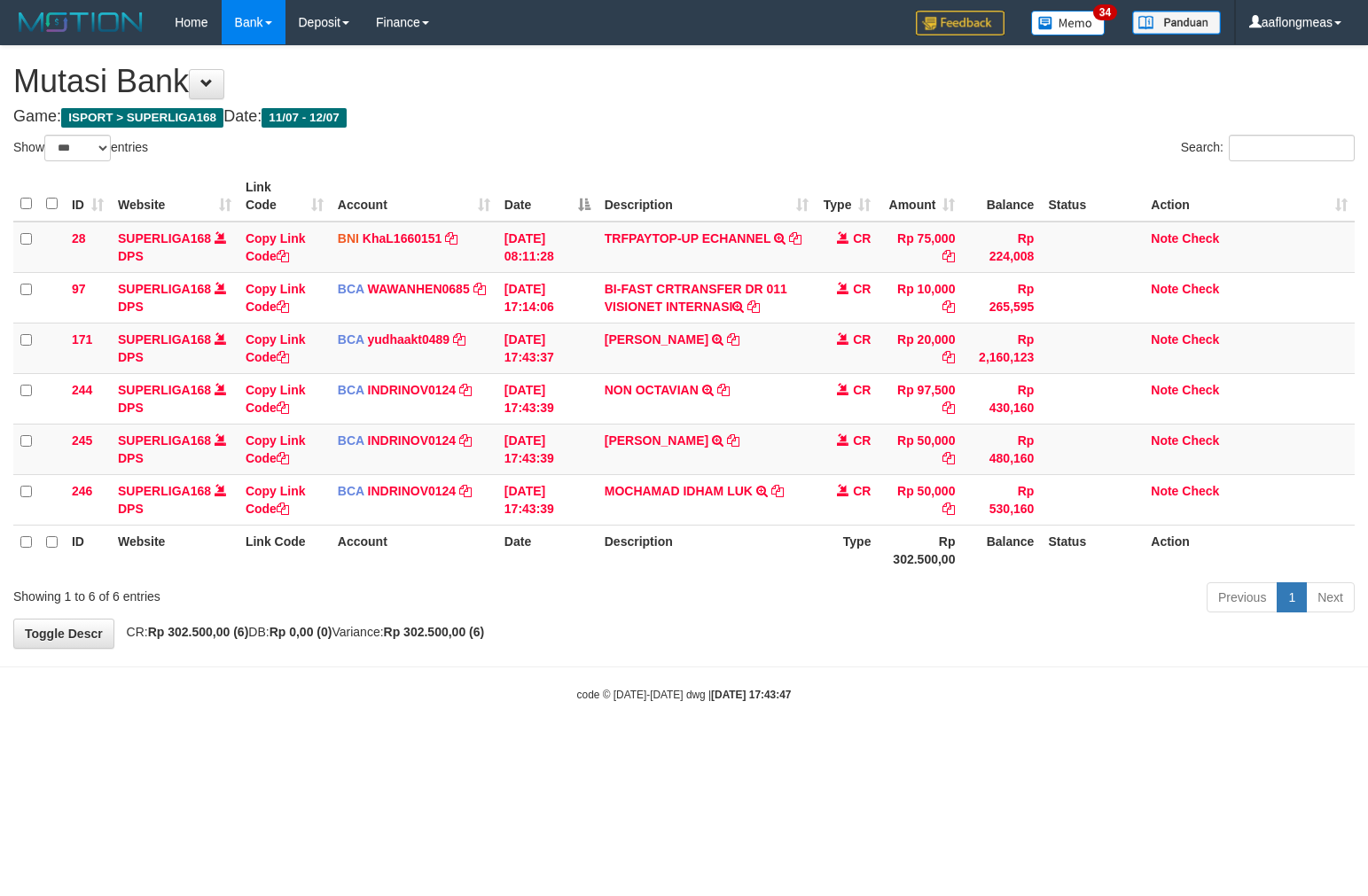 scroll, scrollTop: 0, scrollLeft: 0, axis: both 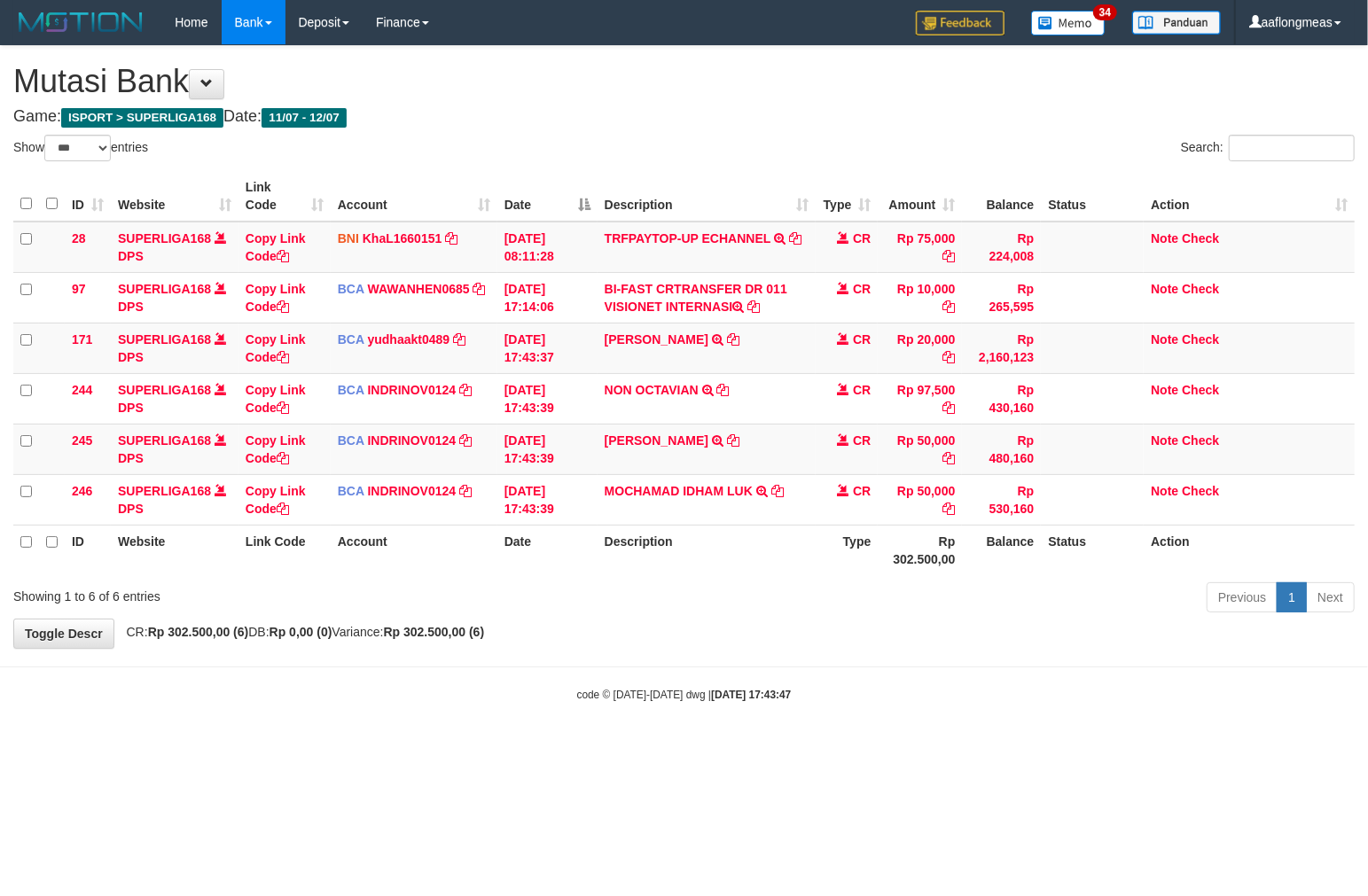drag, startPoint x: 0, startPoint y: 0, endPoint x: 743, endPoint y: 625, distance: 970.914 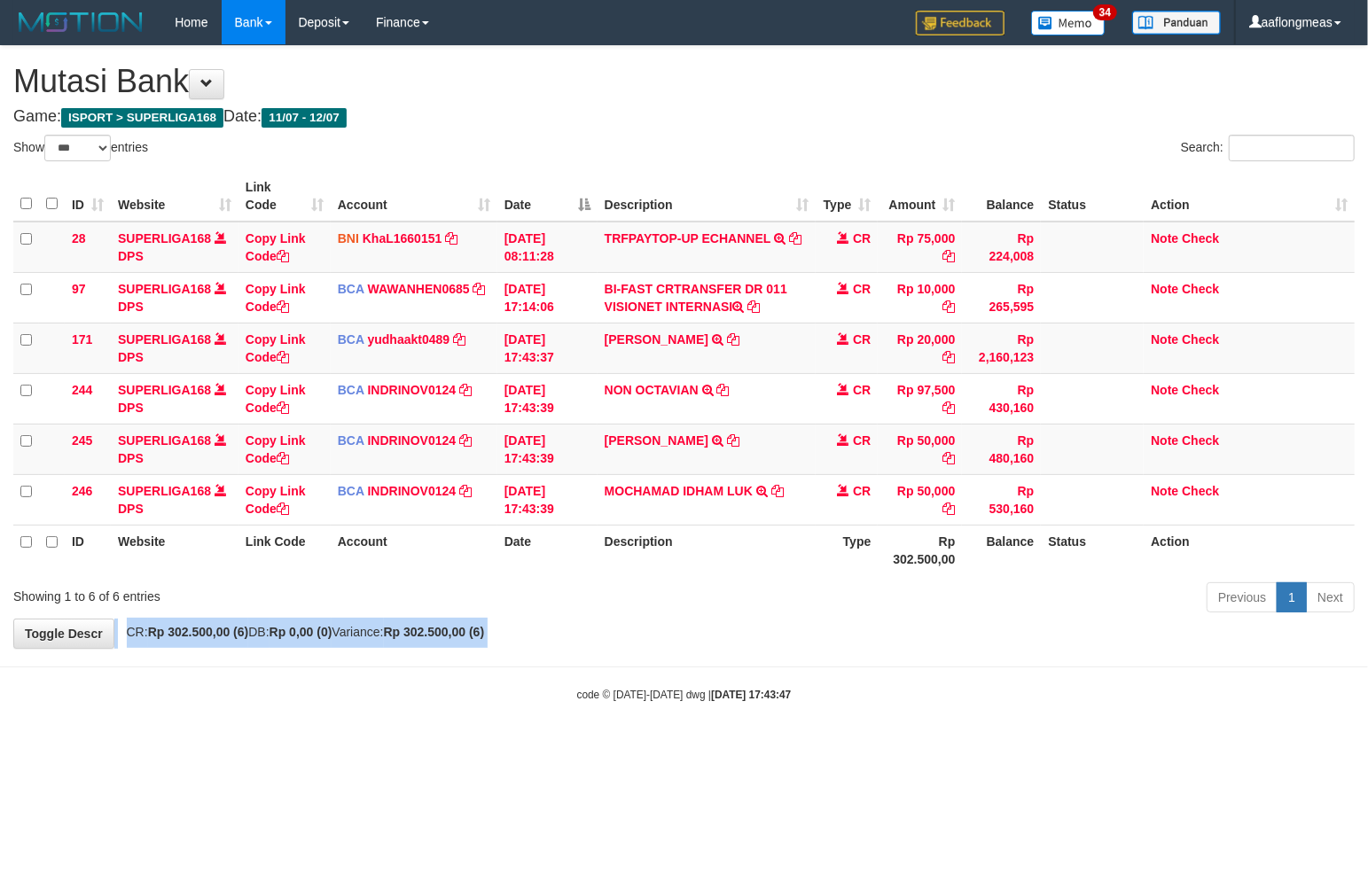 click on "**********" at bounding box center (684, 347) 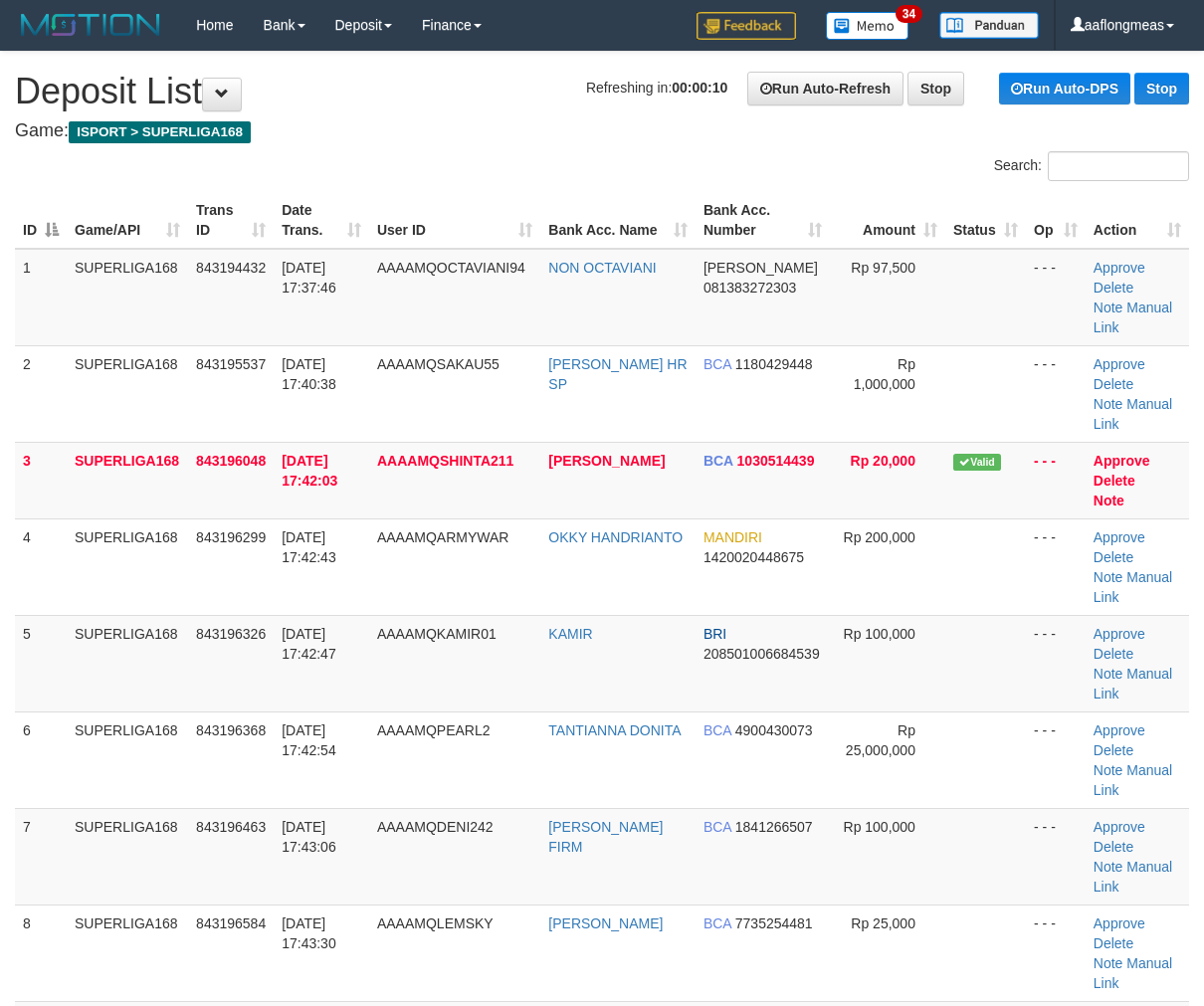 scroll, scrollTop: 0, scrollLeft: 0, axis: both 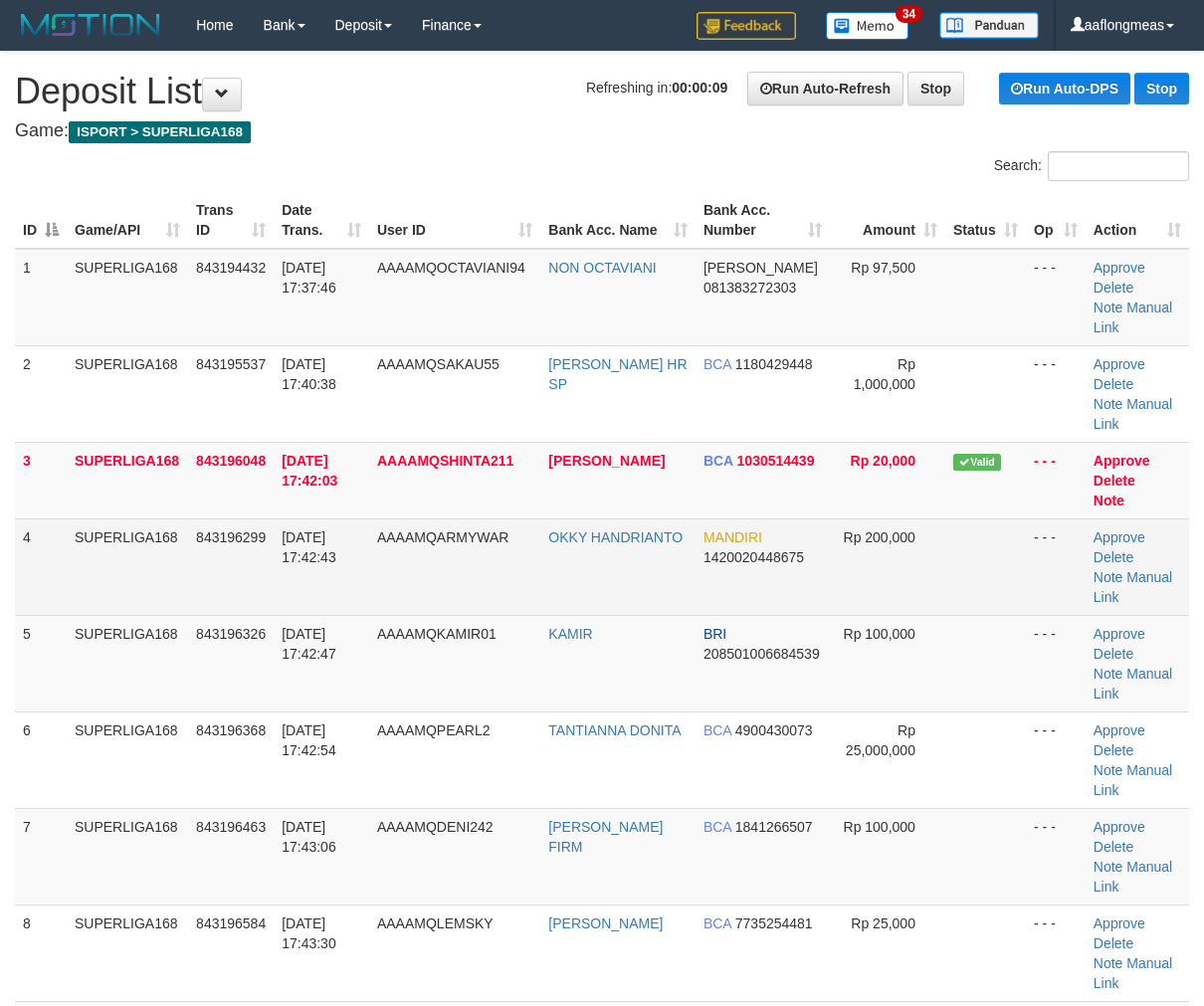 drag, startPoint x: 959, startPoint y: 531, endPoint x: 1174, endPoint y: 544, distance: 215.39266 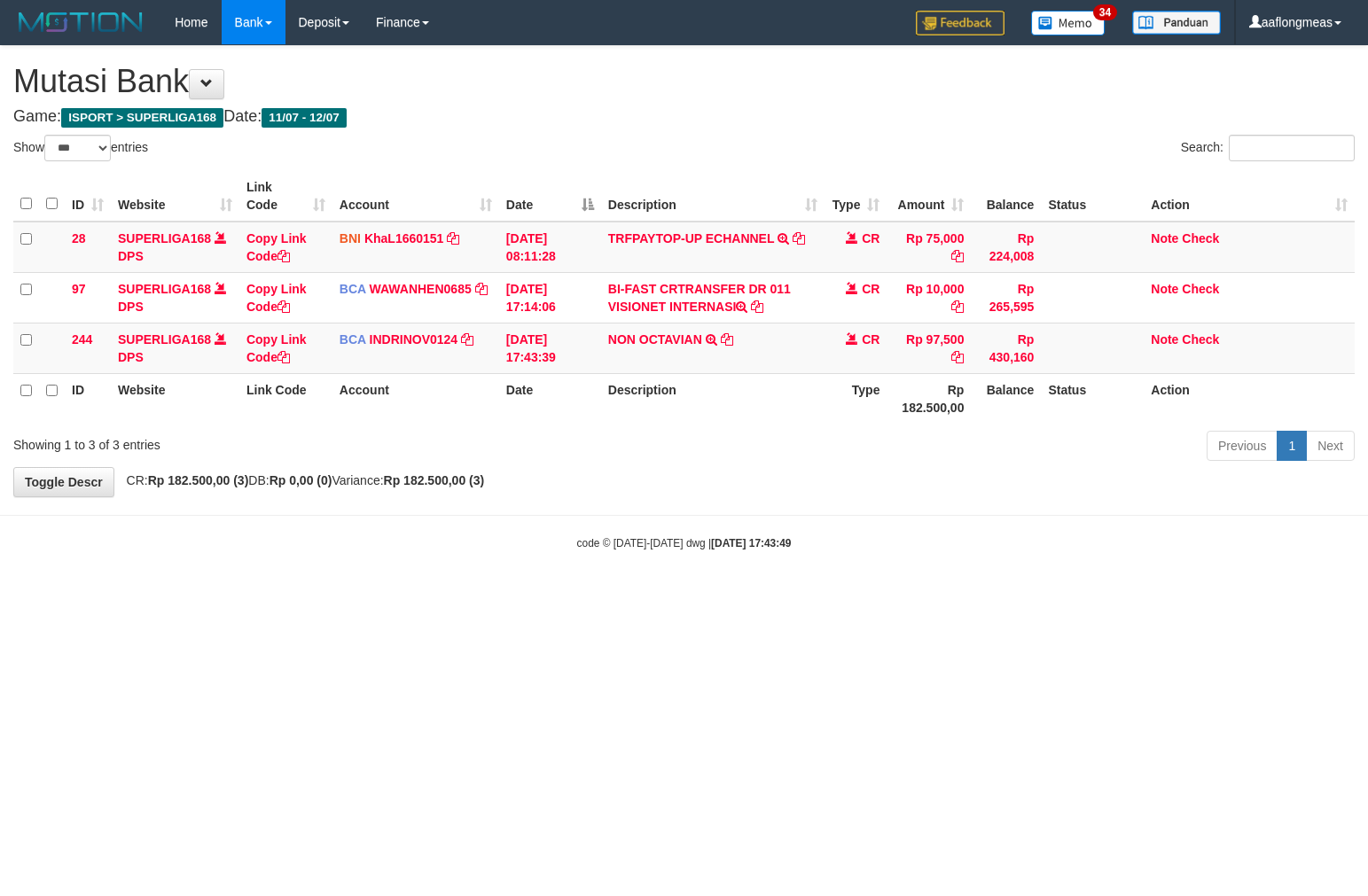 select on "***" 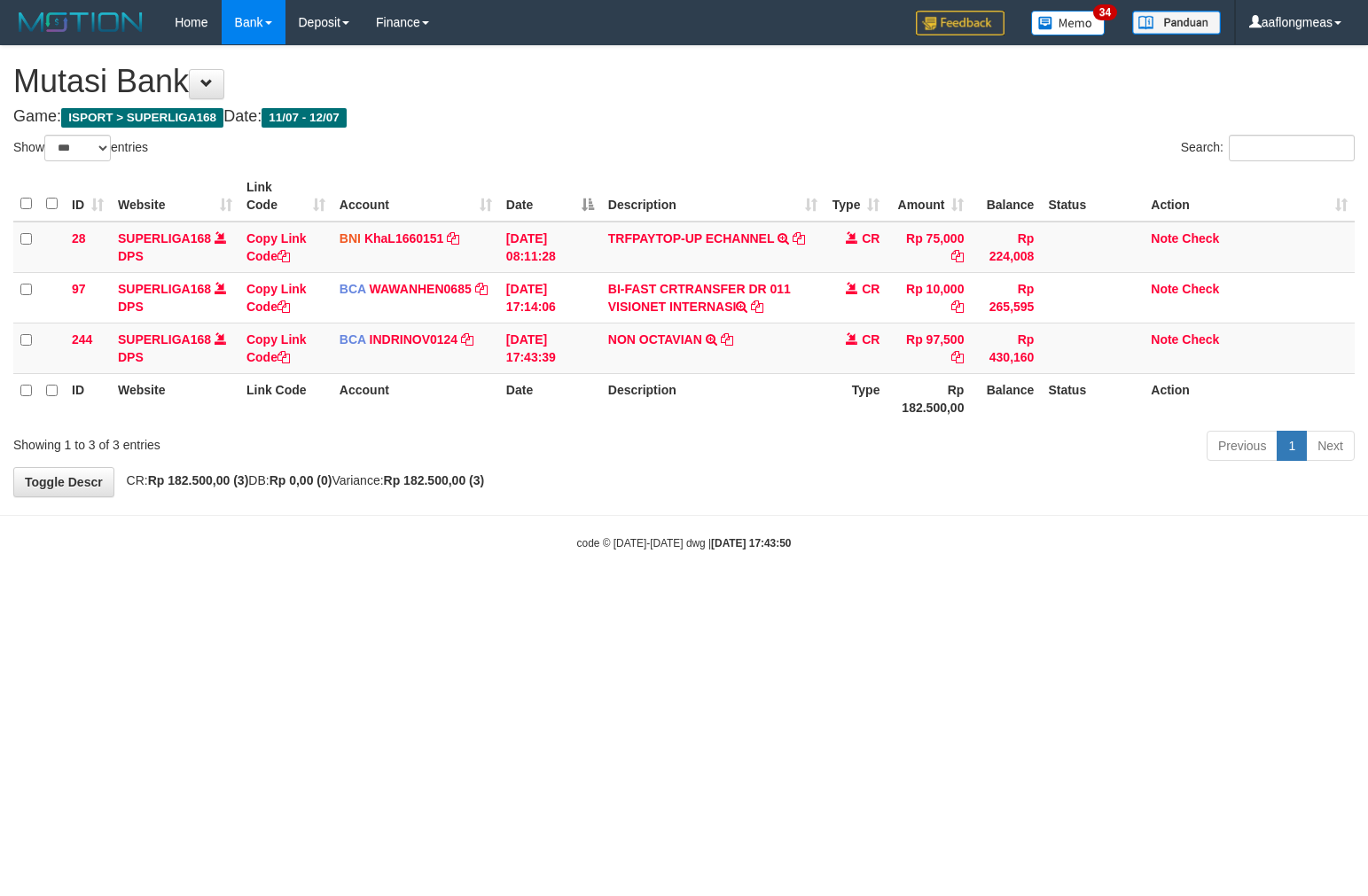 select on "***" 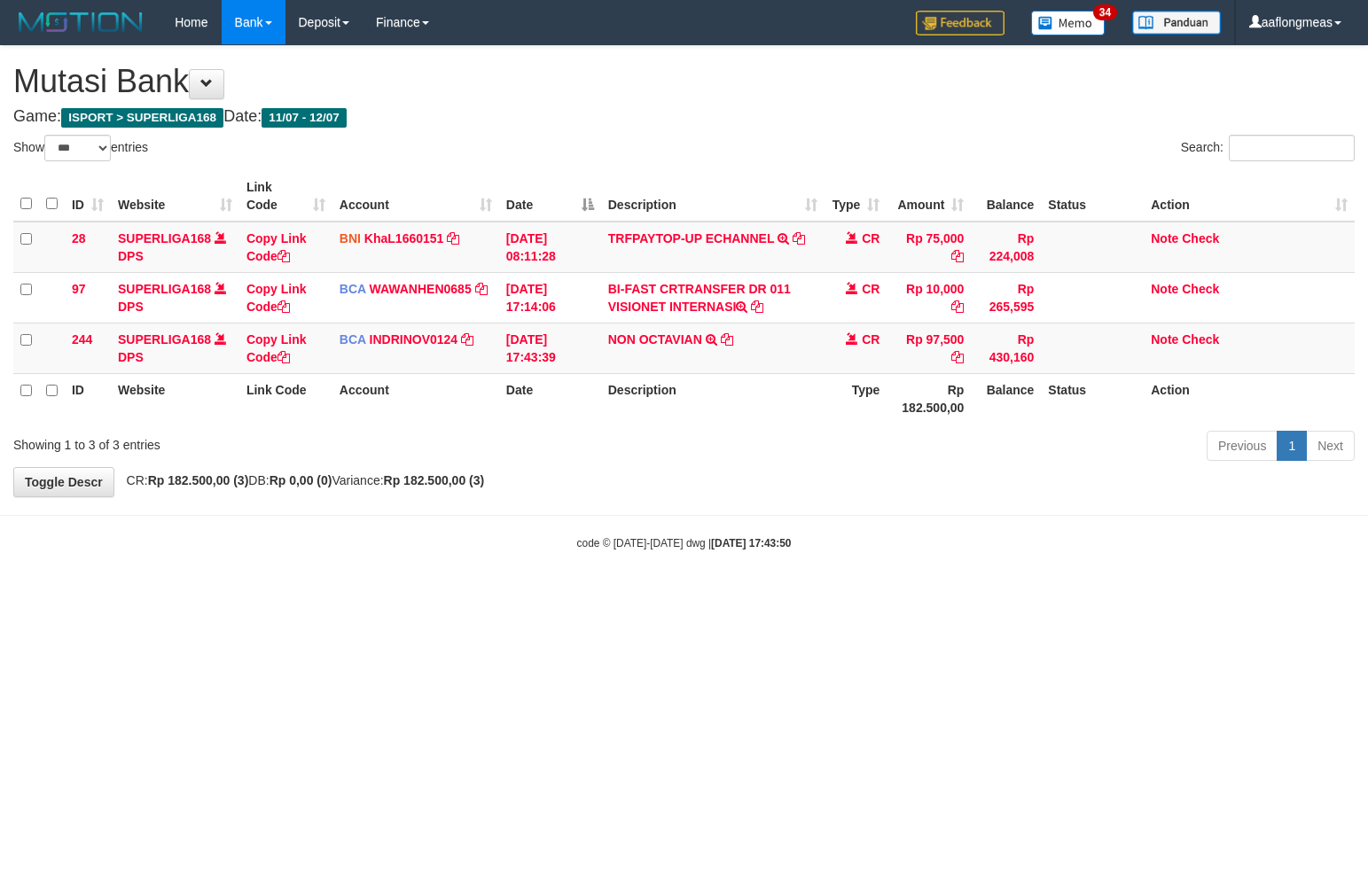 scroll, scrollTop: 0, scrollLeft: 0, axis: both 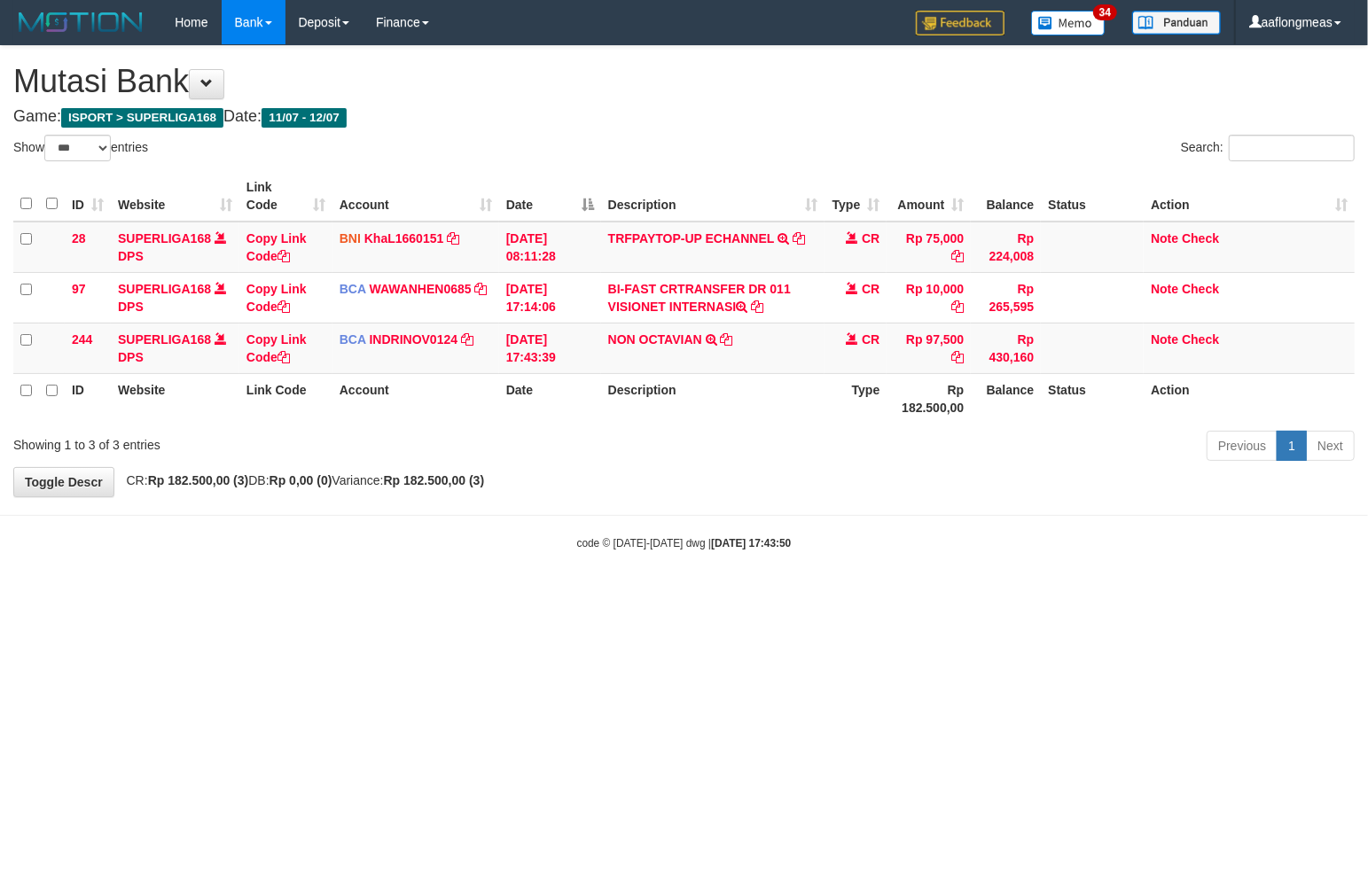 click on "Toggle navigation
Home
Bank
Account List
Load
By Website
Group
[ISPORT]													SUPERLIGA168
By Load Group (DPS)
34" at bounding box center [684, 298] 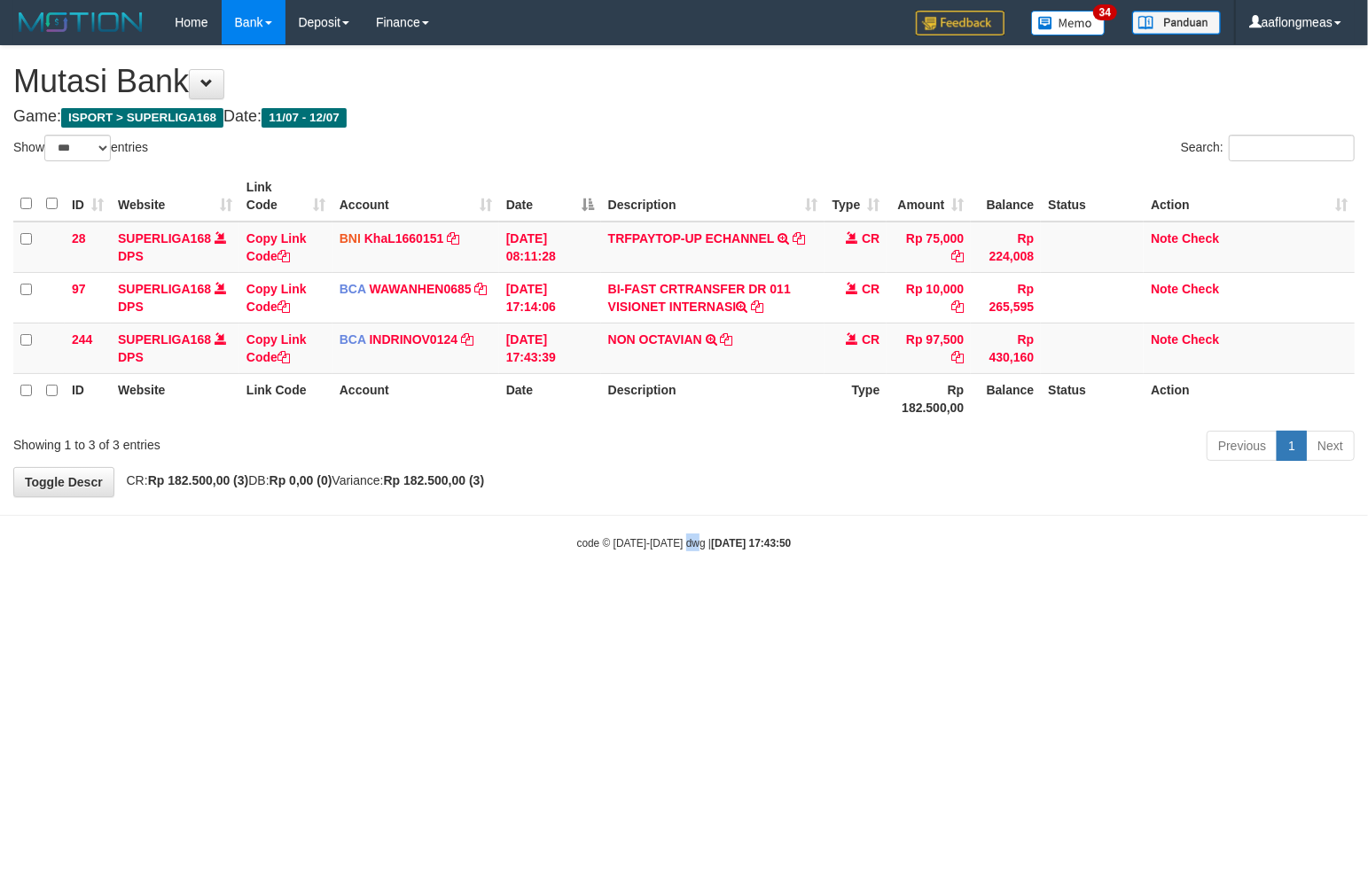 click on "Toggle navigation
Home
Bank
Account List
Load
By Website
Group
[ISPORT]													SUPERLIGA168
By Load Group (DPS)
34" at bounding box center (684, 298) 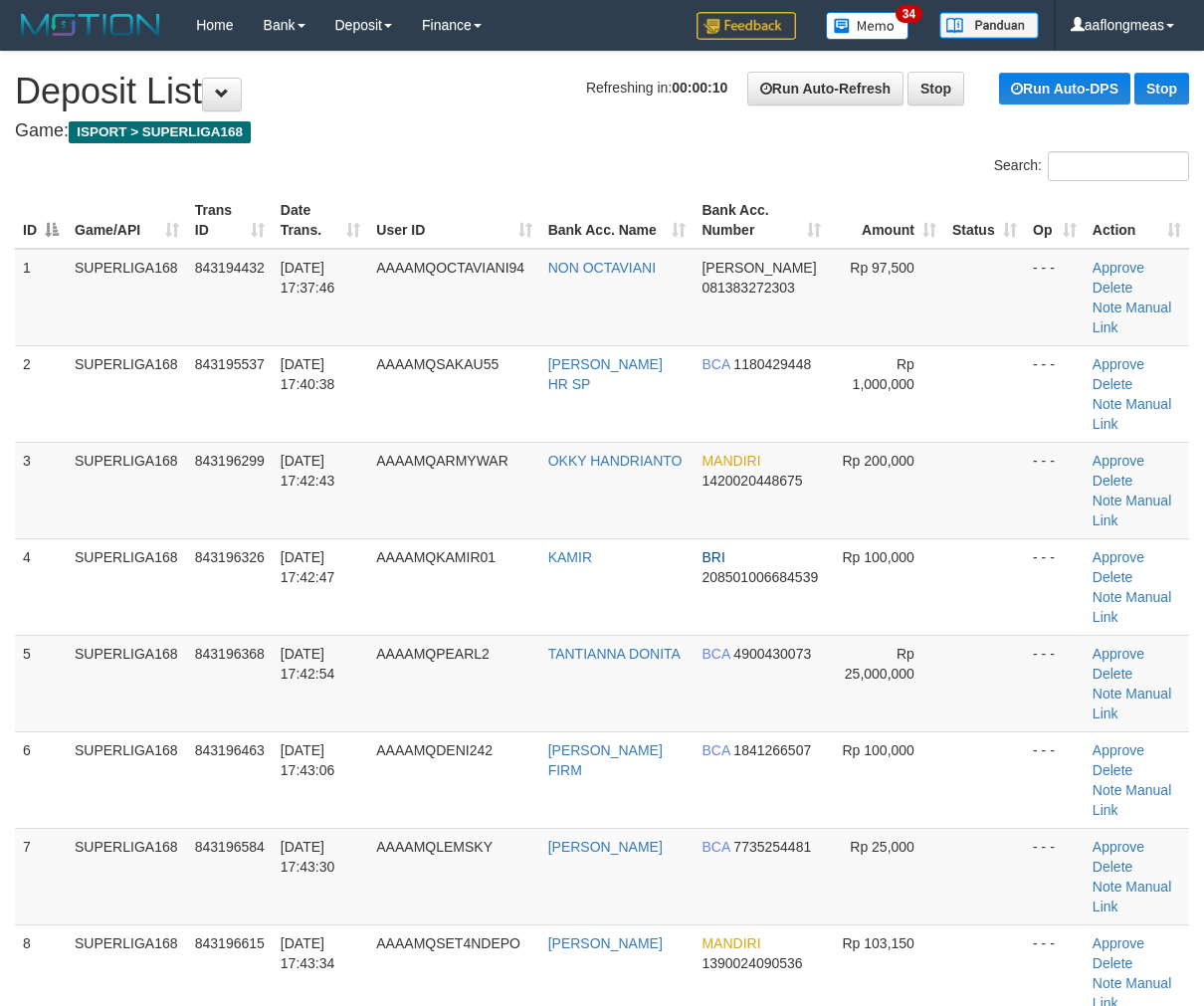 scroll, scrollTop: 0, scrollLeft: 0, axis: both 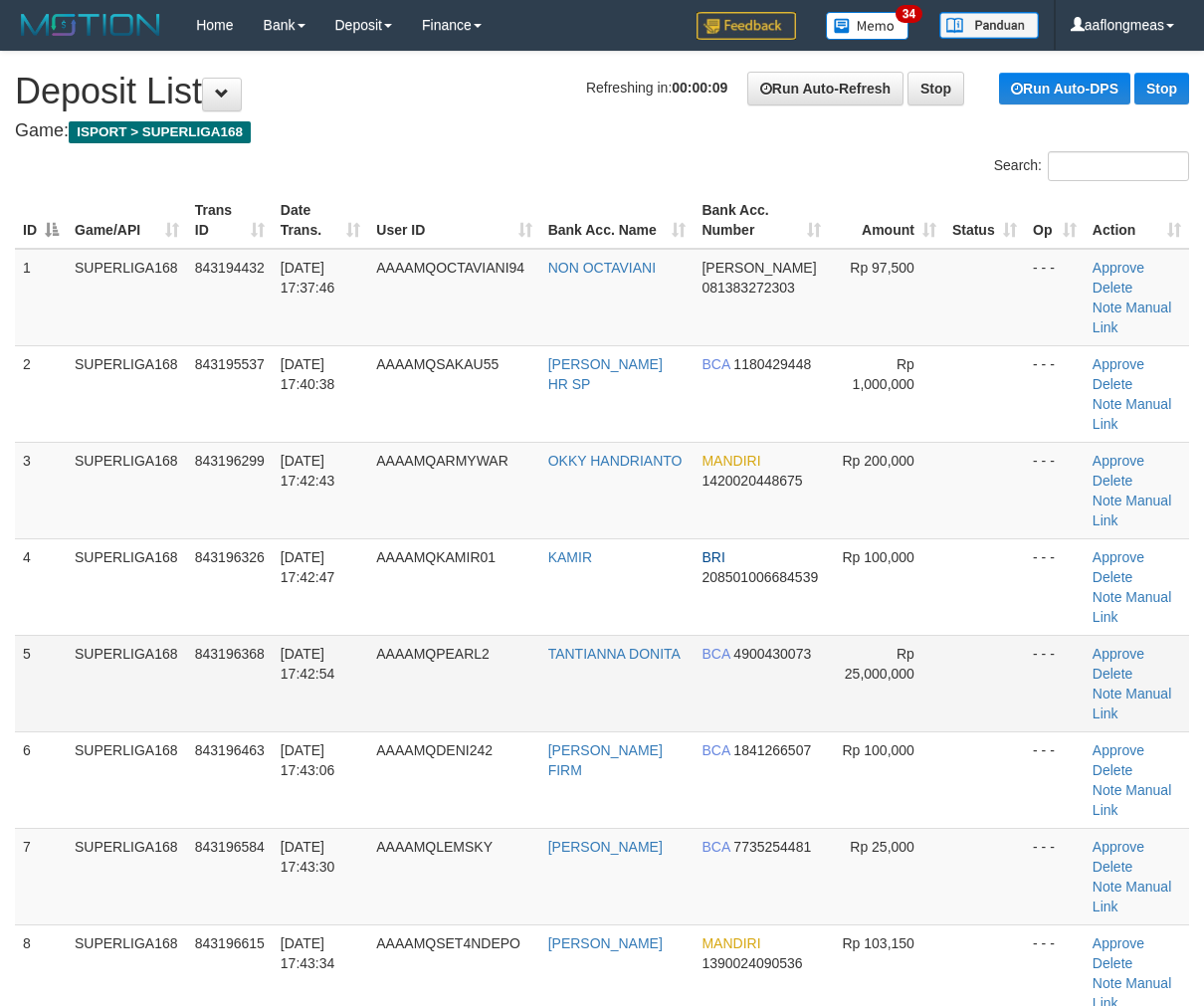 click at bounding box center [984, 683] 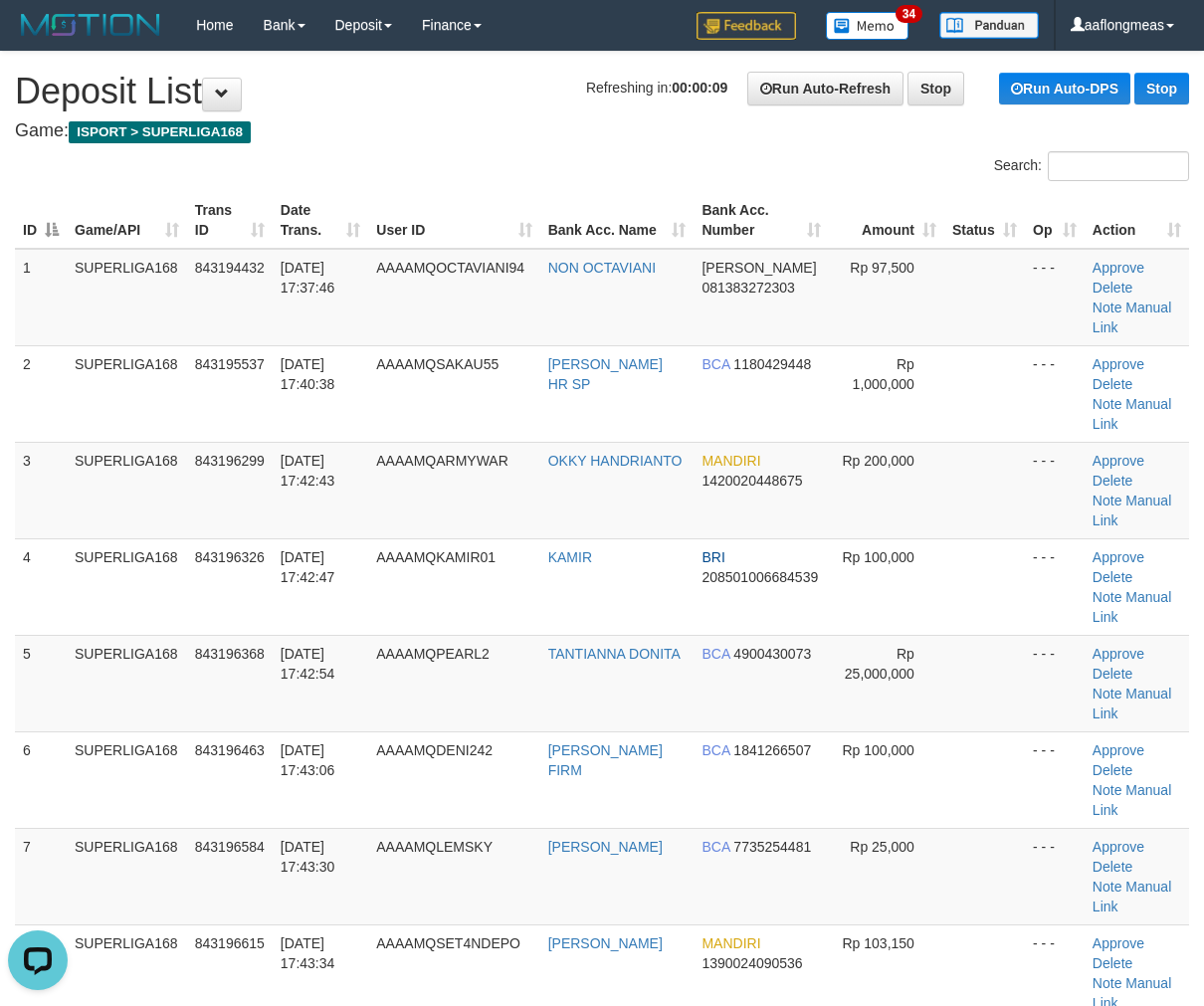 scroll, scrollTop: 0, scrollLeft: 0, axis: both 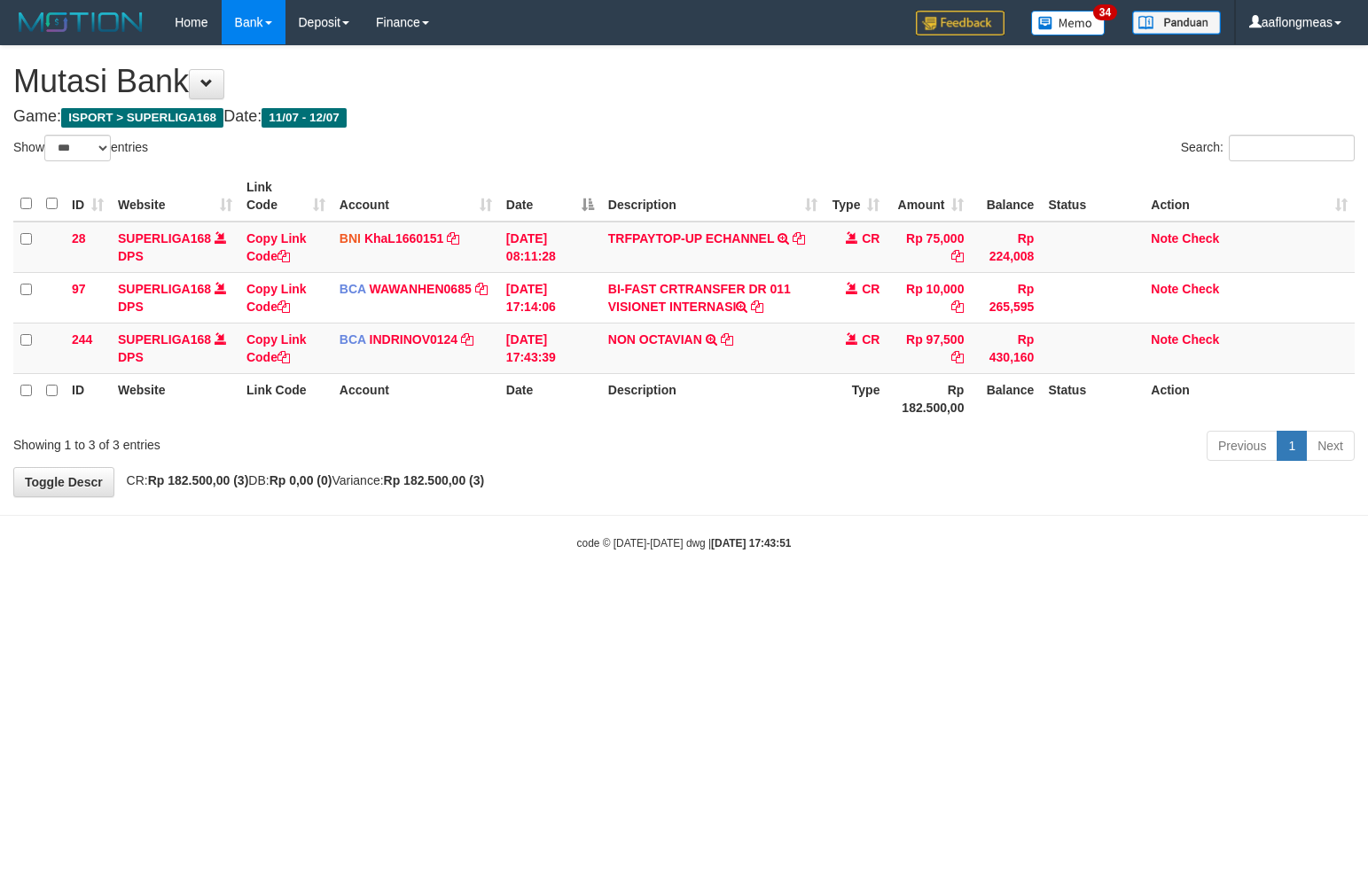 select on "***" 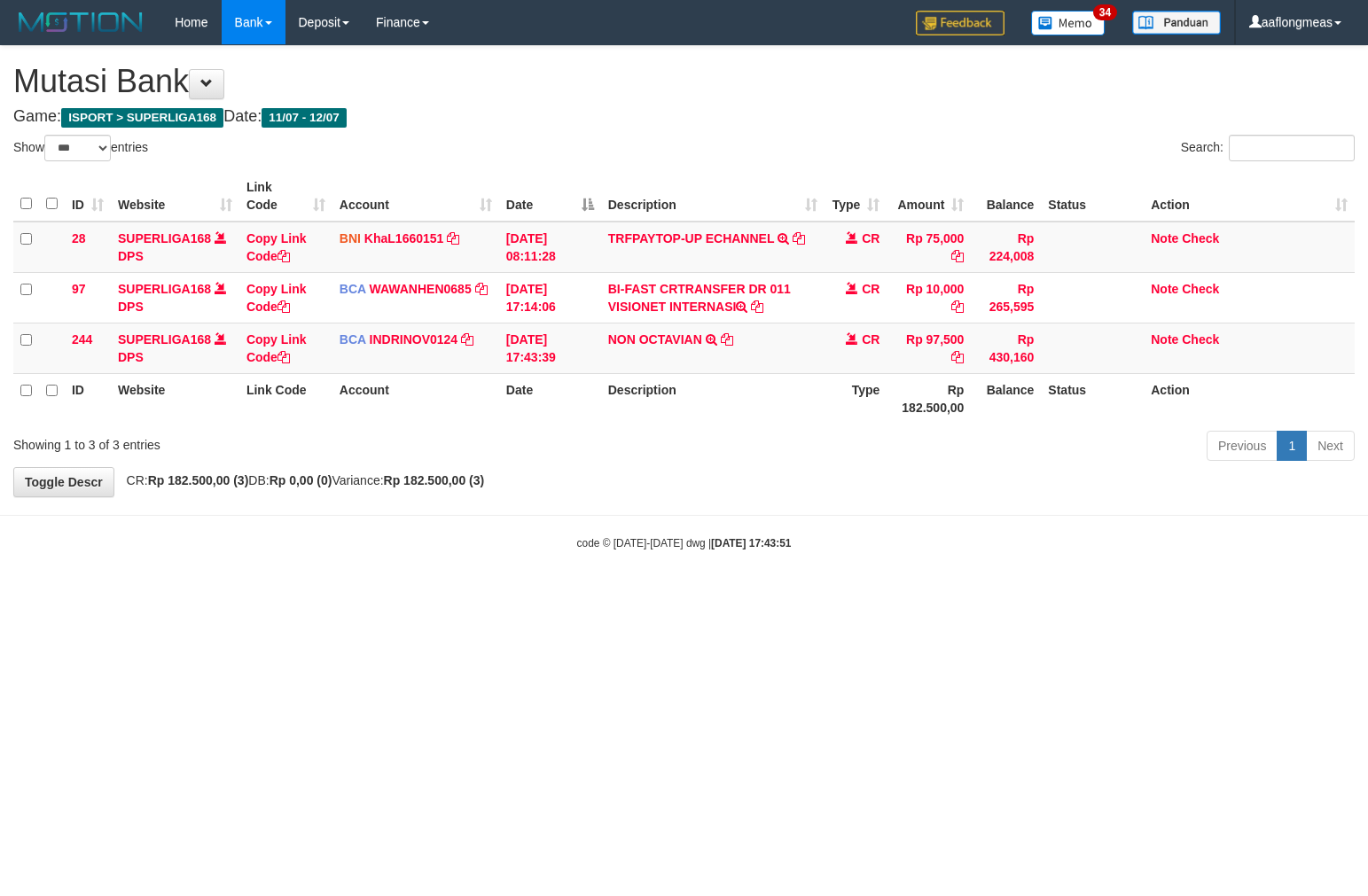 scroll, scrollTop: 0, scrollLeft: 0, axis: both 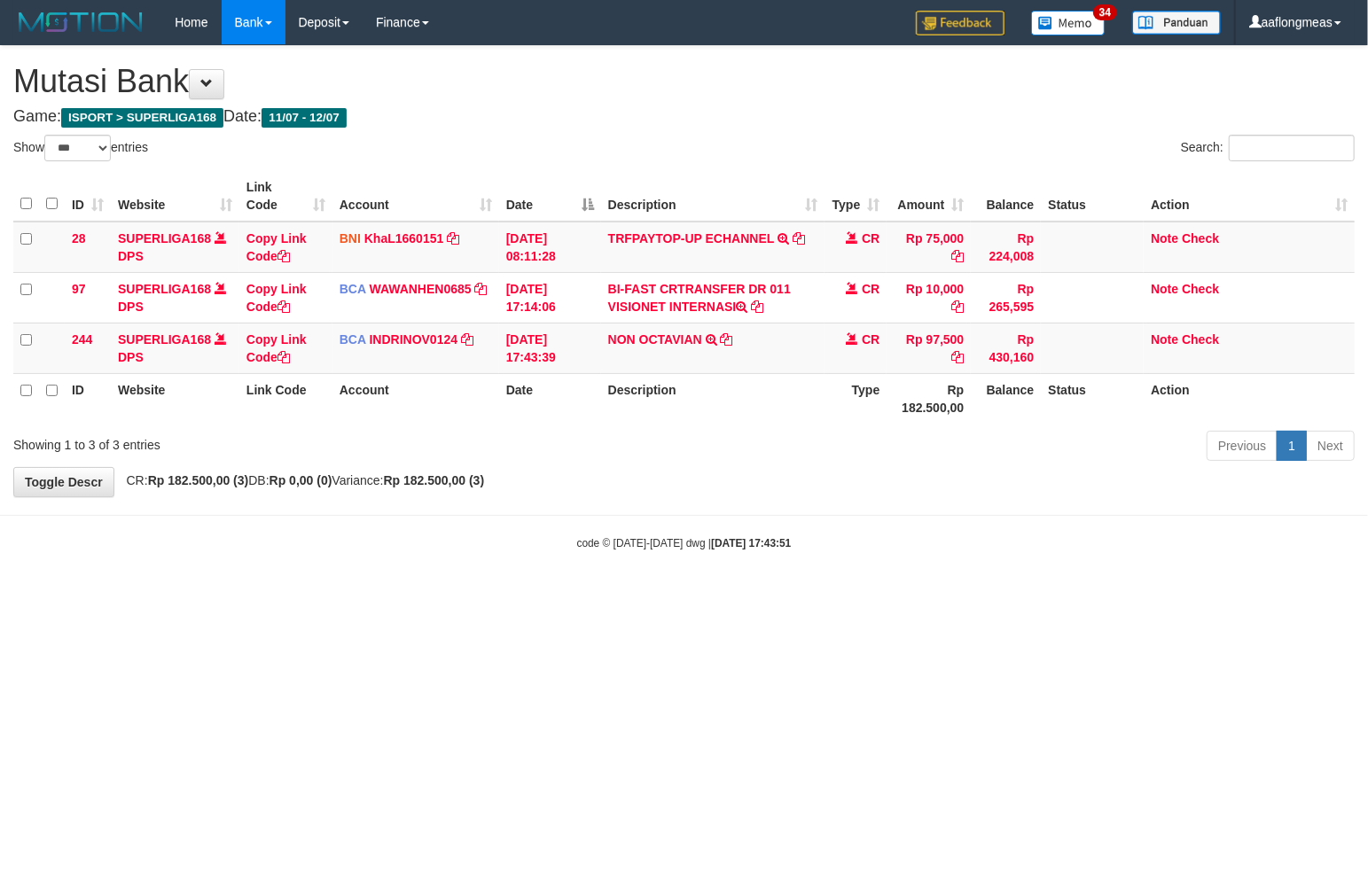click on "Toggle navigation
Home
Bank
Account List
Load
By Website
Group
[ISPORT]													SUPERLIGA168
By Load Group (DPS)
34" at bounding box center [684, 298] 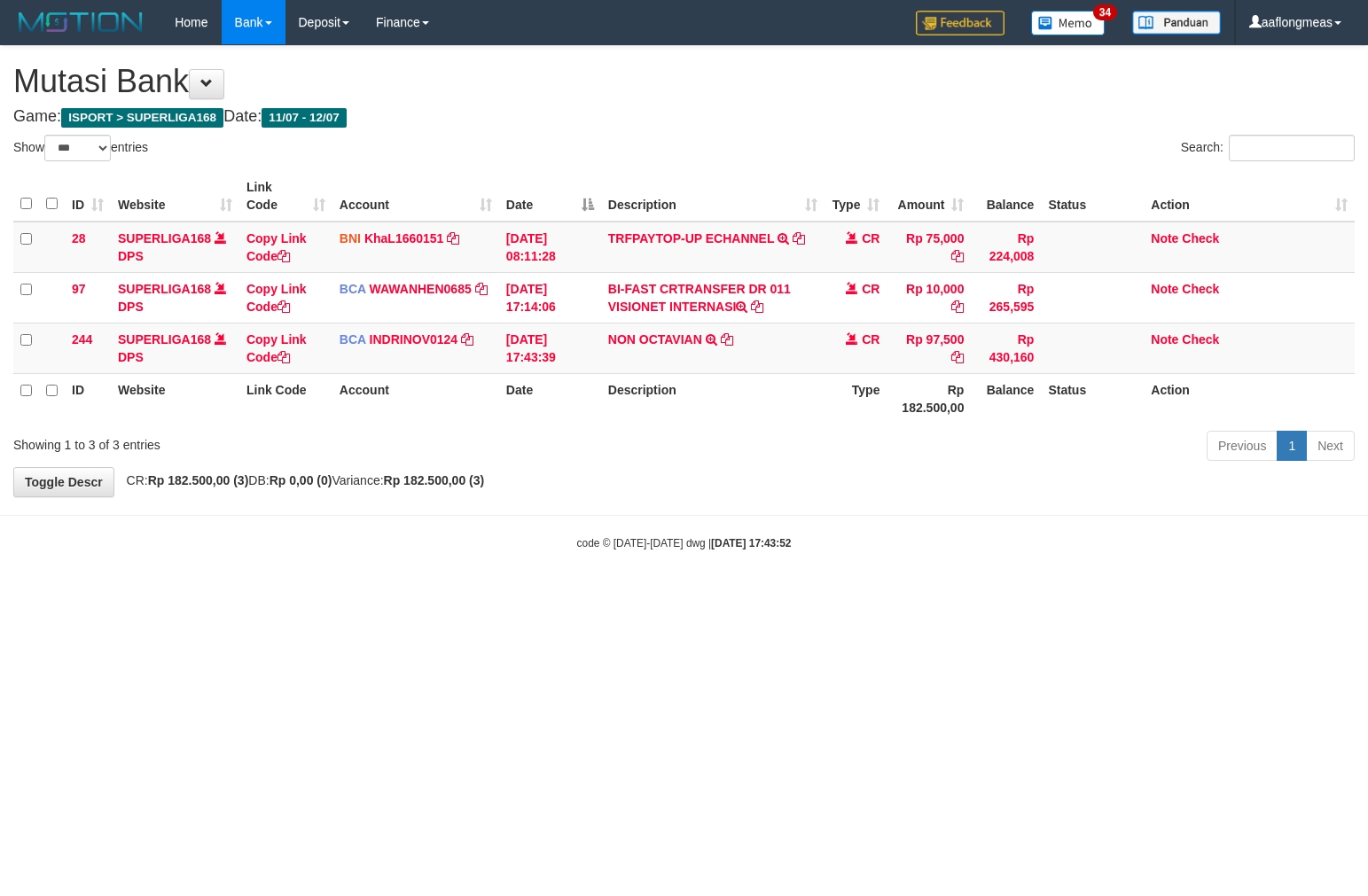 select on "***" 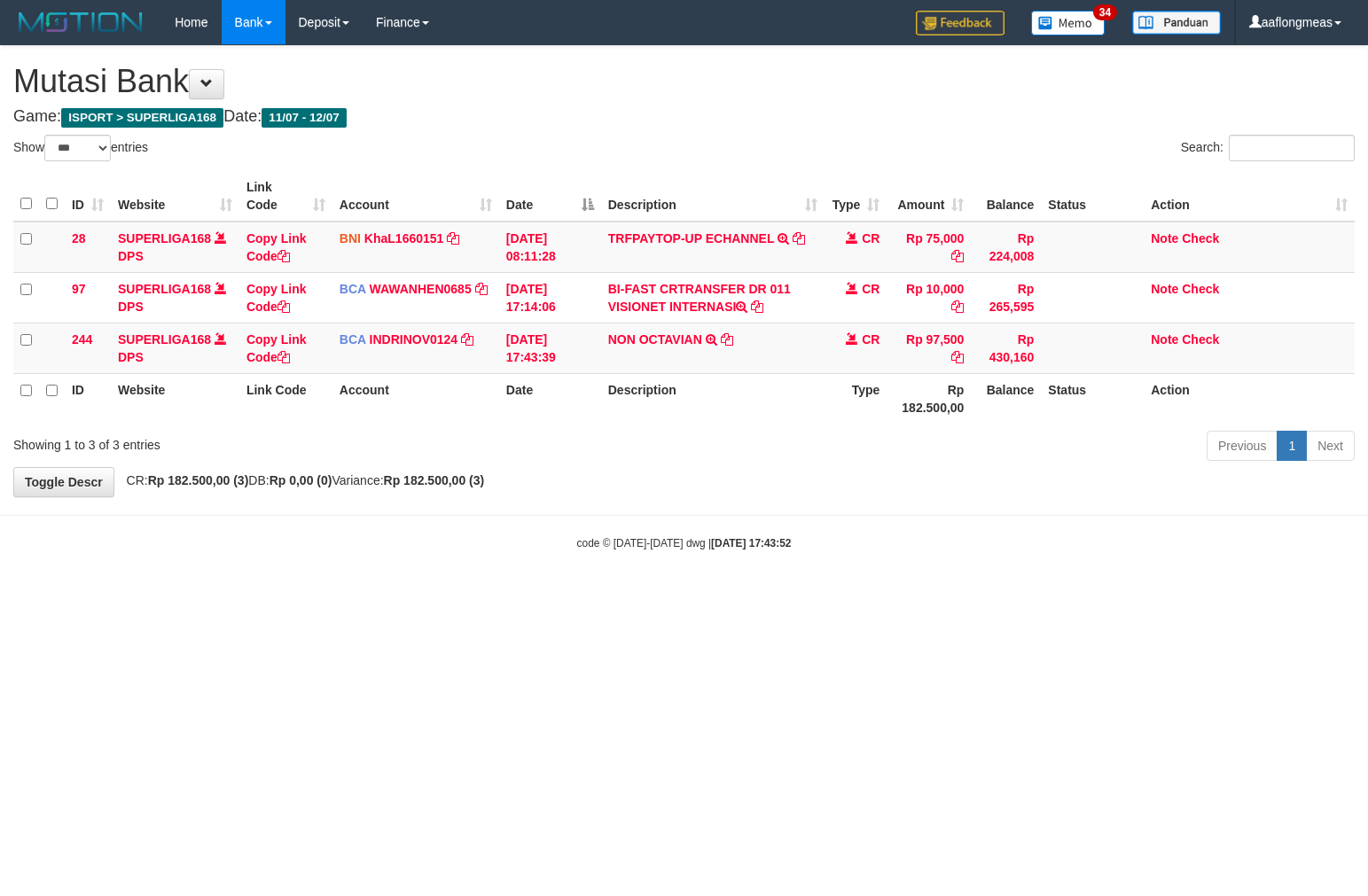 scroll, scrollTop: 0, scrollLeft: 0, axis: both 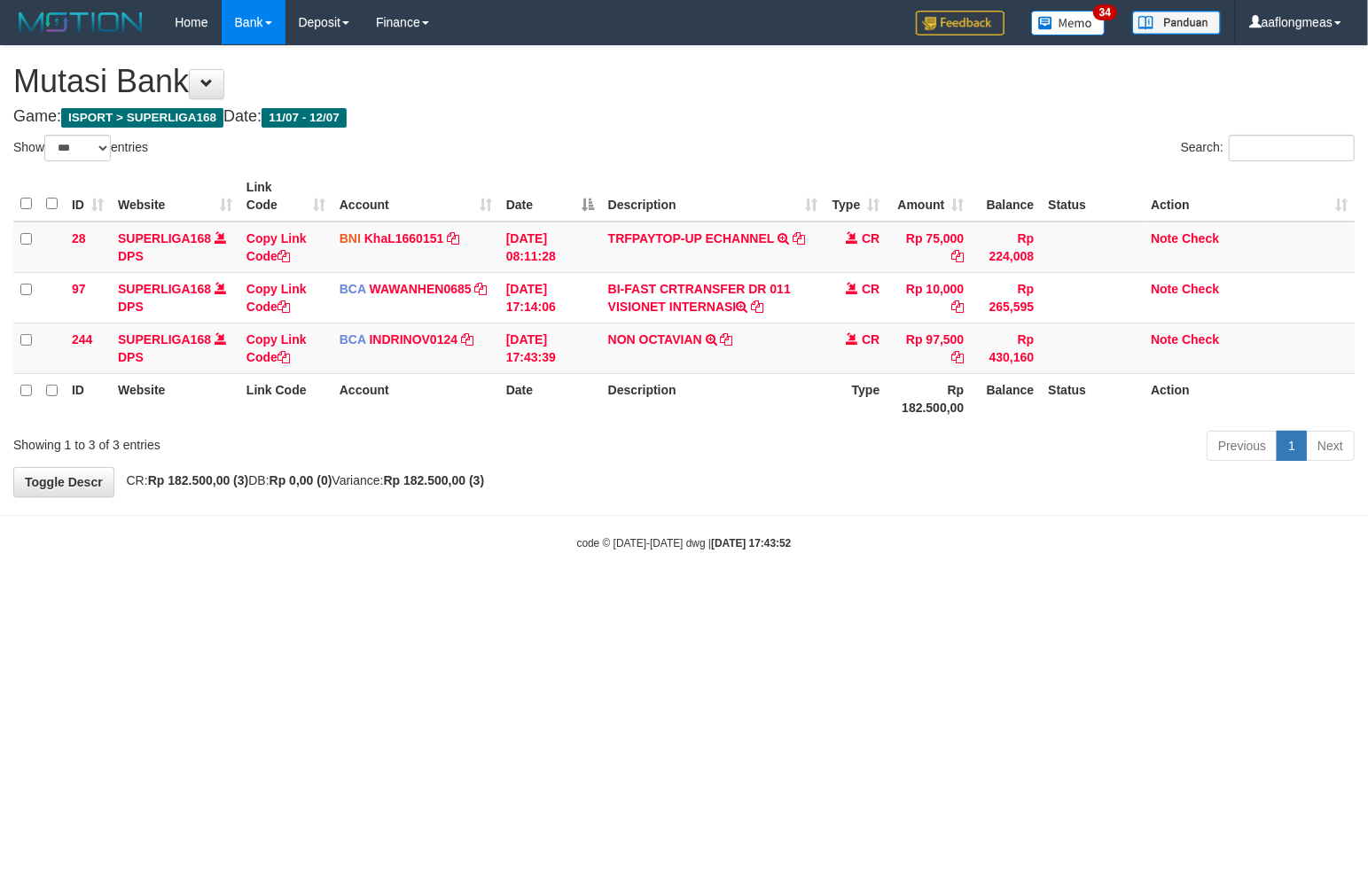 click on "Toggle navigation
Home
Bank
Account List
Load
By Website
Group
[ISPORT]													SUPERLIGA168
By Load Group (DPS)
34" at bounding box center [684, 298] 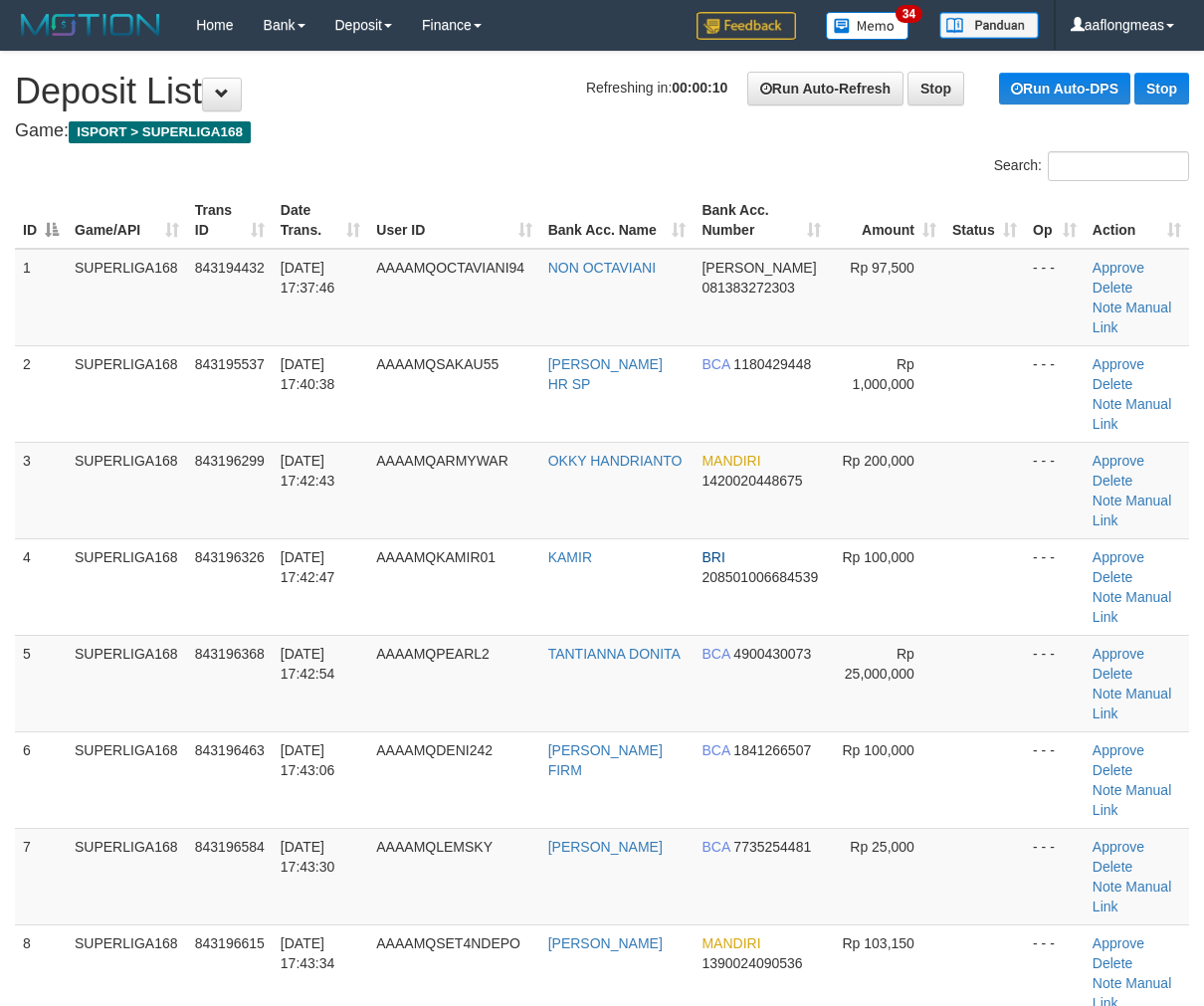 scroll, scrollTop: 0, scrollLeft: 0, axis: both 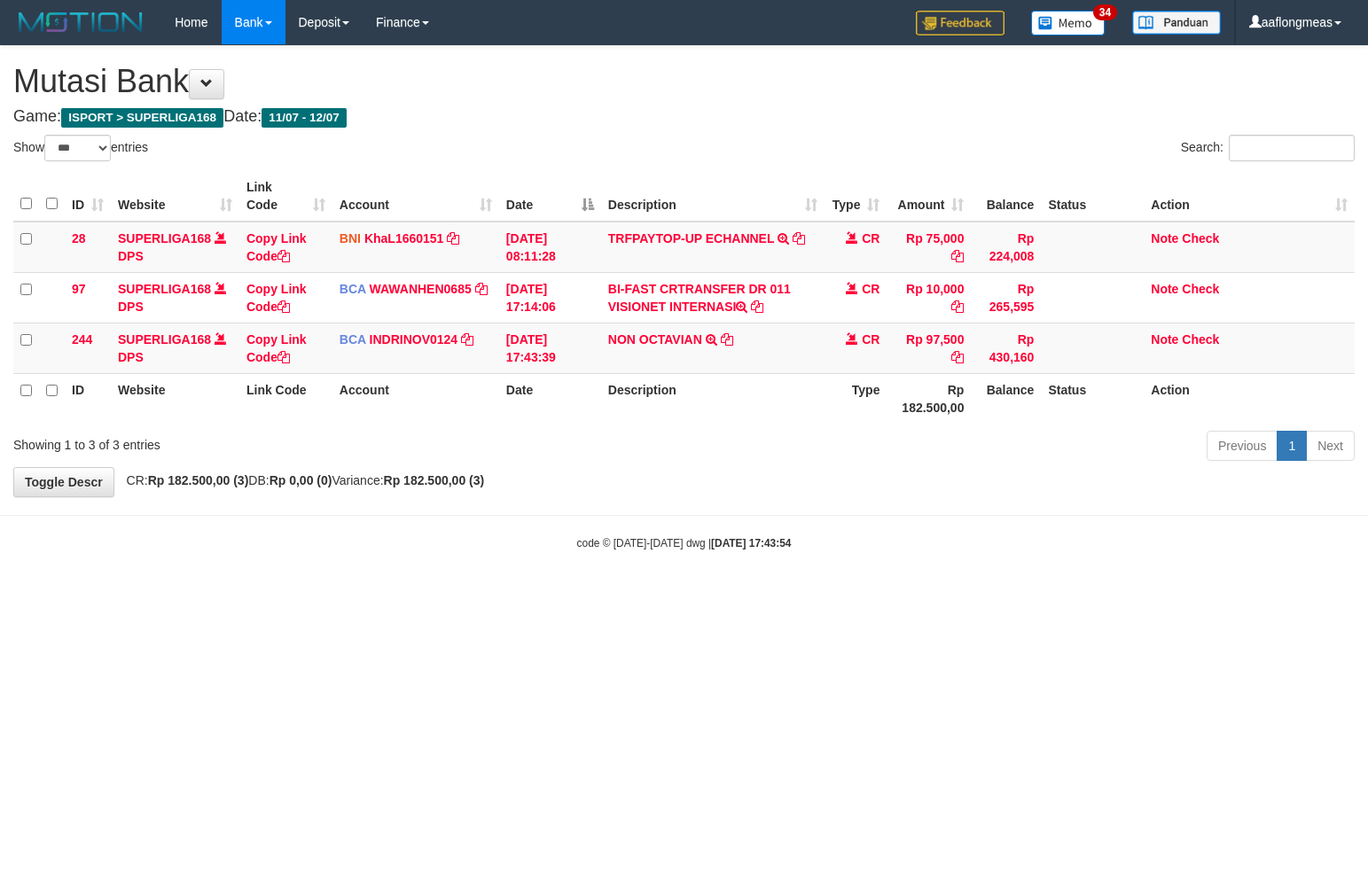 select on "***" 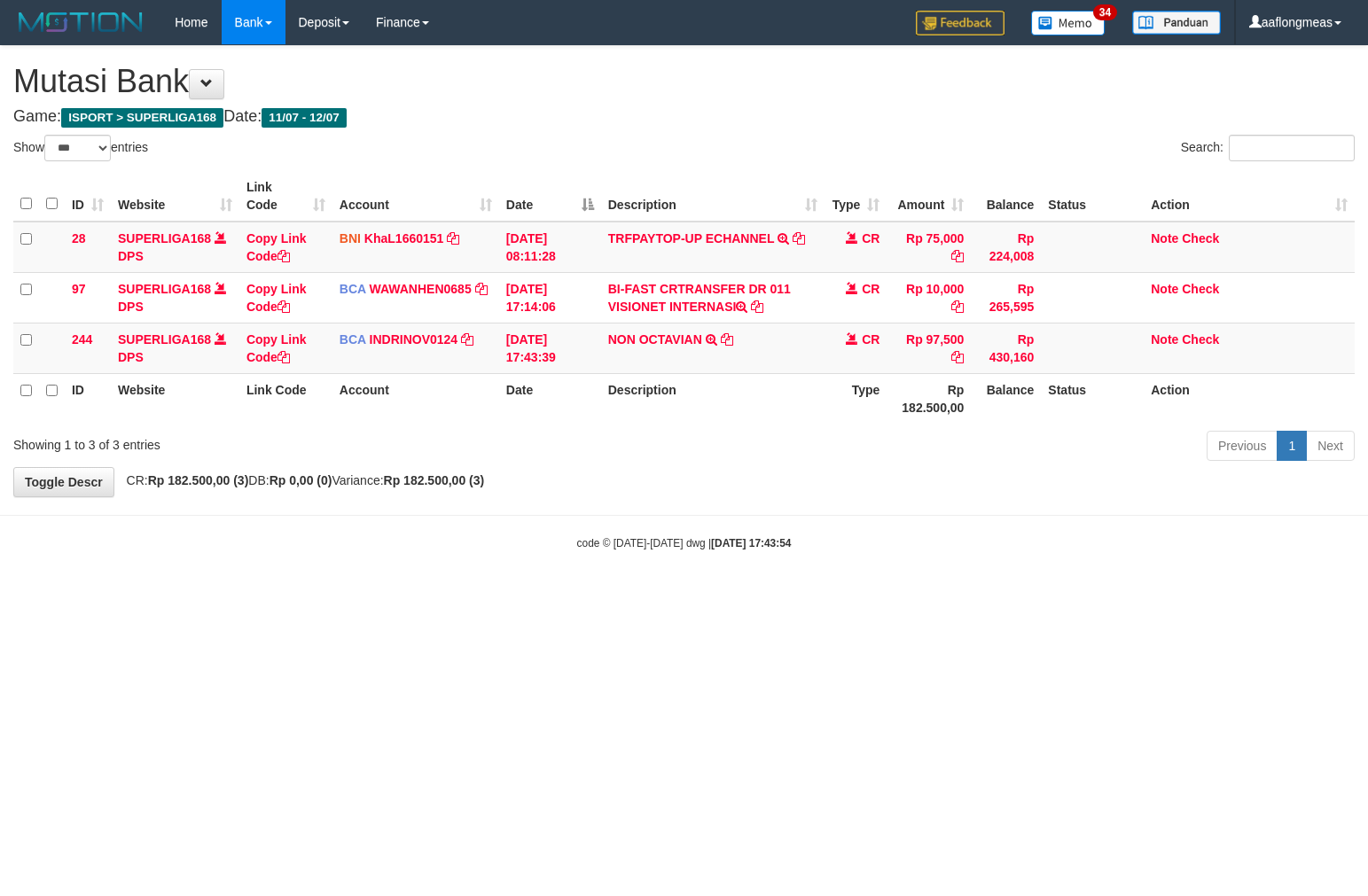 click on "Toggle navigation
Home
Bank
Account List
Load
By Website
Group
[ISPORT]													SUPERLIGA168
By Load Group (DPS)
34" at bounding box center (684, 298) 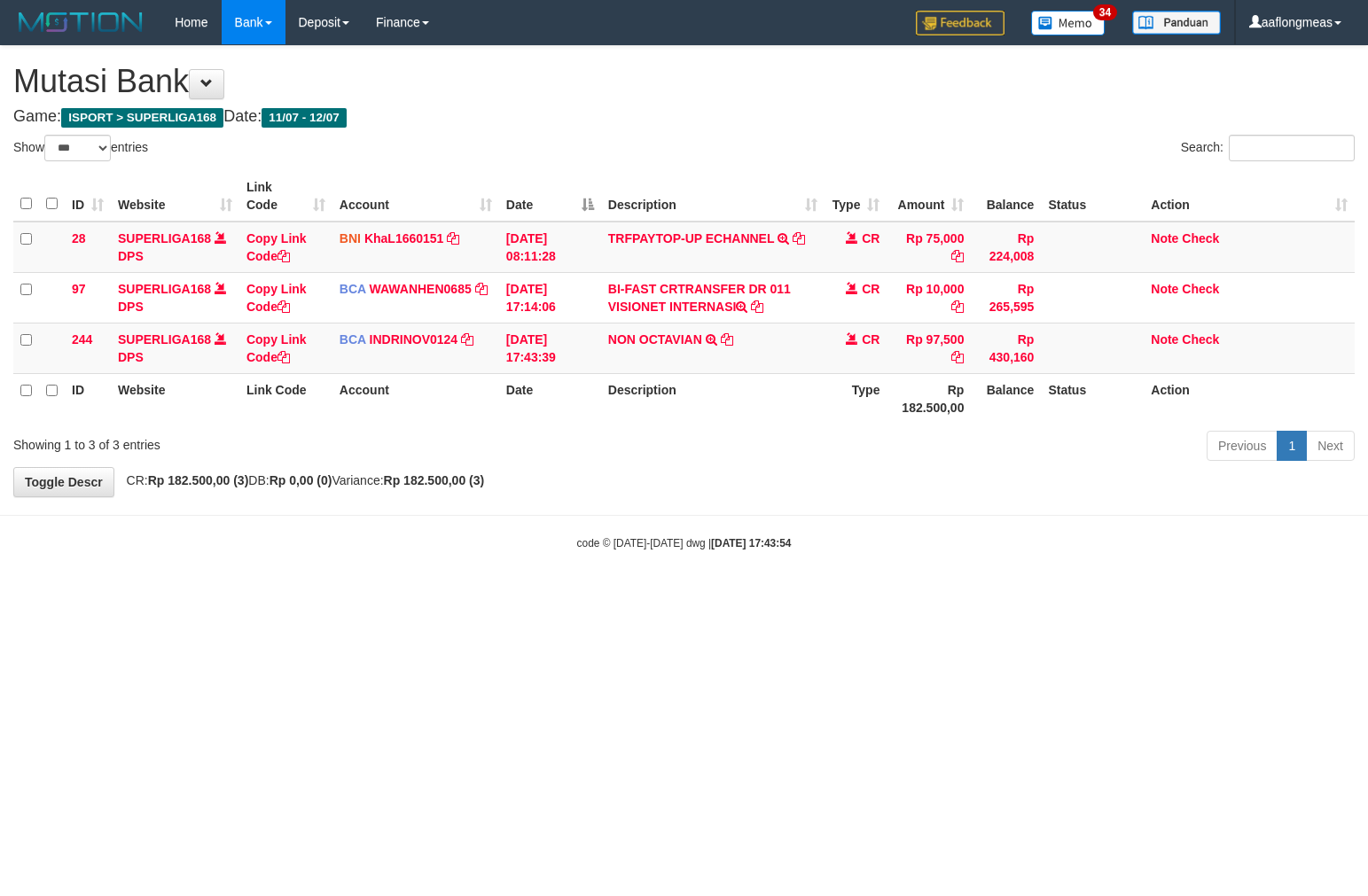 select on "***" 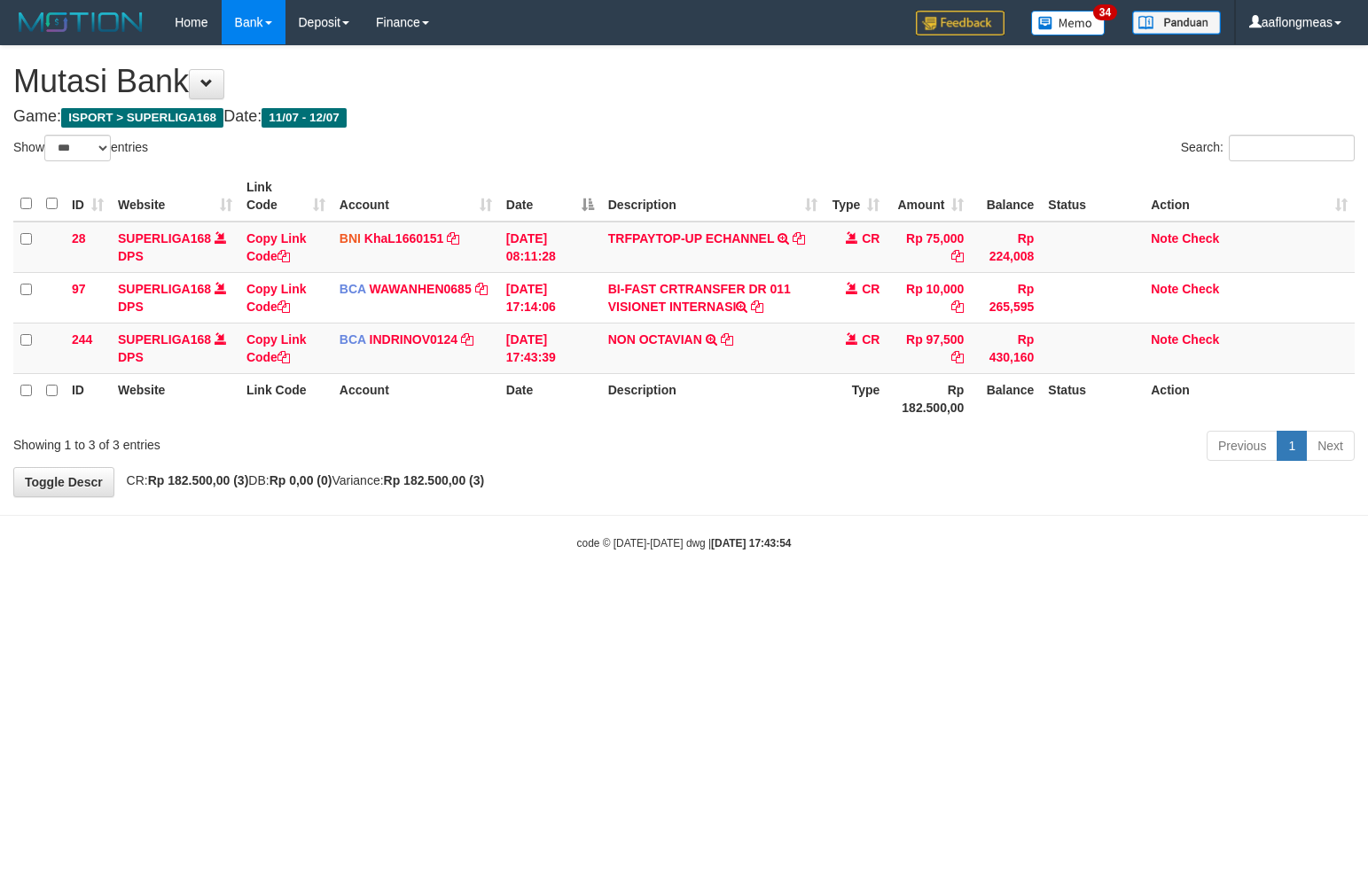 scroll, scrollTop: 0, scrollLeft: 0, axis: both 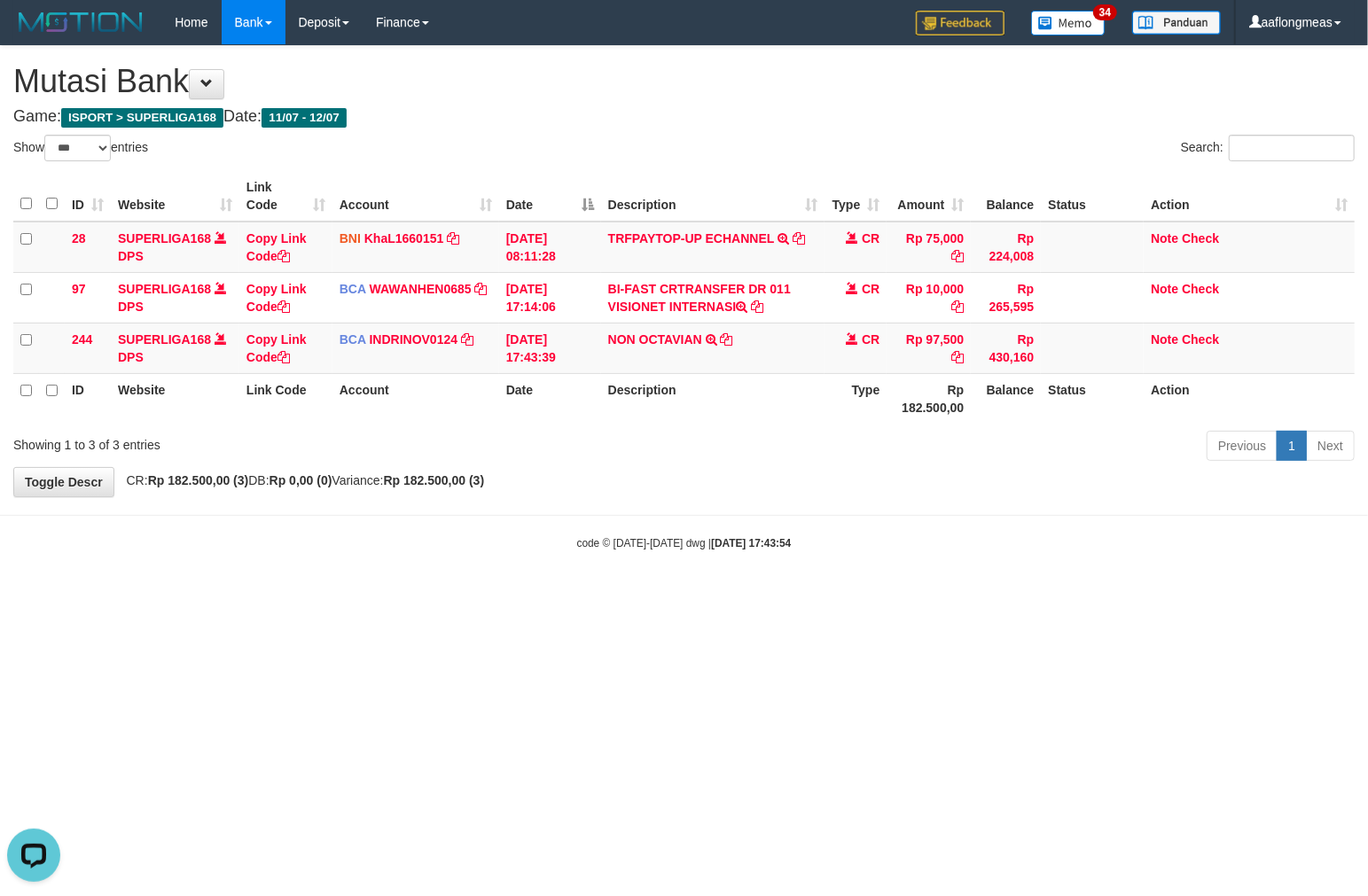 click on "Toggle navigation
Home
Bank
Account List
Load
By Website
Group
[ISPORT]													SUPERLIGA168
By Load Group (DPS)" at bounding box center (684, 298) 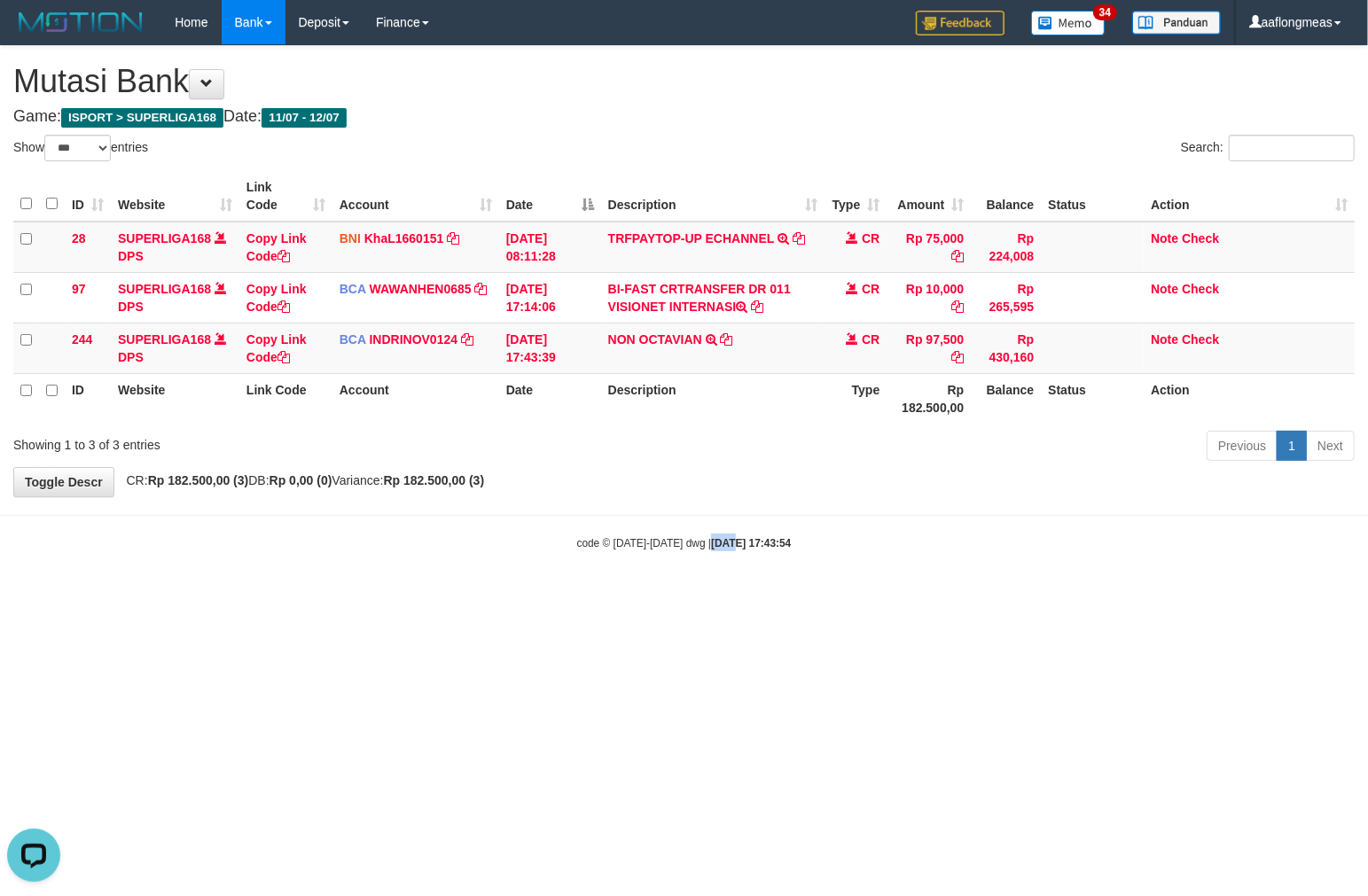 click on "Toggle navigation
Home
Bank
Account List
Load
By Website
Group
[ISPORT]													SUPERLIGA168
By Load Group (DPS)" at bounding box center [684, 298] 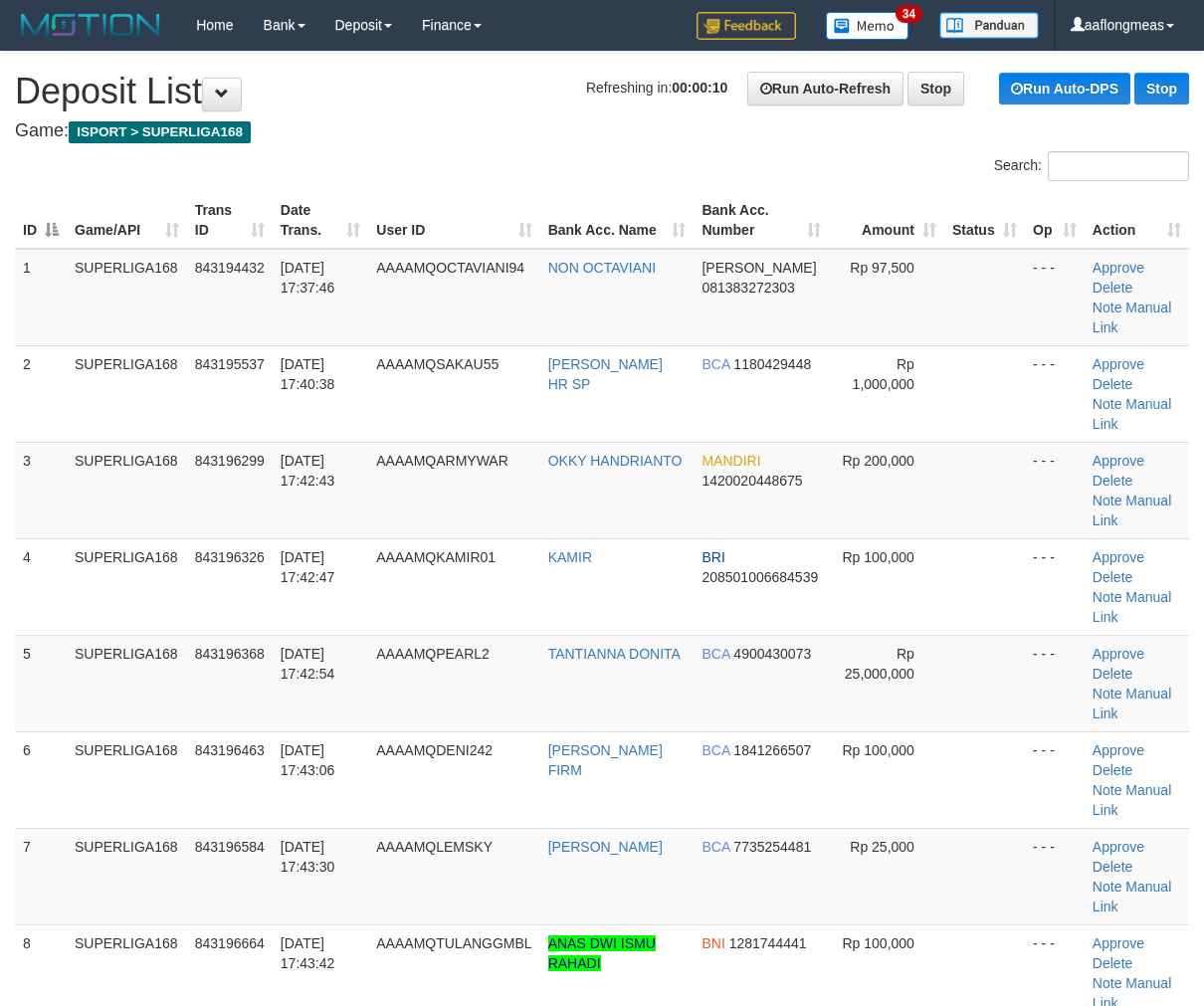 scroll, scrollTop: 0, scrollLeft: 0, axis: both 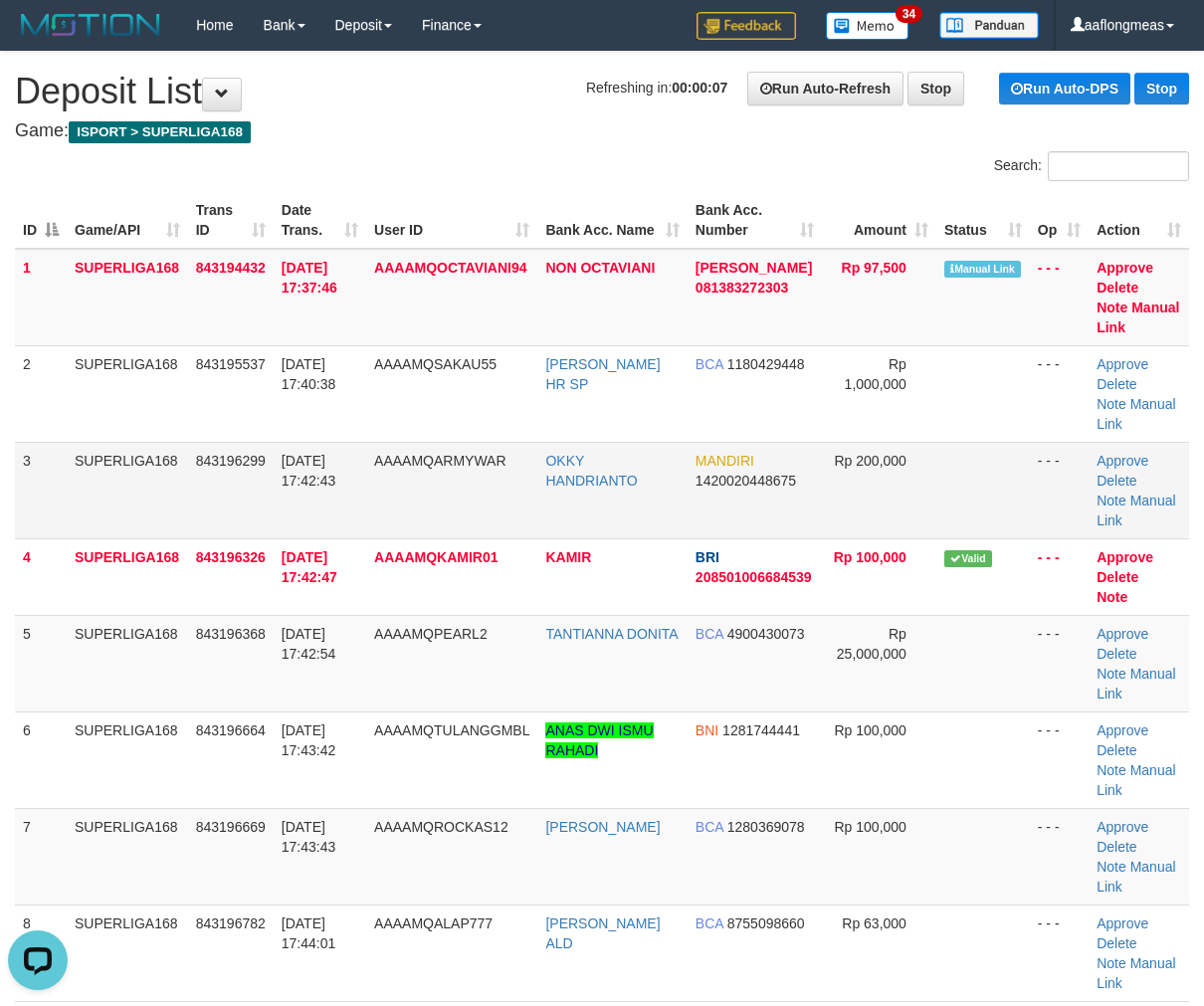 click on "Rp 200,000" at bounding box center [879, 490] 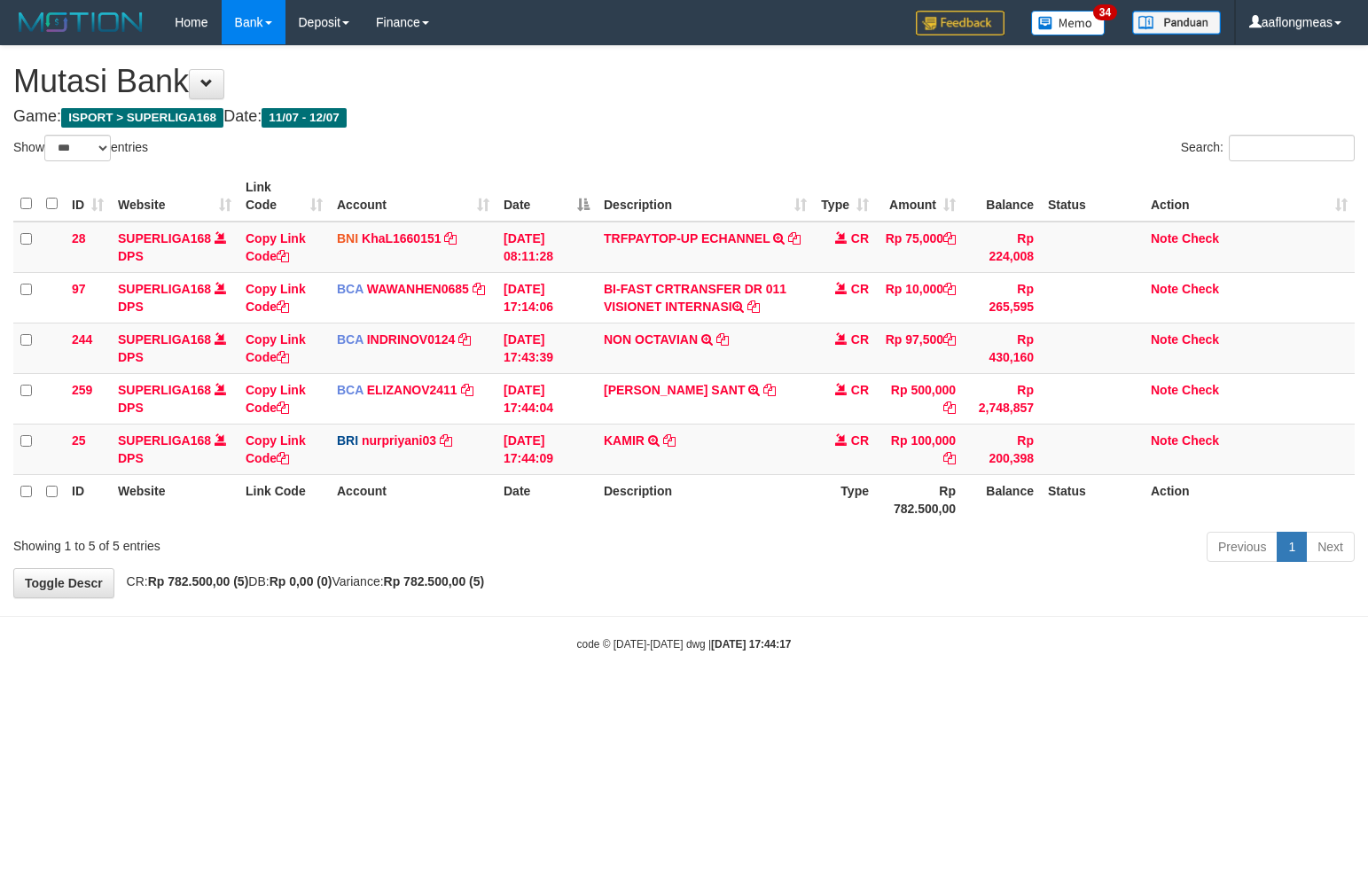 select on "***" 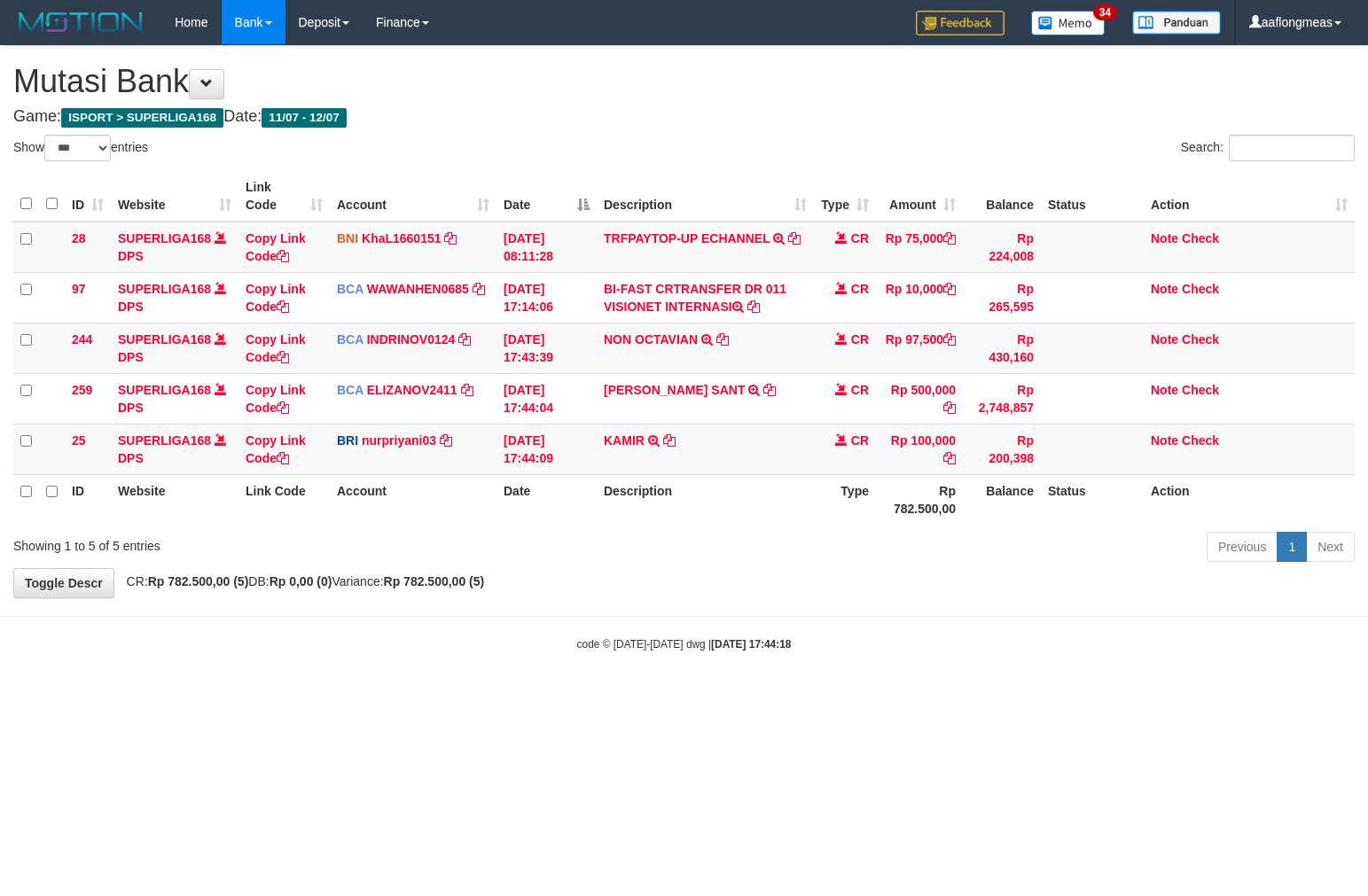 select on "***" 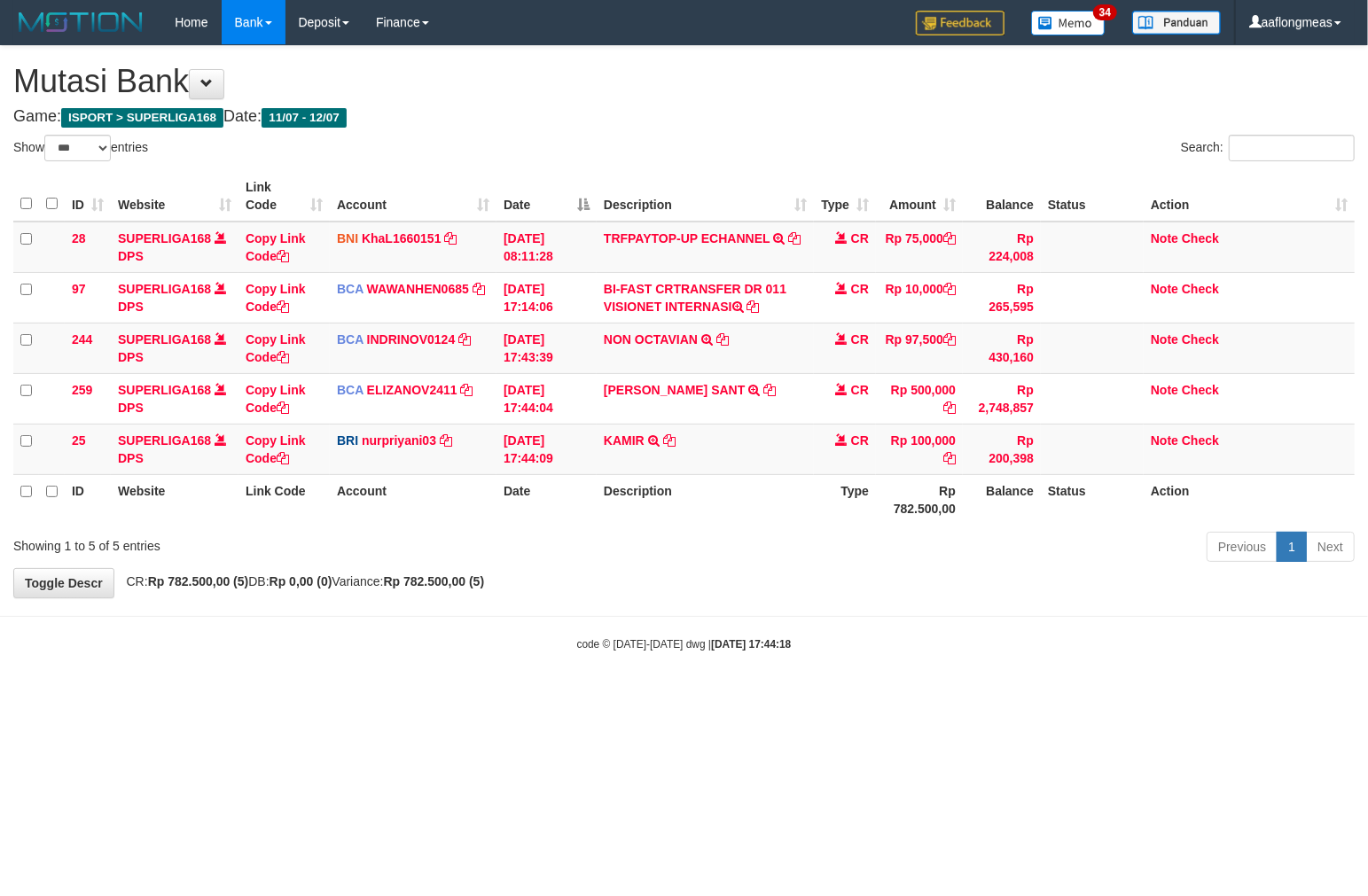drag, startPoint x: 784, startPoint y: 612, endPoint x: 590, endPoint y: 610, distance: 194.01031 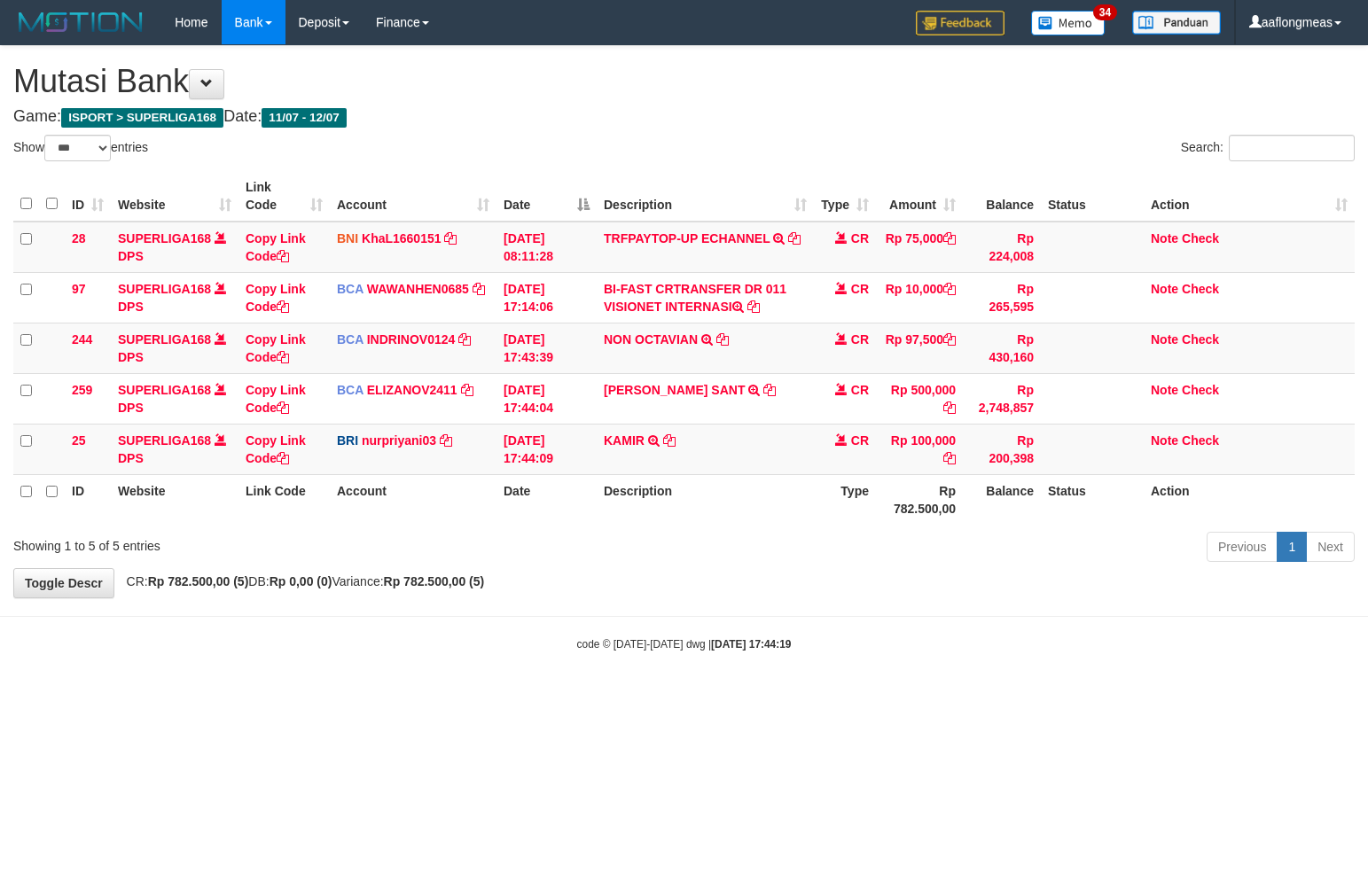 select on "***" 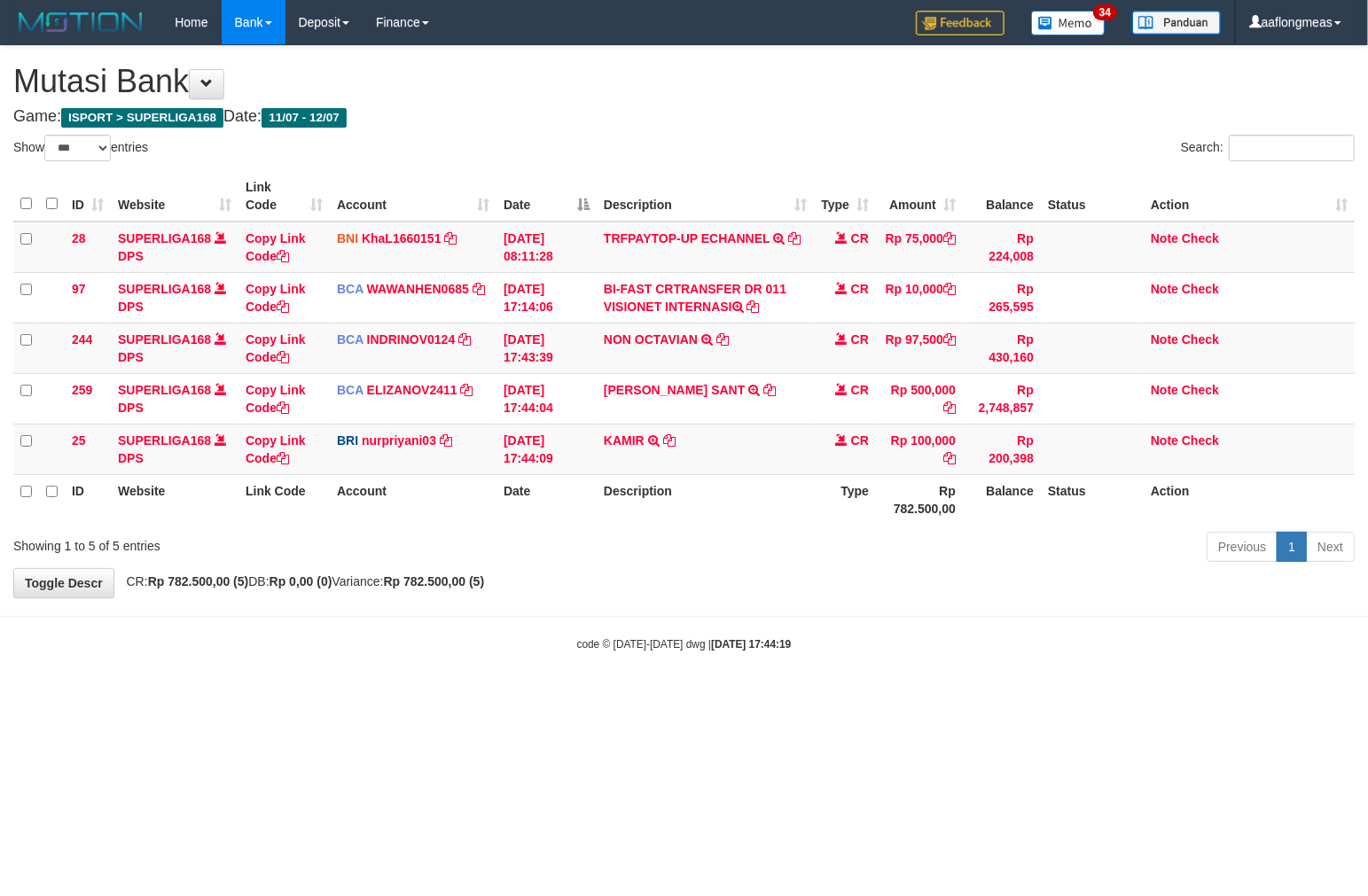 drag, startPoint x: 809, startPoint y: 603, endPoint x: 756, endPoint y: 612, distance: 54 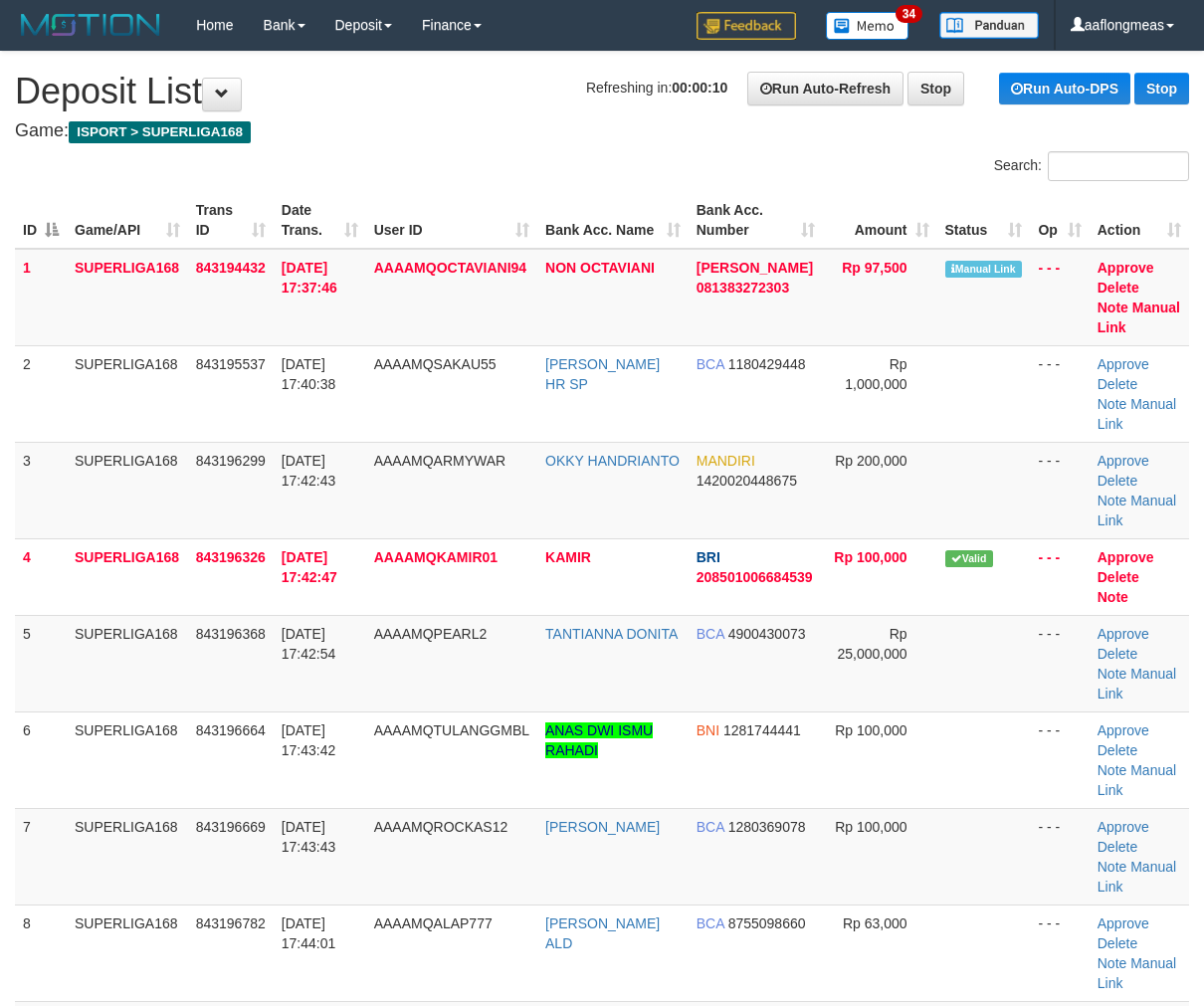 scroll, scrollTop: 0, scrollLeft: 0, axis: both 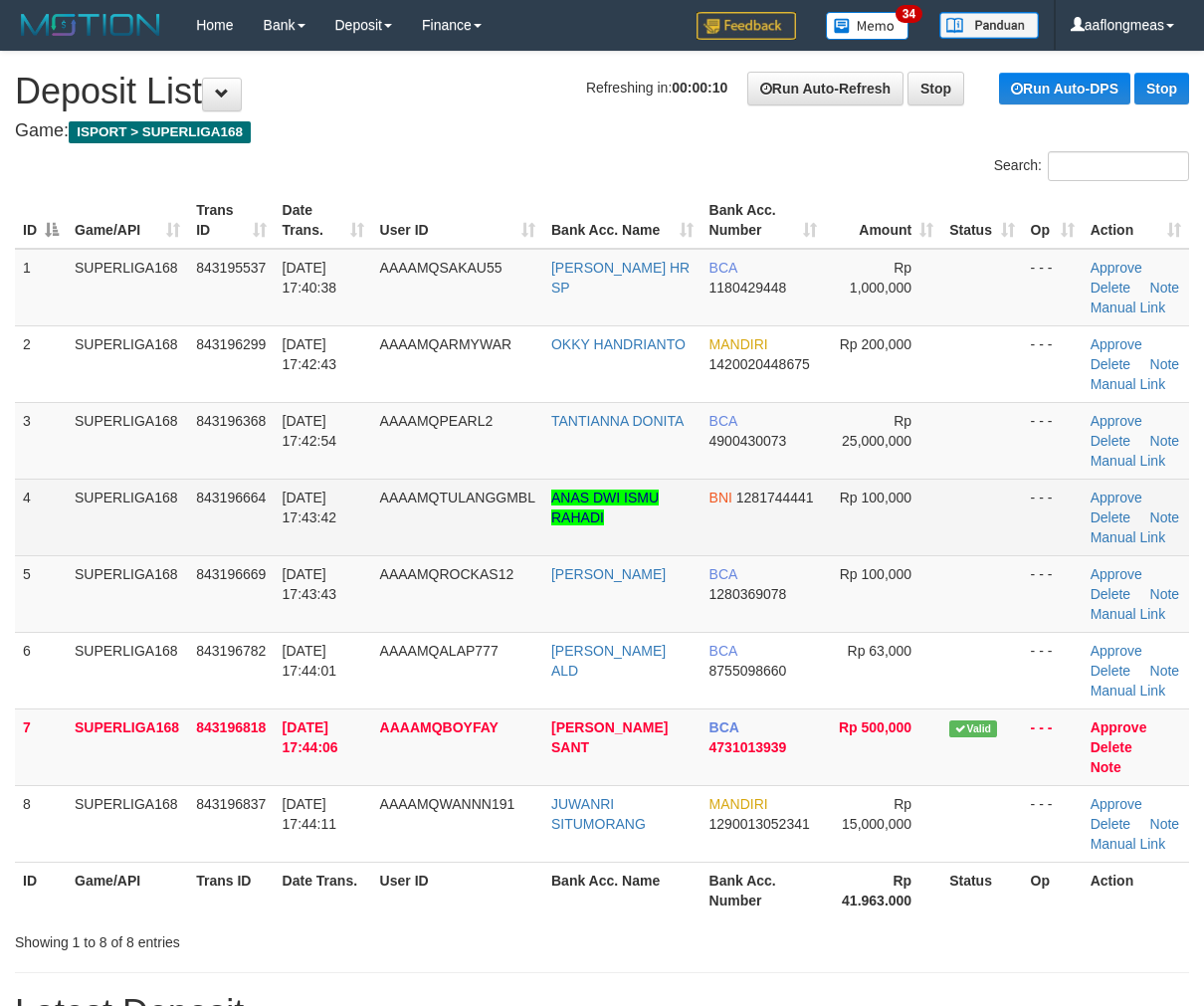 click on "Rp 100,000" at bounding box center (883, 516) 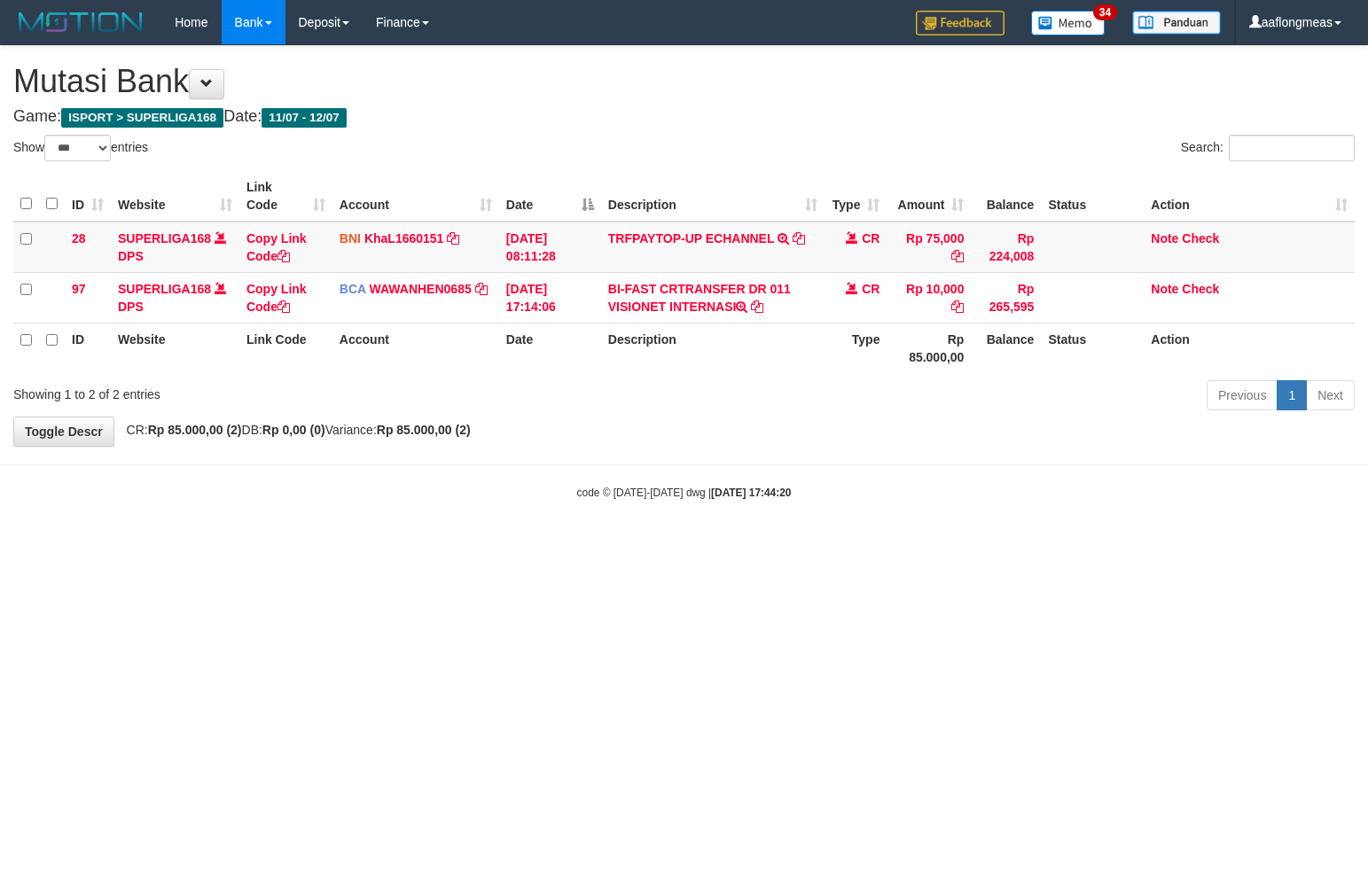 select on "***" 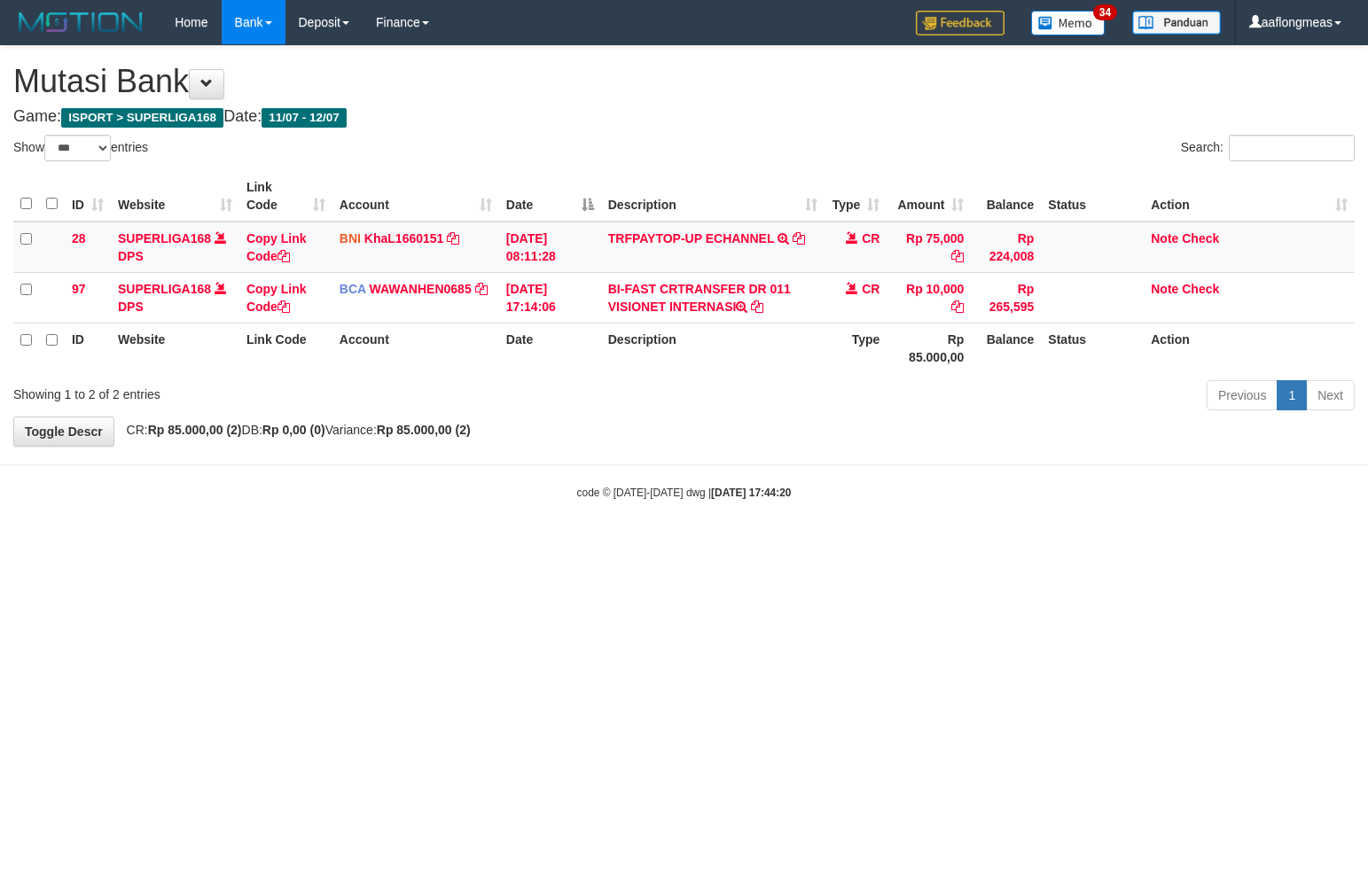 scroll, scrollTop: 0, scrollLeft: 0, axis: both 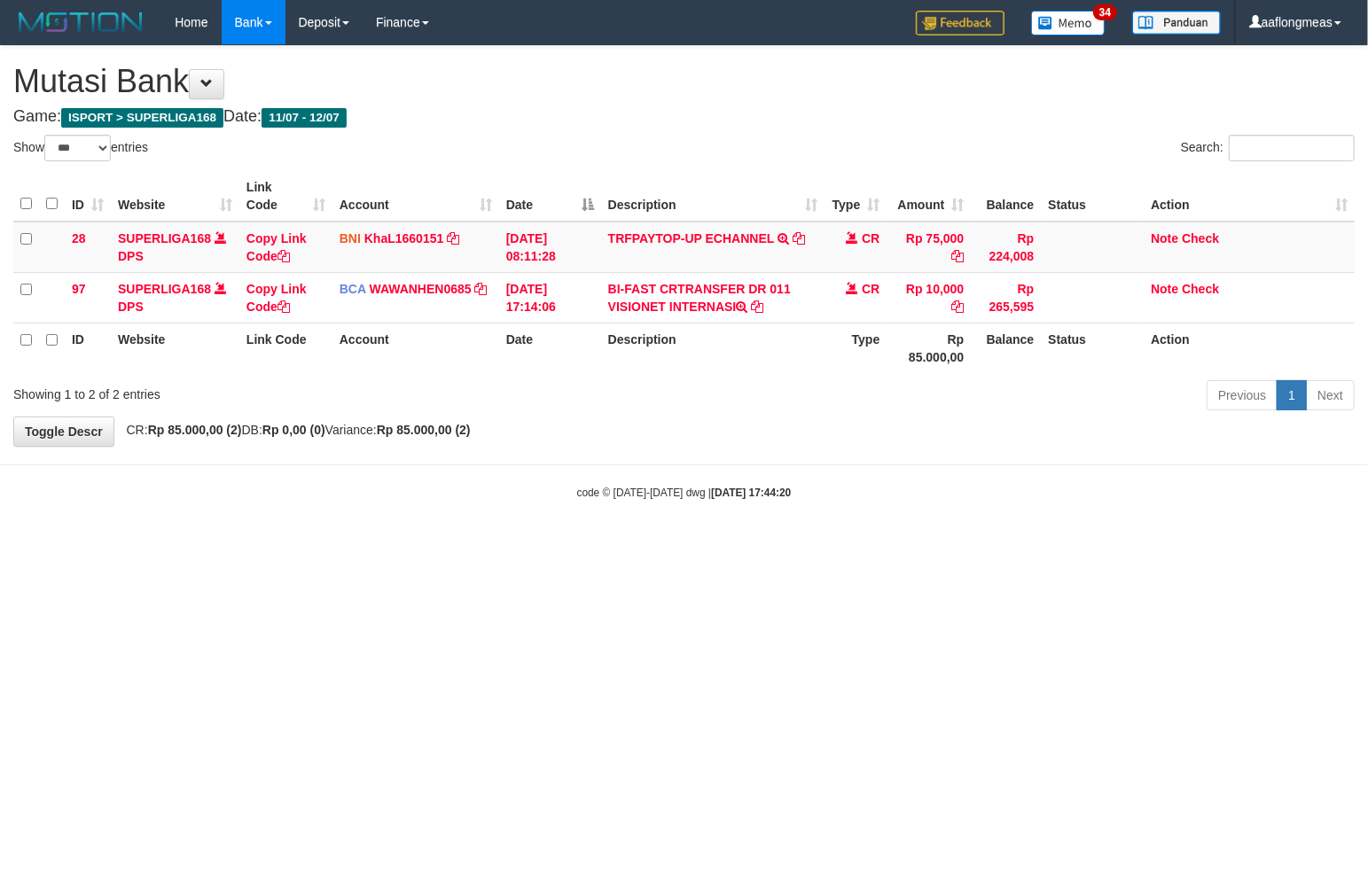 click on "code © 2012-2018 dwg |  2025/07/12 17:44:20" at bounding box center (684, 492) 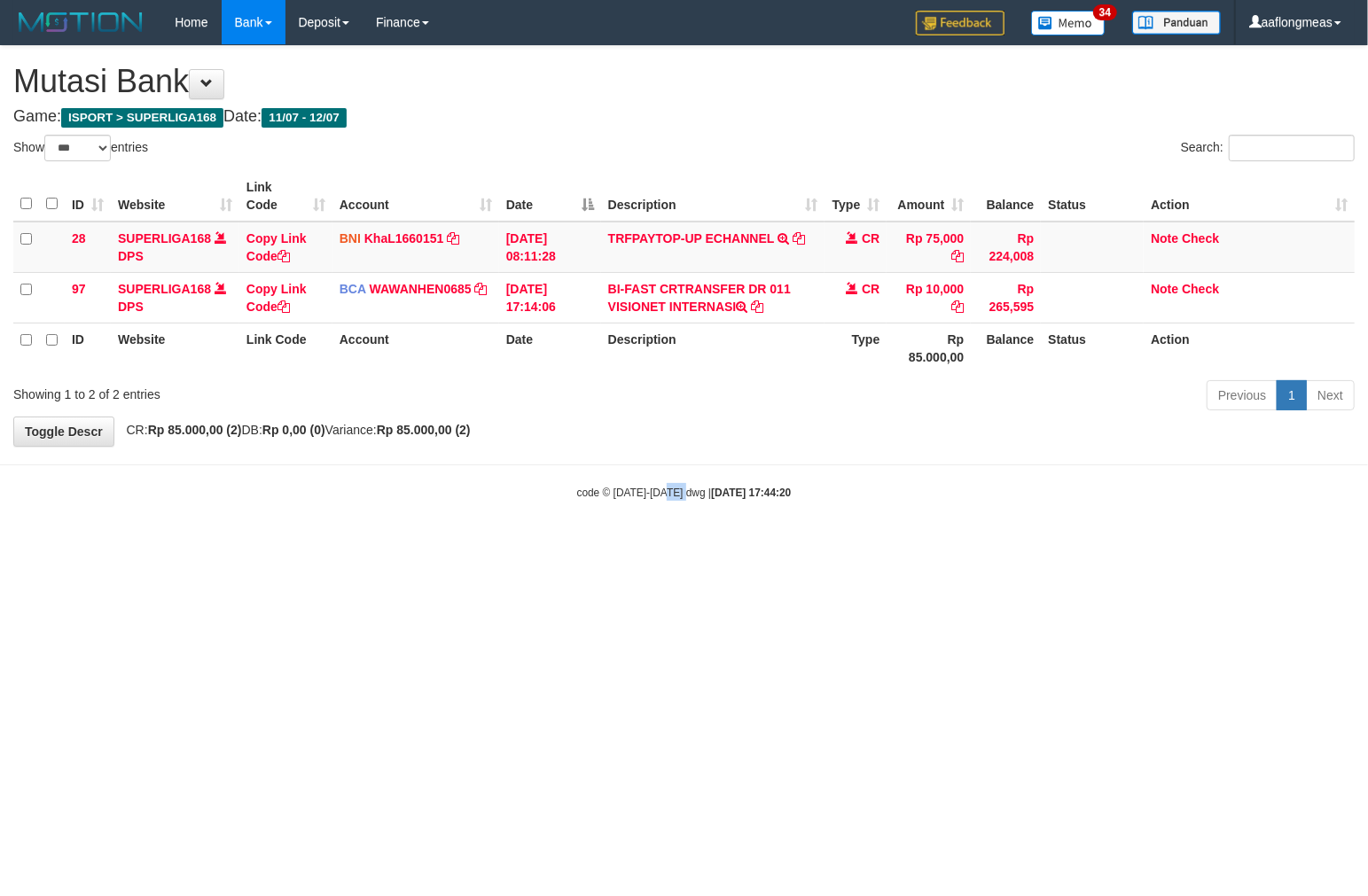 click on "code © 2012-2018 dwg |  2025/07/12 17:44:20" at bounding box center [684, 492] 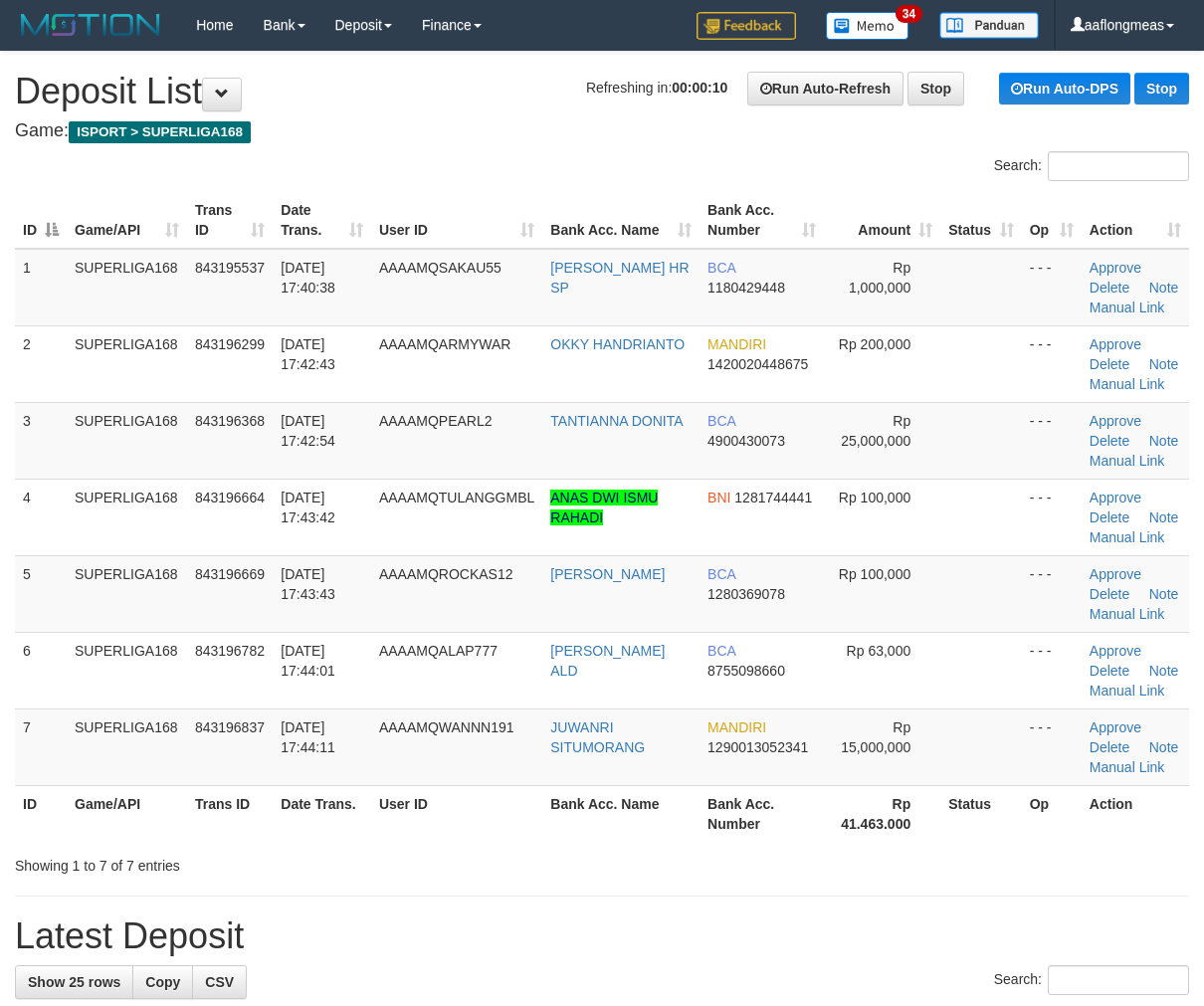 scroll, scrollTop: 0, scrollLeft: 0, axis: both 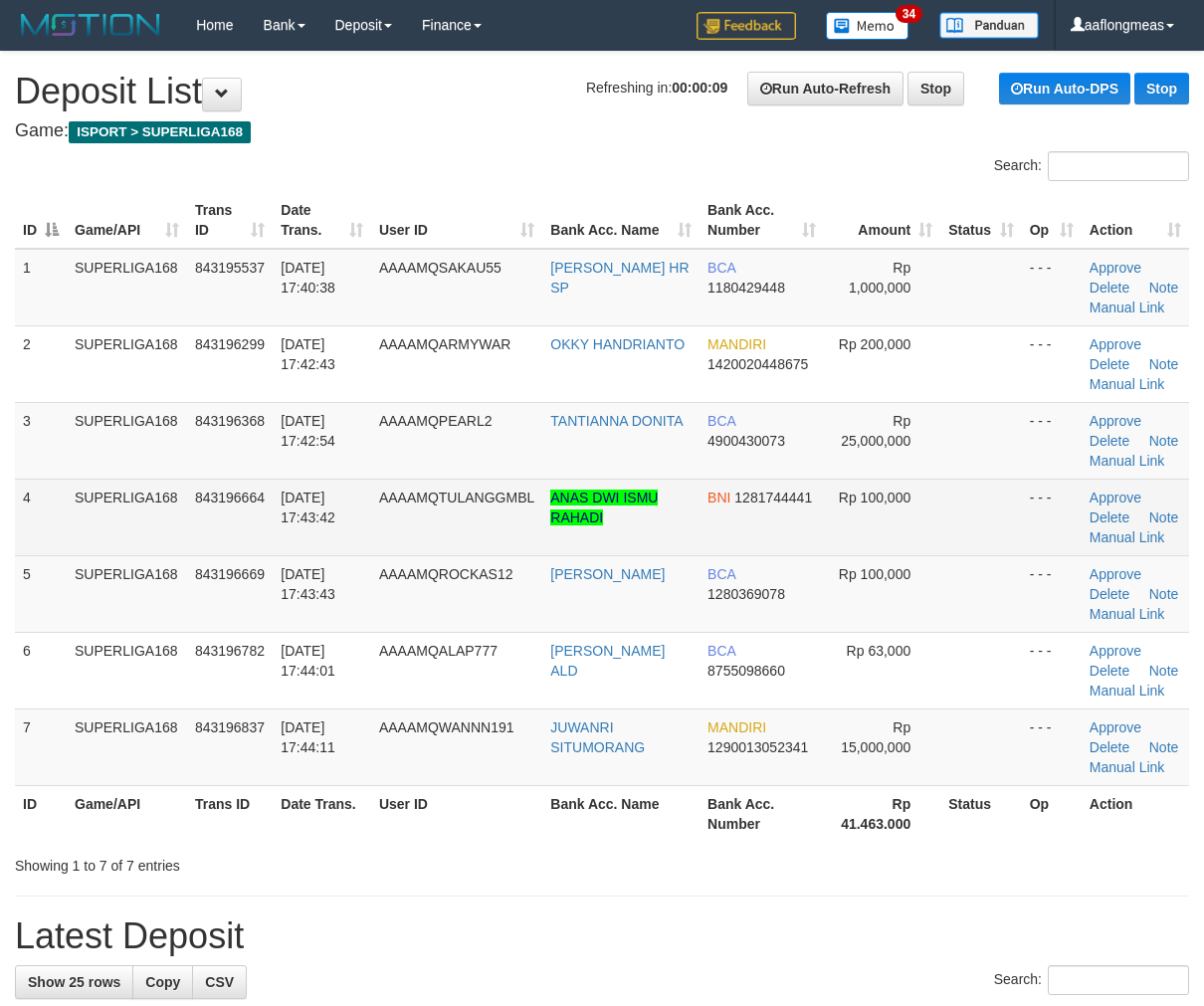 click on "Rp 100,000" at bounding box center [882, 516] 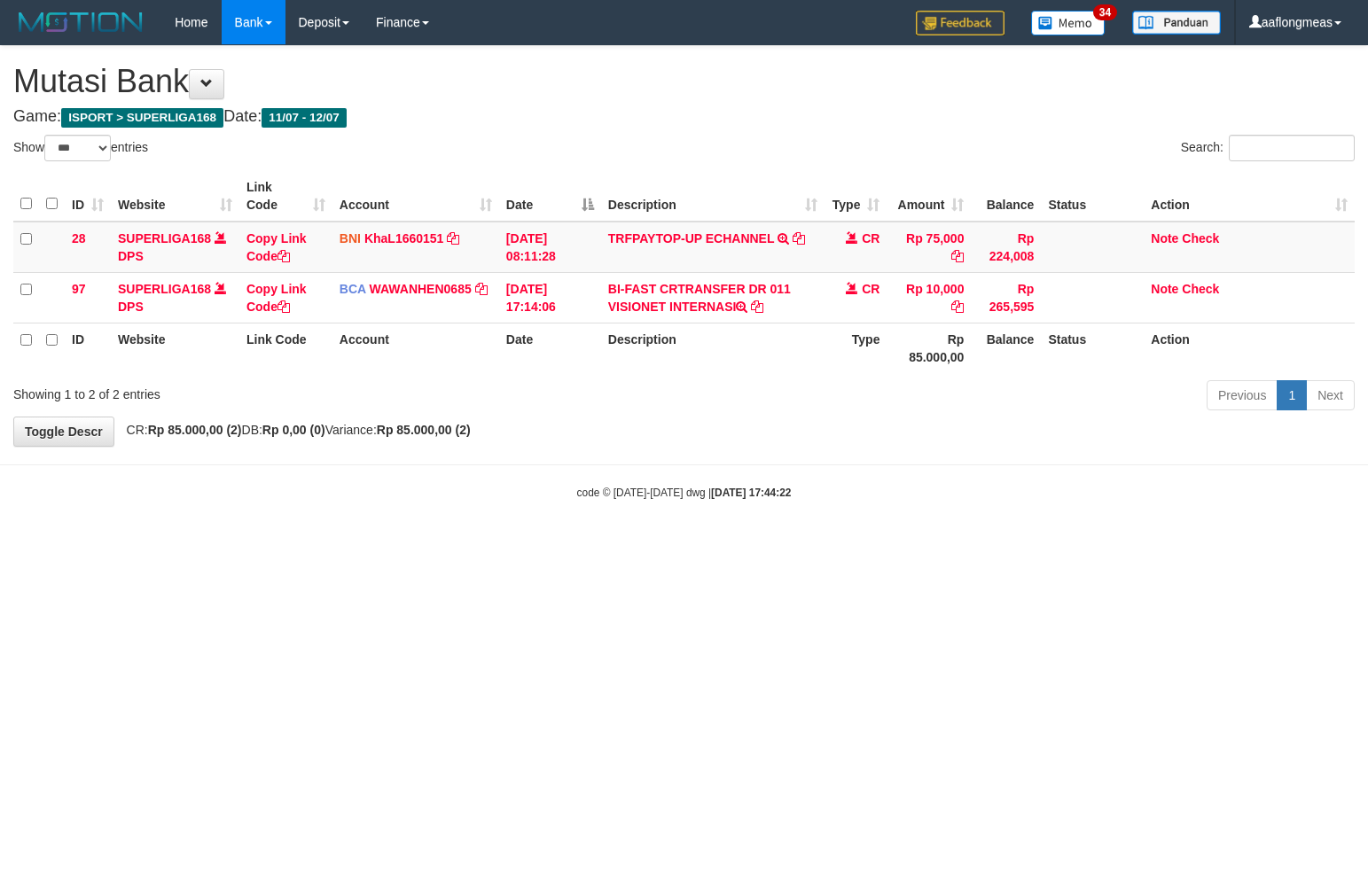 select on "***" 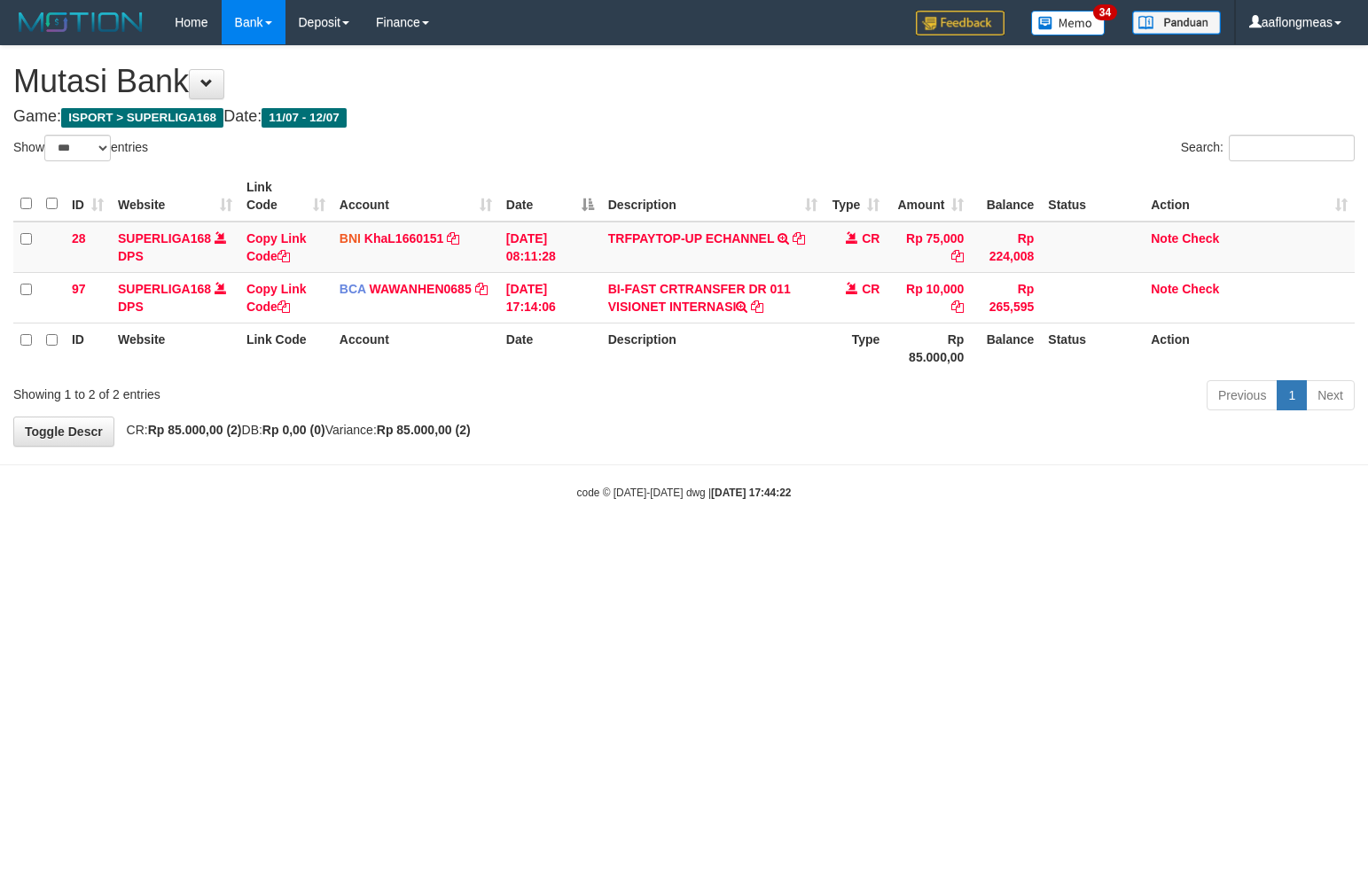 scroll, scrollTop: 0, scrollLeft: 0, axis: both 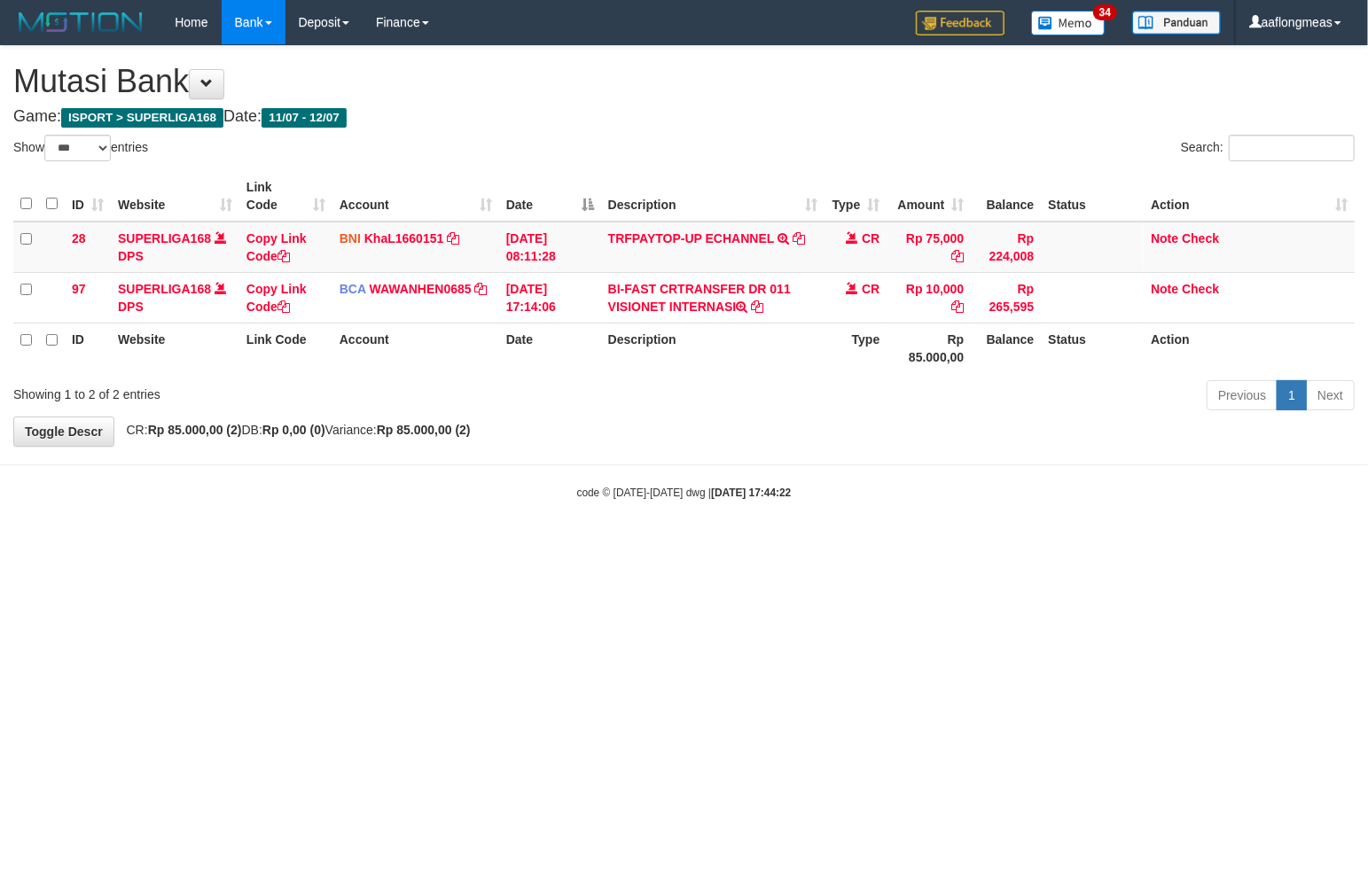 click on "Toggle navigation
Home
Bank
Account List
Load
By Website
Group
[ISPORT]													SUPERLIGA168
By Load Group (DPS)
34" at bounding box center [684, 272] 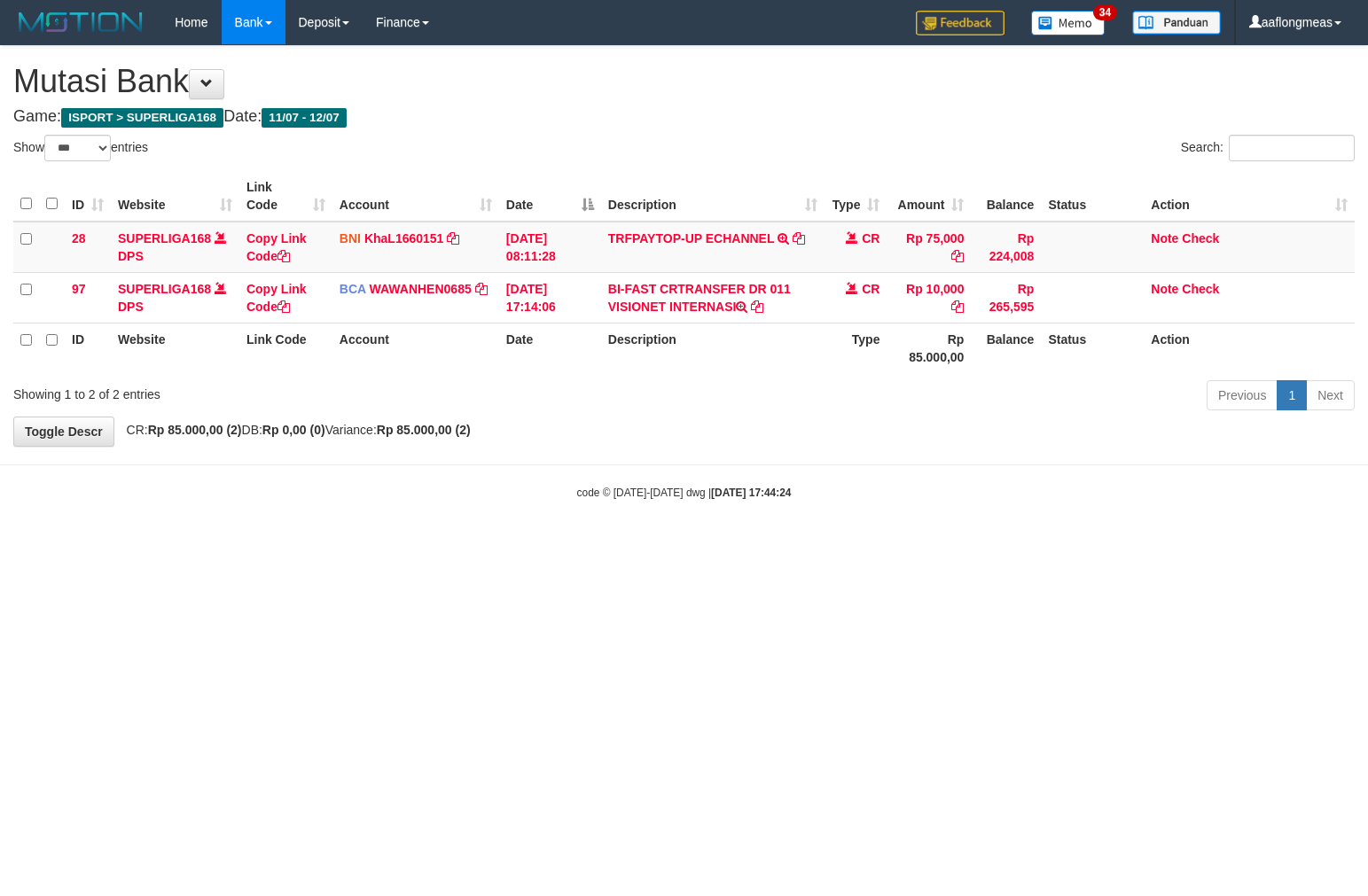 select on "***" 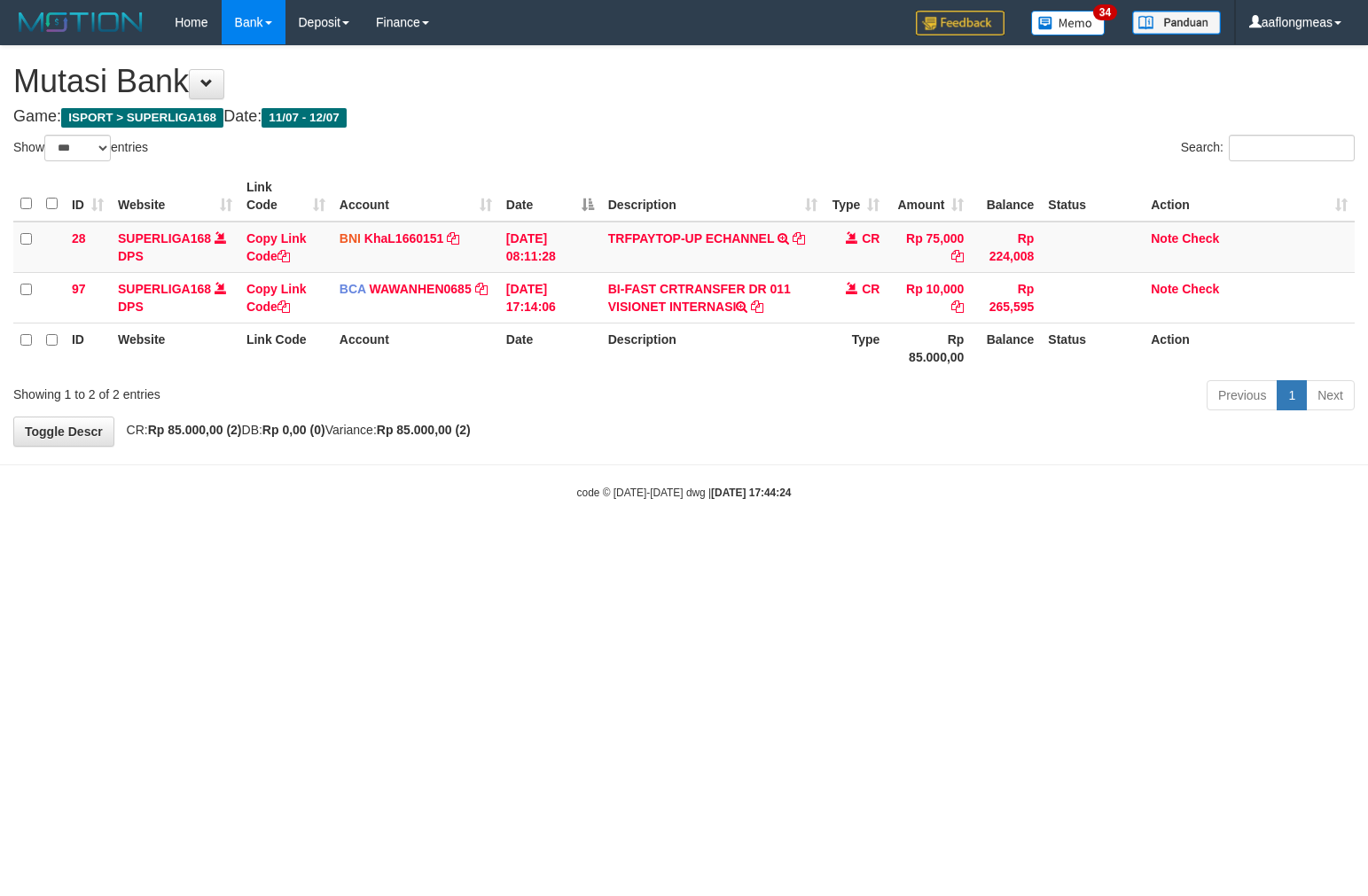 scroll, scrollTop: 0, scrollLeft: 0, axis: both 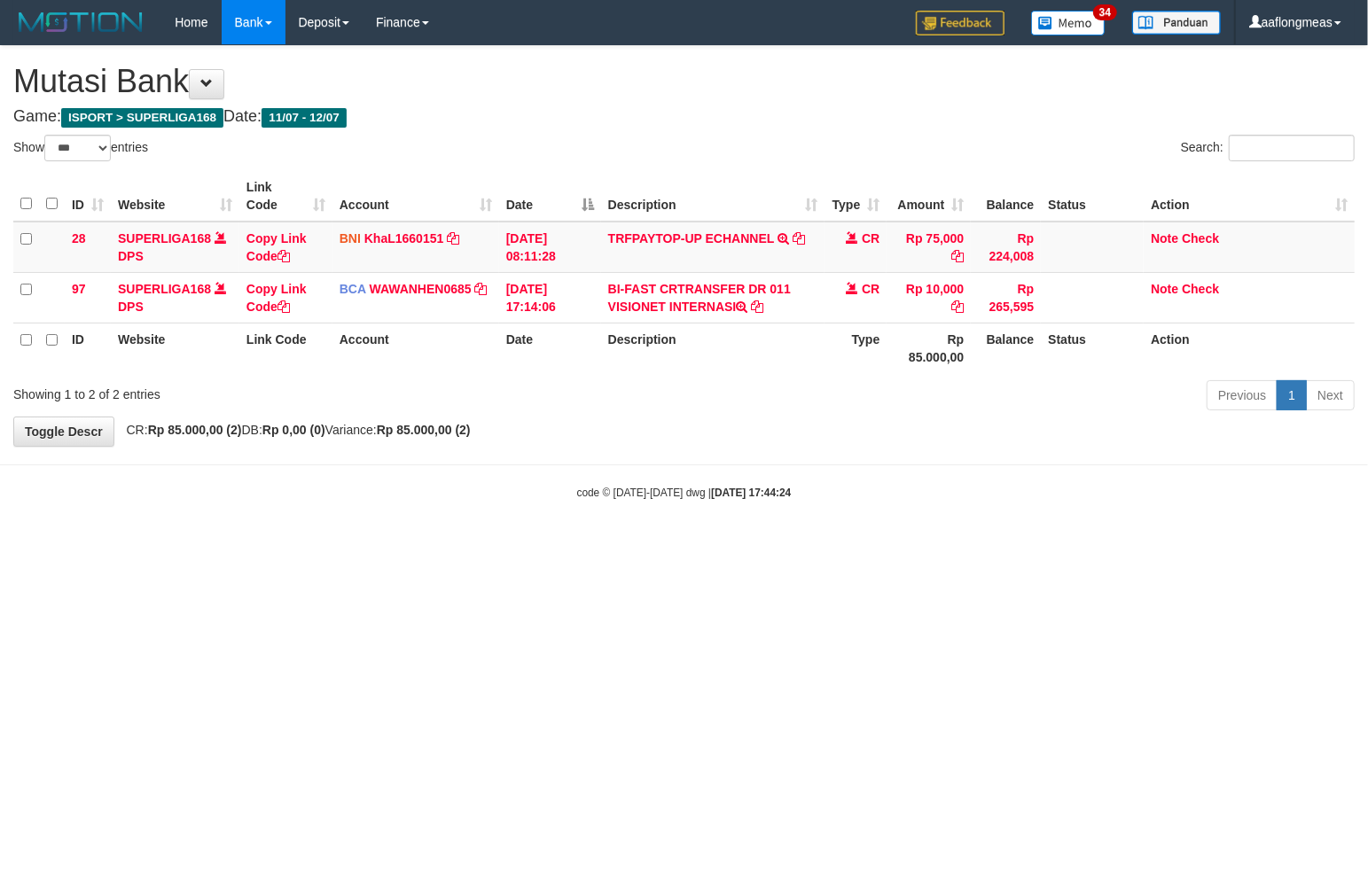 click on "Toggle navigation
Home
Bank
Account List
Load
By Website
Group
[ISPORT]													SUPERLIGA168
By Load Group (DPS)" at bounding box center [684, 272] 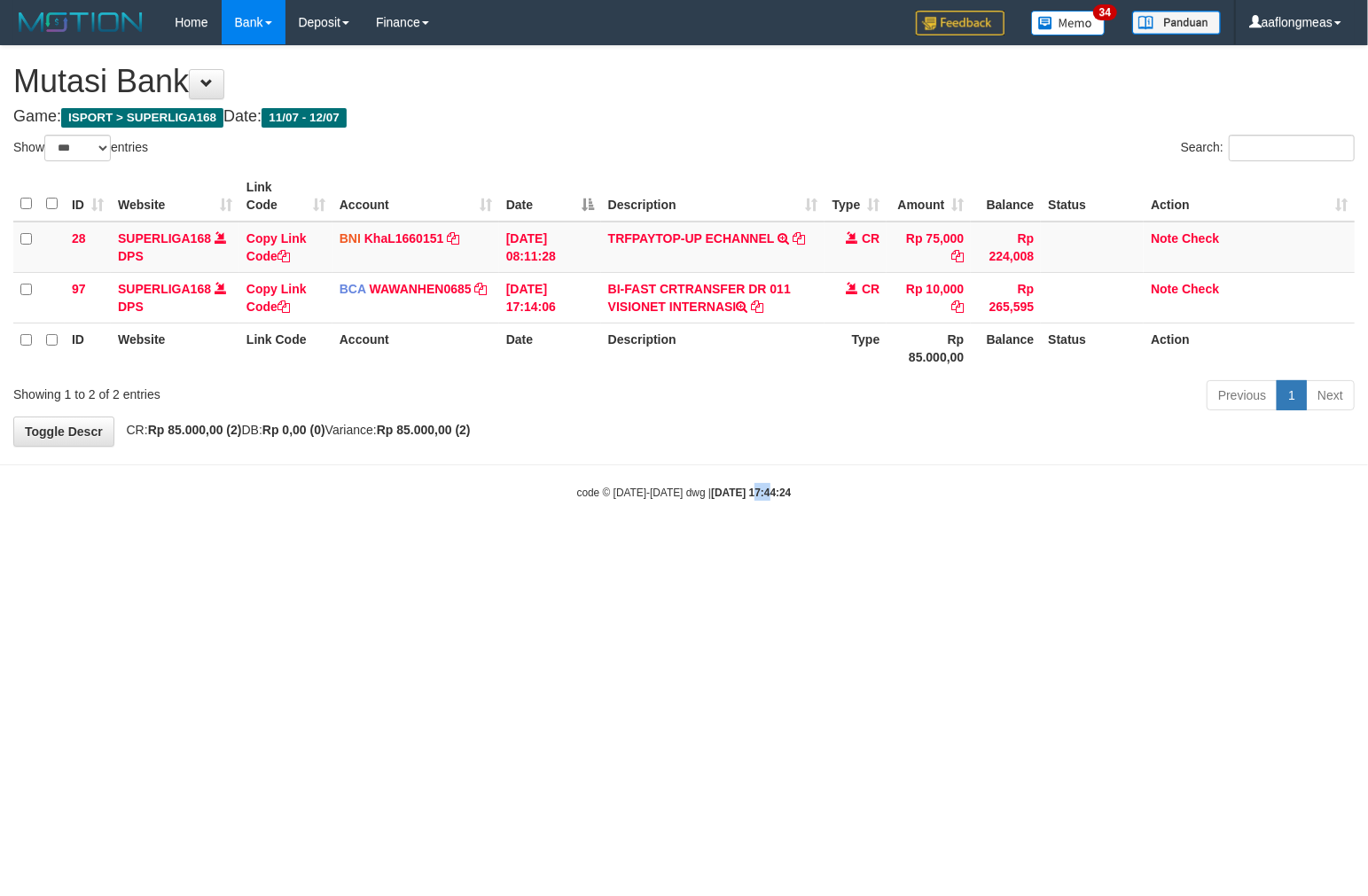 click on "Toggle navigation
Home
Bank
Account List
Load
By Website
Group
[ISPORT]													SUPERLIGA168
By Load Group (DPS)" at bounding box center [684, 272] 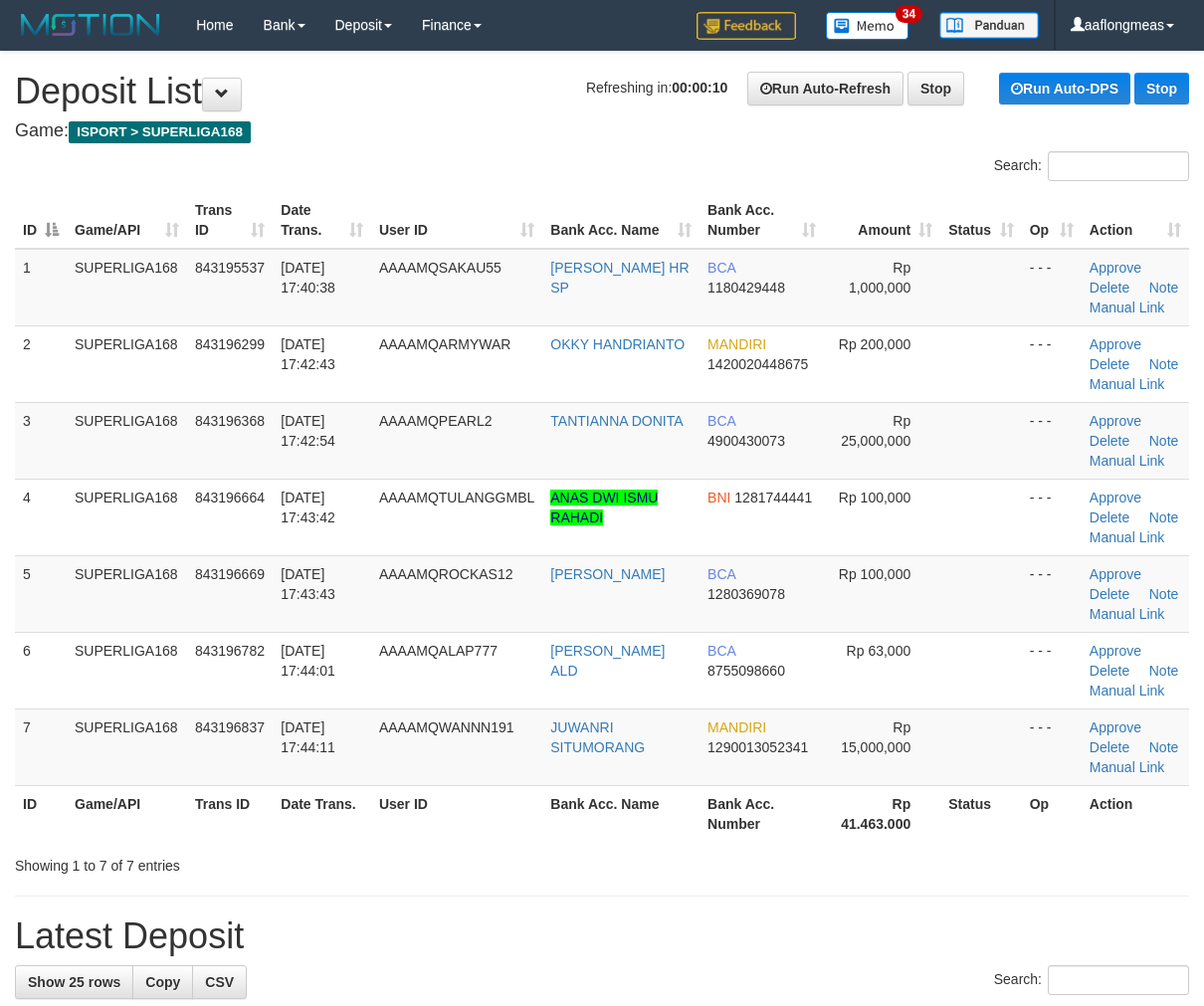 scroll, scrollTop: 0, scrollLeft: 0, axis: both 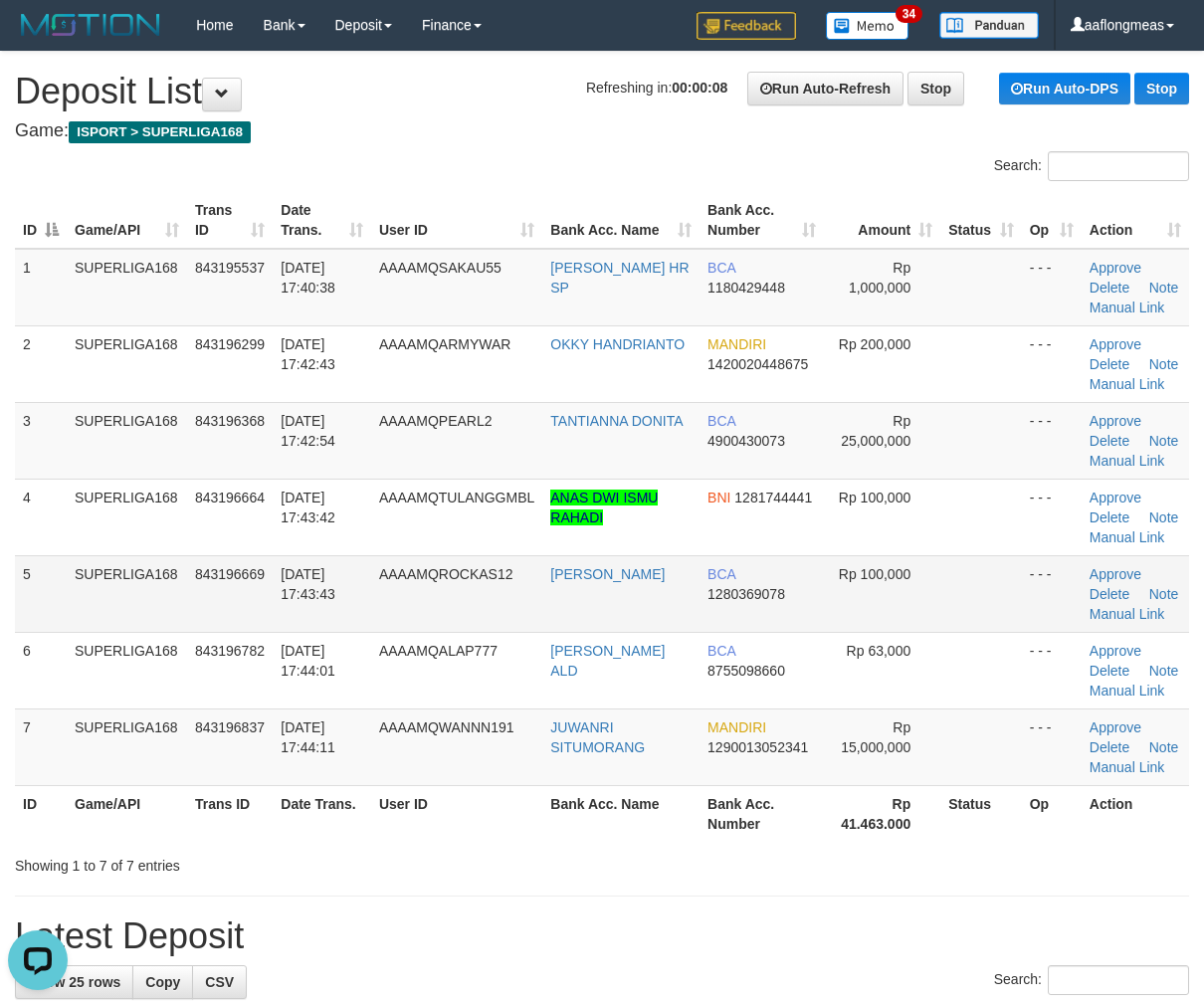 click on "Rp 100,000" at bounding box center [882, 593] 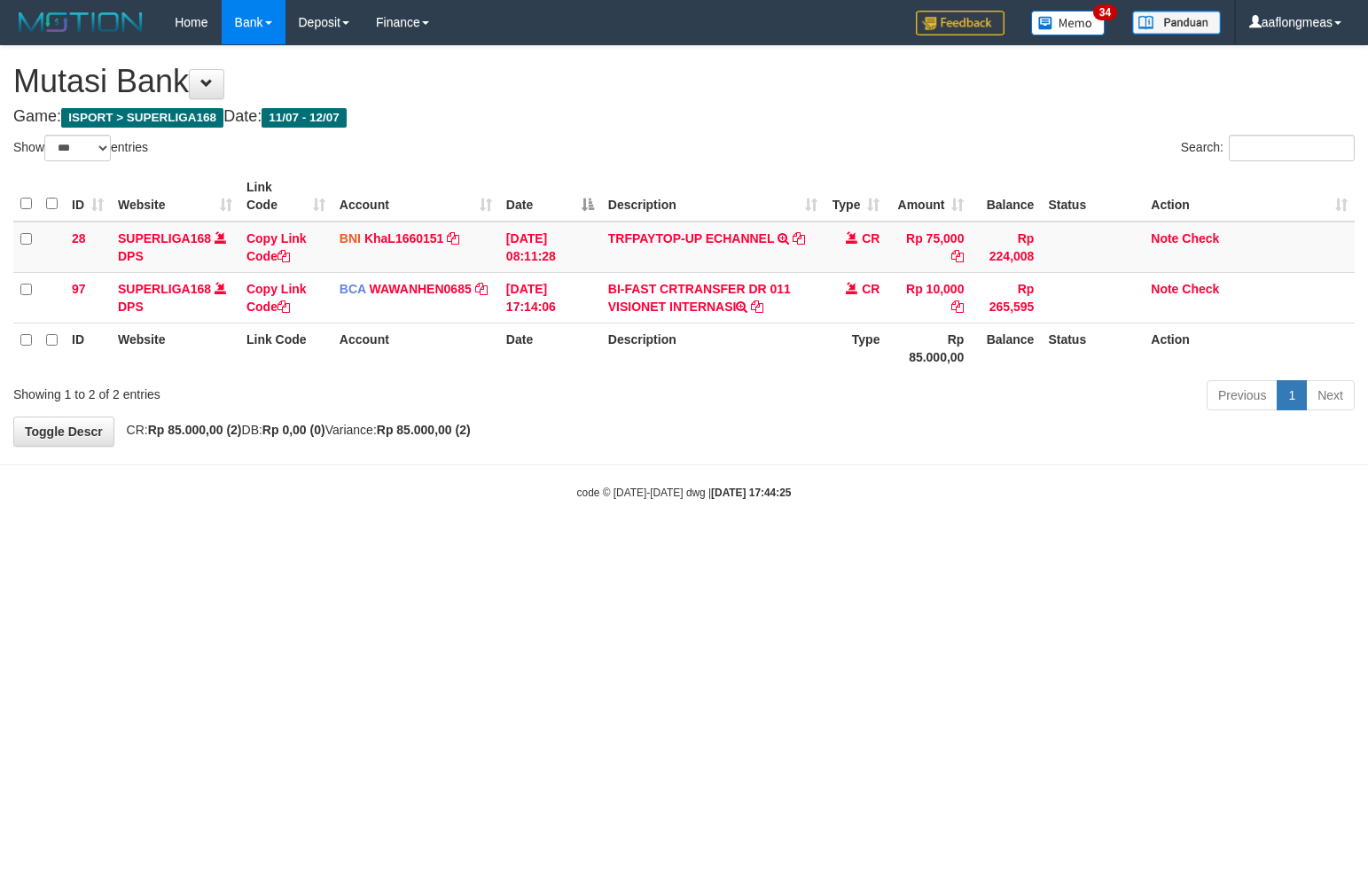 select on "***" 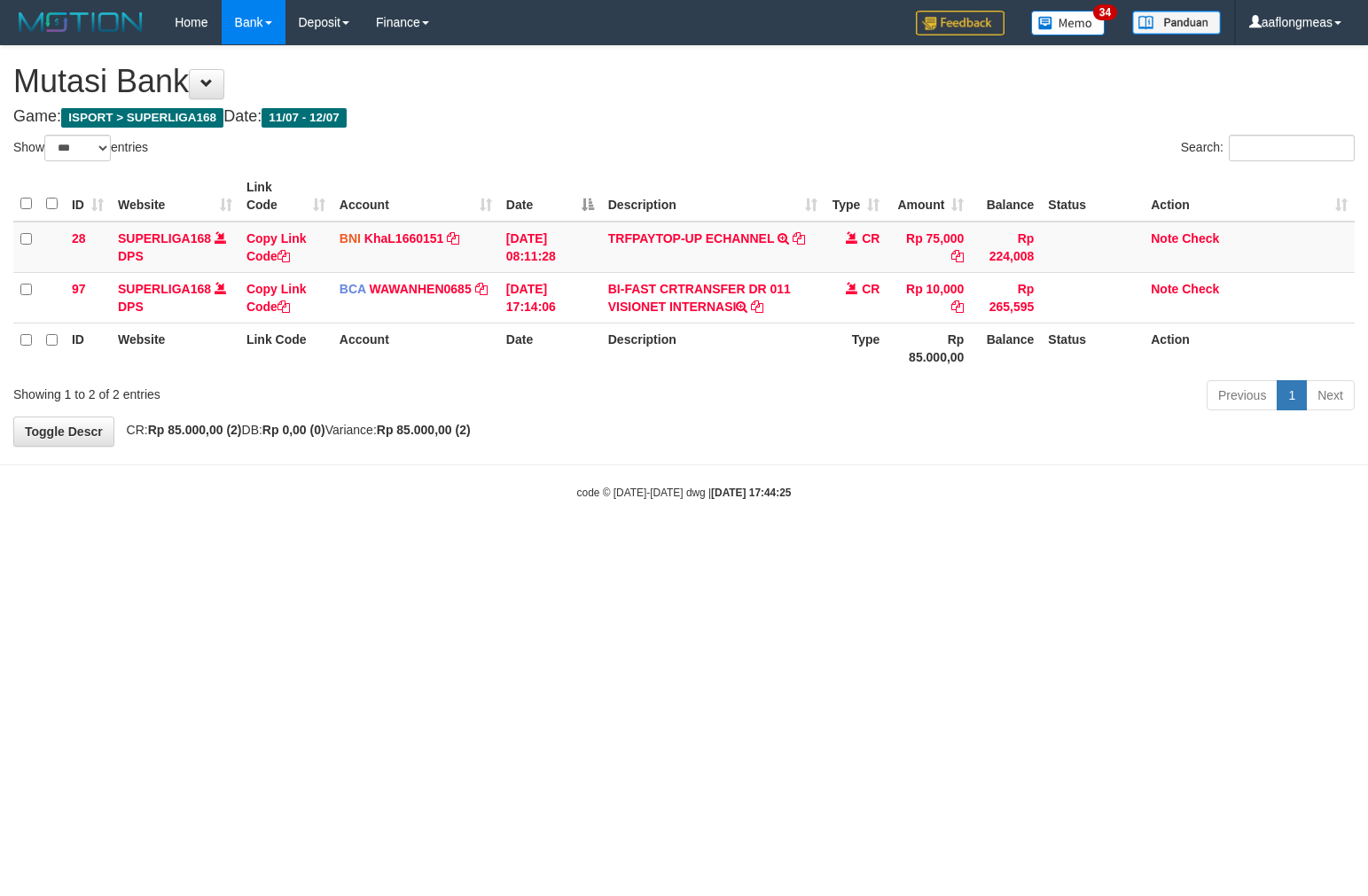 scroll, scrollTop: 0, scrollLeft: 0, axis: both 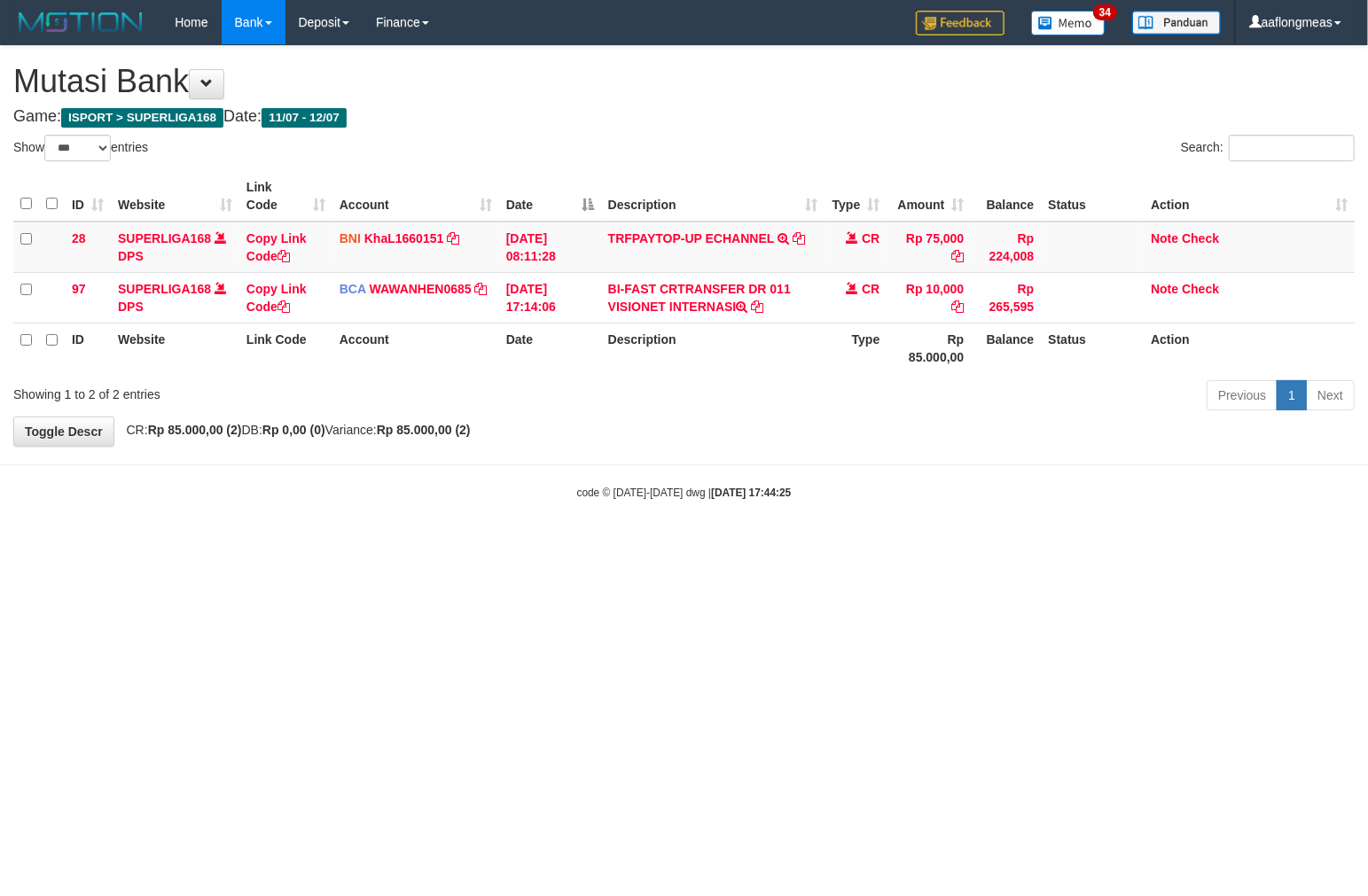 click on "Toggle navigation
Home
Bank
Account List
Load
By Website
Group
[ISPORT]													SUPERLIGA168
By Load Group (DPS)" at bounding box center (684, 272) 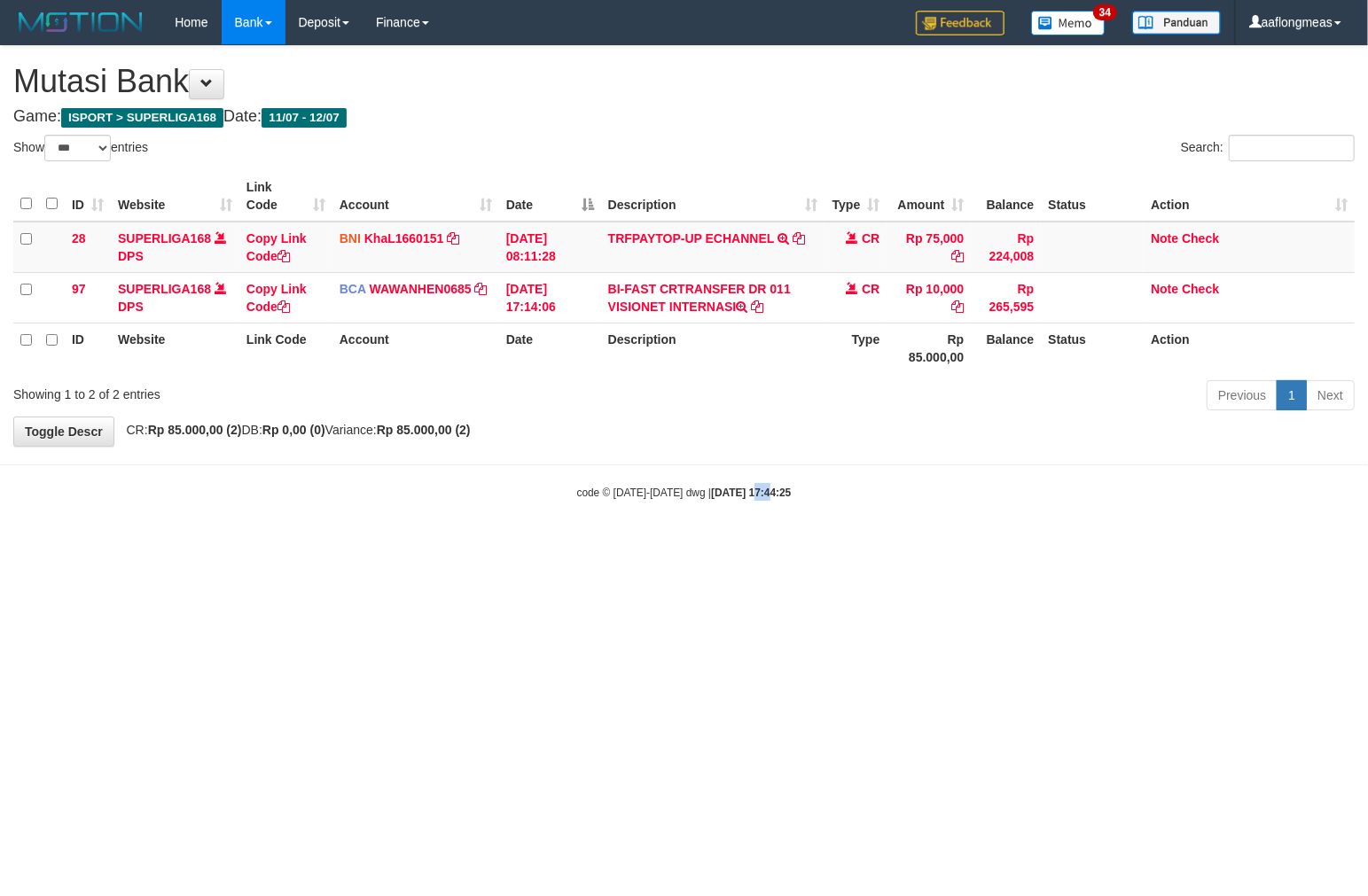 click on "Toggle navigation
Home
Bank
Account List
Load
By Website
Group
[ISPORT]													SUPERLIGA168
By Load Group (DPS)" at bounding box center [684, 272] 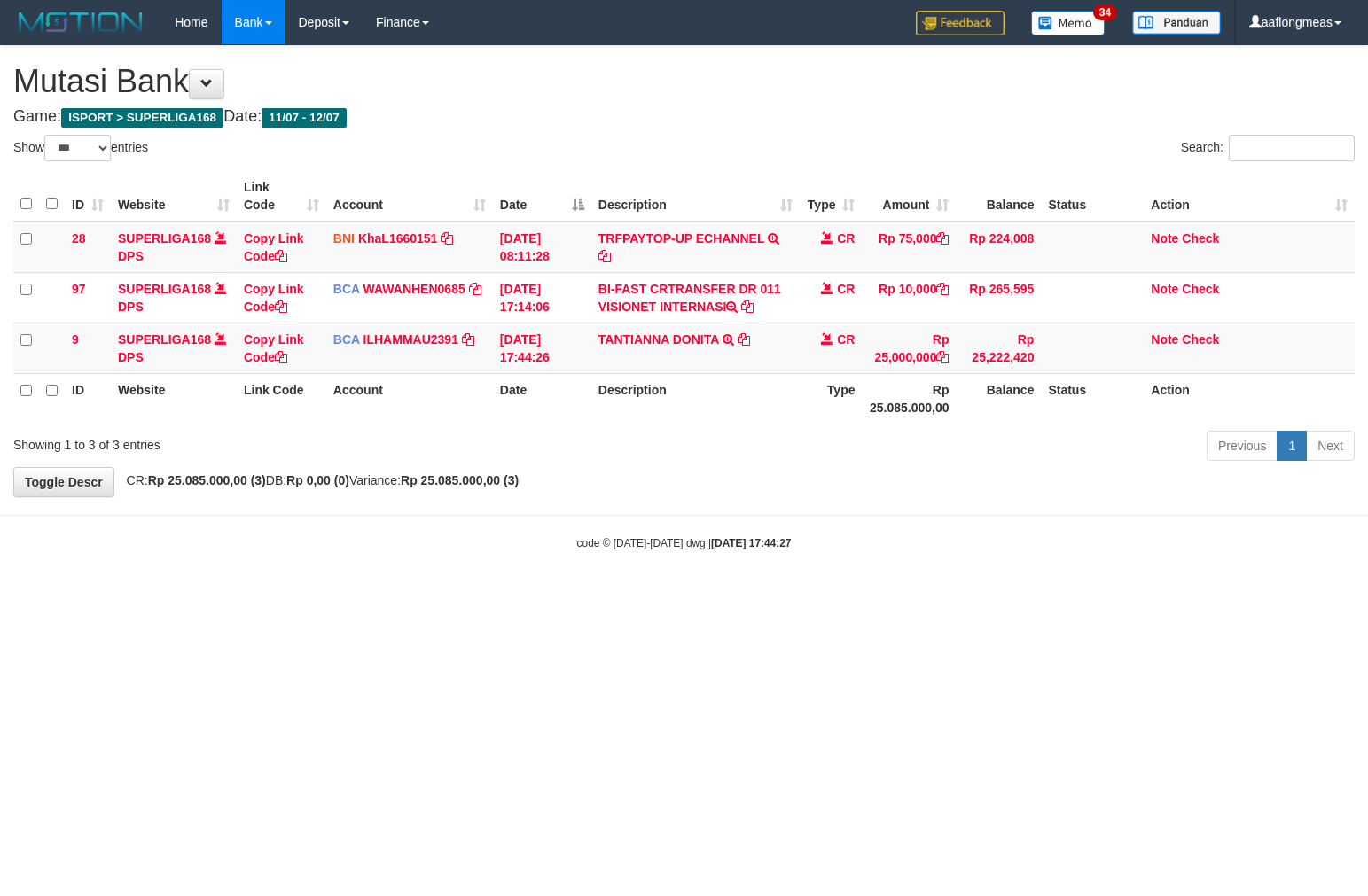 select on "***" 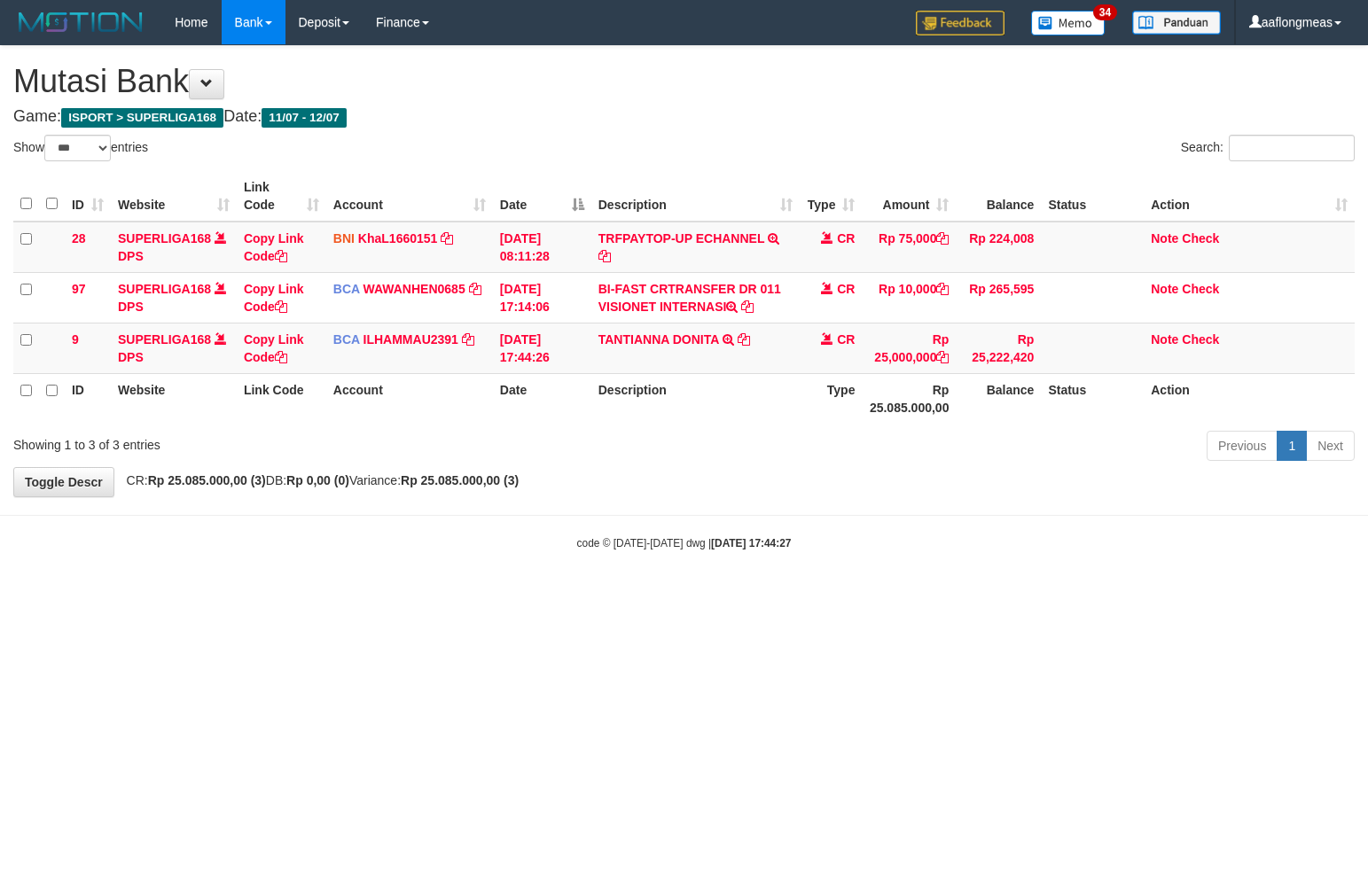 scroll, scrollTop: 0, scrollLeft: 0, axis: both 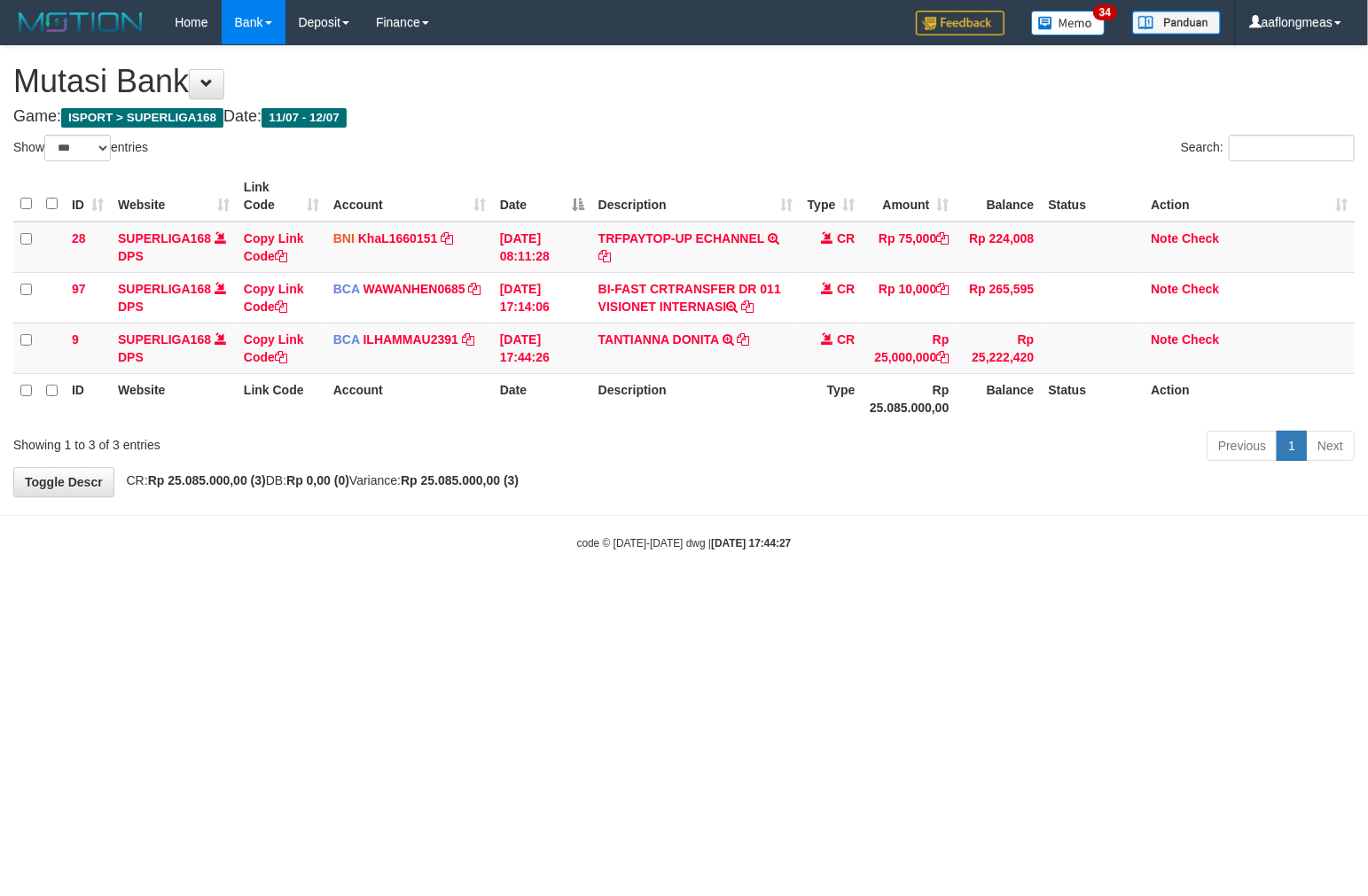 click on "Toggle navigation
Home
Bank
Account List
Load
By Website
Group
[ISPORT]													SUPERLIGA168
By Load Group (DPS)
34" at bounding box center [684, 298] 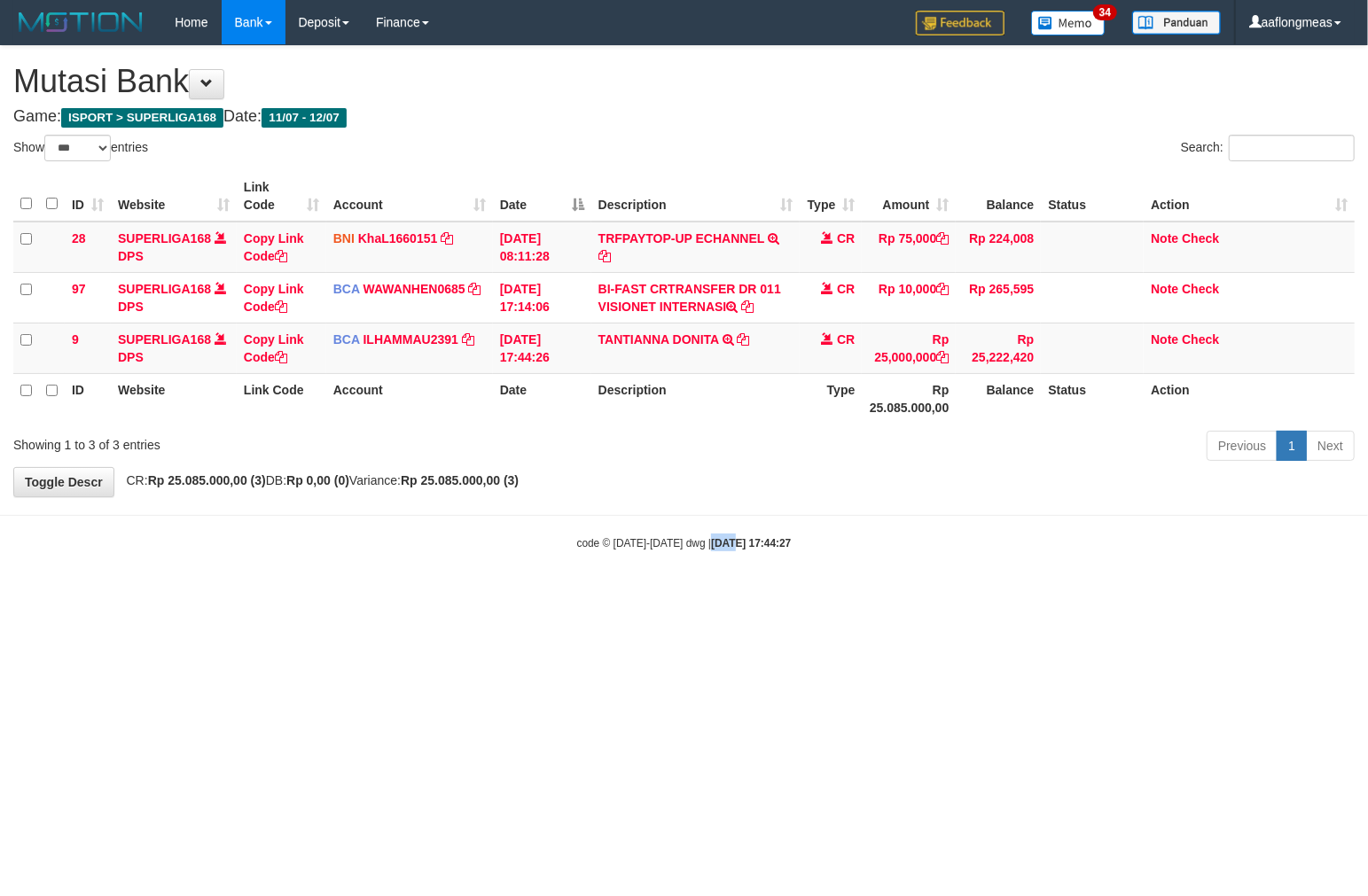 click on "Toggle navigation
Home
Bank
Account List
Load
By Website
Group
[ISPORT]													SUPERLIGA168
By Load Group (DPS)
34" at bounding box center (684, 298) 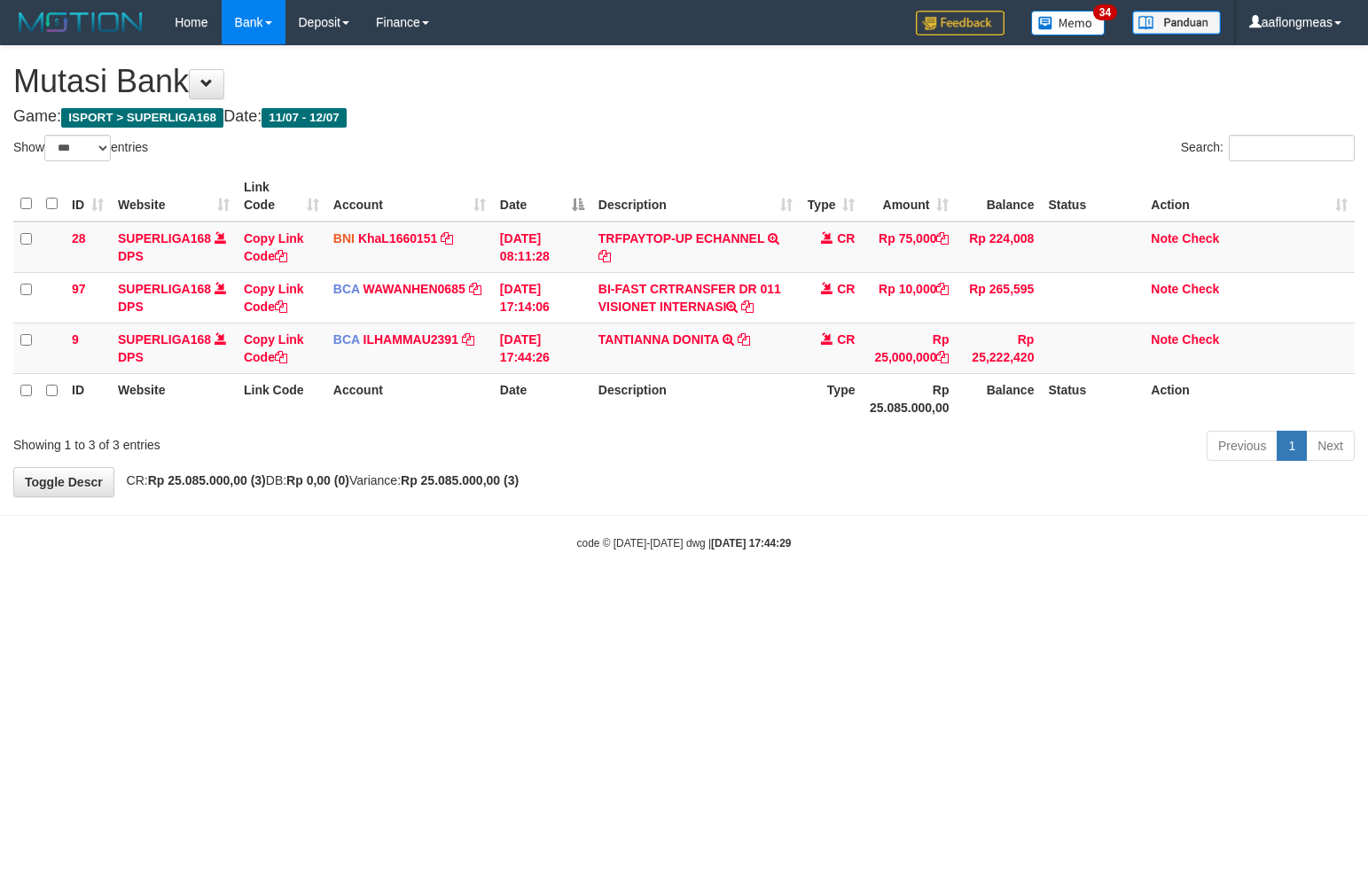 select on "***" 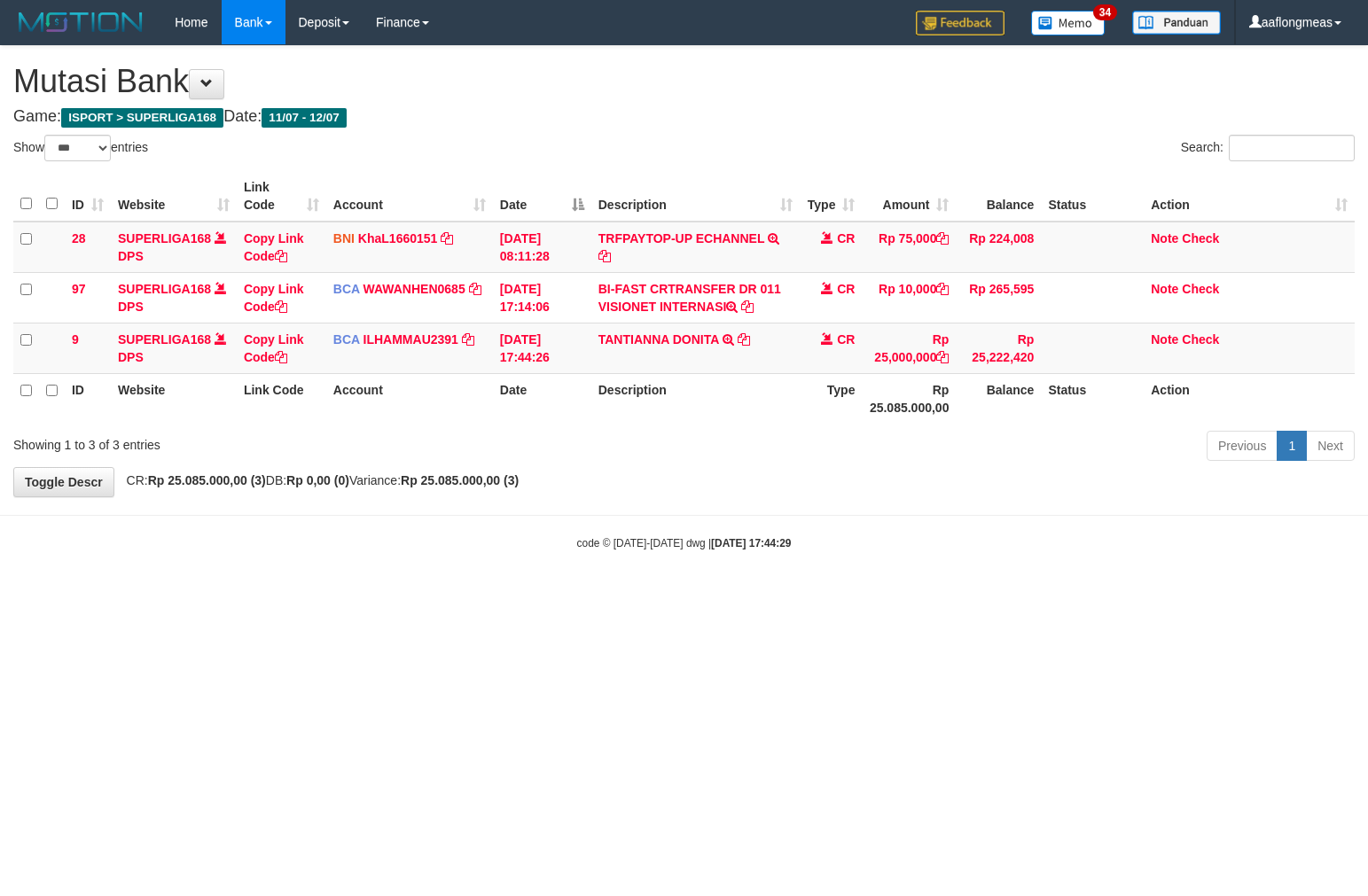 scroll, scrollTop: 0, scrollLeft: 0, axis: both 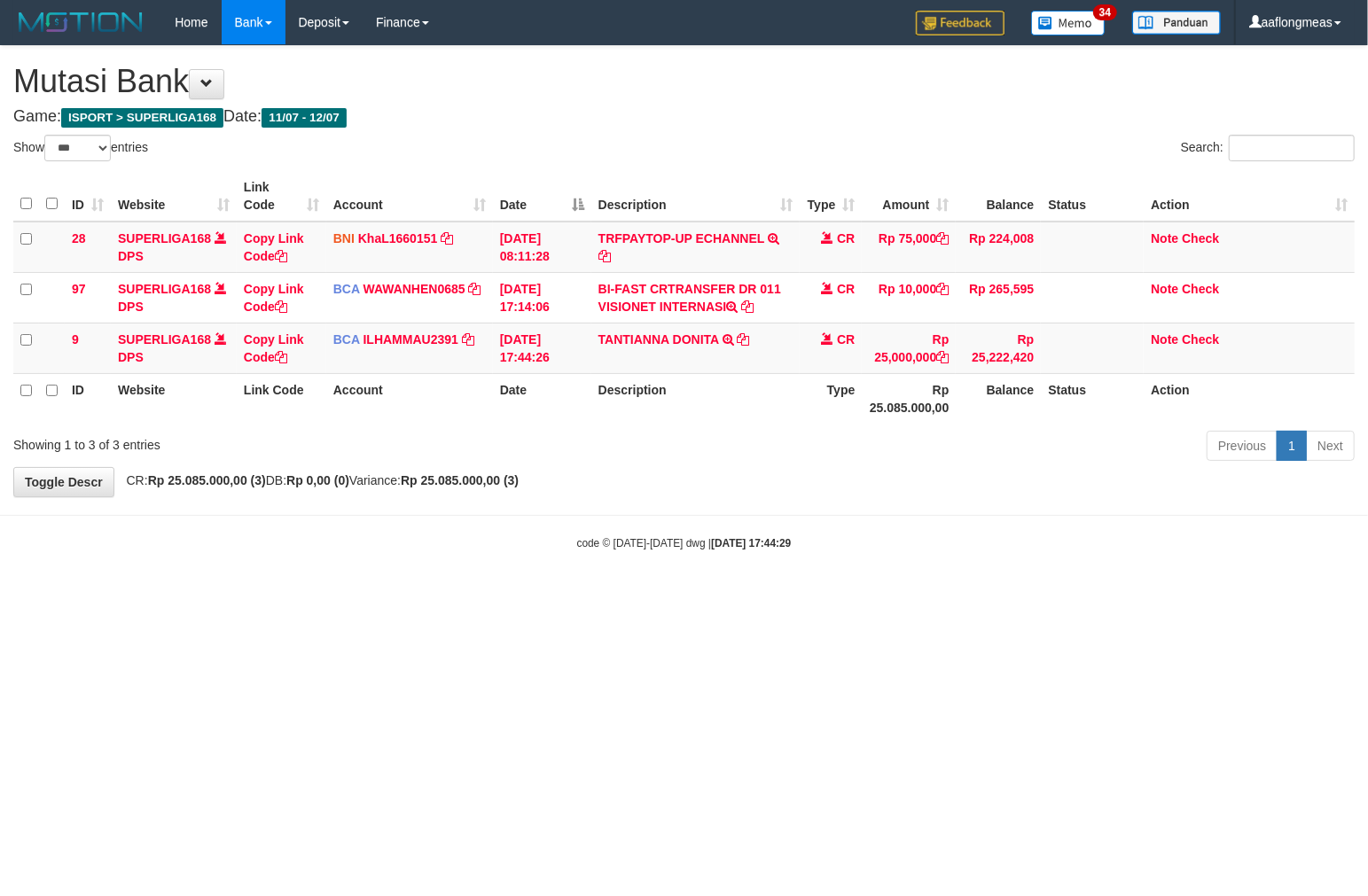 click on "Toggle navigation
Home
Bank
Account List
Load
By Website
Group
[ISPORT]													SUPERLIGA168
By Load Group (DPS)
34" at bounding box center [684, 298] 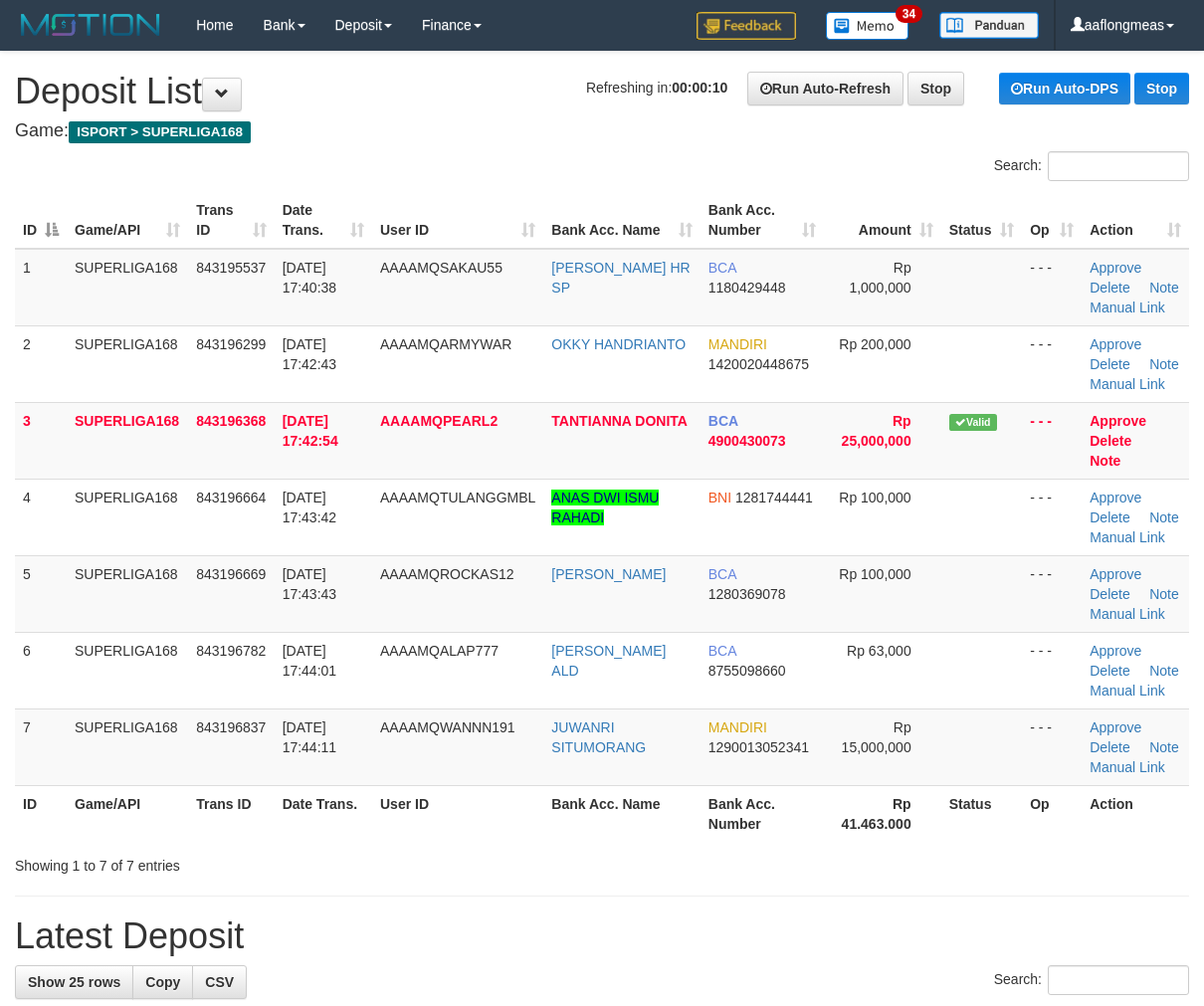scroll, scrollTop: 0, scrollLeft: 0, axis: both 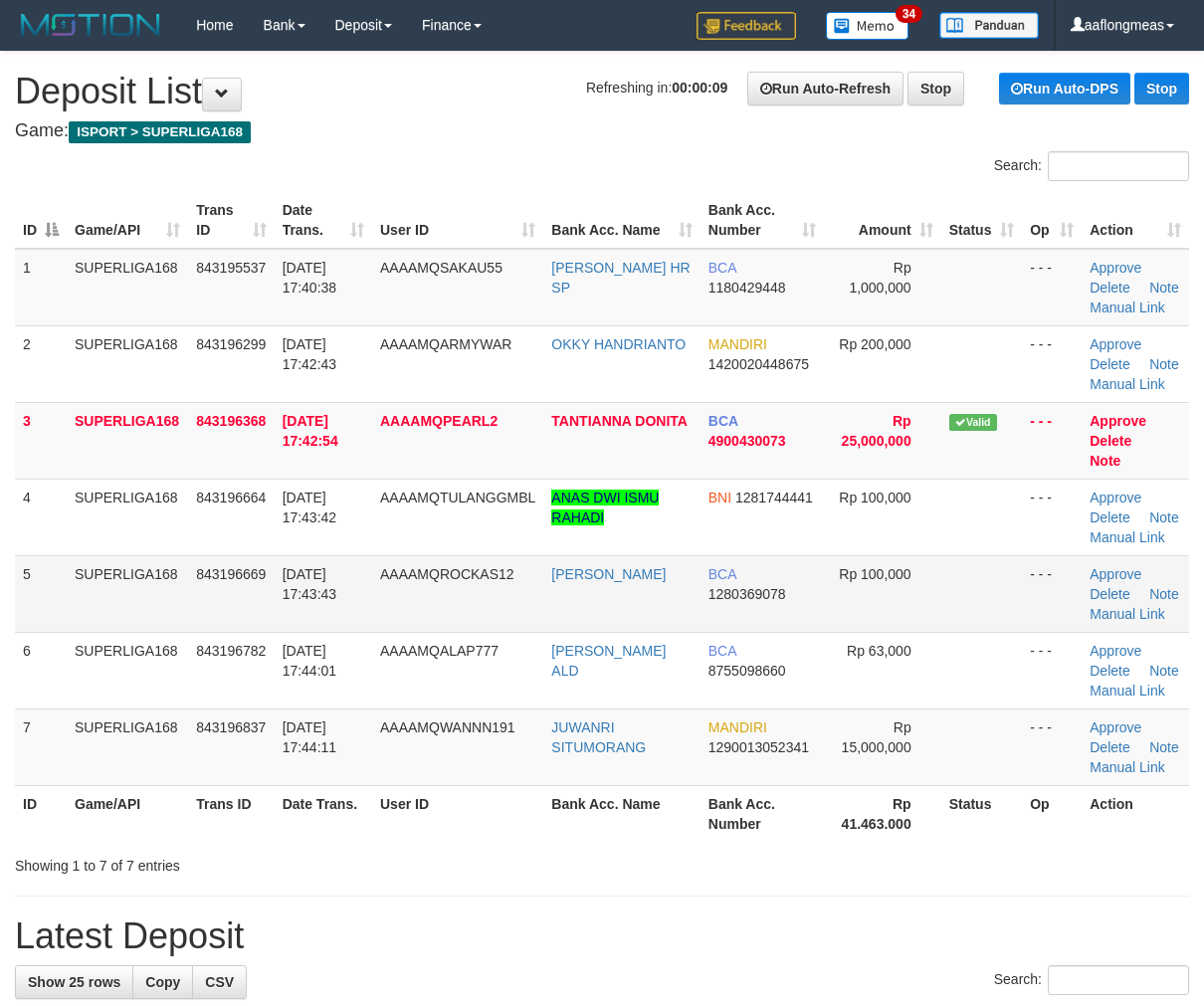 click at bounding box center [981, 593] 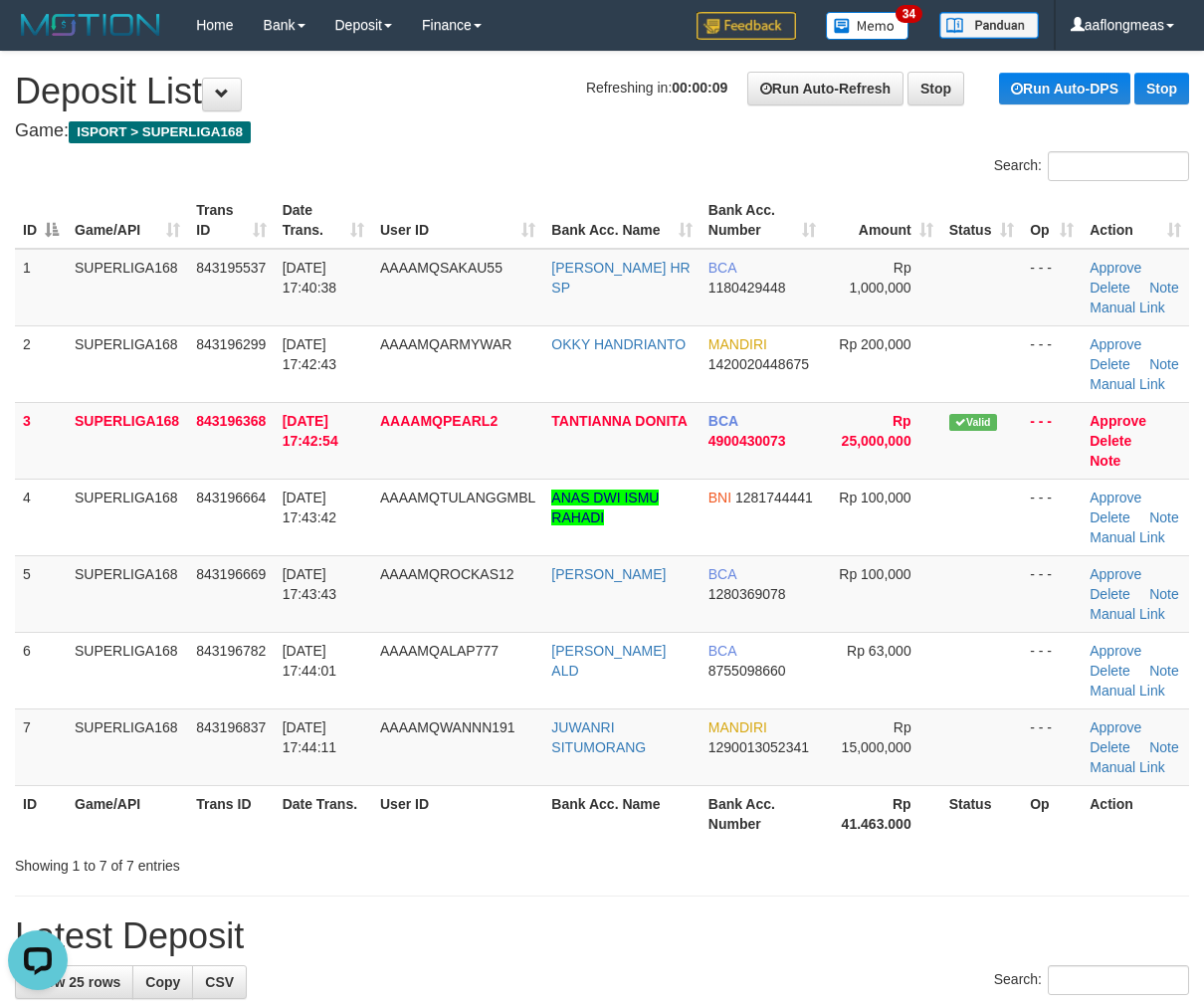 scroll, scrollTop: 0, scrollLeft: 0, axis: both 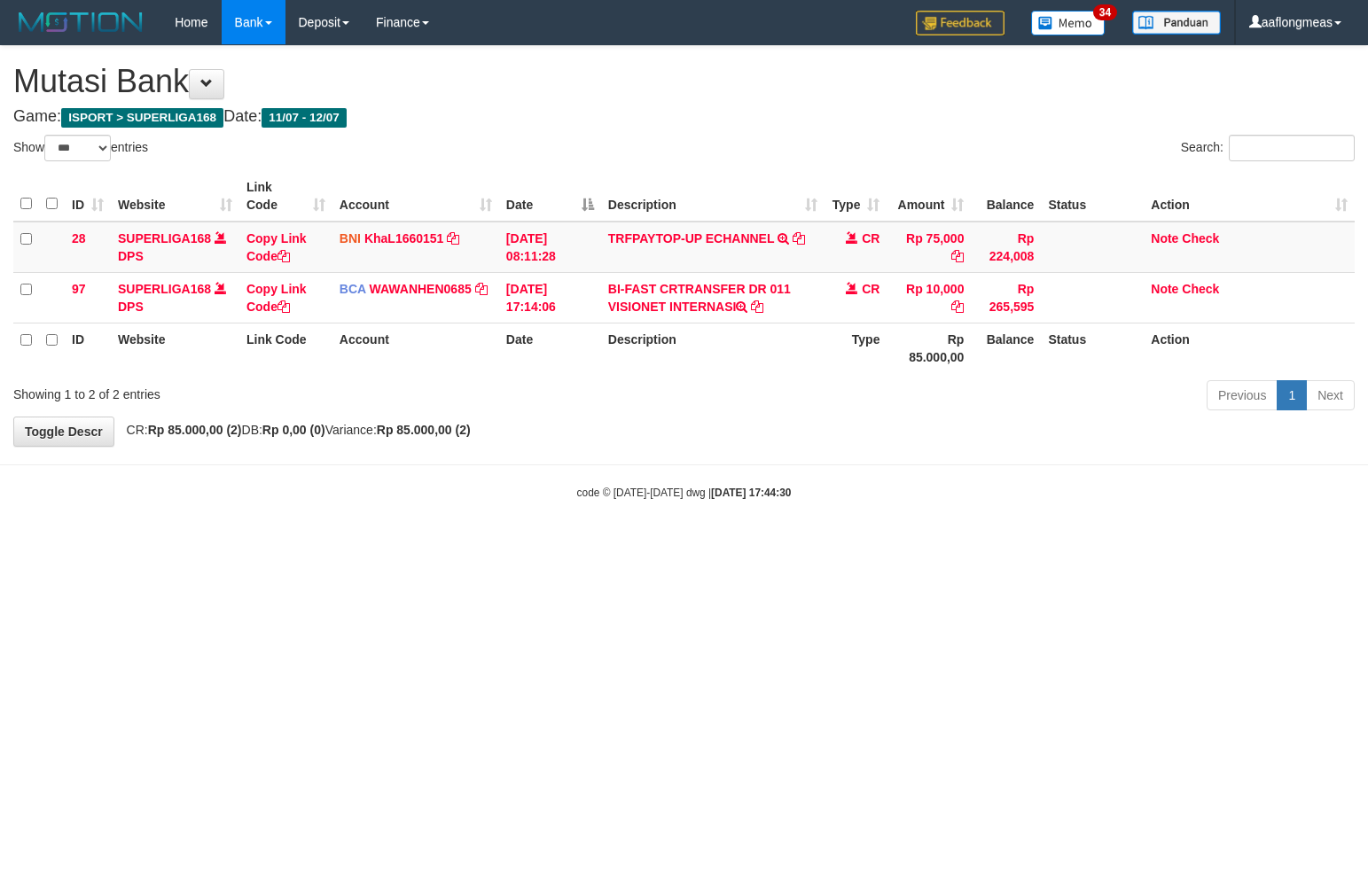 select on "***" 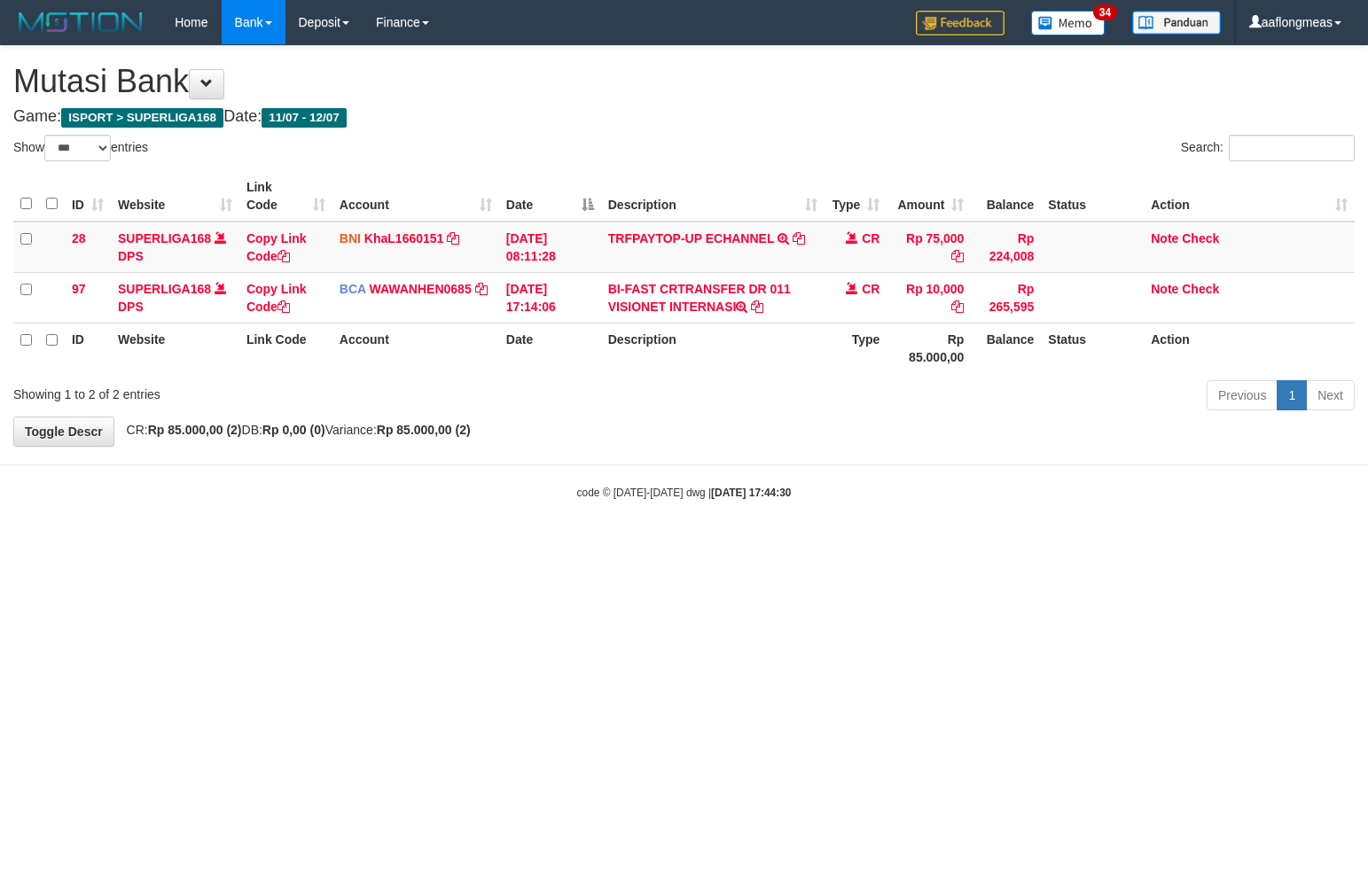 scroll, scrollTop: 0, scrollLeft: 0, axis: both 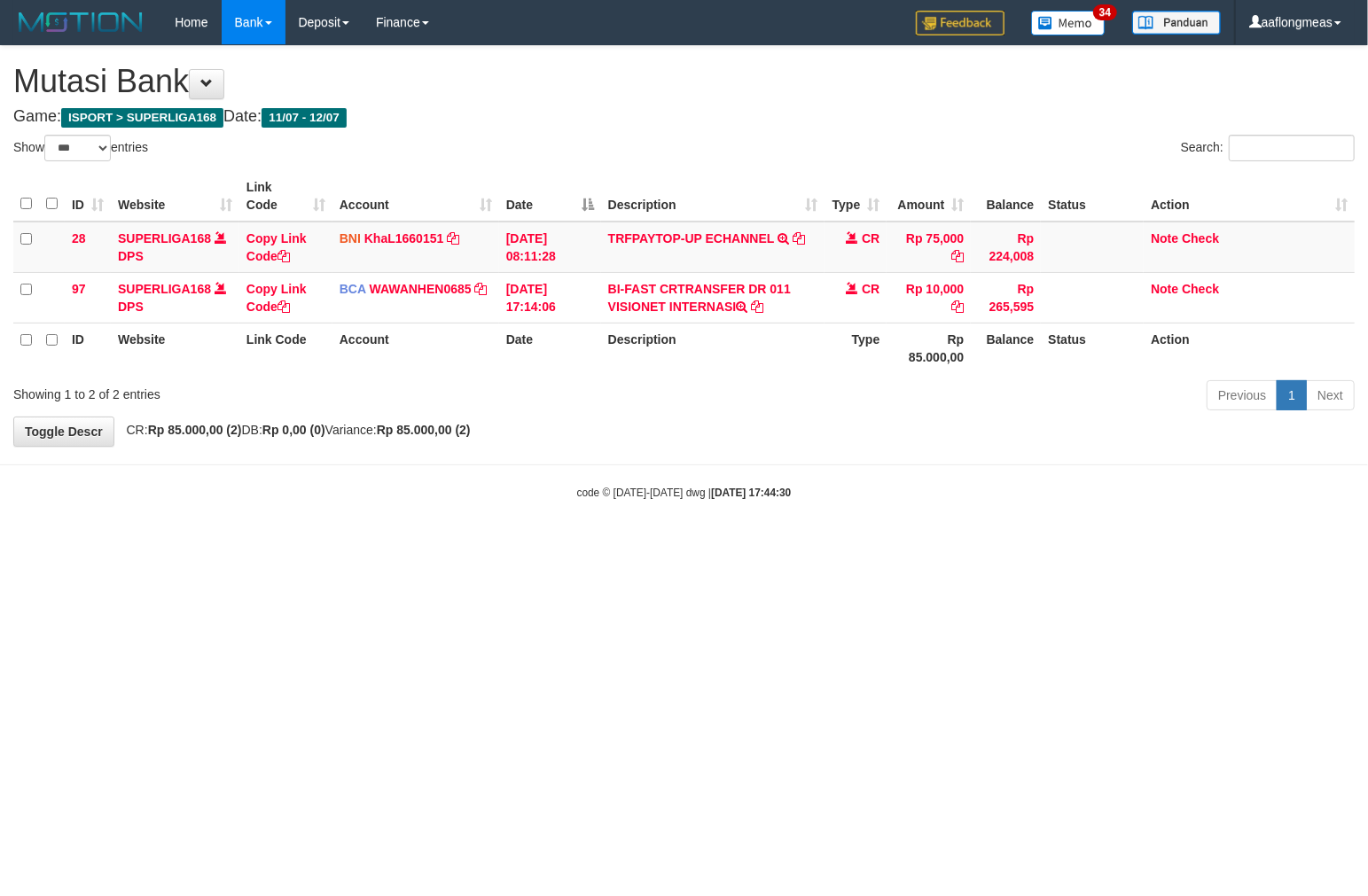 click on "Toggle navigation
Home
Bank
Account List
Load
By Website
Group
[ISPORT]													SUPERLIGA168
By Load Group (DPS)" at bounding box center (684, 272) 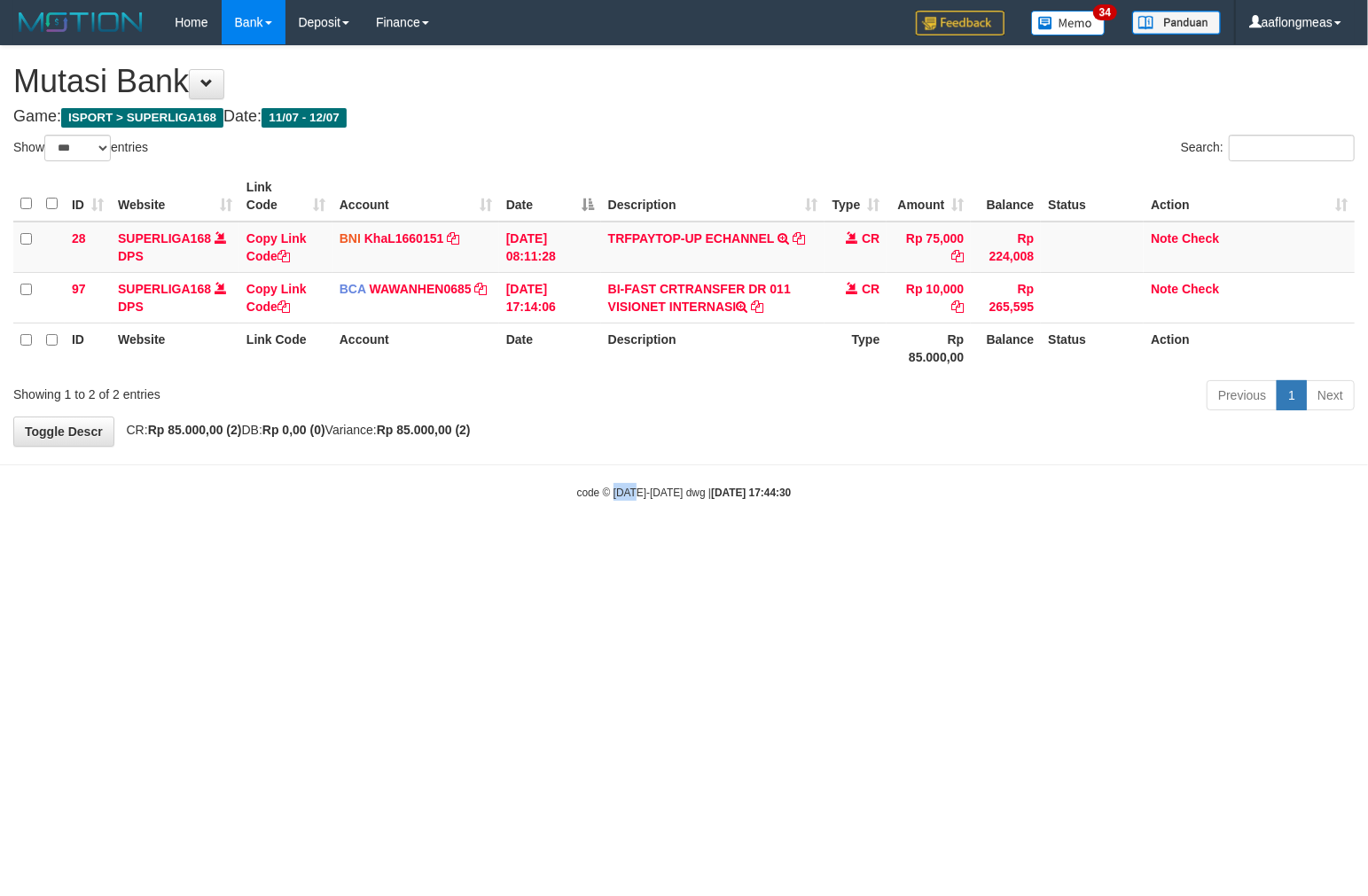 click on "Toggle navigation
Home
Bank
Account List
Load
By Website
Group
[ISPORT]													SUPERLIGA168
By Load Group (DPS)" at bounding box center [684, 272] 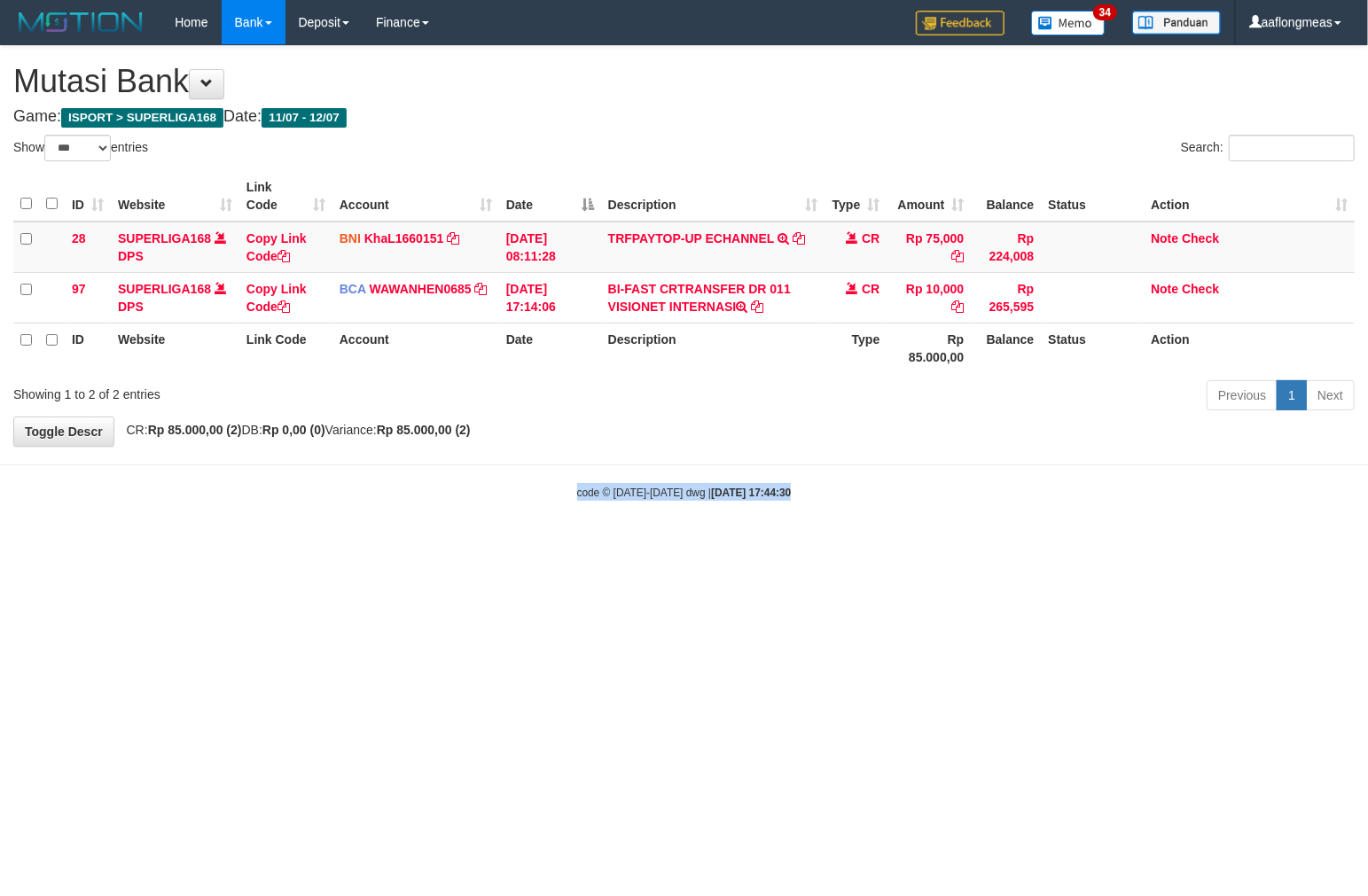 click on "Toggle navigation
Home
Bank
Account List
Load
By Website
Group
[ISPORT]													SUPERLIGA168
By Load Group (DPS)" at bounding box center (684, 272) 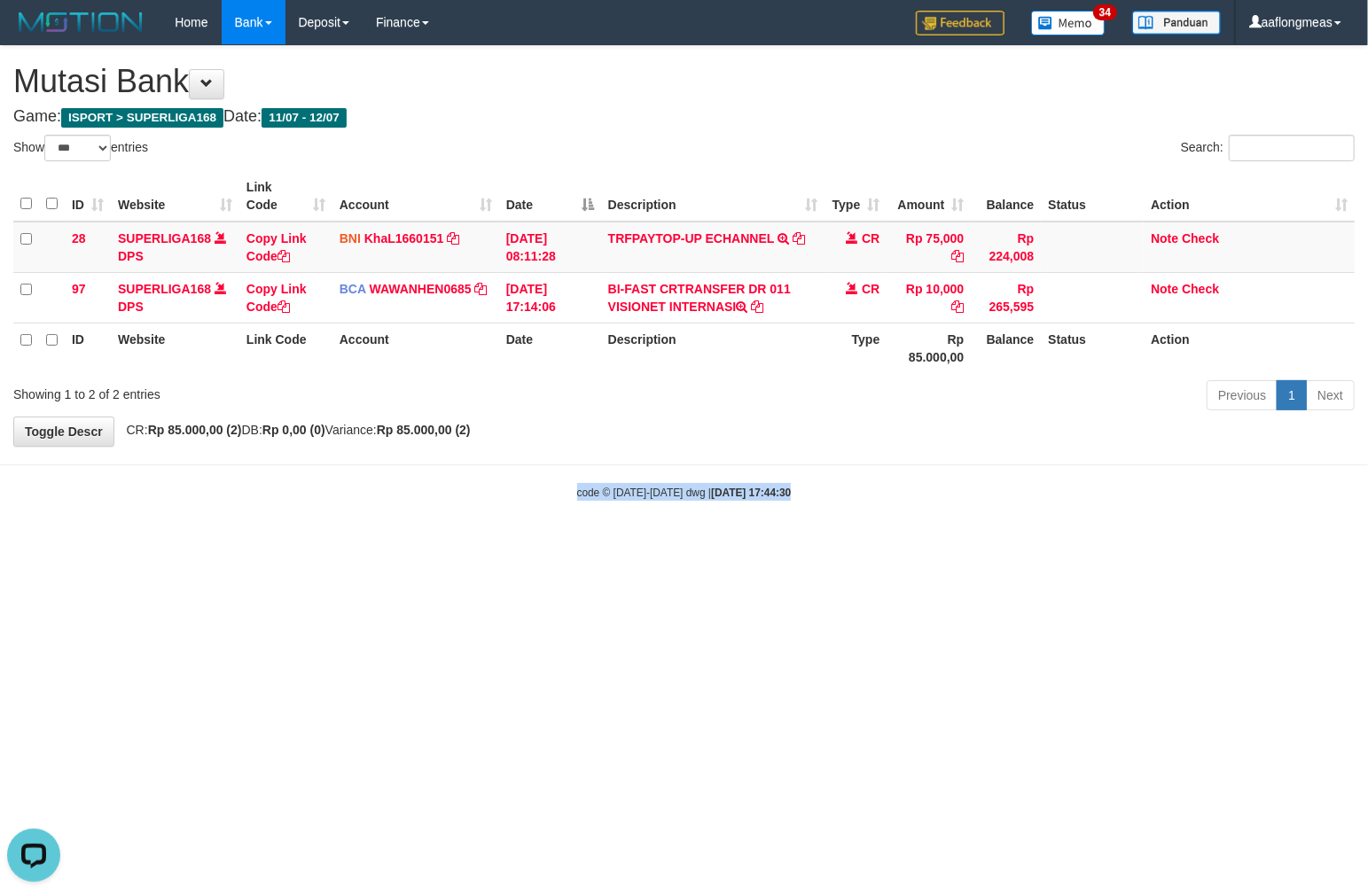 scroll, scrollTop: 0, scrollLeft: 0, axis: both 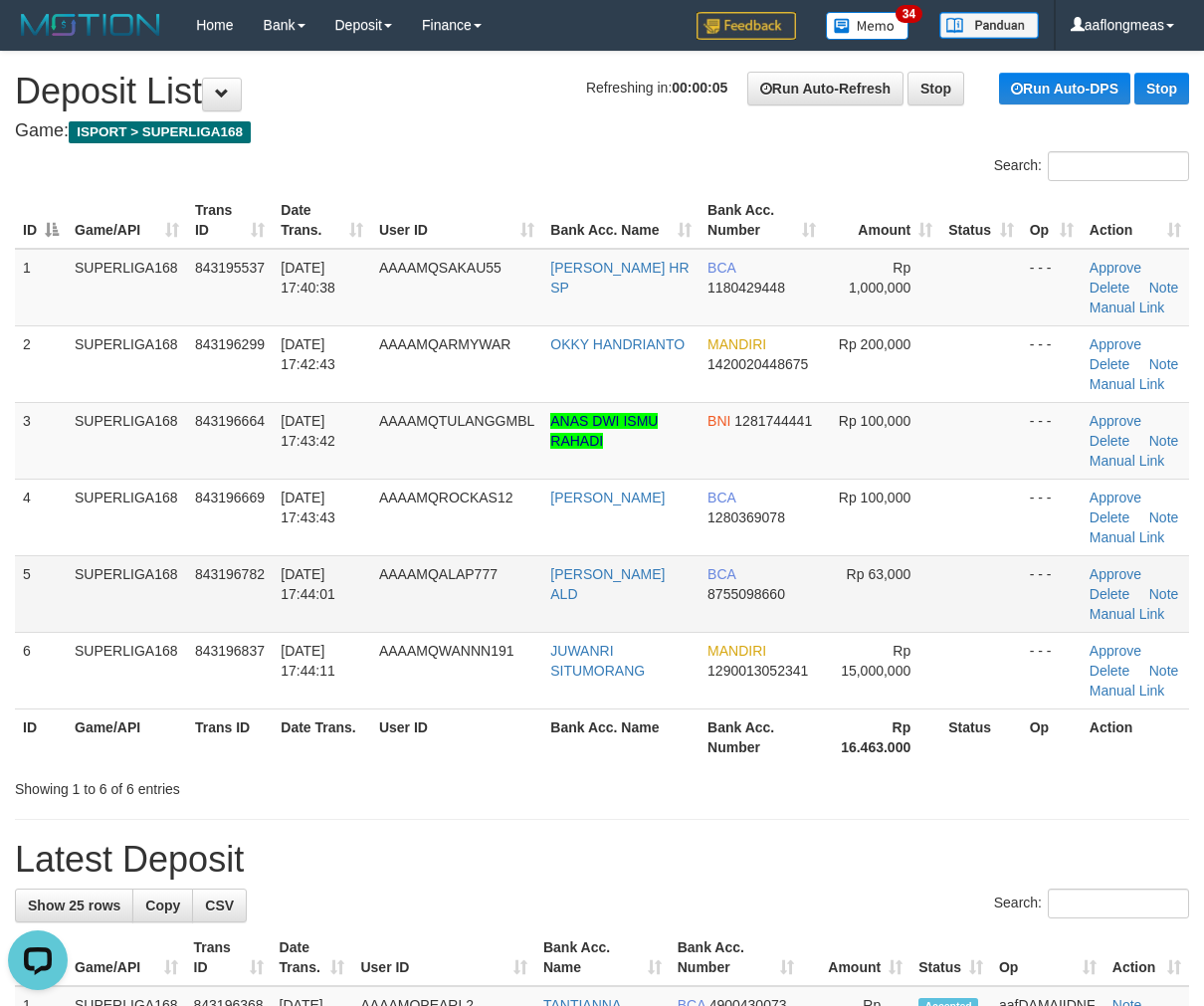click on "Rp 63,000" at bounding box center (882, 593) 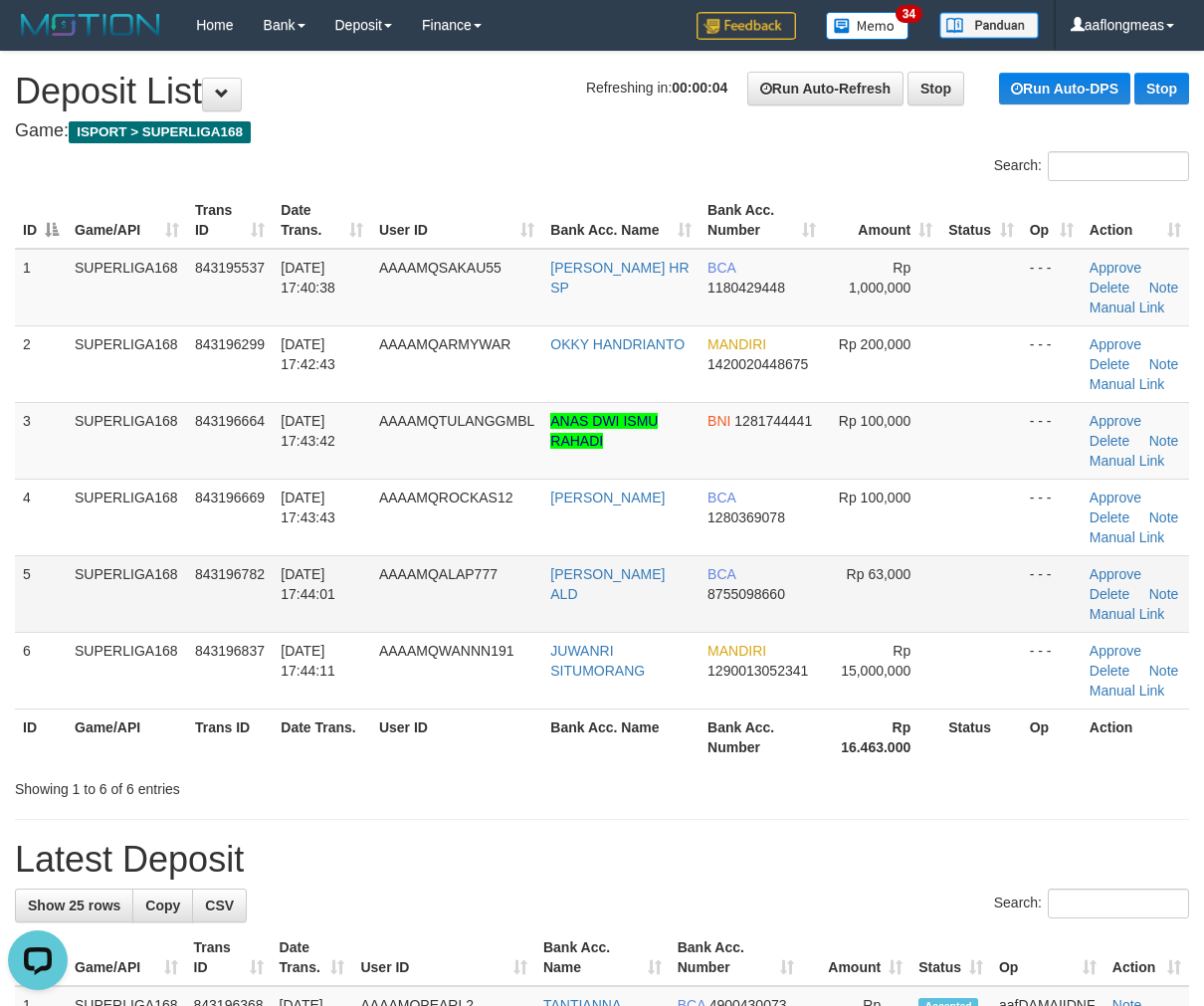 click on "Rp 63,000" at bounding box center [882, 593] 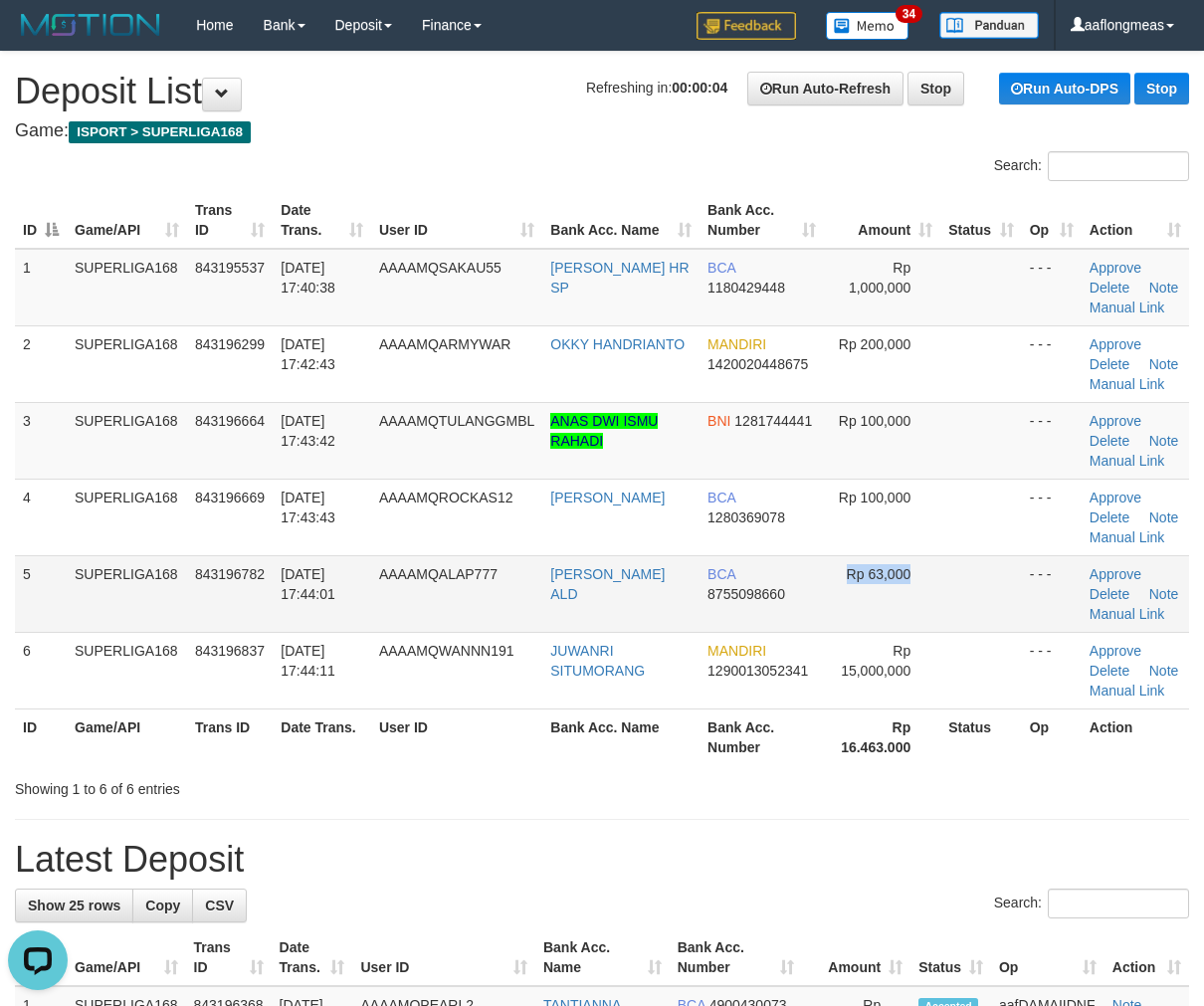click on "Rp 63,000" at bounding box center [882, 593] 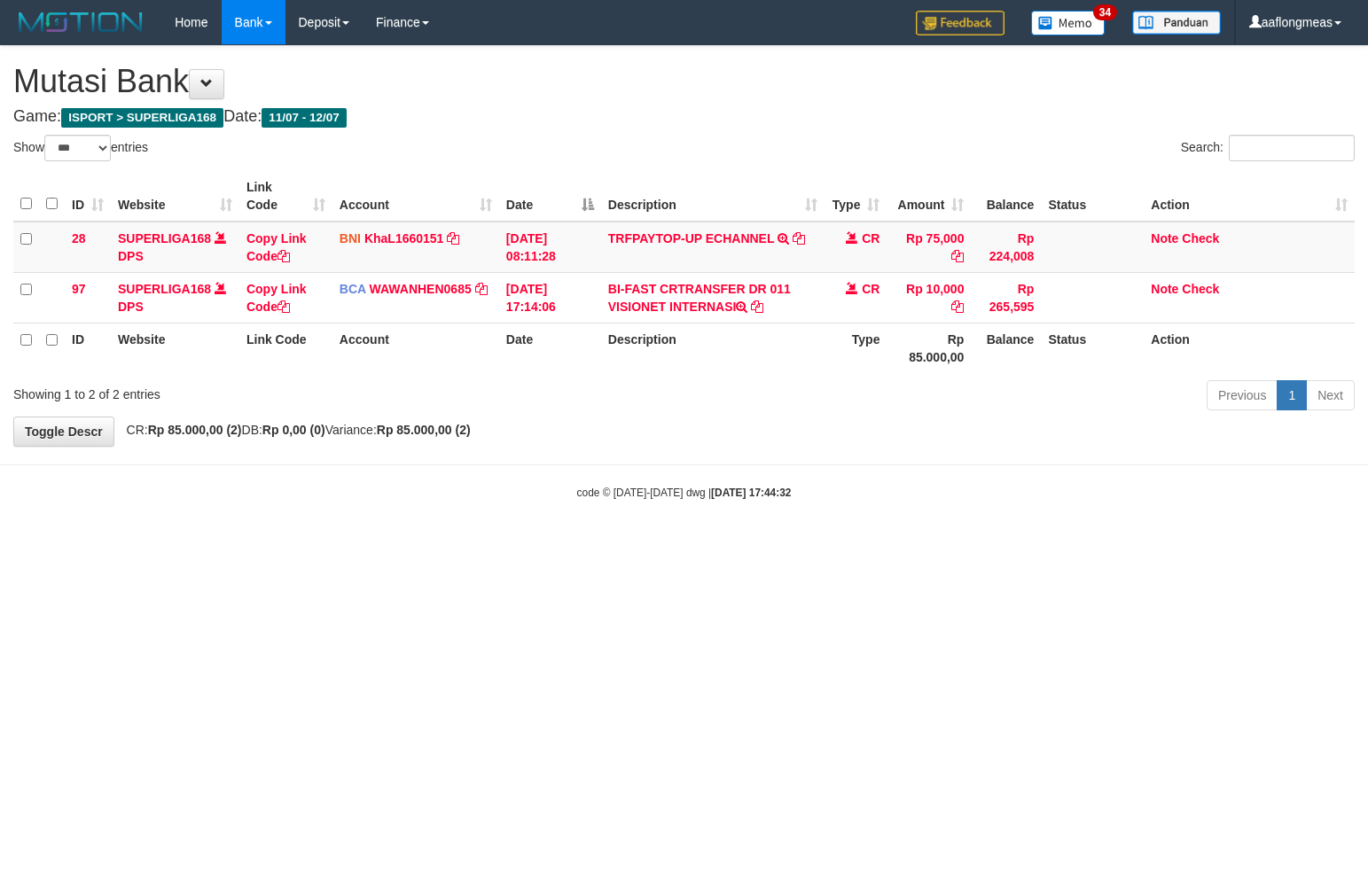 select on "***" 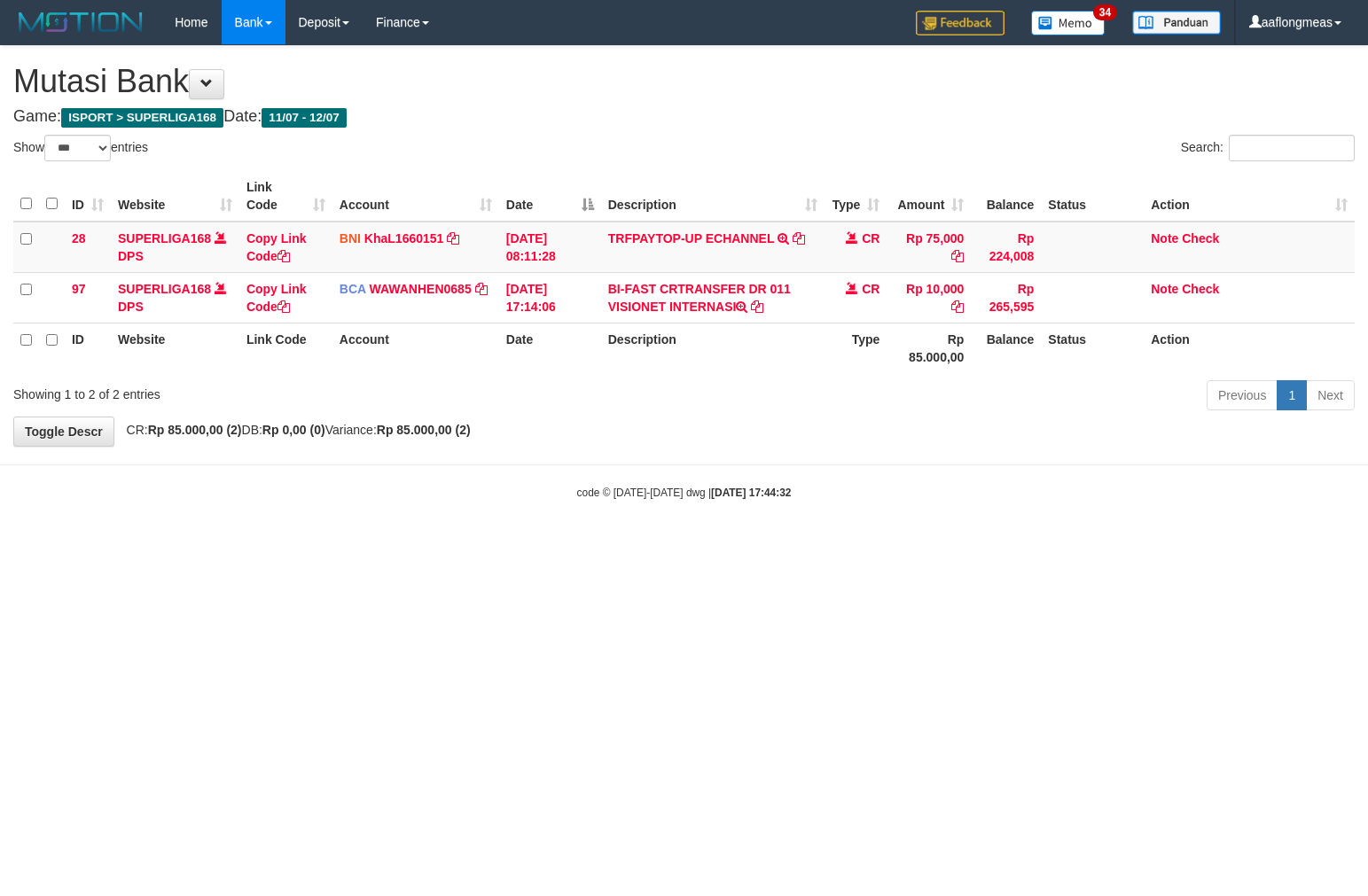 scroll, scrollTop: 0, scrollLeft: 0, axis: both 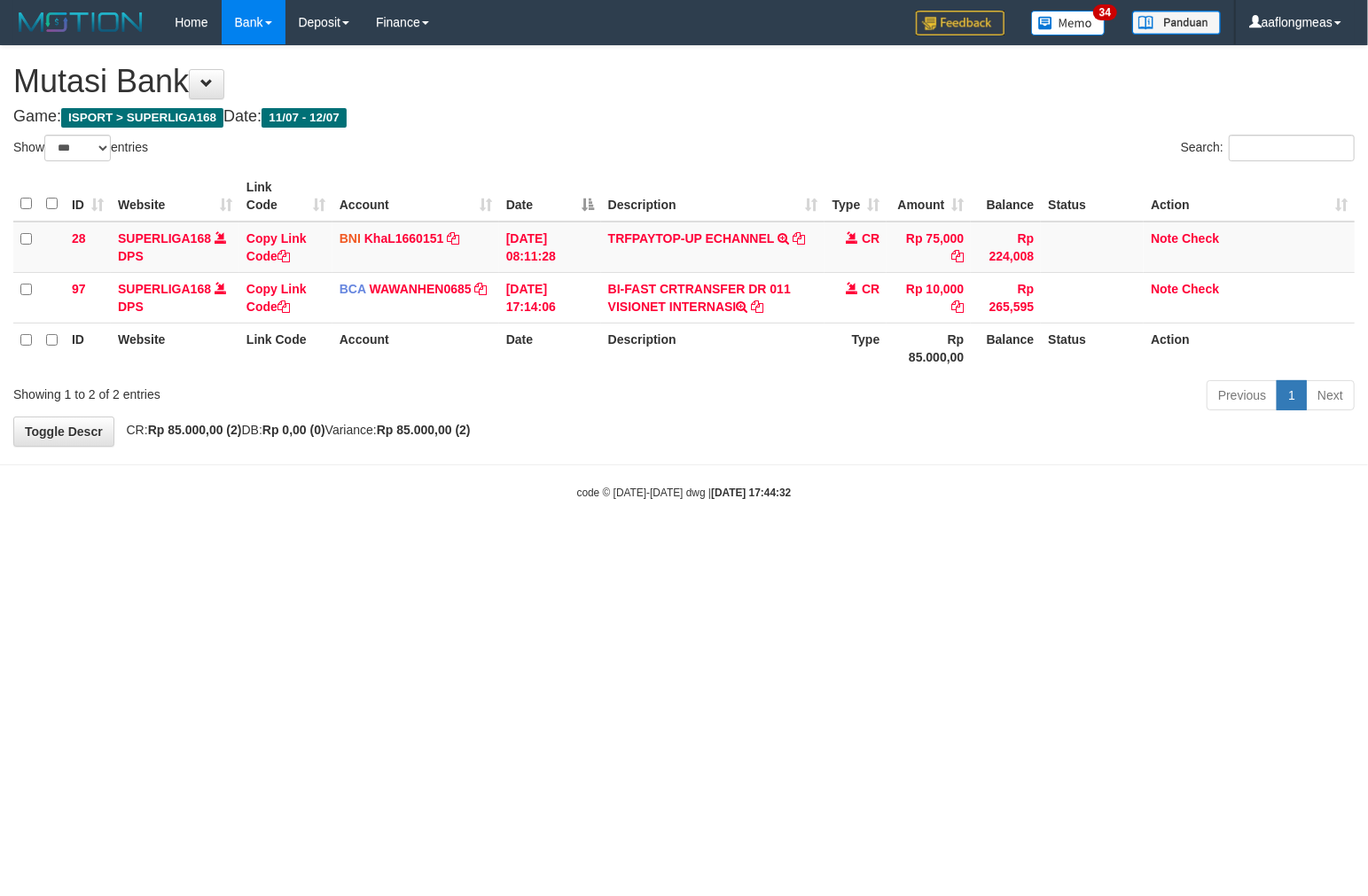 click on "Toggle navigation
Home
Bank
Account List
Load
By Website
Group
[ISPORT]													SUPERLIGA168
By Load Group (DPS)" at bounding box center [684, 272] 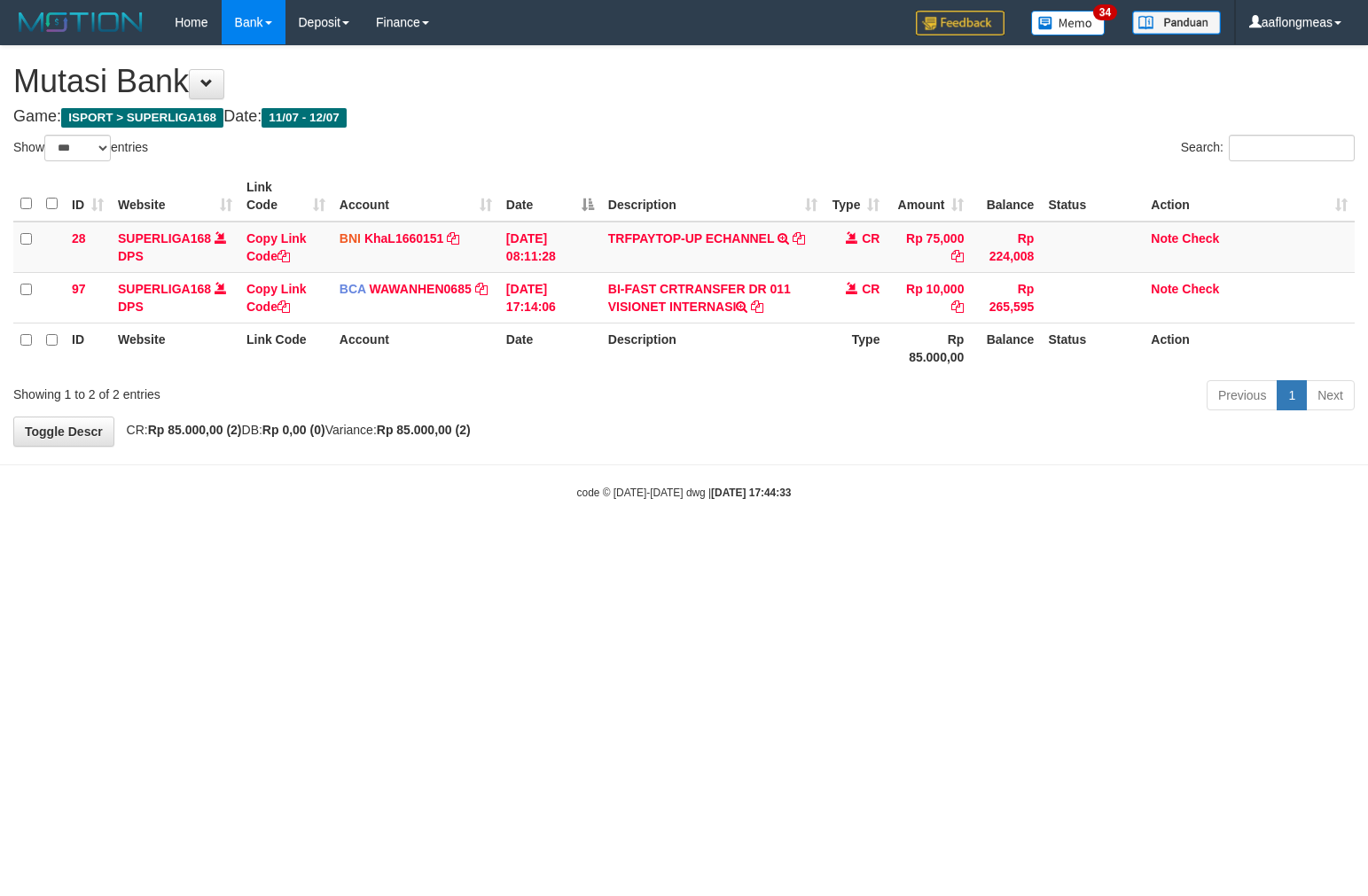 select on "***" 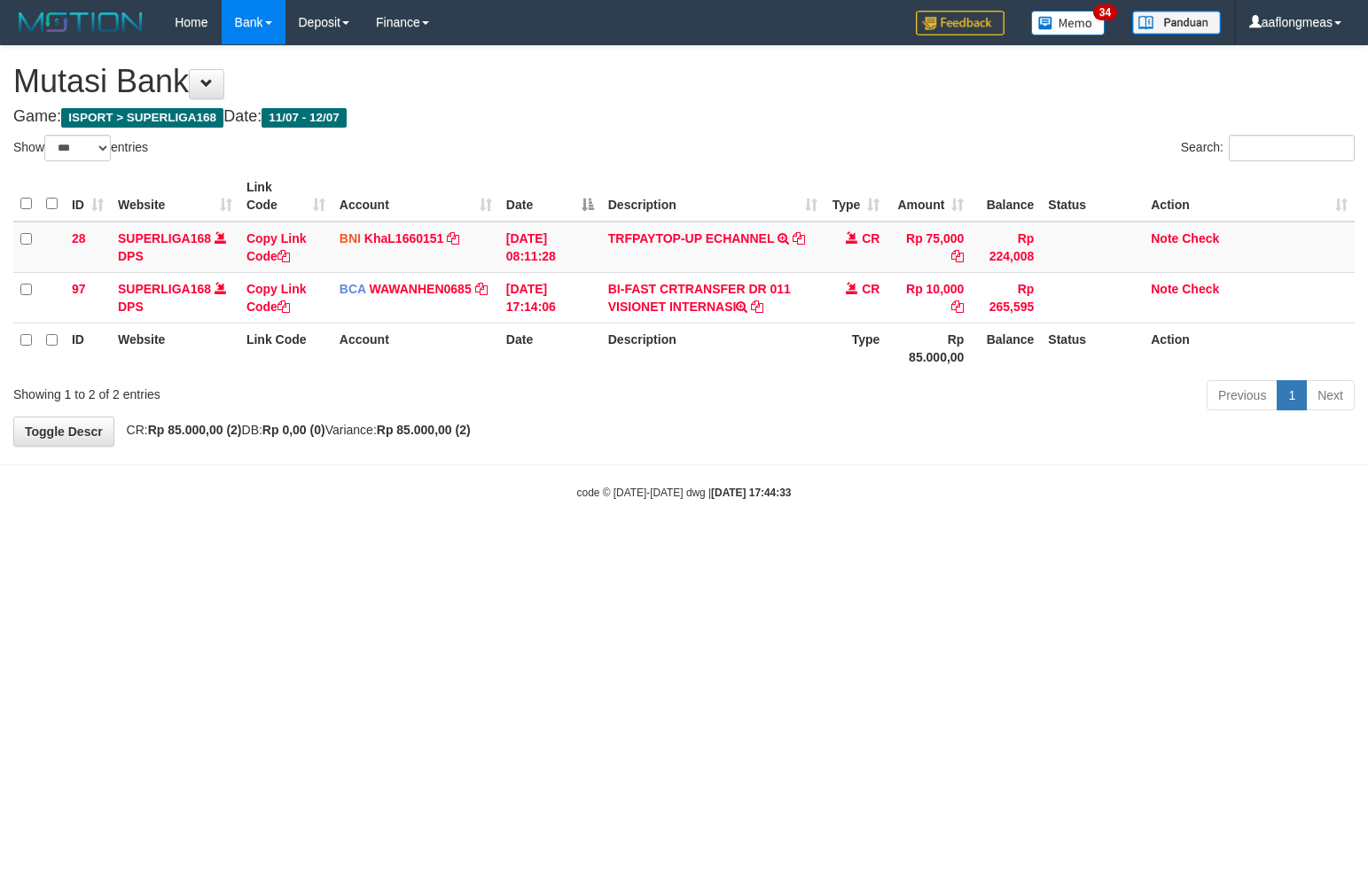 scroll, scrollTop: 0, scrollLeft: 0, axis: both 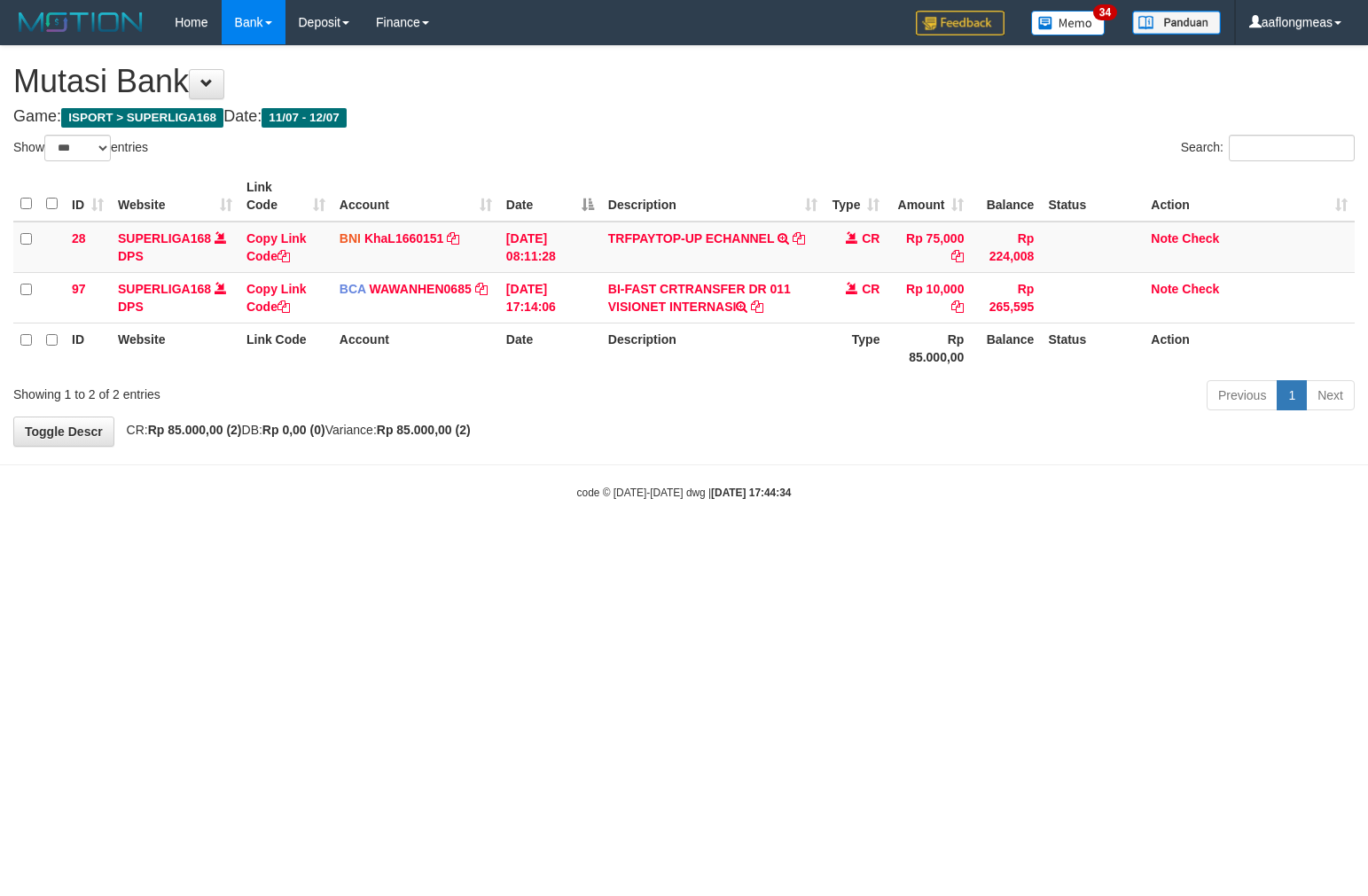 select on "***" 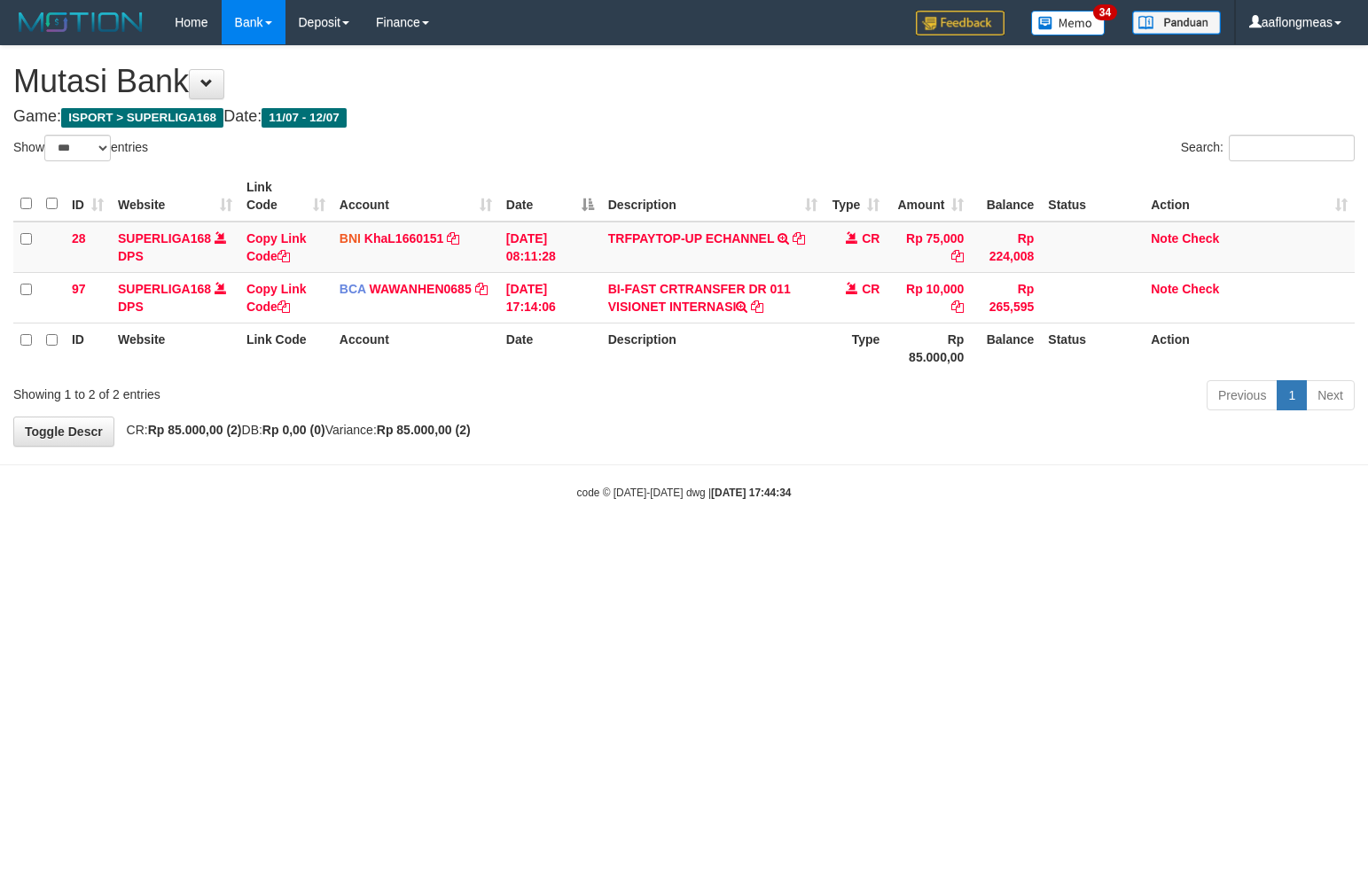 scroll, scrollTop: 0, scrollLeft: 0, axis: both 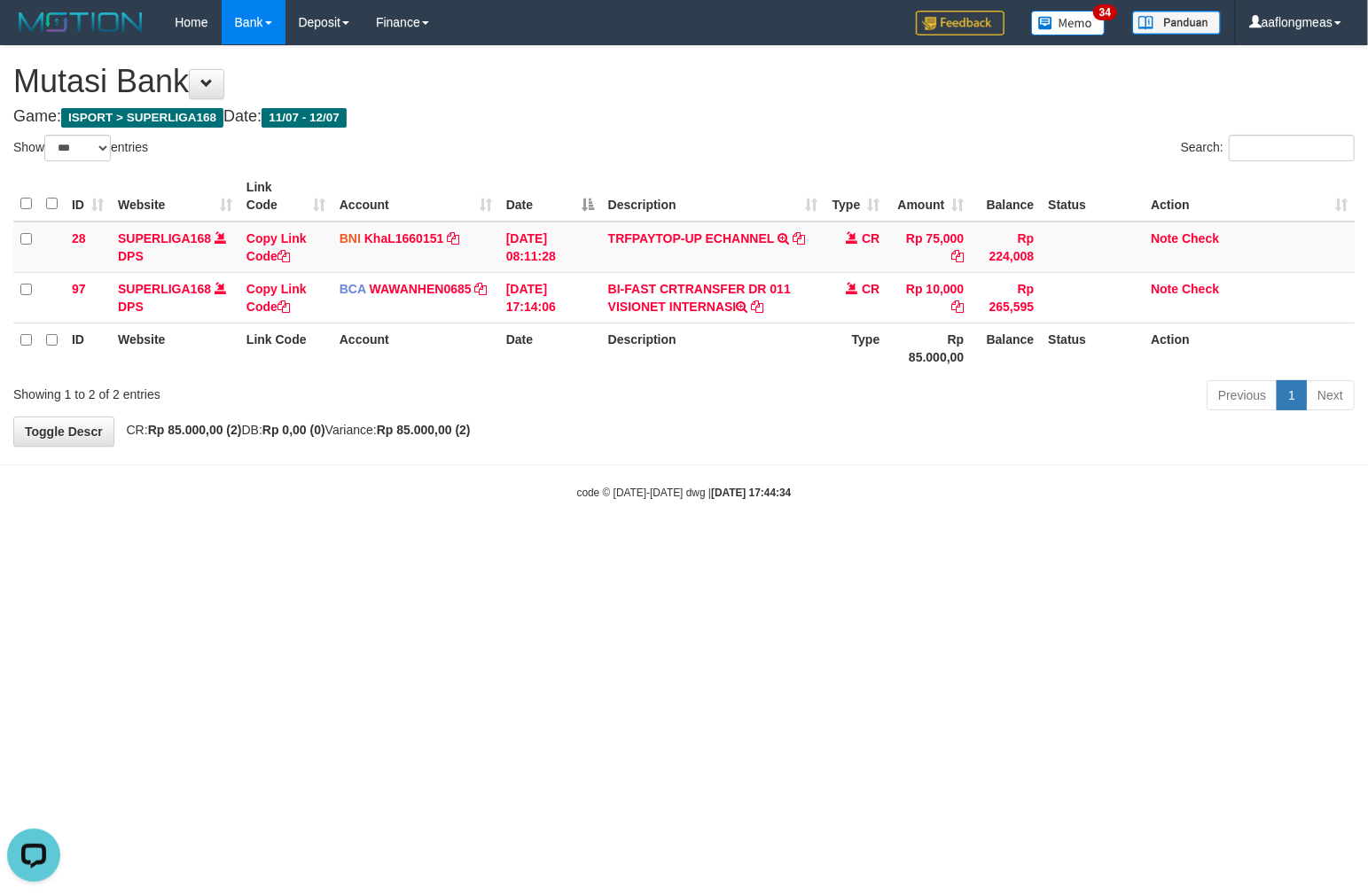 click on "Toggle navigation
Home
Bank
Account List
Load
By Website
Group
[ISPORT]													SUPERLIGA168
By Load Group (DPS)" at bounding box center [684, 272] 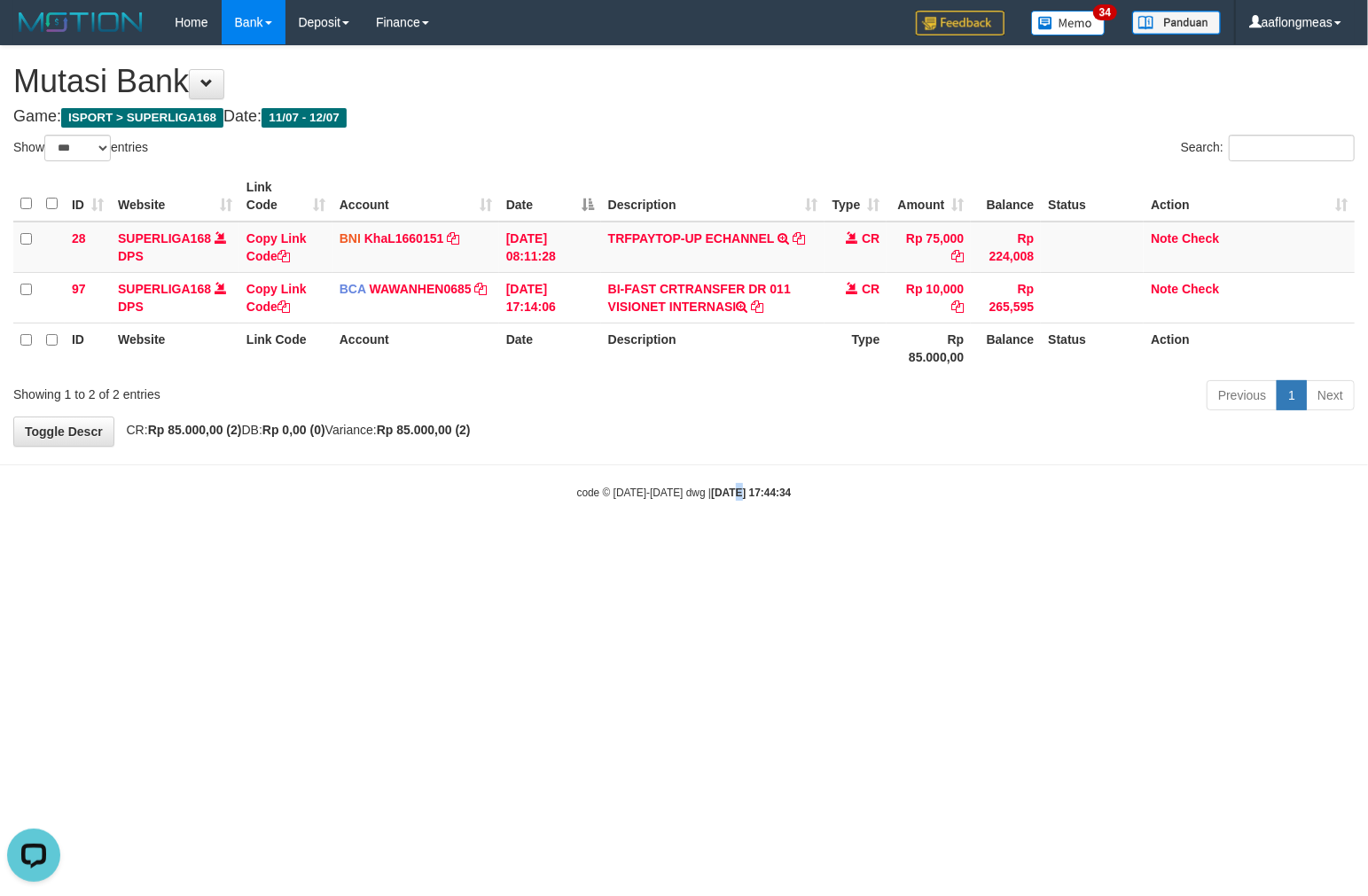click on "Toggle navigation
Home
Bank
Account List
Load
By Website
Group
[ISPORT]													SUPERLIGA168
By Load Group (DPS)" at bounding box center [684, 272] 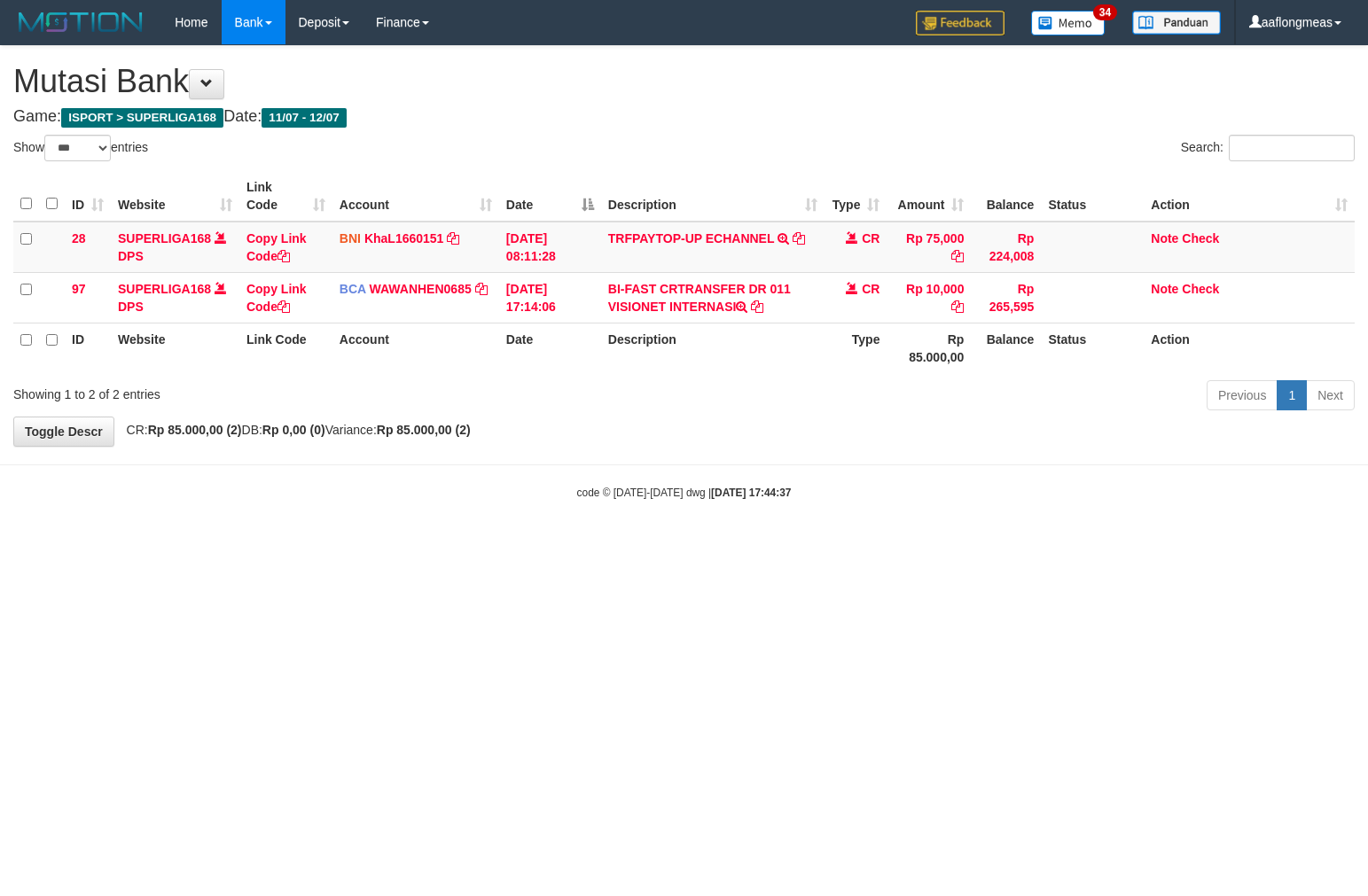 select on "***" 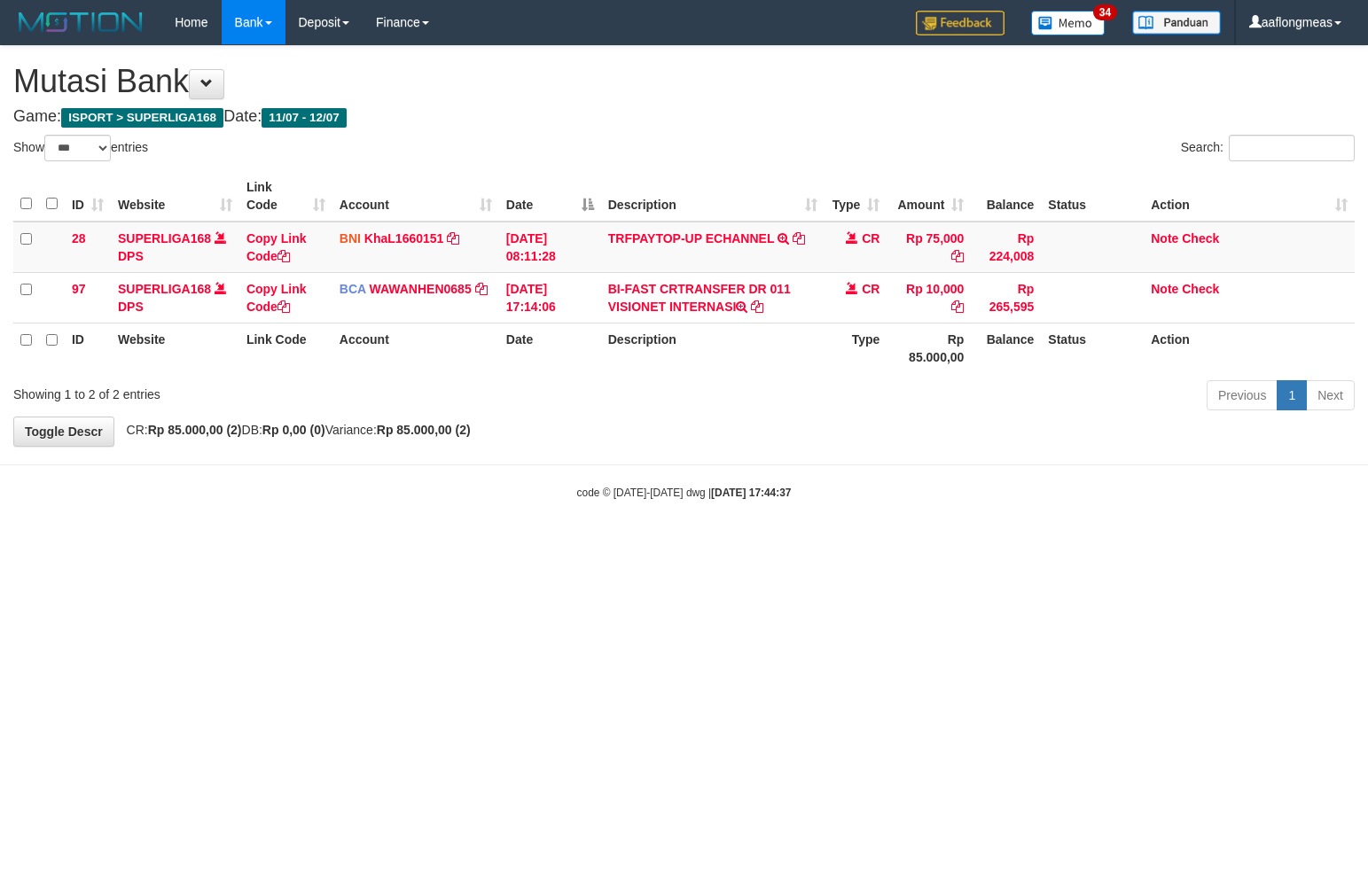 scroll, scrollTop: 0, scrollLeft: 0, axis: both 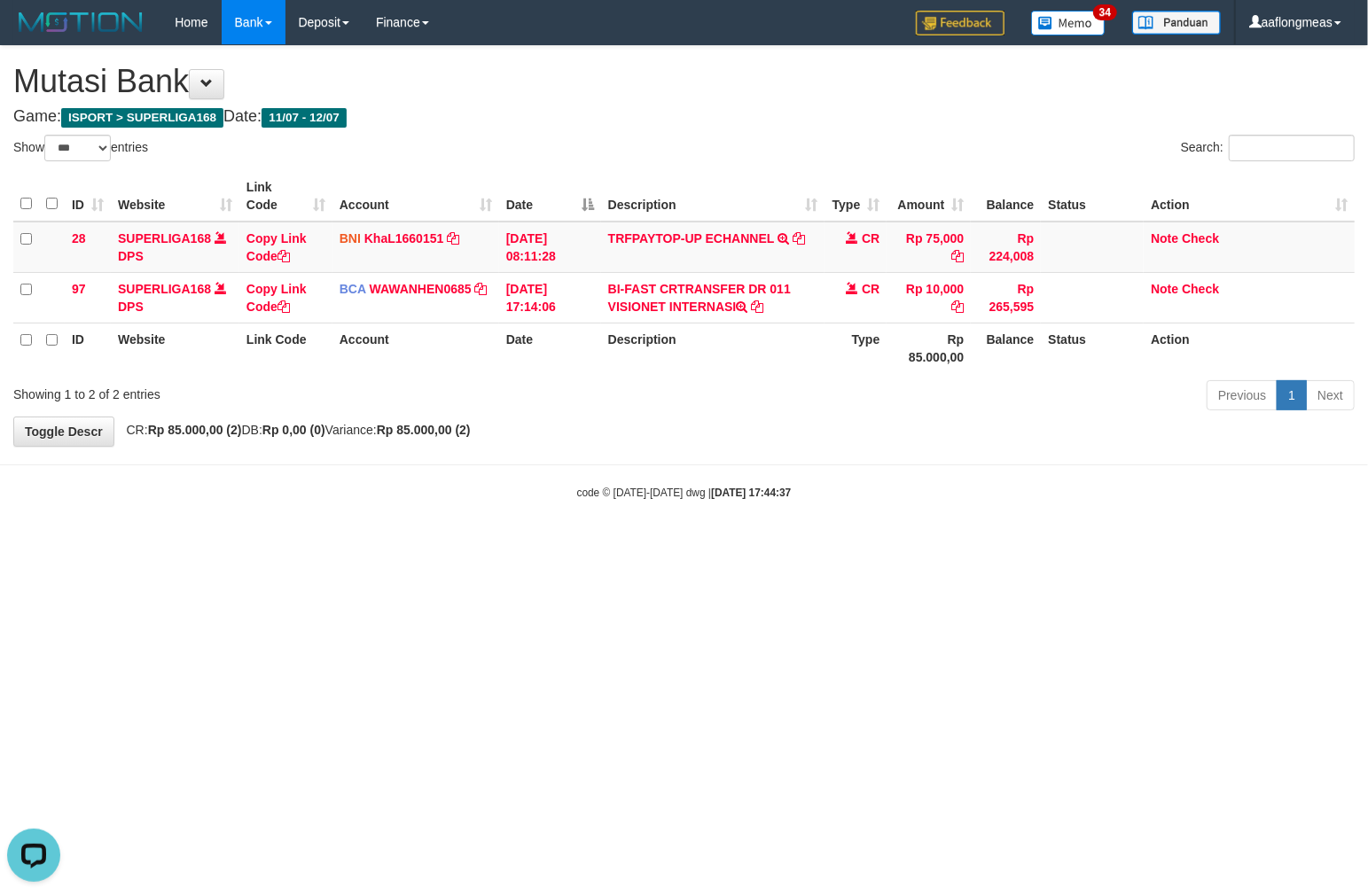 drag, startPoint x: 702, startPoint y: 524, endPoint x: 9, endPoint y: 591, distance: 696.2313 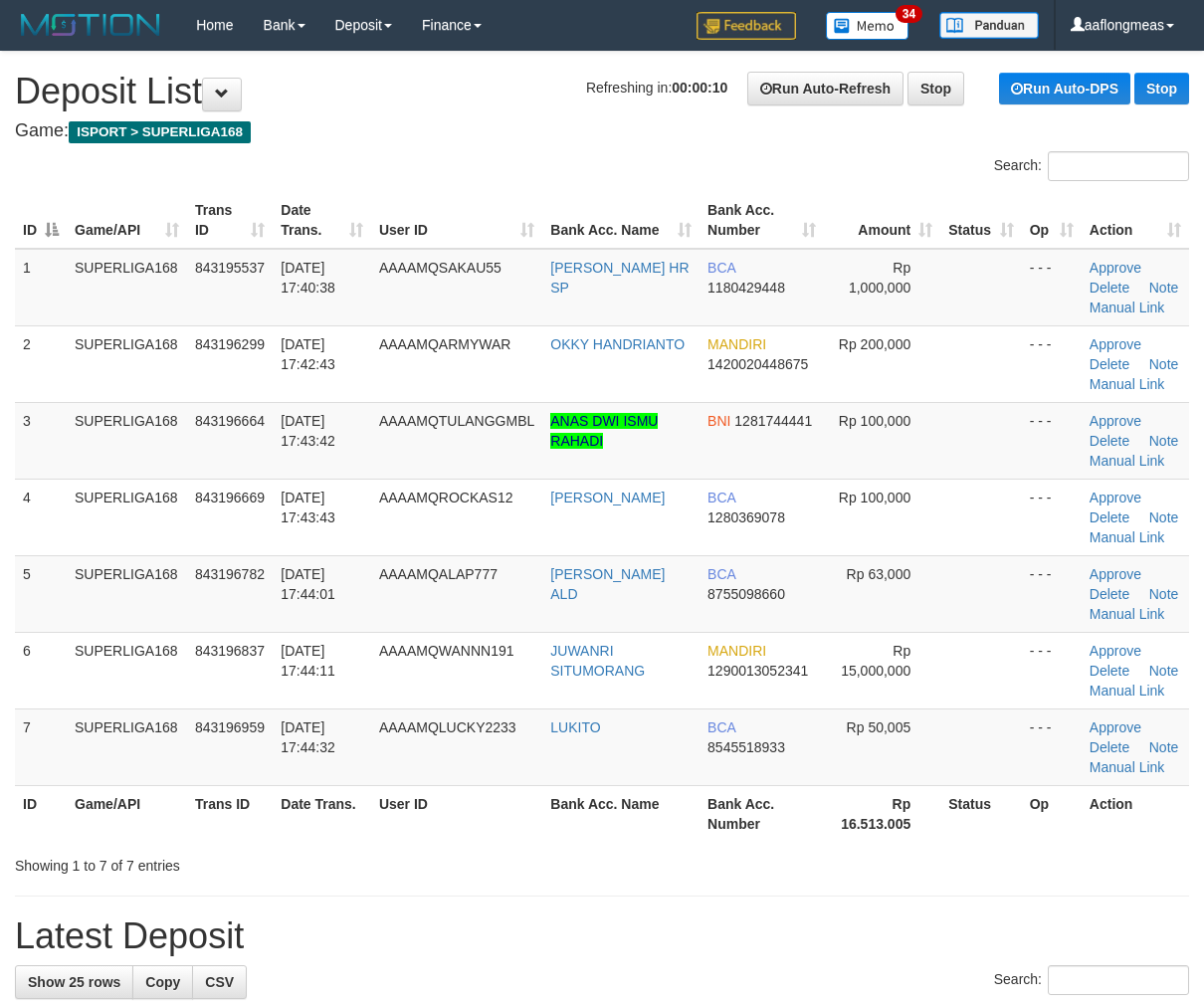 scroll, scrollTop: 0, scrollLeft: 0, axis: both 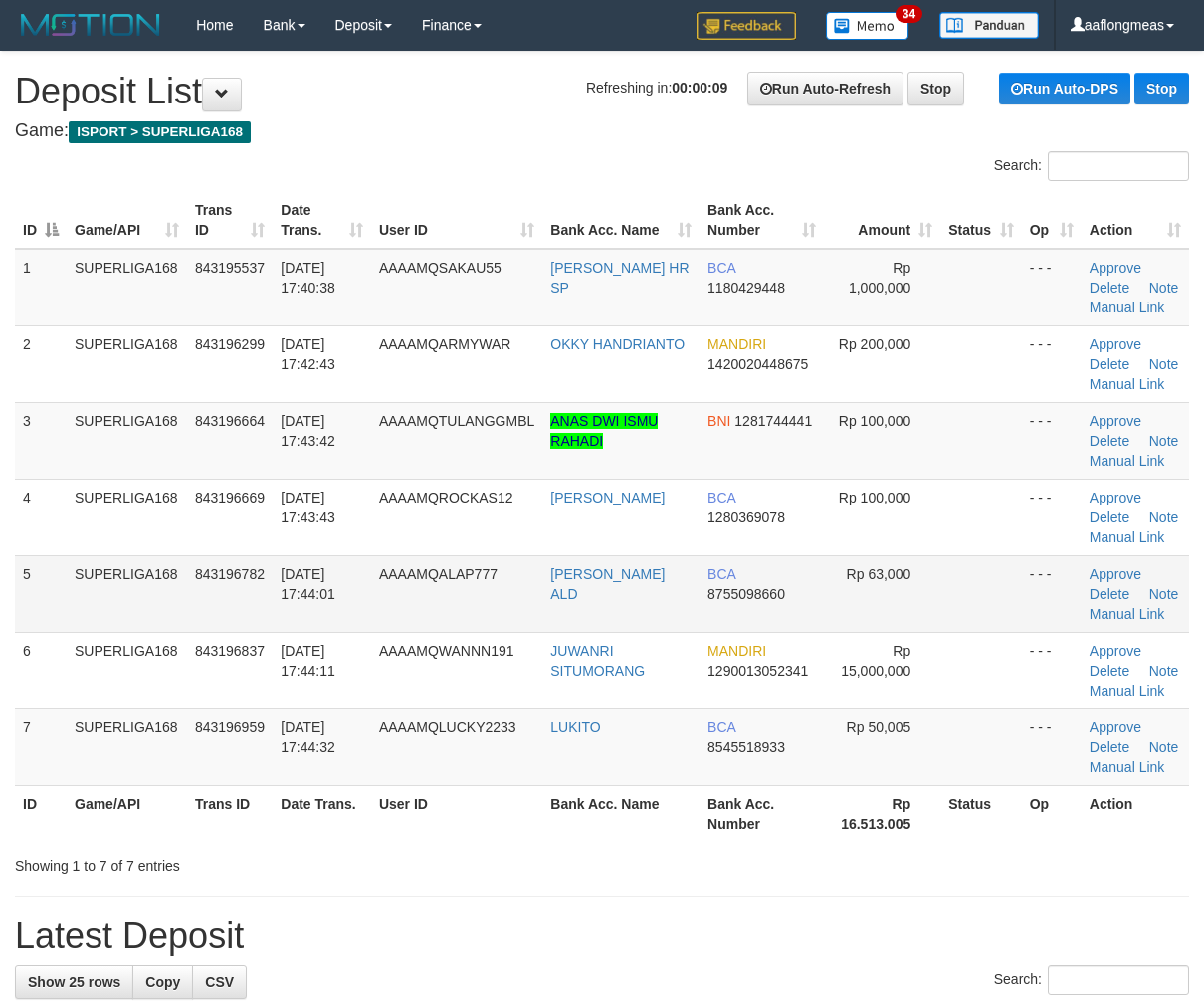 click at bounding box center (980, 593) 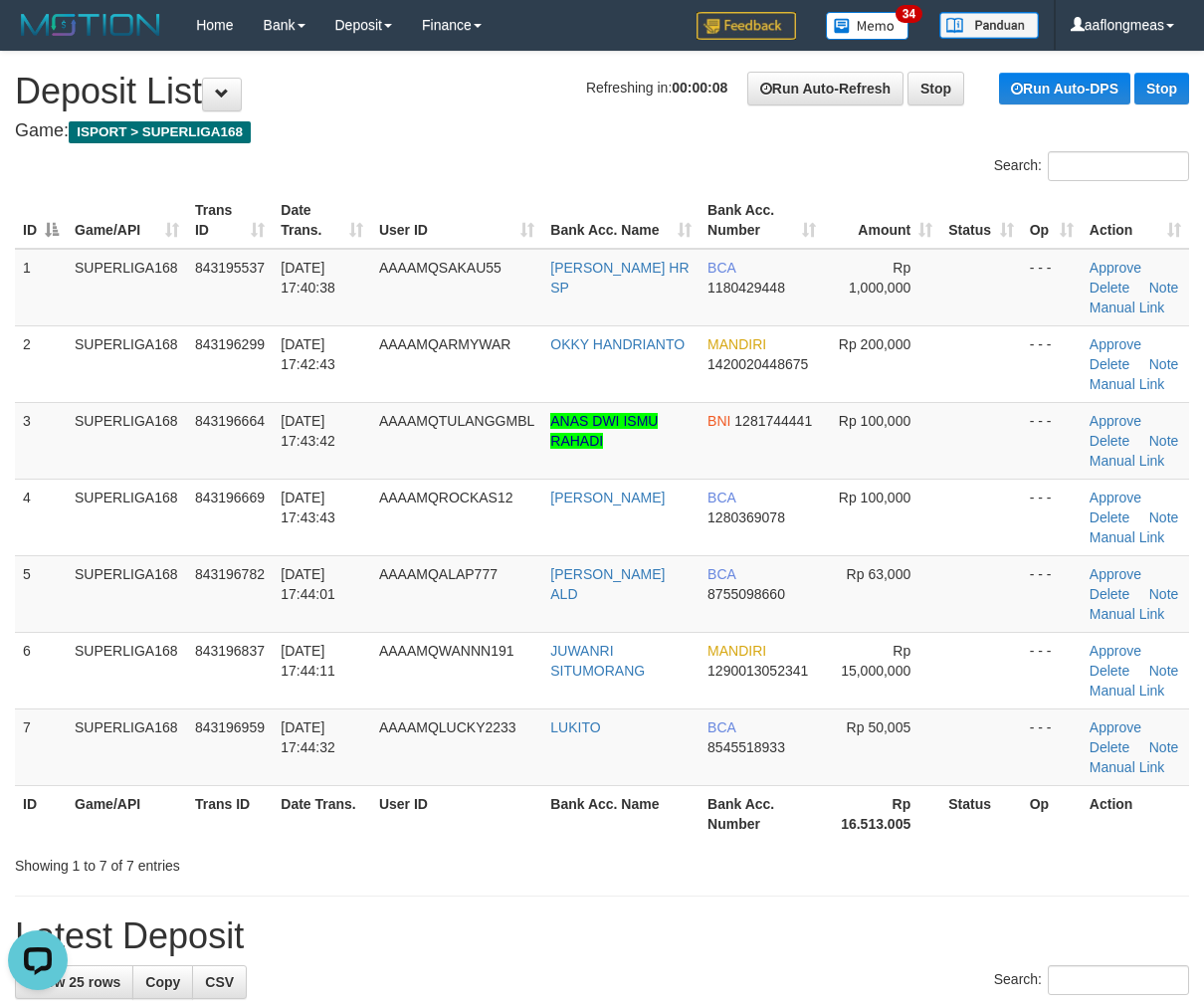 scroll, scrollTop: 0, scrollLeft: 0, axis: both 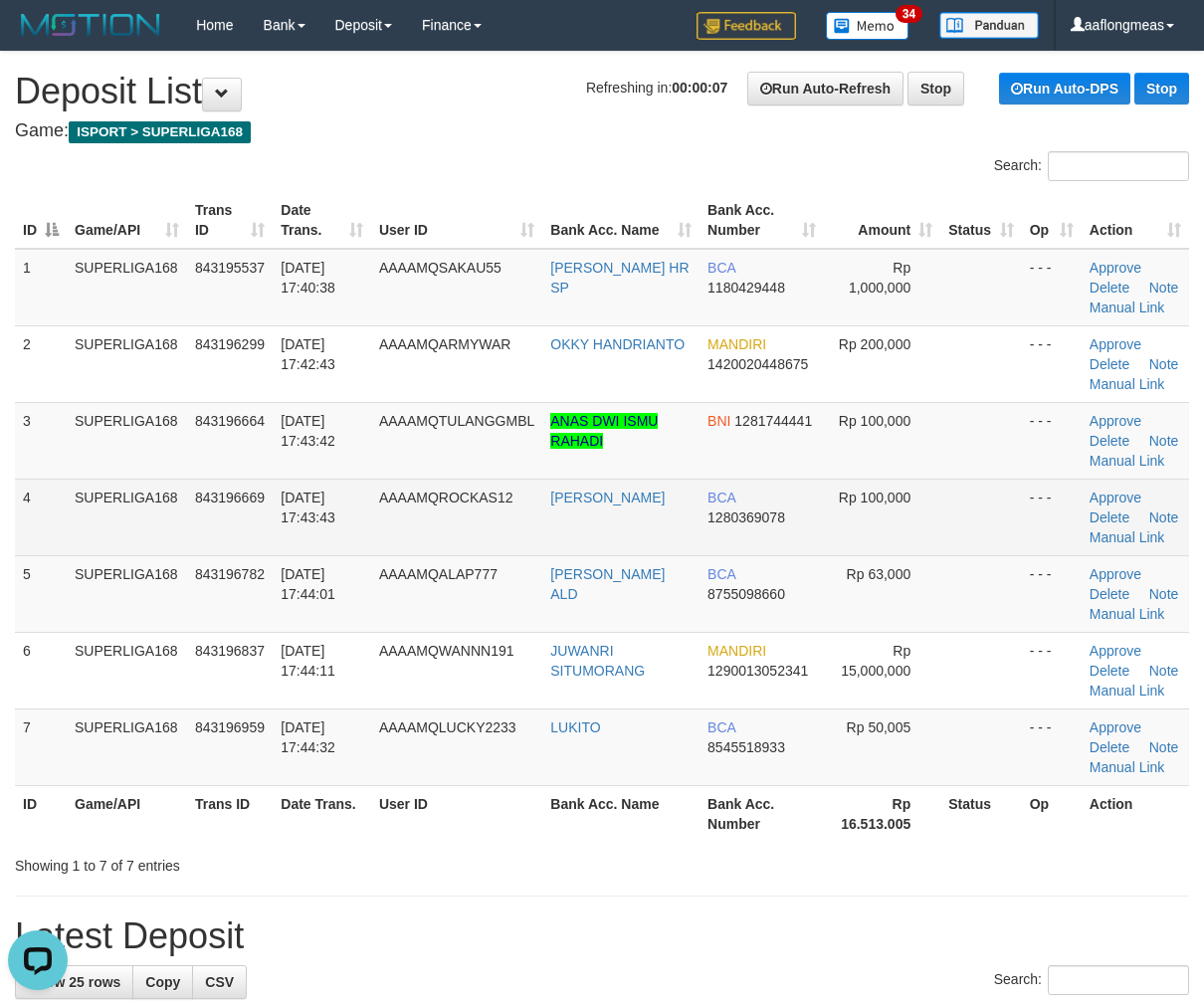 click at bounding box center (980, 516) 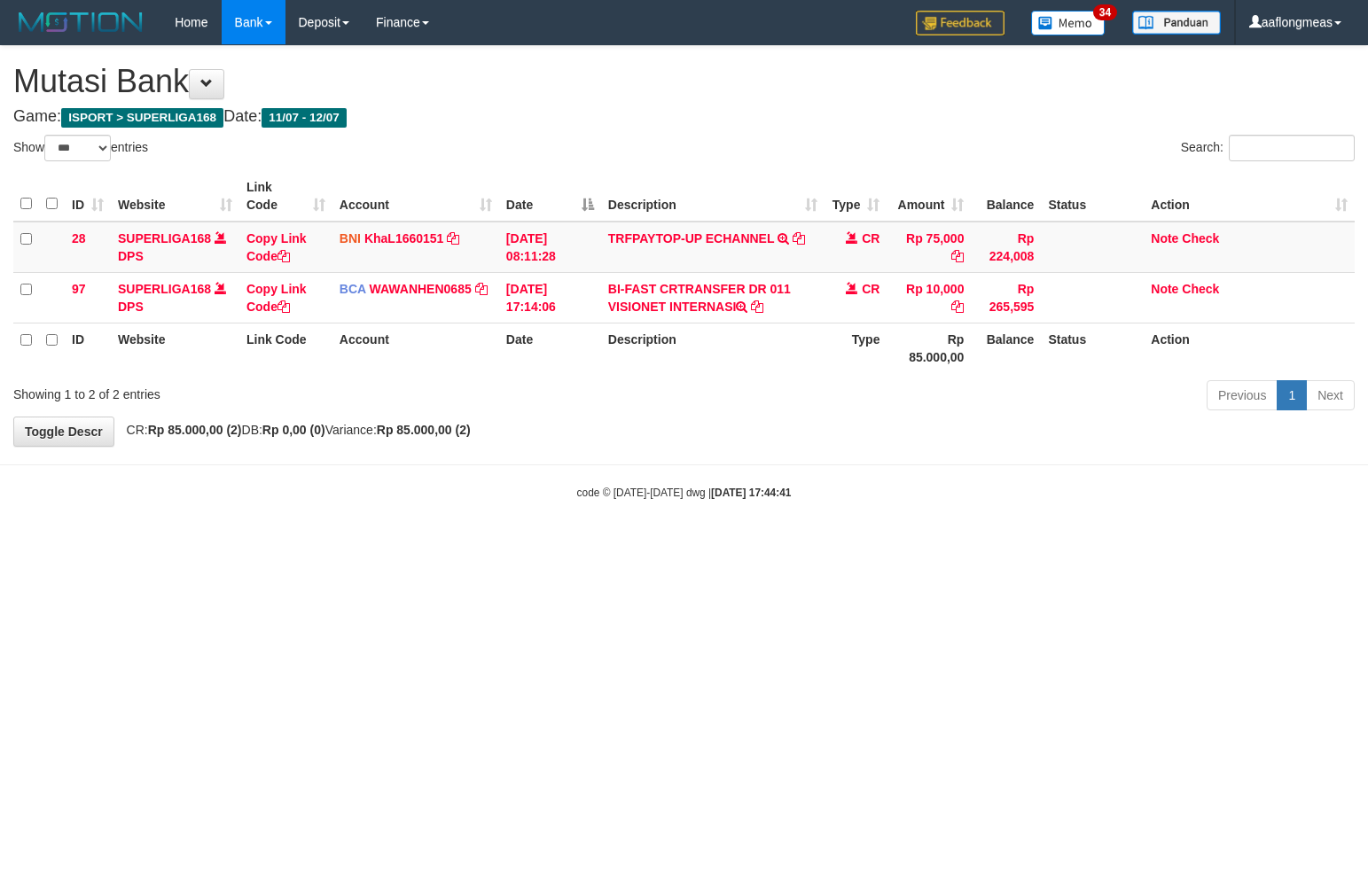 select on "***" 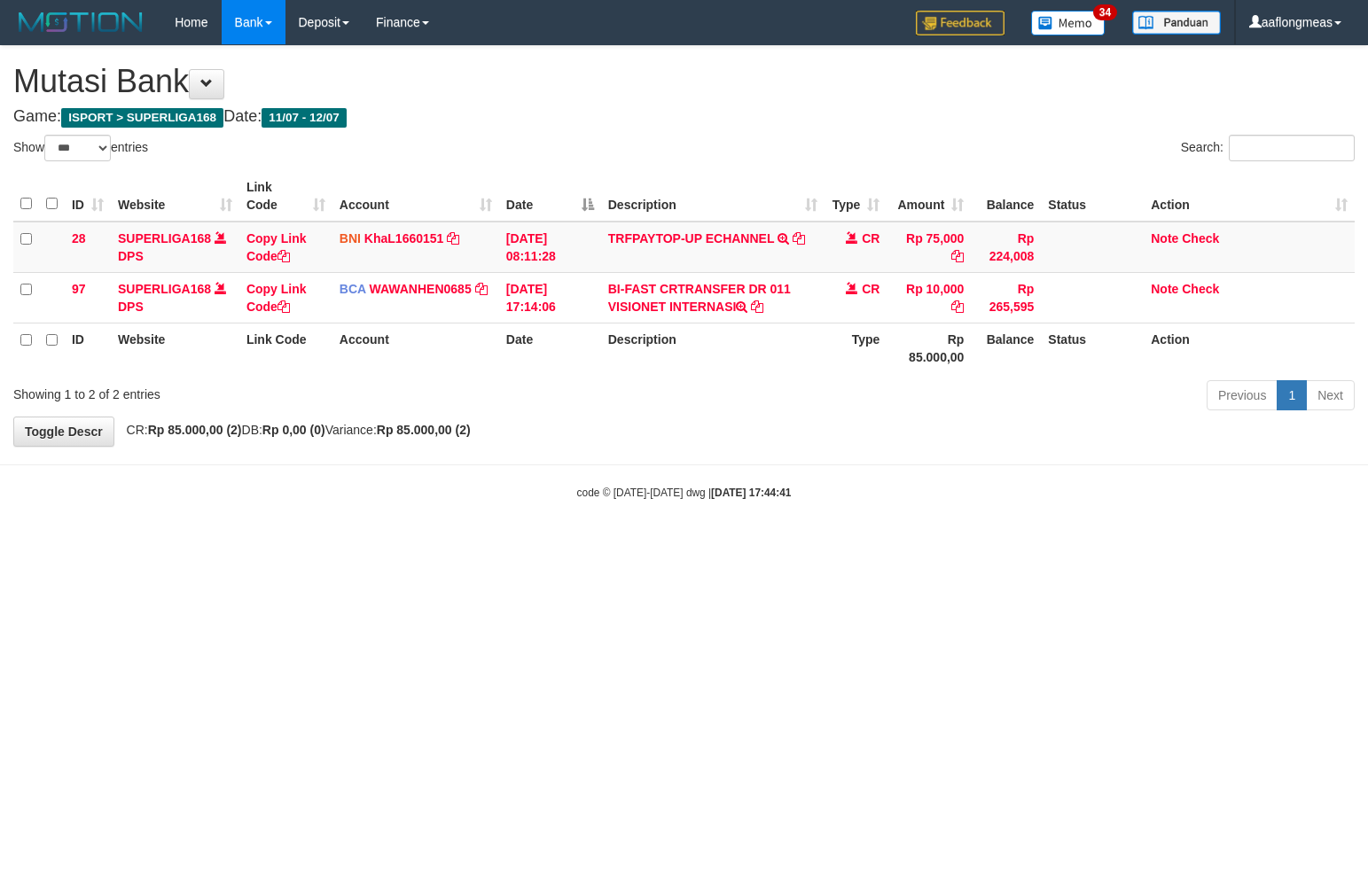 scroll, scrollTop: 0, scrollLeft: 0, axis: both 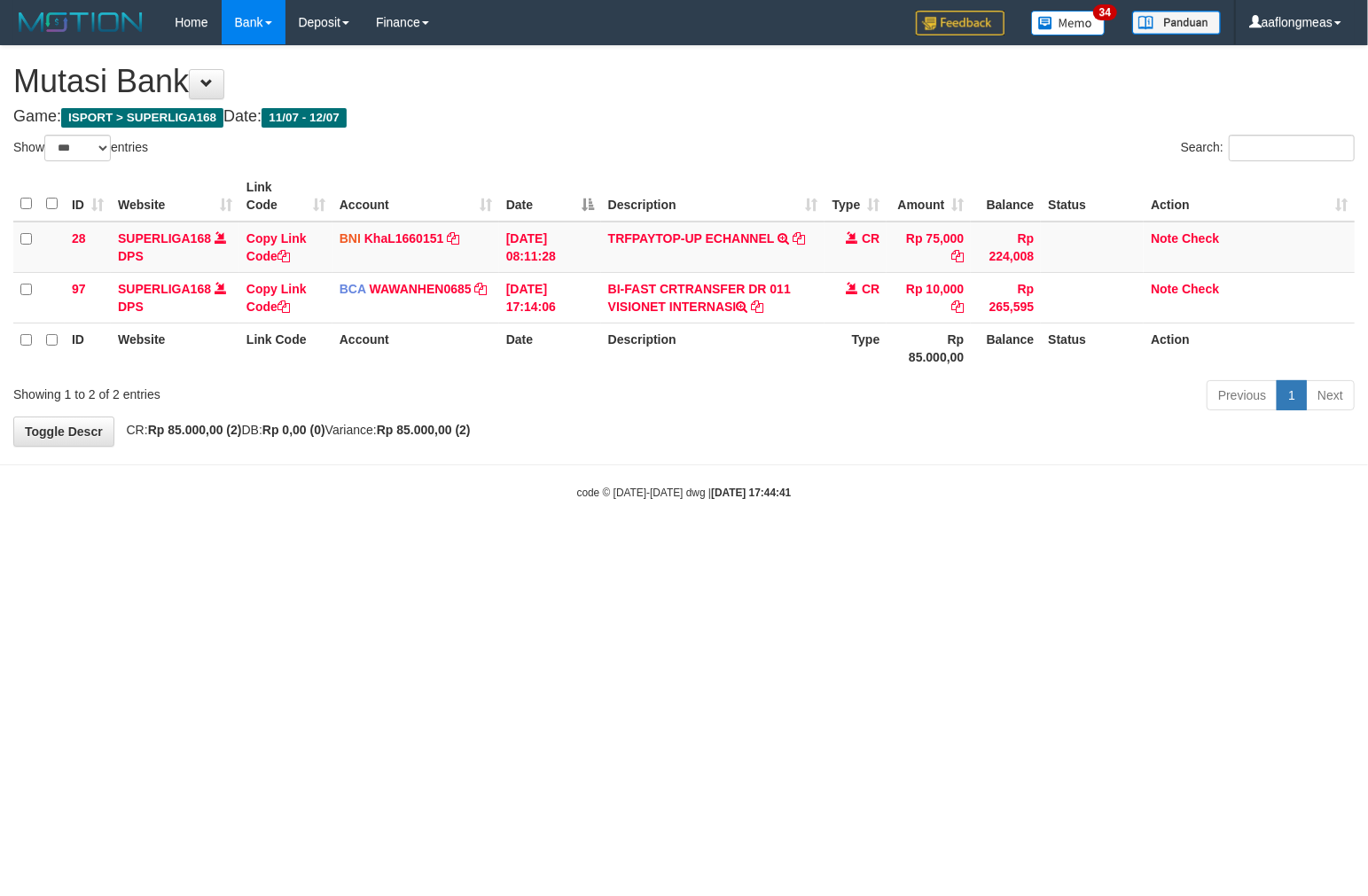 drag, startPoint x: 821, startPoint y: 573, endPoint x: 14, endPoint y: 606, distance: 807.6744 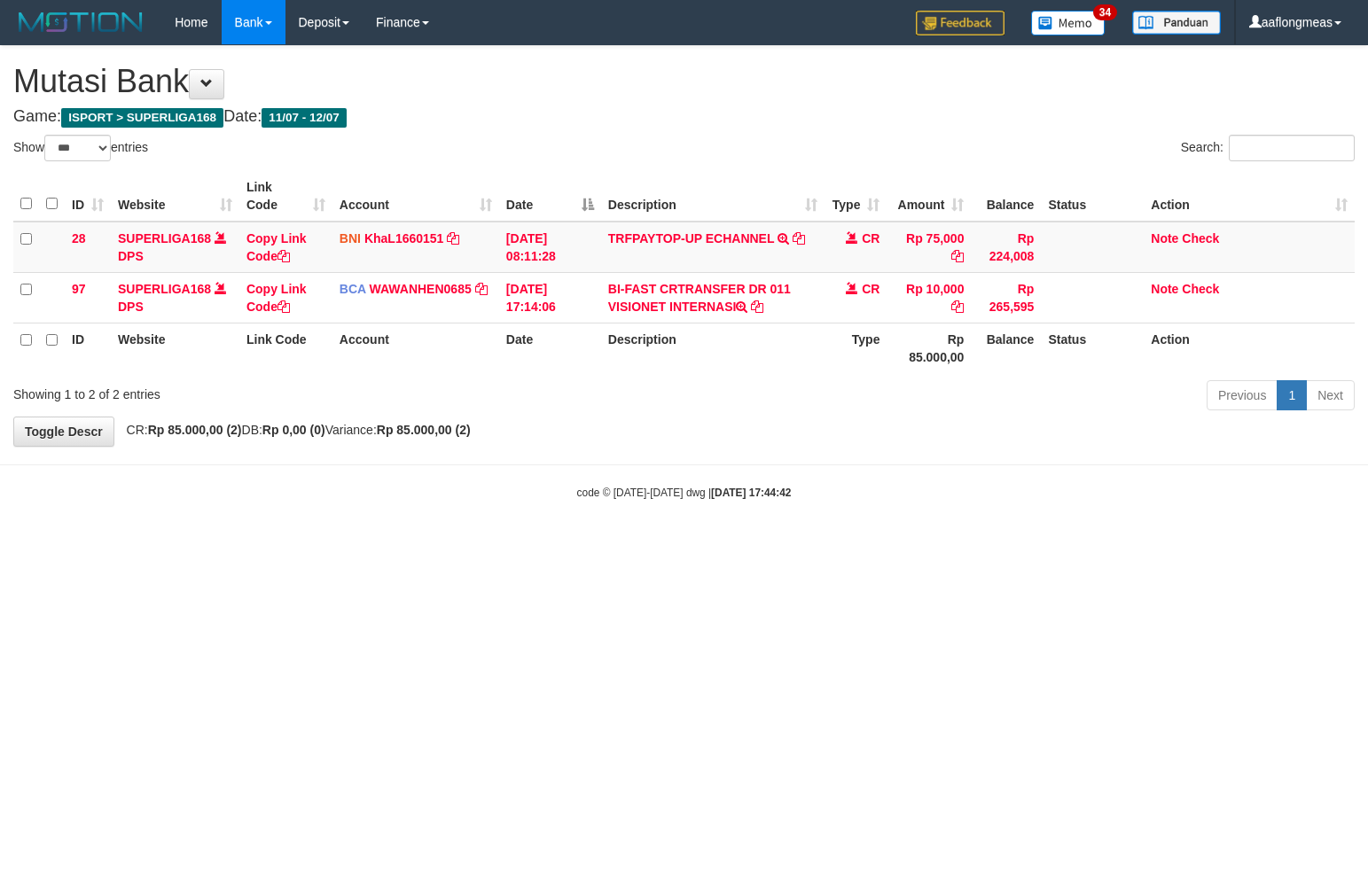 select on "***" 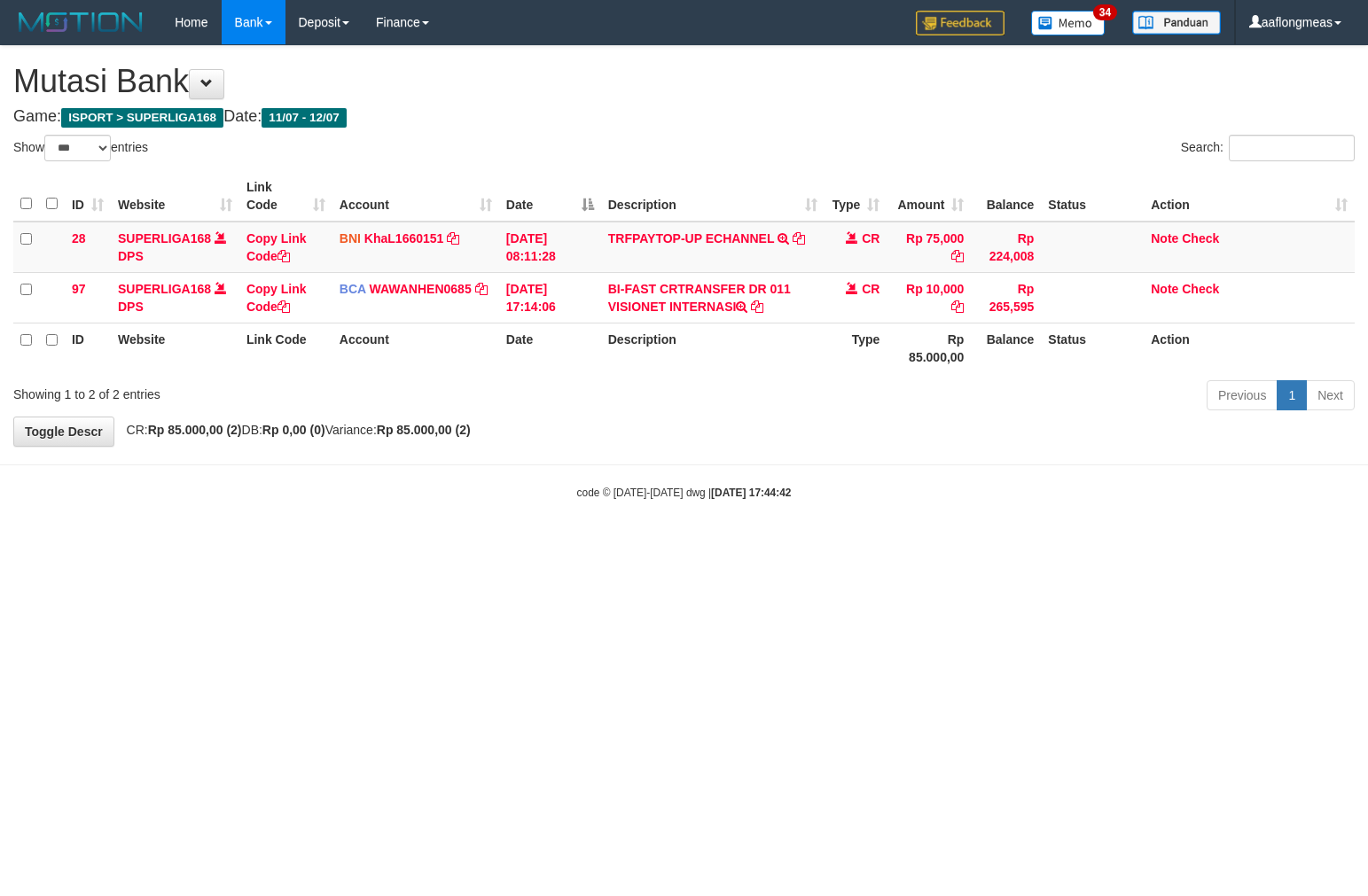 scroll, scrollTop: 0, scrollLeft: 0, axis: both 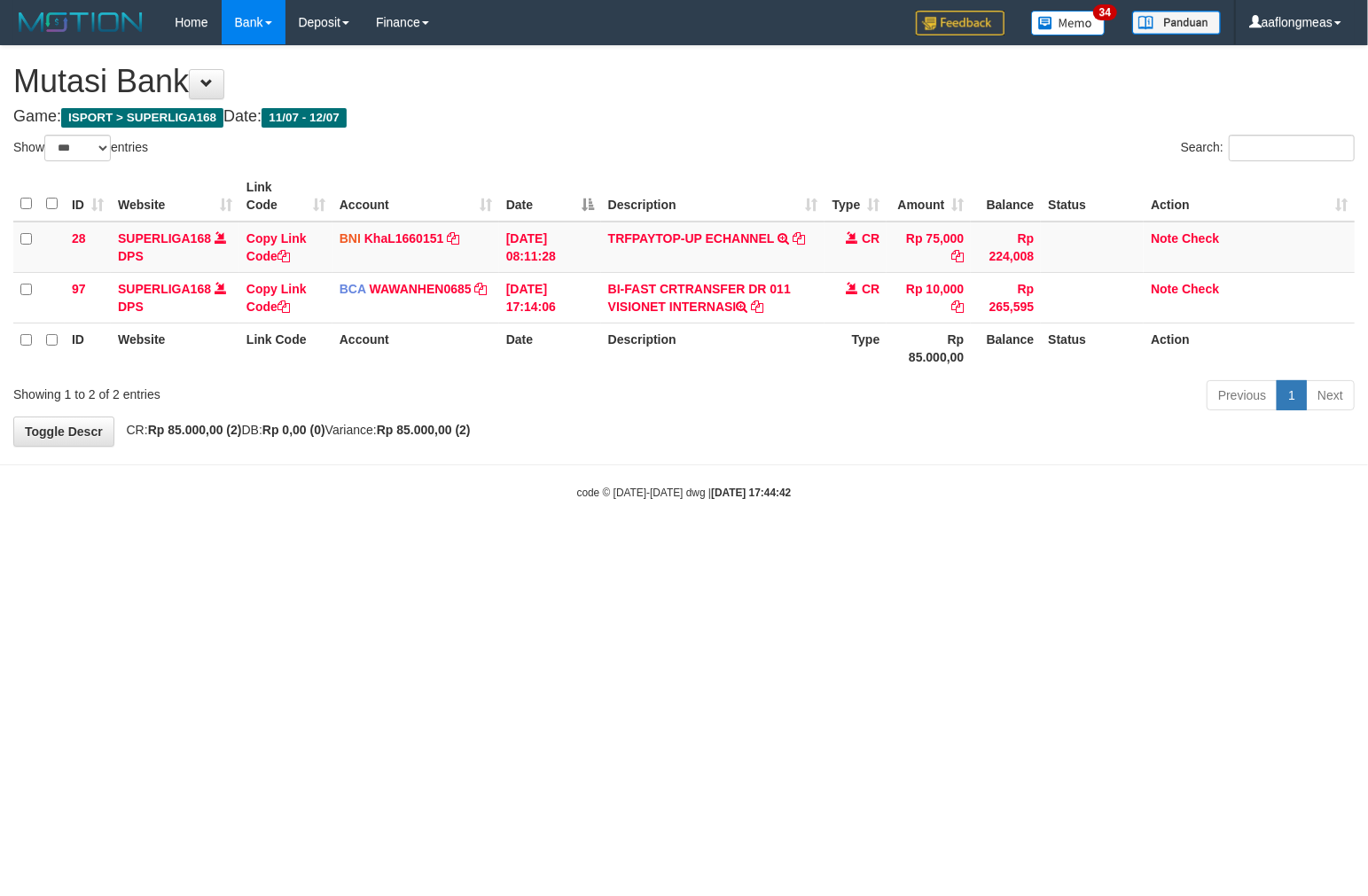 click on "Toggle navigation
Home
Bank
Account List
Load
By Website
Group
[ISPORT]													SUPERLIGA168
By Load Group (DPS)
34" at bounding box center (684, 272) 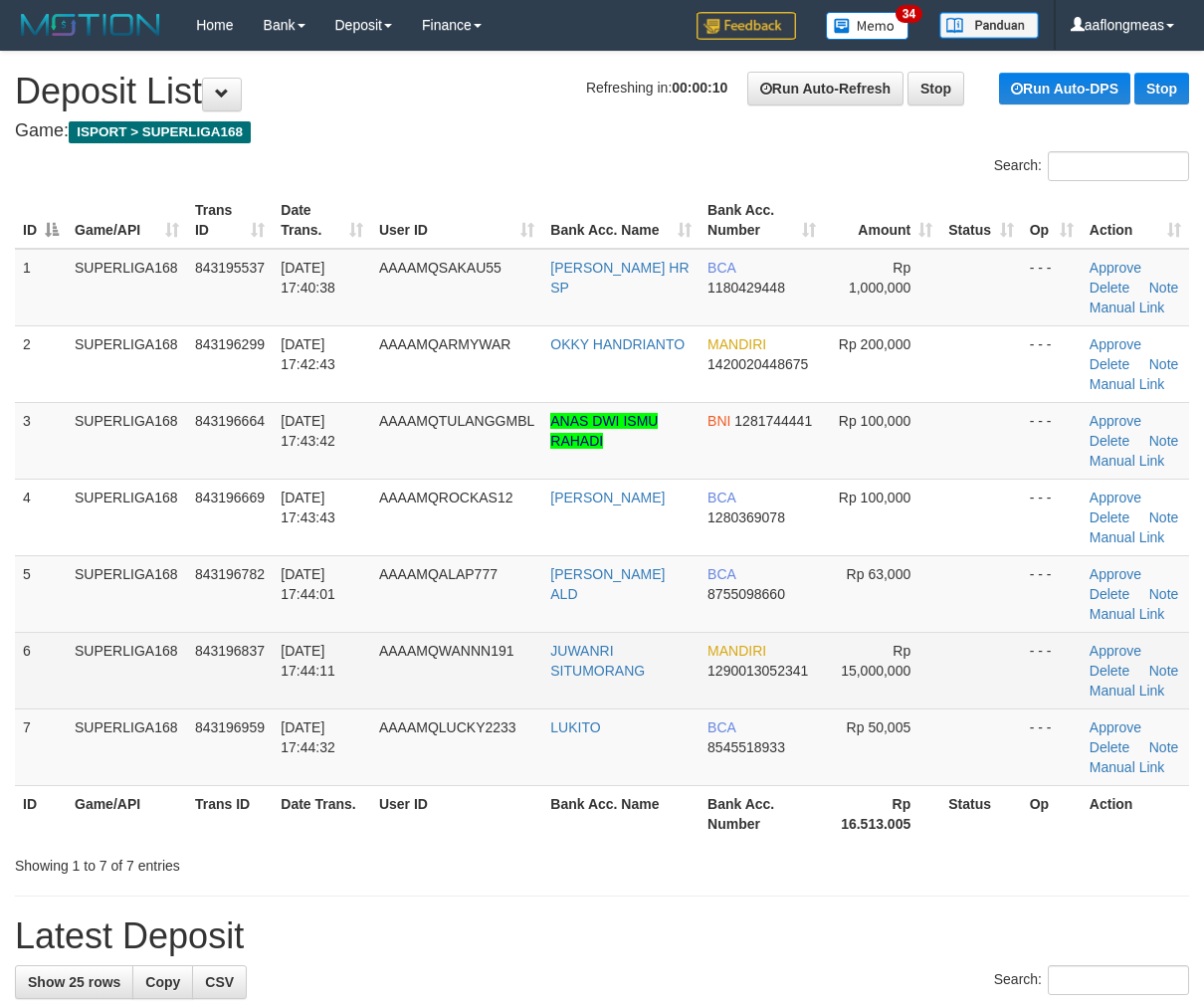 scroll, scrollTop: 0, scrollLeft: 0, axis: both 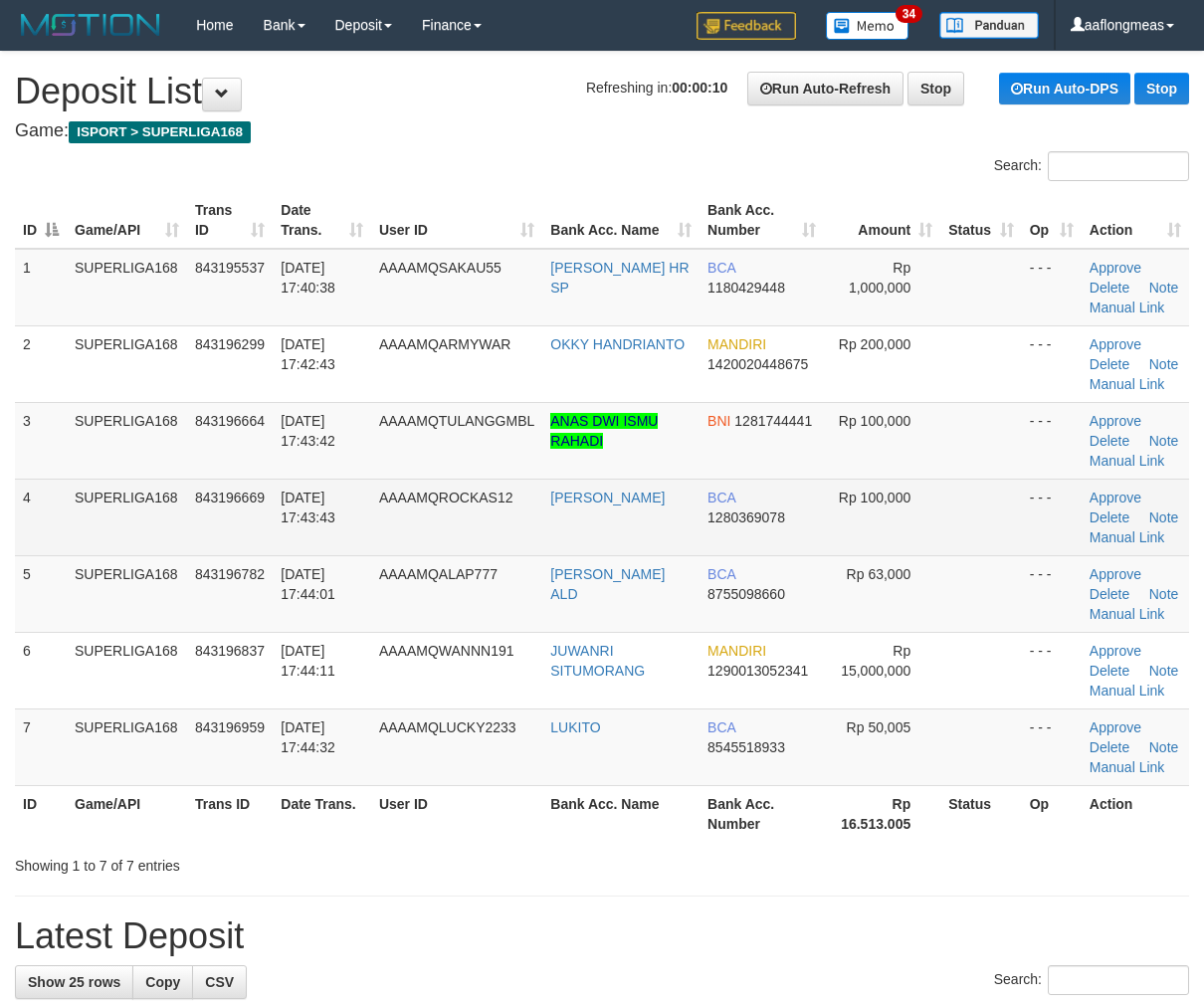 click on "Rp 100,000" at bounding box center [882, 516] 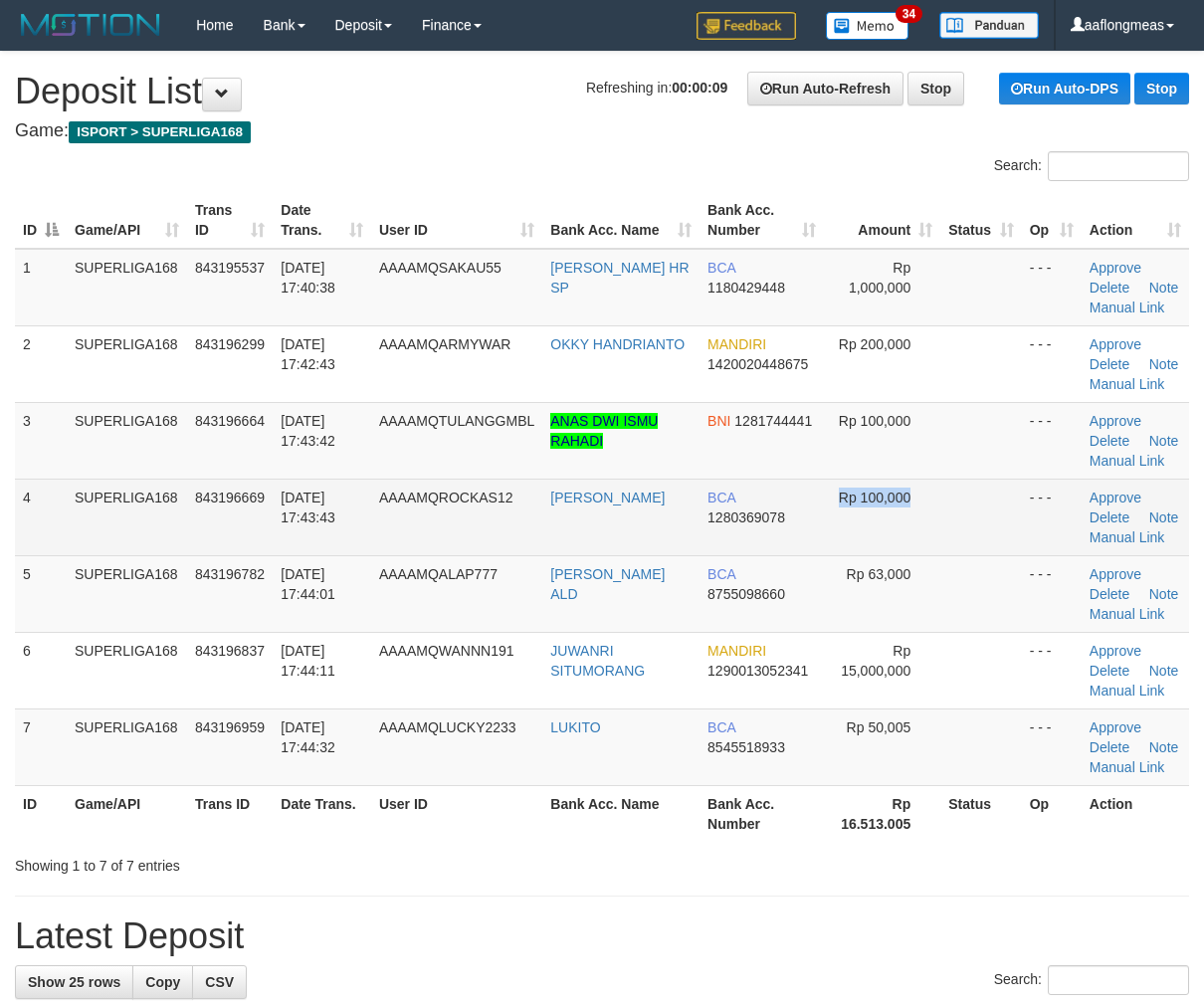 click on "Rp 100,000" at bounding box center (882, 516) 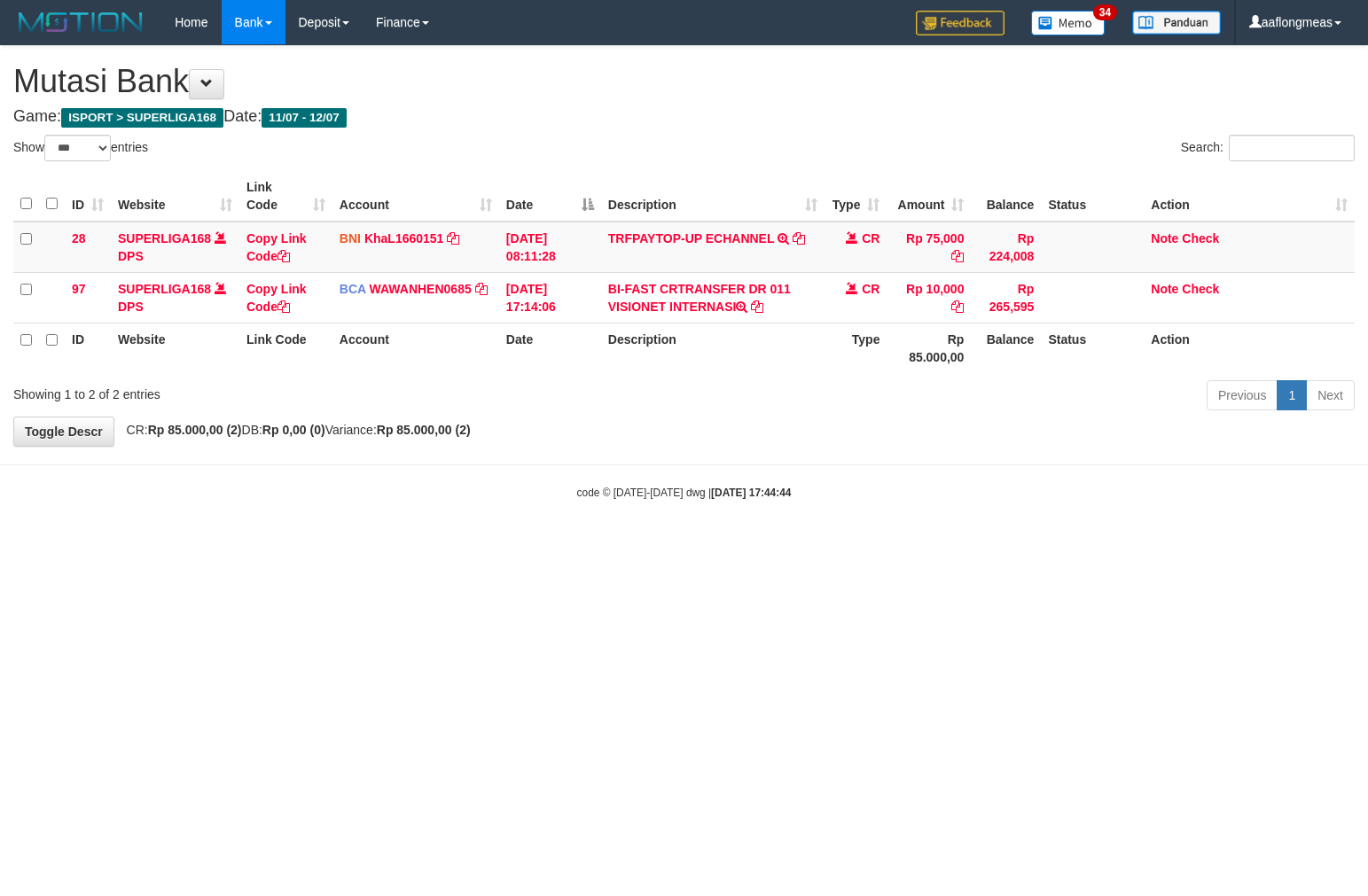 select on "***" 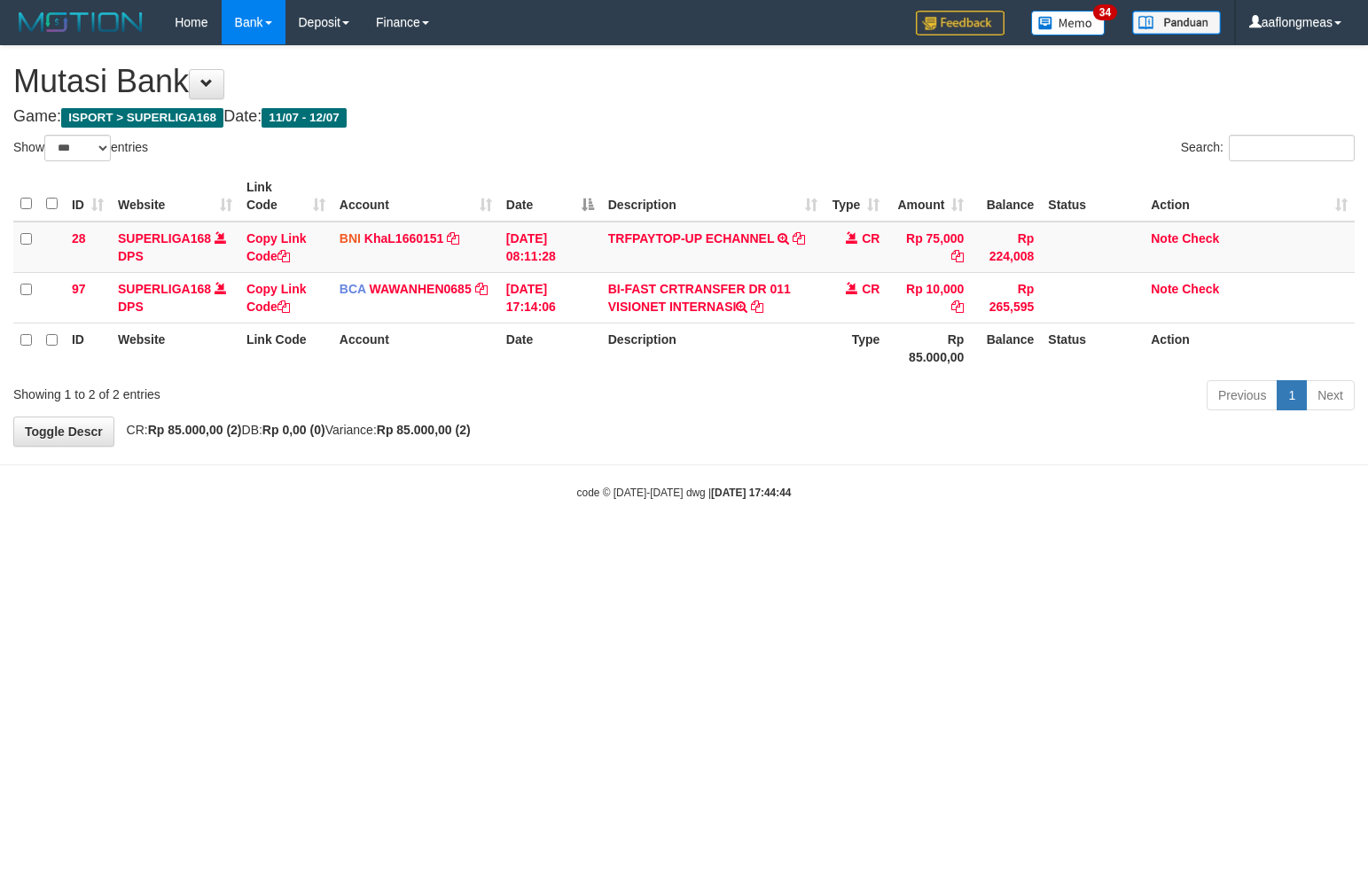 scroll, scrollTop: 0, scrollLeft: 0, axis: both 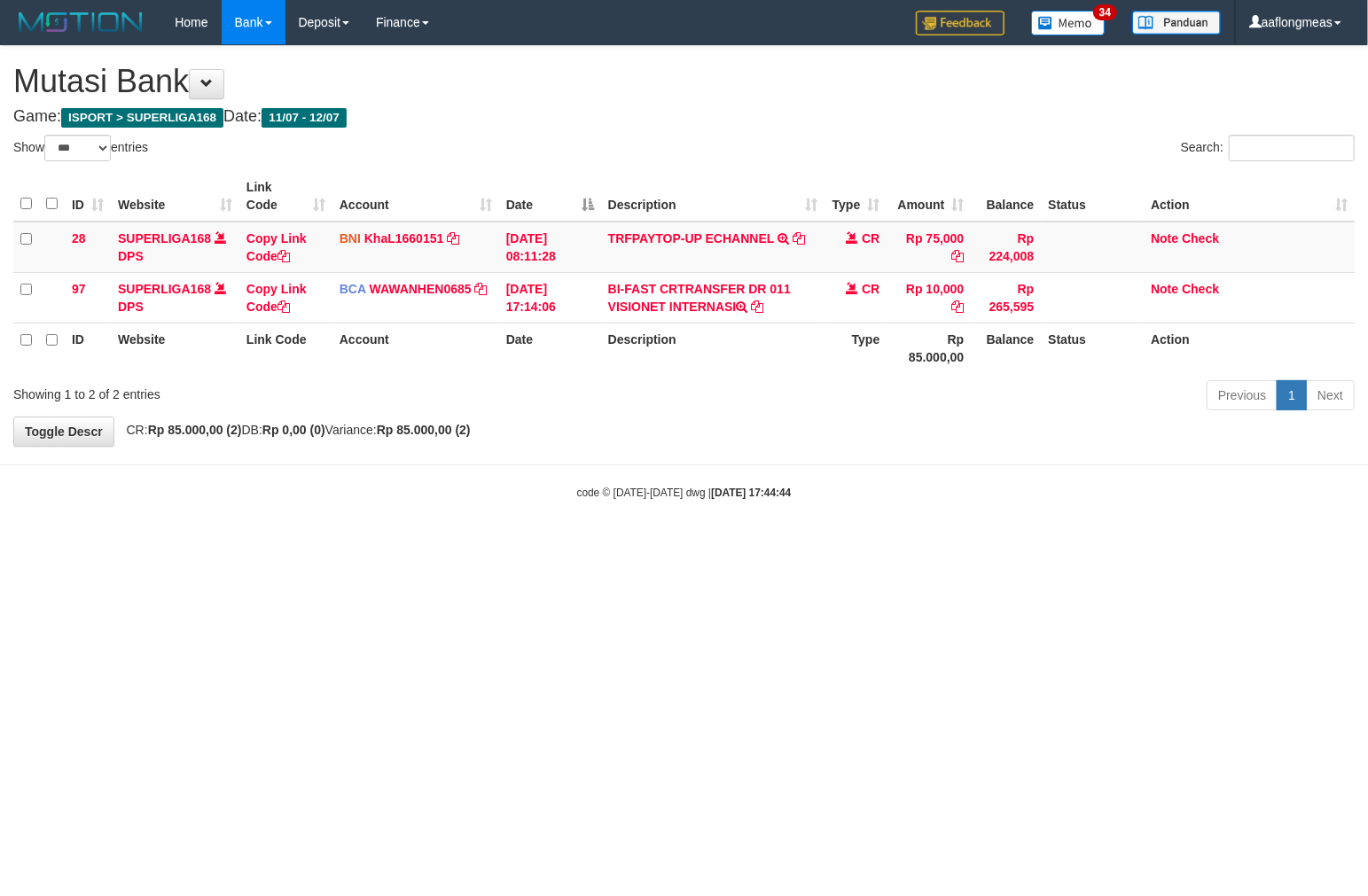 click on "Toggle navigation
Home
Bank
Account List
Load
By Website
Group
[ISPORT]													SUPERLIGA168
By Load Group (DPS)" at bounding box center [684, 272] 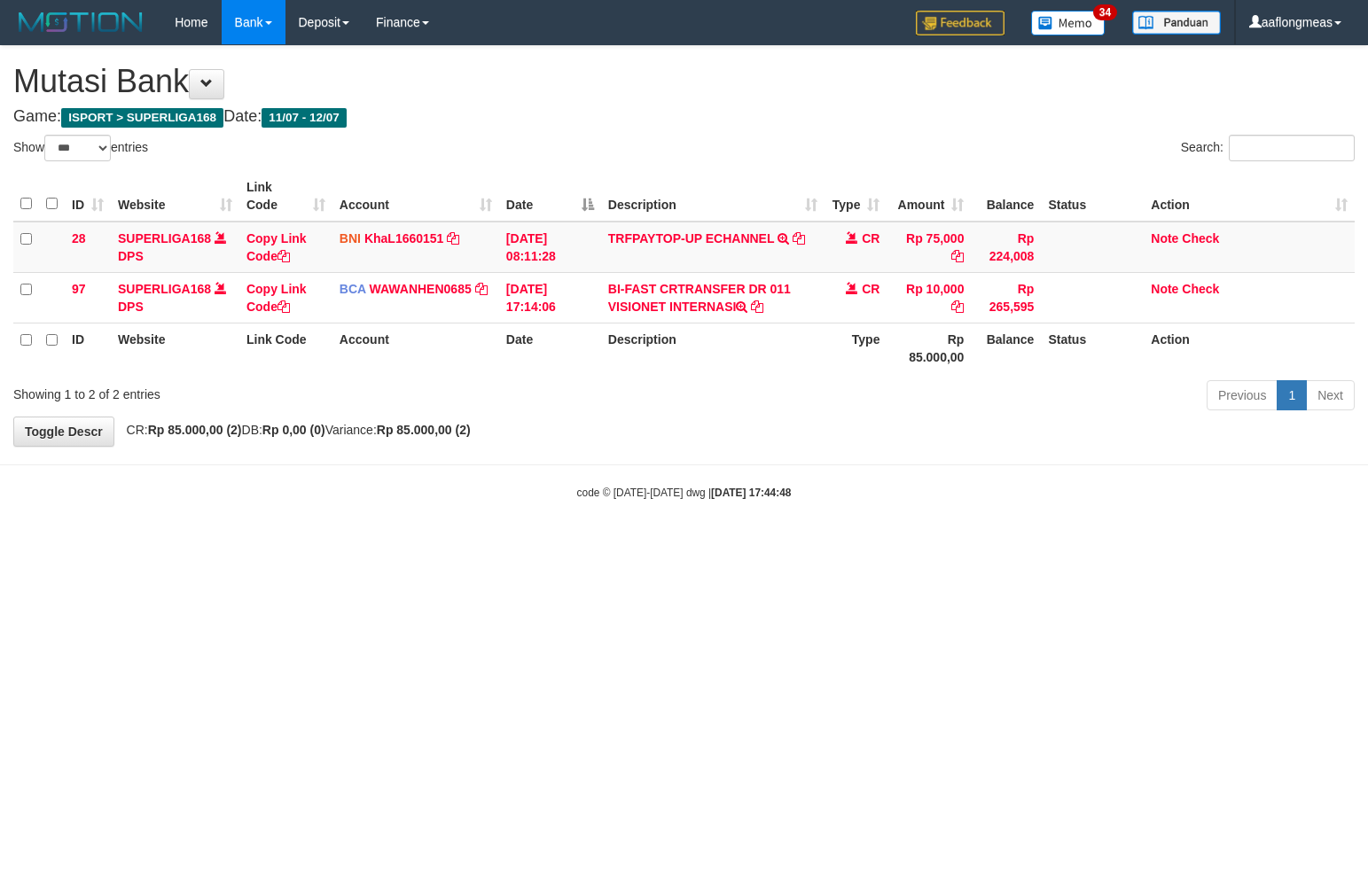 select on "***" 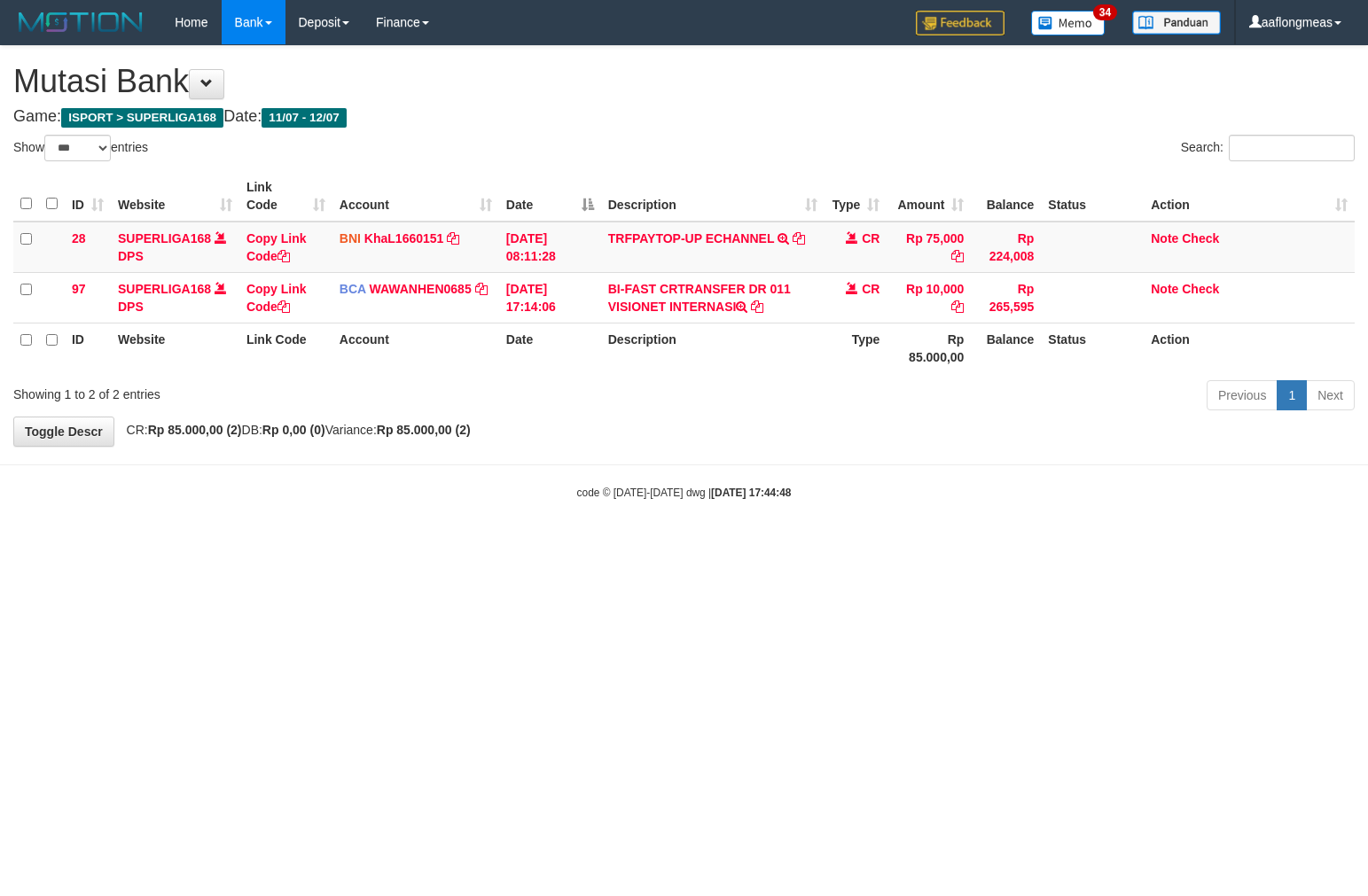scroll, scrollTop: 0, scrollLeft: 0, axis: both 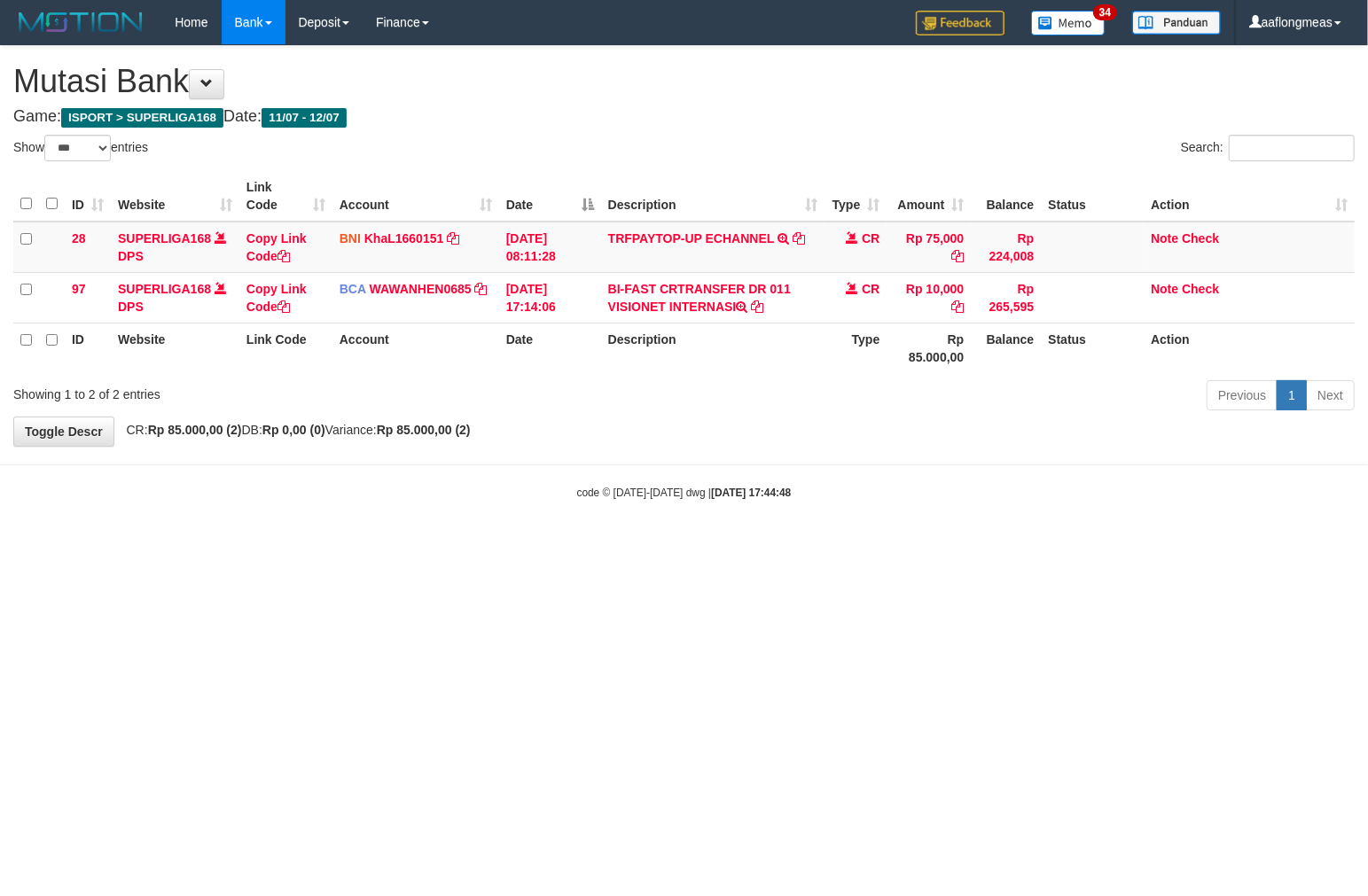 click on "Toggle navigation
Home
Bank
Account List
Load
By Website
Group
[ISPORT]													SUPERLIGA168
By Load Group (DPS)" at bounding box center (684, 272) 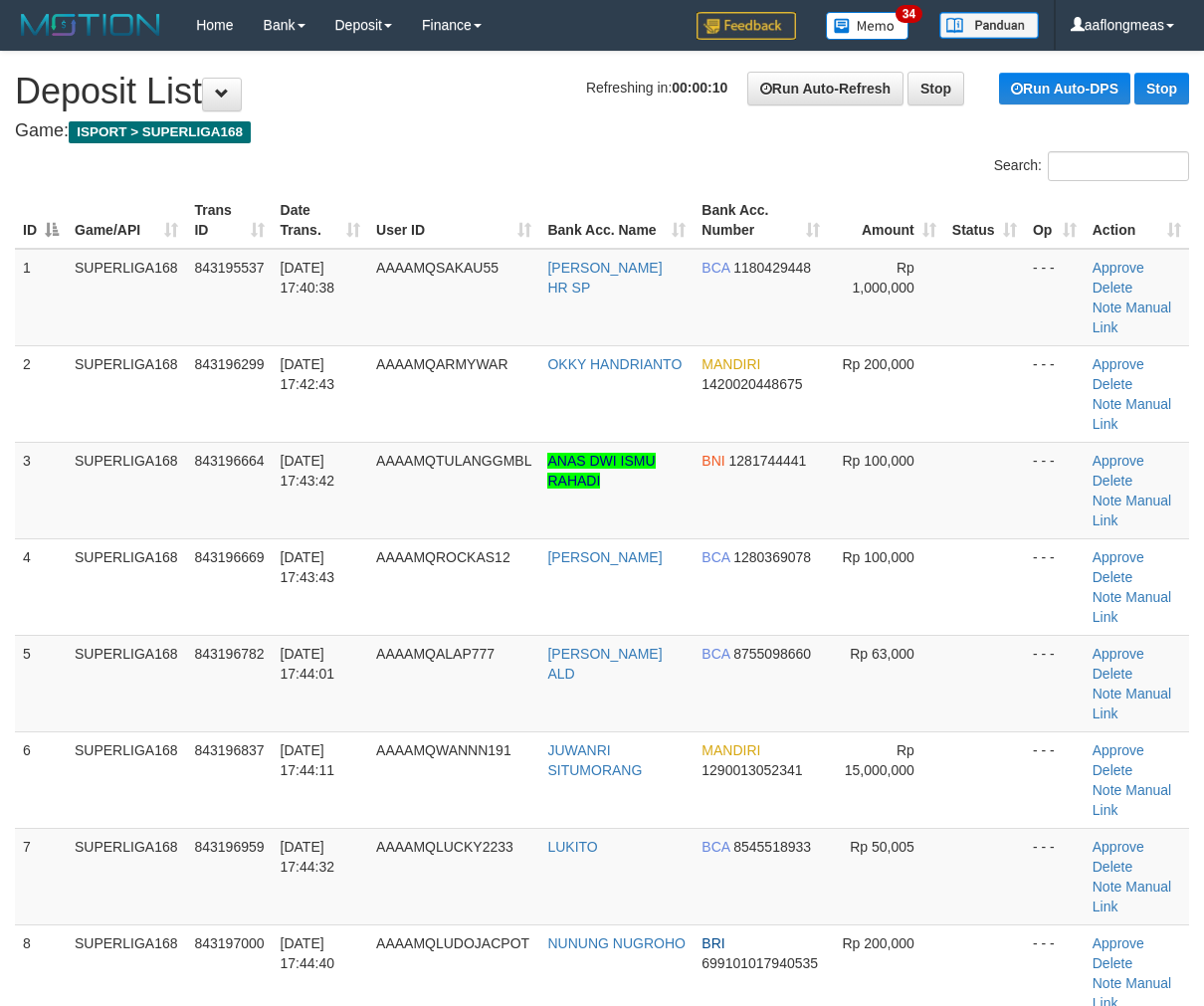 scroll, scrollTop: 0, scrollLeft: 0, axis: both 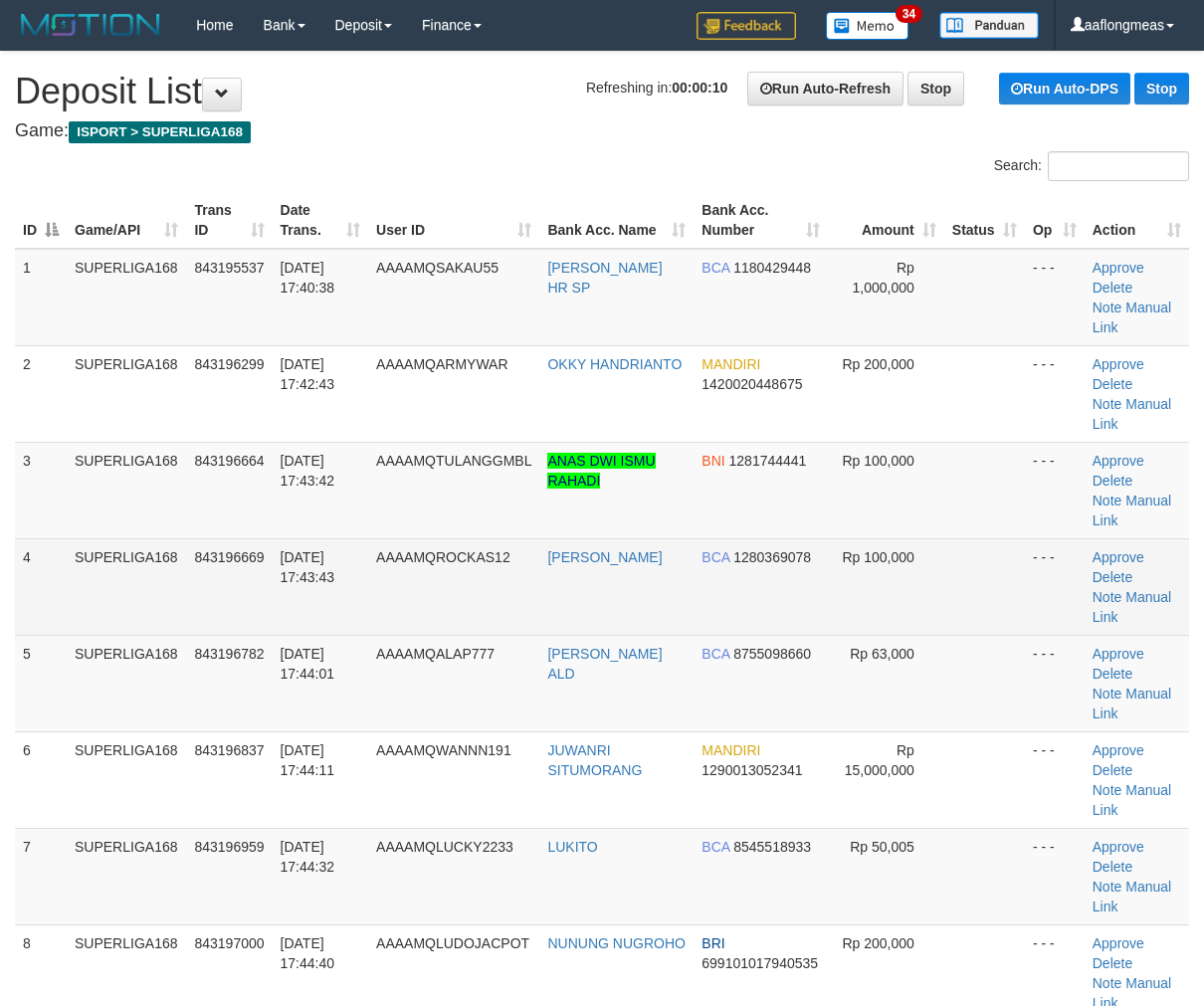 click on "Rp 100,000" at bounding box center [886, 586] 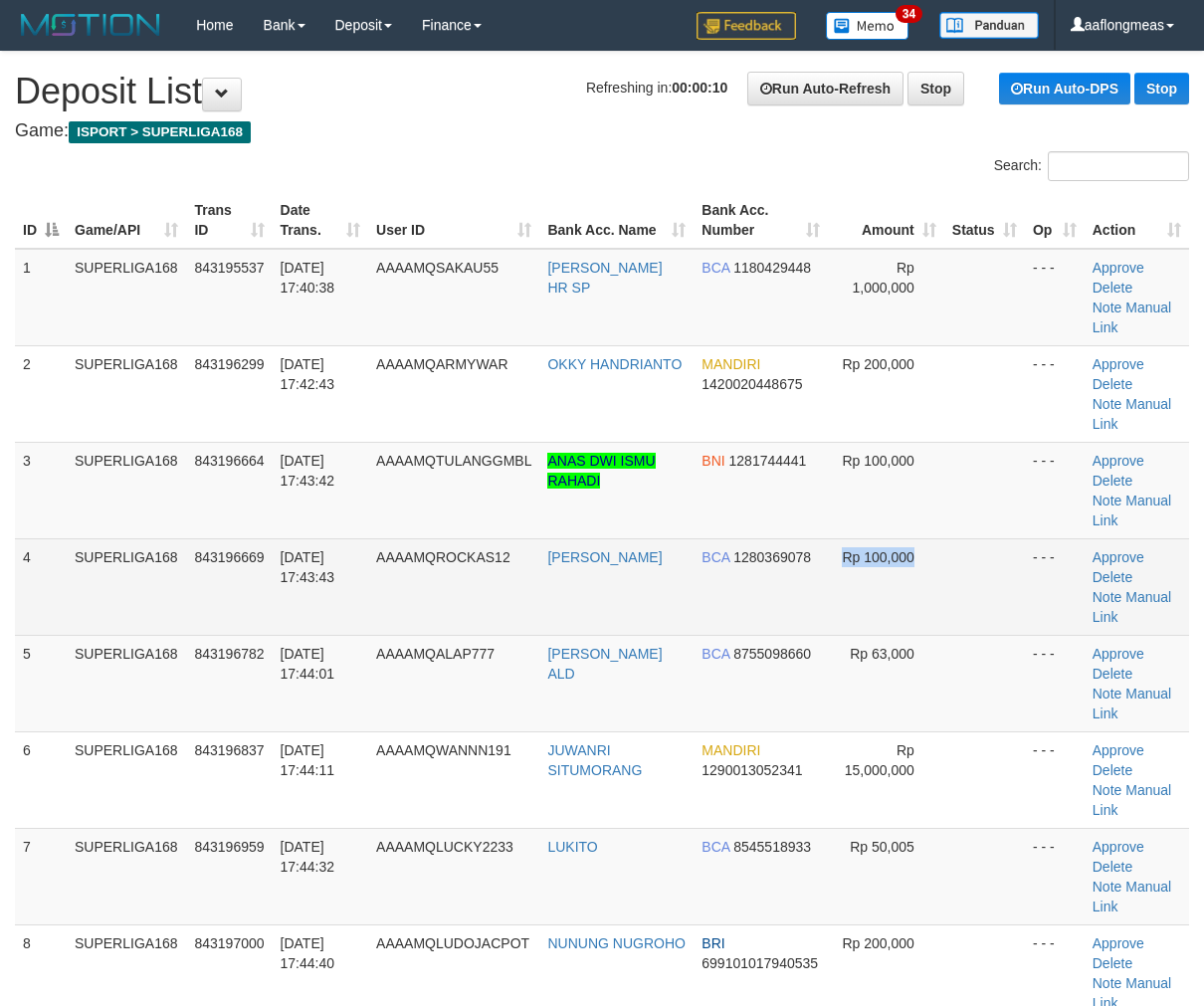 click on "Rp 100,000" at bounding box center (886, 586) 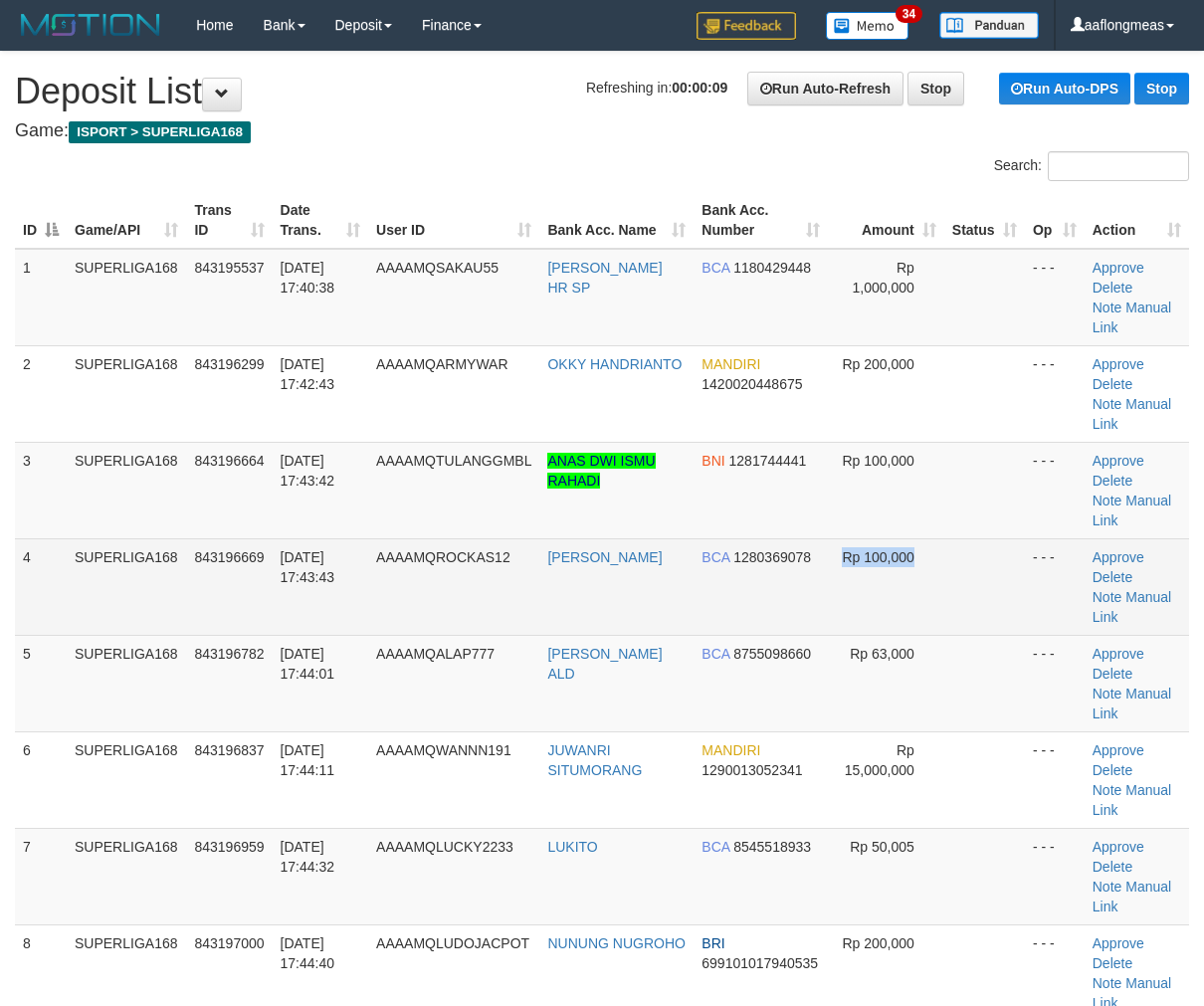 click on "Rp 100,000" at bounding box center (886, 586) 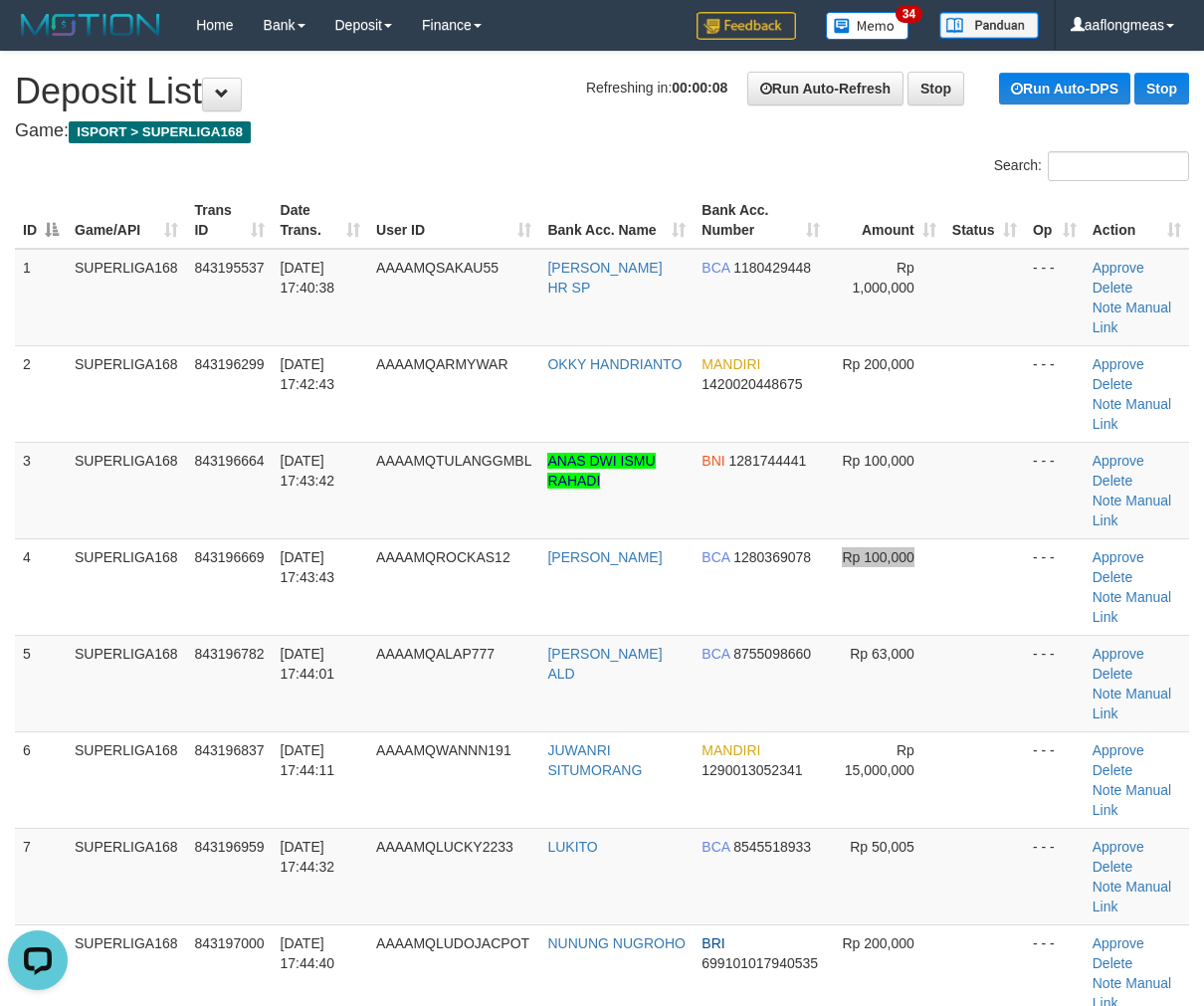 scroll, scrollTop: 0, scrollLeft: 0, axis: both 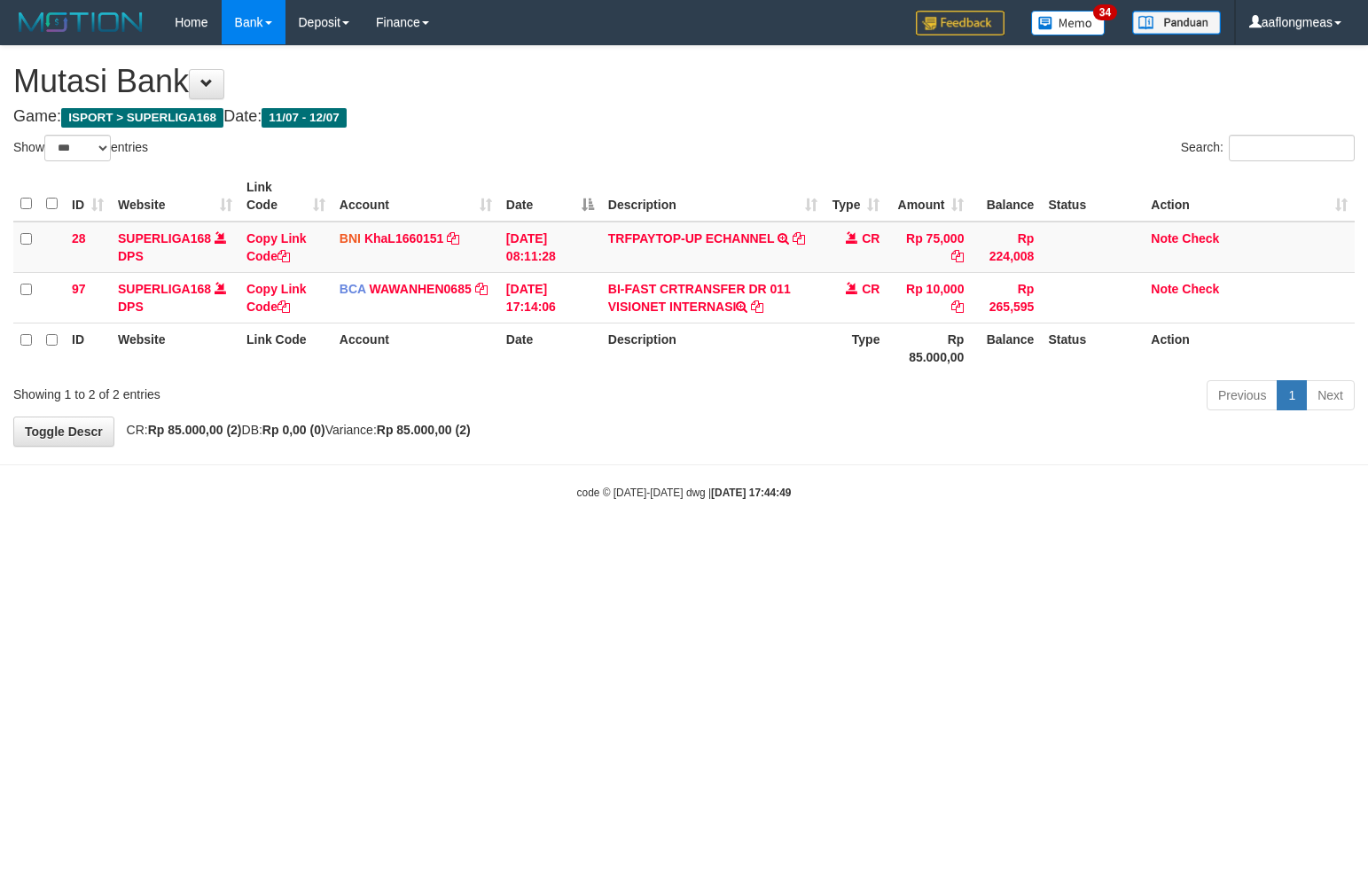 select on "***" 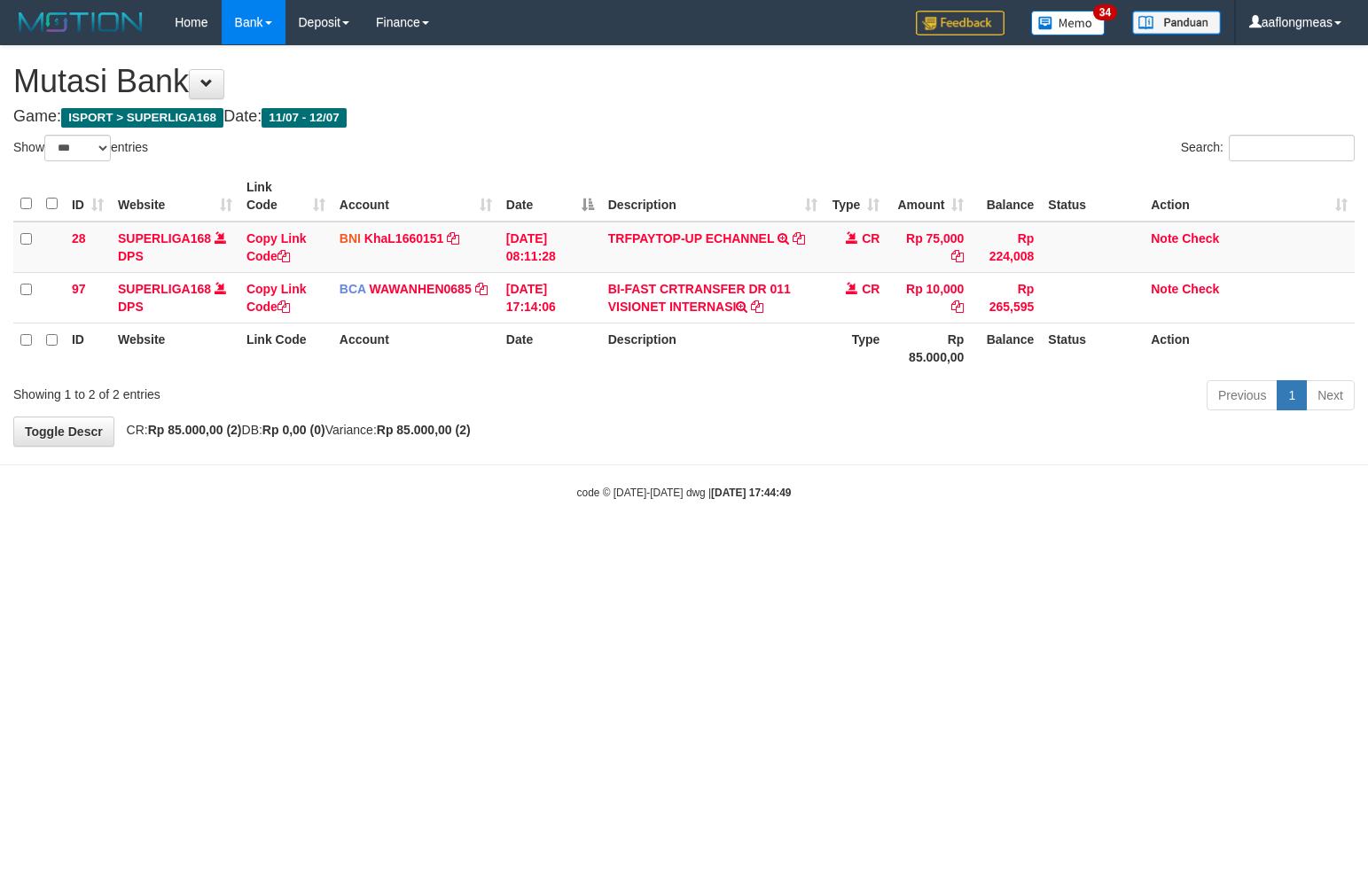 scroll, scrollTop: 0, scrollLeft: 0, axis: both 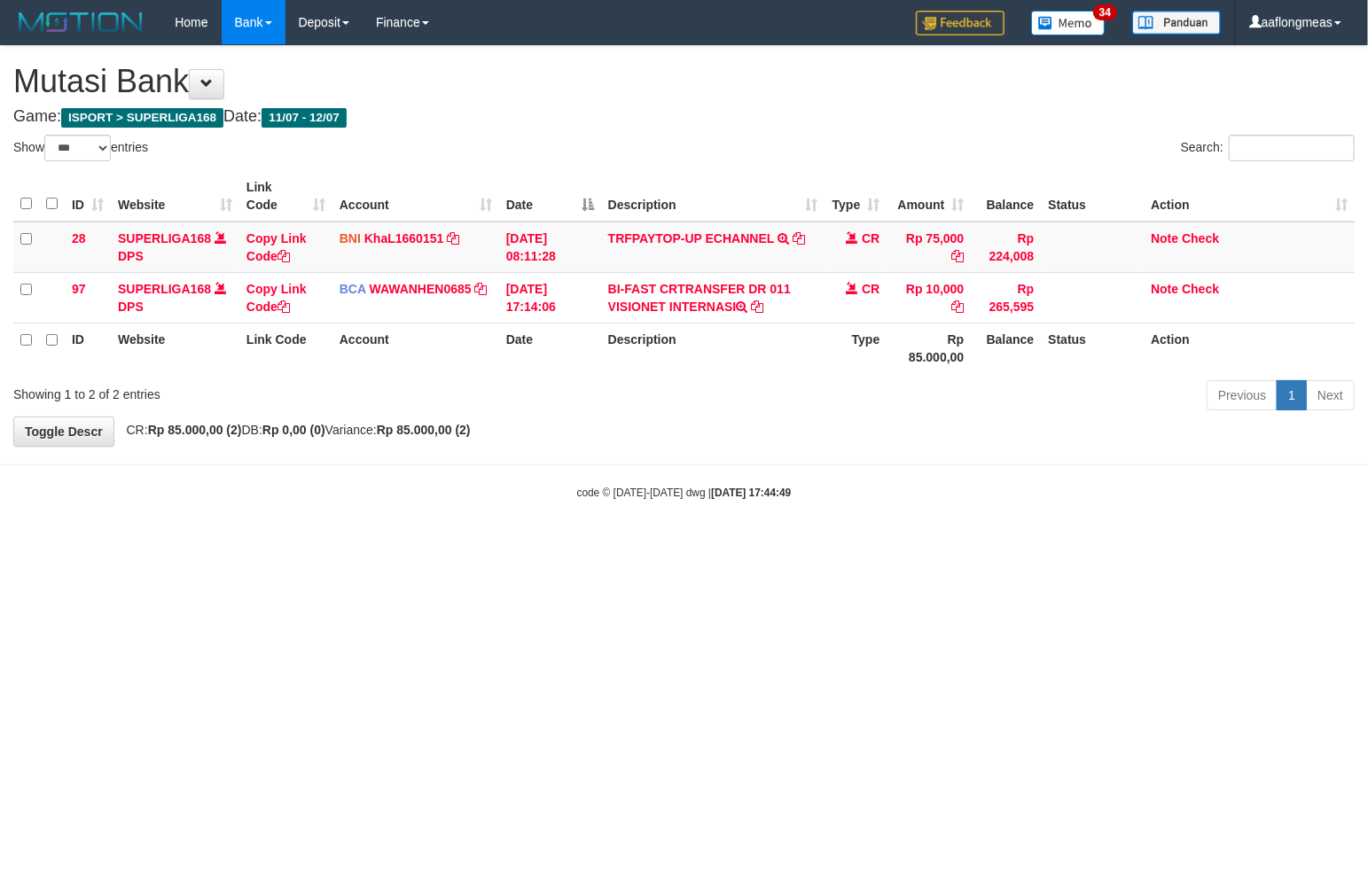 click on "Toggle navigation
Home
Bank
Account List
Load
By Website
Group
[ISPORT]													SUPERLIGA168
By Load Group (DPS)
34" at bounding box center [684, 272] 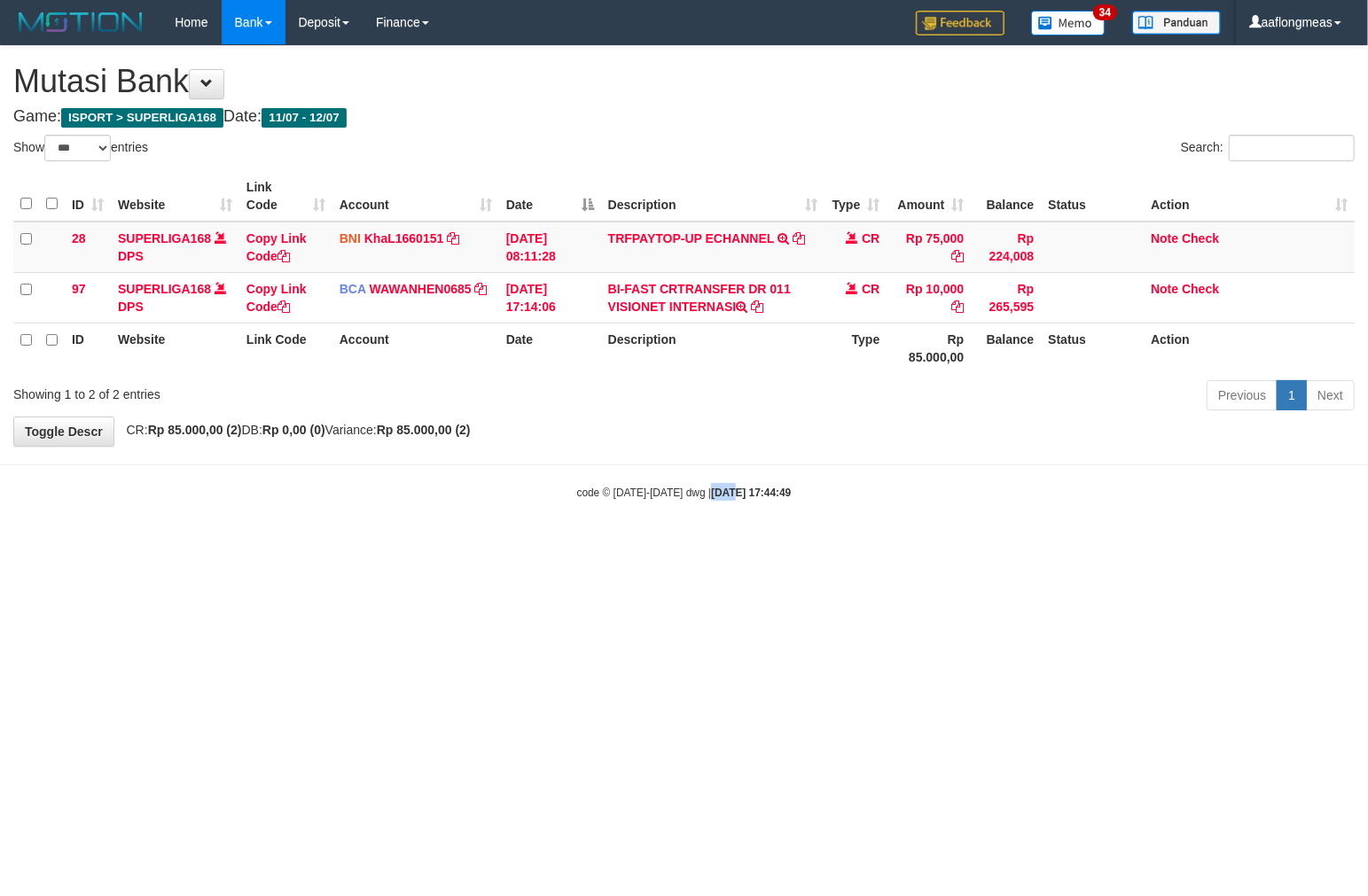 click on "Toggle navigation
Home
Bank
Account List
Load
By Website
Group
[ISPORT]													SUPERLIGA168
By Load Group (DPS)
34" at bounding box center [684, 272] 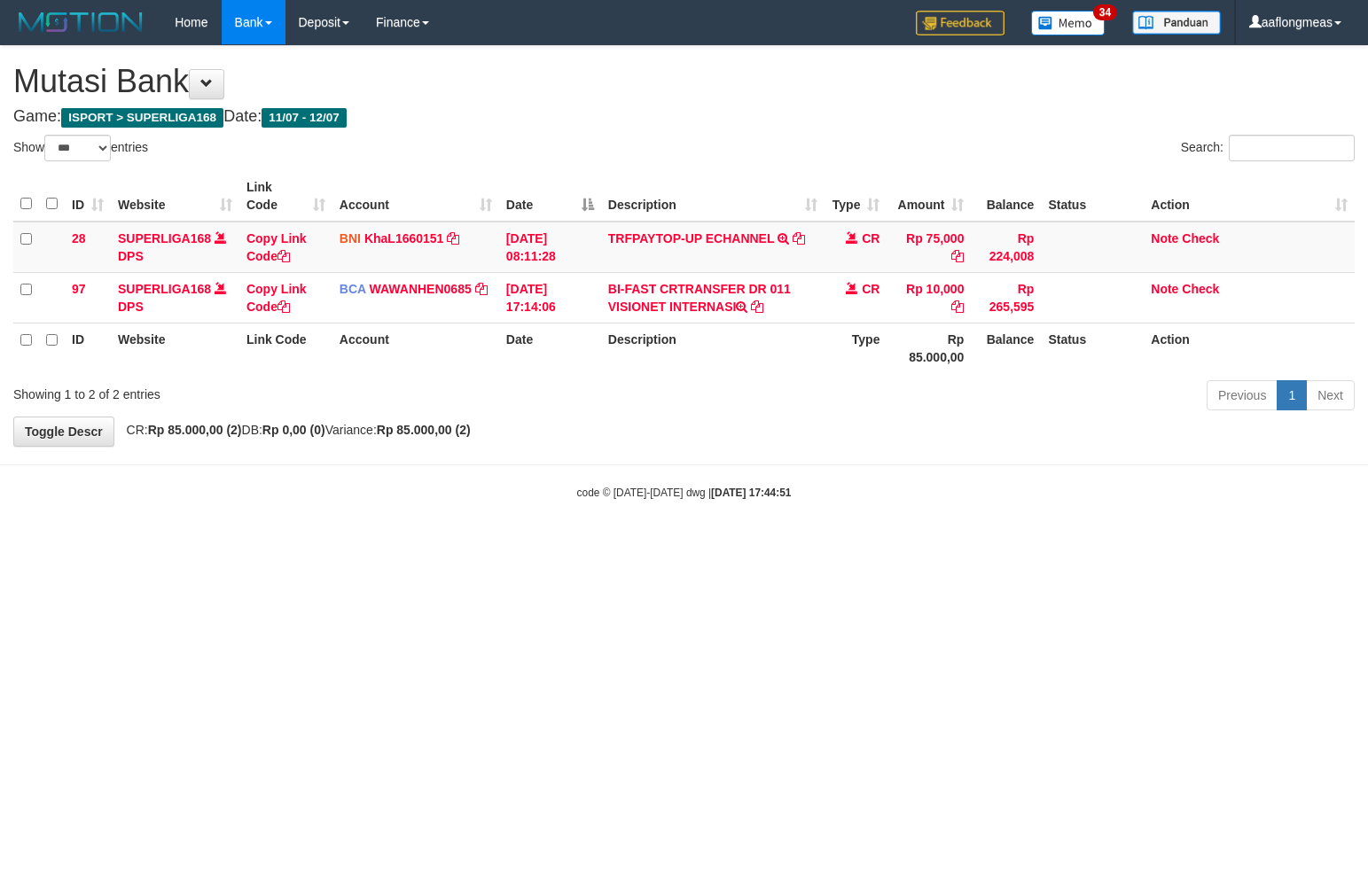 select on "***" 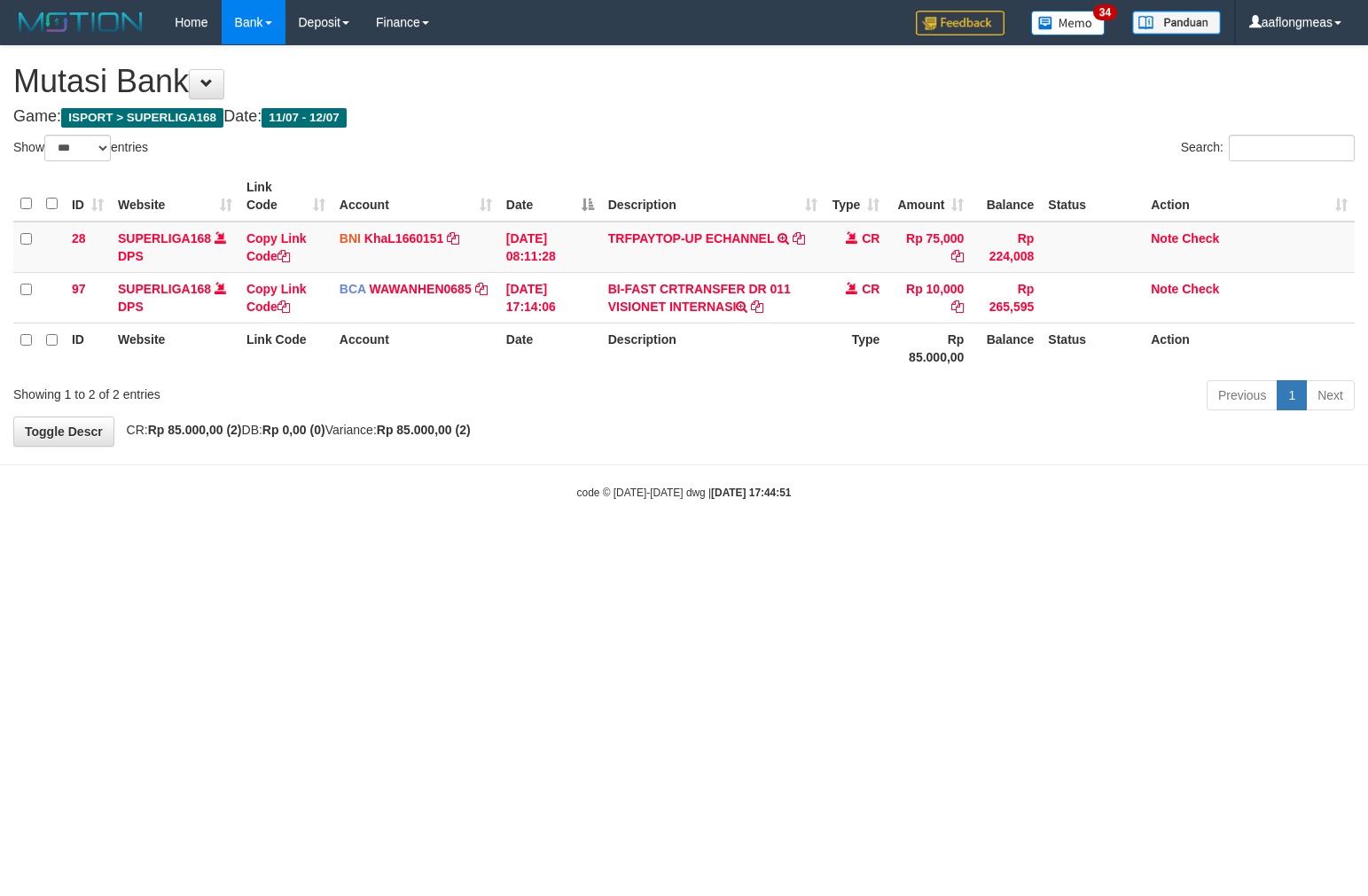 scroll, scrollTop: 0, scrollLeft: 0, axis: both 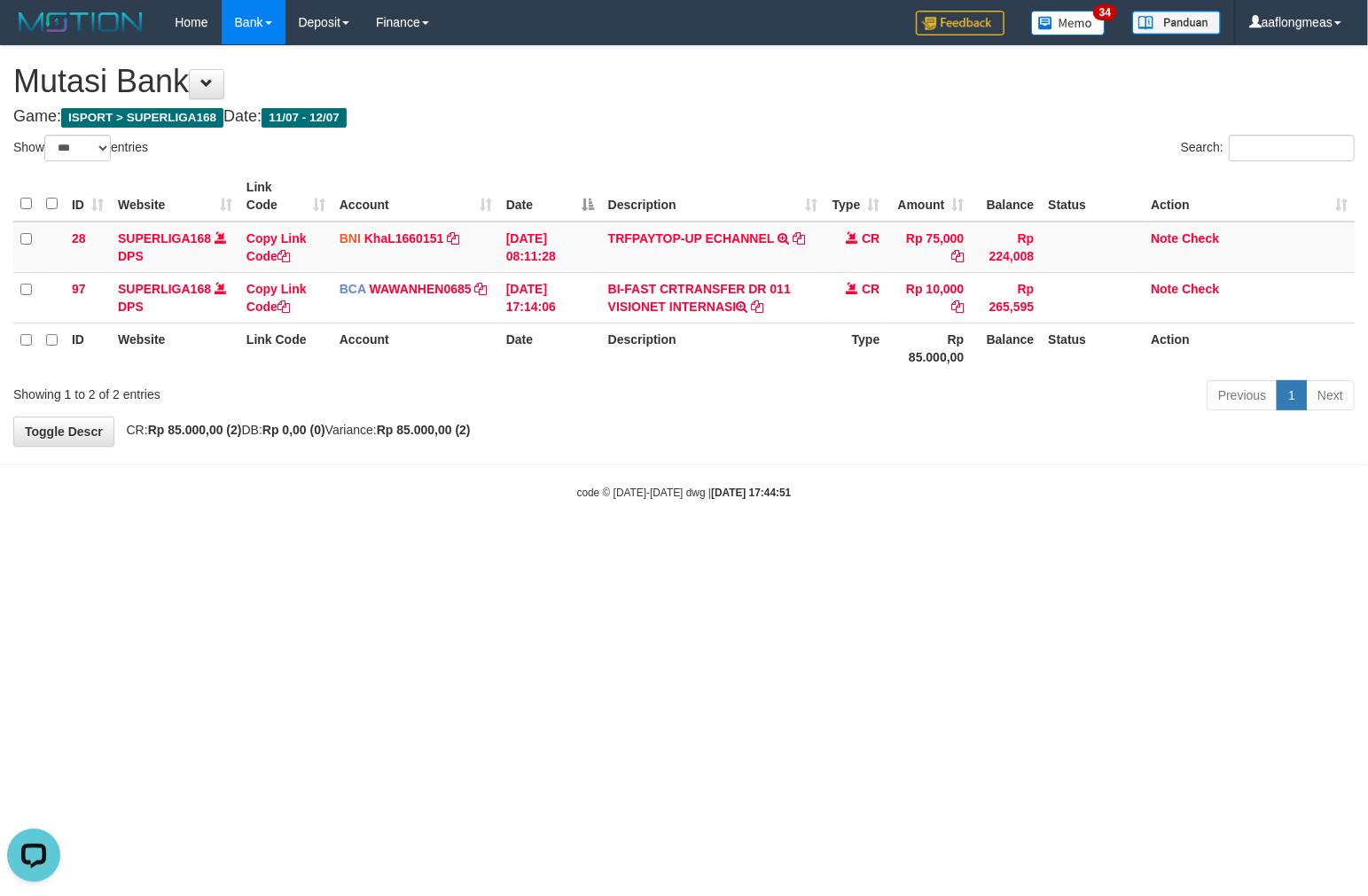 click on "Toggle navigation
Home
Bank
Account List
Load
By Website
Group
[ISPORT]													SUPERLIGA168
By Load Group (DPS)" at bounding box center [684, 272] 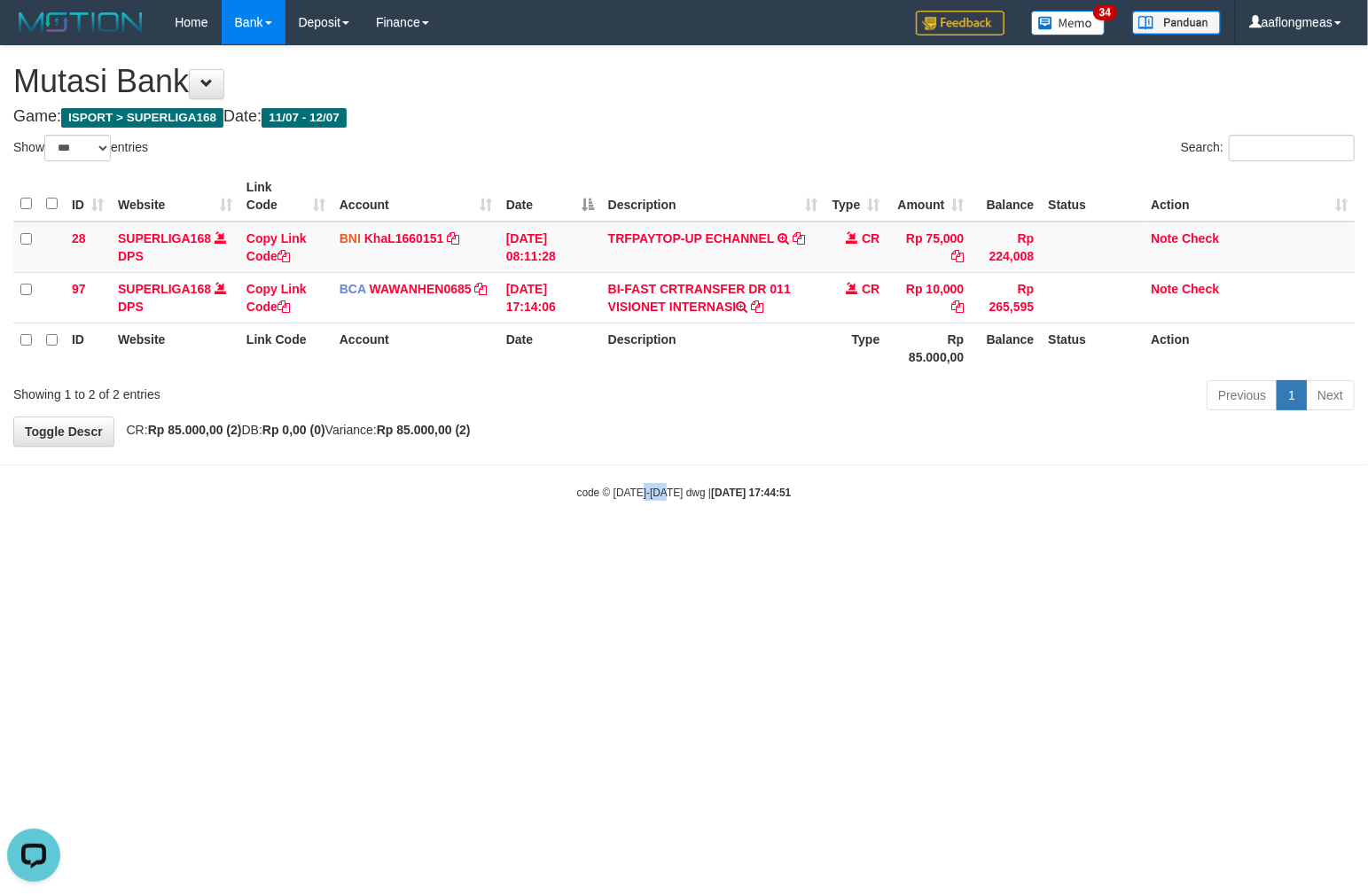 click on "Toggle navigation
Home
Bank
Account List
Load
By Website
Group
[ISPORT]													SUPERLIGA168
By Load Group (DPS)" at bounding box center (684, 272) 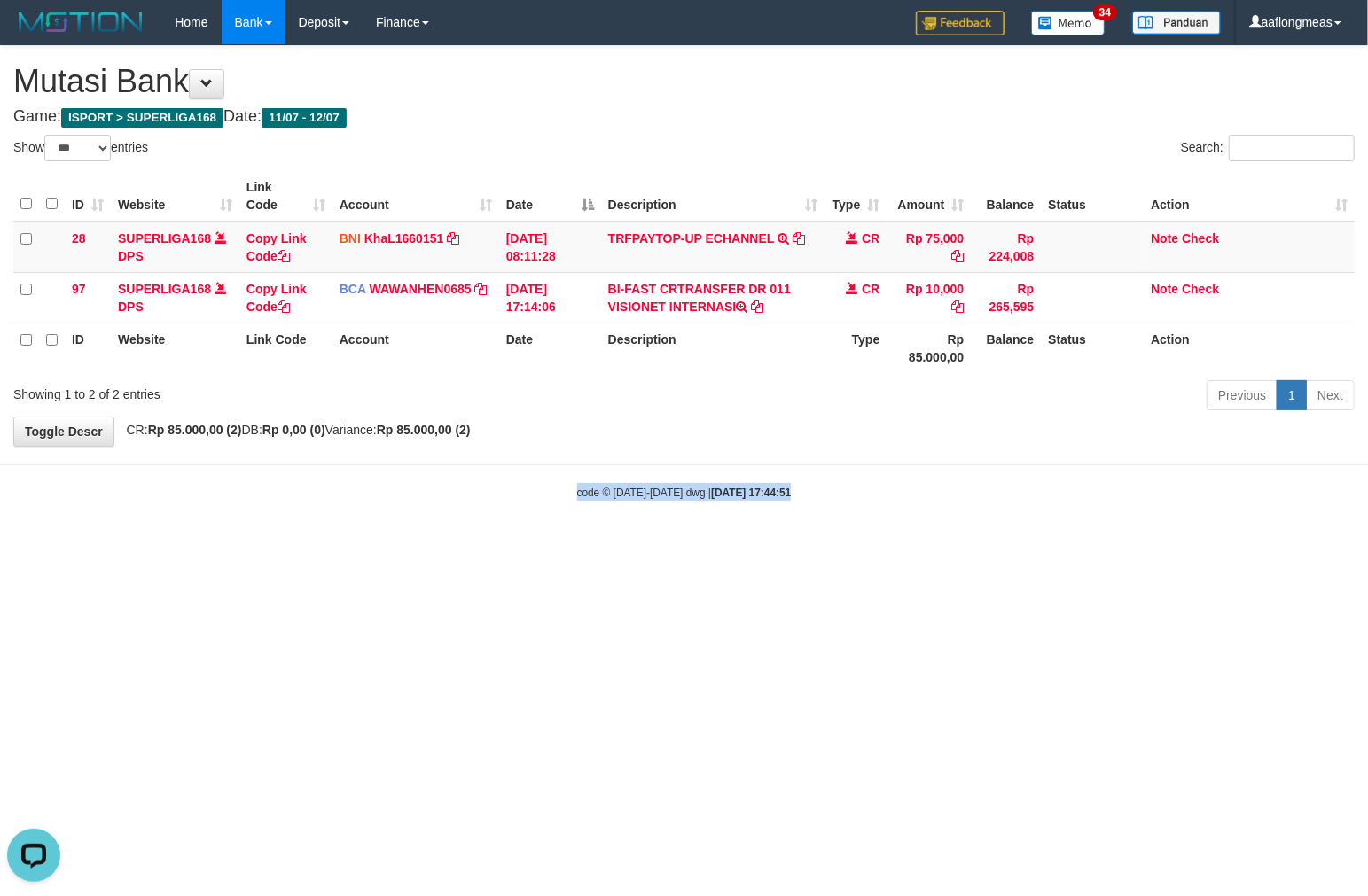click on "Toggle navigation
Home
Bank
Account List
Load
By Website
Group
[ISPORT]													SUPERLIGA168
By Load Group (DPS)" at bounding box center (684, 272) 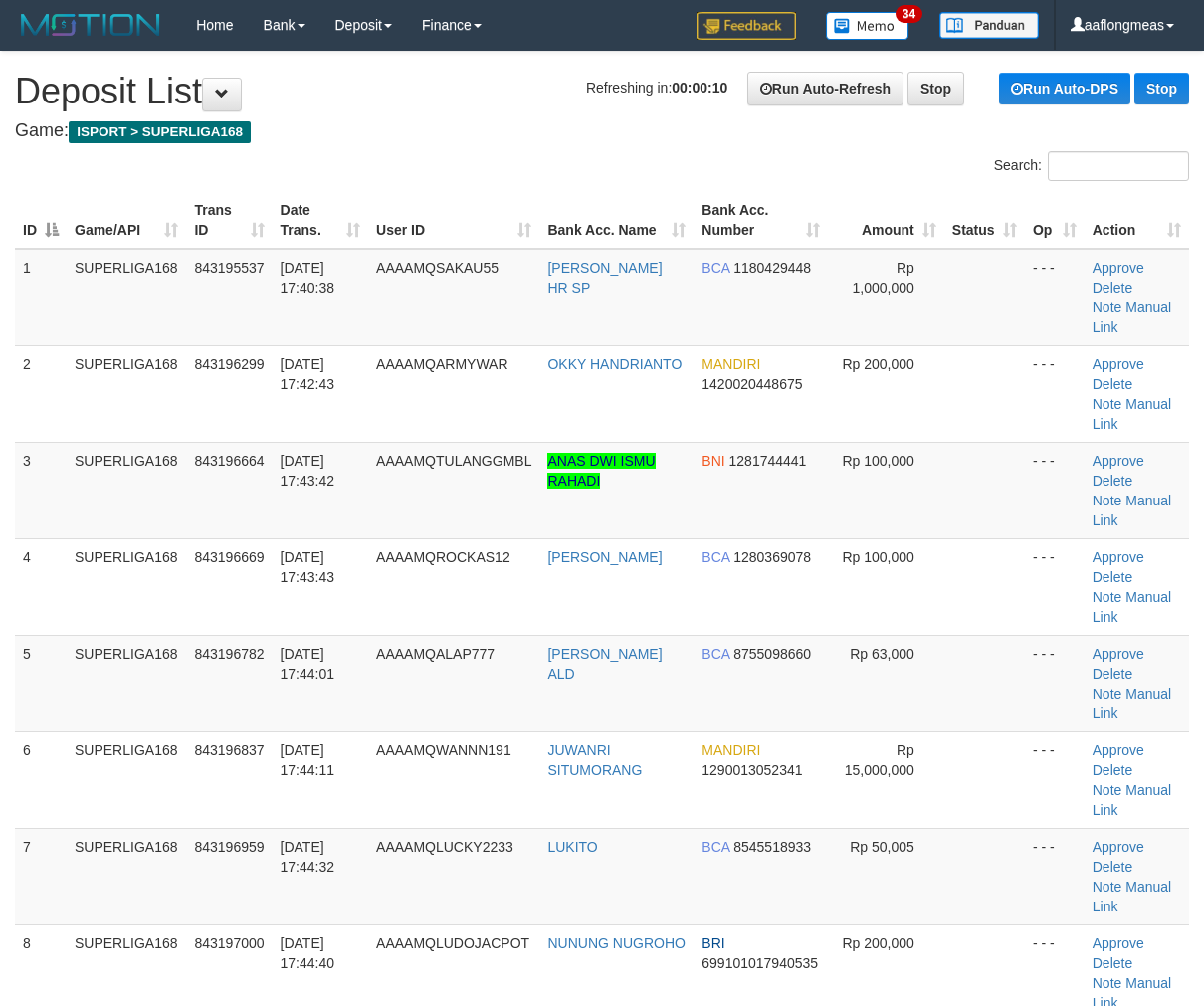 scroll, scrollTop: 0, scrollLeft: 0, axis: both 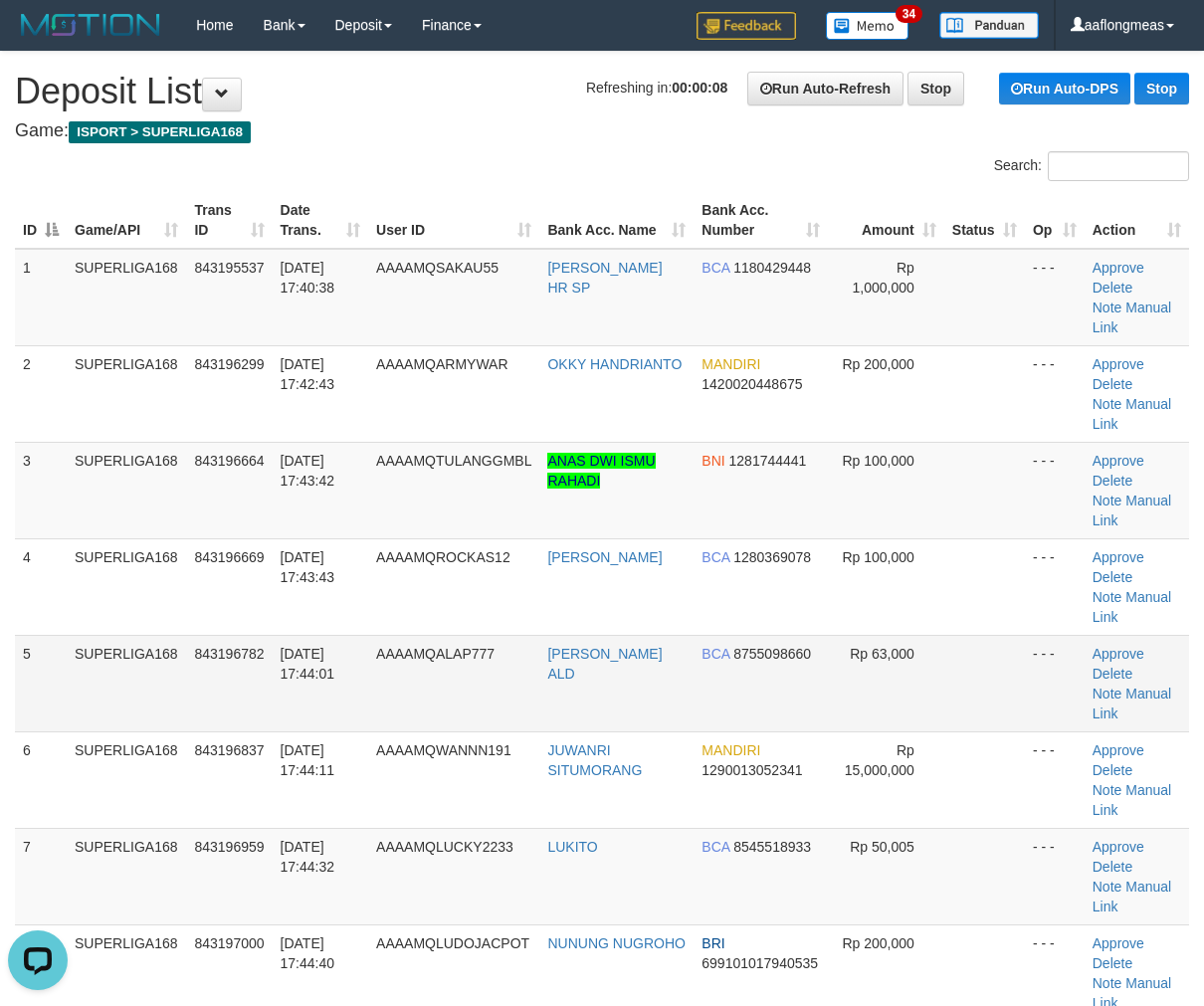 click on "Rp 63,000" at bounding box center [886, 683] 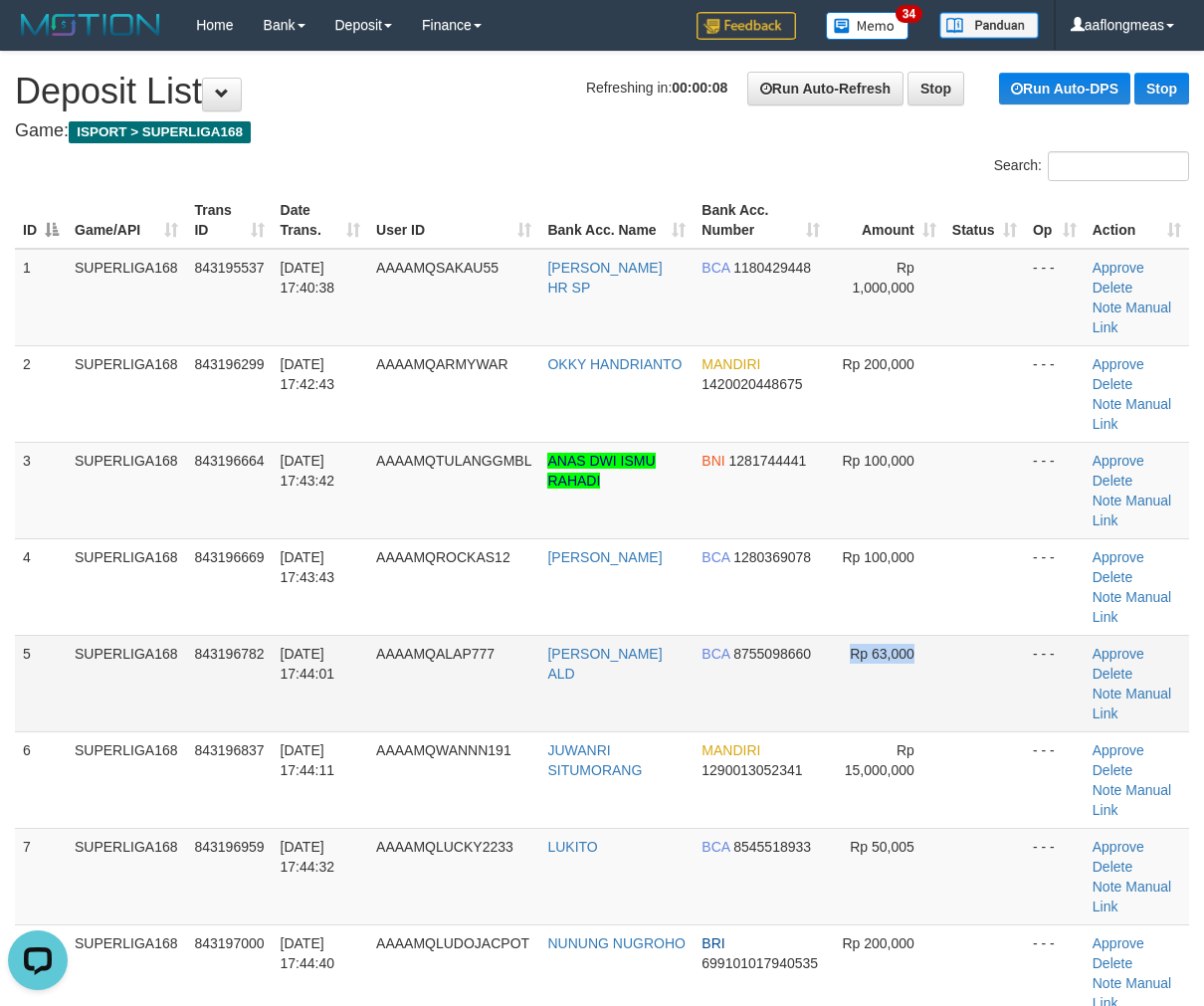 click on "Rp 63,000" at bounding box center [886, 683] 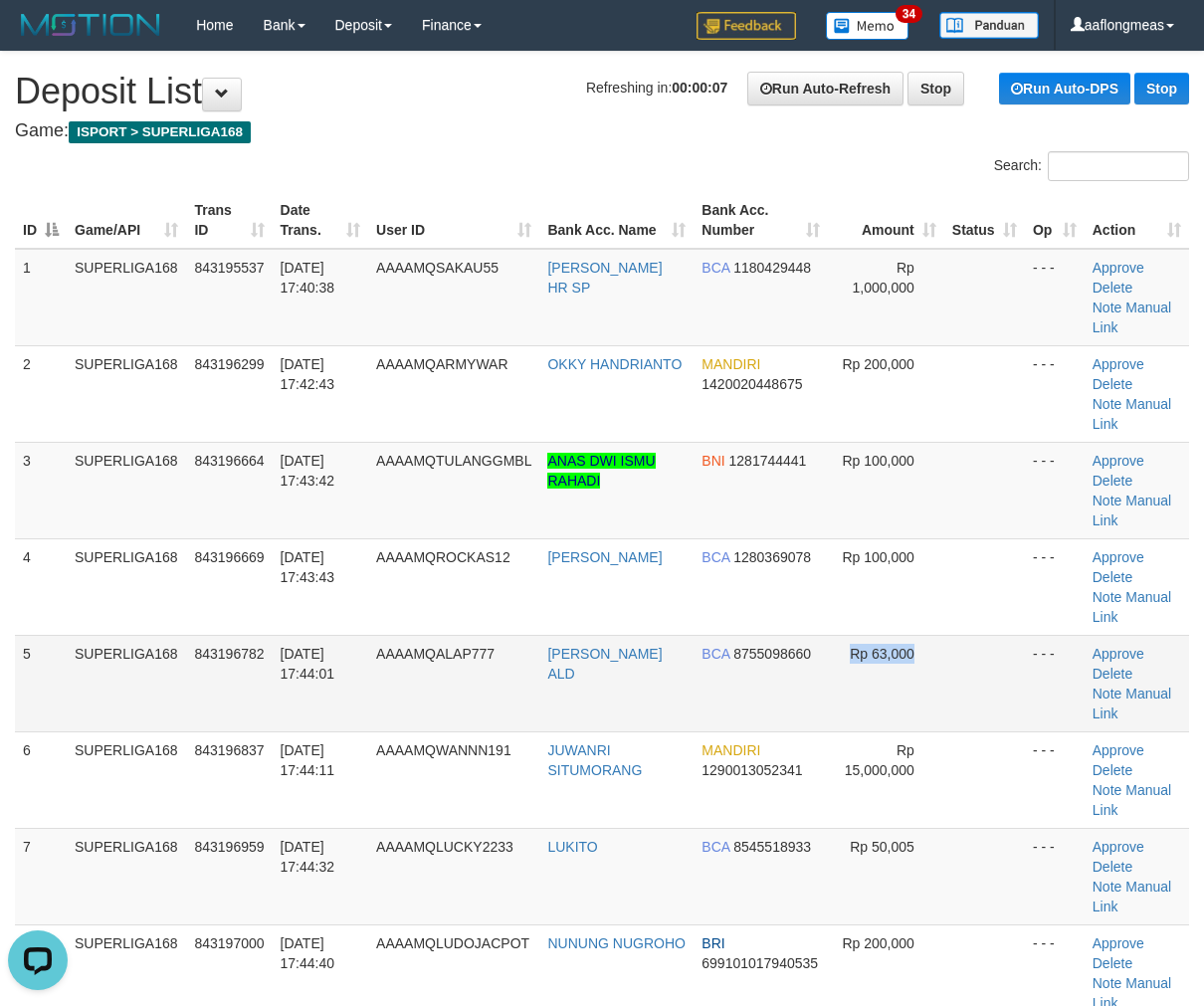 click on "Rp 63,000" at bounding box center [886, 683] 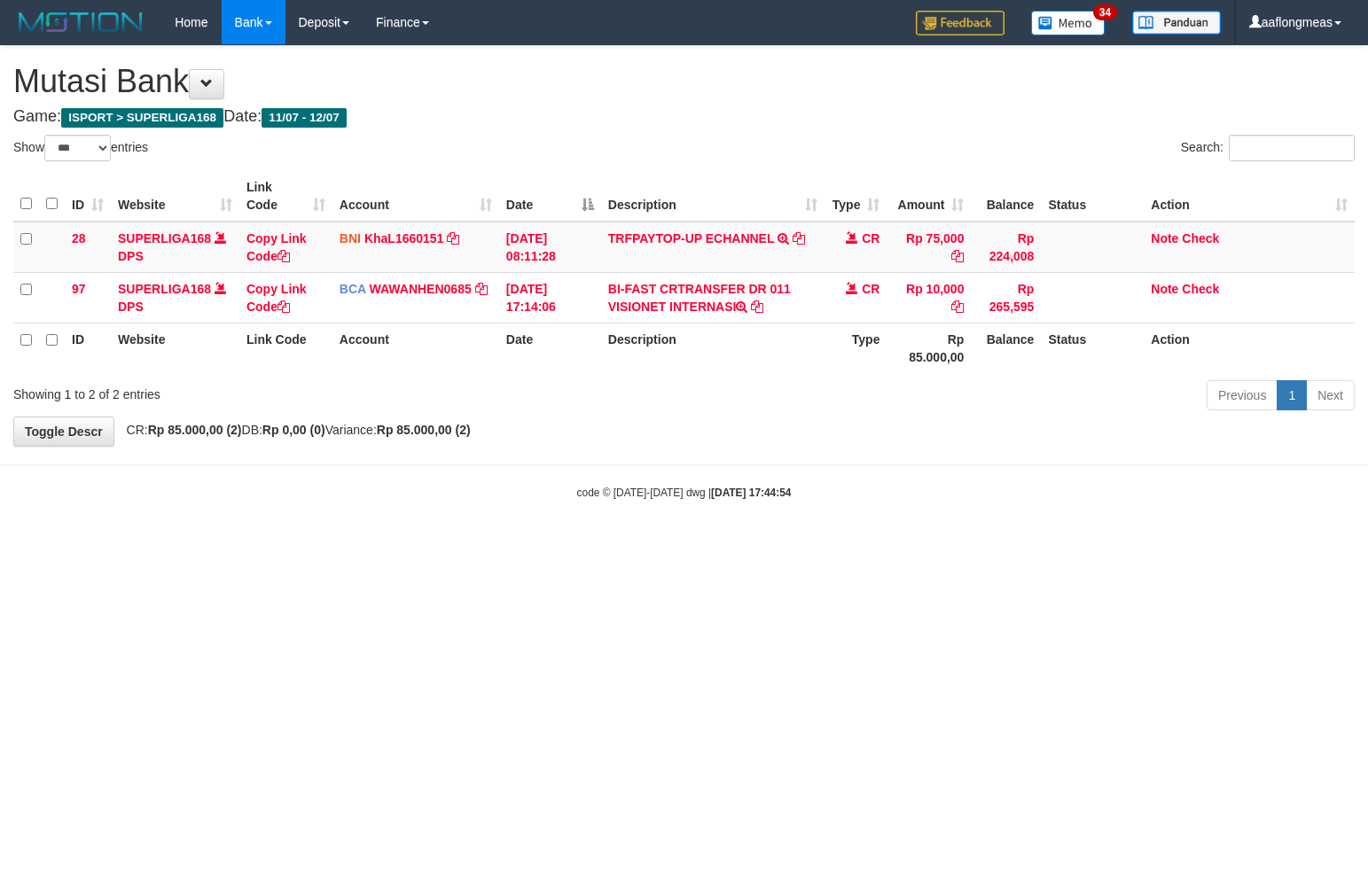 select on "***" 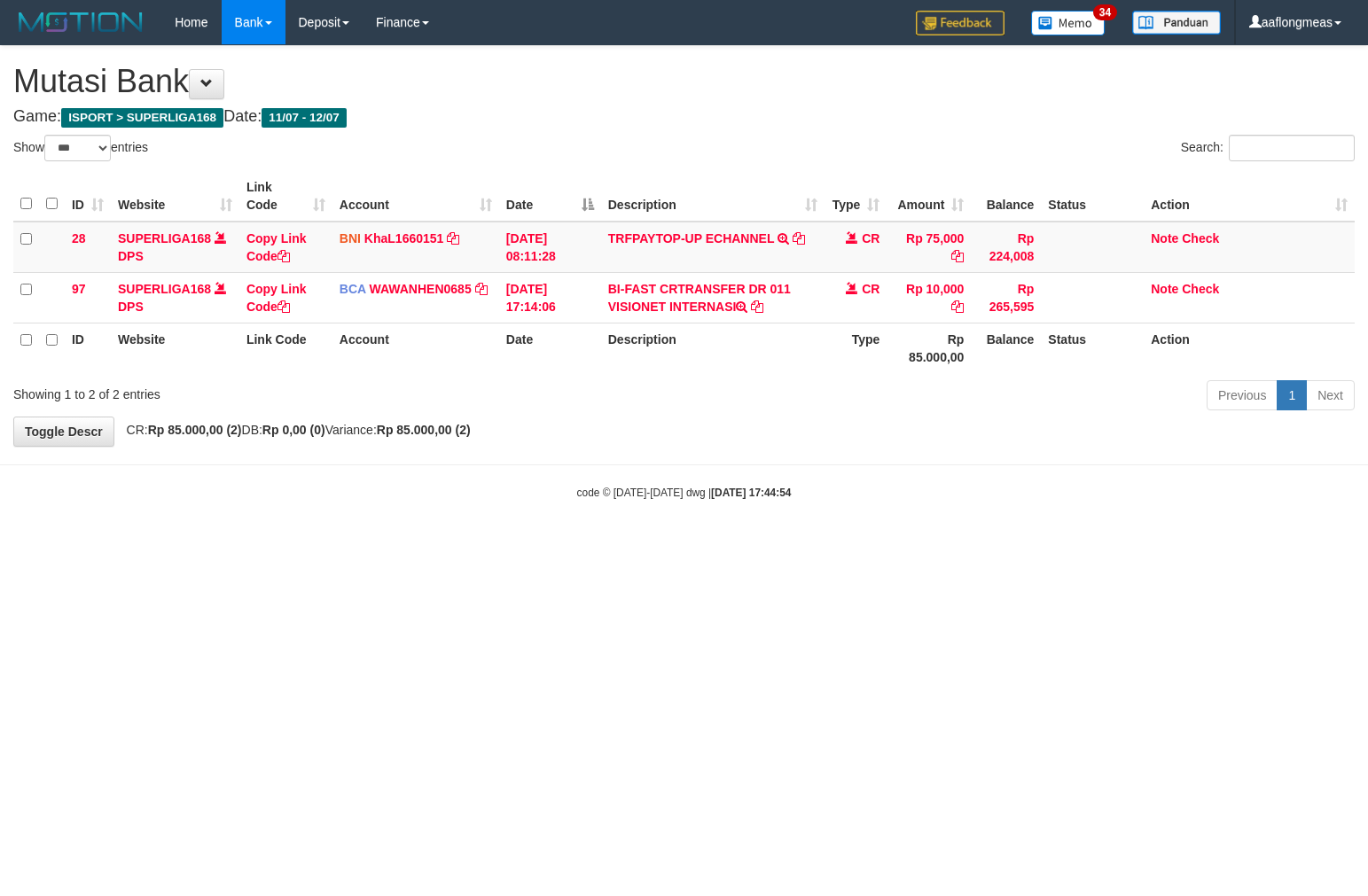 scroll, scrollTop: 0, scrollLeft: 0, axis: both 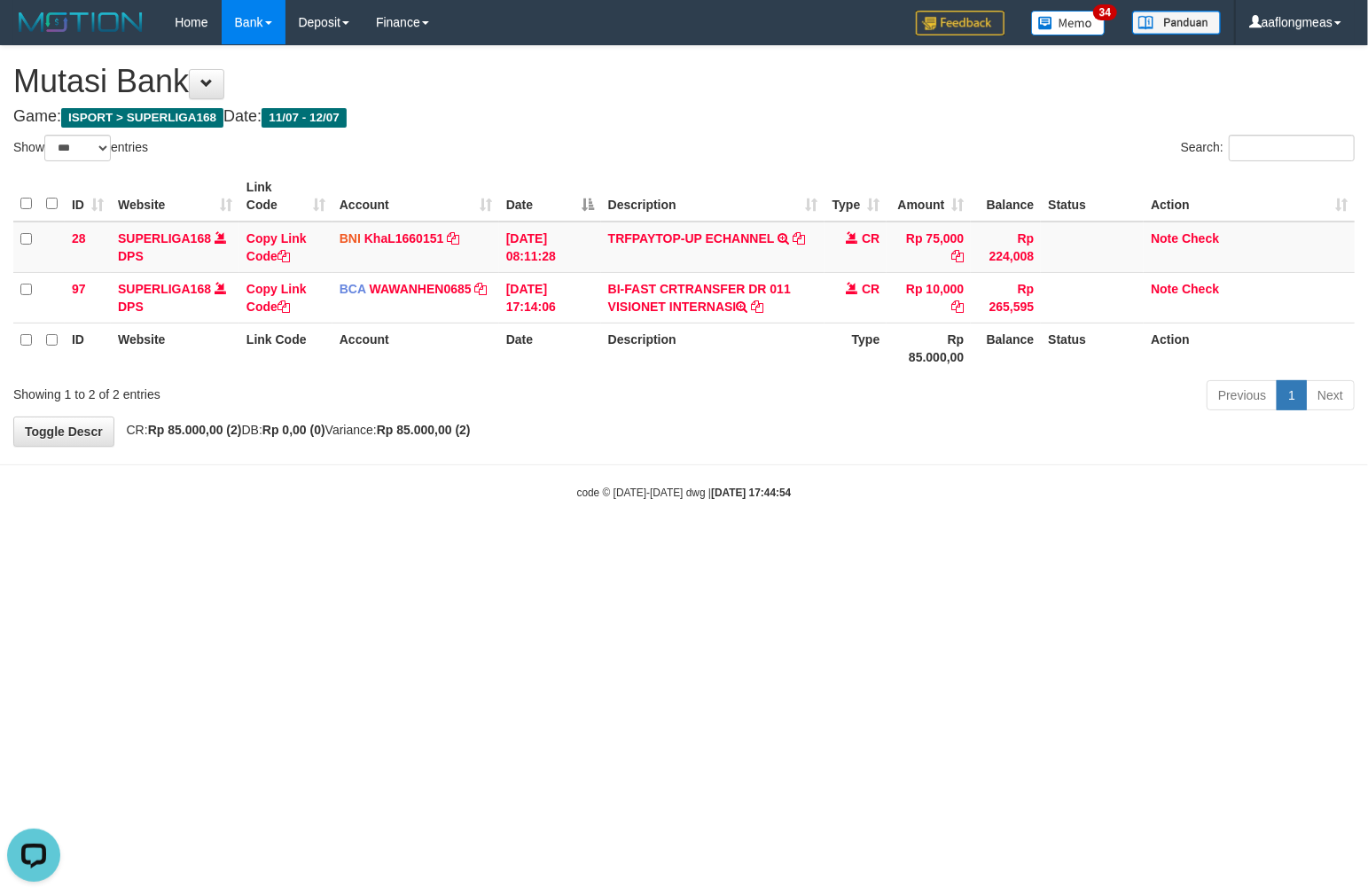 click on "Toggle navigation
Home
Bank
Account List
Load
By Website
Group
[ISPORT]													SUPERLIGA168
By Load Group (DPS)
34" at bounding box center (684, 272) 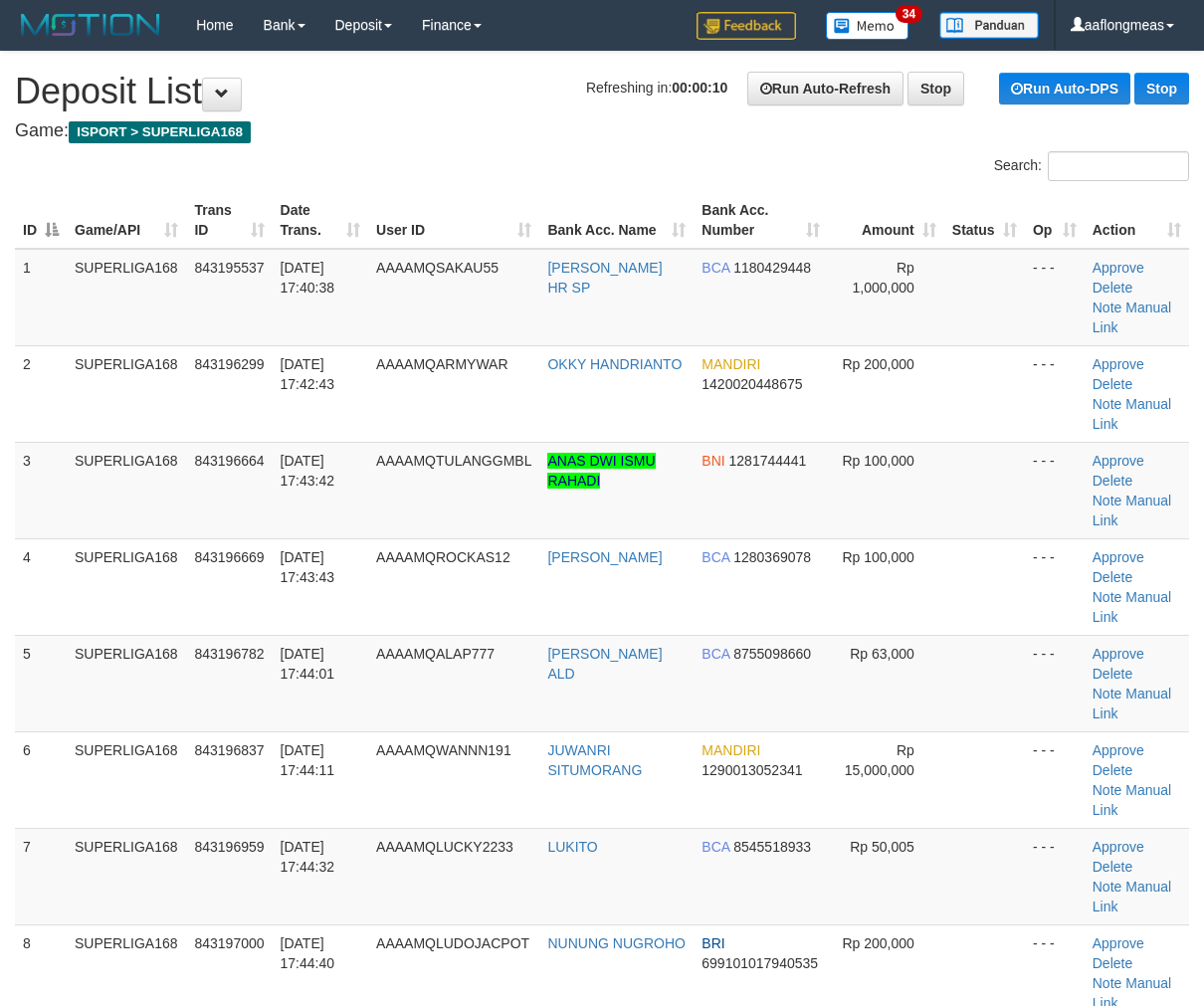 scroll, scrollTop: 0, scrollLeft: 0, axis: both 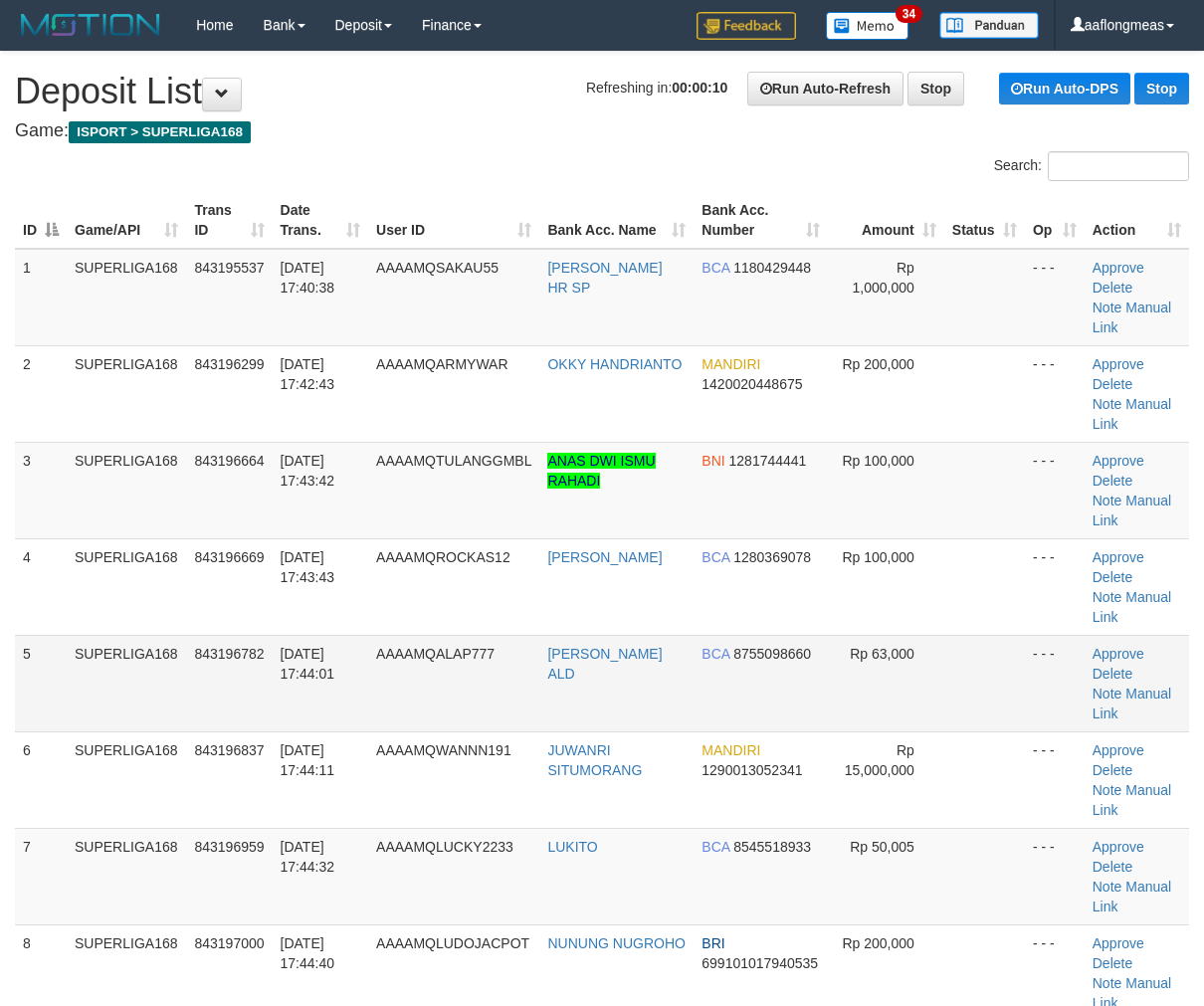 click at bounding box center [984, 683] 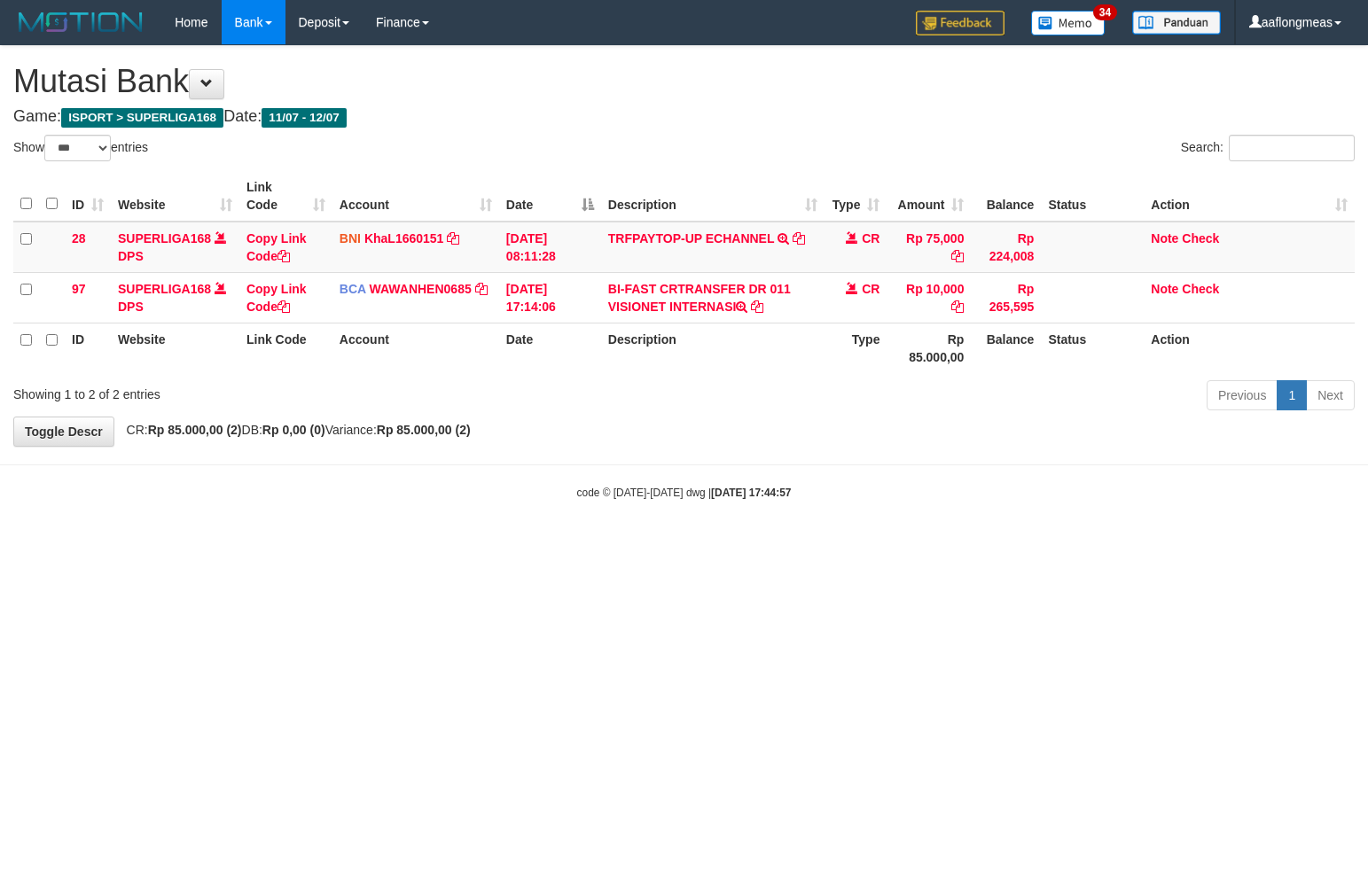 select on "***" 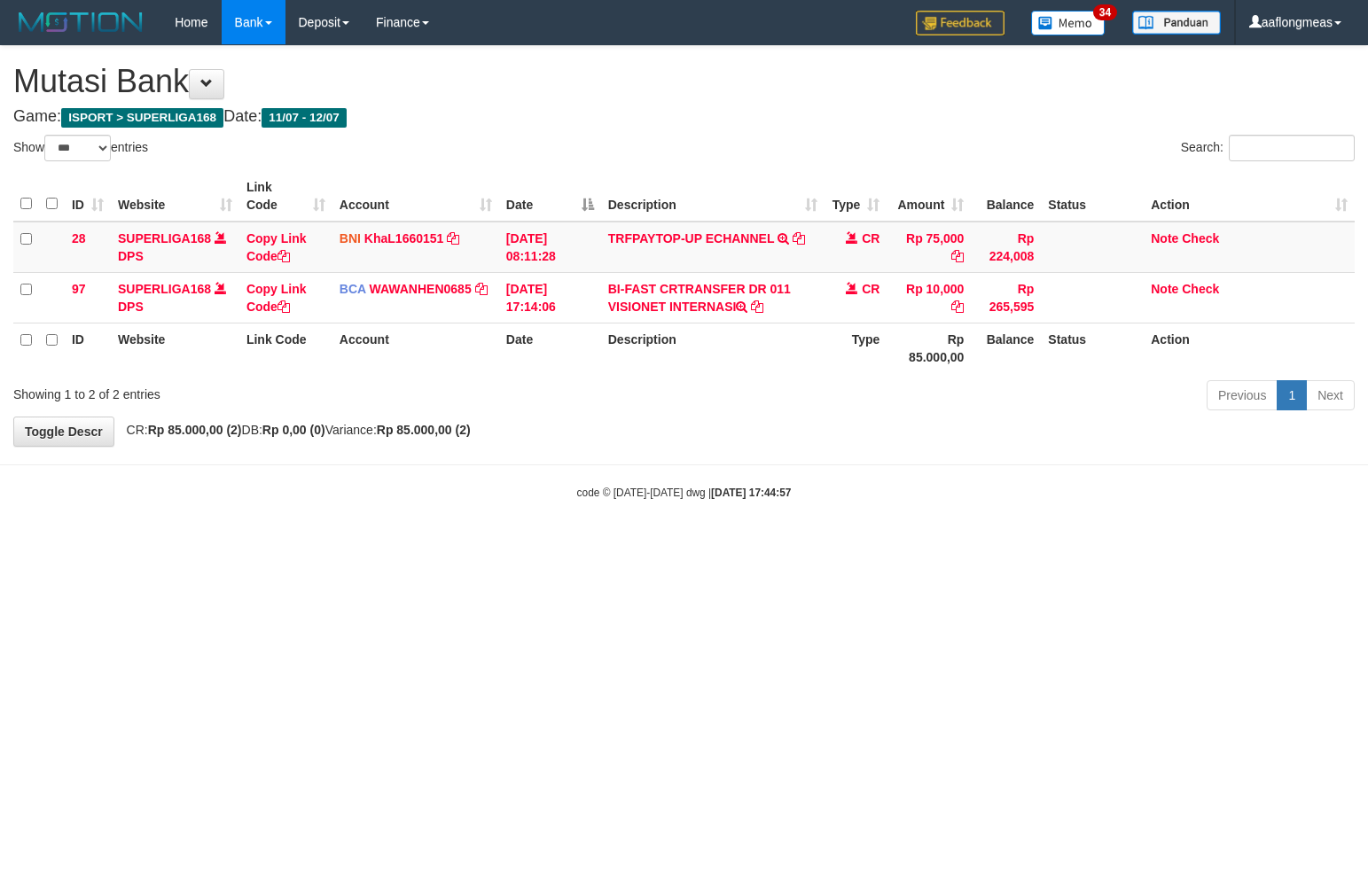 scroll, scrollTop: 0, scrollLeft: 0, axis: both 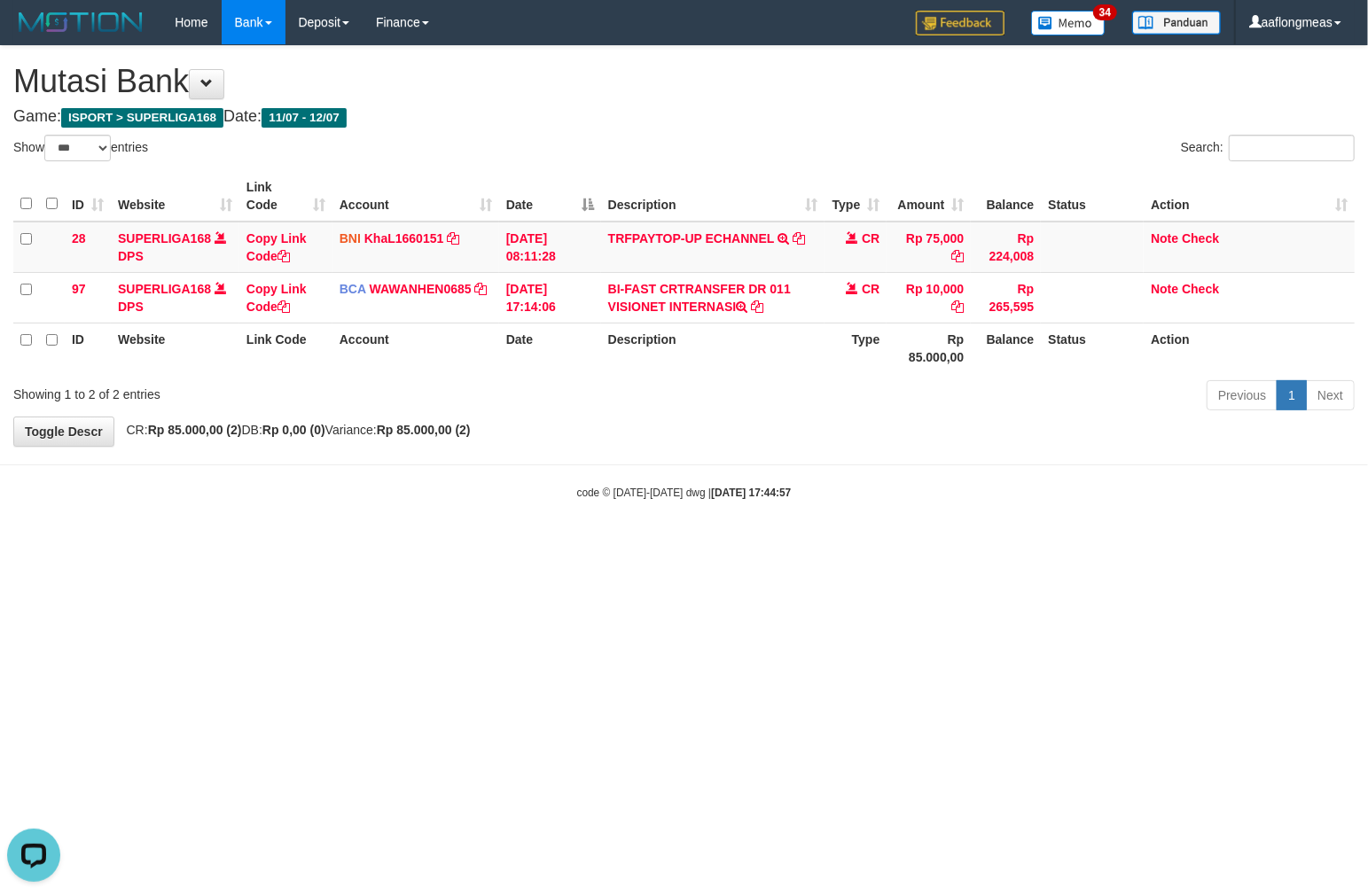 click on "Toggle navigation
Home
Bank
Account List
Load
By Website
Group
[ISPORT]													SUPERLIGA168
By Load Group (DPS)" at bounding box center (684, 272) 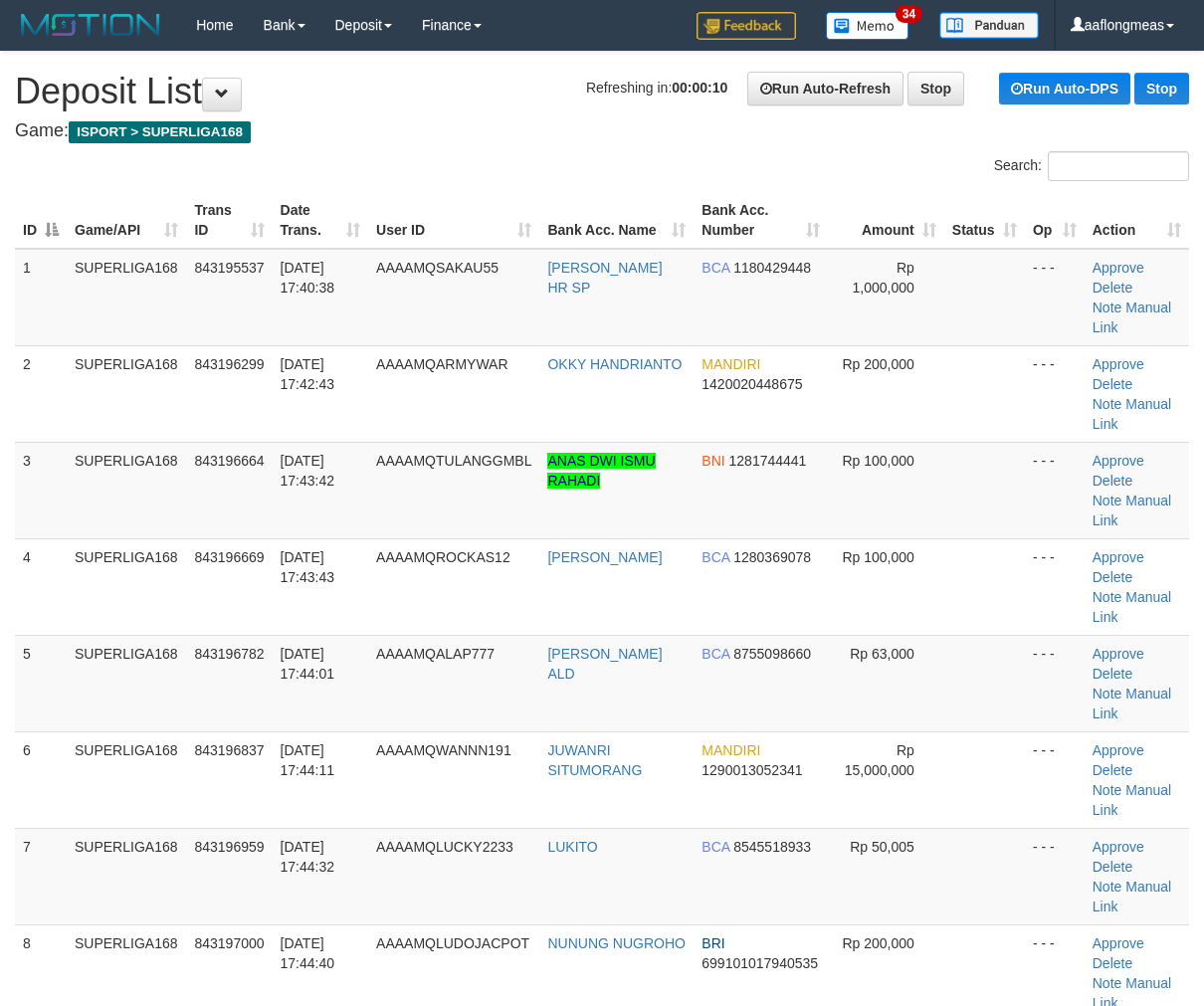 scroll, scrollTop: 0, scrollLeft: 0, axis: both 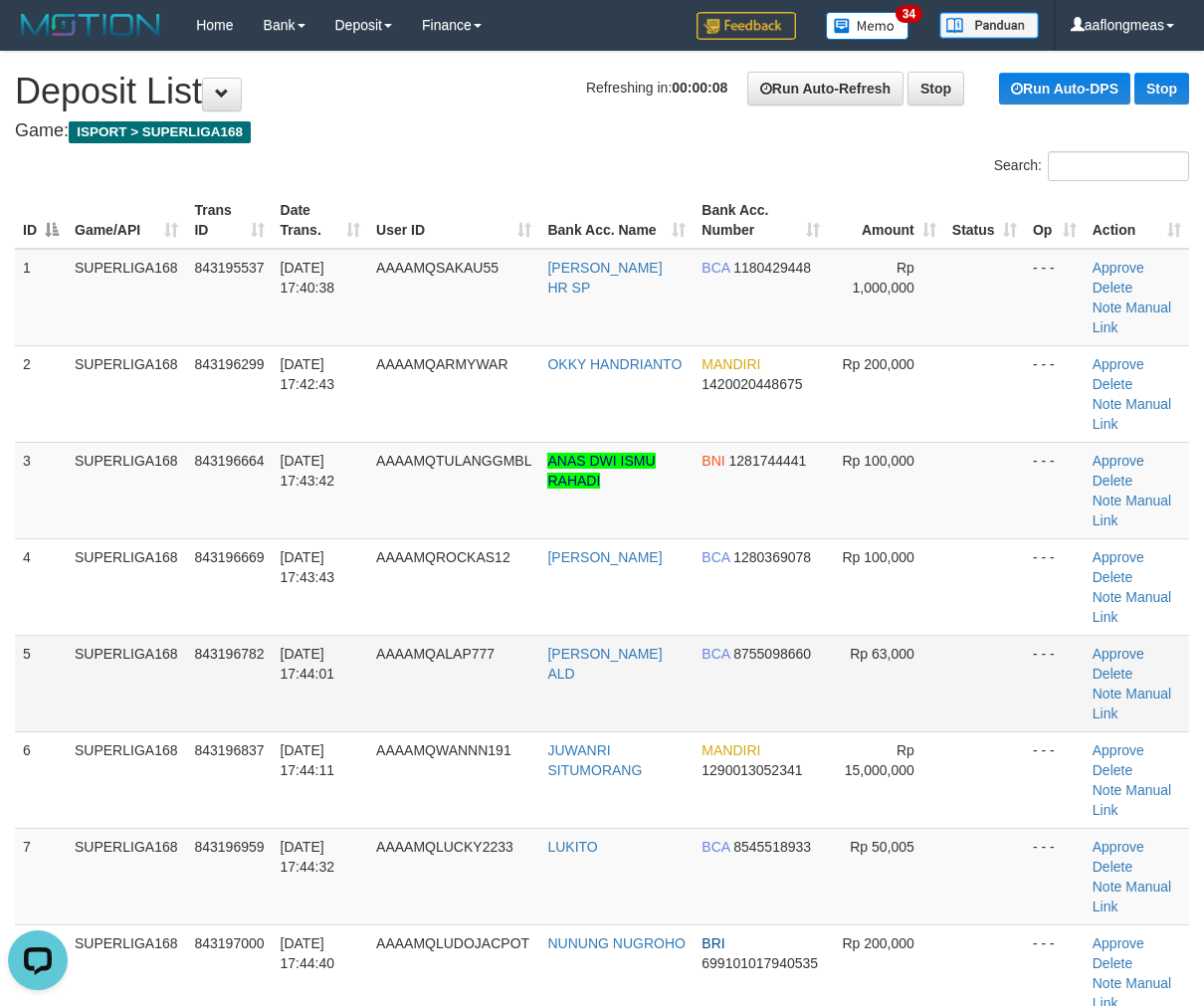 click at bounding box center (984, 683) 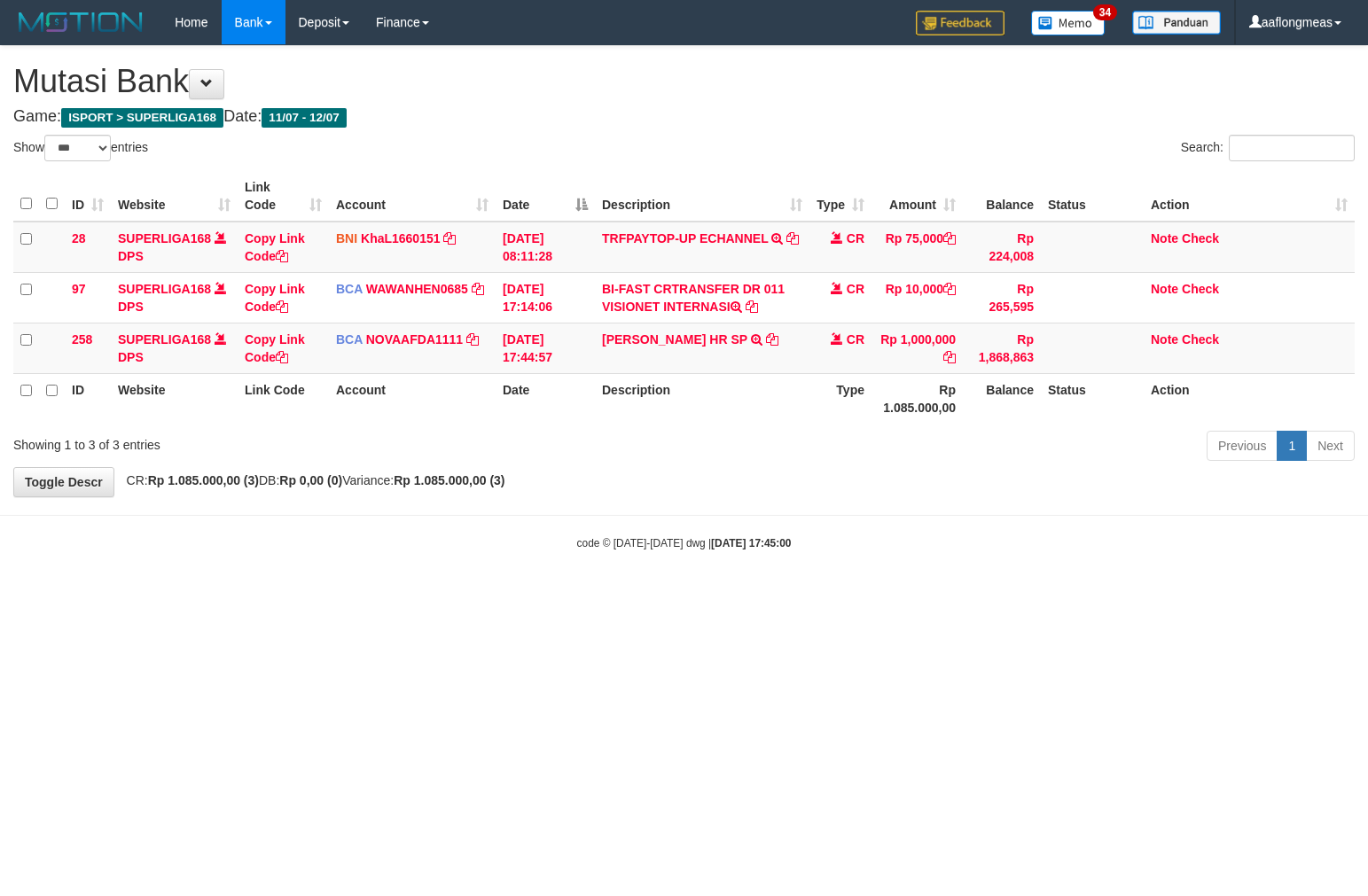 select on "***" 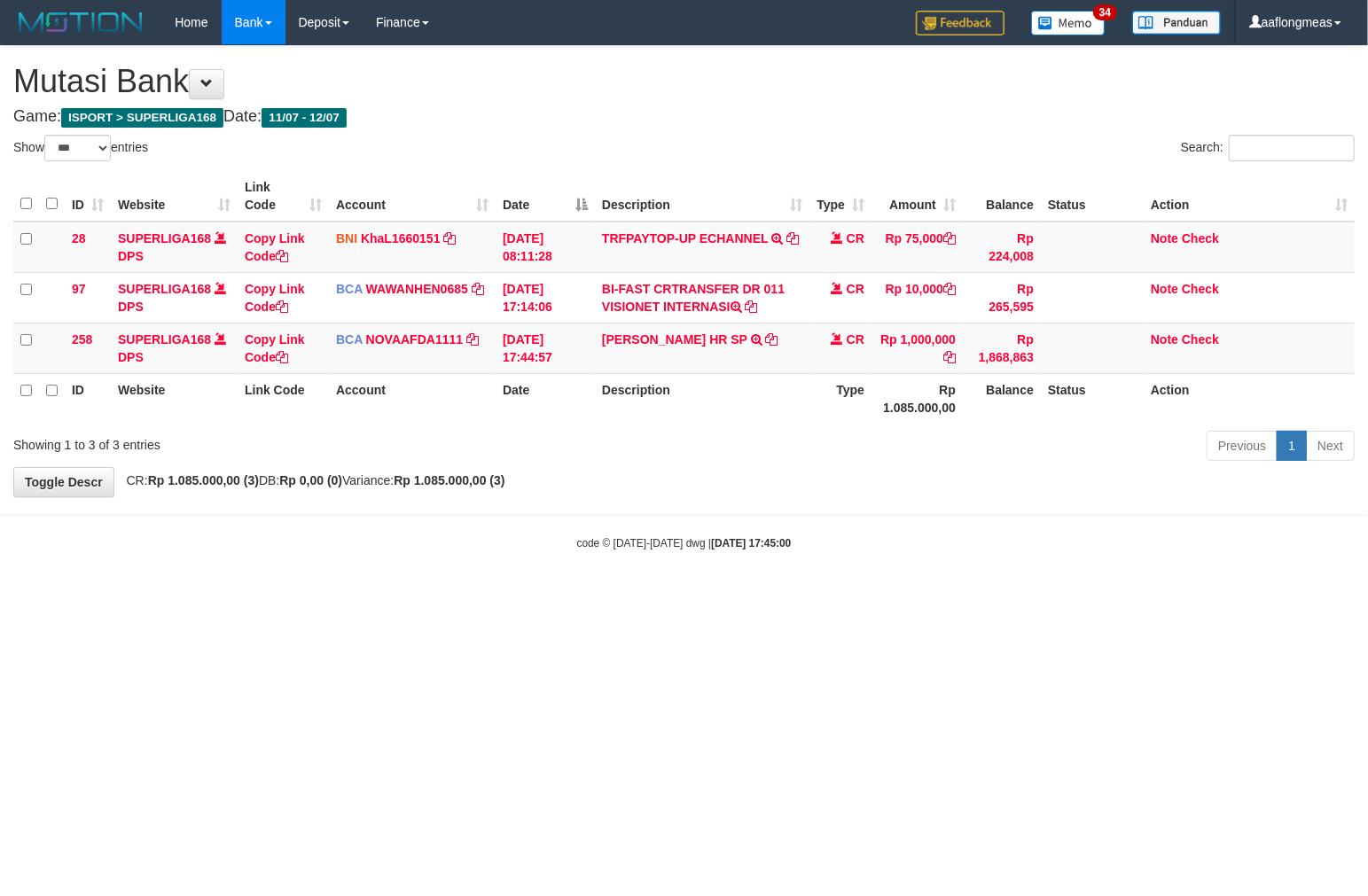 drag, startPoint x: 813, startPoint y: 525, endPoint x: 760, endPoint y: 521, distance: 53.150729 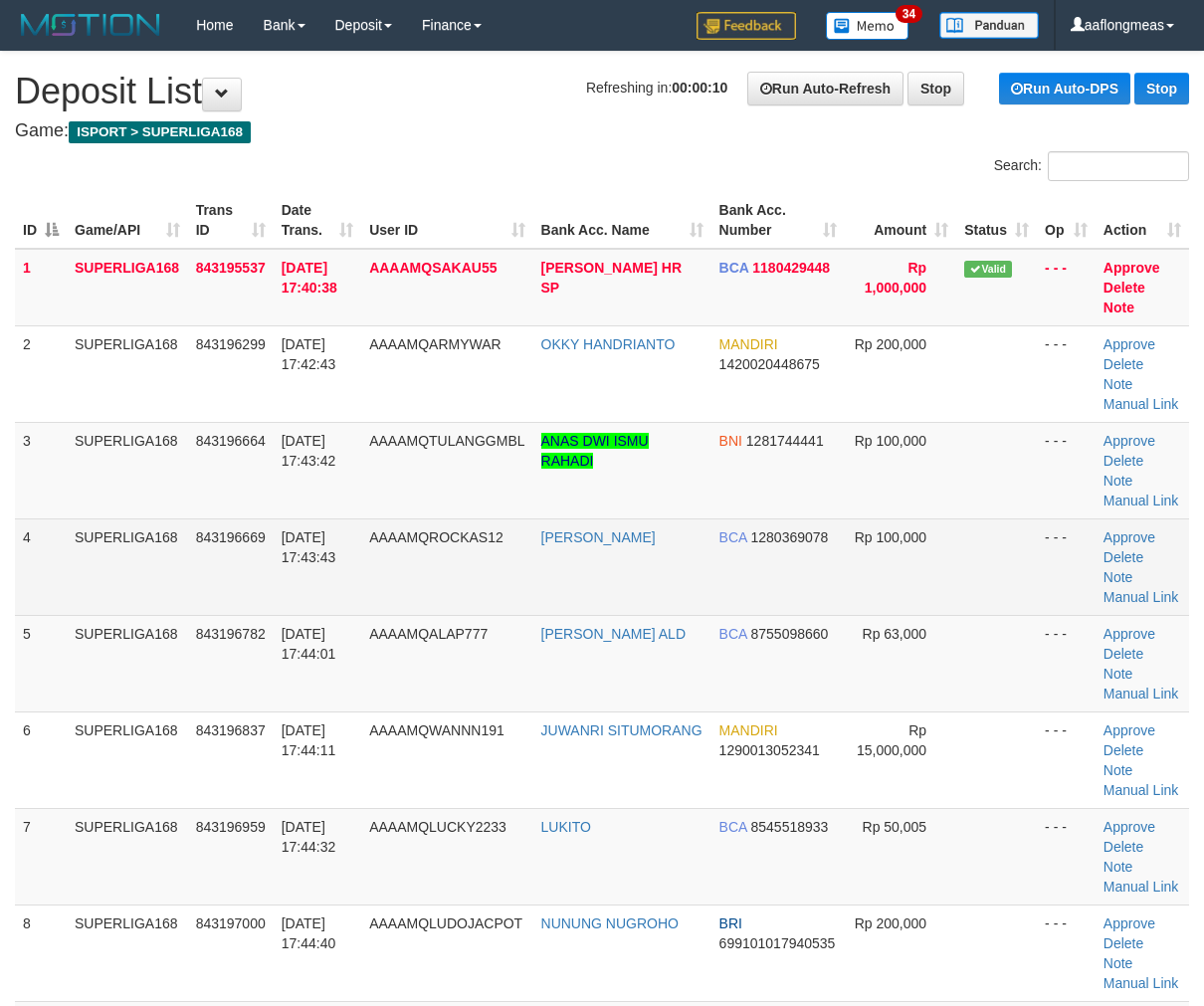 scroll, scrollTop: 0, scrollLeft: 0, axis: both 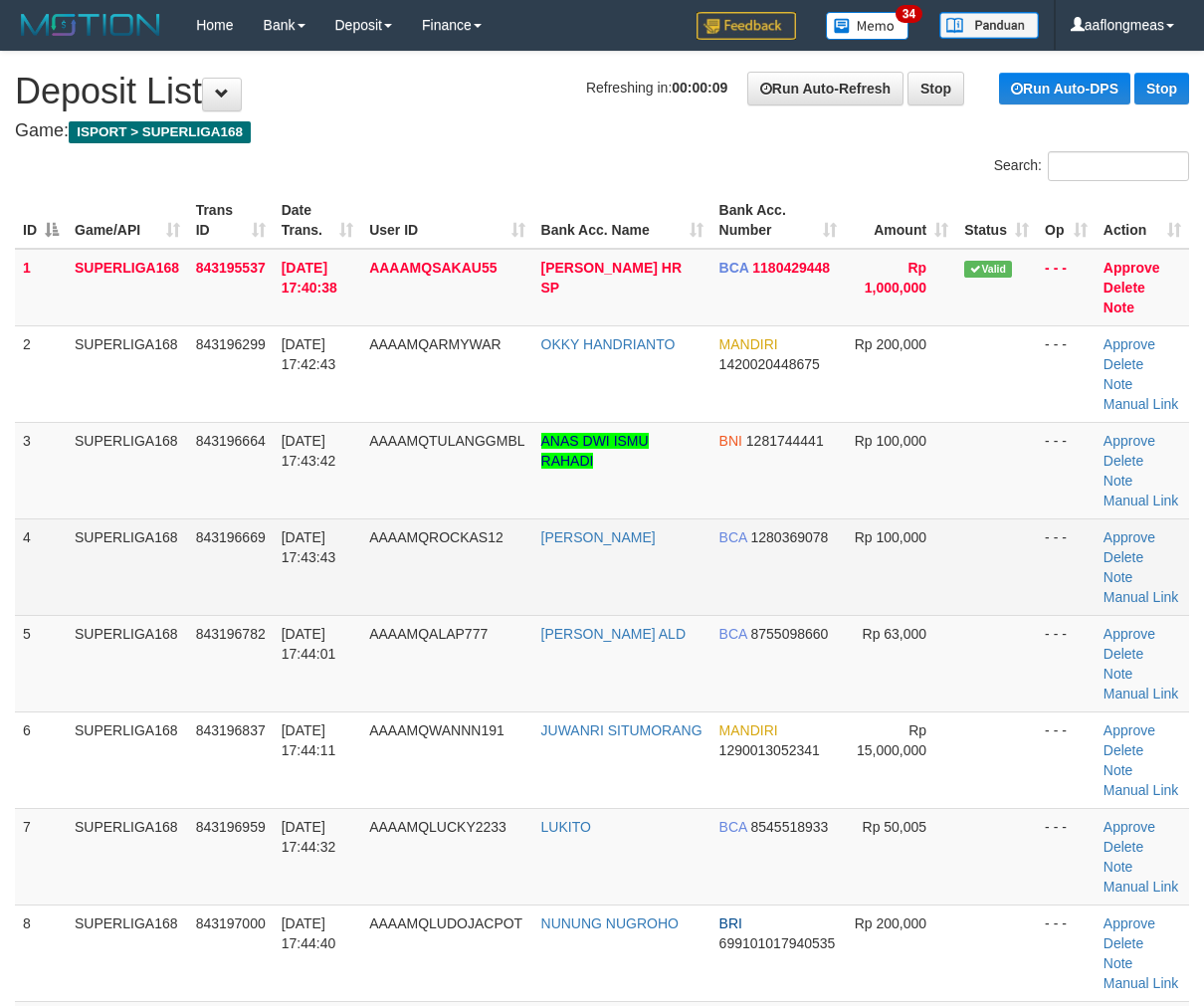 click at bounding box center (996, 566) 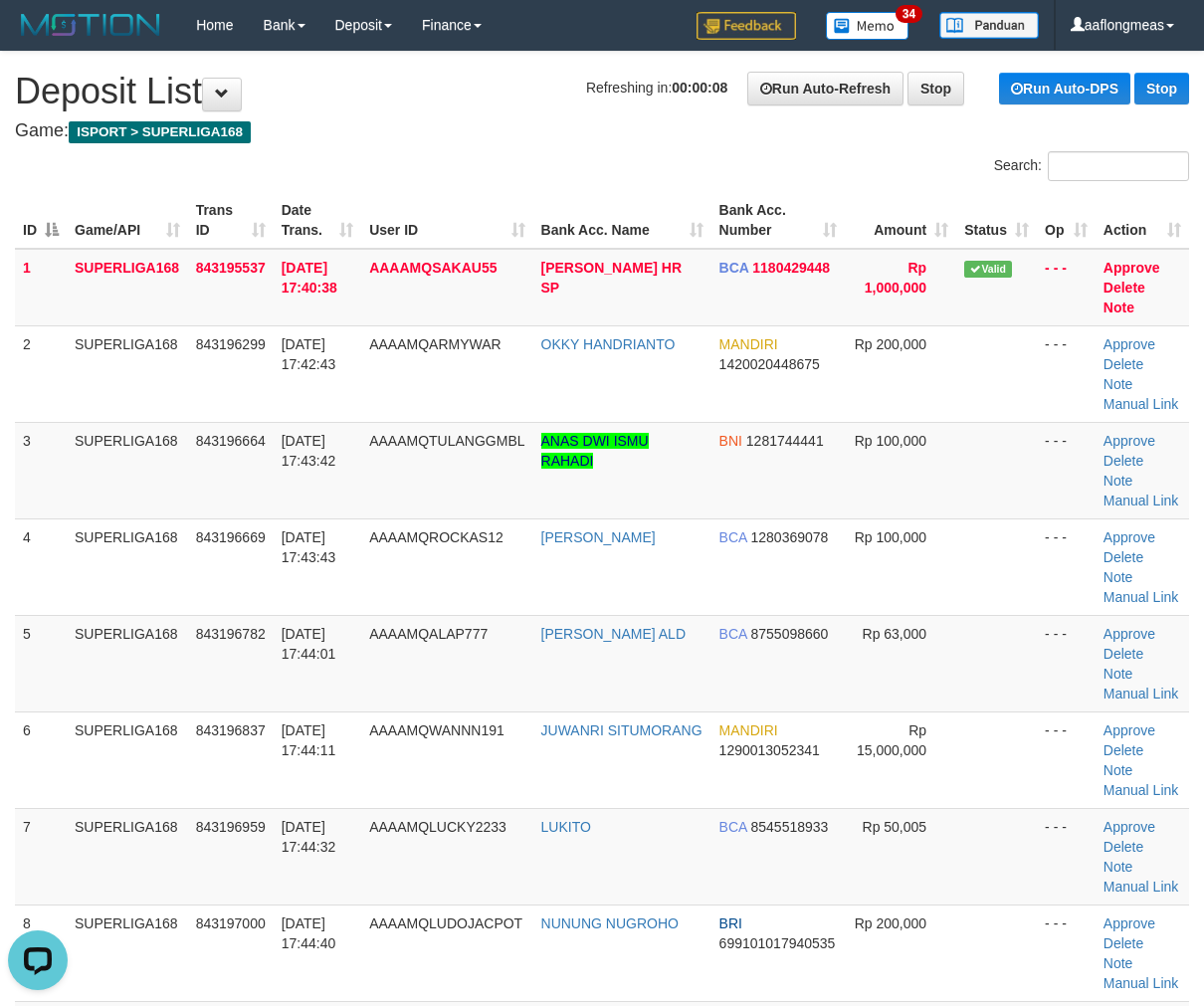 scroll, scrollTop: 0, scrollLeft: 0, axis: both 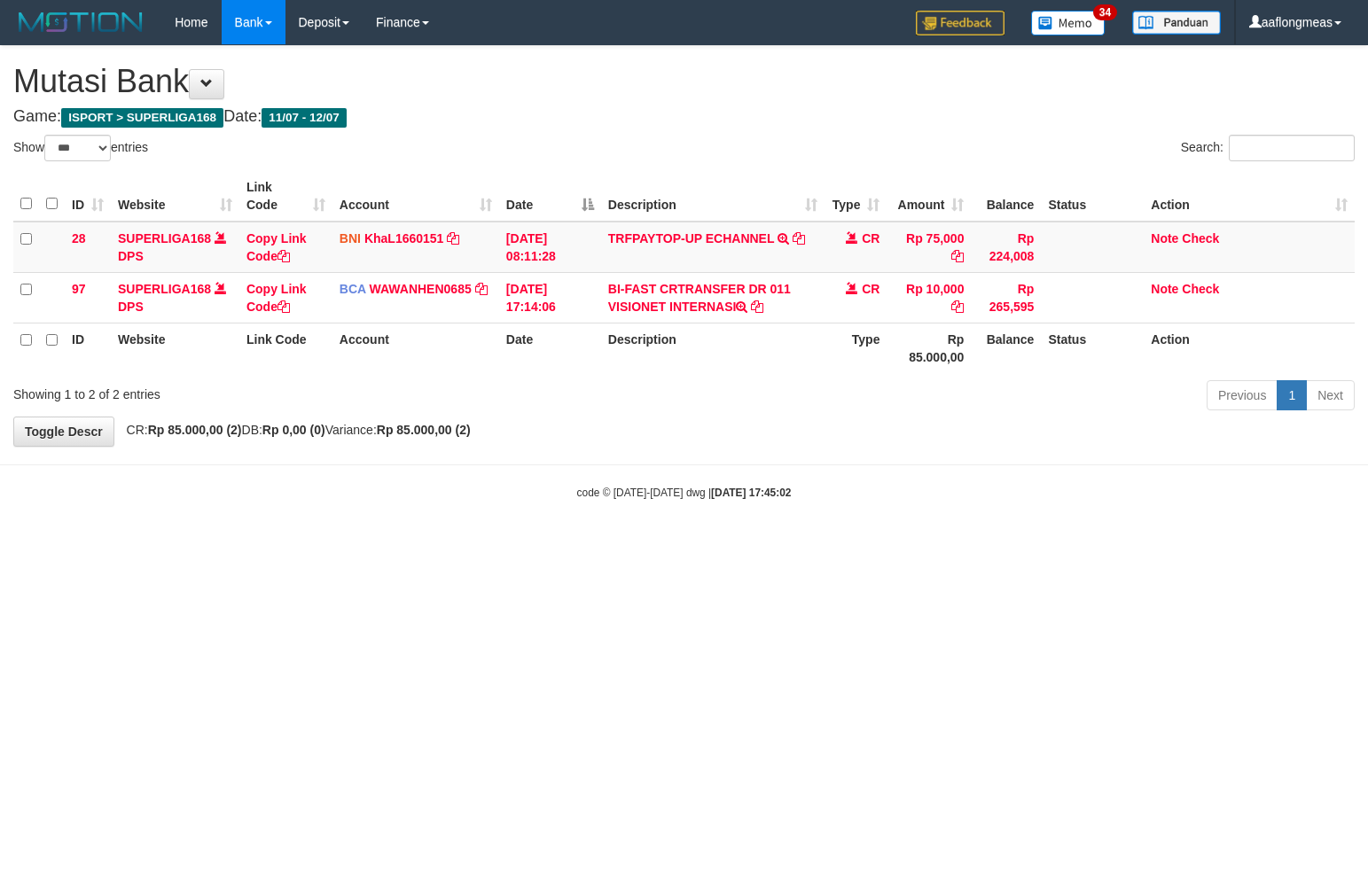 select on "***" 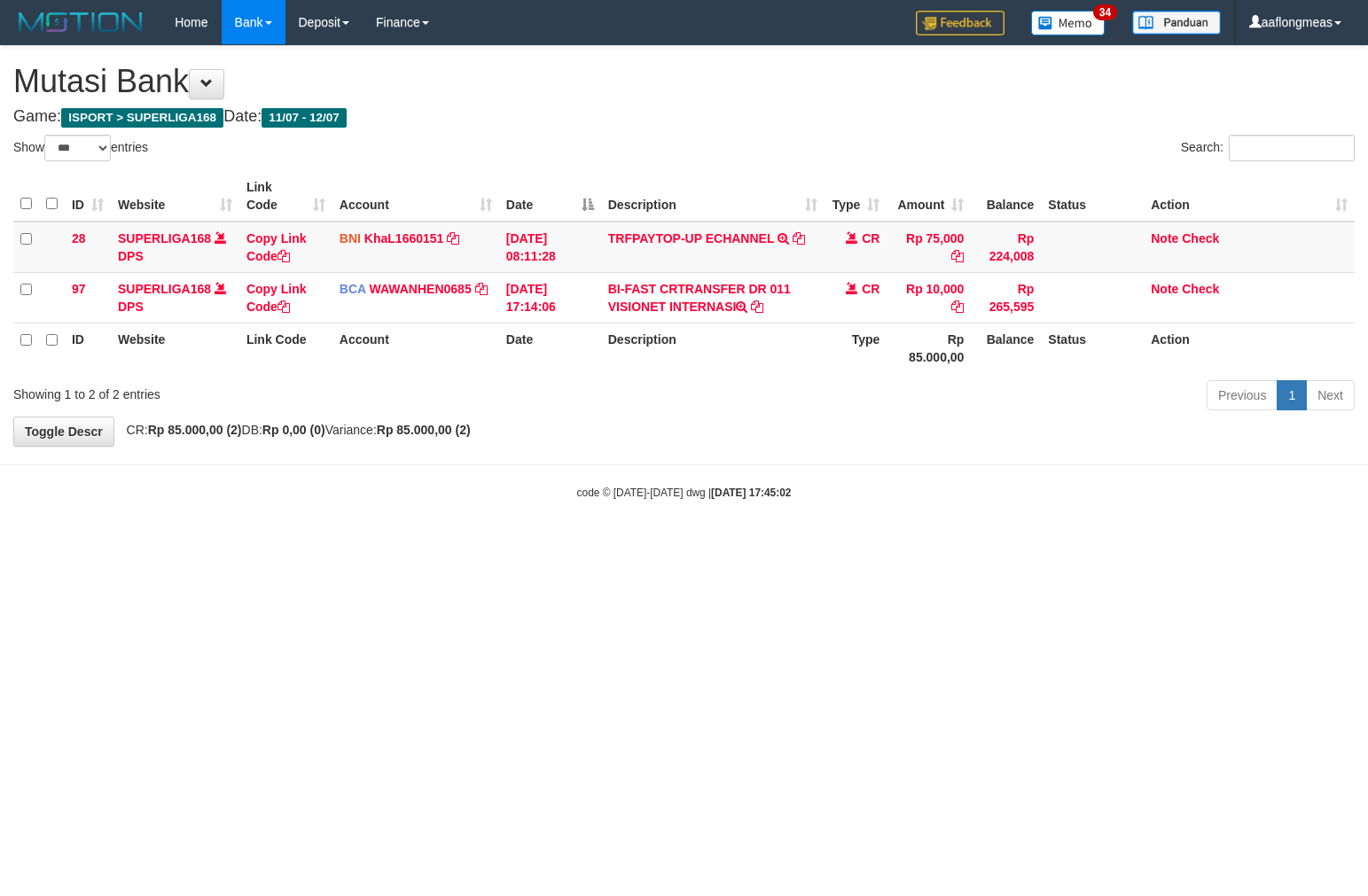 scroll, scrollTop: 0, scrollLeft: 0, axis: both 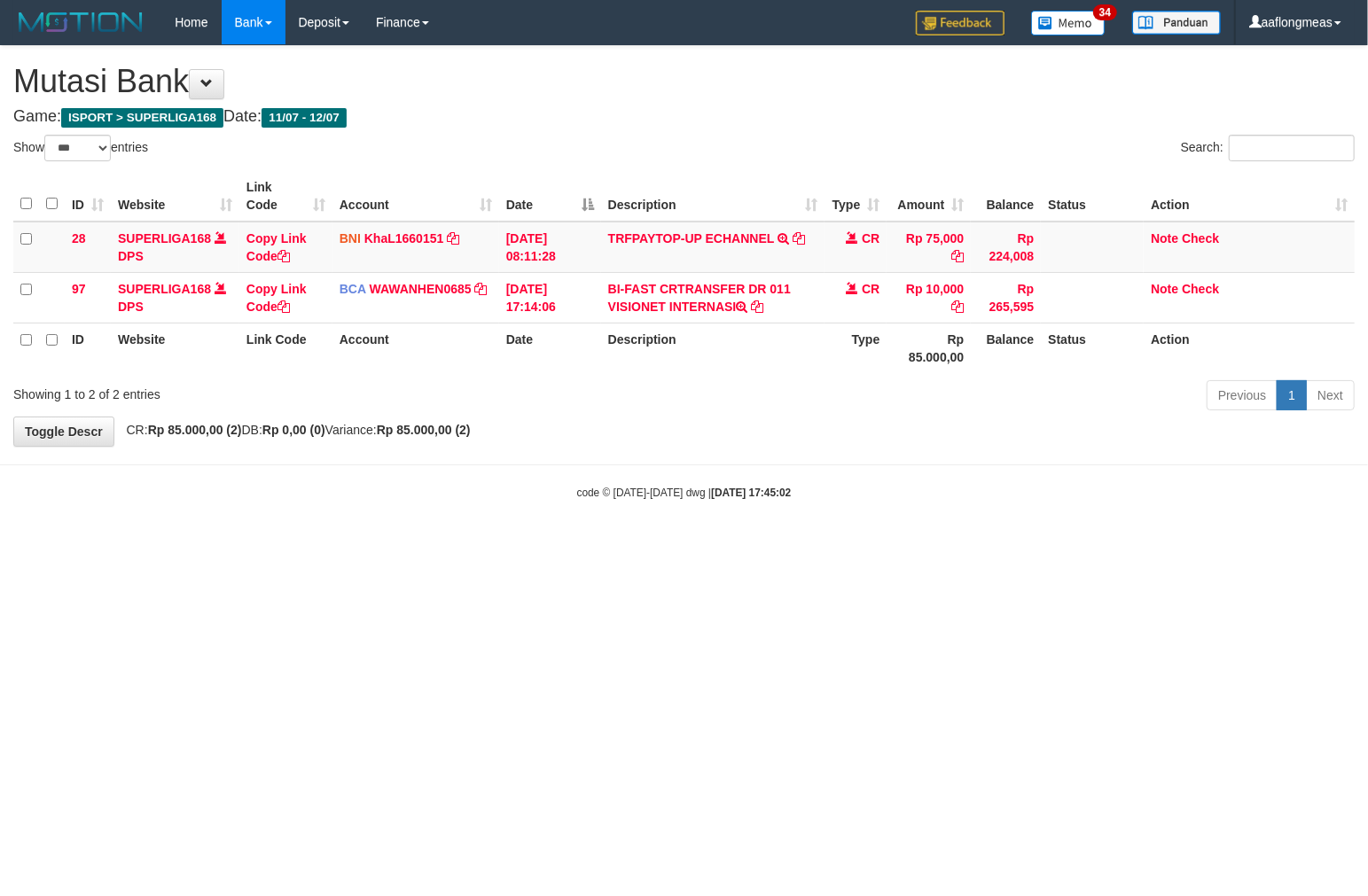 click on "Toggle navigation
Home
Bank
Account List
Load
By Website
Group
[ISPORT]													SUPERLIGA168
By Load Group (DPS)
34" at bounding box center (684, 272) 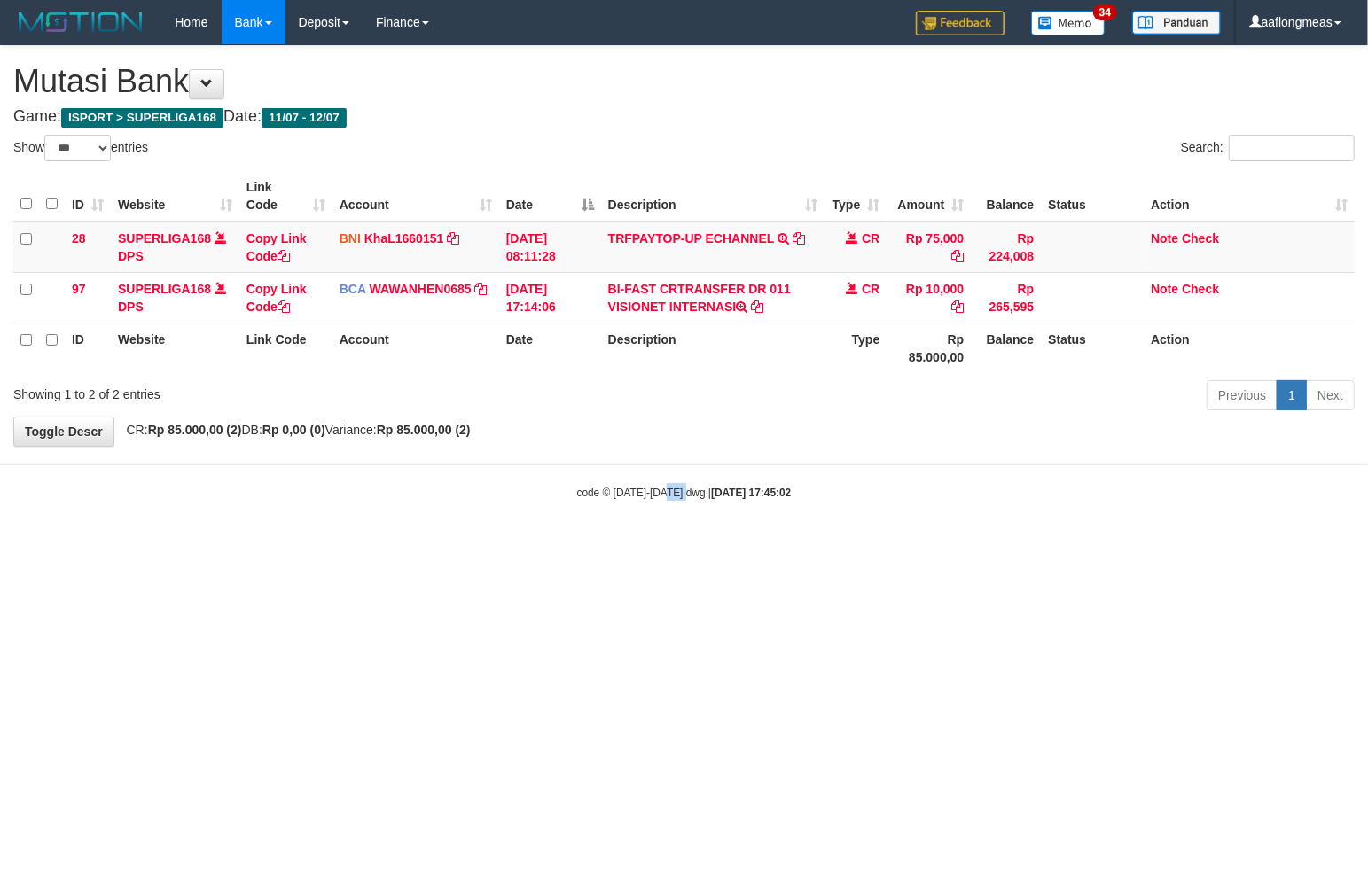 click on "Toggle navigation
Home
Bank
Account List
Load
By Website
Group
[ISPORT]													SUPERLIGA168
By Load Group (DPS)
34" at bounding box center [684, 272] 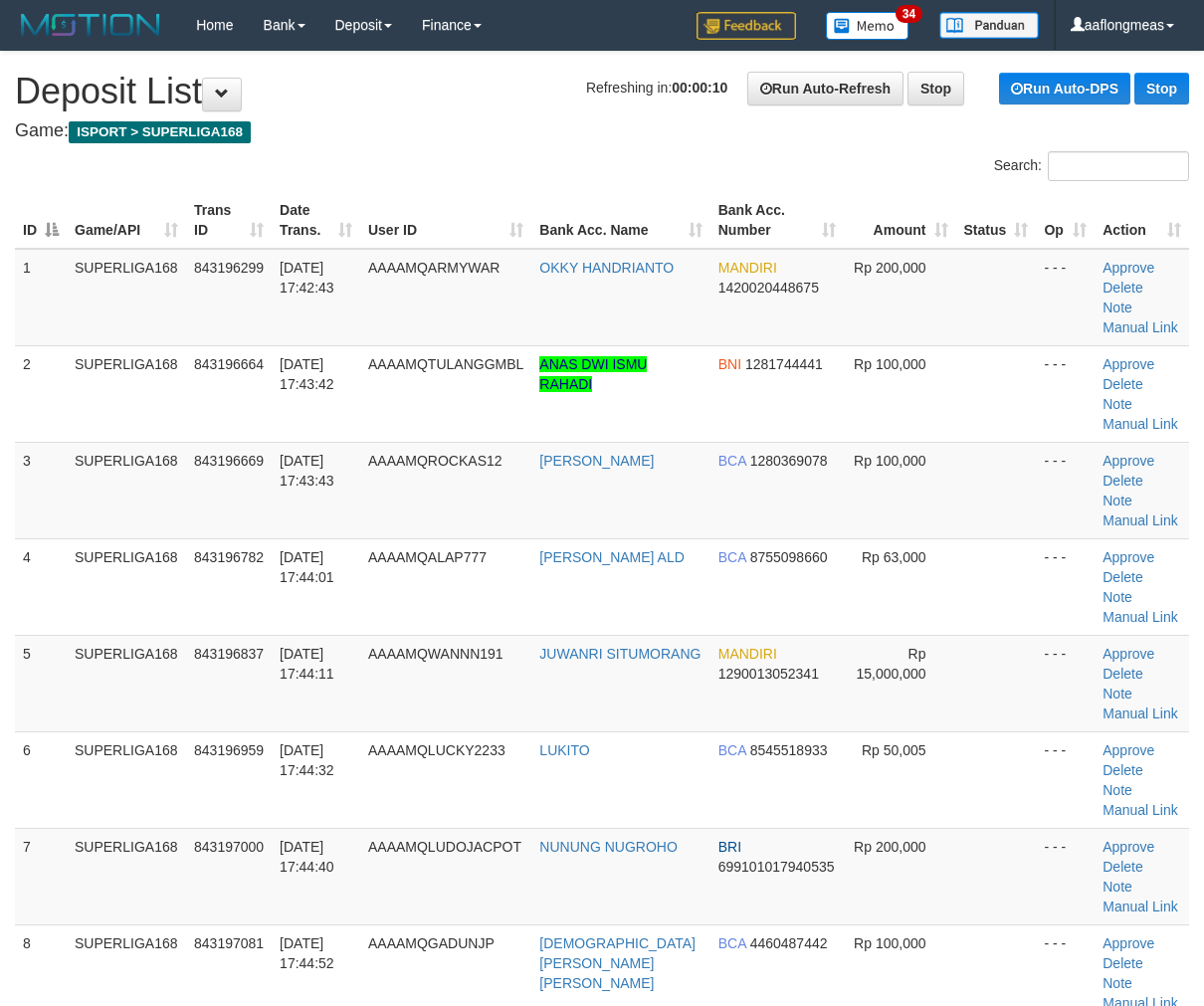 scroll, scrollTop: 0, scrollLeft: 0, axis: both 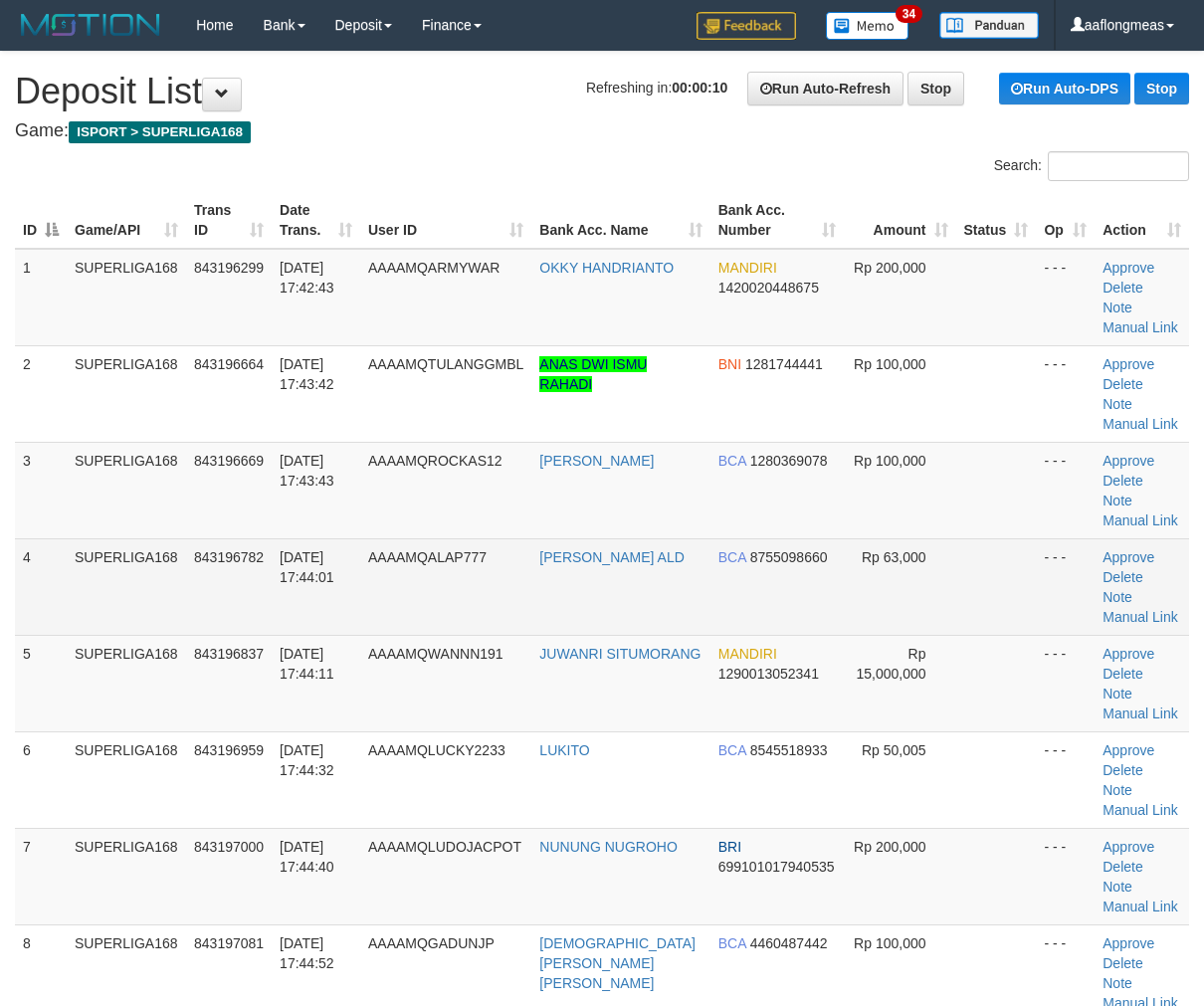 drag, startPoint x: 0, startPoint y: 0, endPoint x: 966, endPoint y: 502, distance: 1088.6505 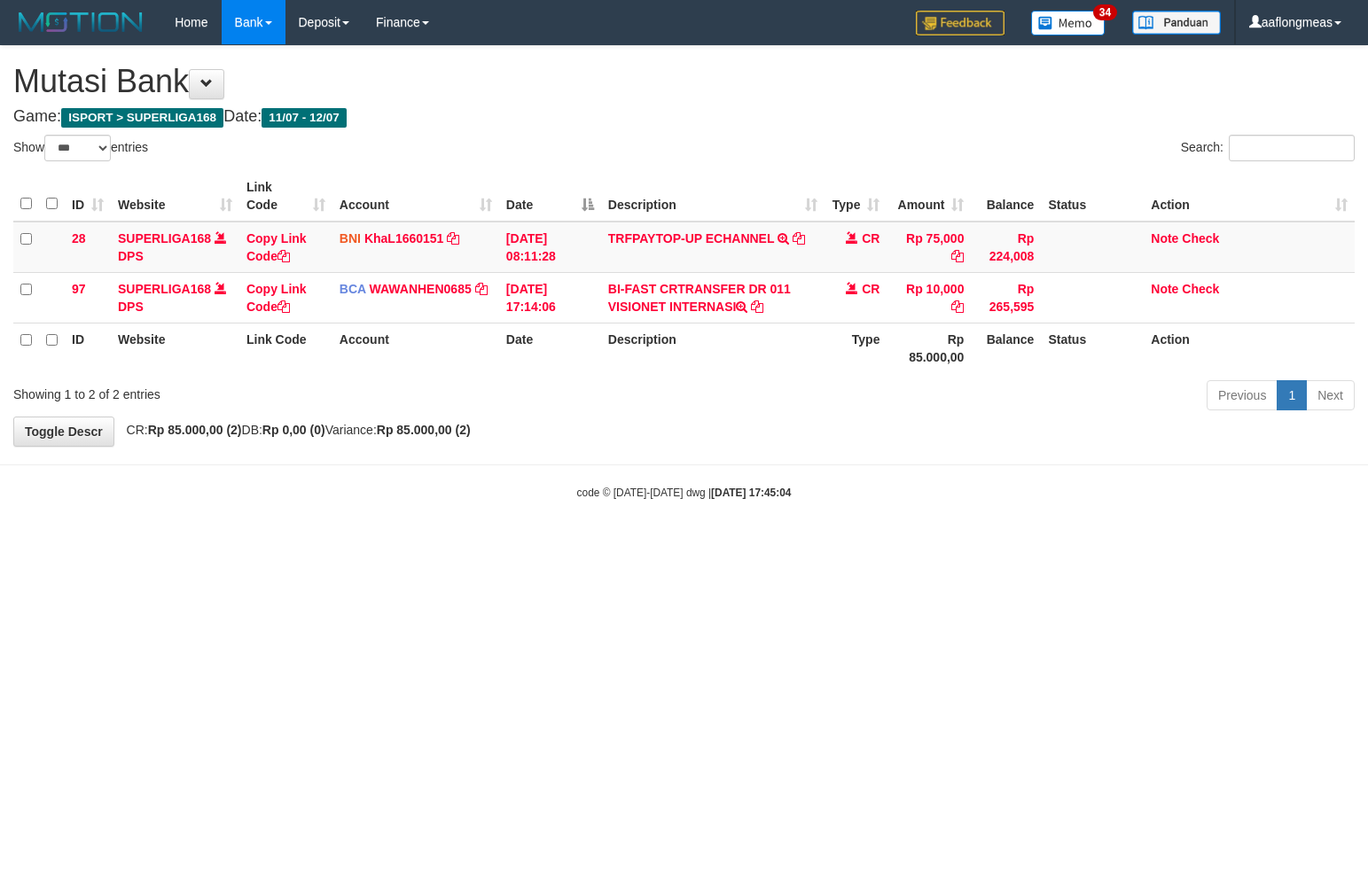 select on "***" 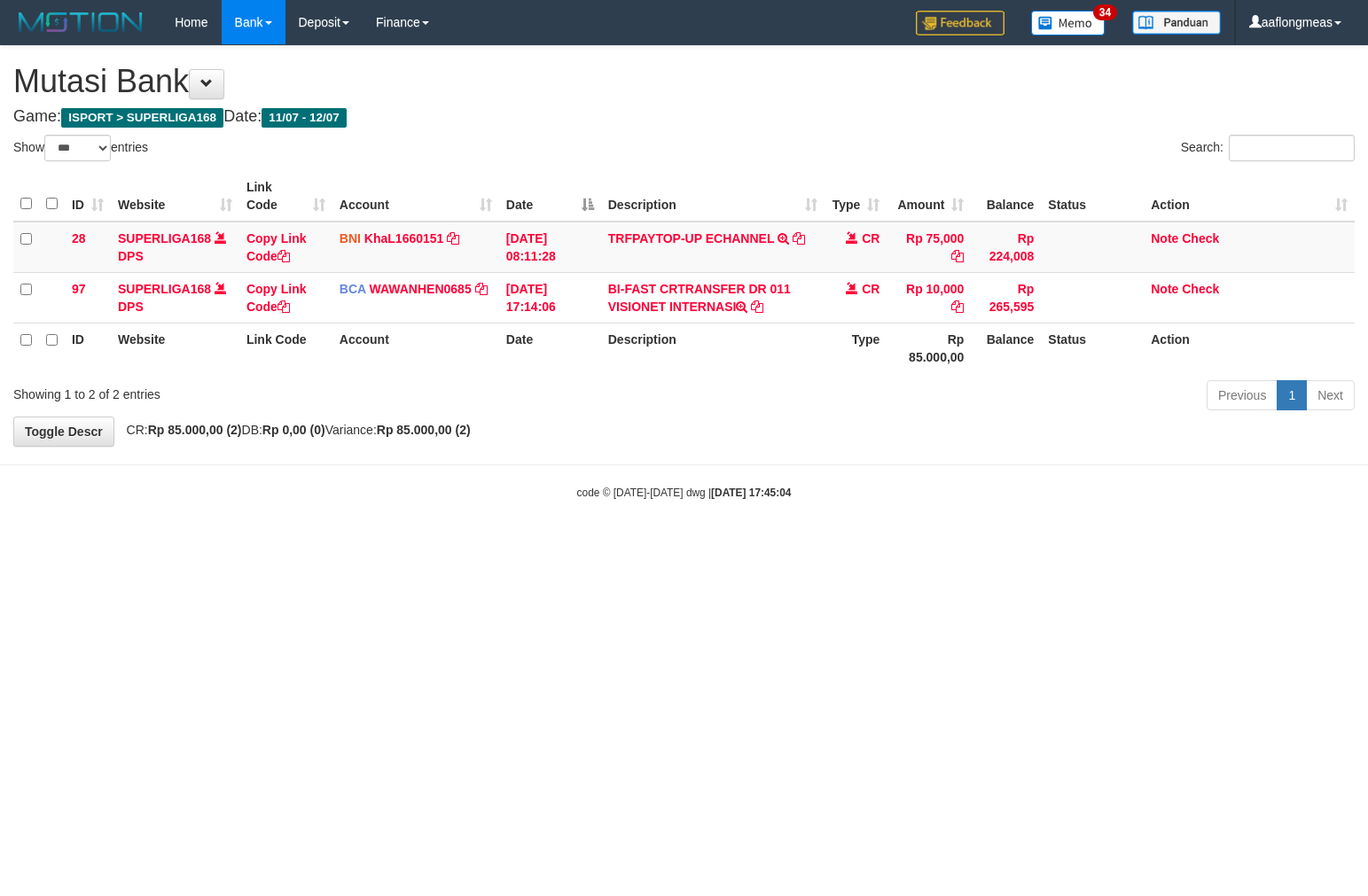 scroll, scrollTop: 0, scrollLeft: 0, axis: both 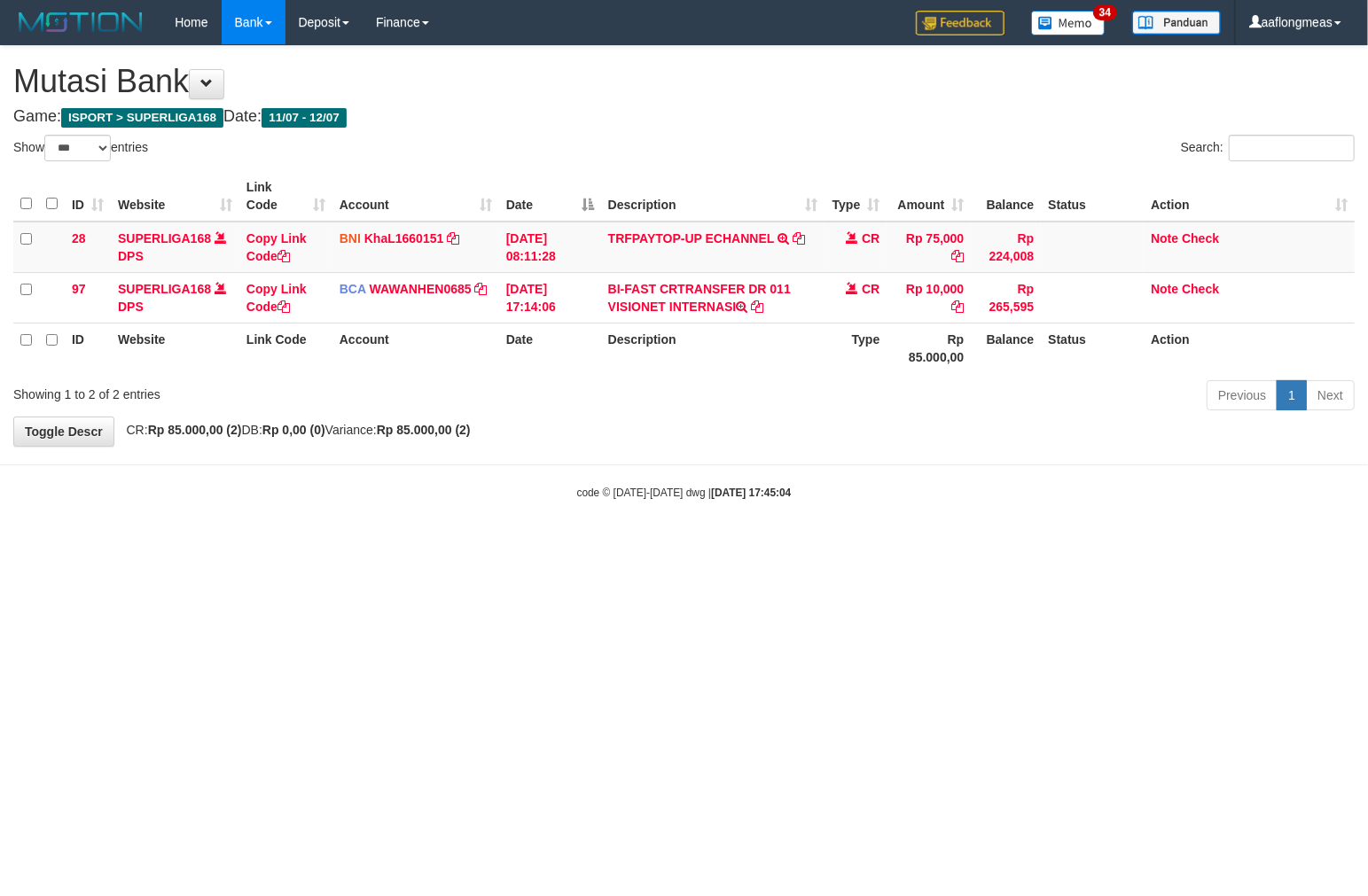 click on "Toggle navigation
Home
Bank
Account List
Load
By Website
Group
[ISPORT]													SUPERLIGA168
By Load Group (DPS)
34" at bounding box center [684, 272] 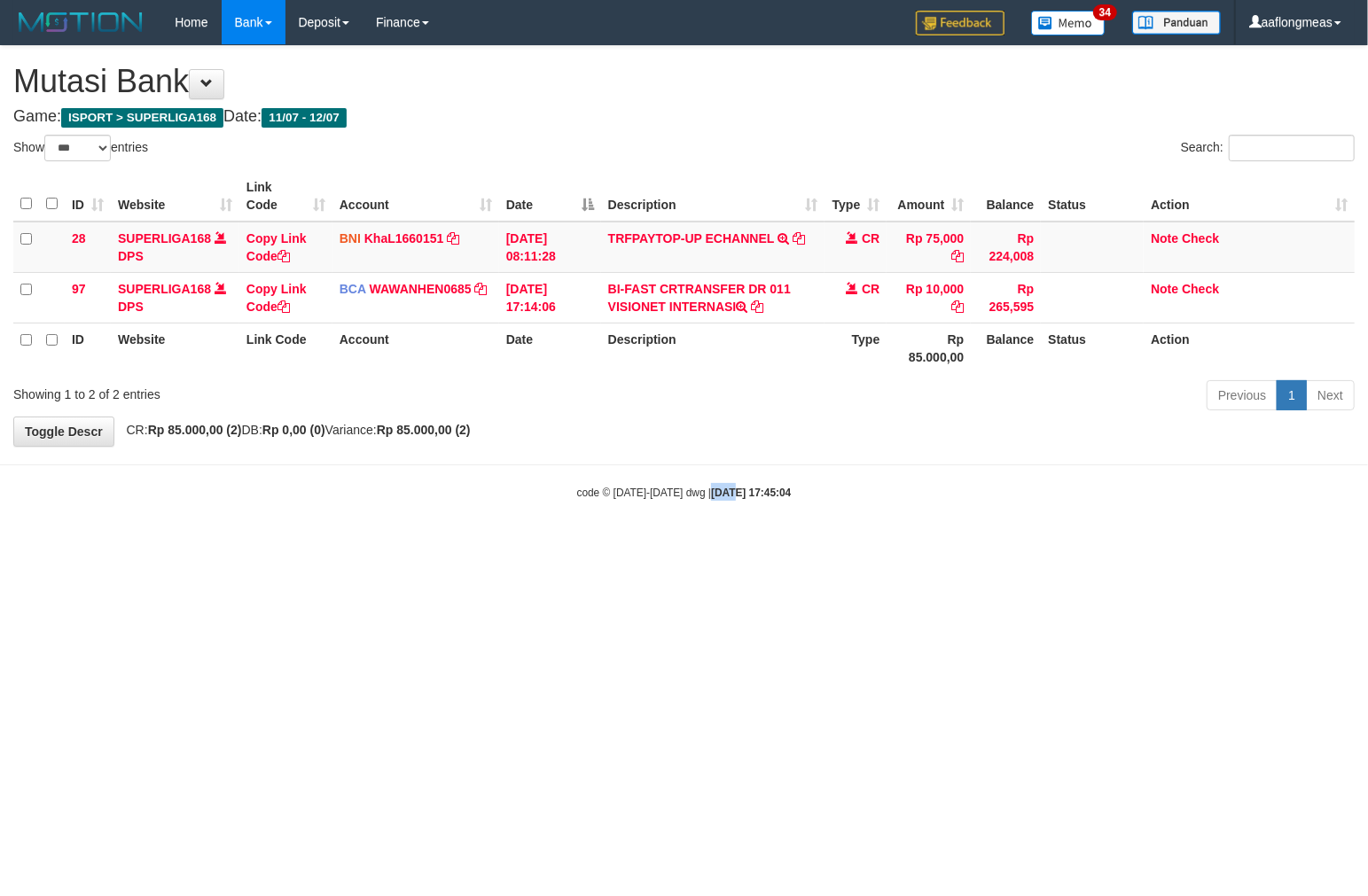 click on "Toggle navigation
Home
Bank
Account List
Load
By Website
Group
[ISPORT]													SUPERLIGA168
By Load Group (DPS)
34" at bounding box center (684, 272) 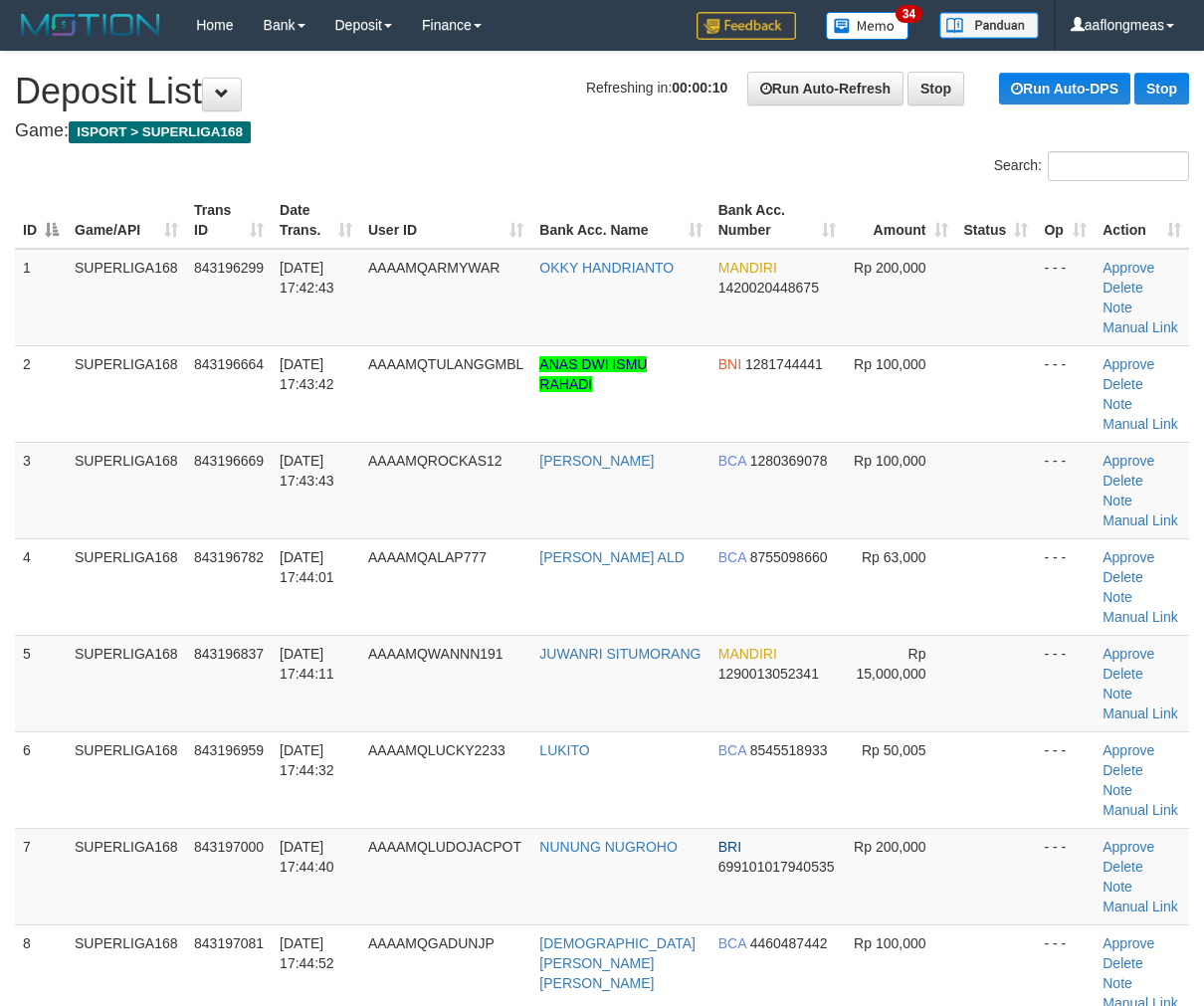 scroll, scrollTop: 0, scrollLeft: 0, axis: both 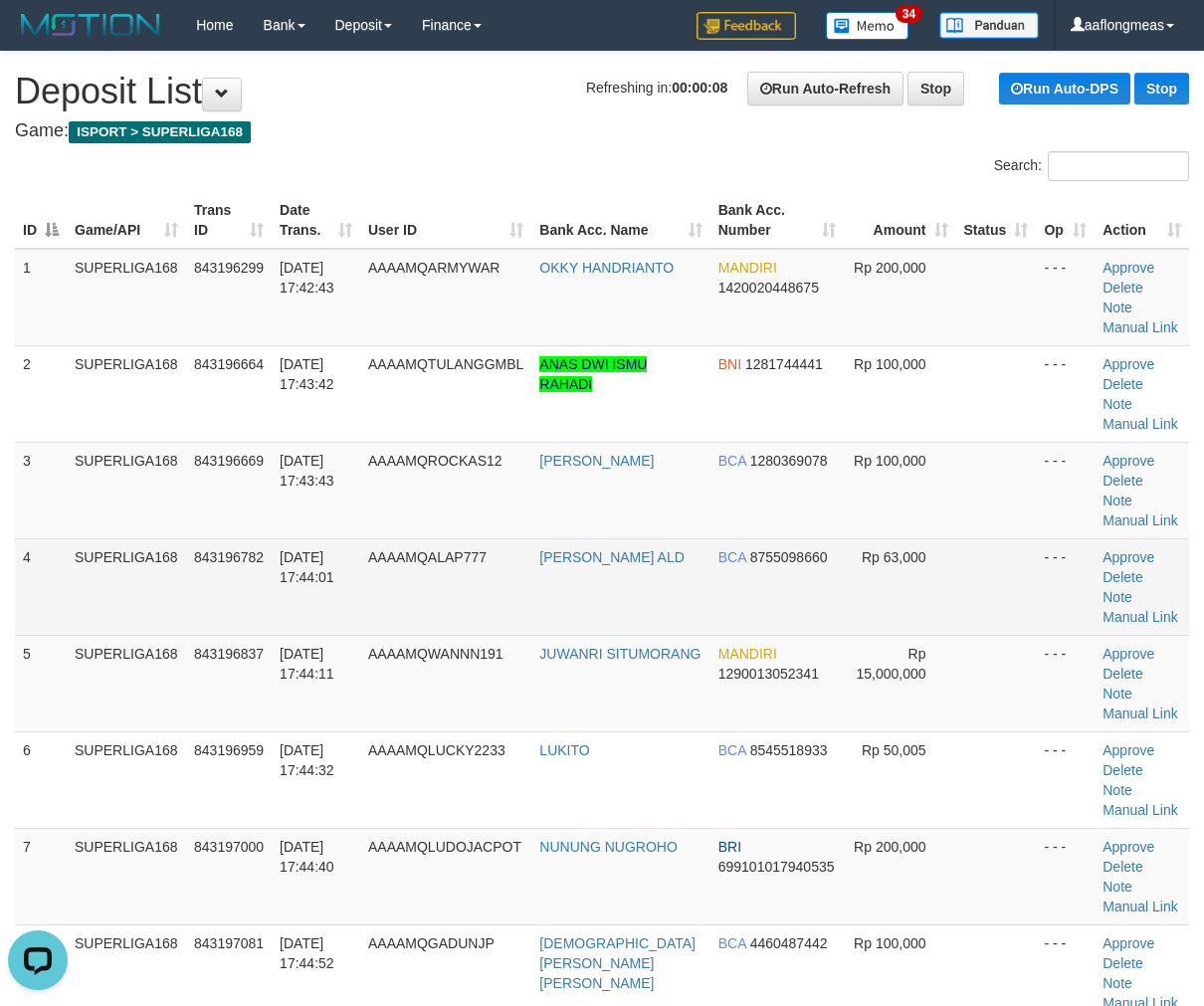 click on "Rp 63,000" at bounding box center [900, 586] 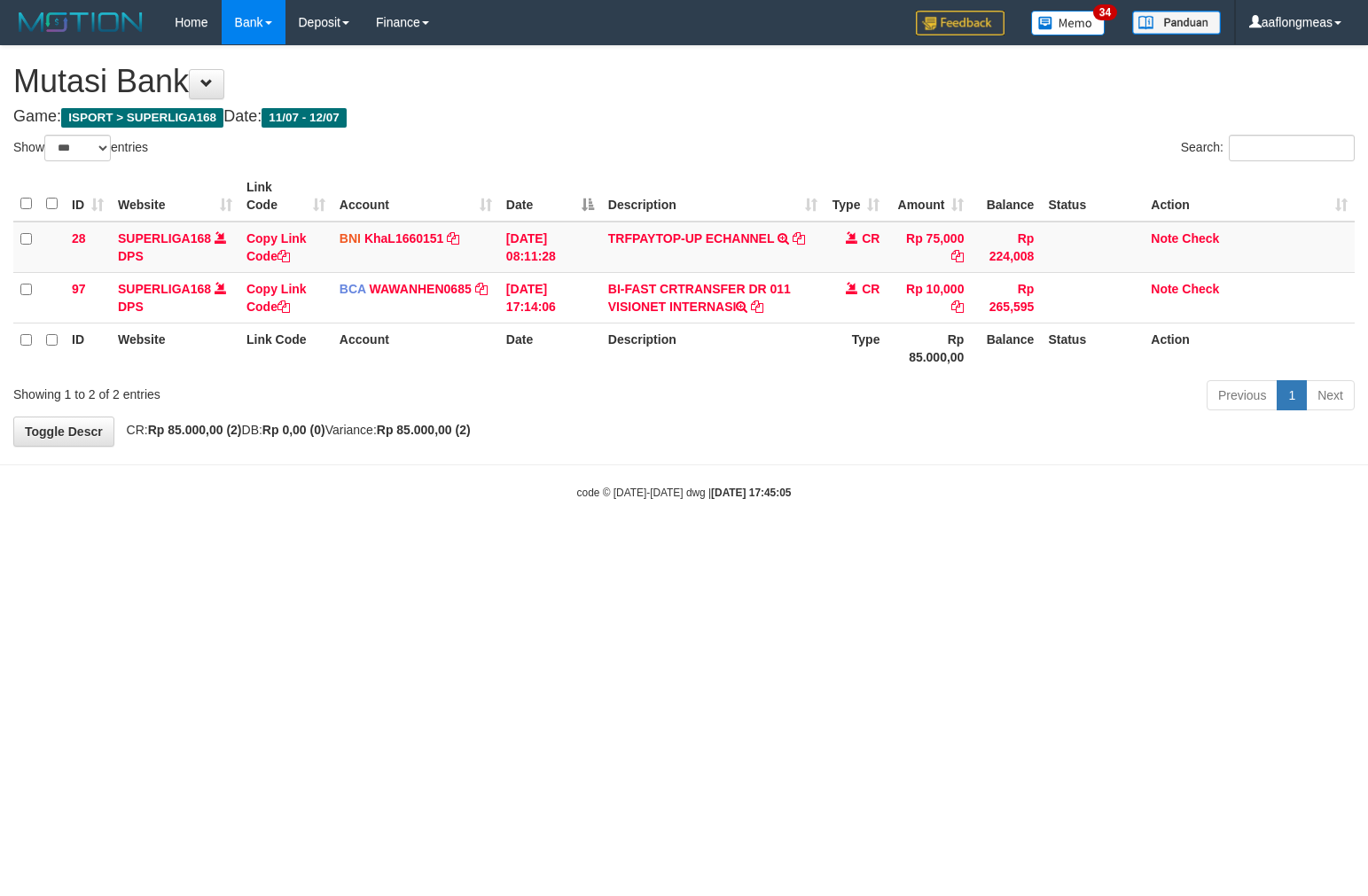 select on "***" 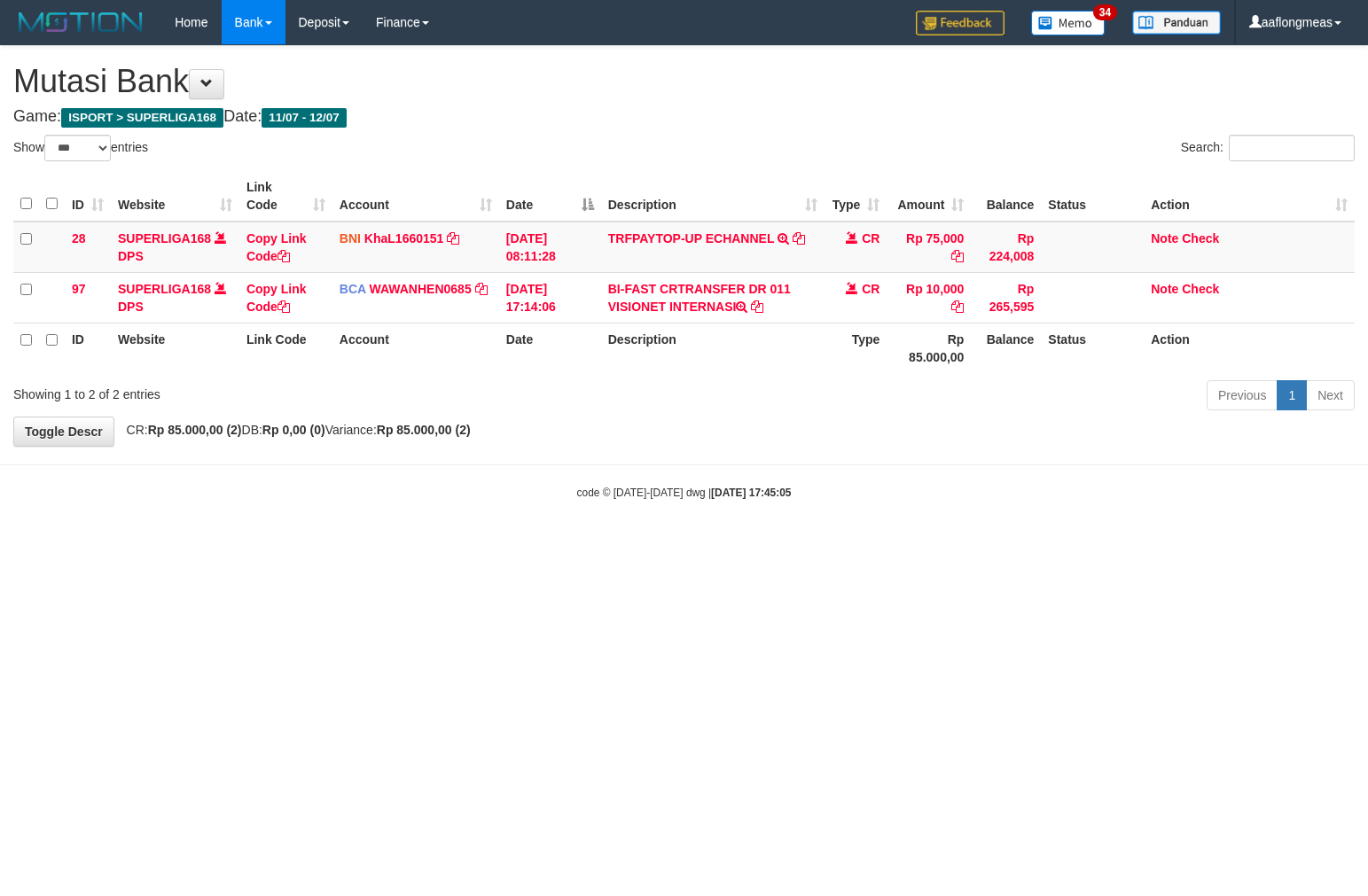 scroll, scrollTop: 0, scrollLeft: 0, axis: both 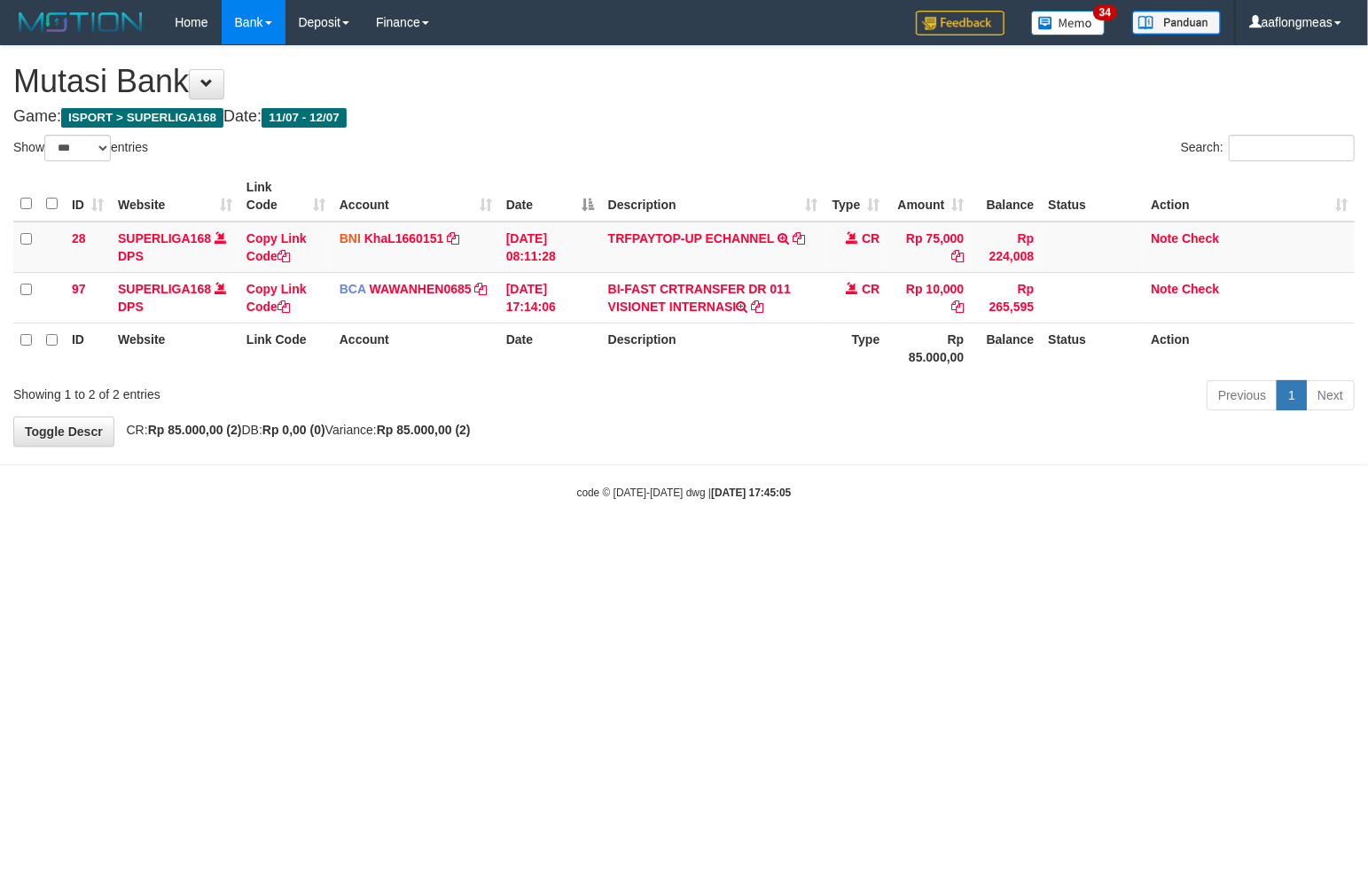 click on "Toggle navigation
Home
Bank
Account List
Load
By Website
Group
[ISPORT]													SUPERLIGA168
By Load Group (DPS)" at bounding box center [684, 272] 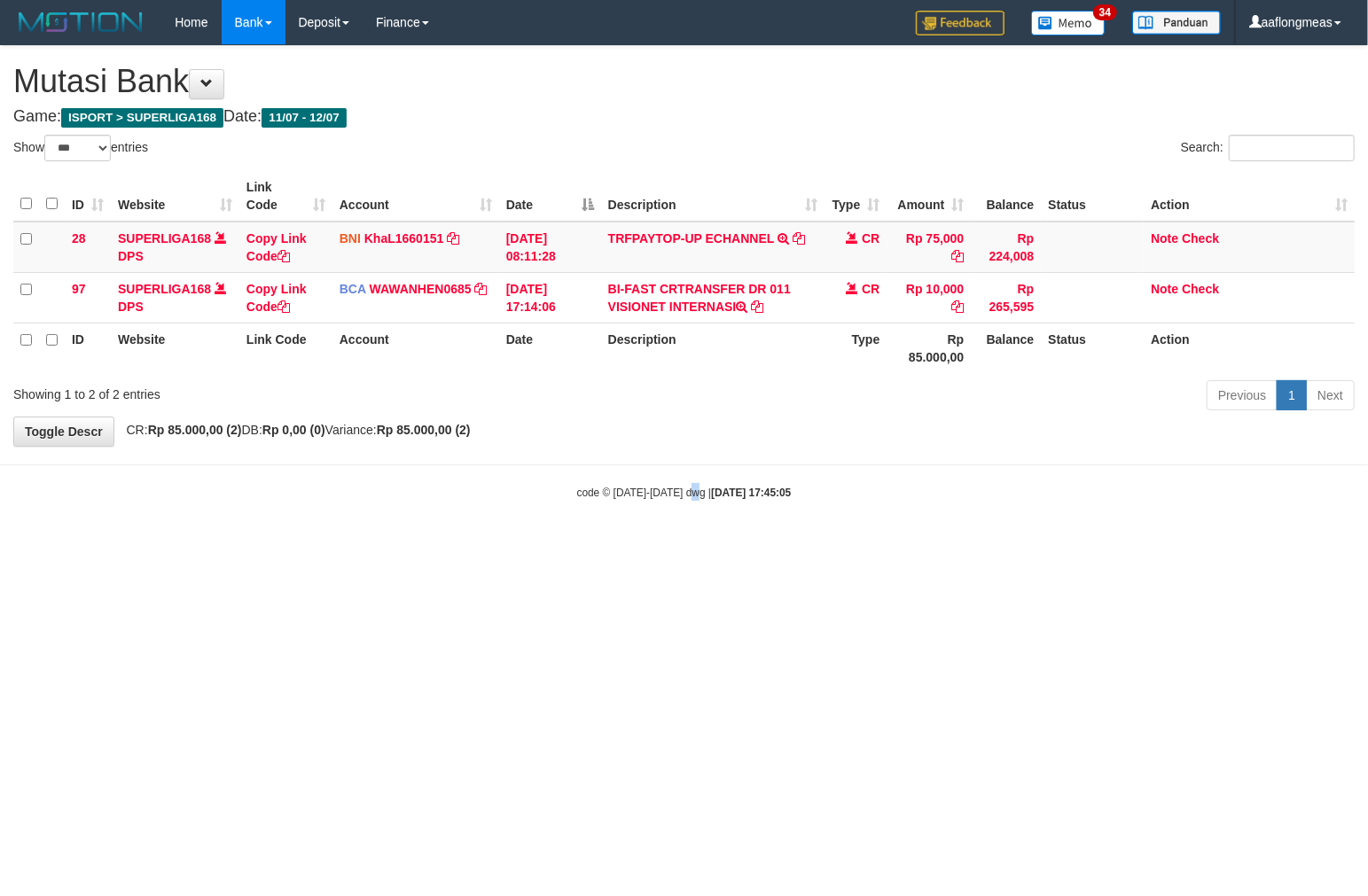 drag, startPoint x: 692, startPoint y: 563, endPoint x: 594, endPoint y: 604, distance: 106.230881 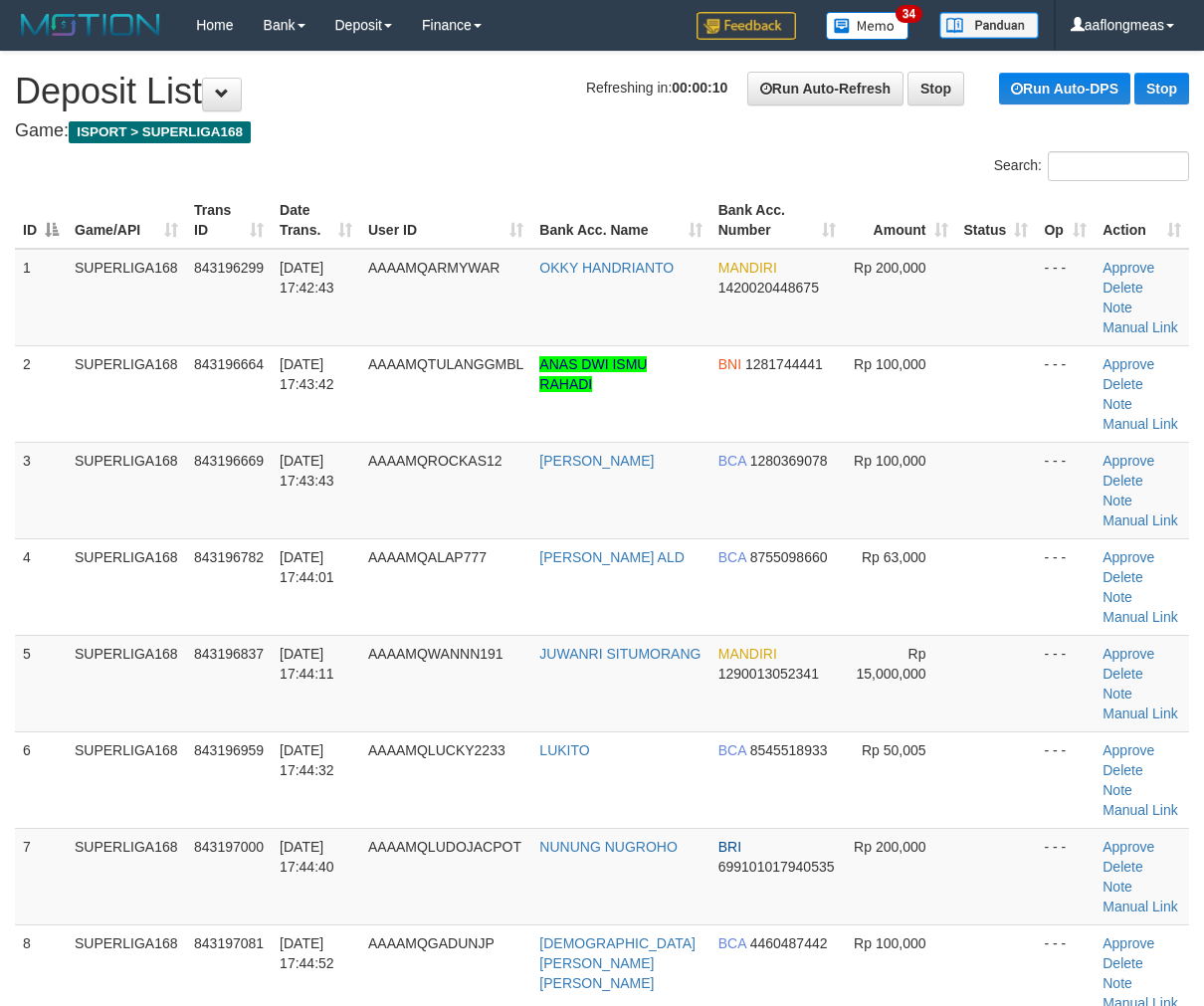 scroll, scrollTop: 0, scrollLeft: 0, axis: both 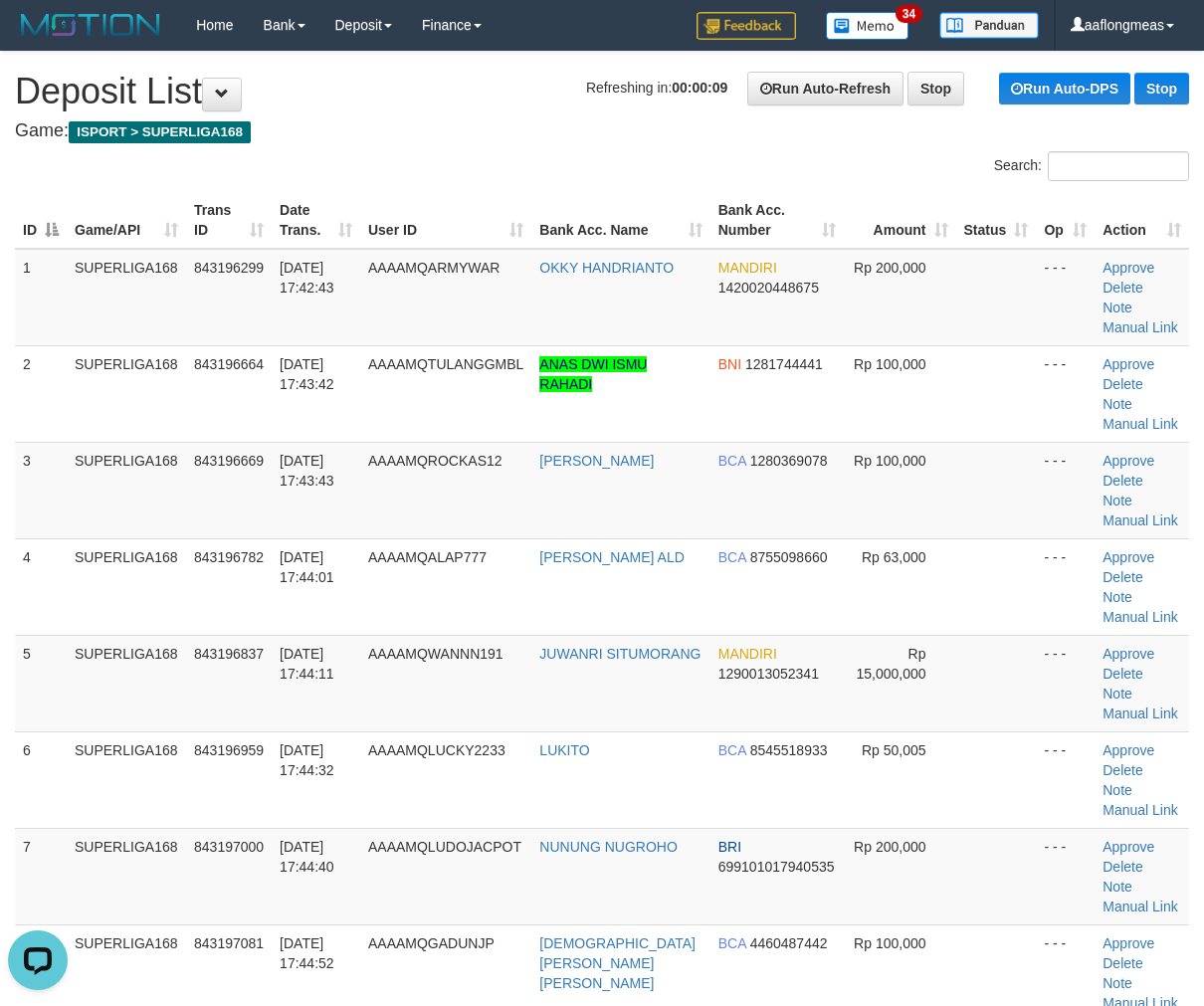 drag, startPoint x: 929, startPoint y: 601, endPoint x: 1214, endPoint y: 617, distance: 285.4488 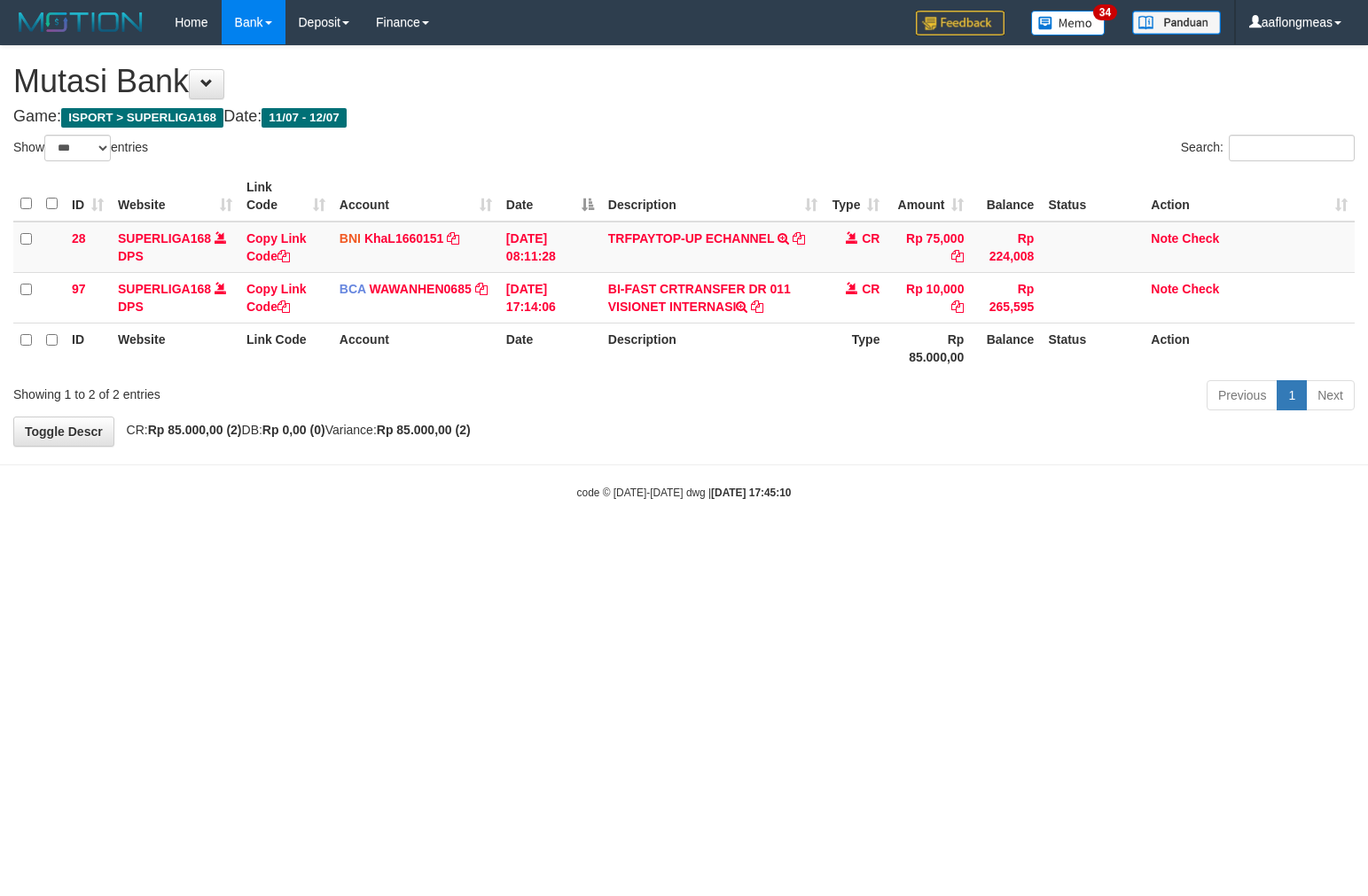 select on "***" 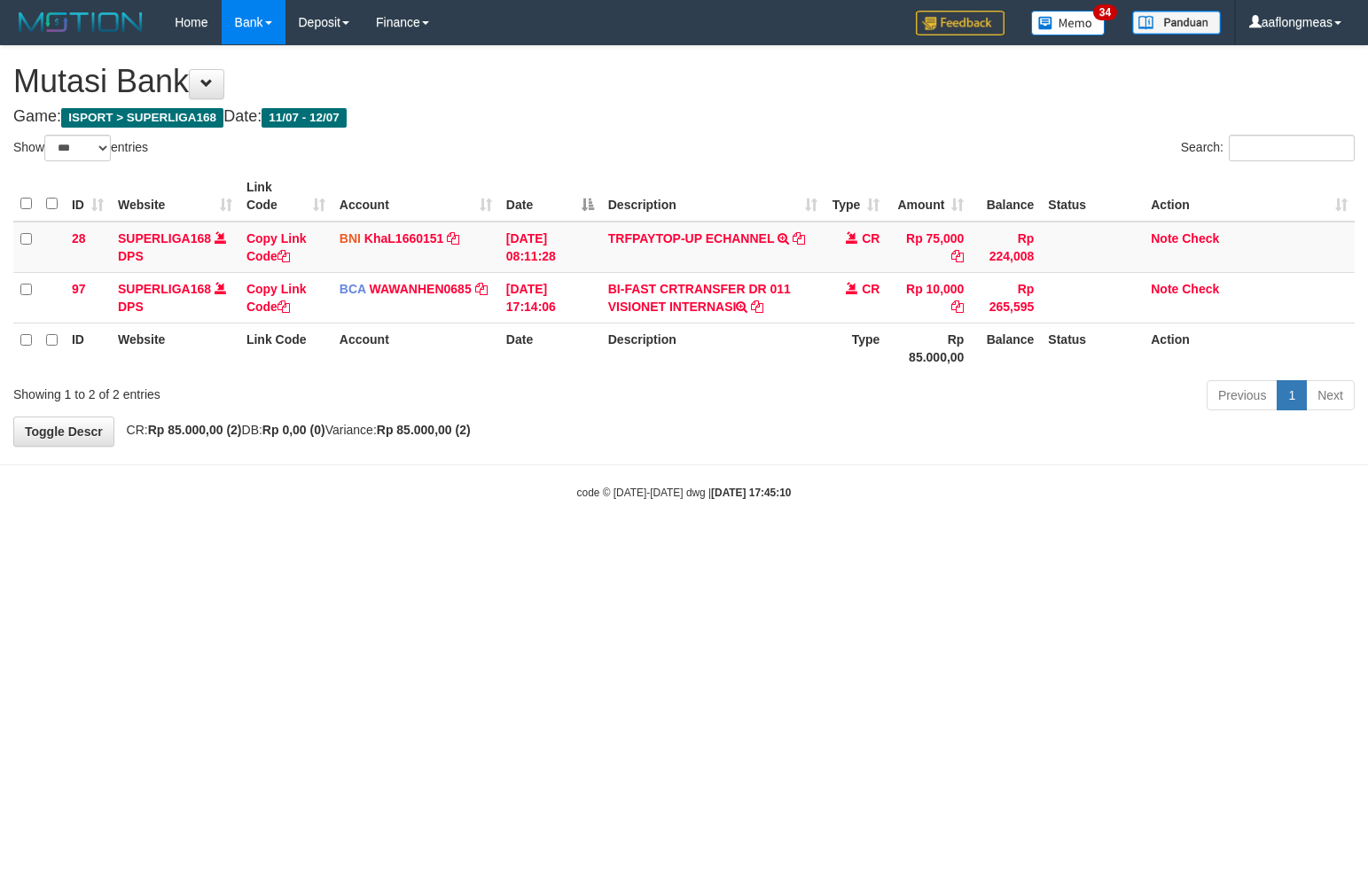 scroll, scrollTop: 0, scrollLeft: 0, axis: both 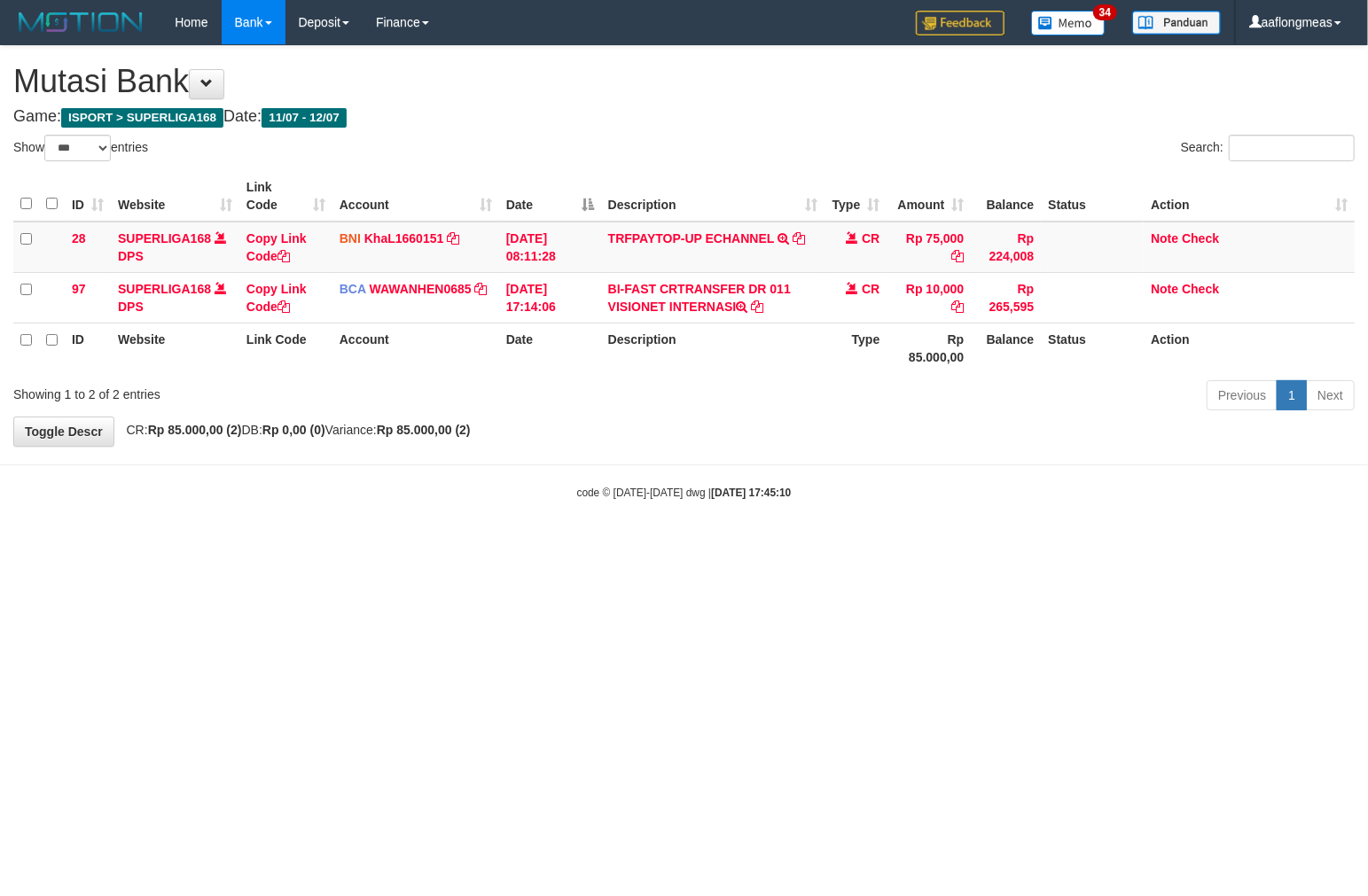 click on "Toggle navigation
Home
Bank
Account List
Load
By Website
Group
[ISPORT]													SUPERLIGA168
By Load Group (DPS)" at bounding box center [684, 272] 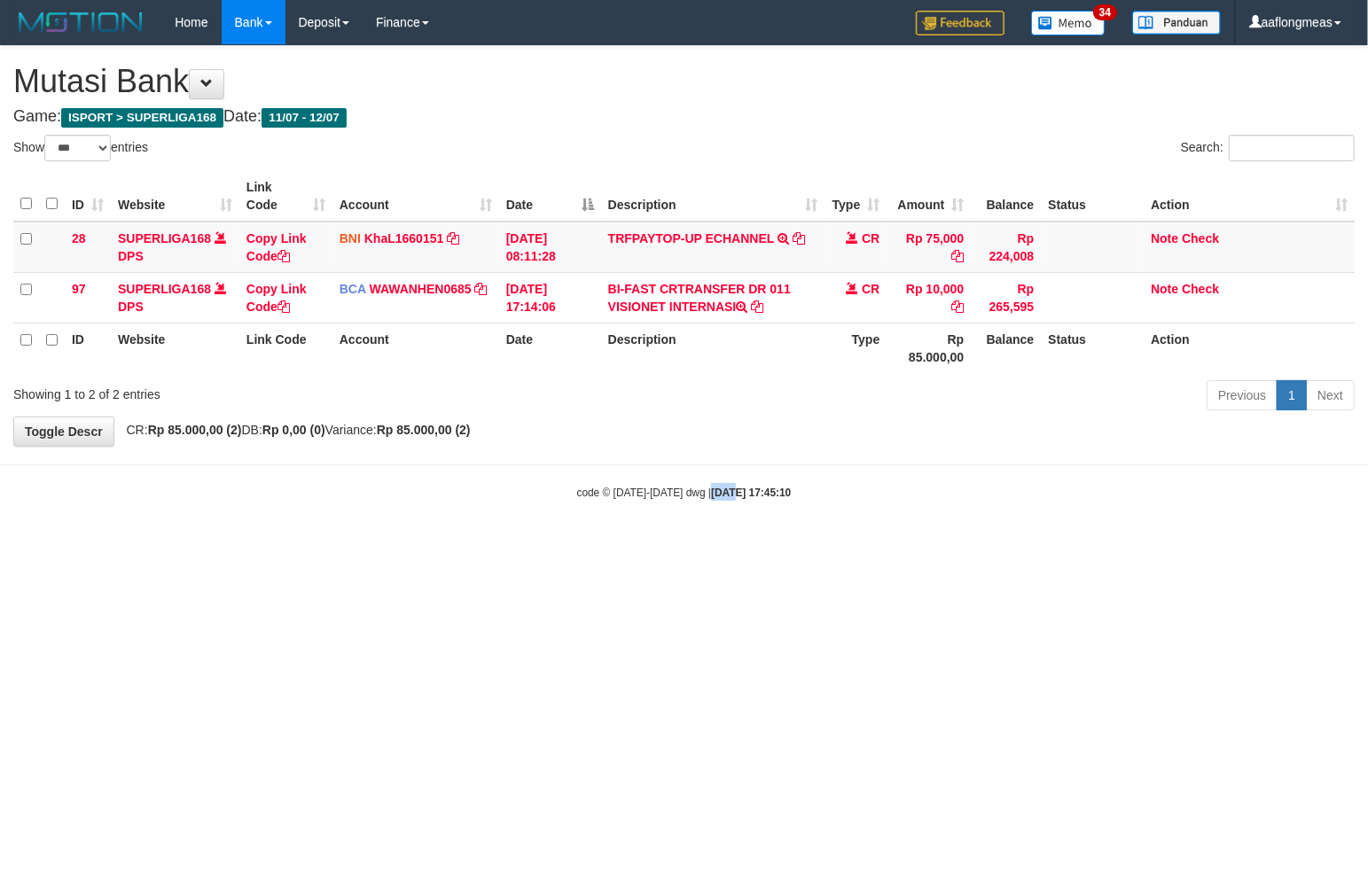 click on "Toggle navigation
Home
Bank
Account List
Load
By Website
Group
[ISPORT]													SUPERLIGA168
By Load Group (DPS)" at bounding box center (684, 272) 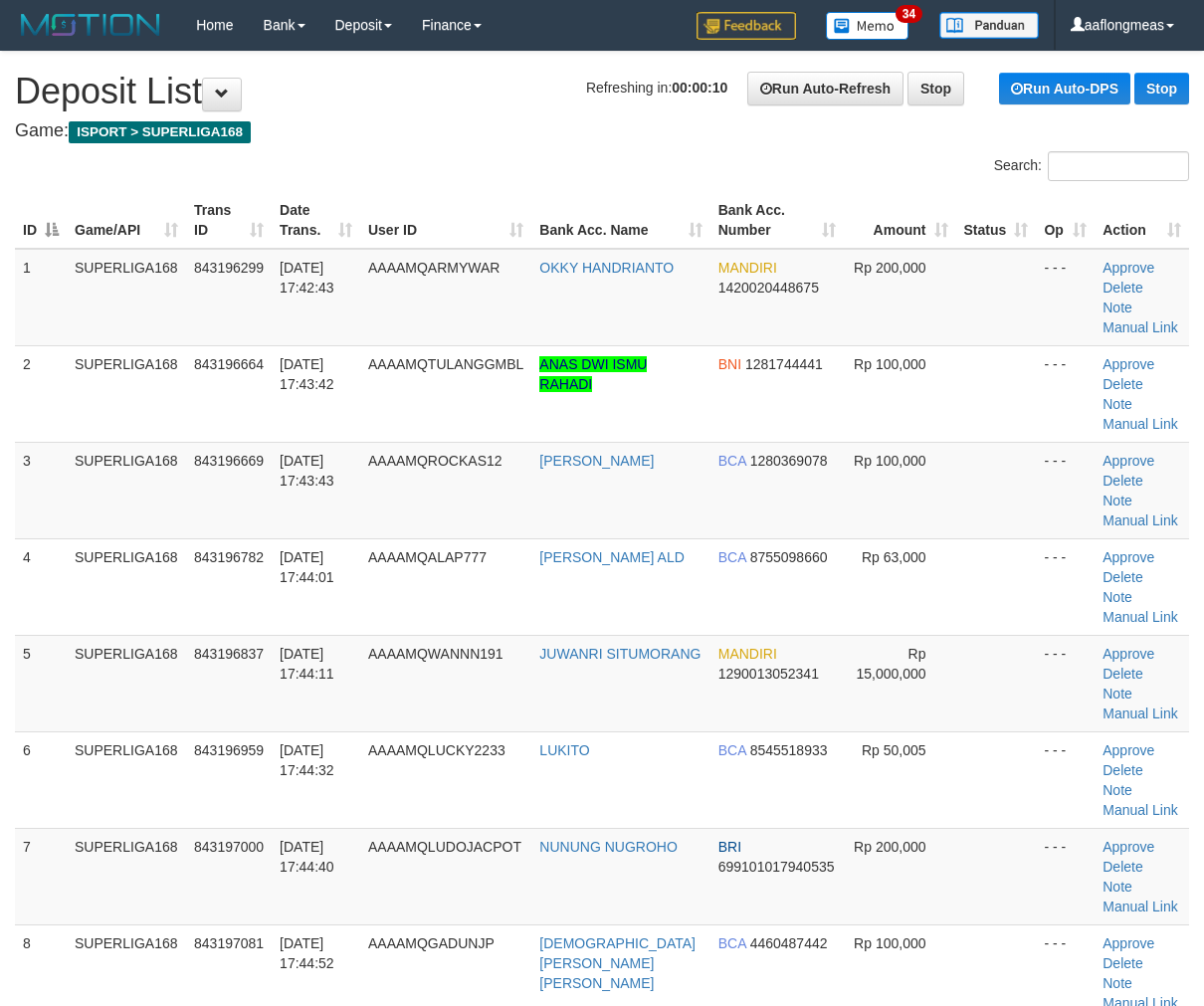 scroll, scrollTop: 0, scrollLeft: 0, axis: both 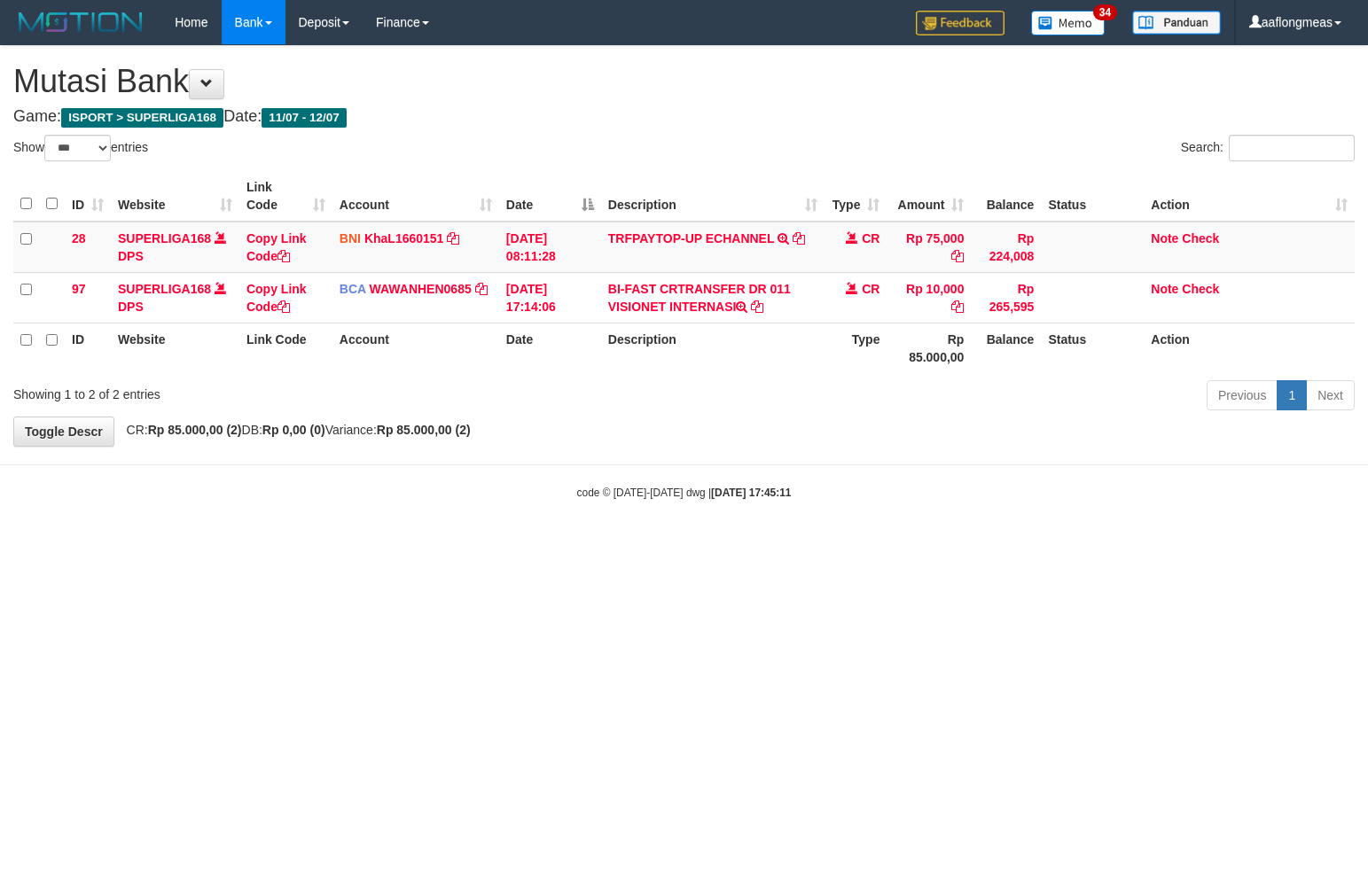 select on "***" 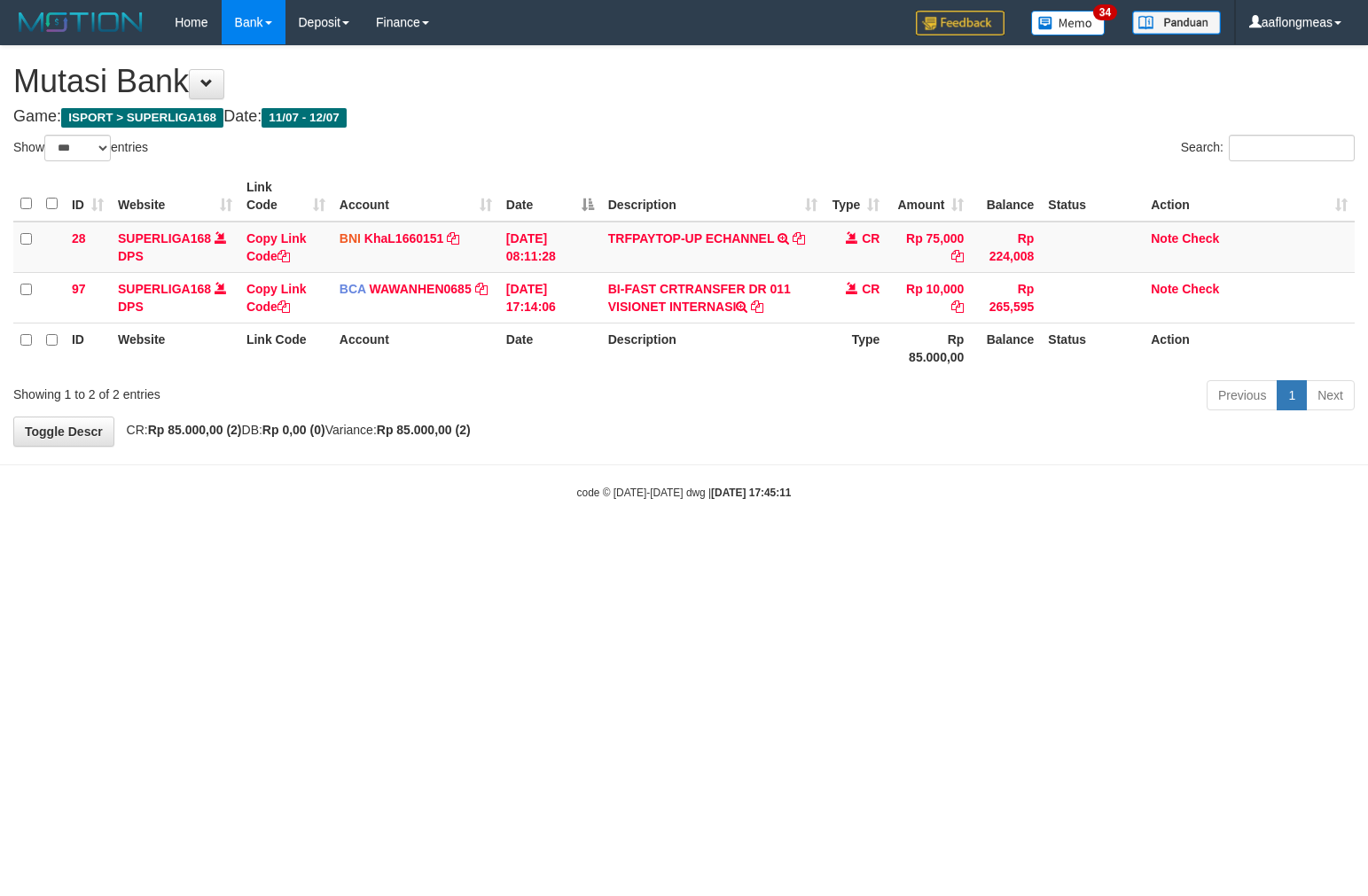 scroll, scrollTop: 0, scrollLeft: 0, axis: both 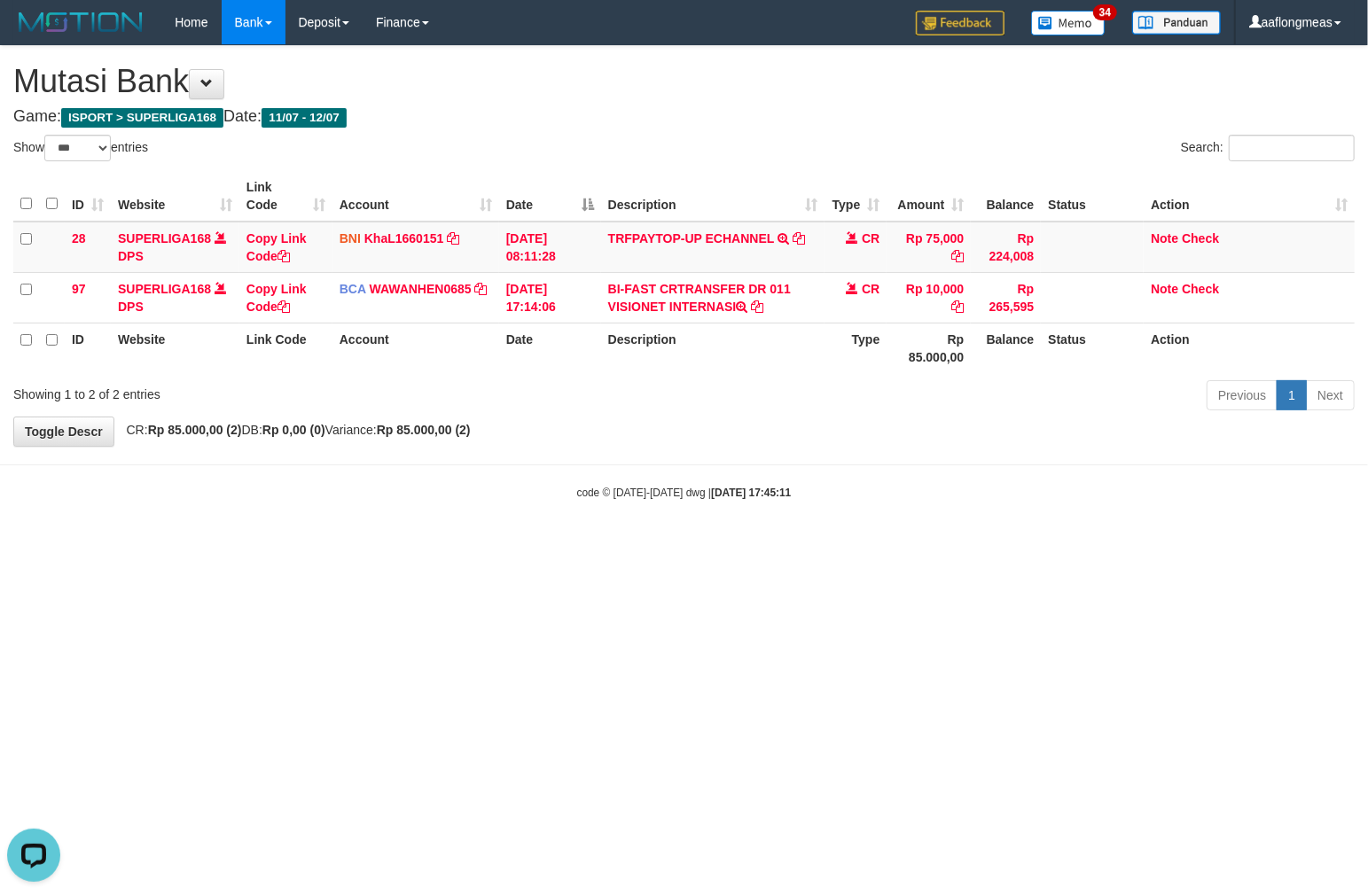 click on "Toggle navigation
Home
Bank
Account List
Load
By Website
Group
[ISPORT]													SUPERLIGA168
By Load Group (DPS)" at bounding box center [684, 272] 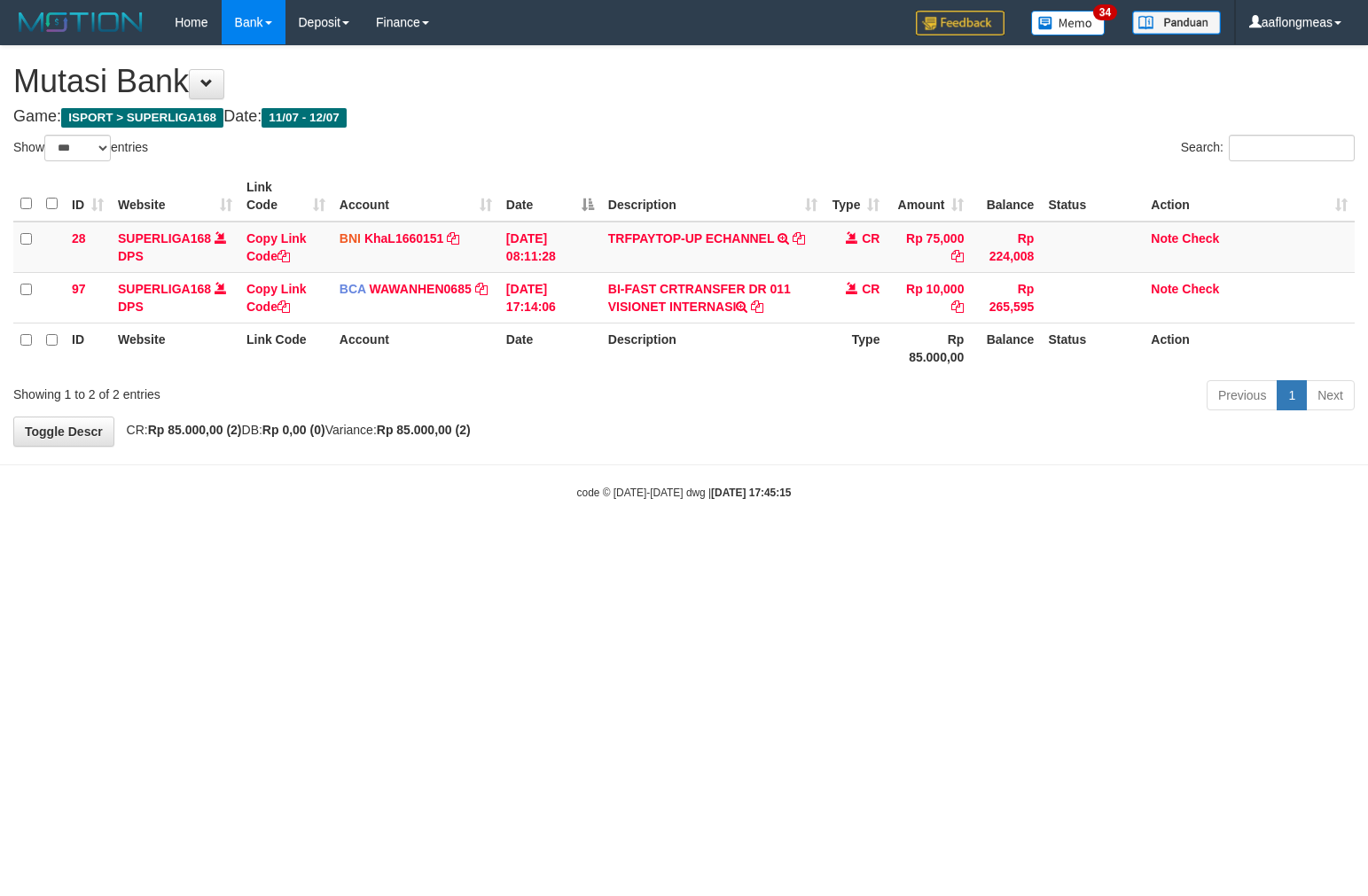 select on "***" 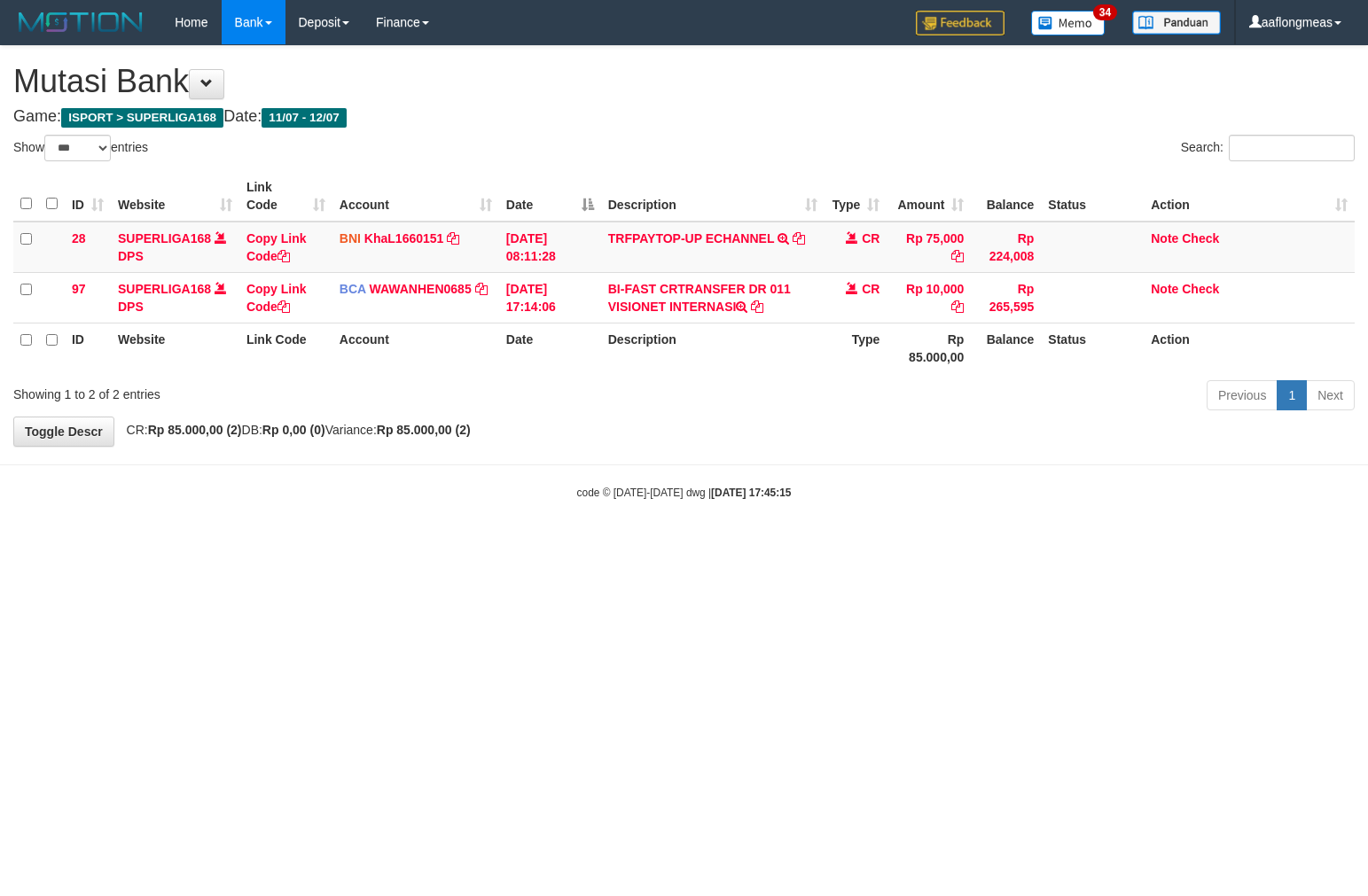 scroll, scrollTop: 0, scrollLeft: 0, axis: both 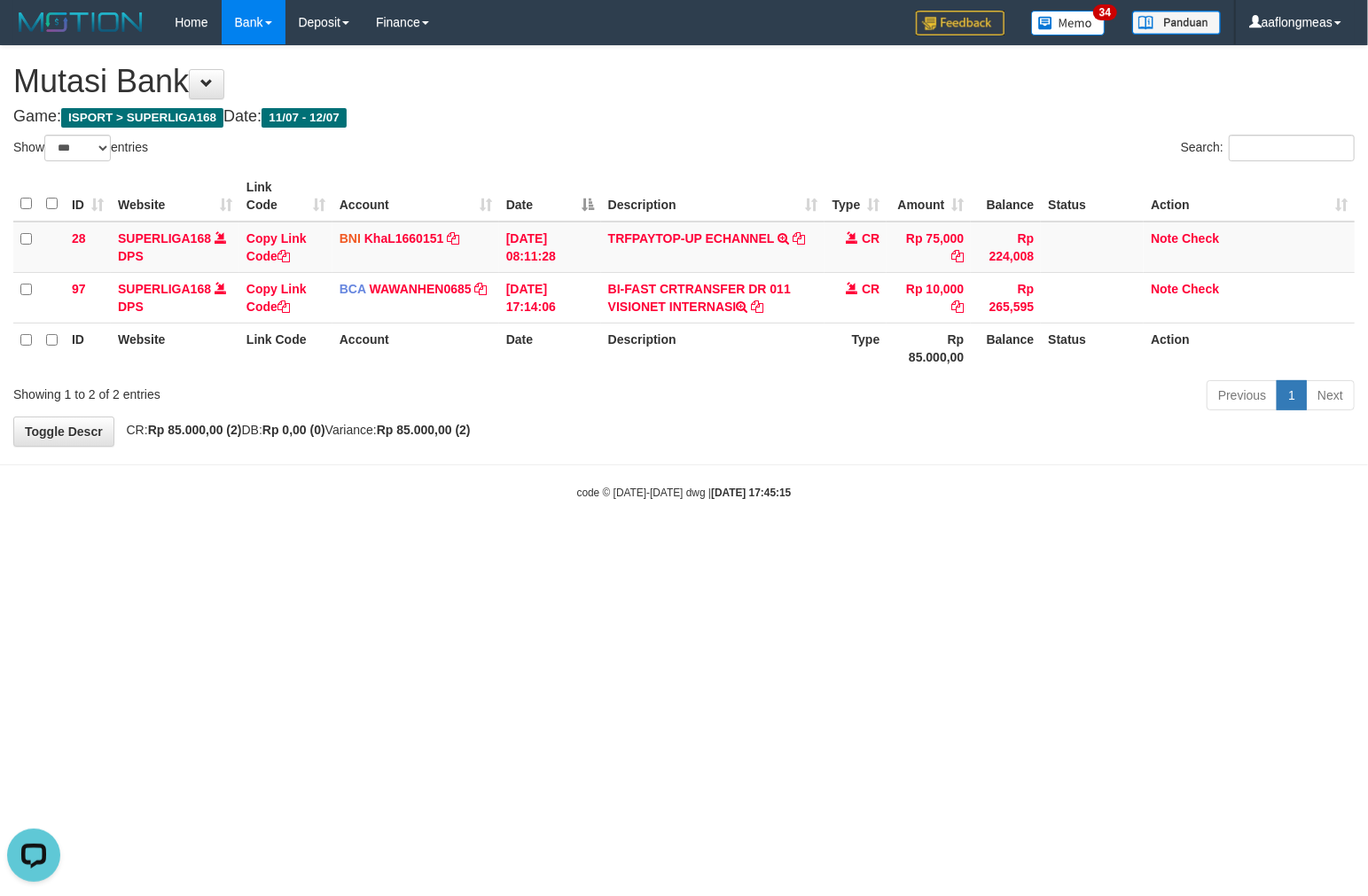 click on "Toggle navigation
Home
Bank
Account List
Load
By Website
Group
[ISPORT]													SUPERLIGA168
By Load Group (DPS)" at bounding box center [684, 272] 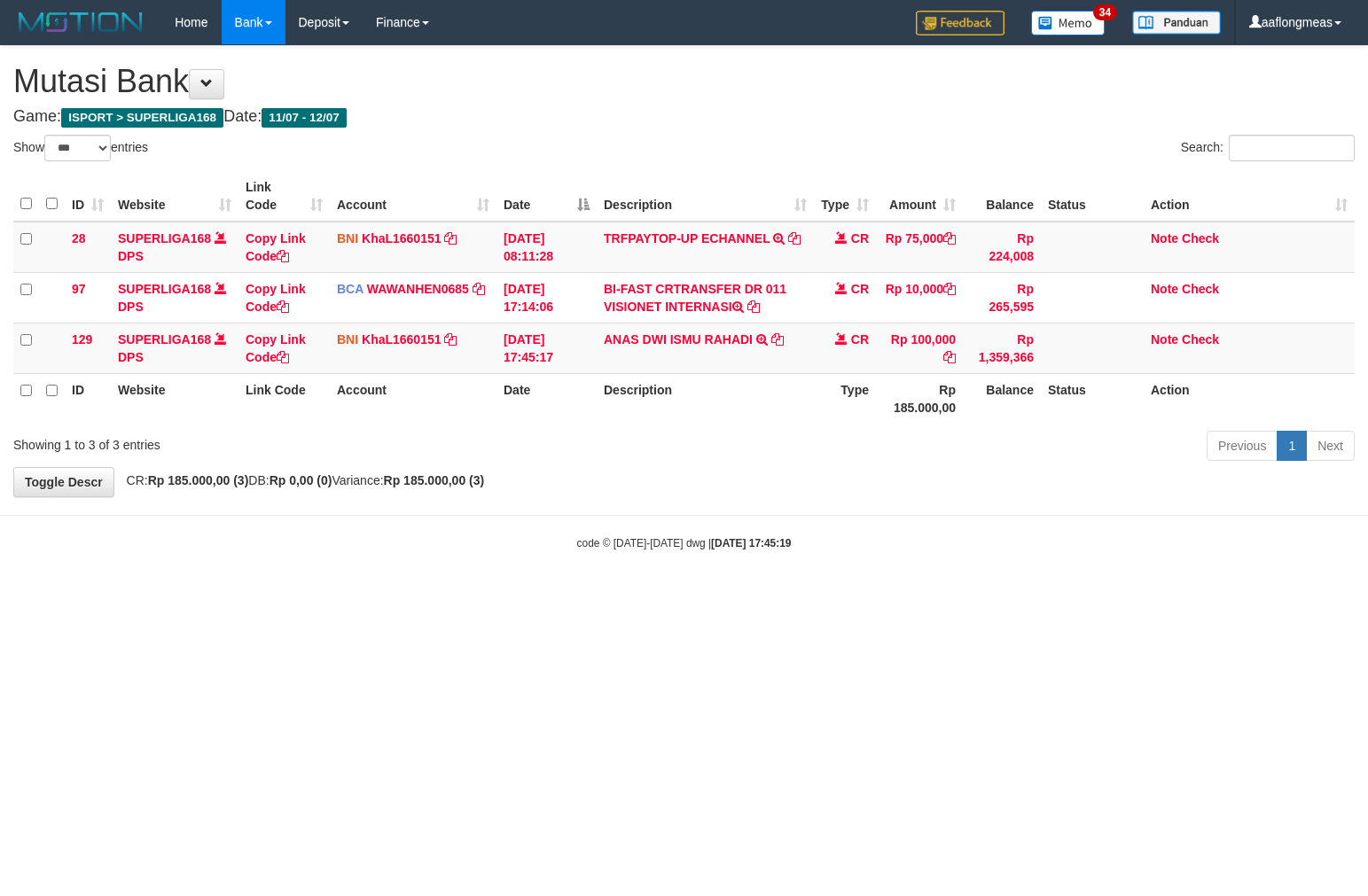select on "***" 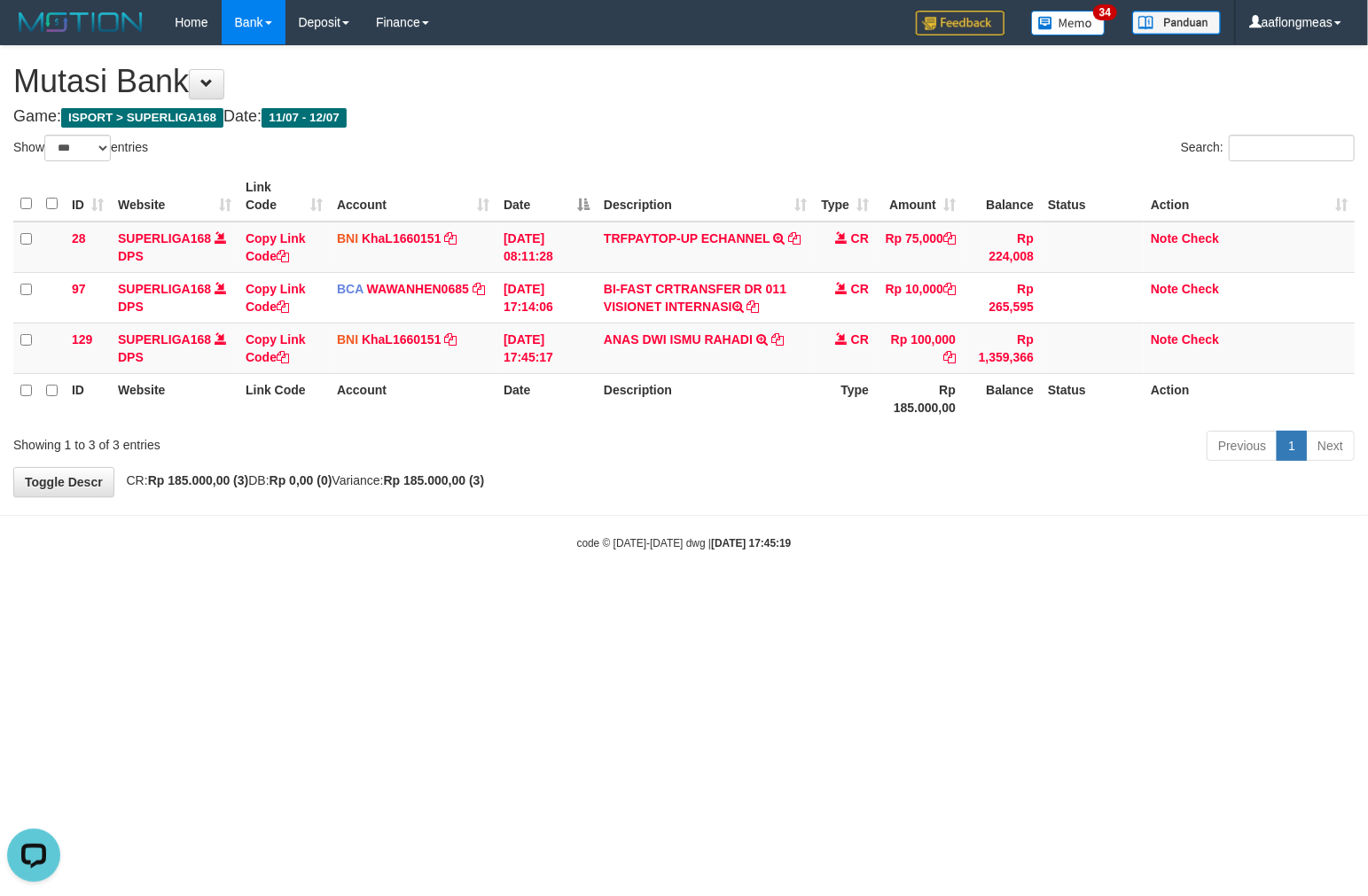 scroll, scrollTop: 0, scrollLeft: 0, axis: both 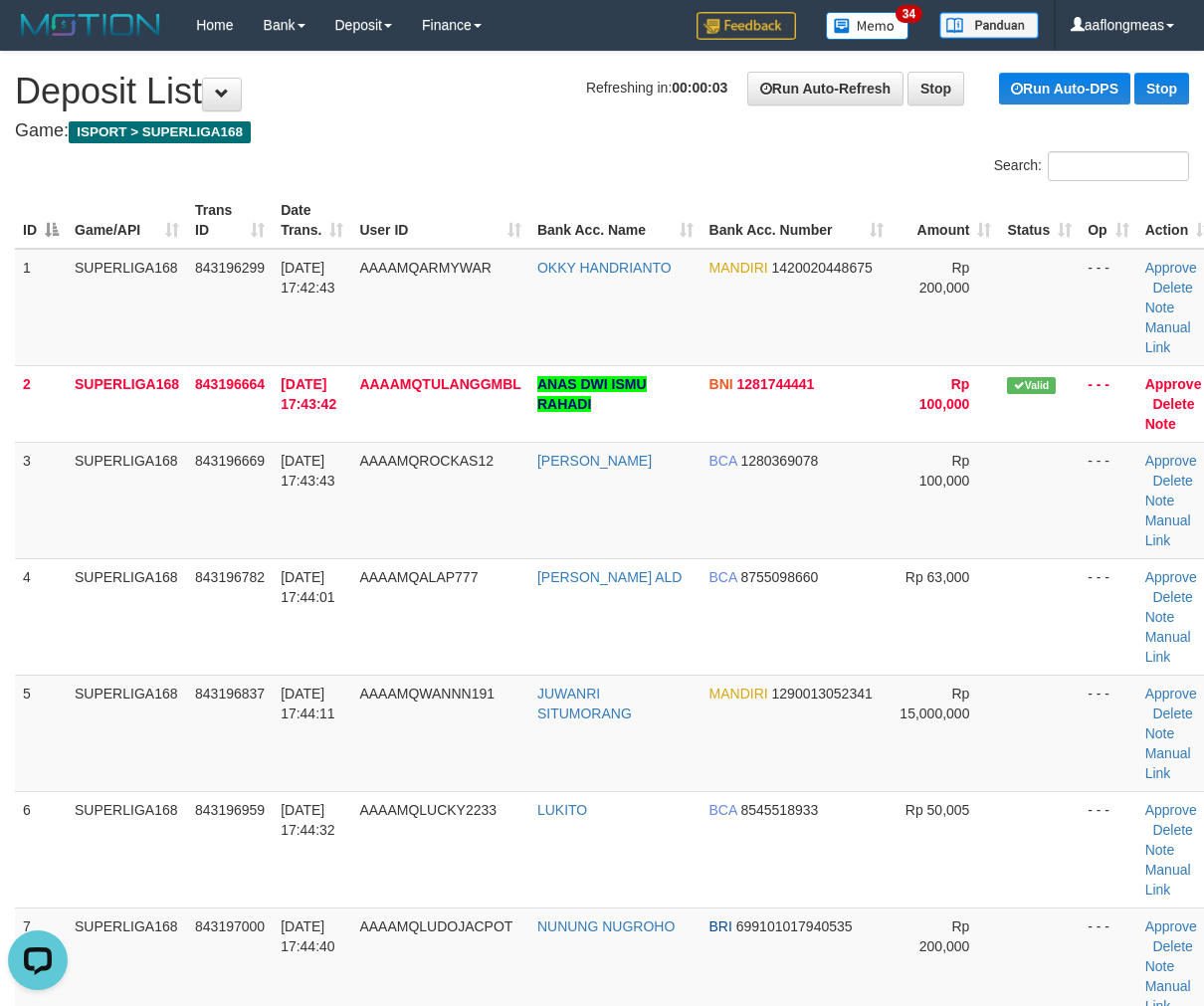 drag, startPoint x: 827, startPoint y: 610, endPoint x: 1212, endPoint y: 610, distance: 385 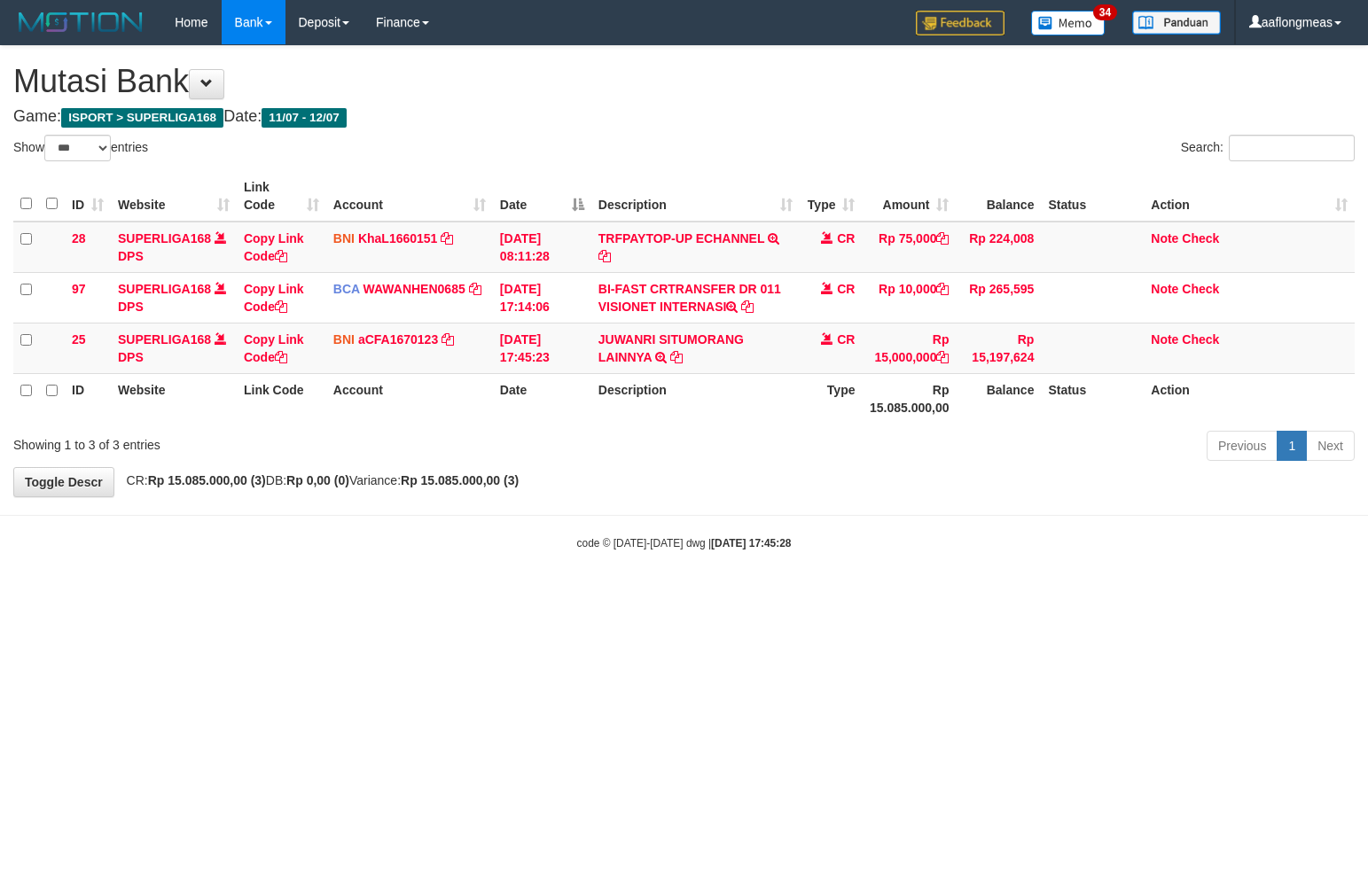select on "***" 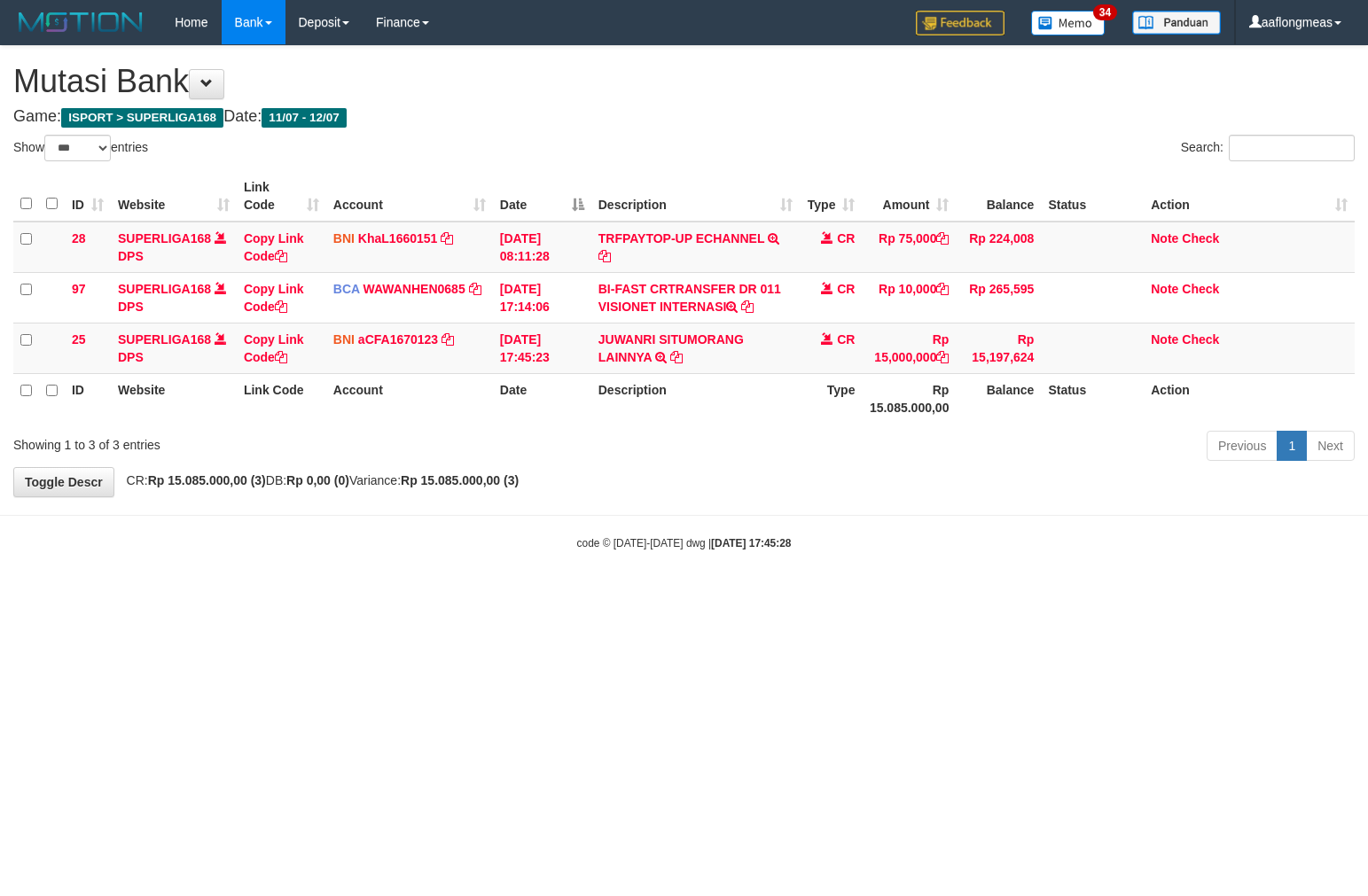 scroll, scrollTop: 0, scrollLeft: 0, axis: both 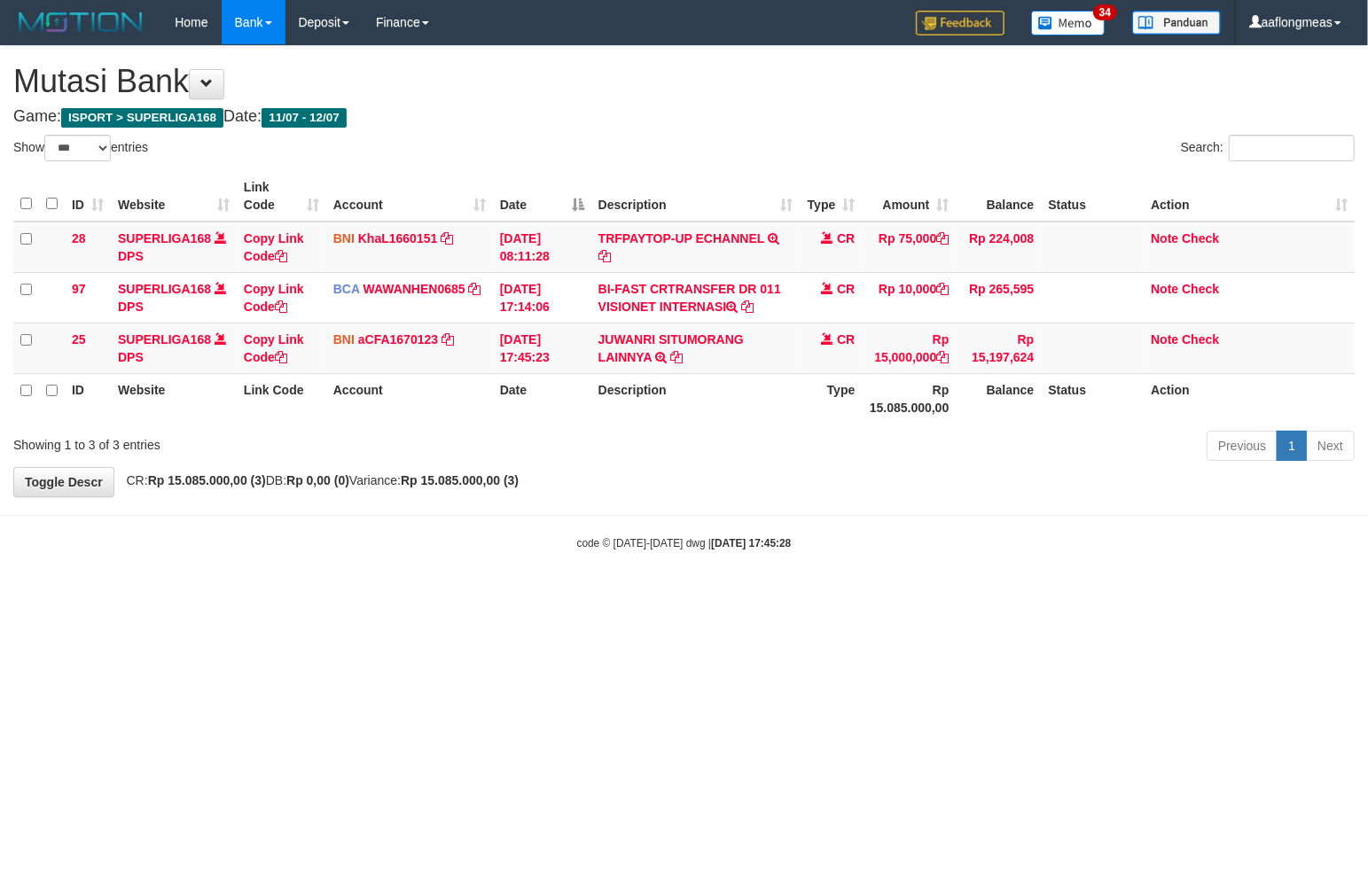 click on "Toggle navigation
Home
Bank
Account List
Load
By Website
Group
[ISPORT]													SUPERLIGA168
By Load Group (DPS)" at bounding box center [684, 298] 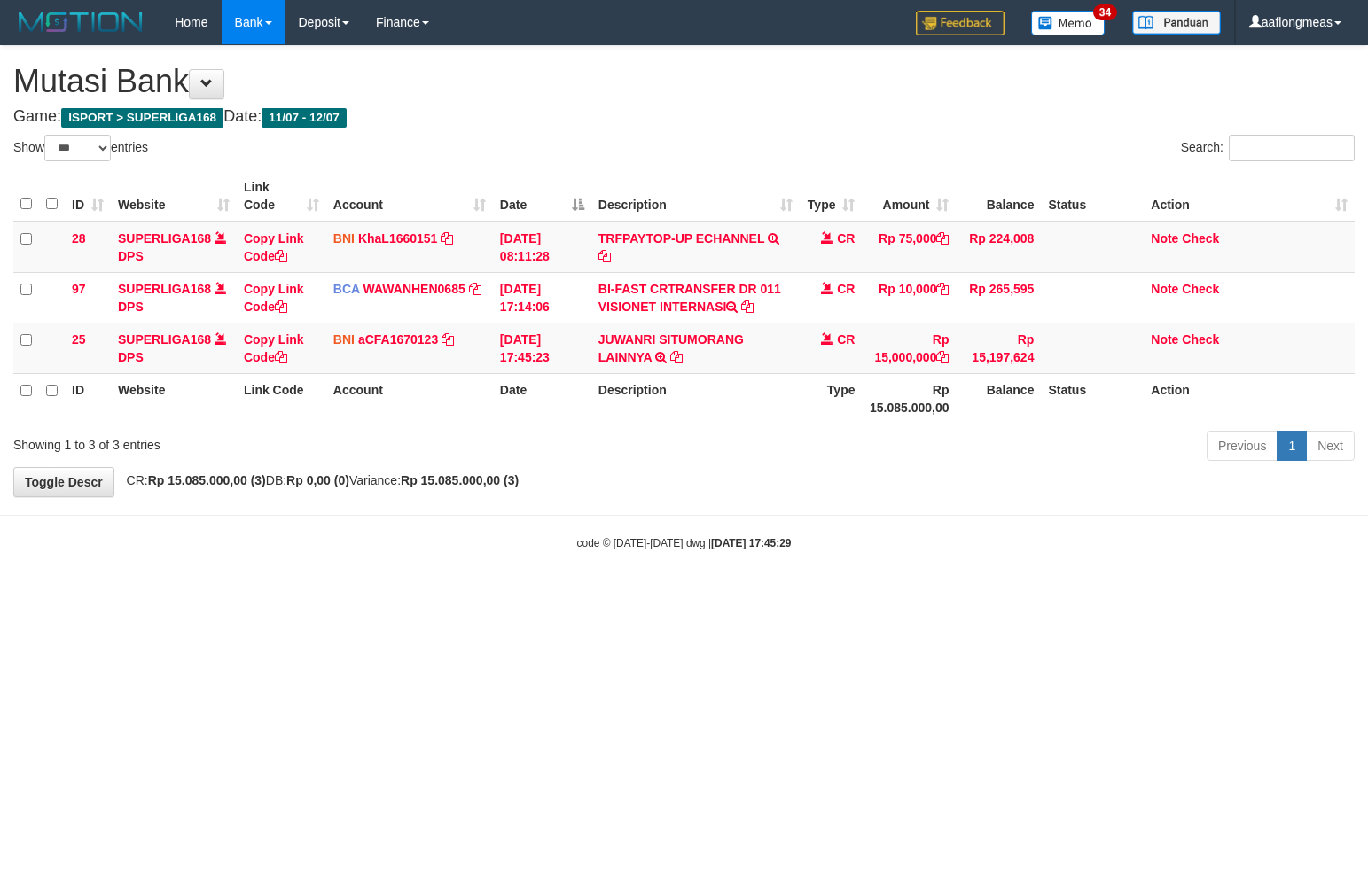 select on "***" 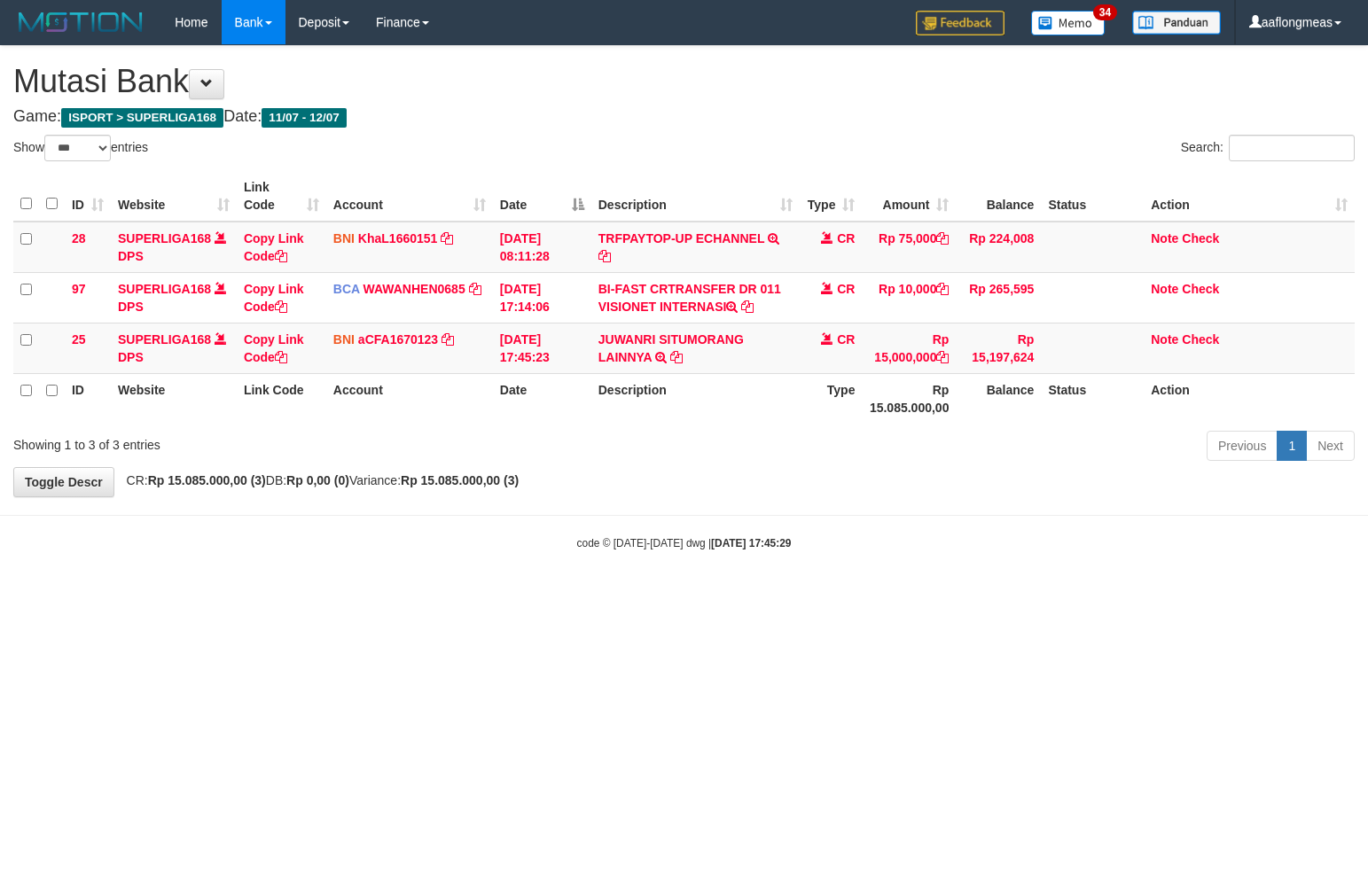 scroll, scrollTop: 0, scrollLeft: 0, axis: both 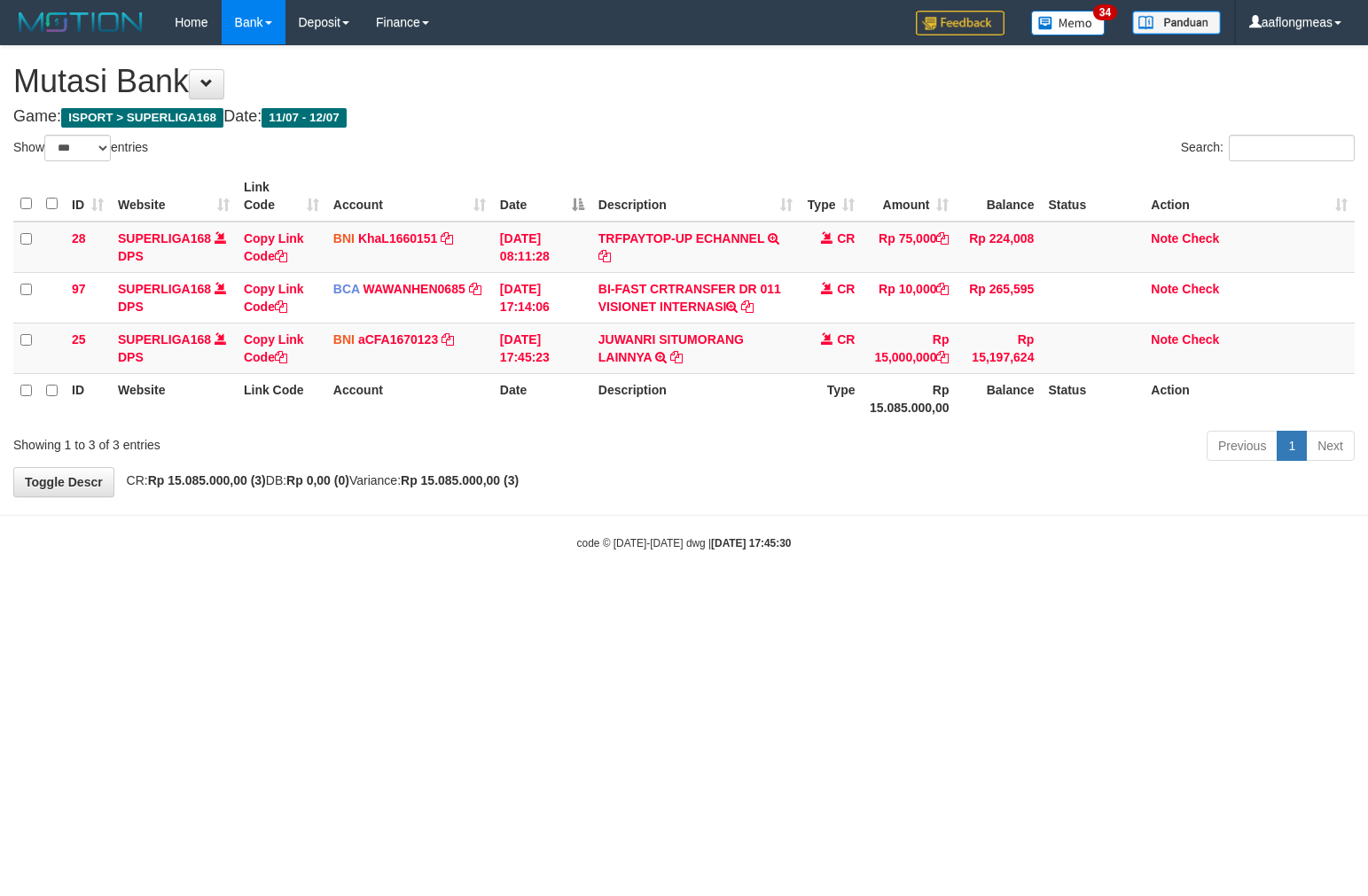 select on "***" 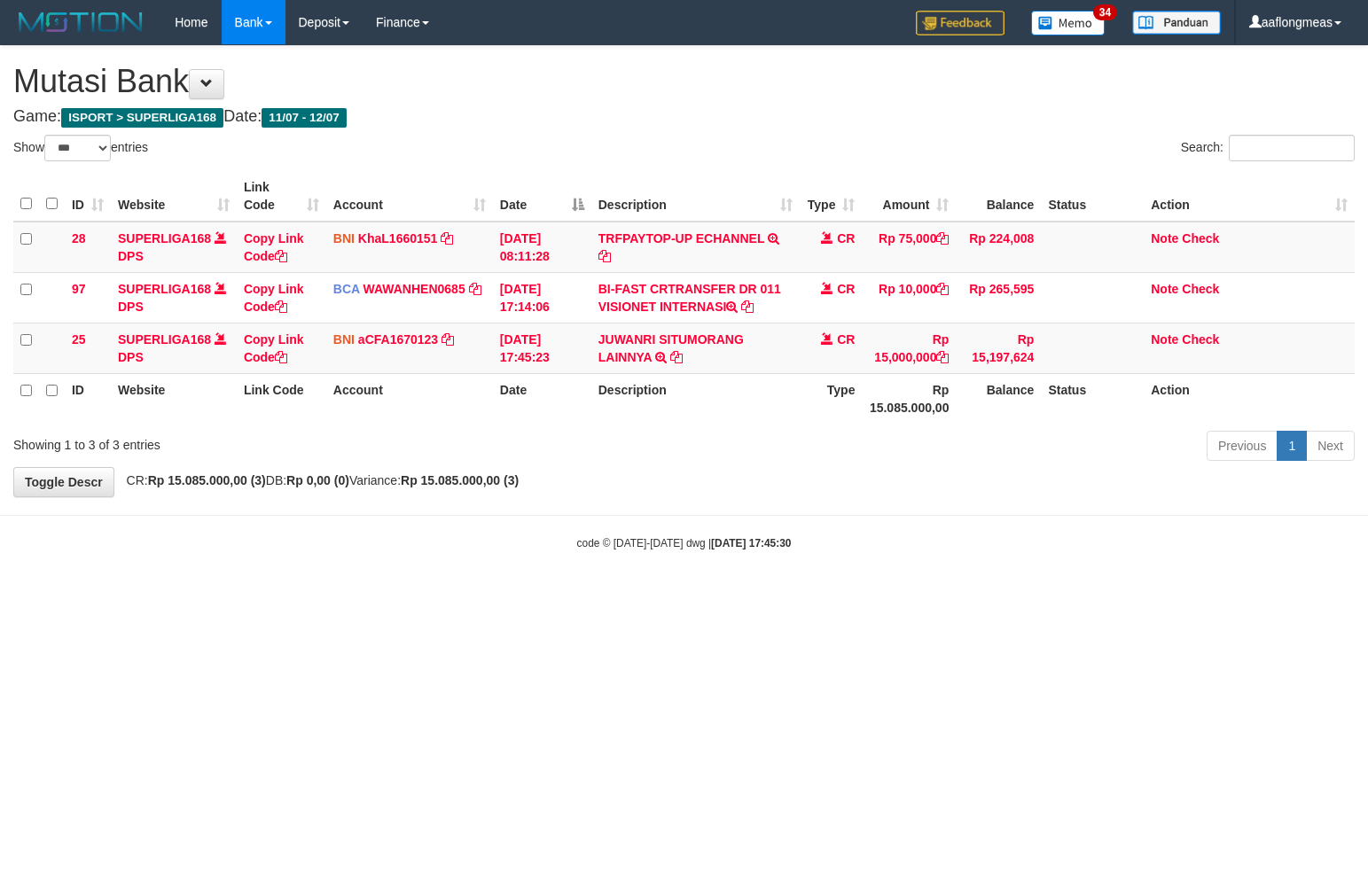 scroll, scrollTop: 0, scrollLeft: 0, axis: both 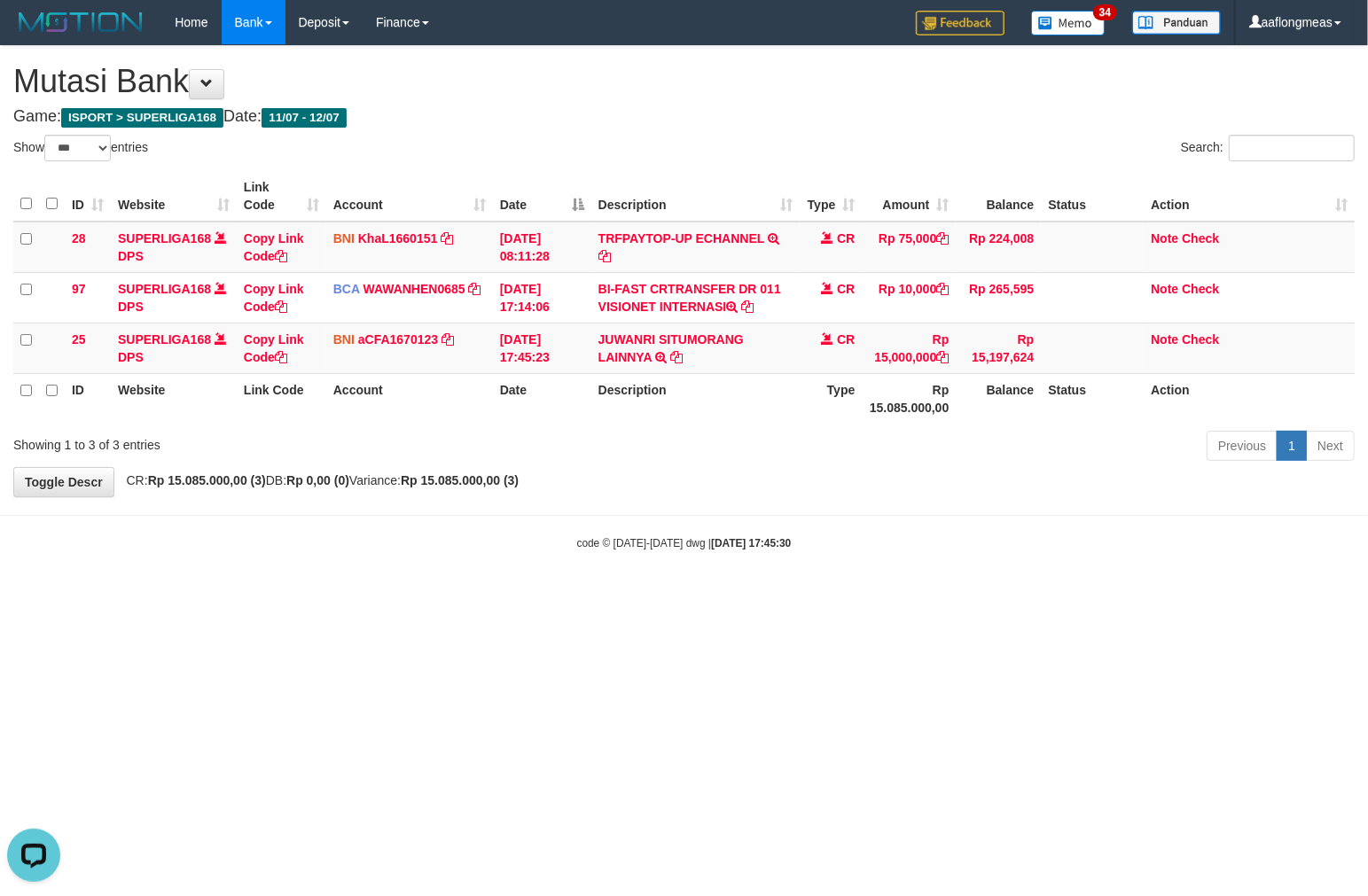 click on "Toggle navigation
Home
Bank
Account List
Load
By Website
Group
[ISPORT]													SUPERLIGA168
By Load Group (DPS)
34" at bounding box center [684, 298] 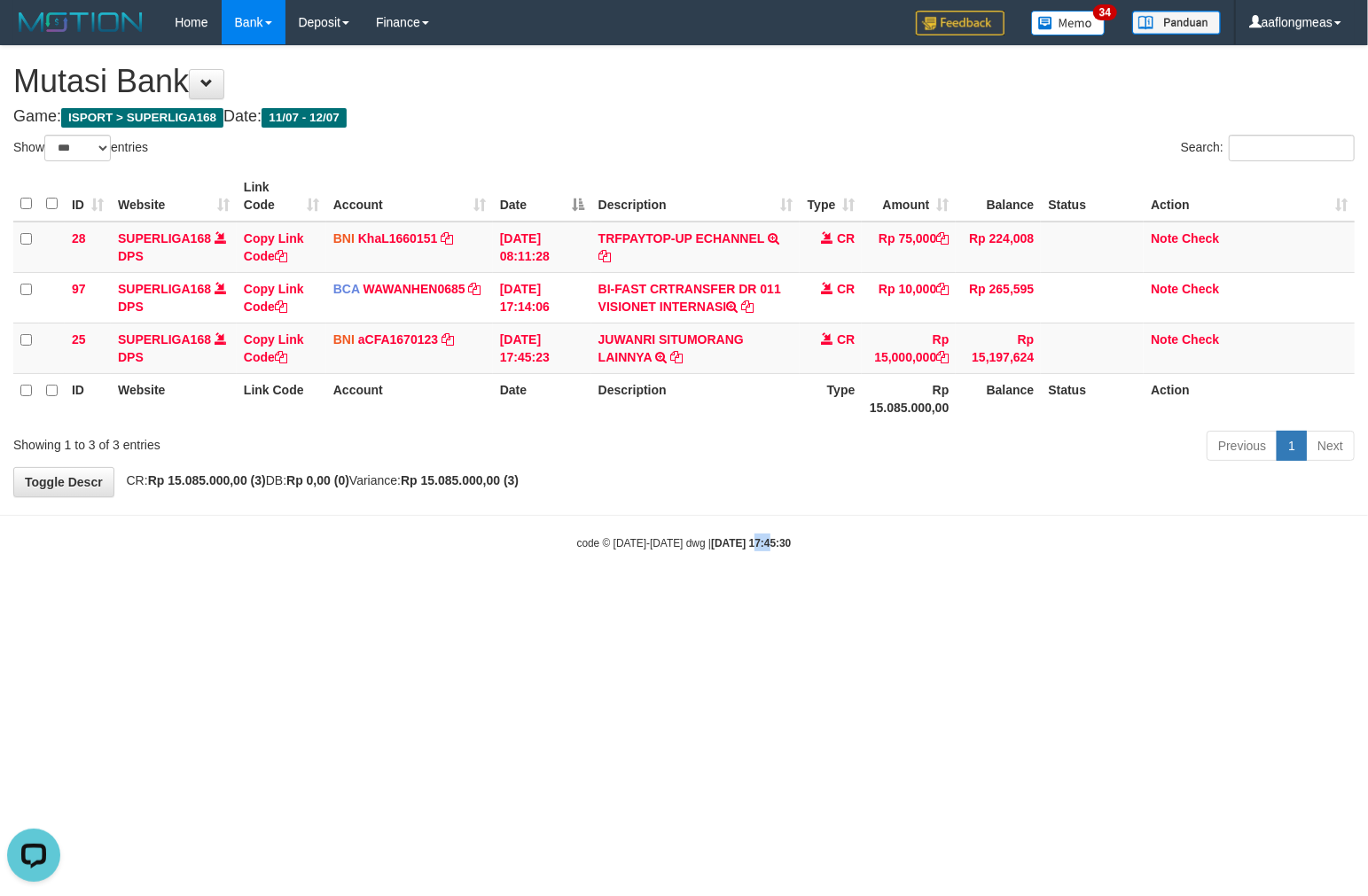 click on "Toggle navigation
Home
Bank
Account List
Load
By Website
Group
[ISPORT]													SUPERLIGA168
By Load Group (DPS)
34" at bounding box center (684, 298) 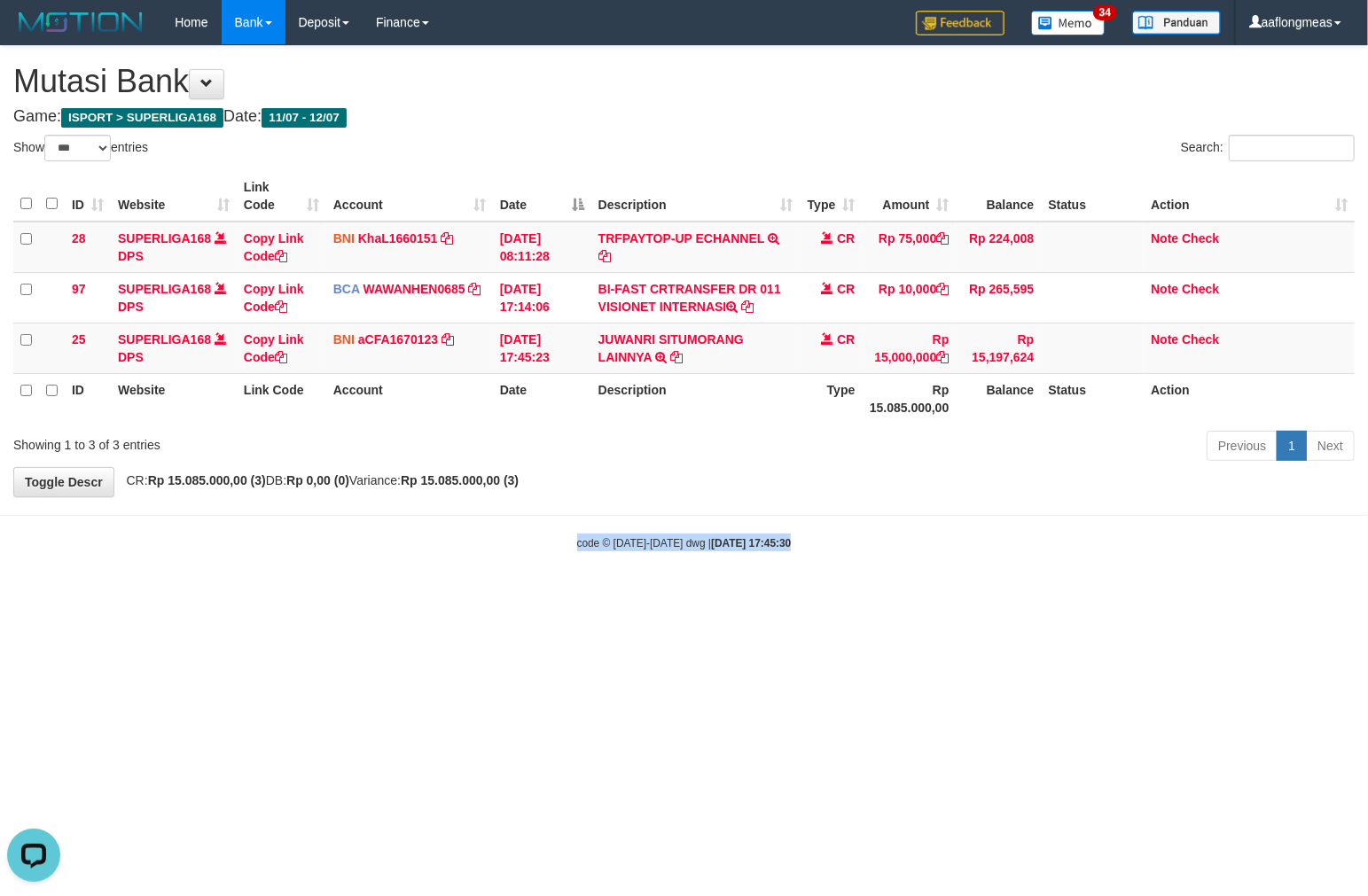 click on "Toggle navigation
Home
Bank
Account List
Load
By Website
Group
[ISPORT]													SUPERLIGA168
By Load Group (DPS)
34" at bounding box center (684, 298) 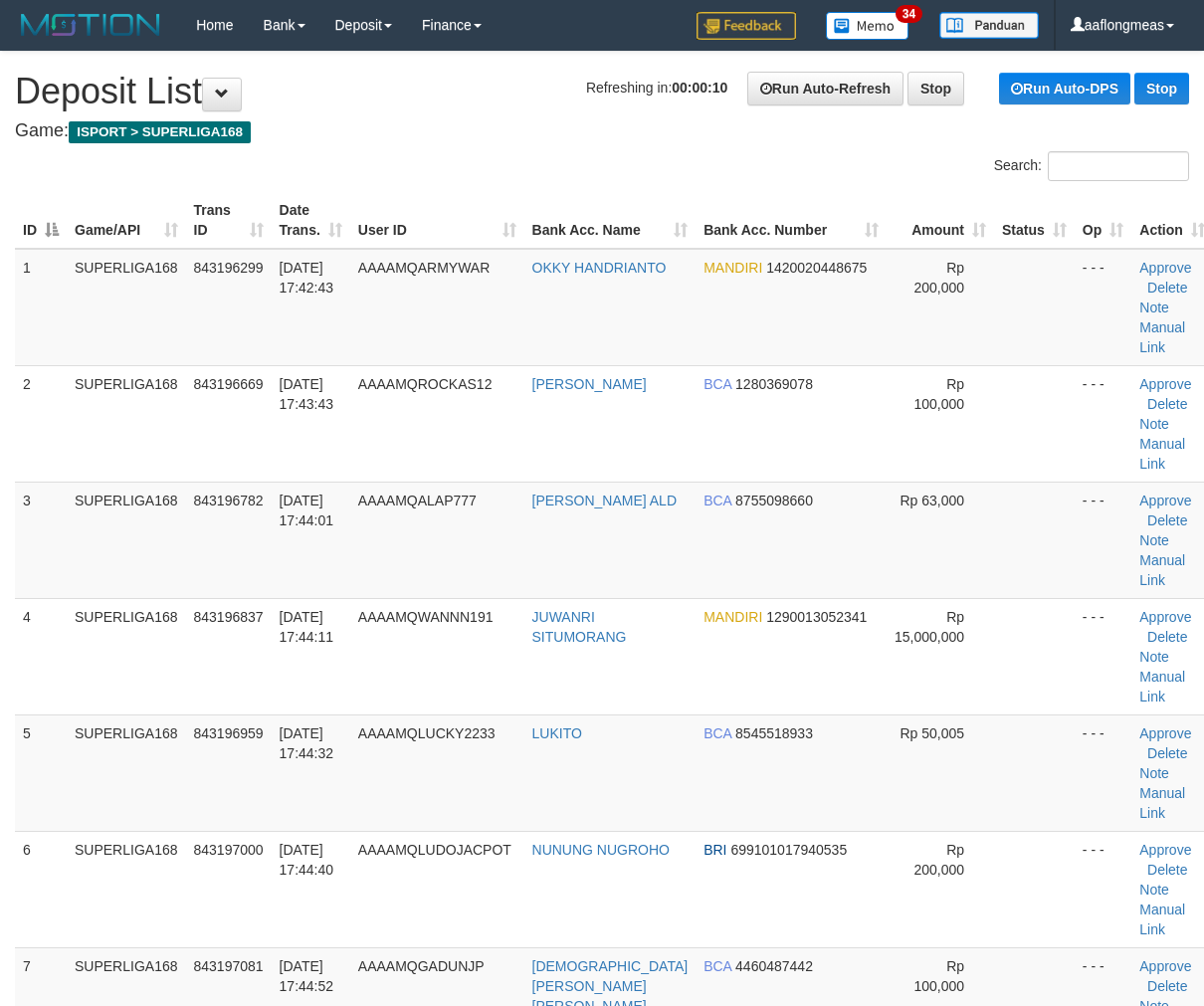 scroll, scrollTop: 0, scrollLeft: 0, axis: both 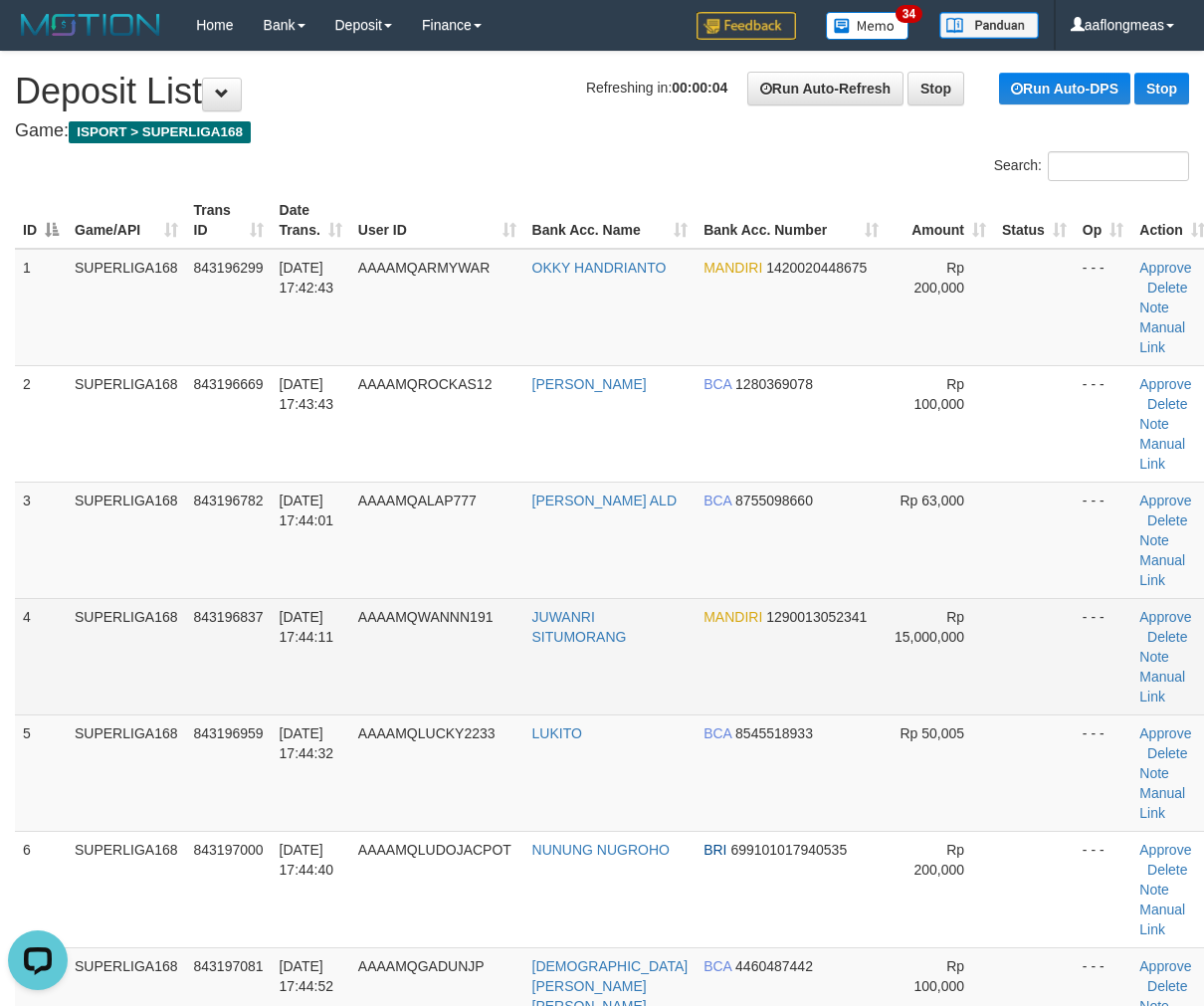click on "Rp 15,000,000" at bounding box center [940, 656] 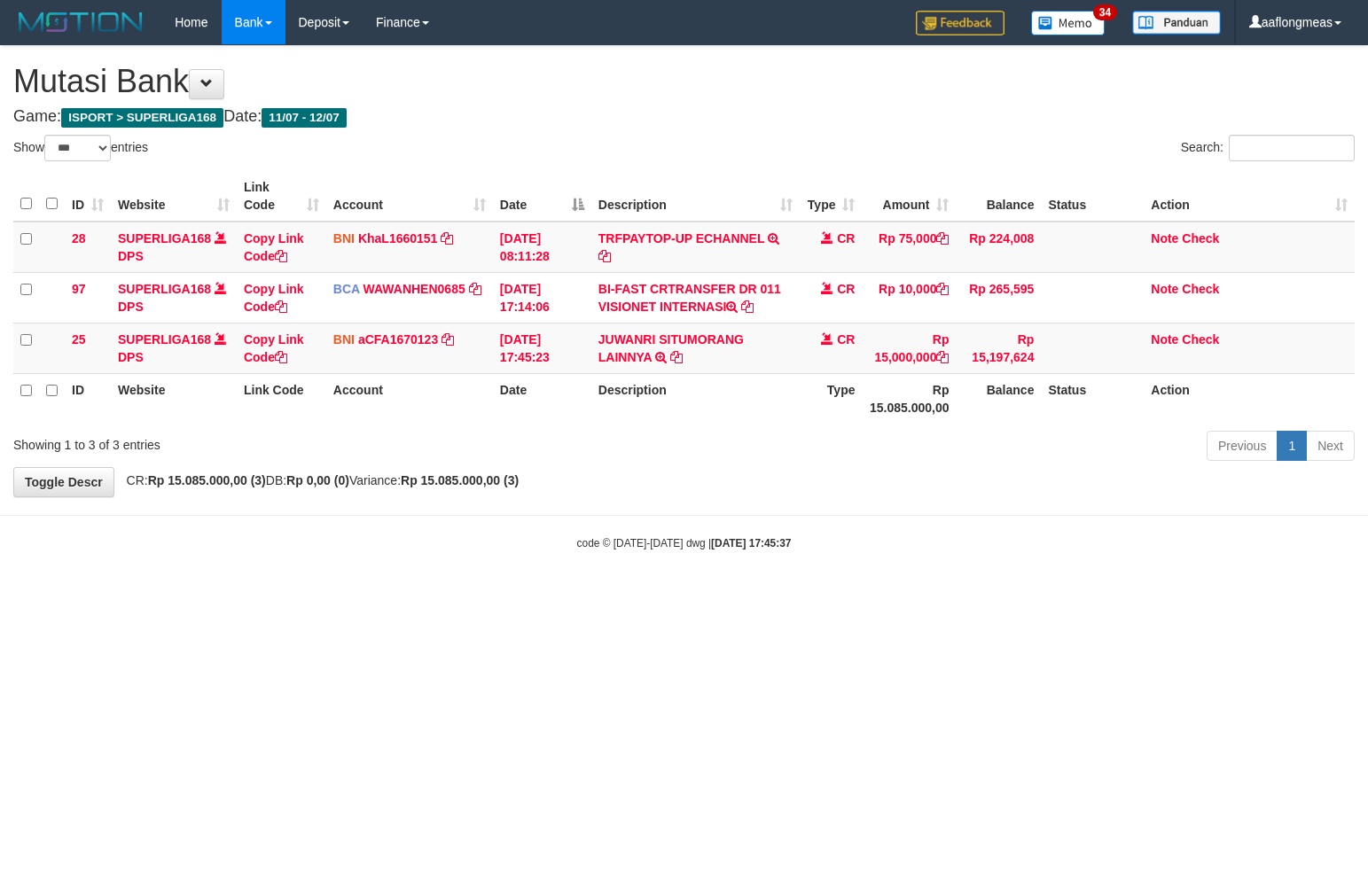 select on "***" 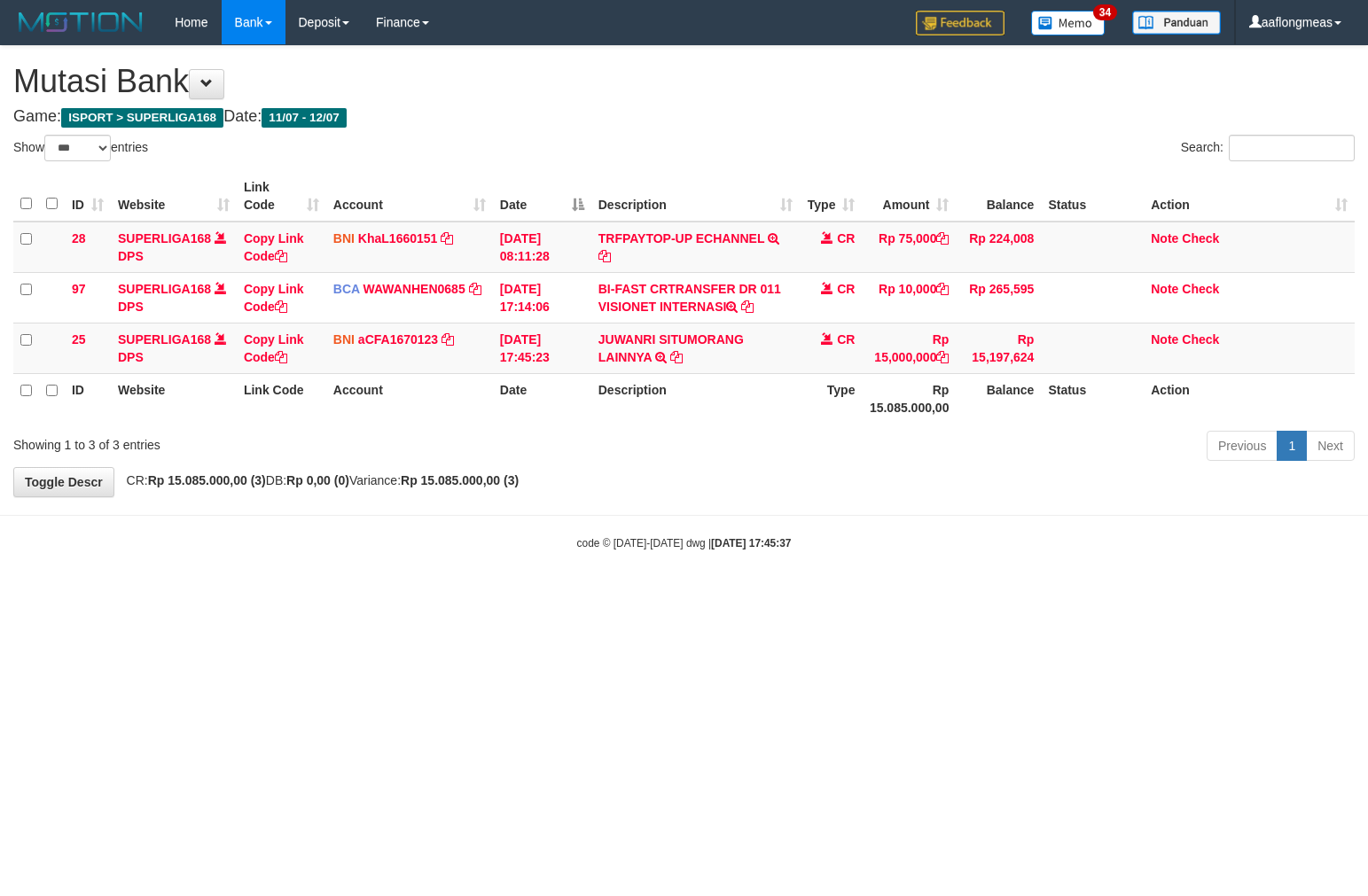 scroll, scrollTop: 0, scrollLeft: 0, axis: both 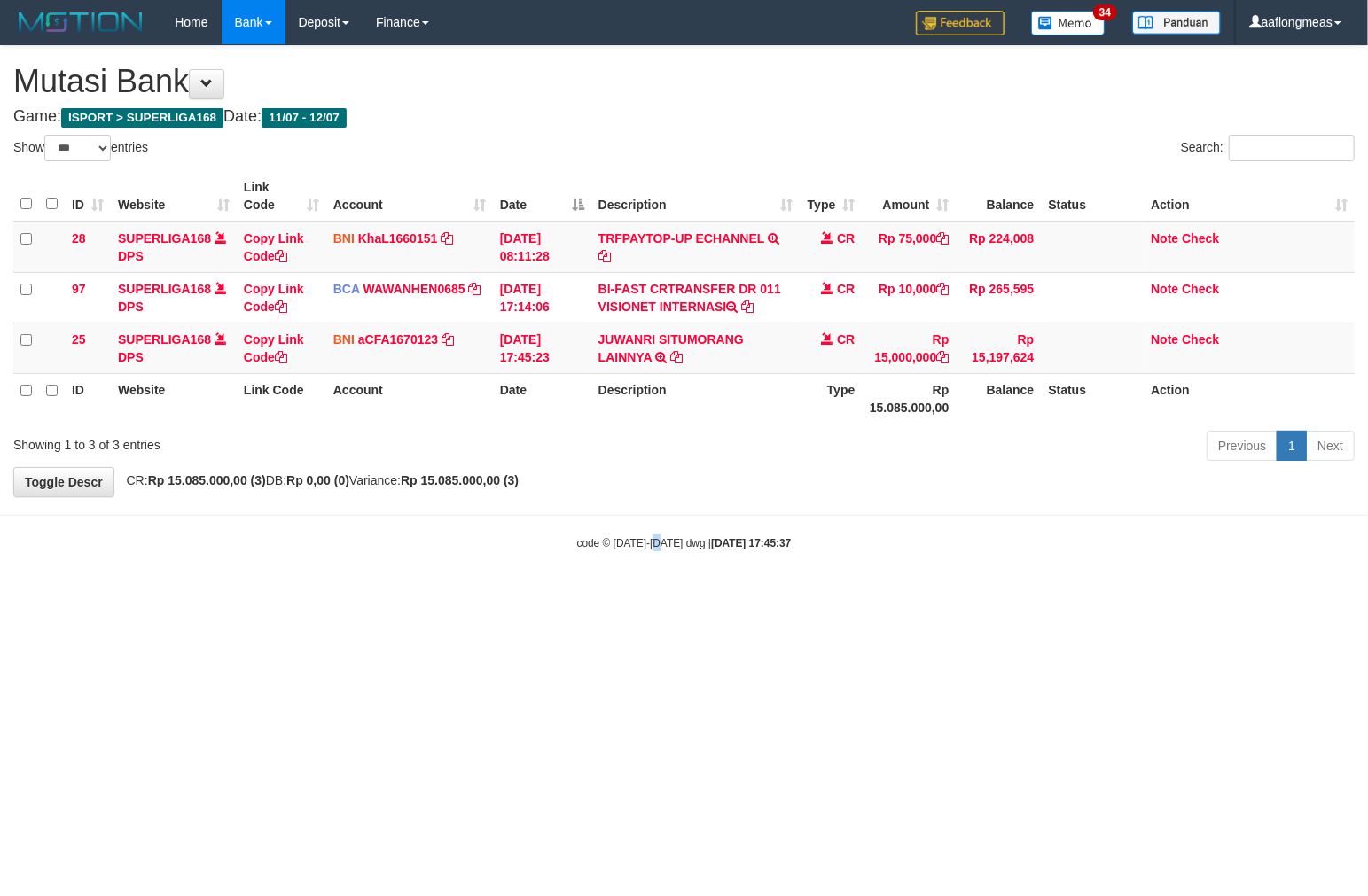click on "code © 2012-2018 dwg |  2025/07/12 17:45:37" at bounding box center [684, 542] 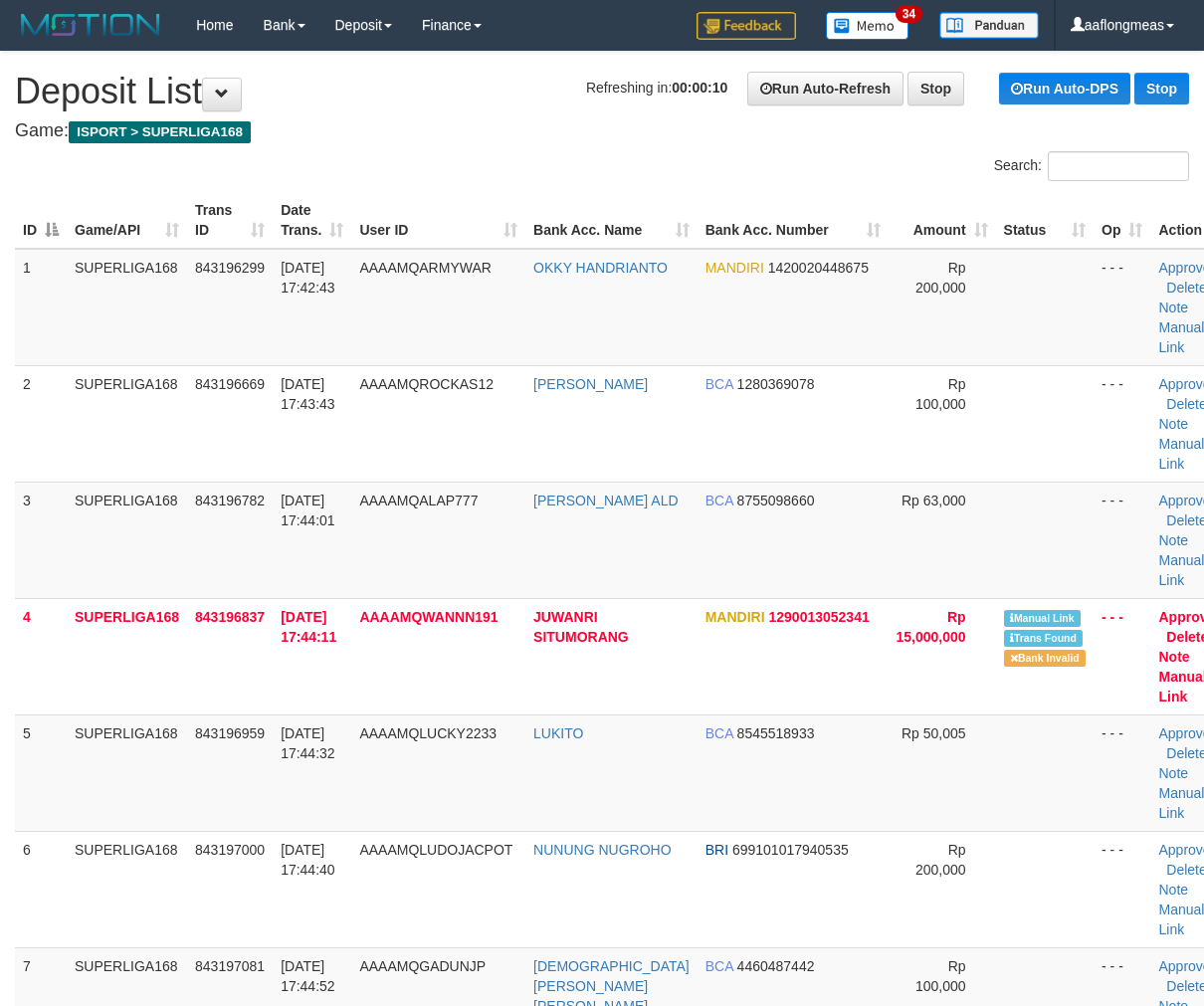 scroll, scrollTop: 0, scrollLeft: 0, axis: both 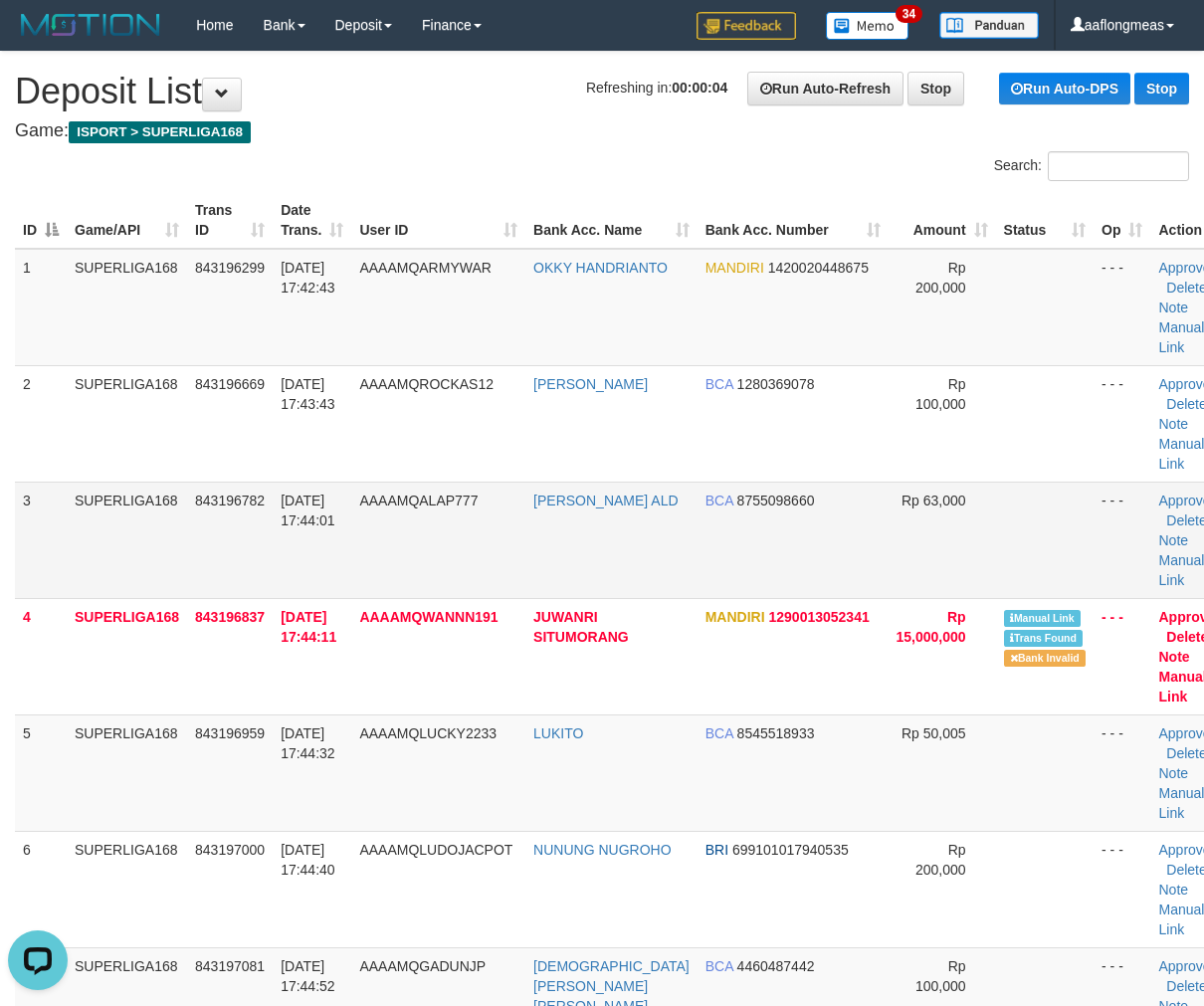 drag, startPoint x: 953, startPoint y: 494, endPoint x: 1052, endPoint y: 509, distance: 100.12992 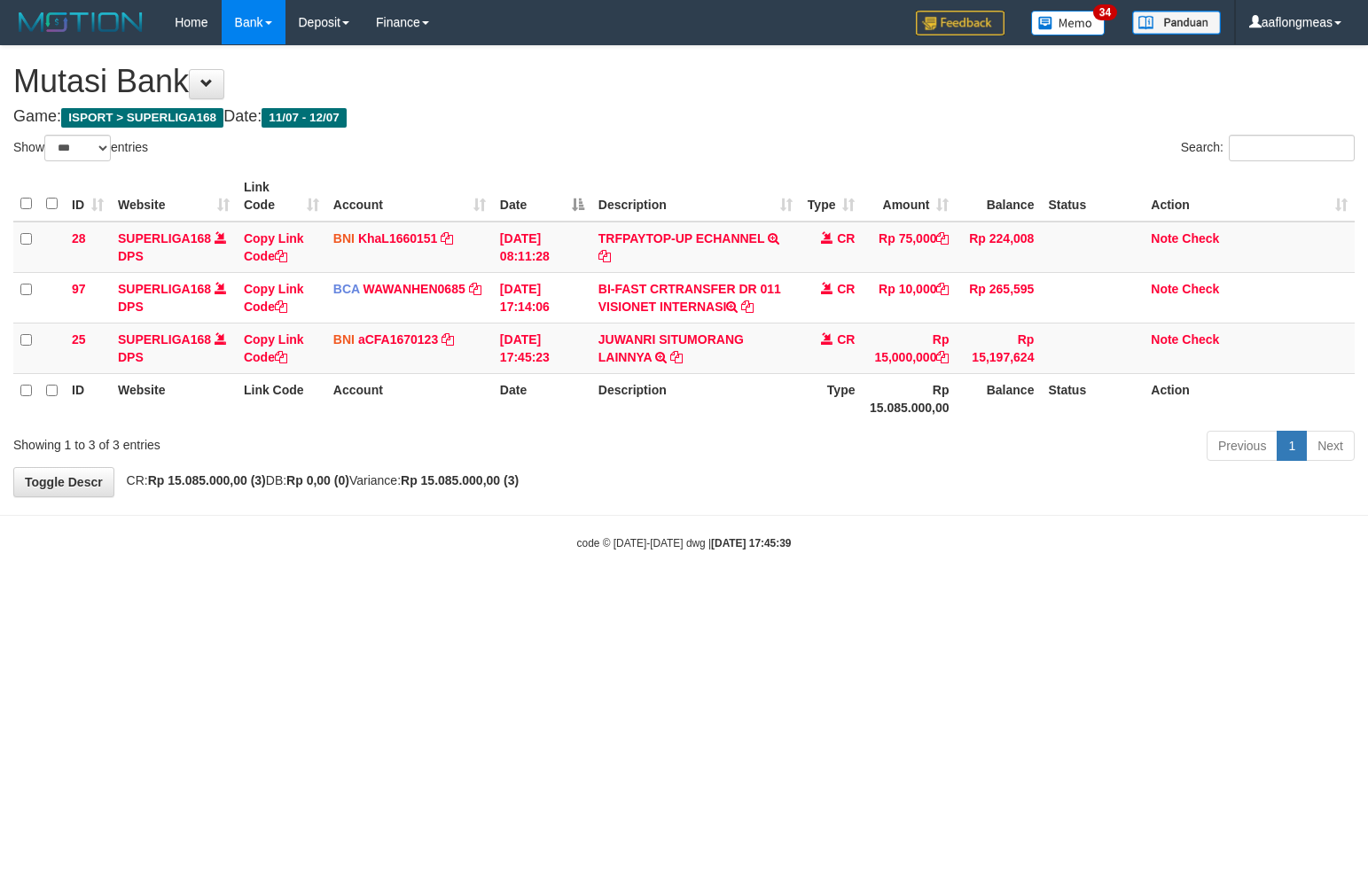 select on "***" 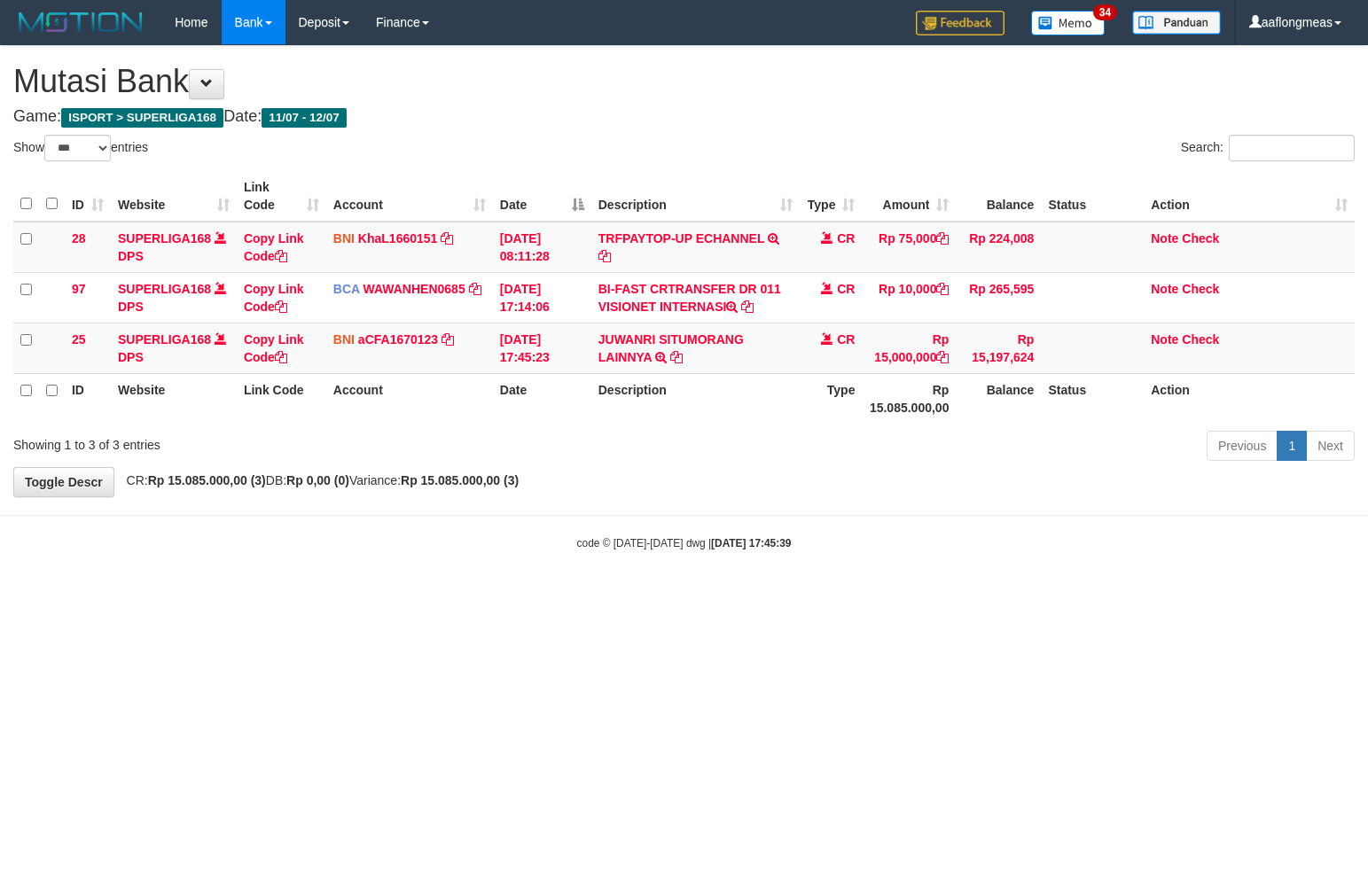 scroll, scrollTop: 0, scrollLeft: 0, axis: both 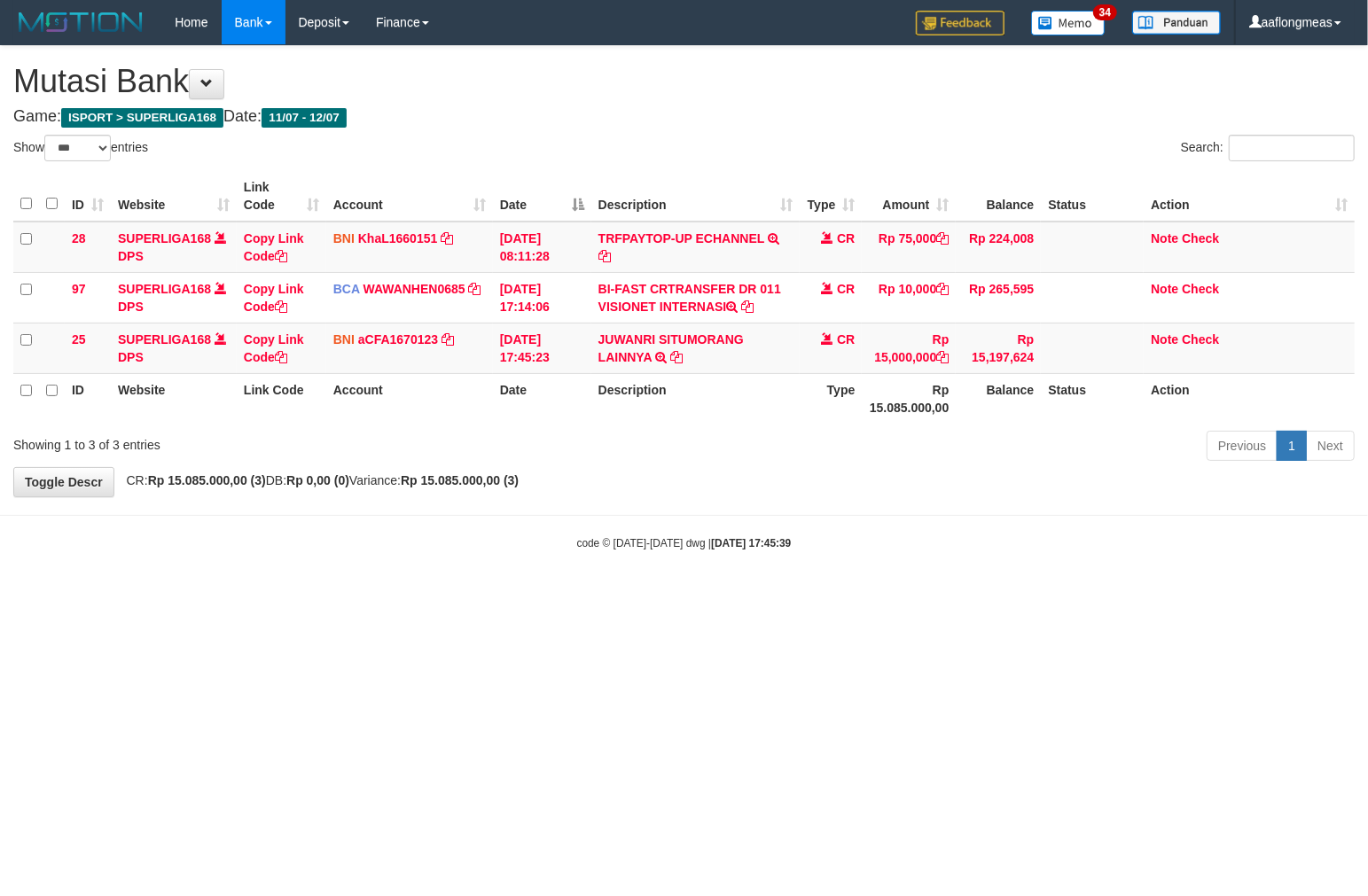 click on "Toggle navigation
Home
Bank
Account List
Load
By Website
Group
[ISPORT]													SUPERLIGA168
By Load Group (DPS)" at bounding box center [684, 298] 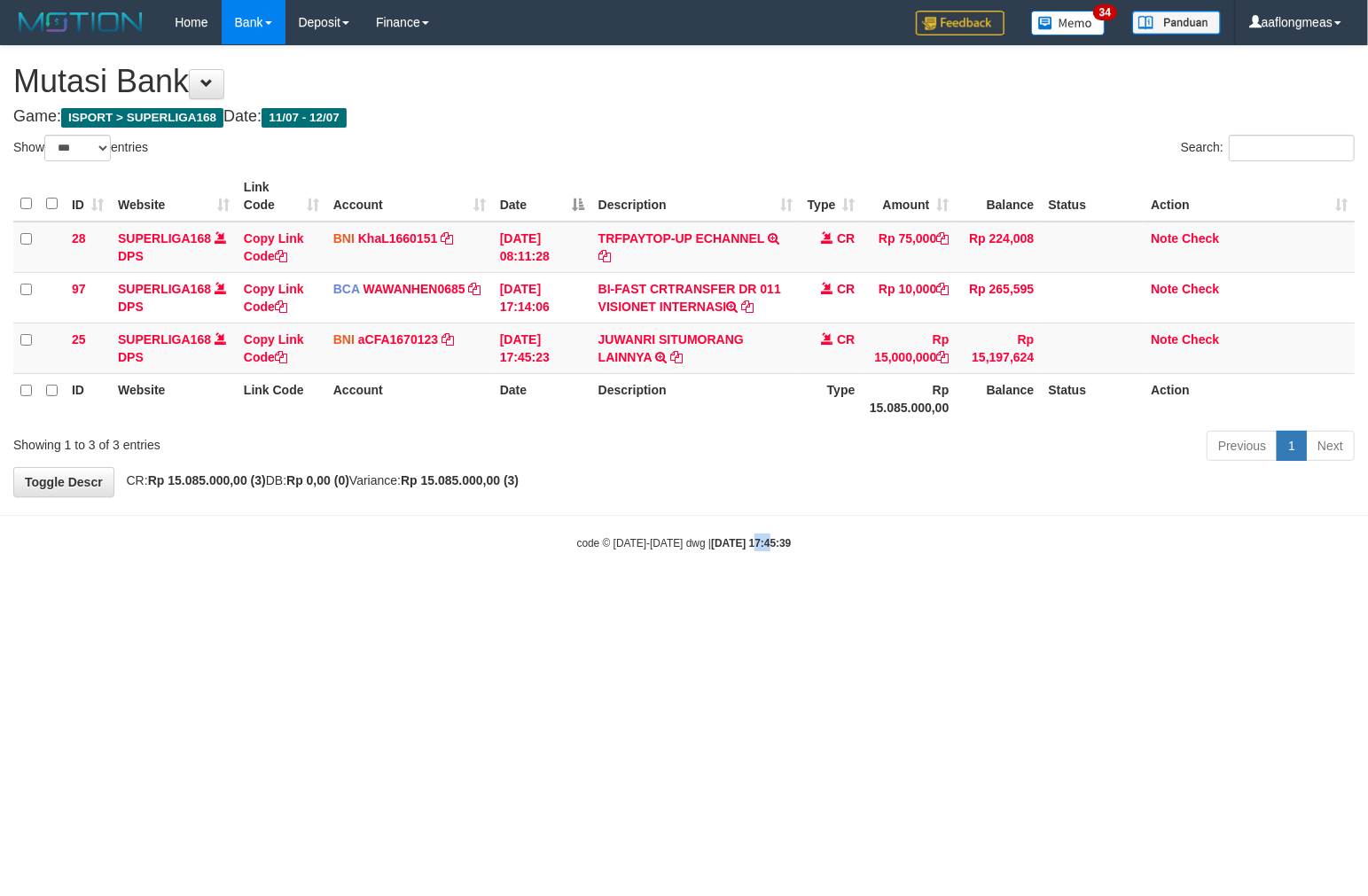click on "Toggle navigation
Home
Bank
Account List
Load
By Website
Group
[ISPORT]													SUPERLIGA168
By Load Group (DPS)" at bounding box center [684, 298] 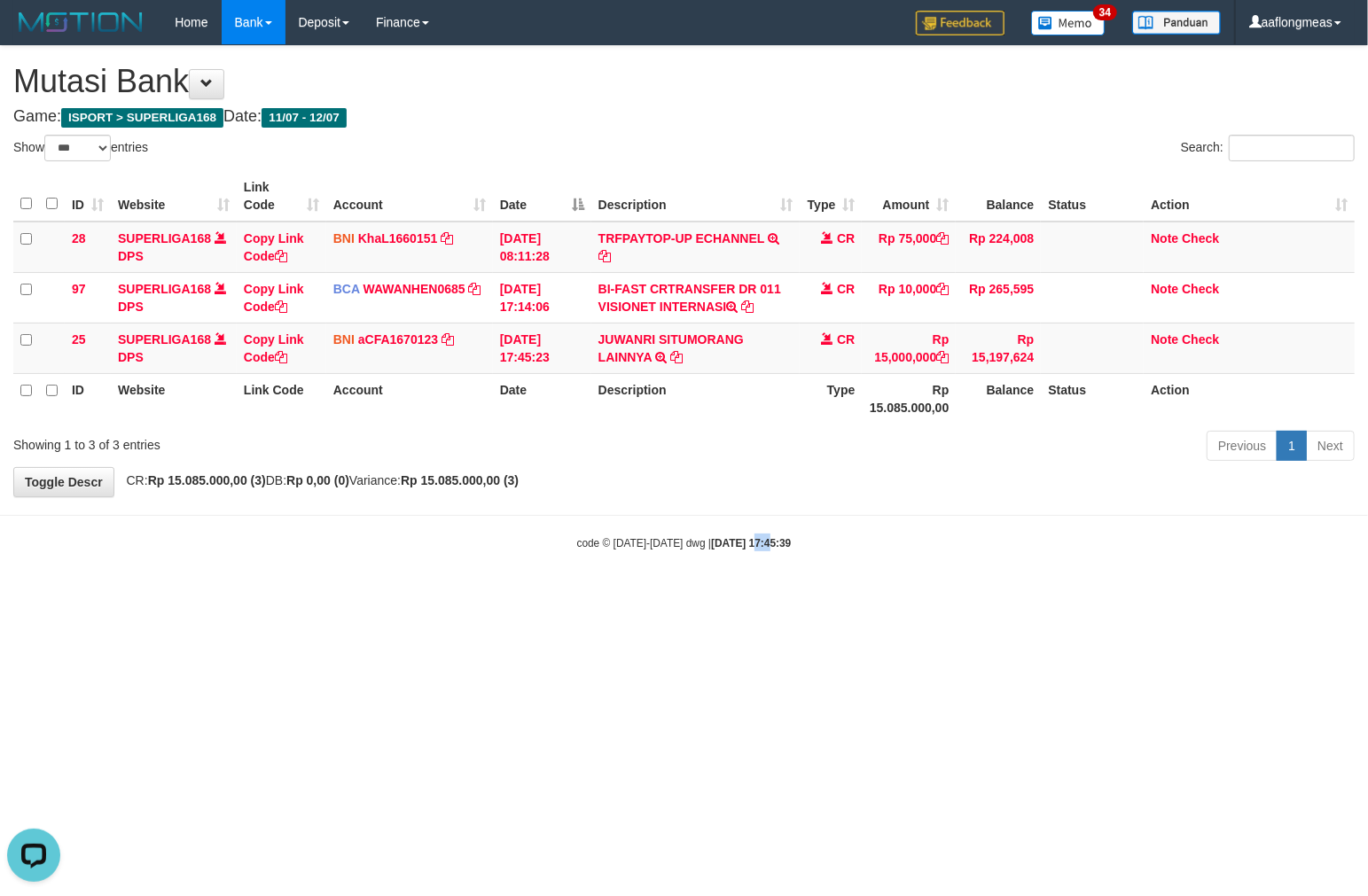 scroll, scrollTop: 0, scrollLeft: 0, axis: both 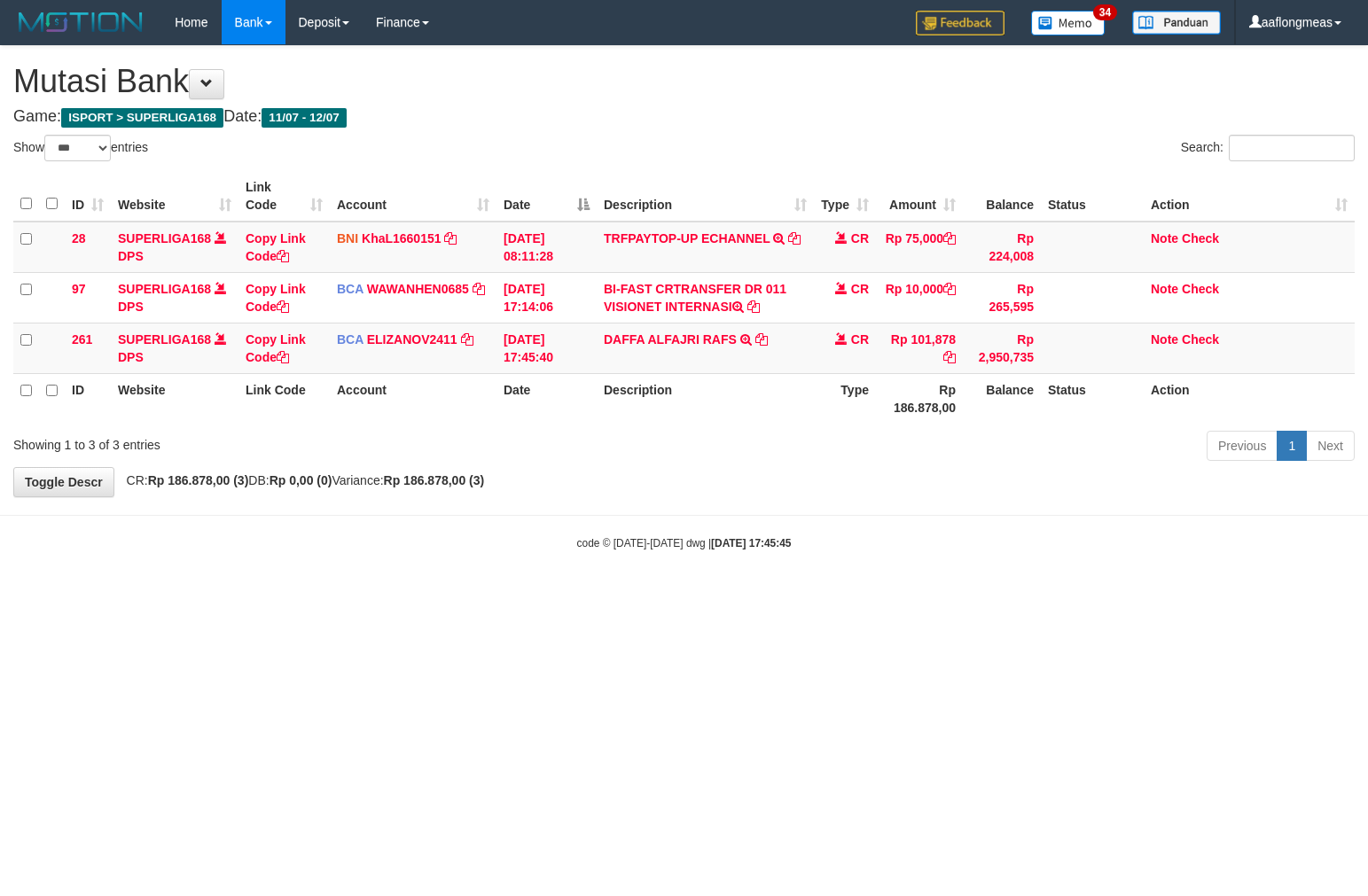 select on "***" 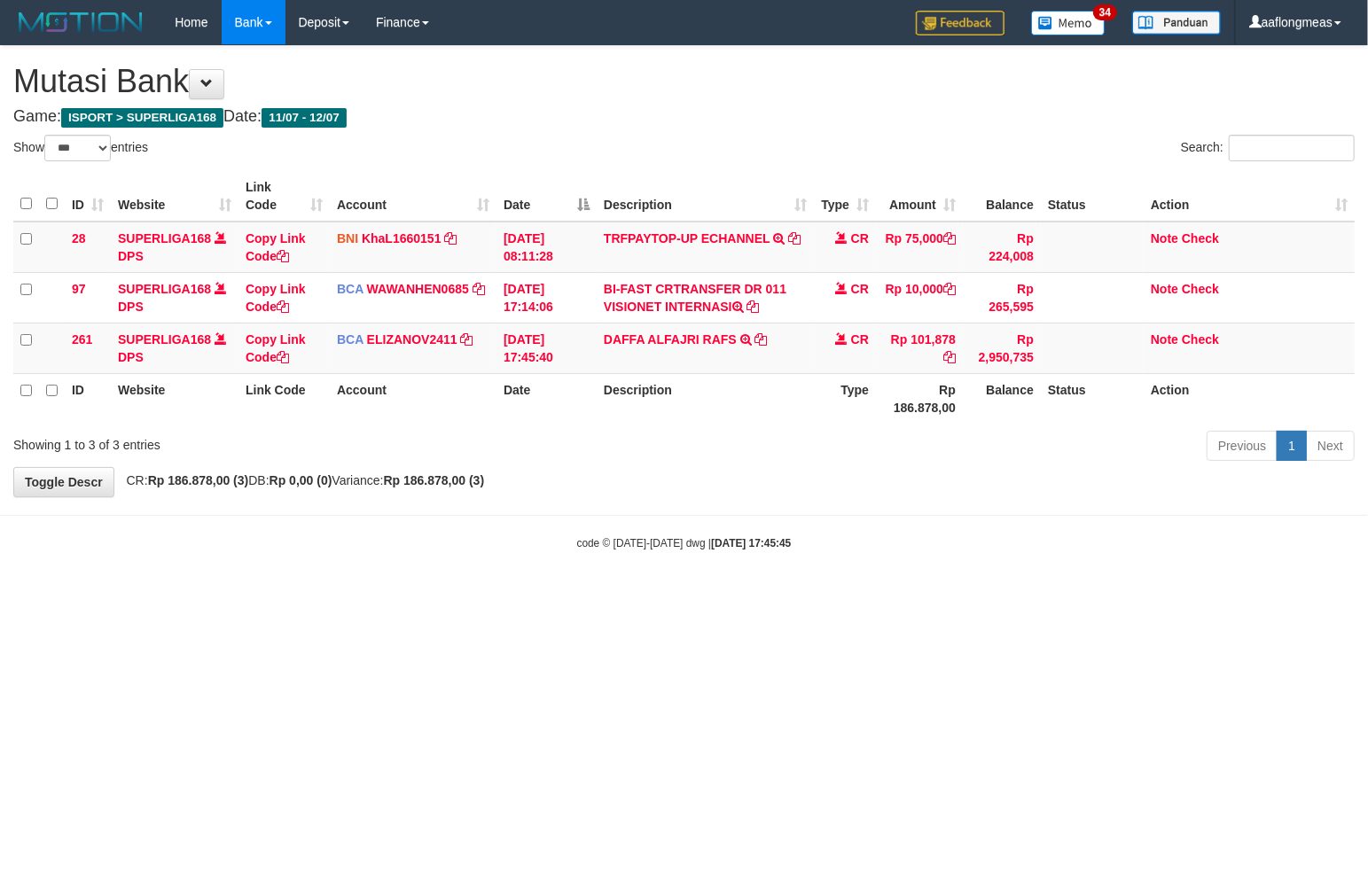 click on "Toggle navigation
Home
Bank
Account List
Load
By Website
Group
[ISPORT]													SUPERLIGA168
By Load Group (DPS)
34" at bounding box center [684, 298] 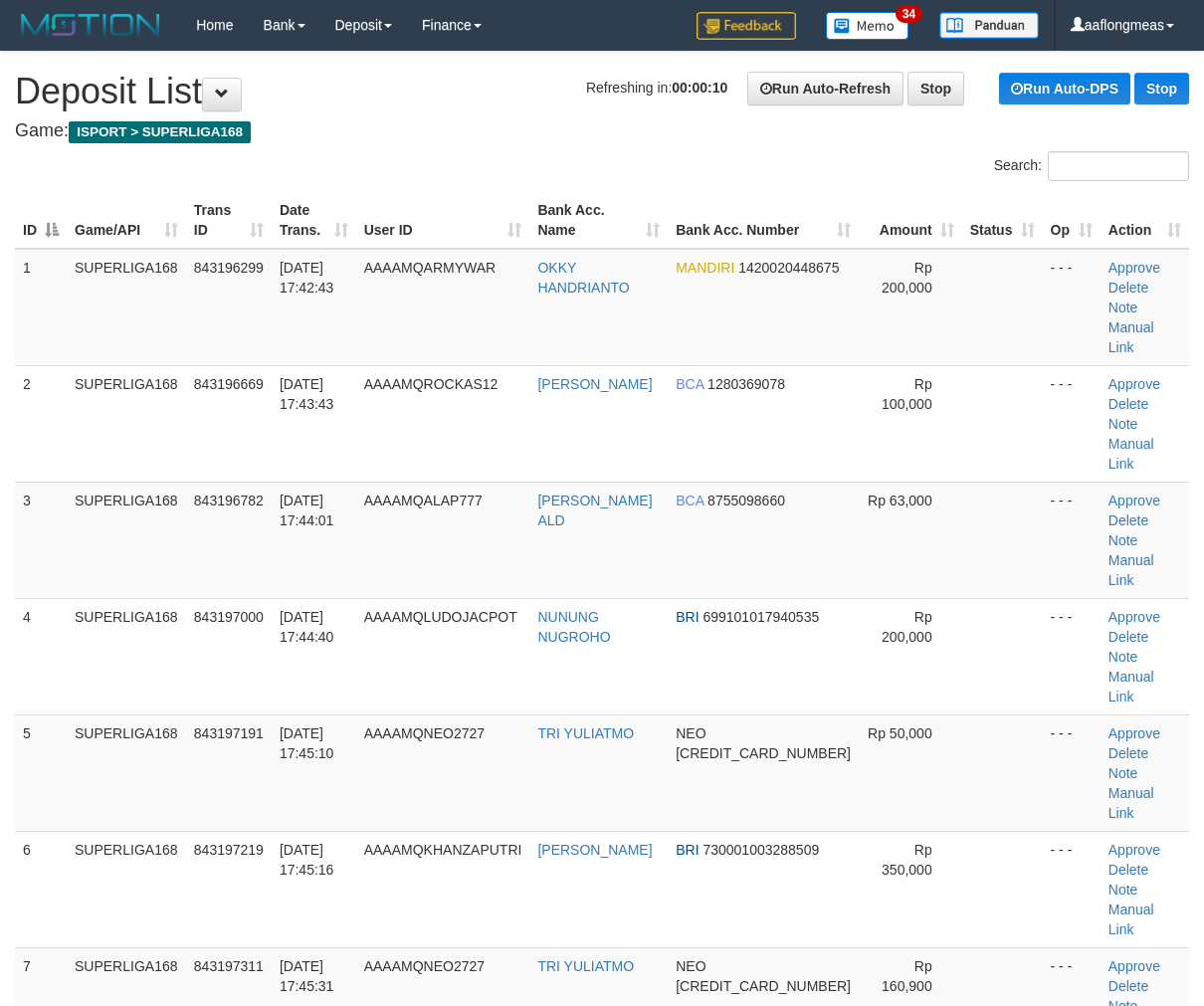 click at bounding box center [1002, 539] 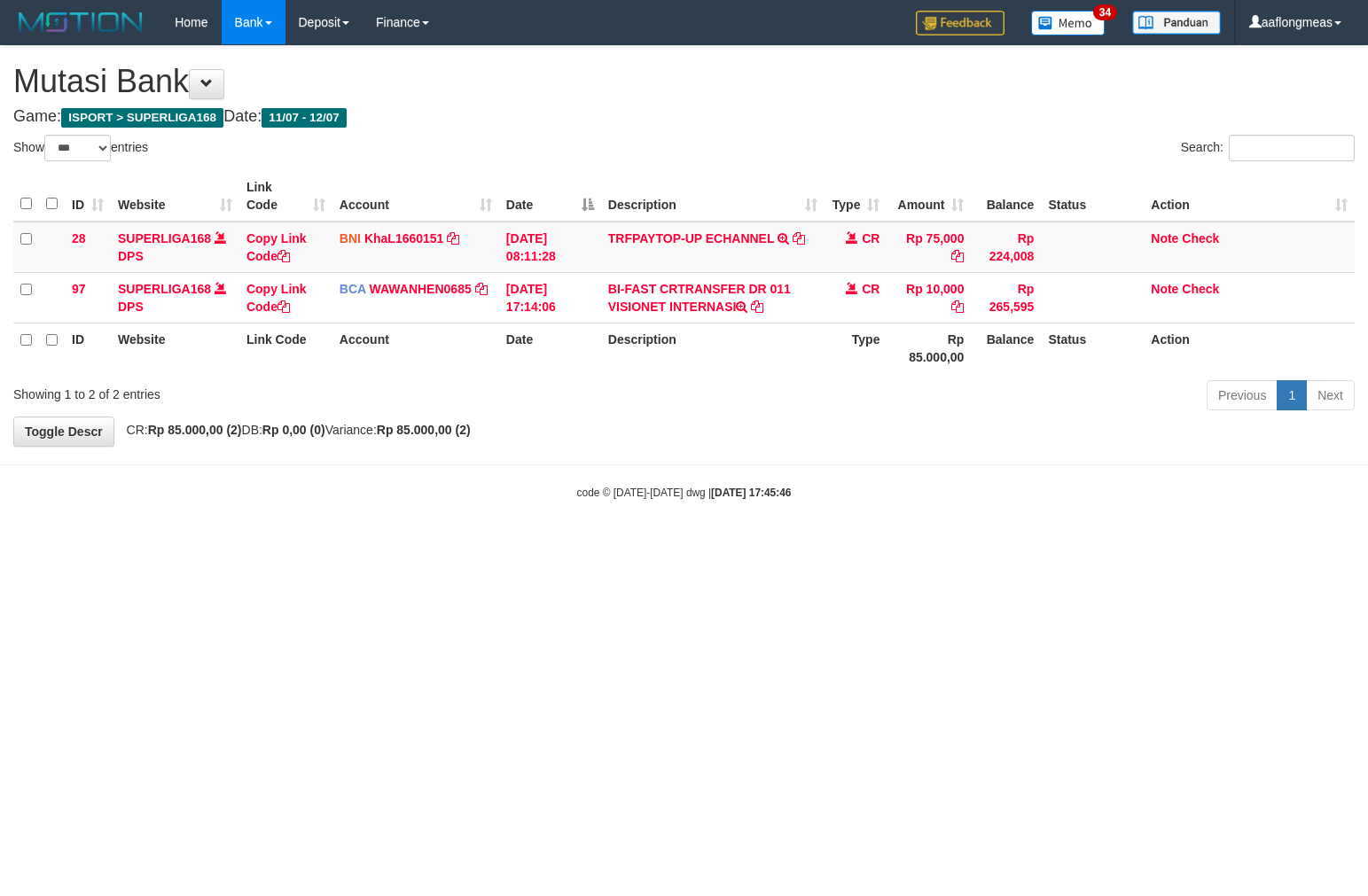 select on "***" 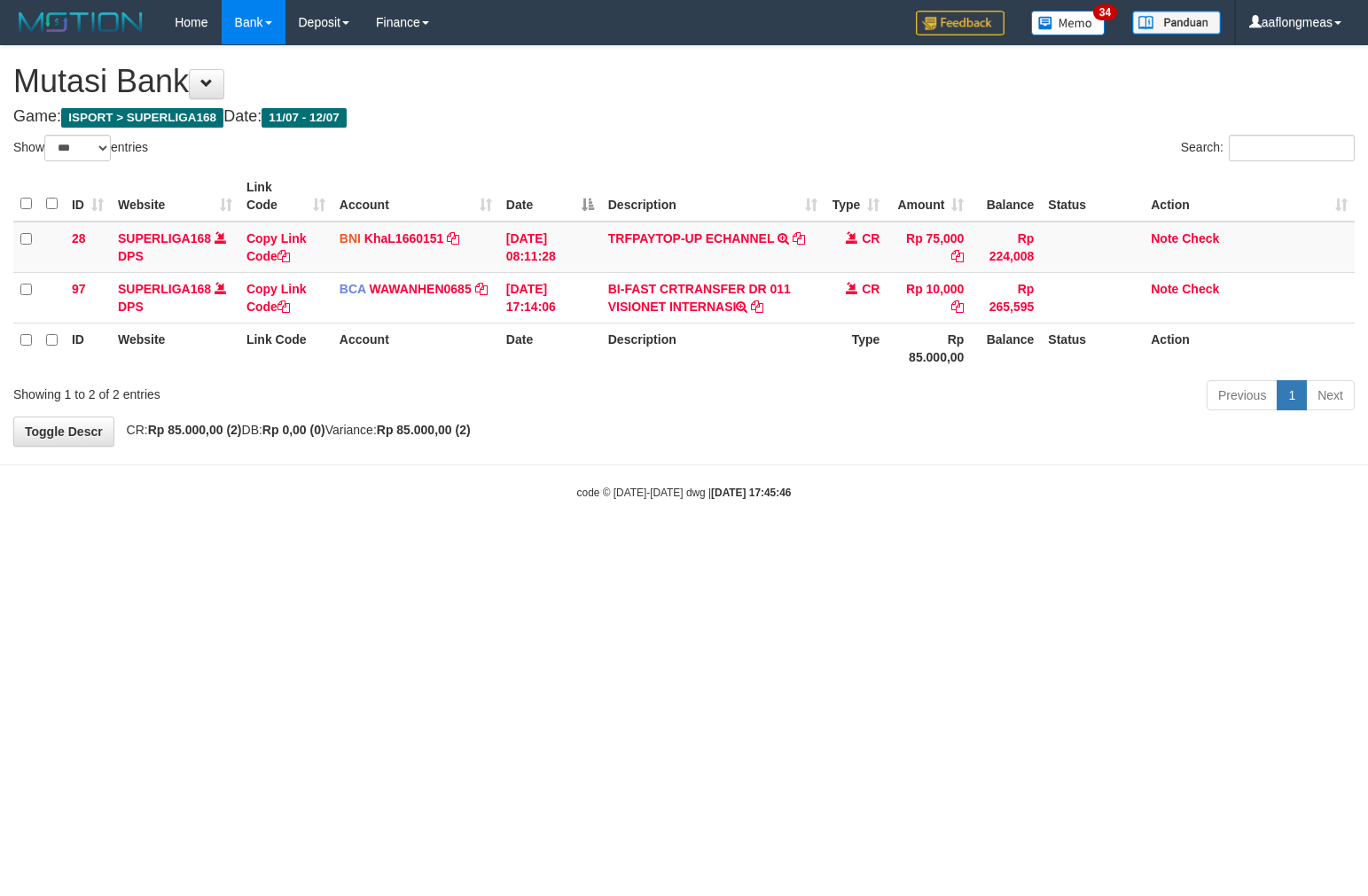 scroll, scrollTop: 0, scrollLeft: 0, axis: both 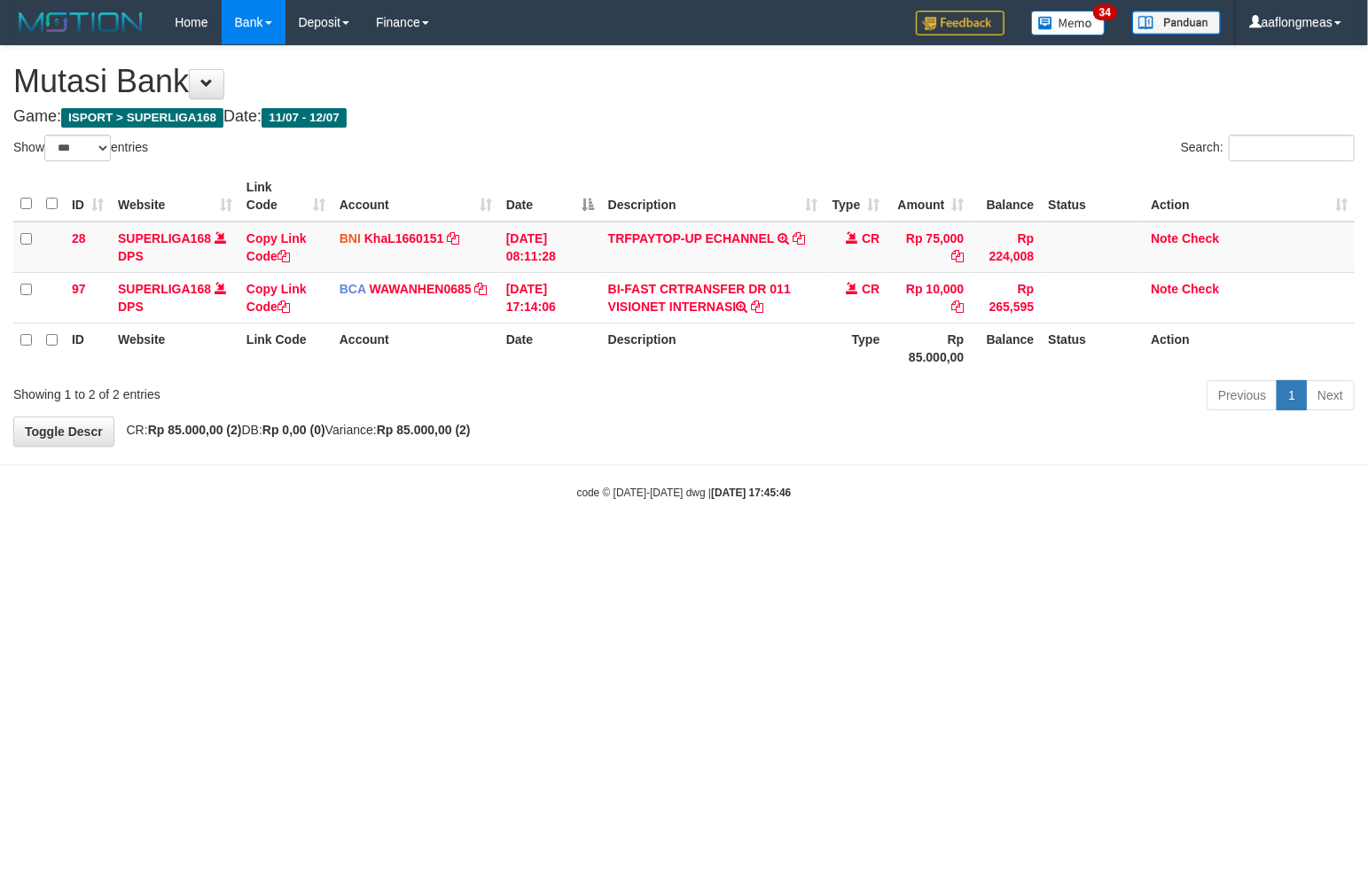 click on "Toggle navigation
Home
Bank
Account List
Load
By Website
Group
[ISPORT]													SUPERLIGA168
By Load Group (DPS)
34" at bounding box center [684, 272] 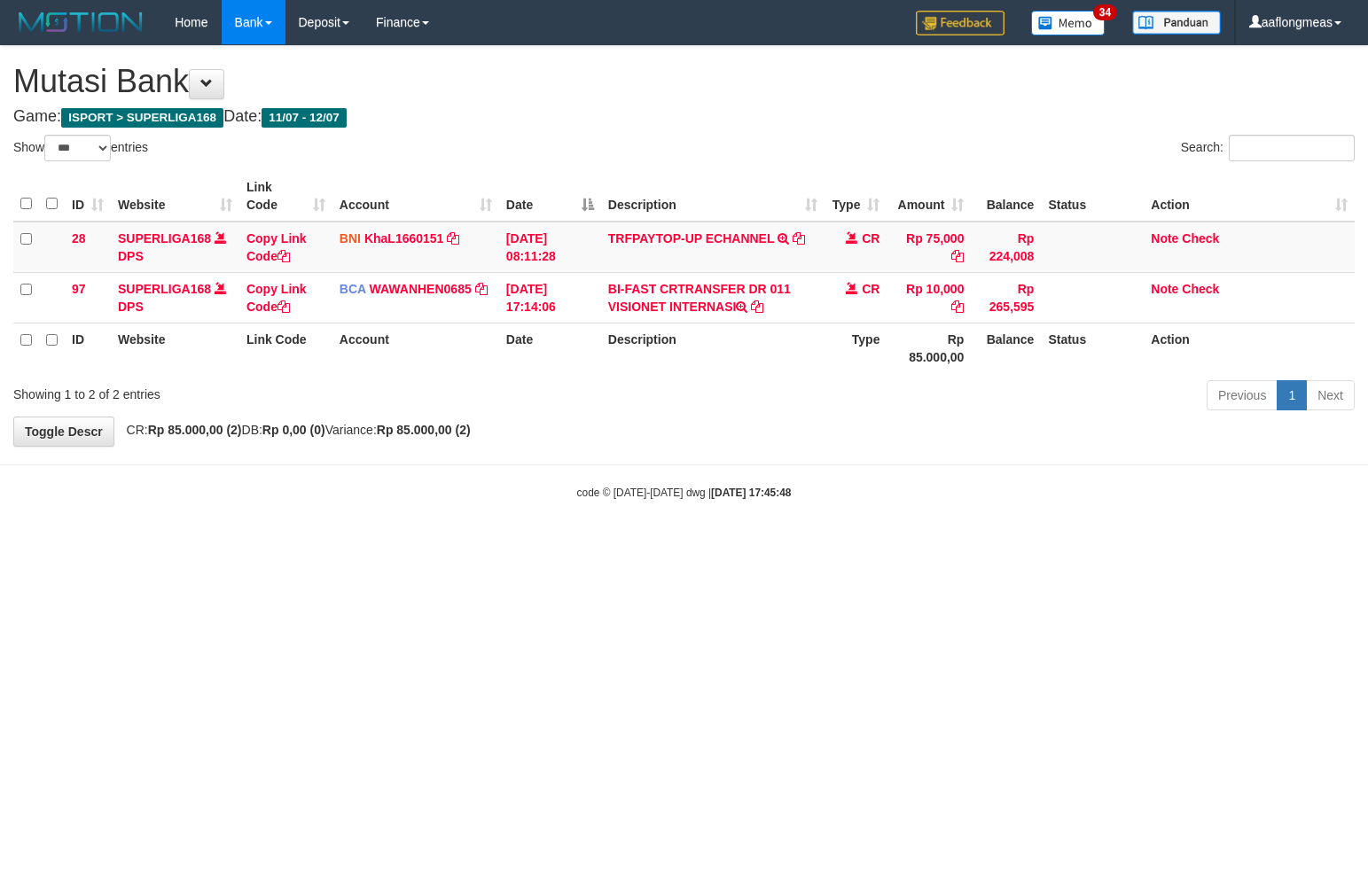 select on "***" 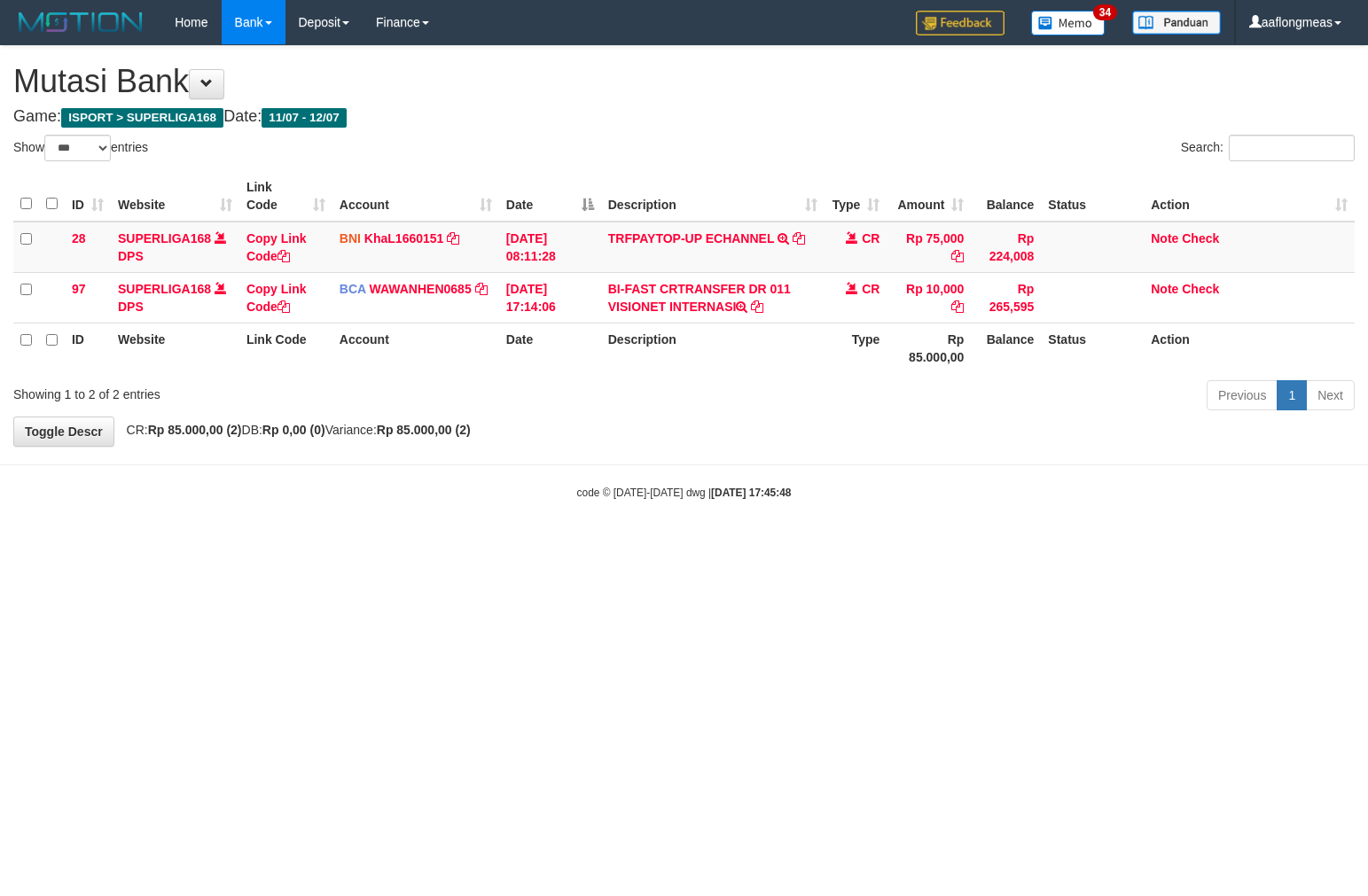 scroll, scrollTop: 0, scrollLeft: 0, axis: both 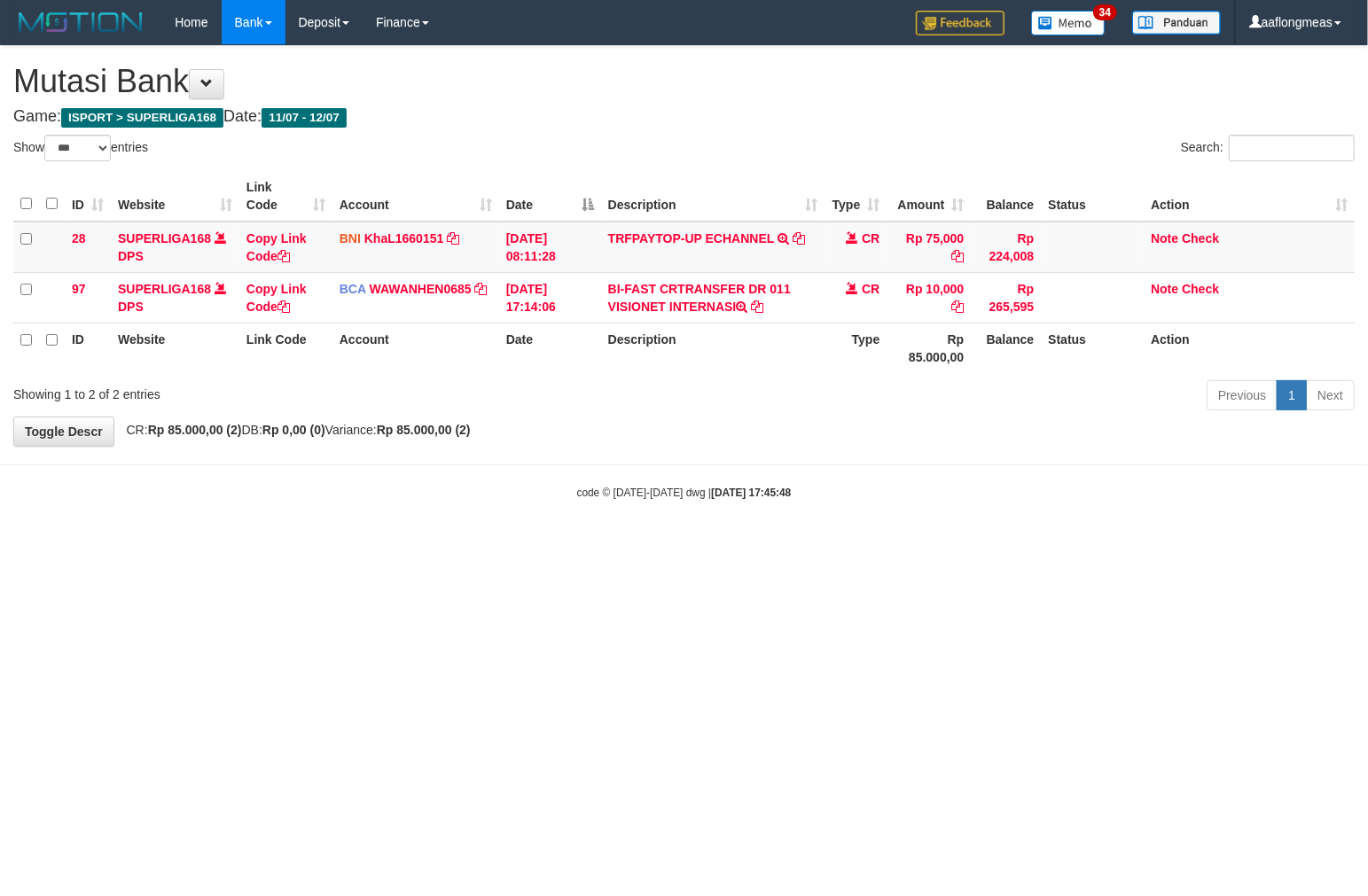 click on "Toggle navigation
Home
Bank
Account List
Load
By Website
Group
[ISPORT]													SUPERLIGA168
By Load Group (DPS)
34" at bounding box center [684, 272] 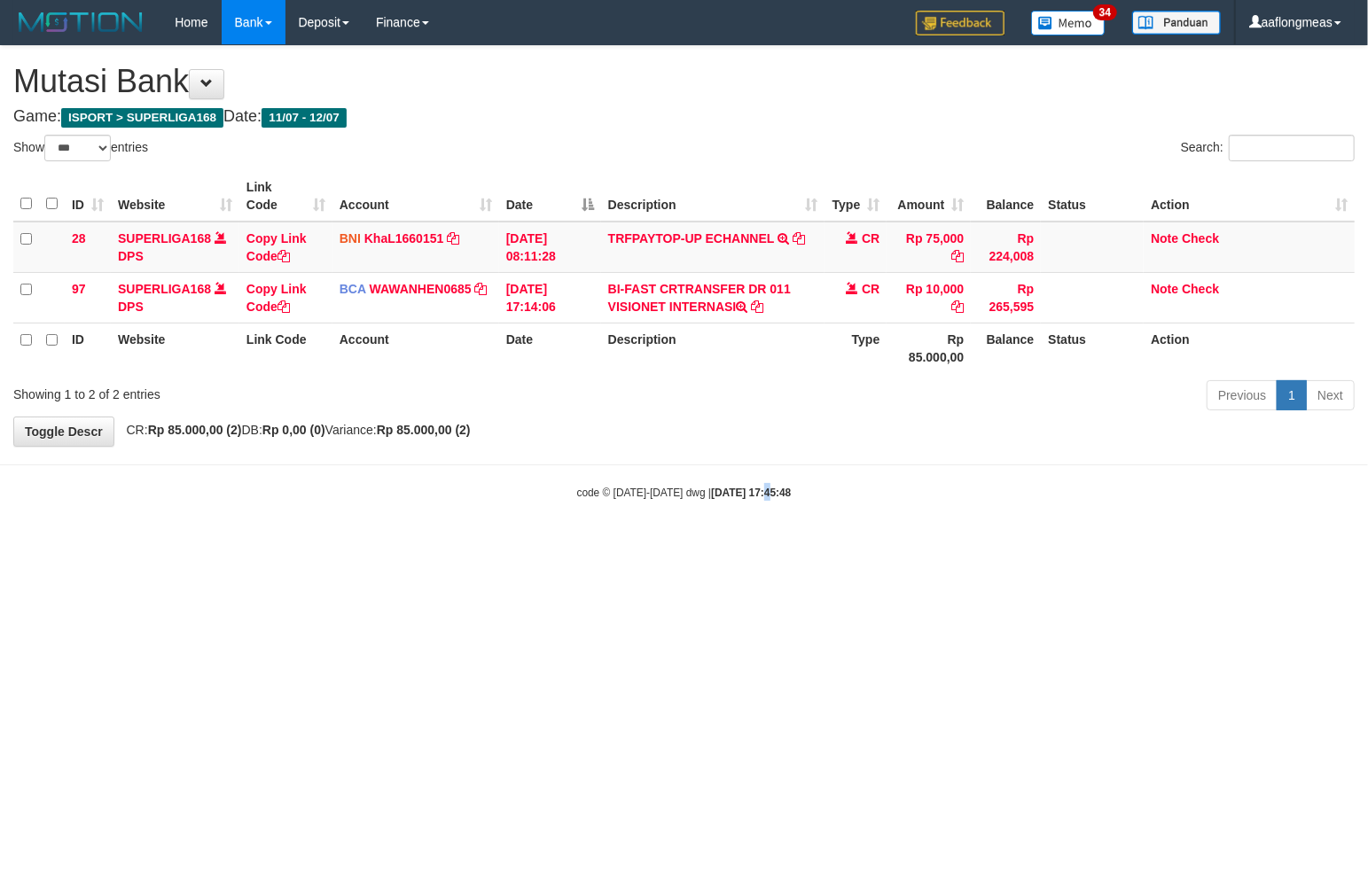click on "Toggle navigation
Home
Bank
Account List
Load
By Website
Group
[ISPORT]													SUPERLIGA168
By Load Group (DPS)
34" at bounding box center [684, 272] 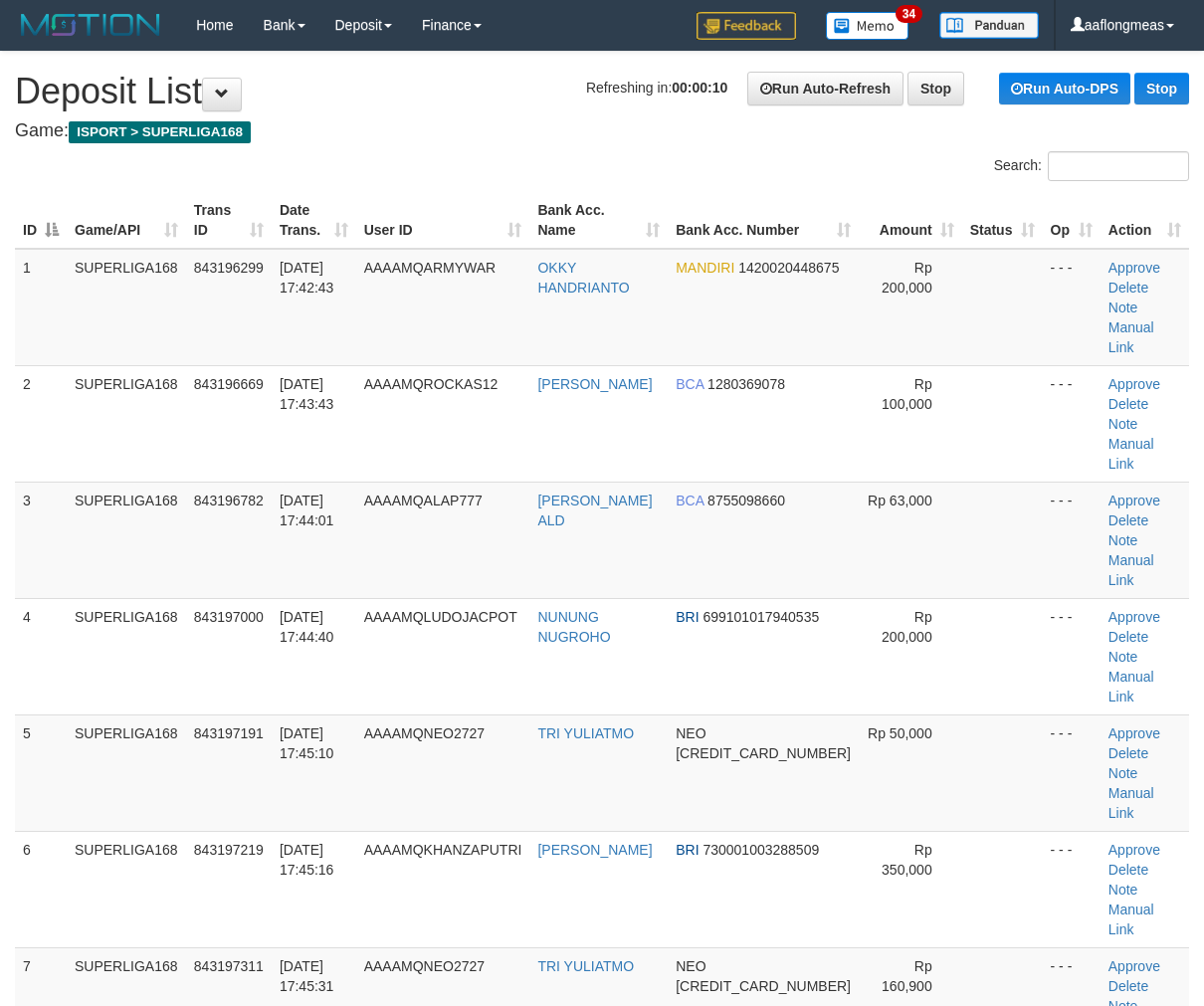 scroll, scrollTop: 0, scrollLeft: 0, axis: both 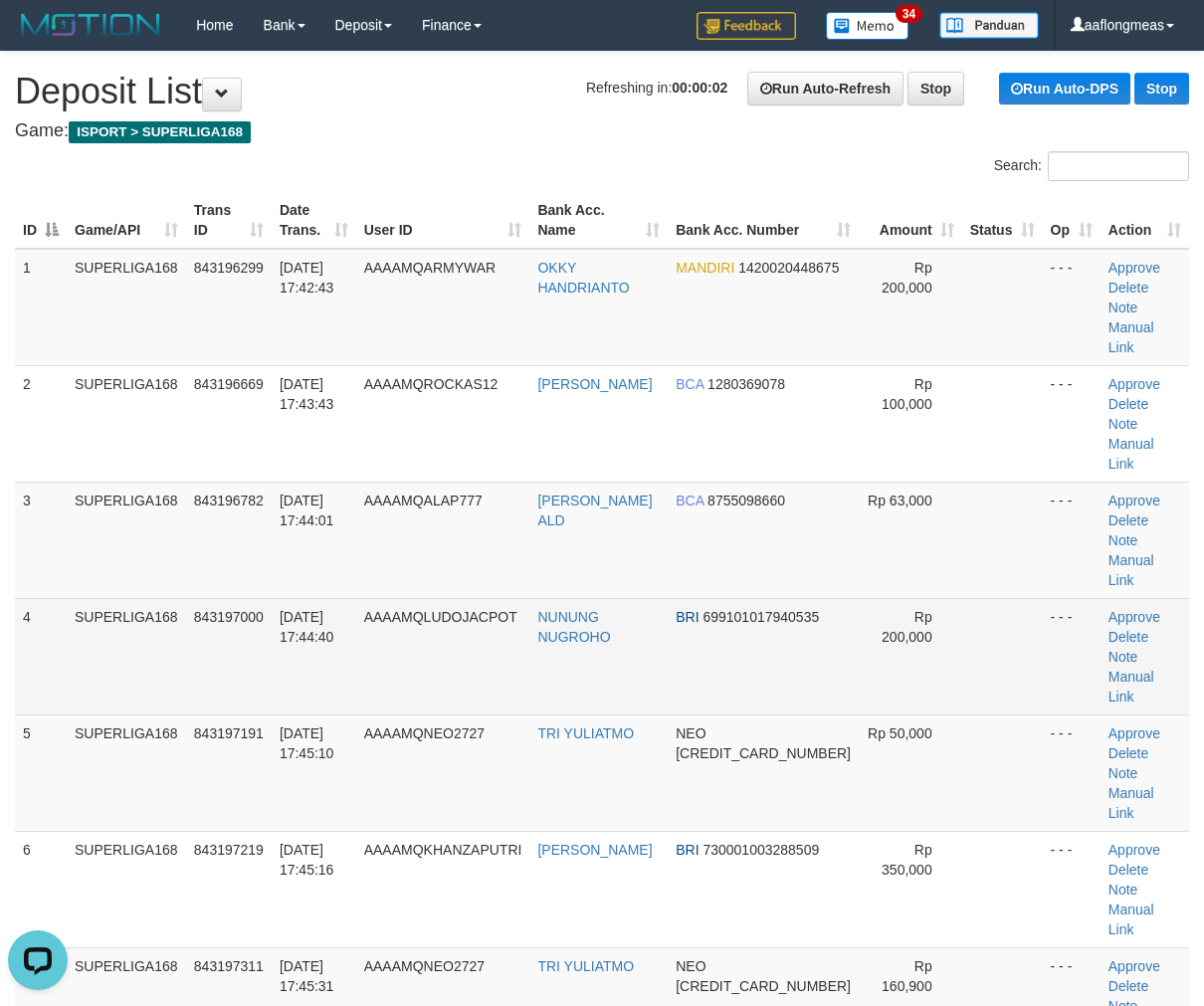 click at bounding box center [1002, 656] 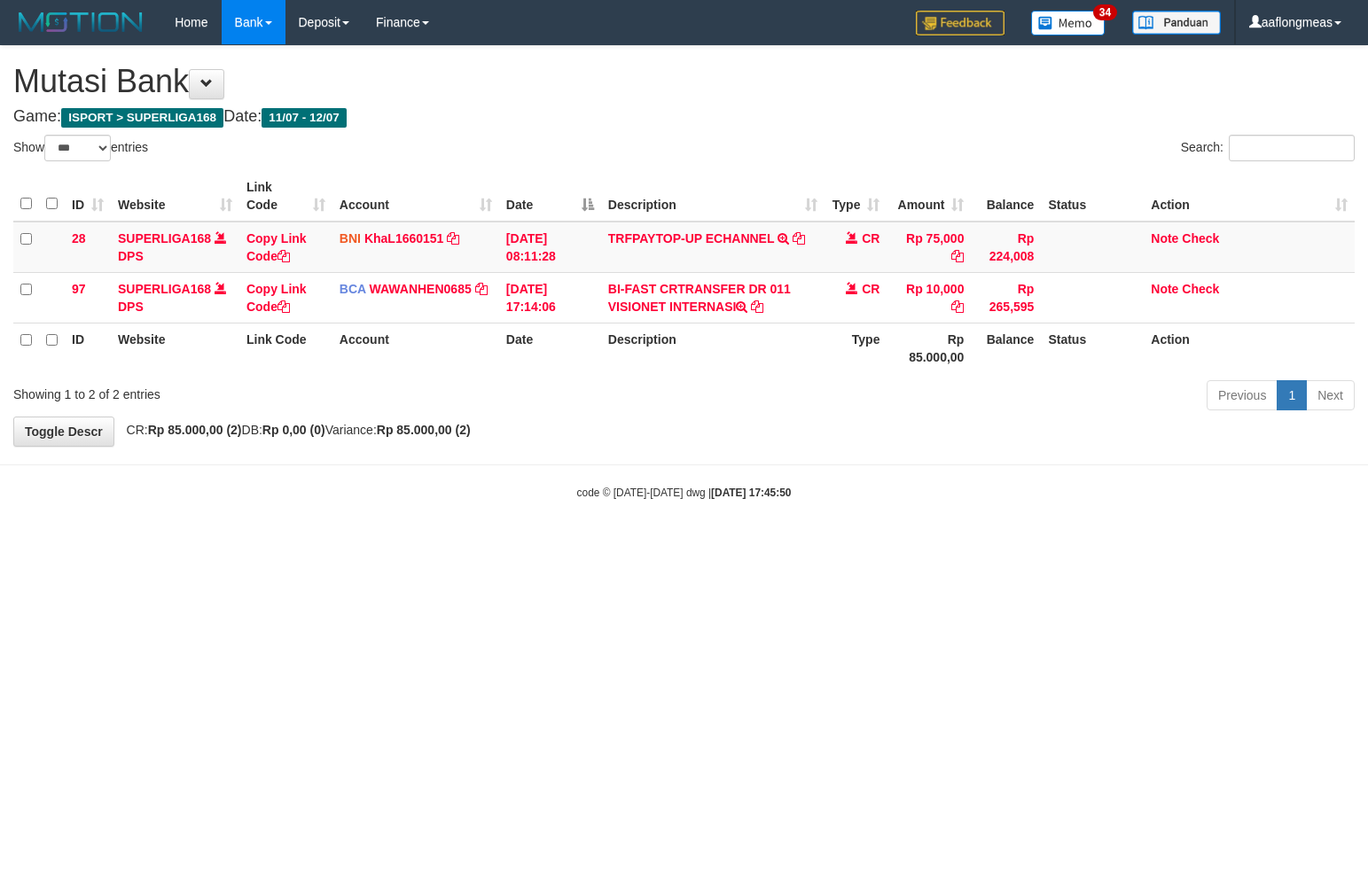 select on "***" 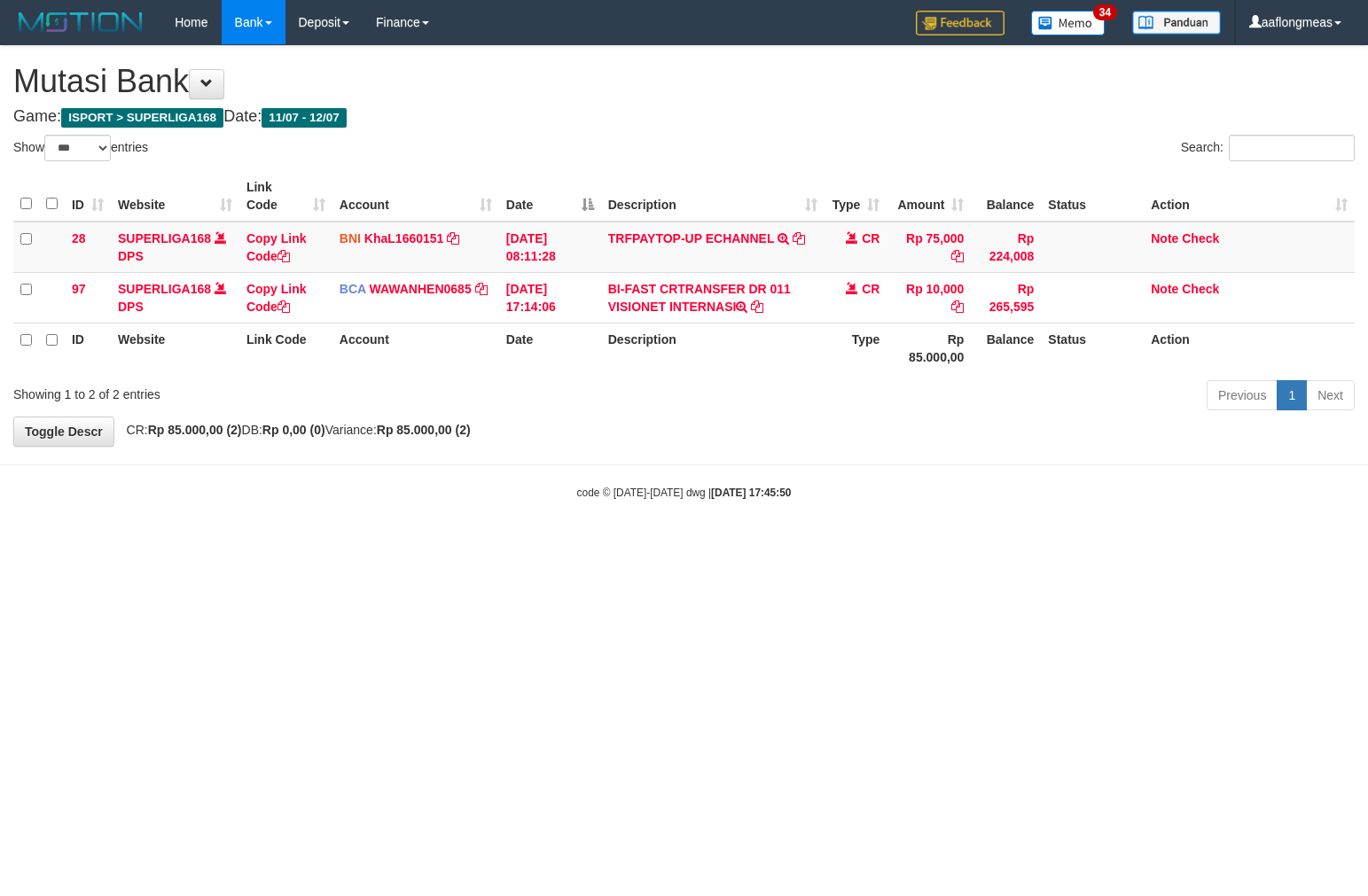 click on "Toggle navigation
Home
Bank
Account List
Load
By Website
Group
[ISPORT]													SUPERLIGA168
By Load Group (DPS)
34" at bounding box center [684, 272] 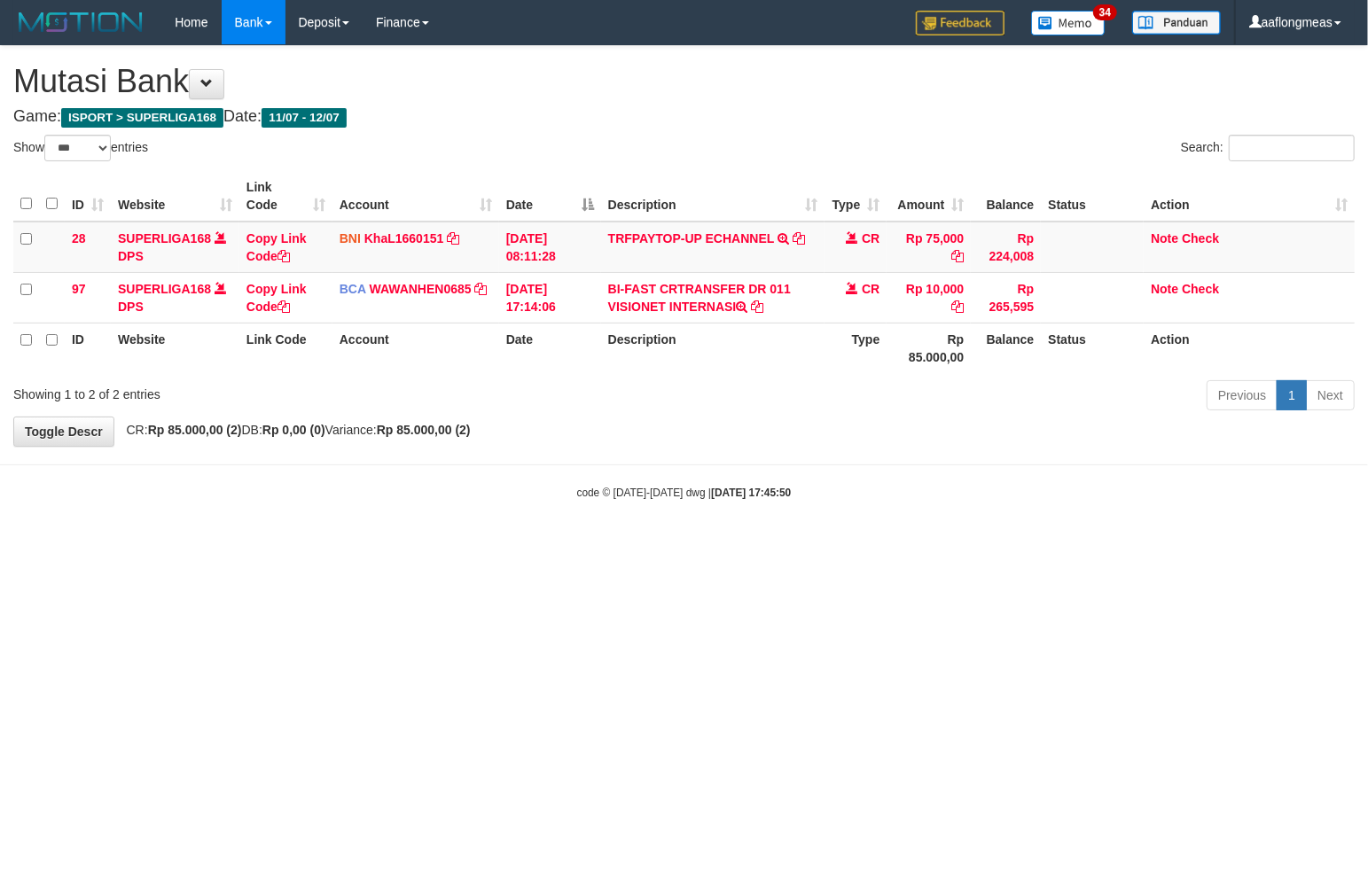 click on "Toggle navigation
Home
Bank
Account List
Load
By Website
Group
[ISPORT]													SUPERLIGA168
By Load Group (DPS)
34" at bounding box center [684, 272] 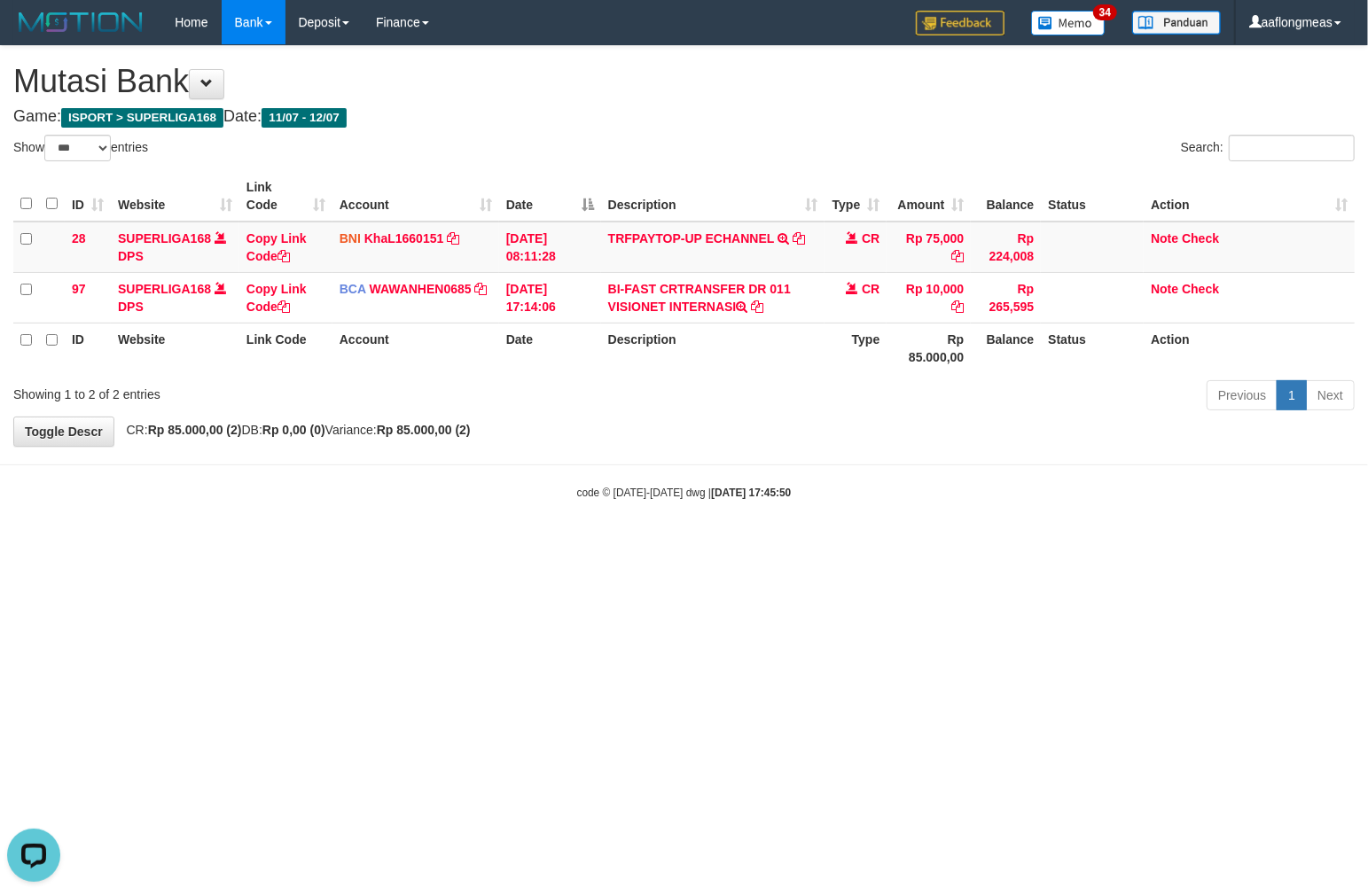scroll, scrollTop: 0, scrollLeft: 0, axis: both 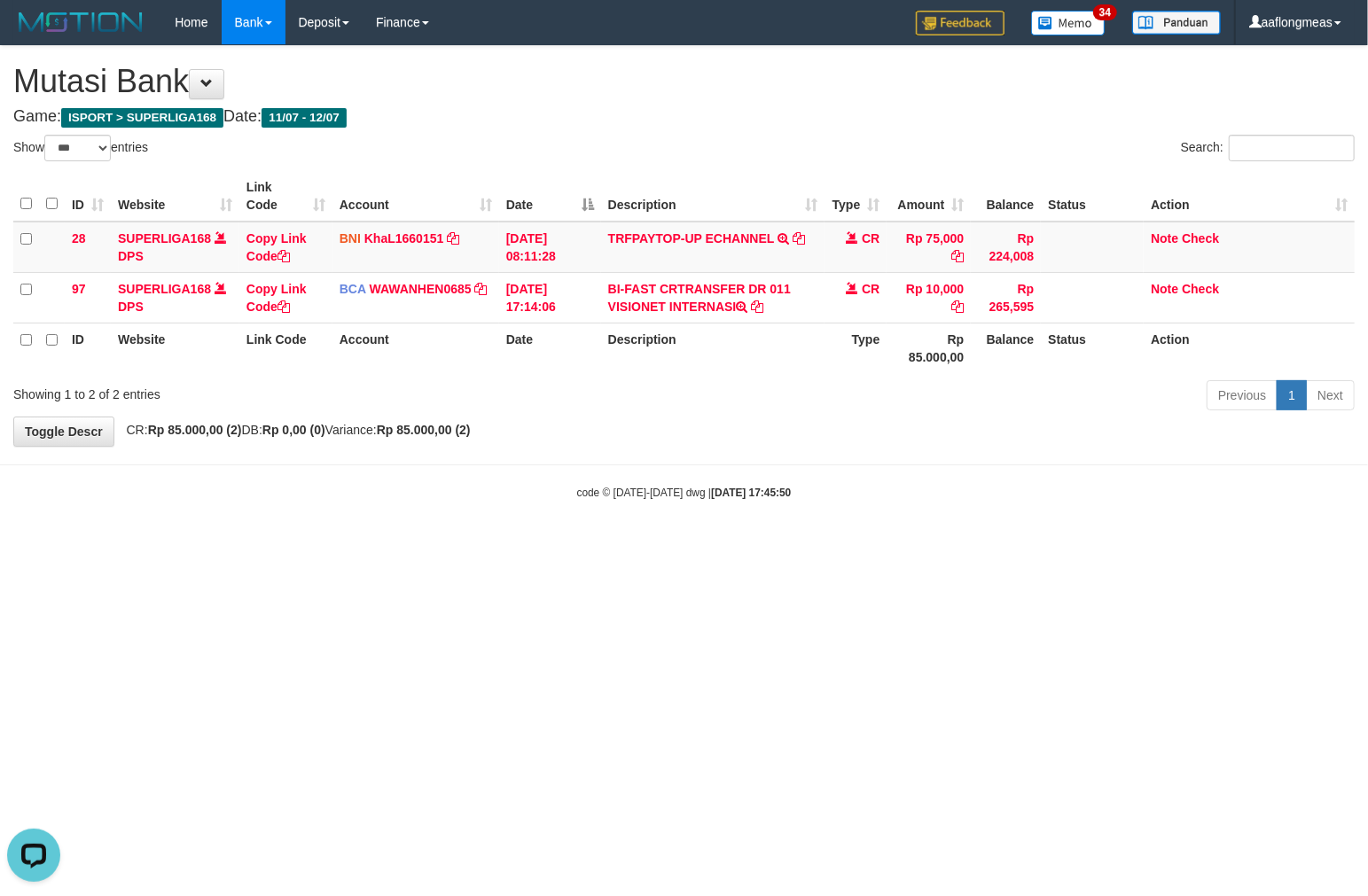 click on "Toggle navigation
Home
Bank
Account List
Load
By Website
Group
[ISPORT]													SUPERLIGA168
By Load Group (DPS)
34" at bounding box center [684, 272] 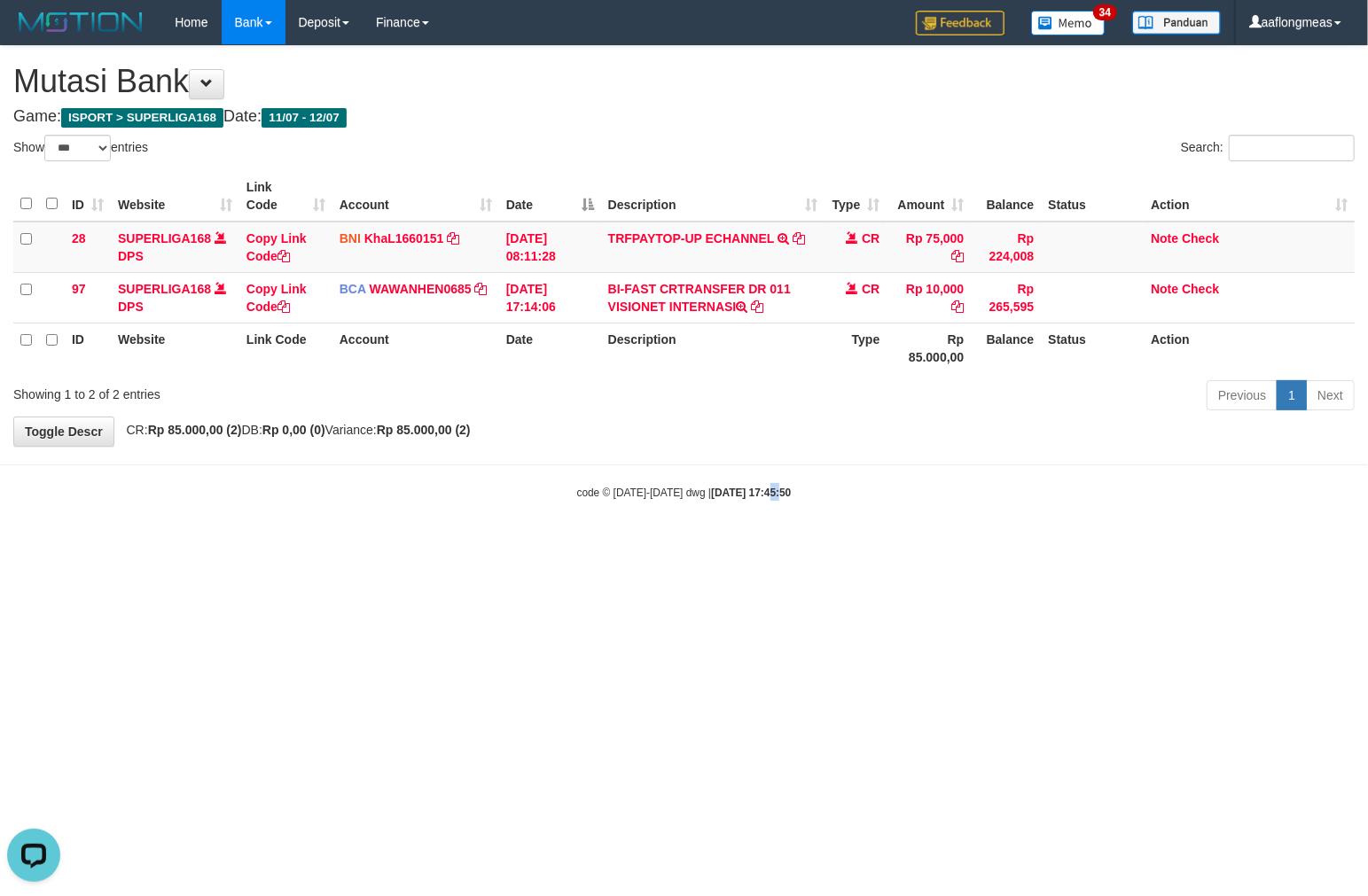 click on "Toggle navigation
Home
Bank
Account List
Load
By Website
Group
[ISPORT]													SUPERLIGA168
By Load Group (DPS)
34" at bounding box center [684, 272] 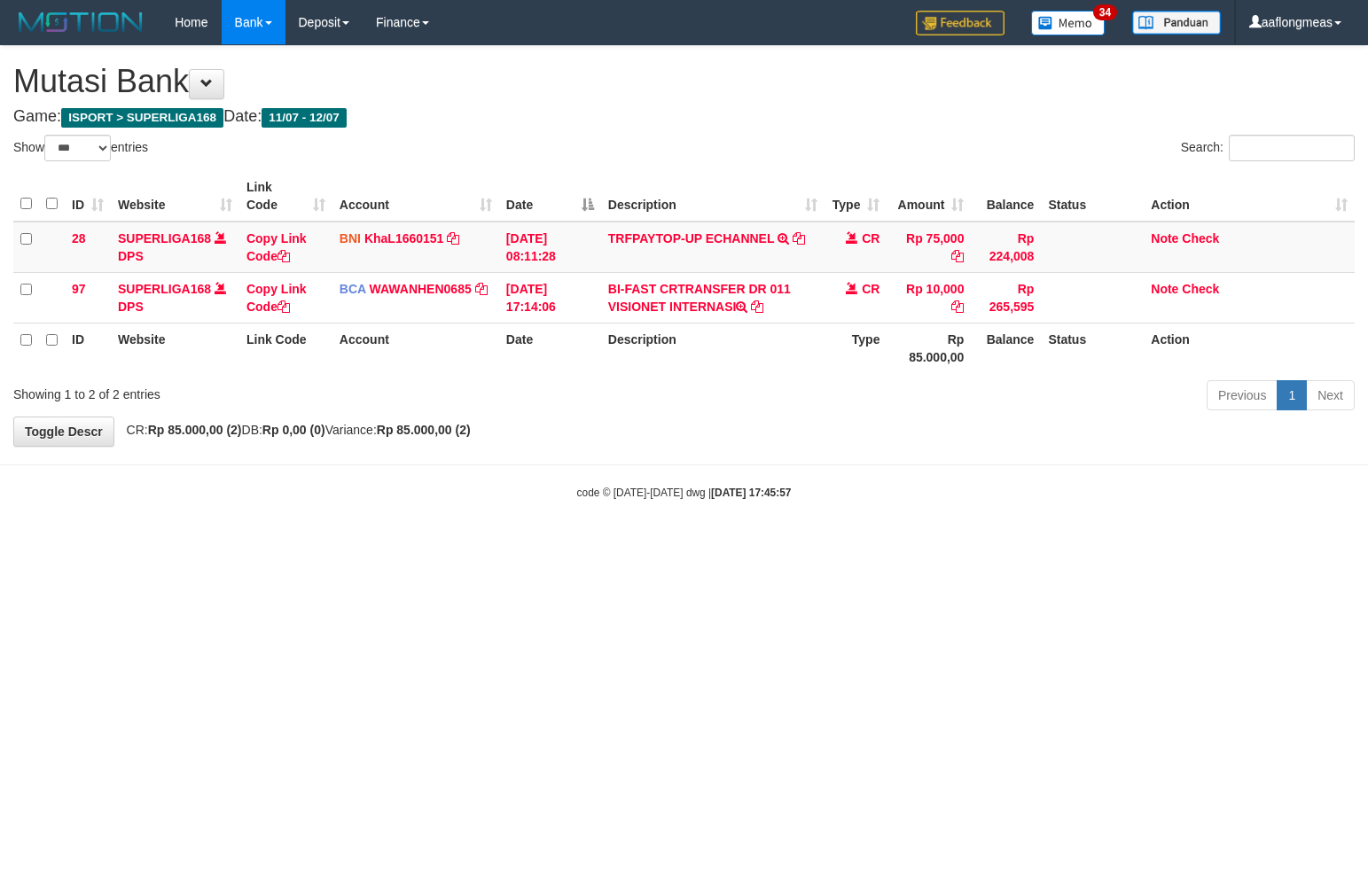 select on "***" 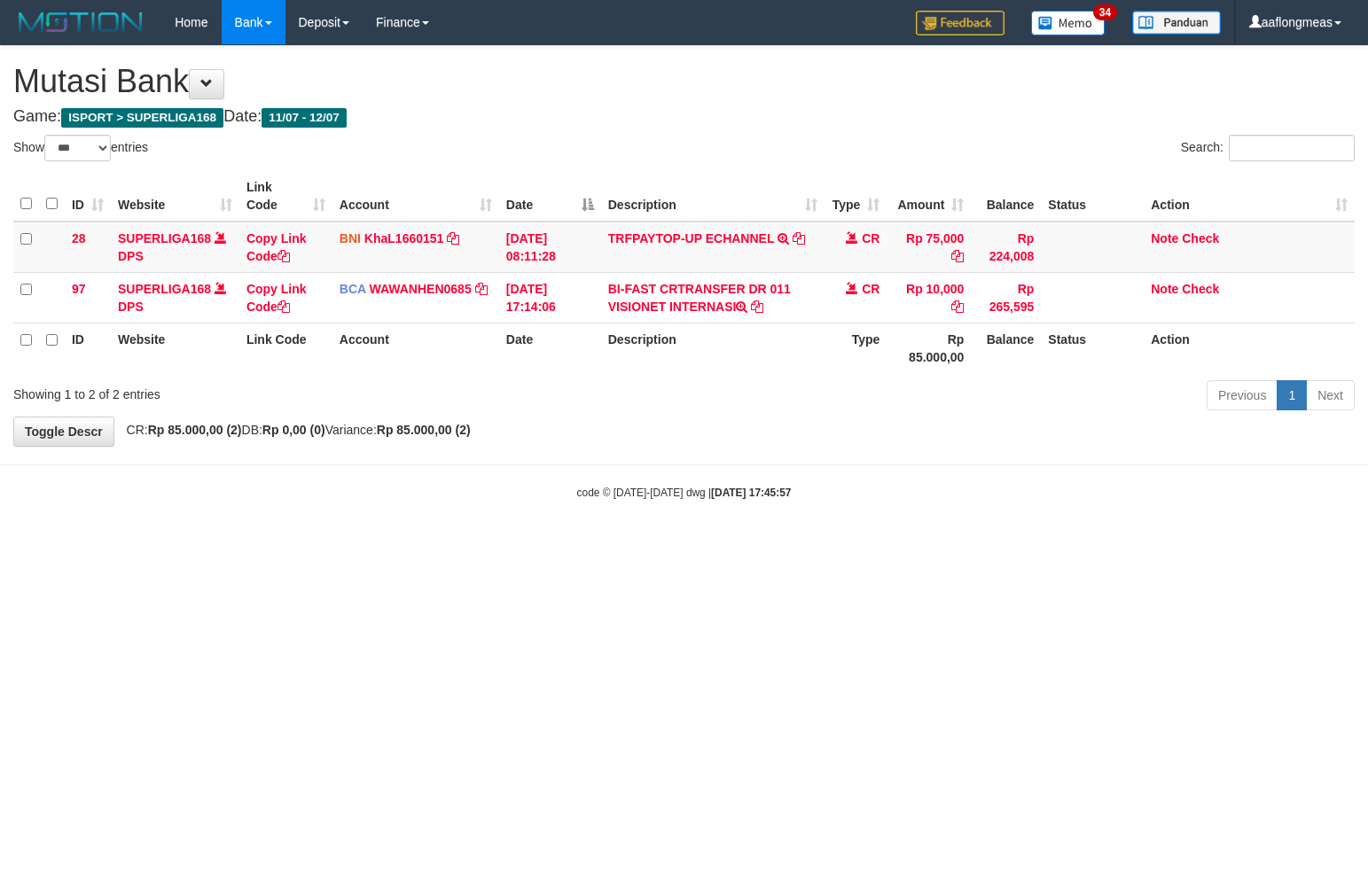 scroll, scrollTop: 0, scrollLeft: 0, axis: both 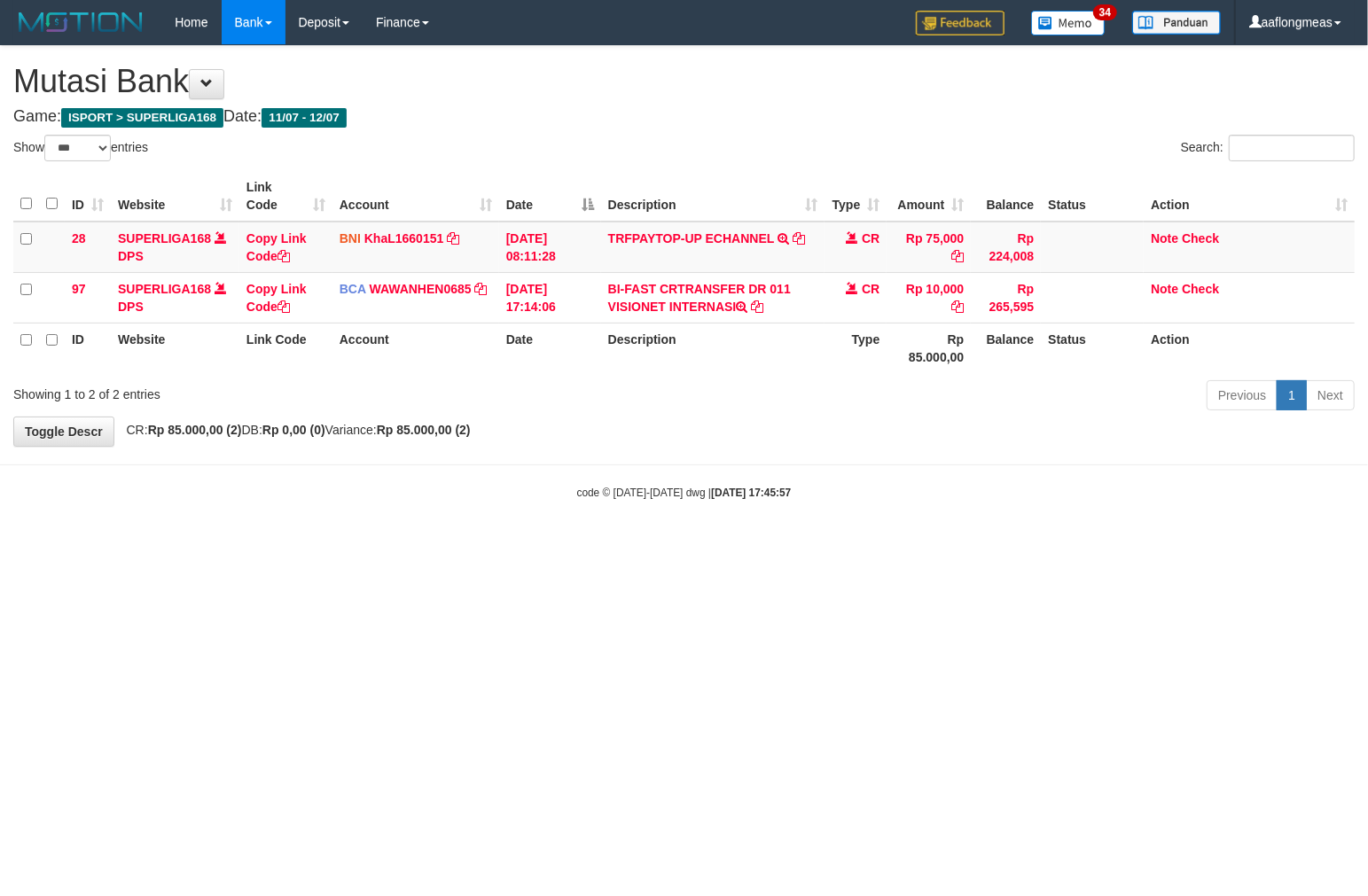 click on "Toggle navigation
Home
Bank
Account List
Load
By Website
Group
[ISPORT]													SUPERLIGA168
By Load Group (DPS)
34" at bounding box center [684, 272] 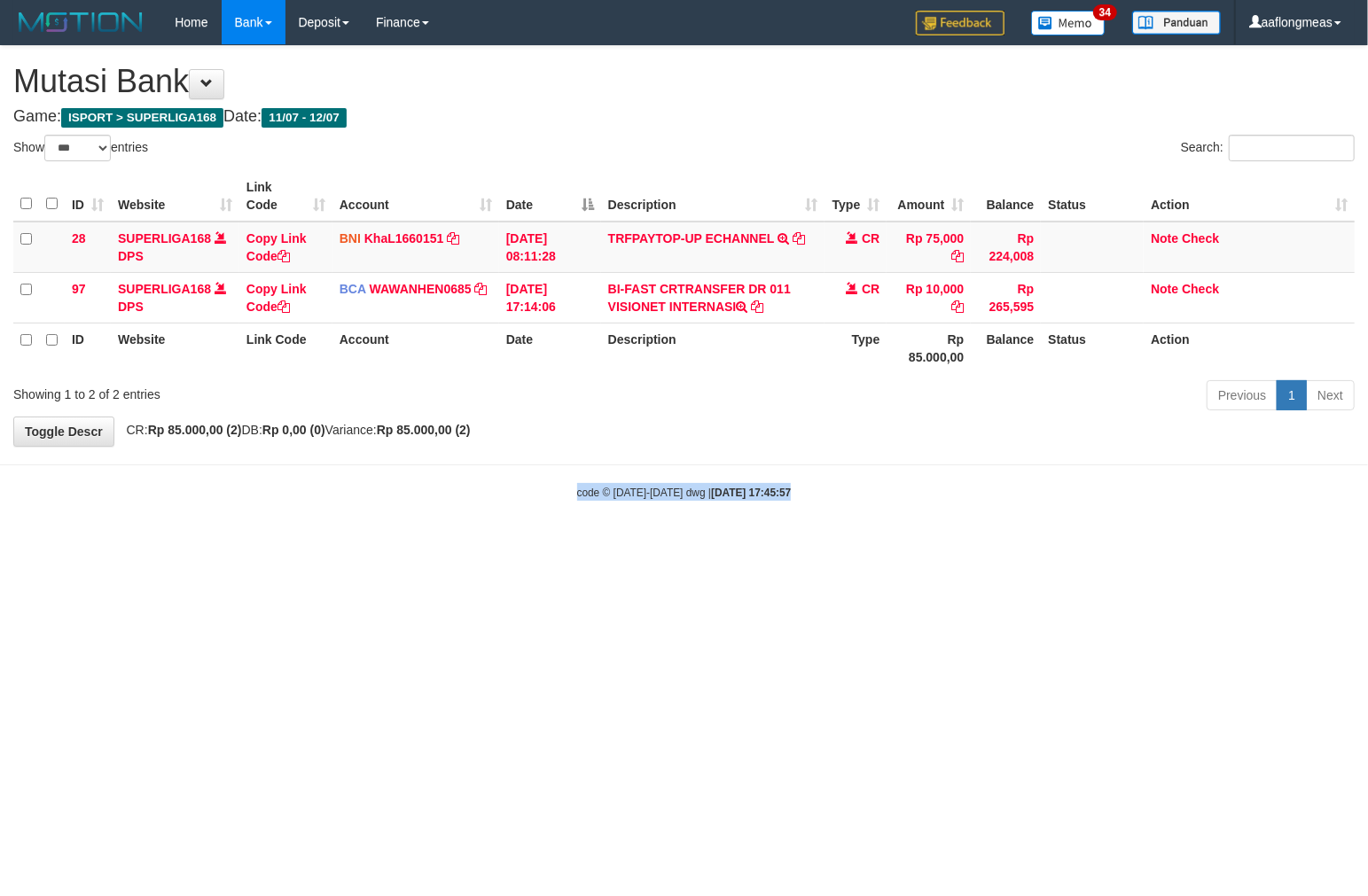 click on "Toggle navigation
Home
Bank
Account List
Load
By Website
Group
[ISPORT]													SUPERLIGA168
By Load Group (DPS)
34" at bounding box center (684, 272) 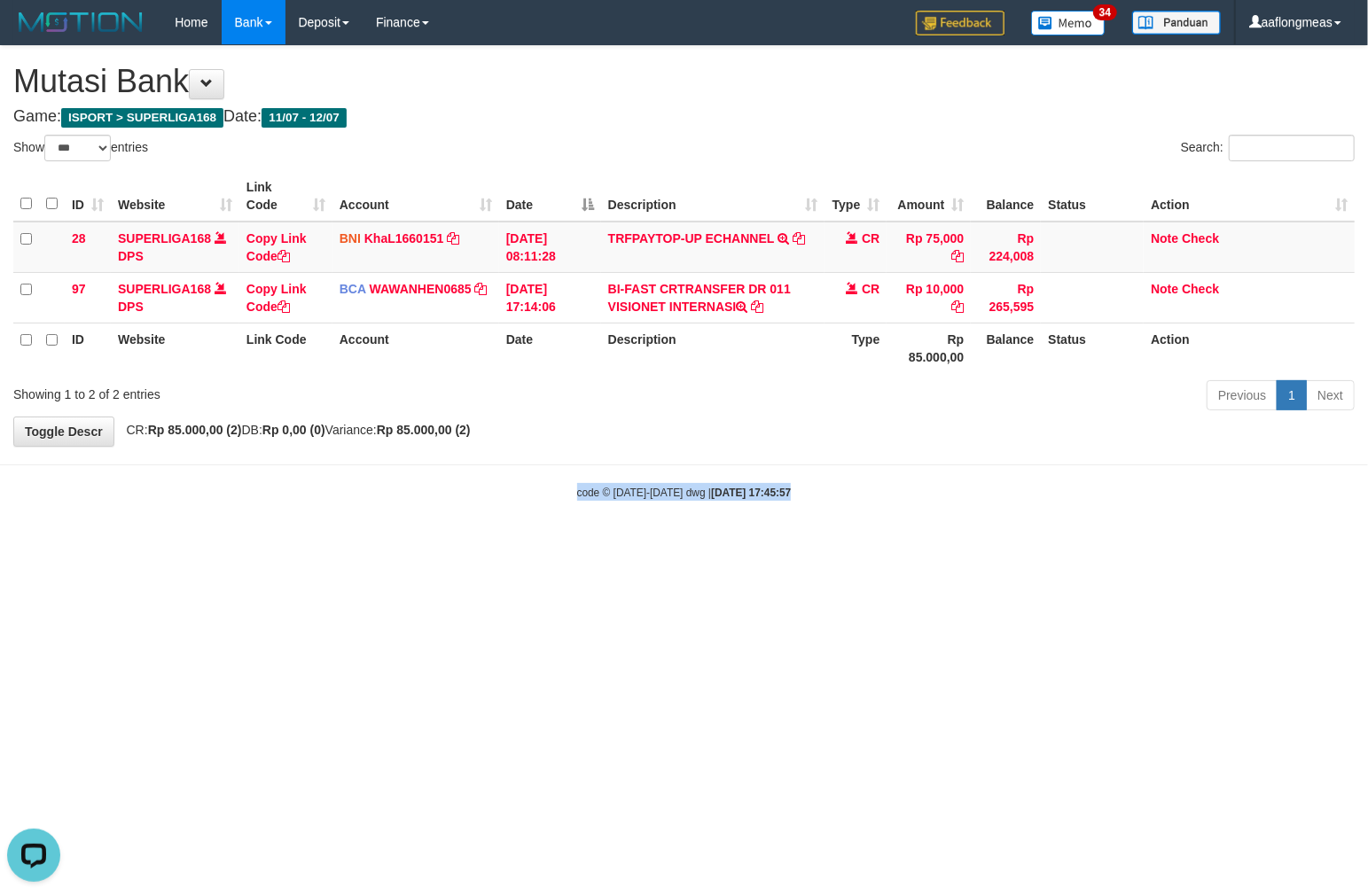 scroll, scrollTop: 0, scrollLeft: 0, axis: both 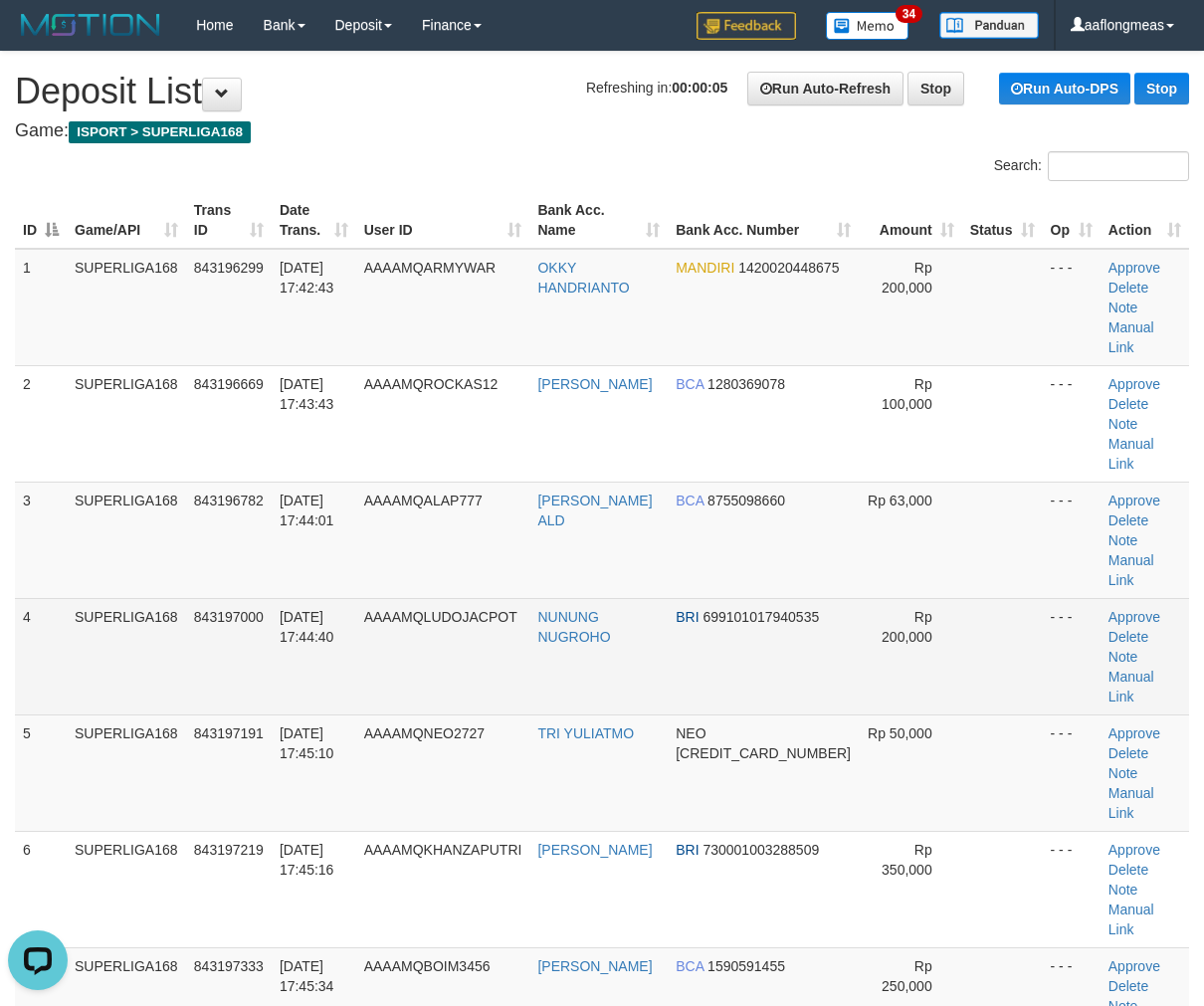 click on "Rp 200,000" at bounding box center (910, 656) 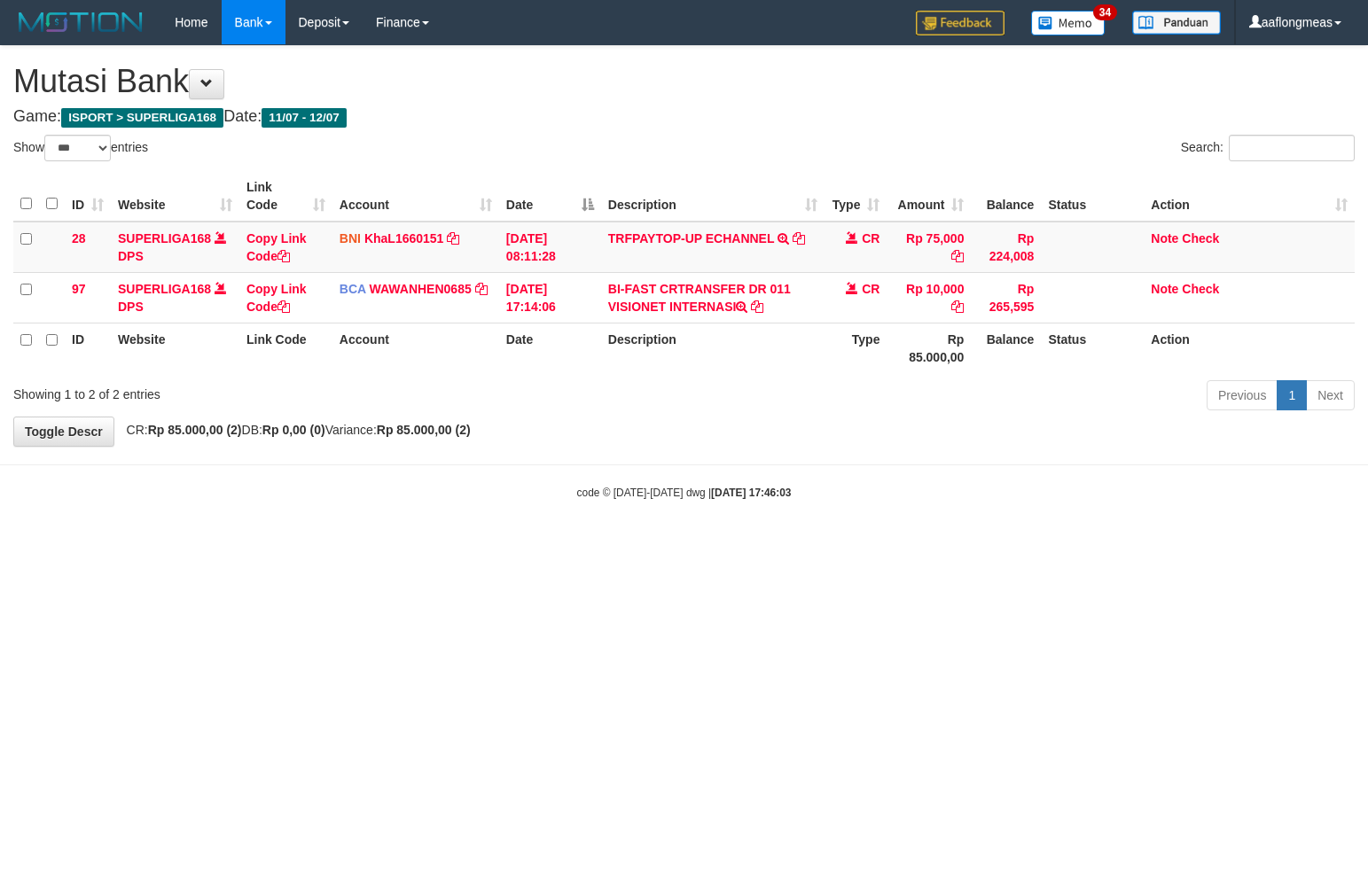 select on "***" 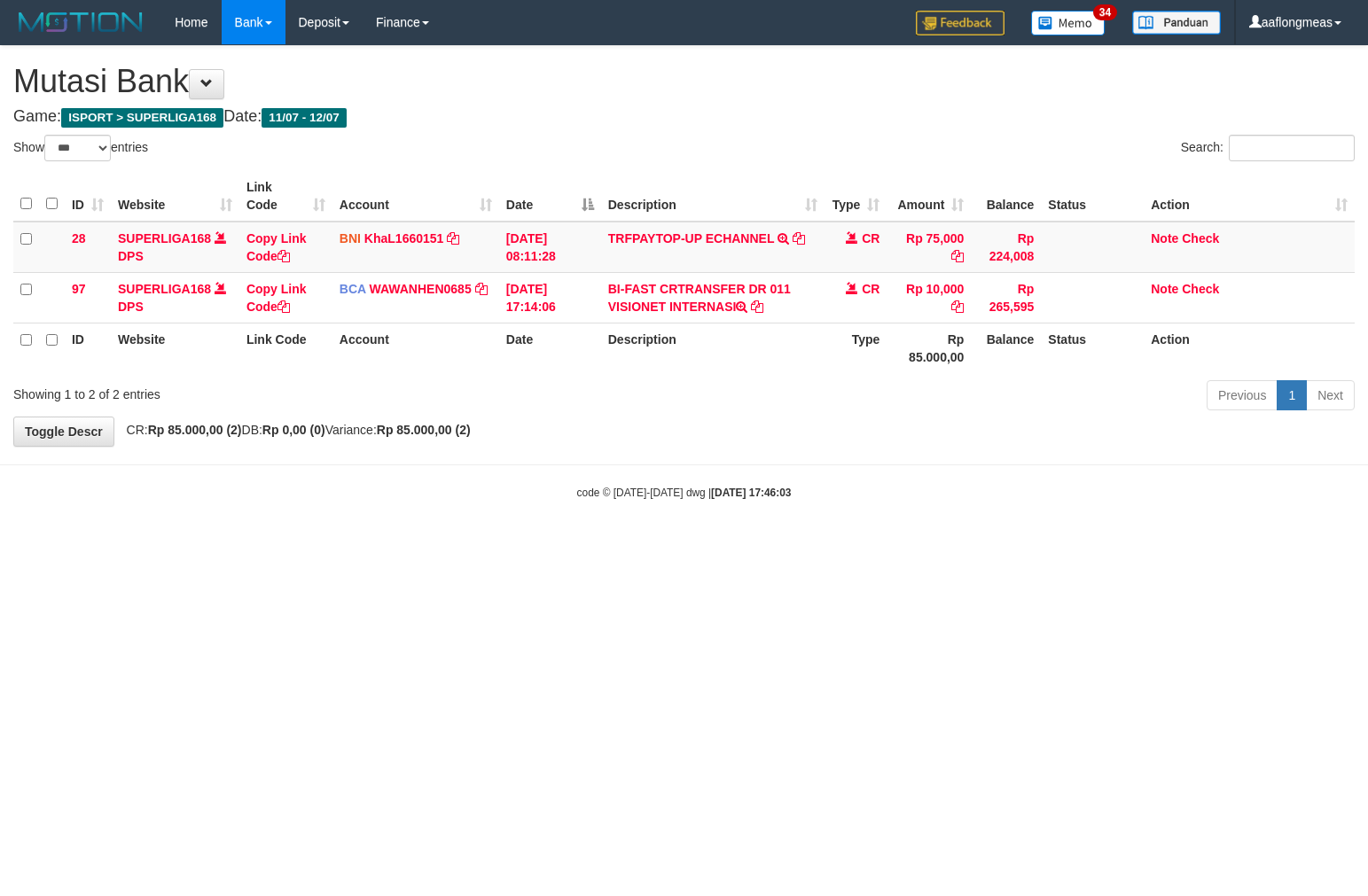 scroll, scrollTop: 0, scrollLeft: 0, axis: both 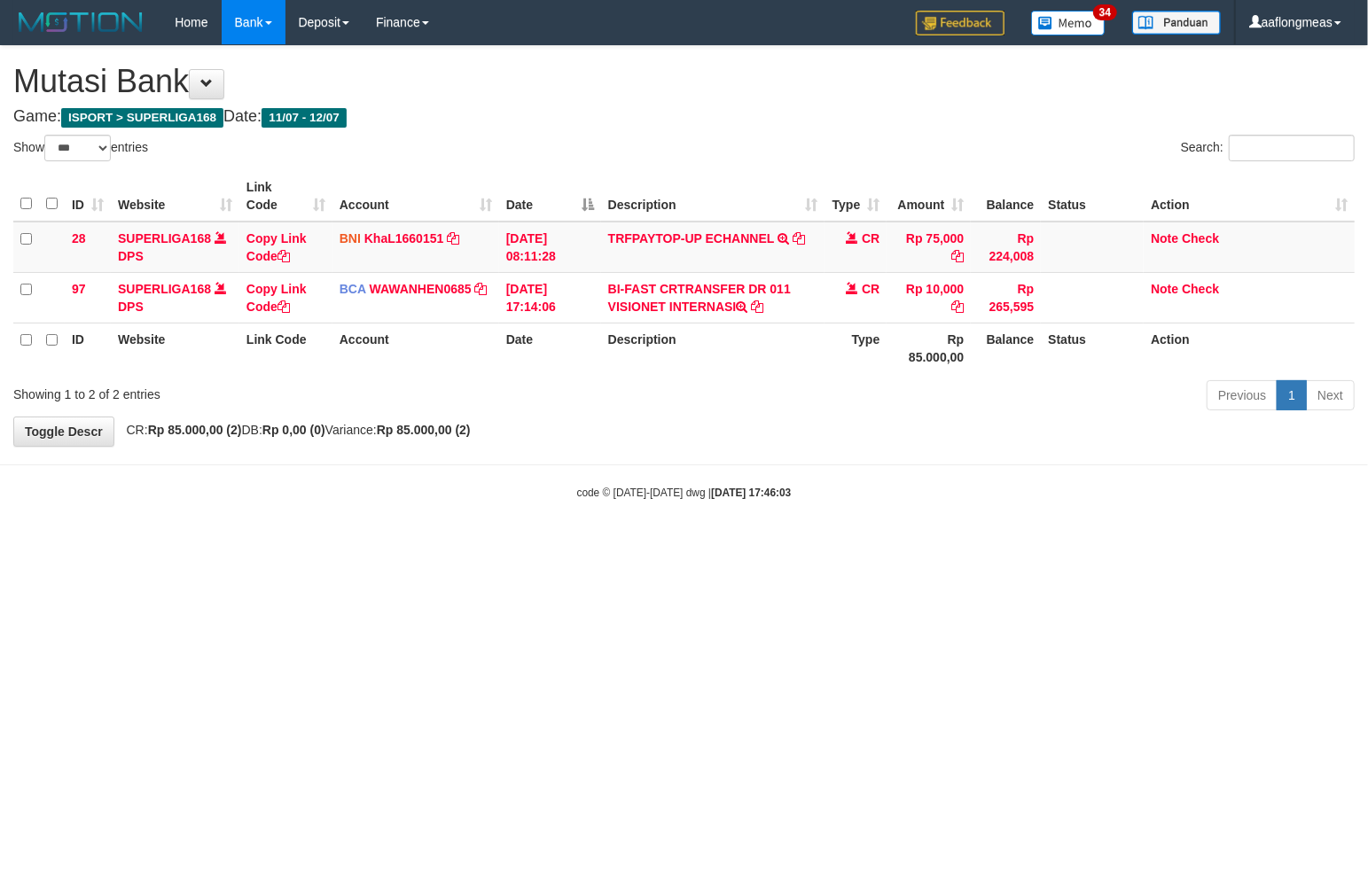 click on "code © [DATE]-[DATE] dwg |  [DATE] 17:46:03" at bounding box center [684, 492] 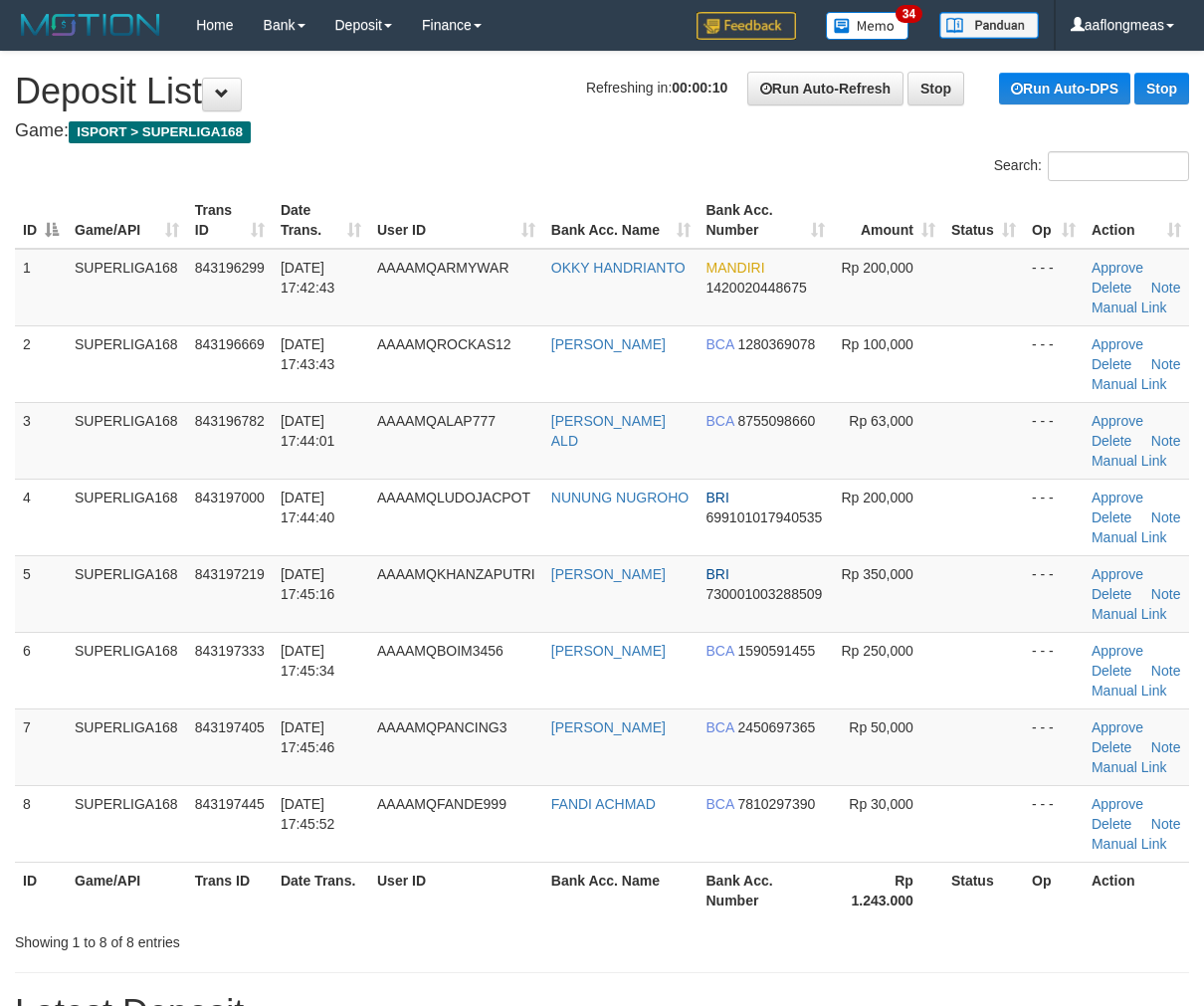 scroll, scrollTop: 0, scrollLeft: 0, axis: both 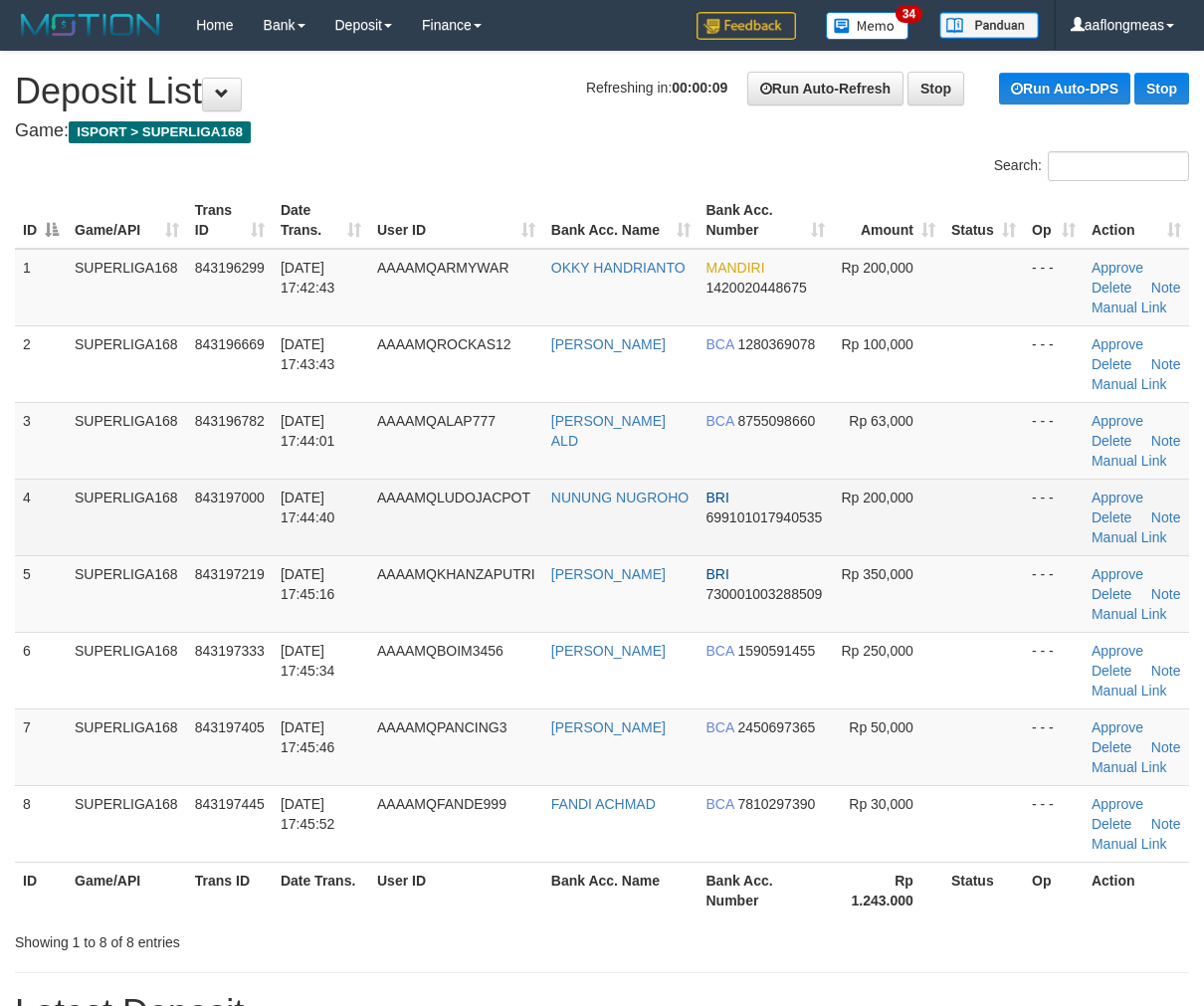 click at bounding box center (983, 516) 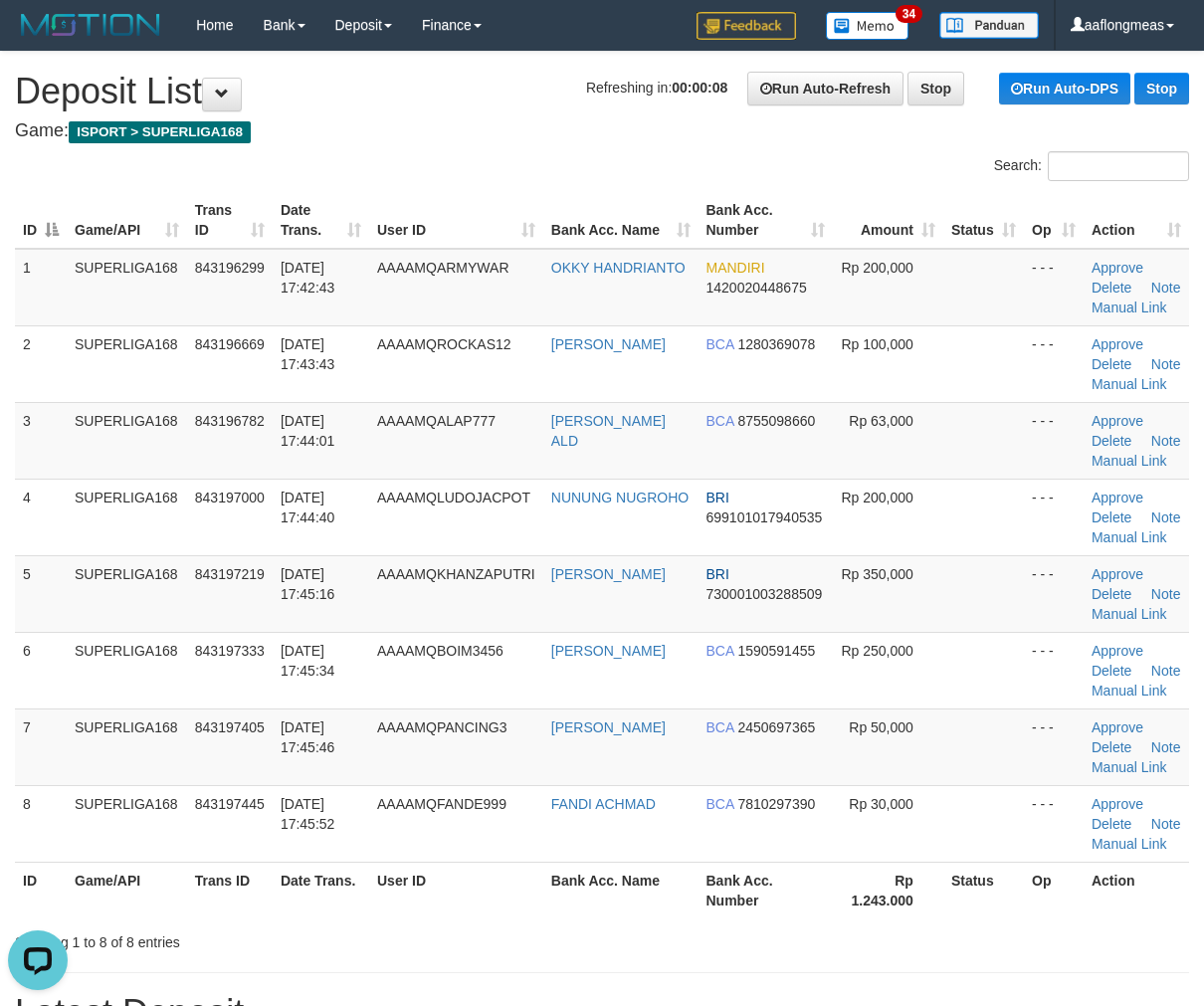 scroll, scrollTop: 0, scrollLeft: 0, axis: both 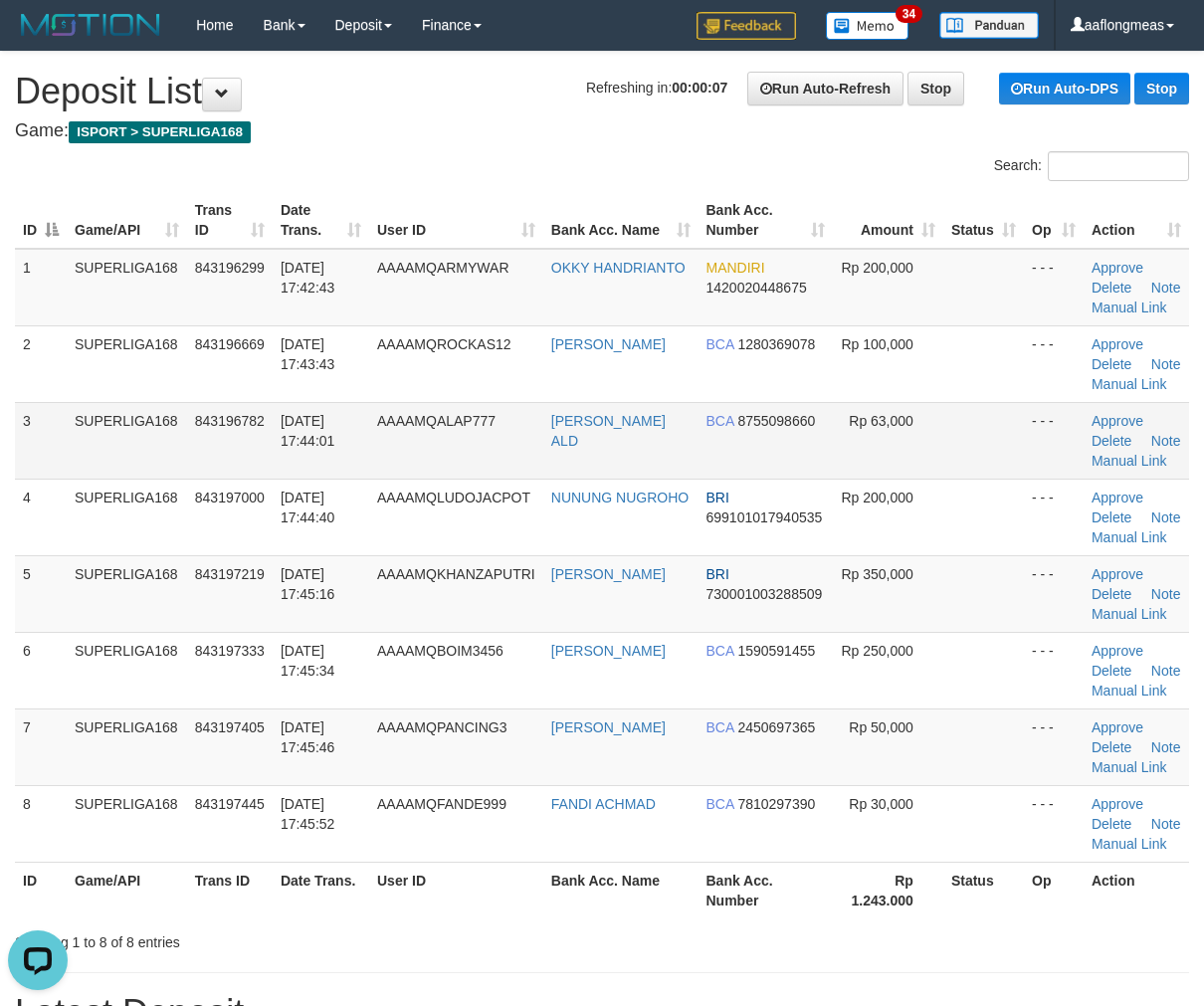drag, startPoint x: 977, startPoint y: 430, endPoint x: 1217, endPoint y: 462, distance: 242.1239 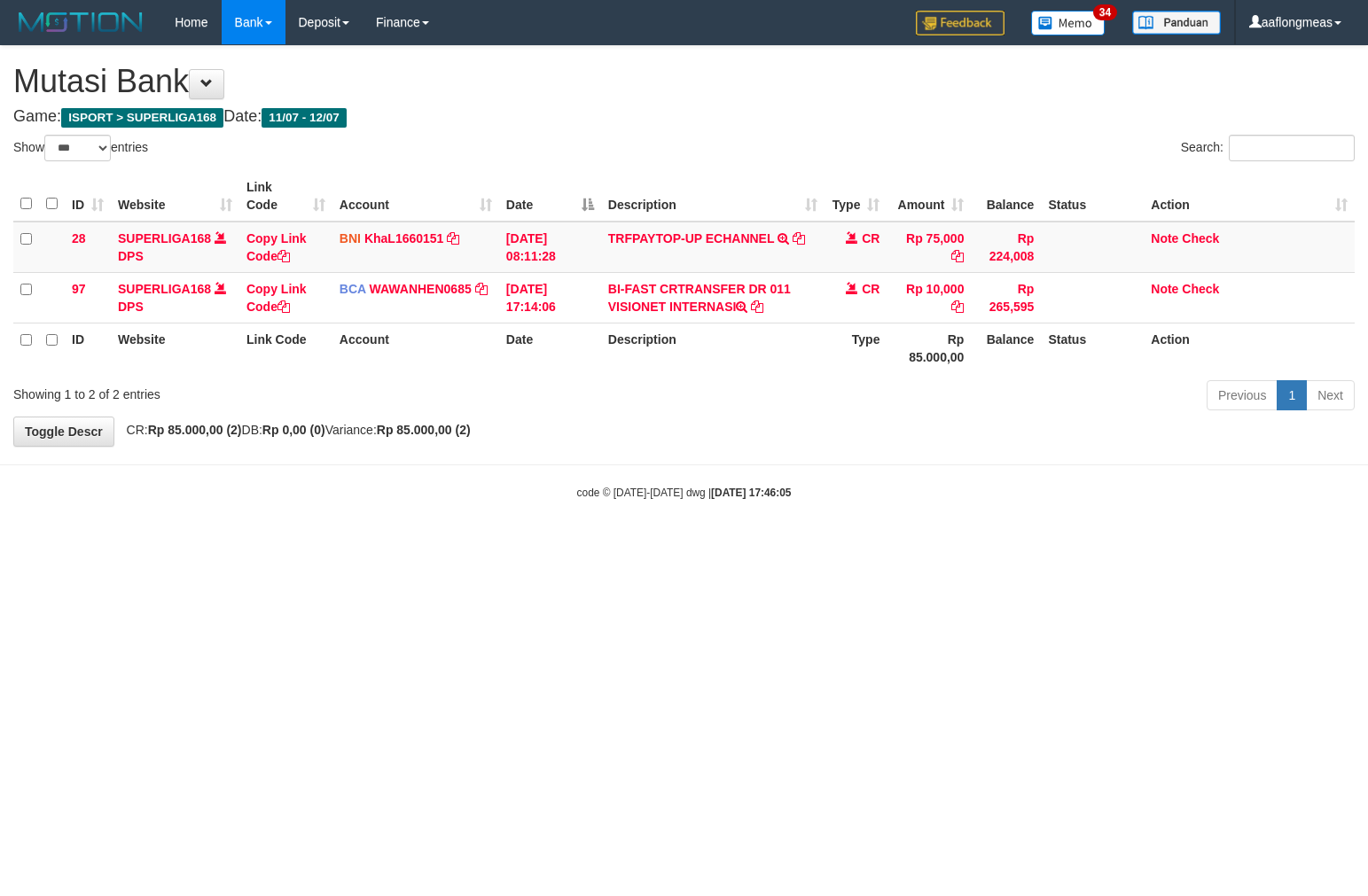 select on "***" 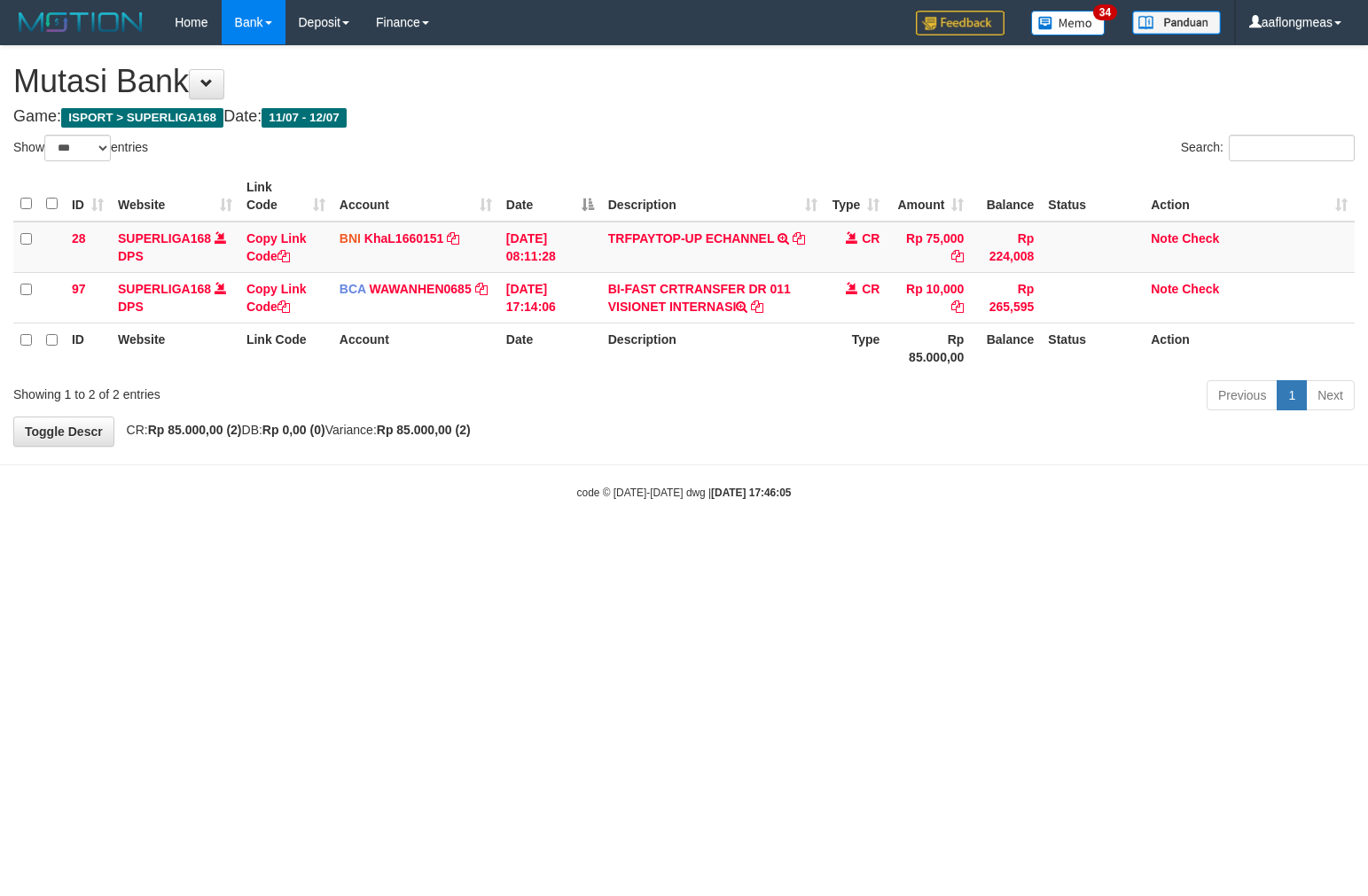 scroll, scrollTop: 0, scrollLeft: 0, axis: both 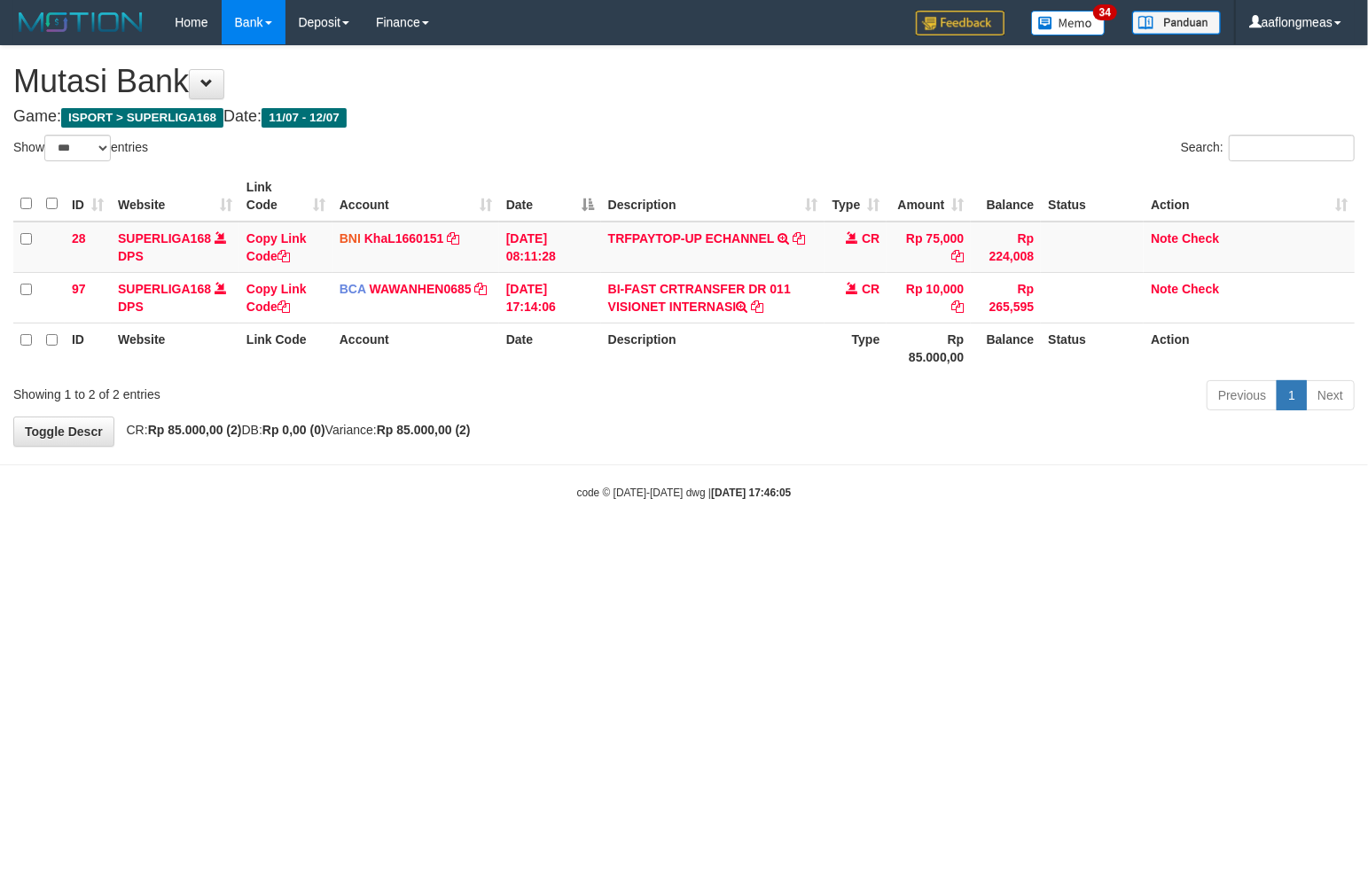click on "Toggle navigation
Home
Bank
Account List
Load
By Website
Group
[ISPORT]													SUPERLIGA168
By Load Group (DPS)
34" at bounding box center (684, 272) 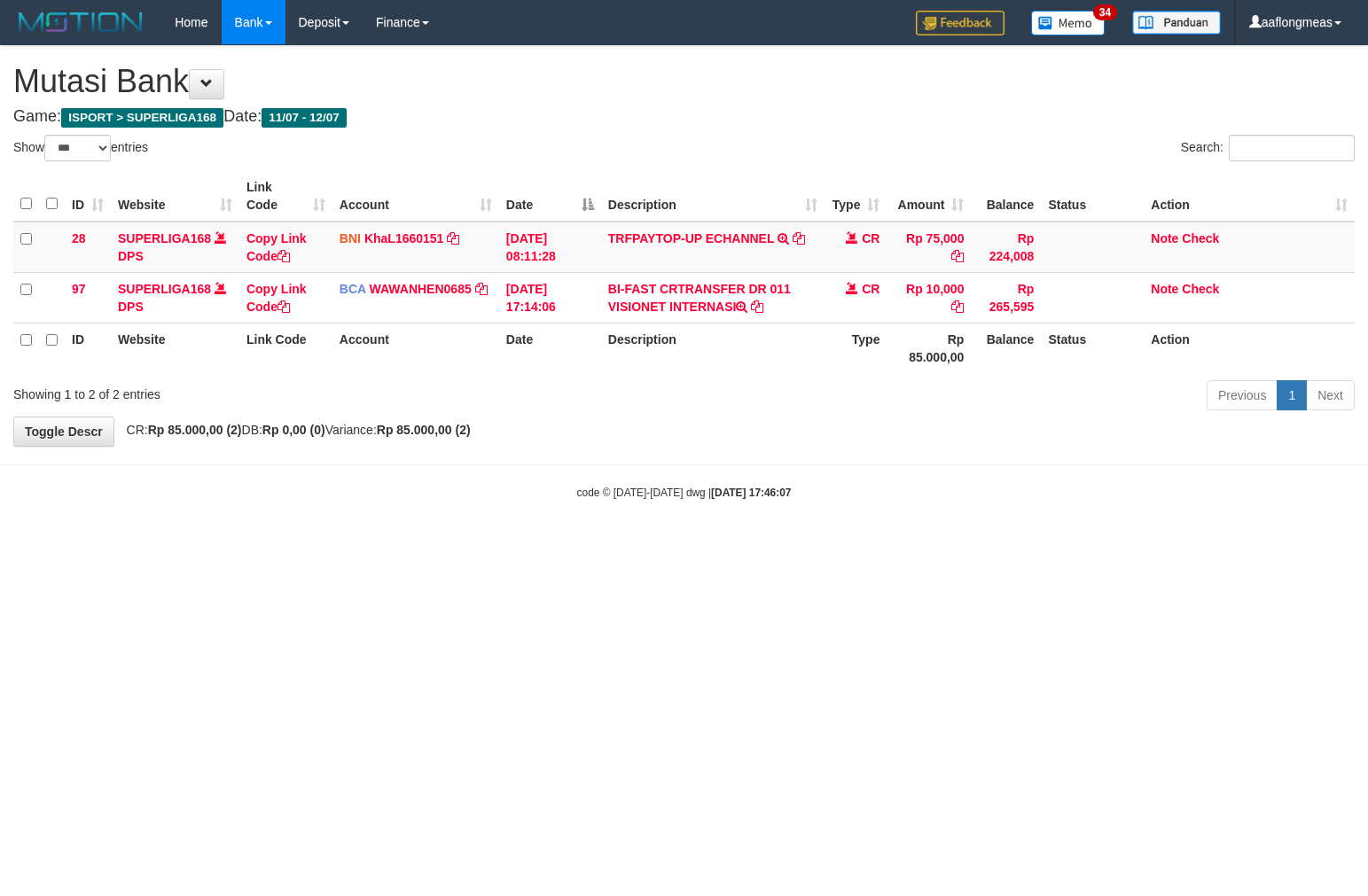 select on "***" 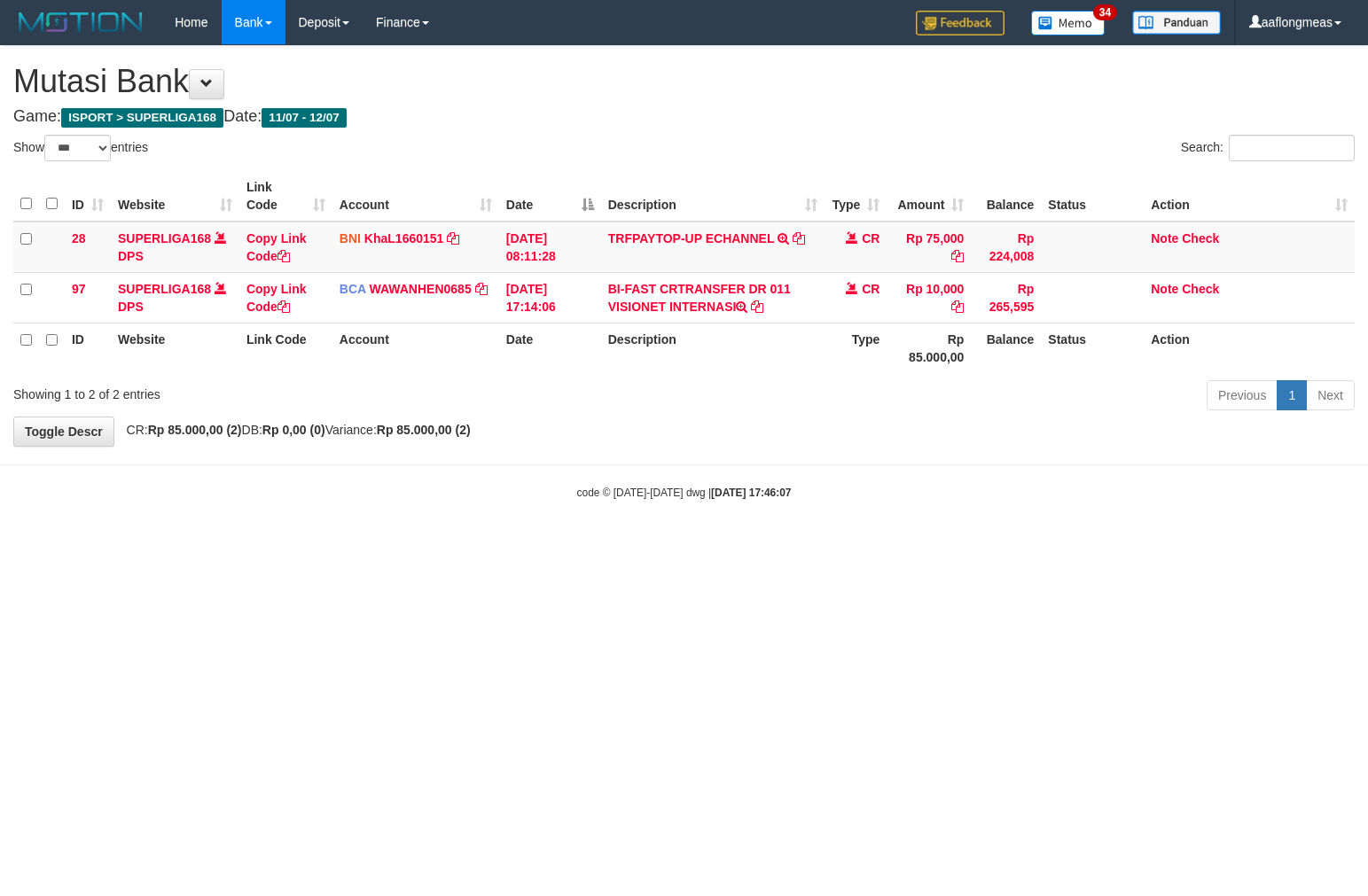scroll, scrollTop: 0, scrollLeft: 0, axis: both 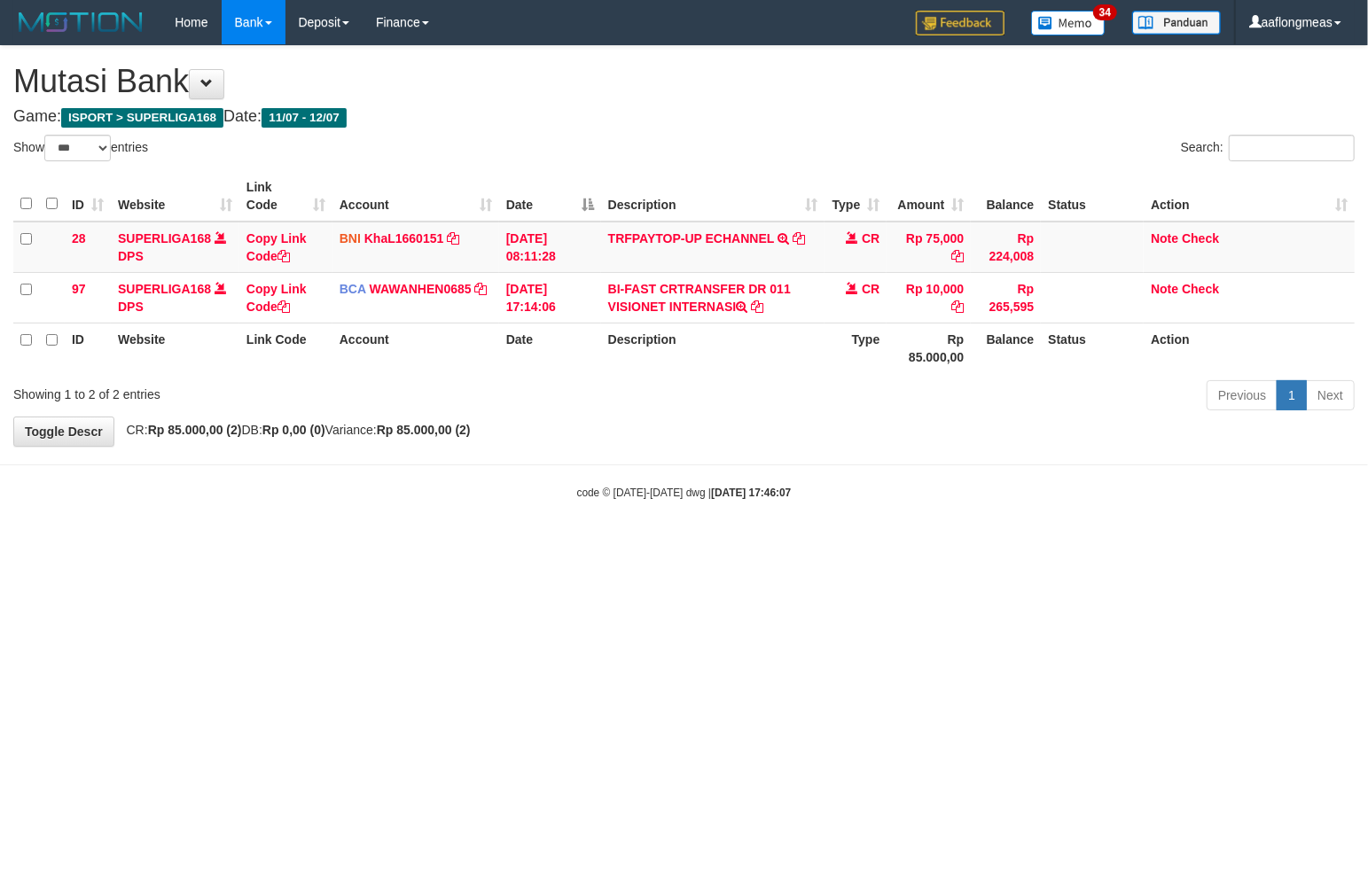 click on "code © 2012-2018 dwg |  2025/07/12 17:46:07" at bounding box center (684, 492) 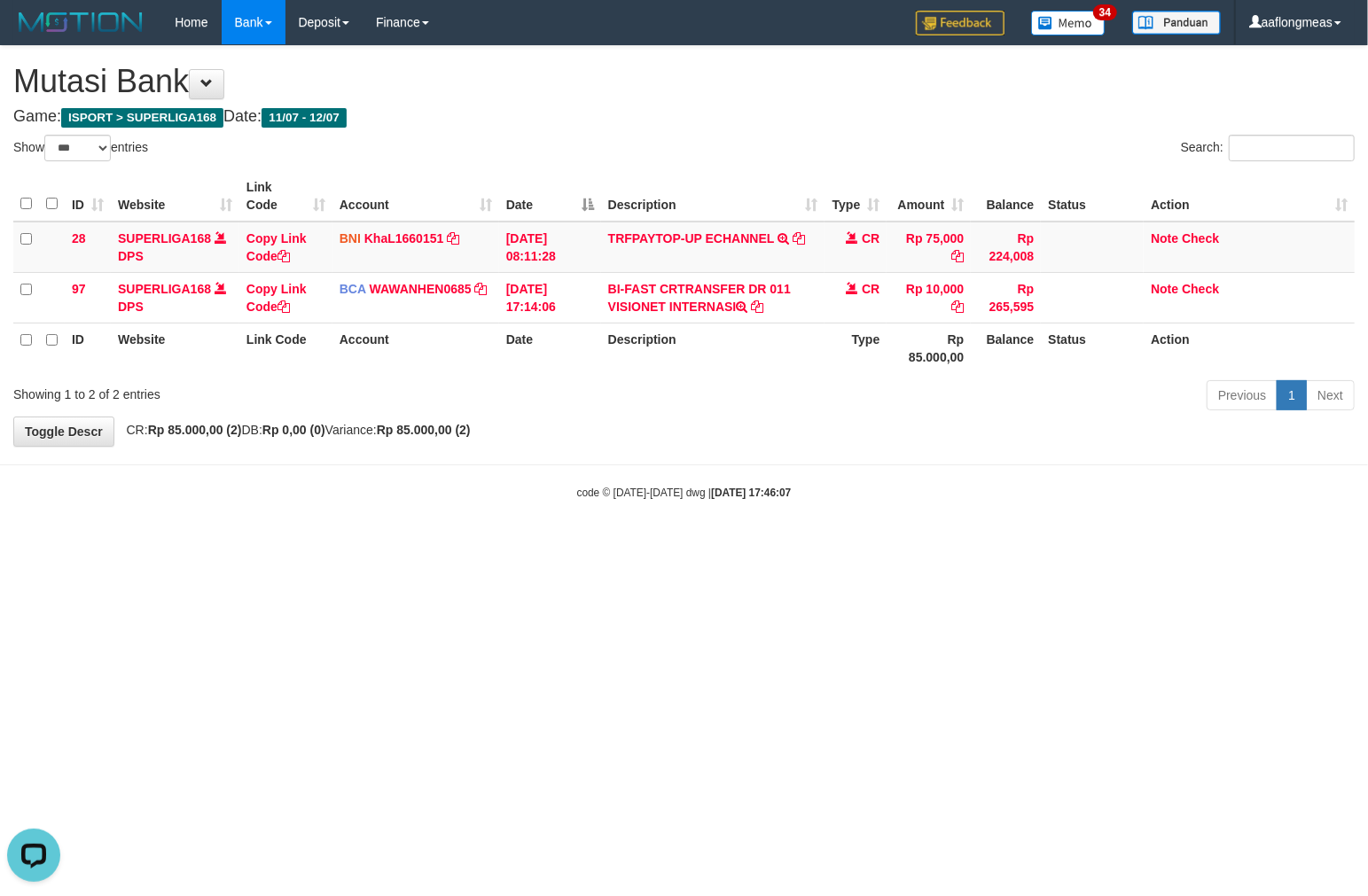 scroll, scrollTop: 0, scrollLeft: 0, axis: both 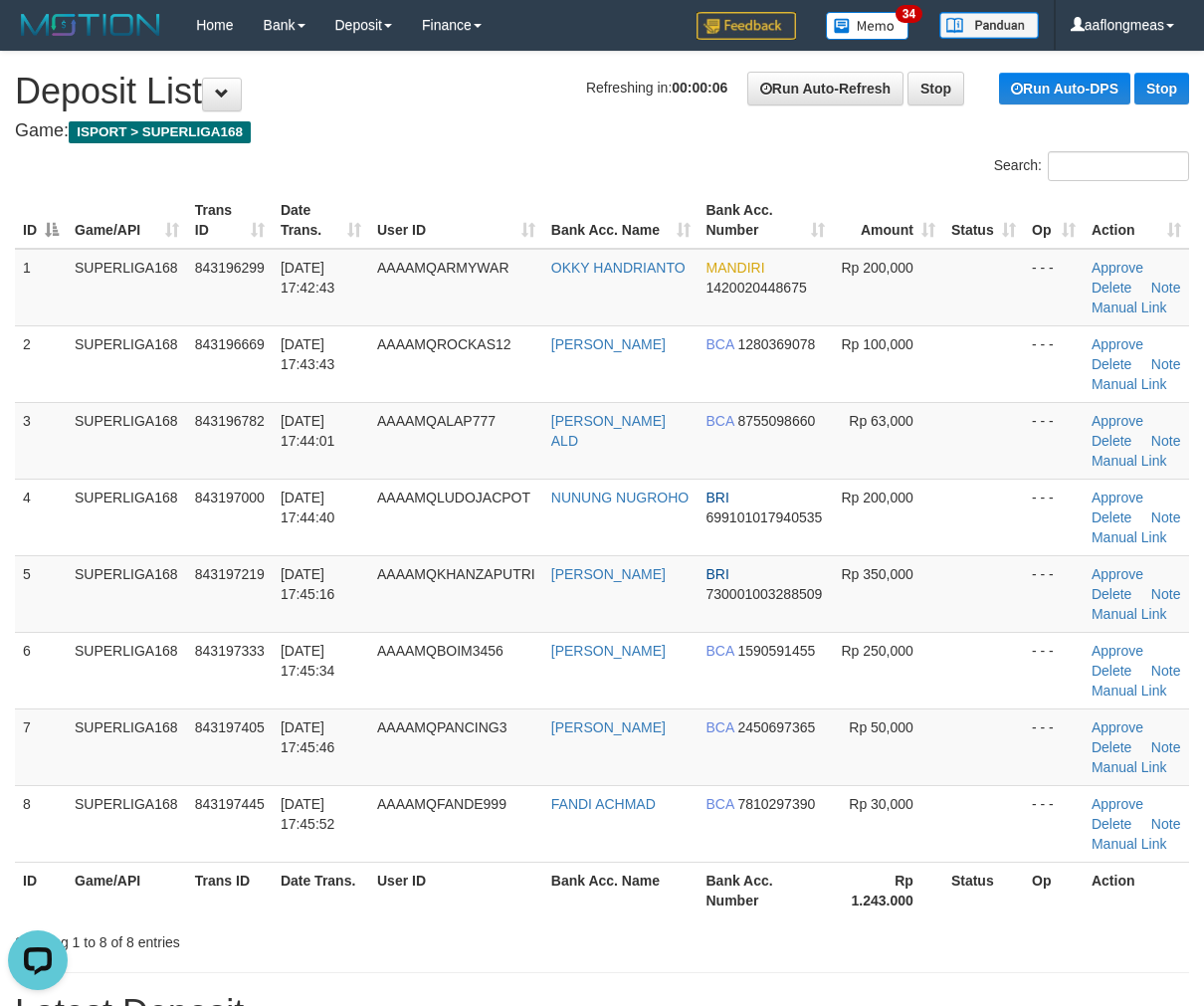 drag, startPoint x: 960, startPoint y: 544, endPoint x: 1218, endPoint y: 524, distance: 258.77403 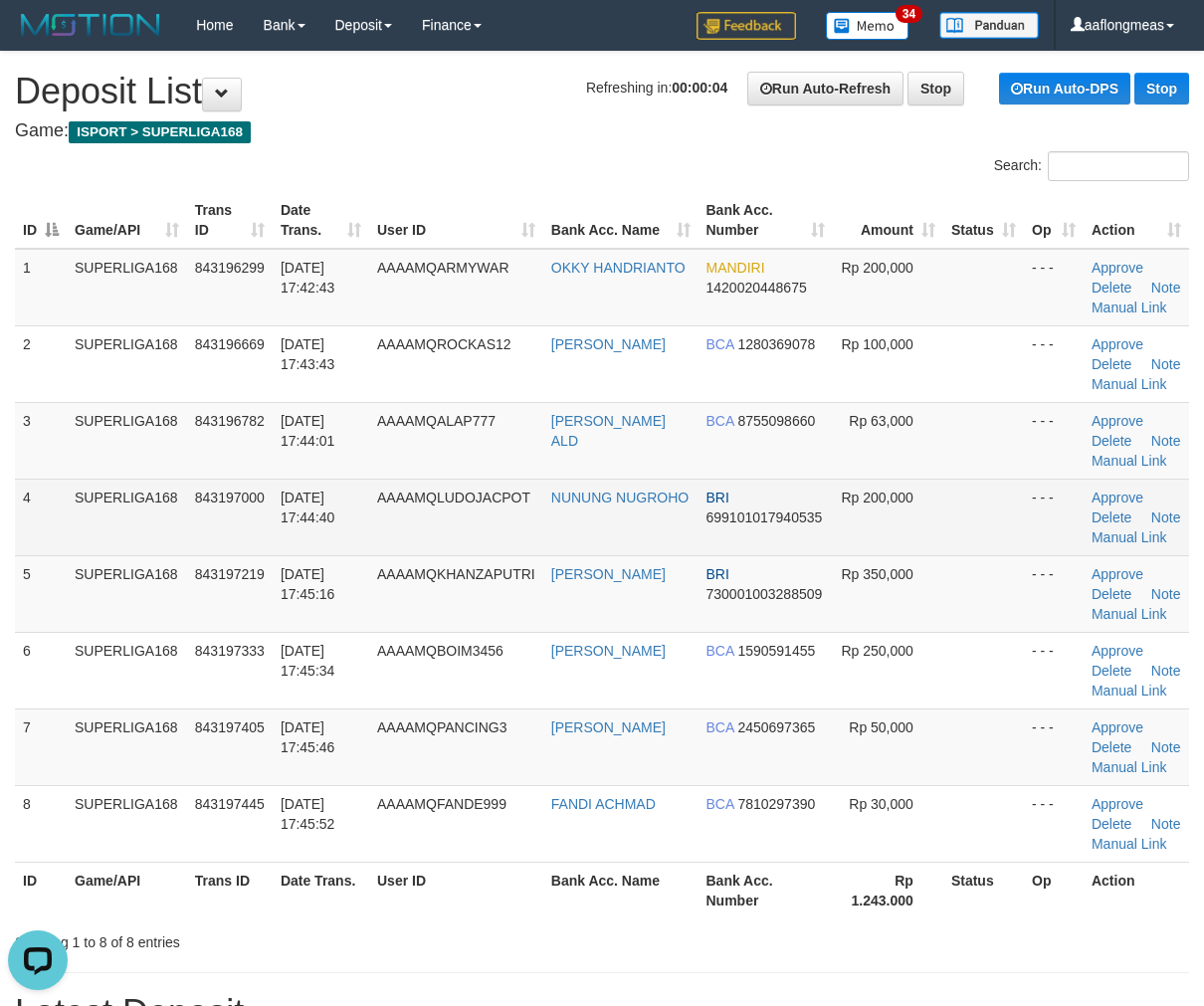 drag, startPoint x: 1045, startPoint y: 528, endPoint x: 1022, endPoint y: 533, distance: 23.537205 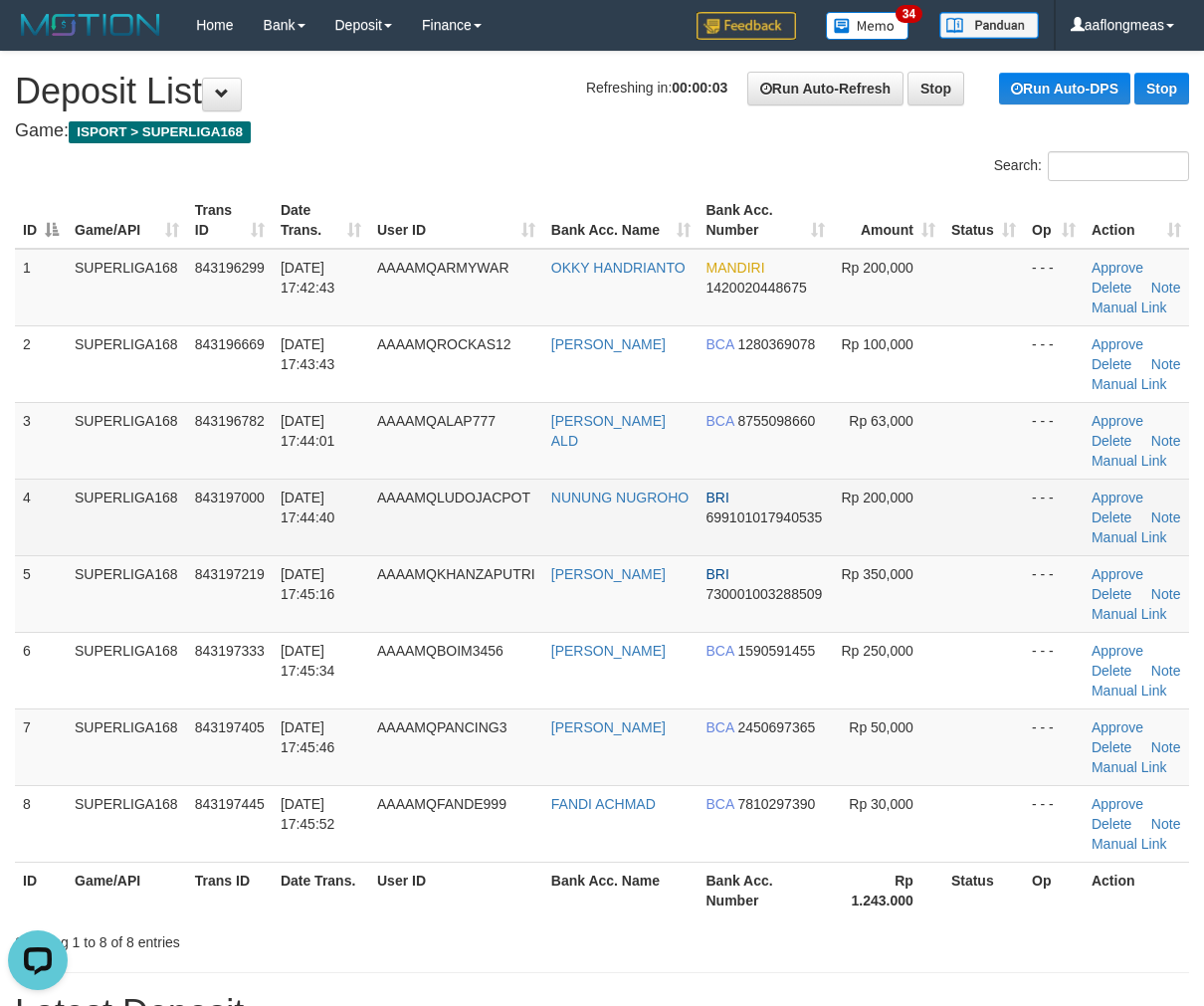 click at bounding box center (983, 516) 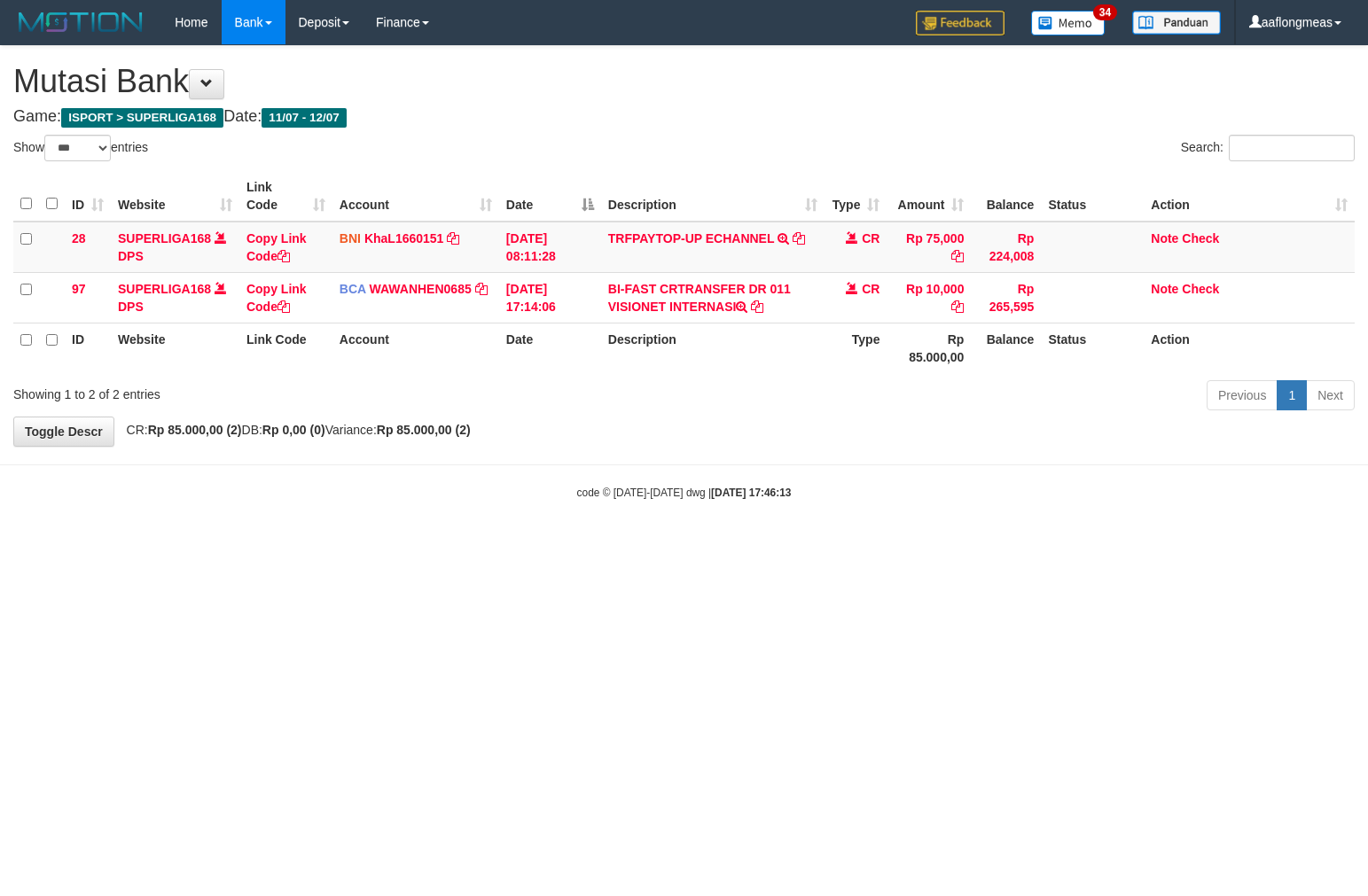 select on "***" 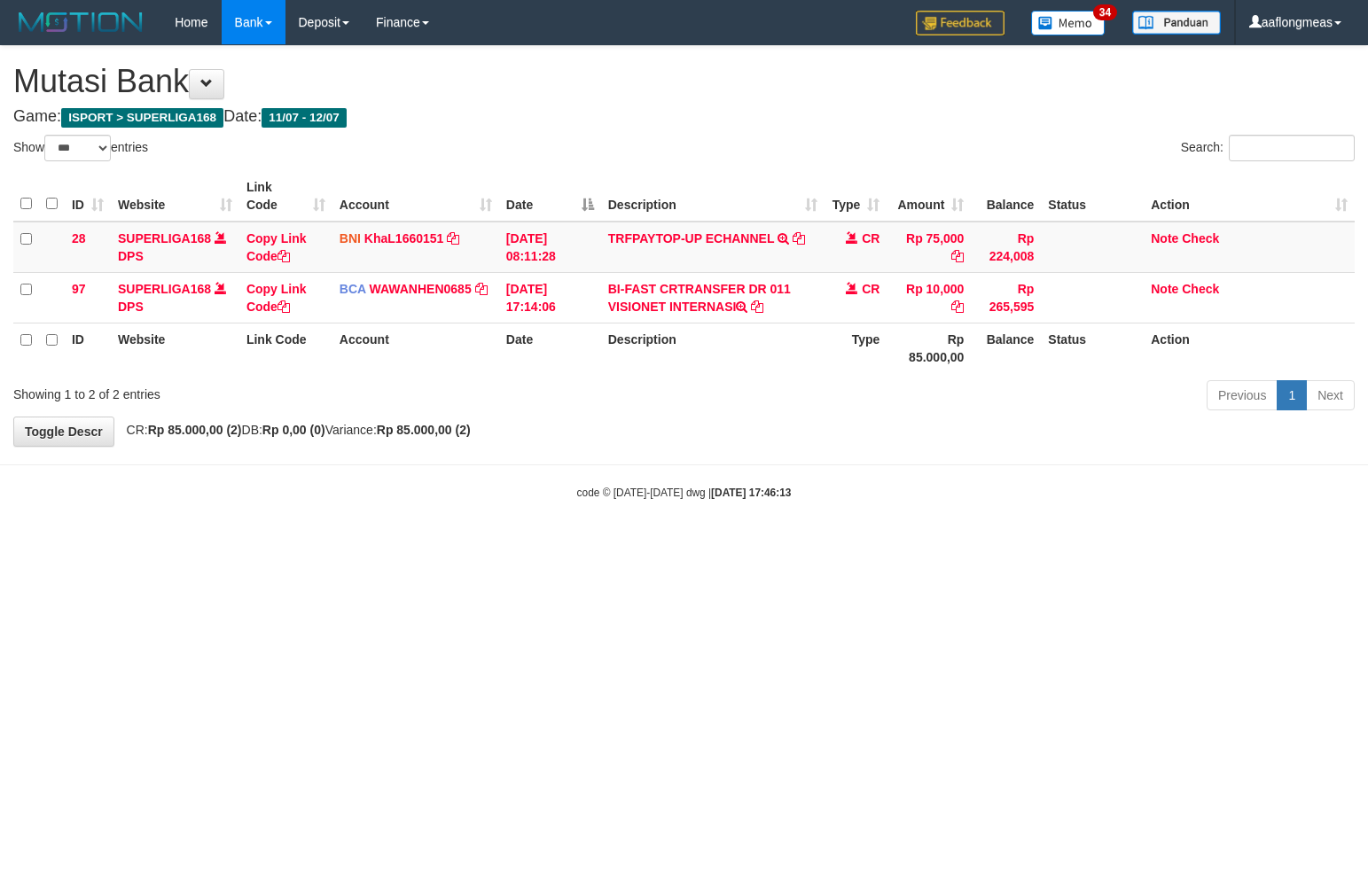 scroll, scrollTop: 0, scrollLeft: 0, axis: both 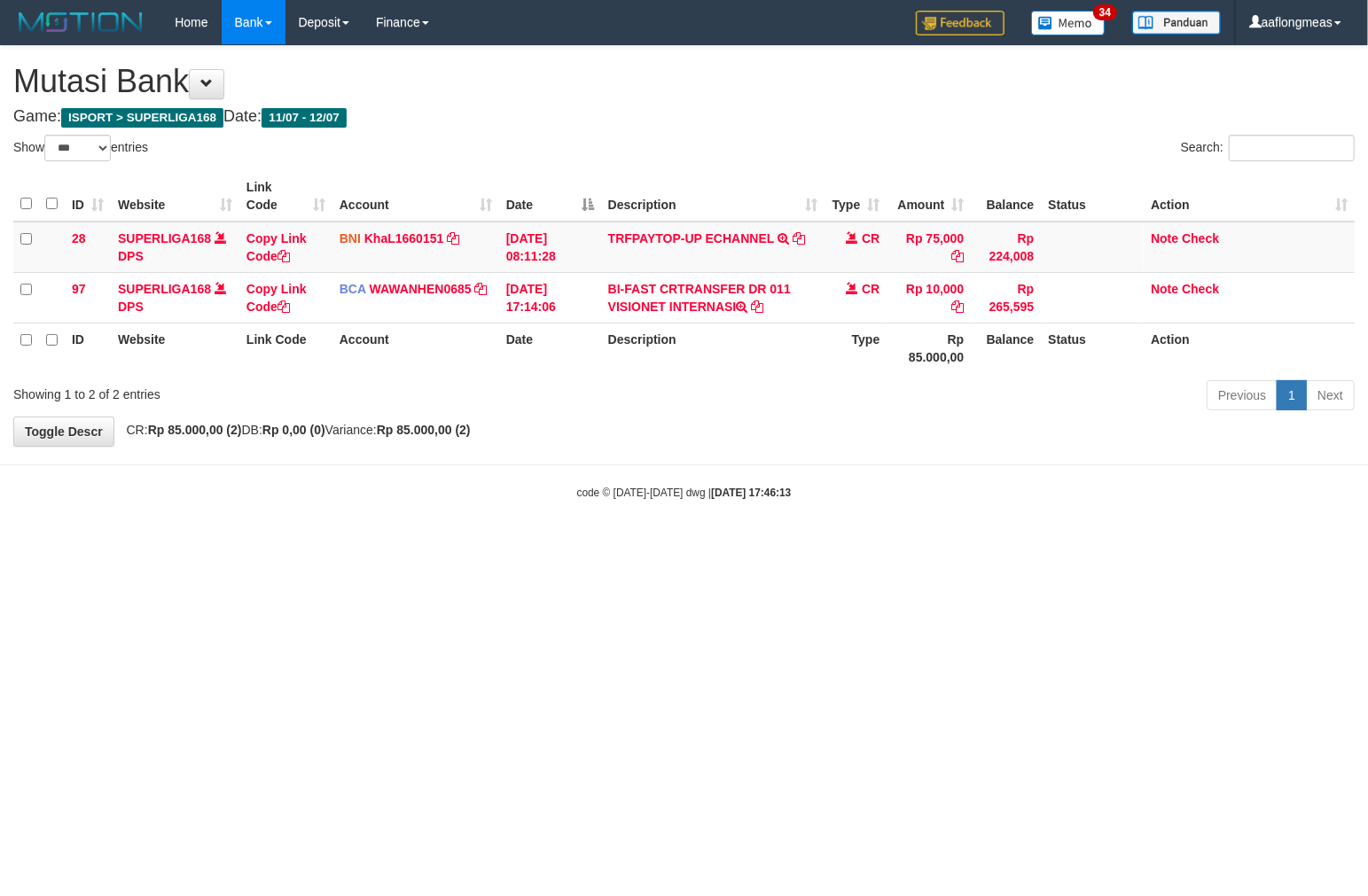 click on "**********" at bounding box center [684, 245] 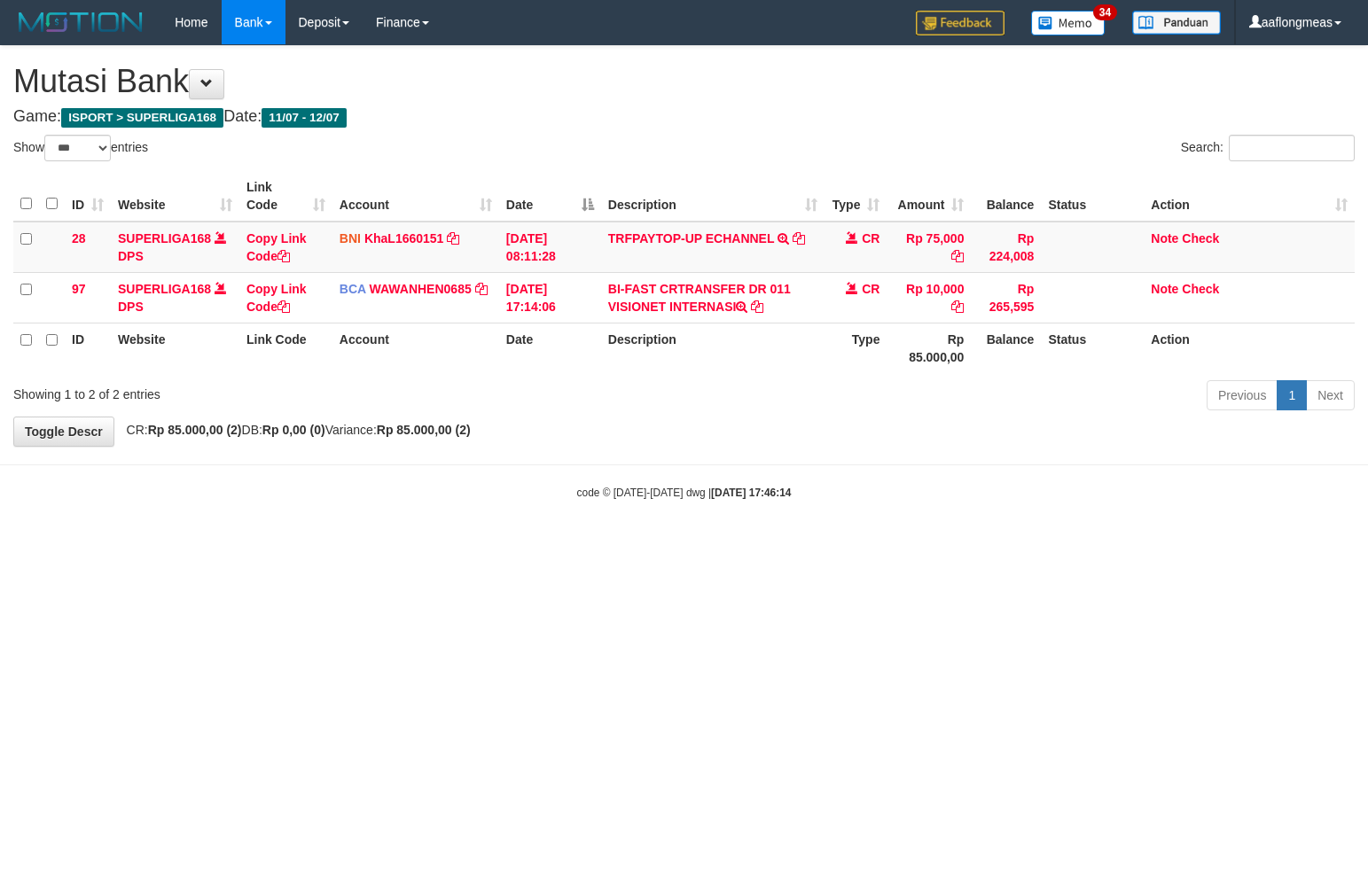 select on "***" 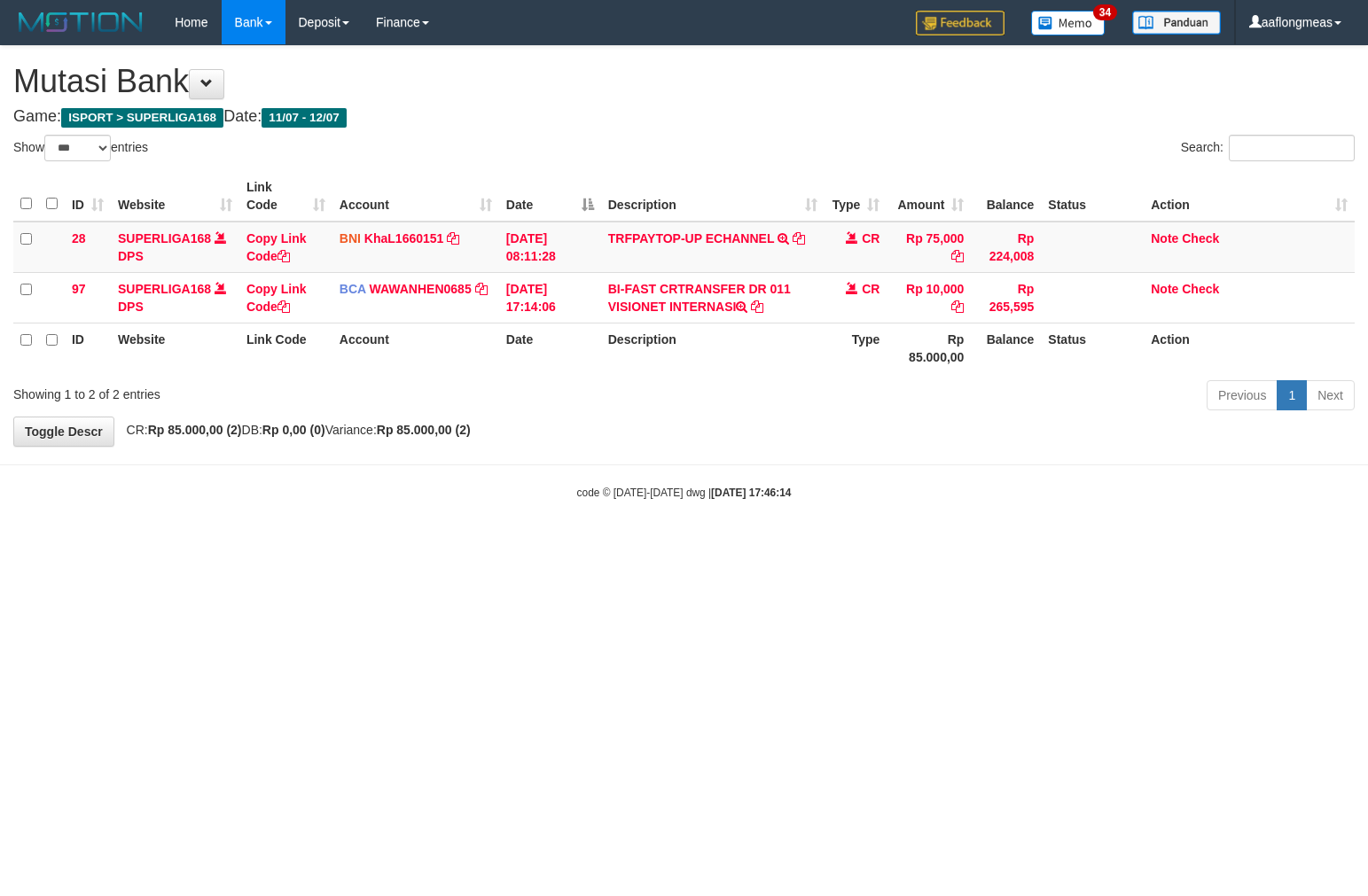 scroll, scrollTop: 0, scrollLeft: 0, axis: both 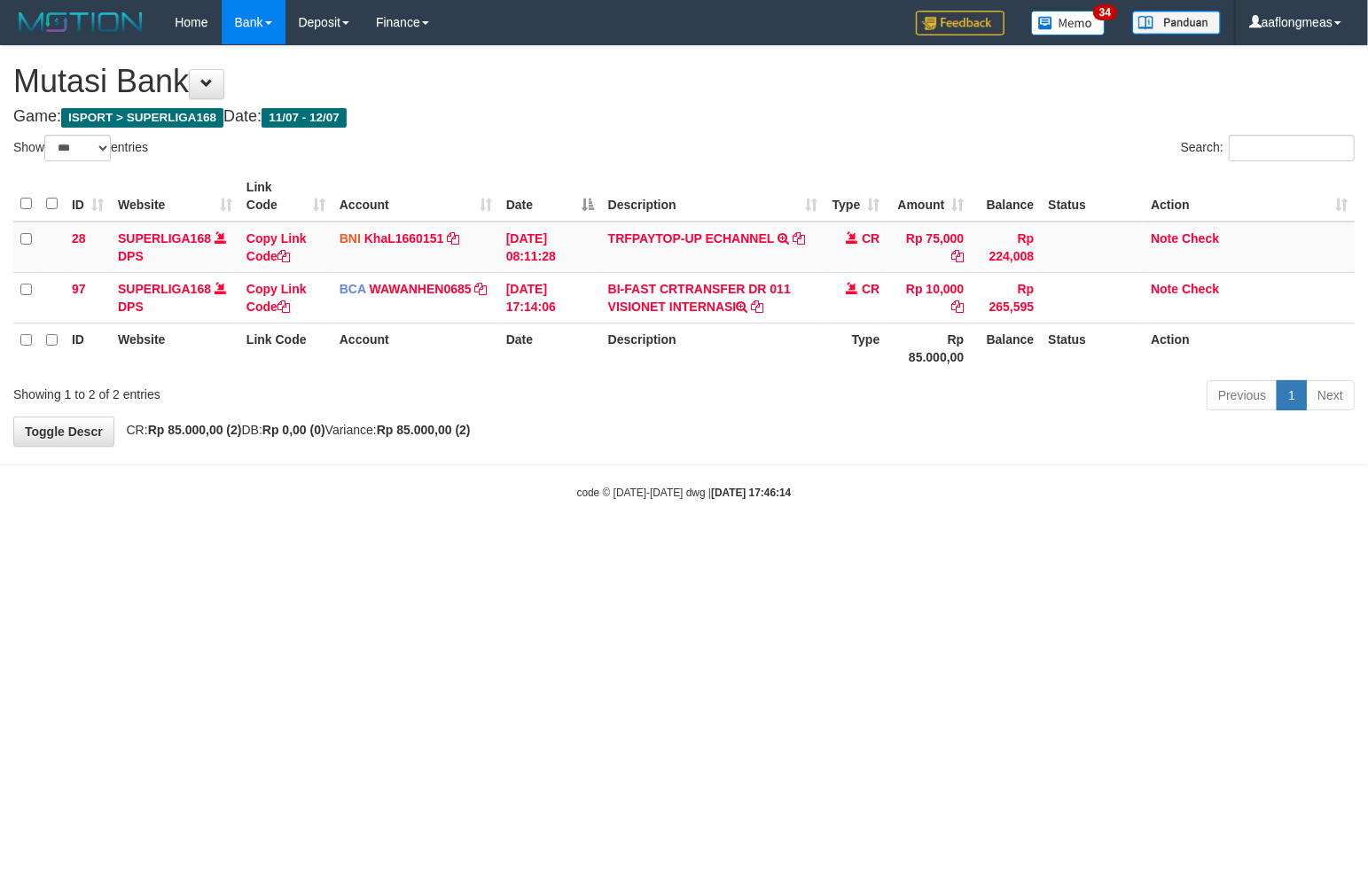 click on "code © 2012-2018 dwg |  2025/07/12 17:46:14" at bounding box center (684, 492) 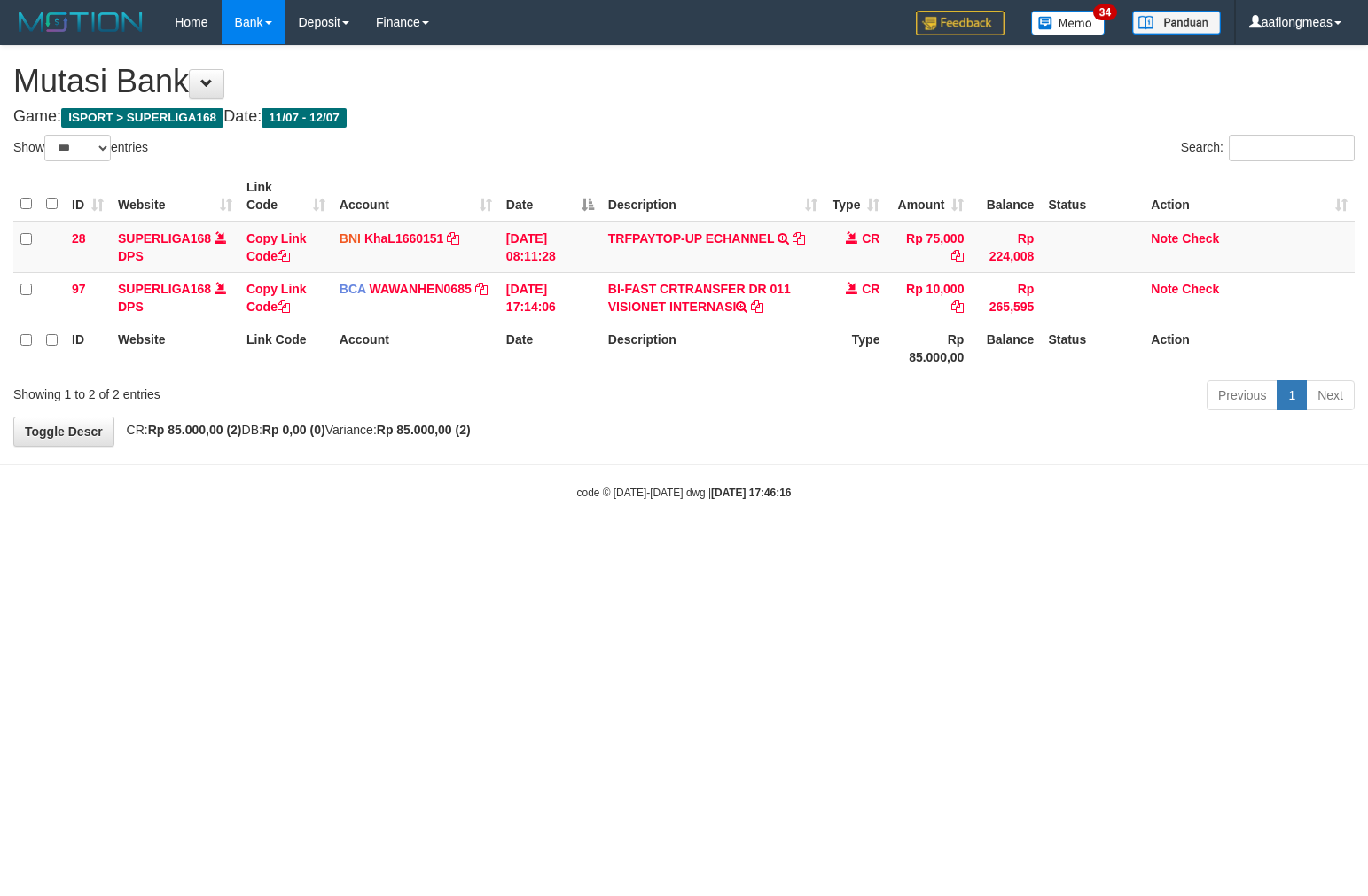 select on "***" 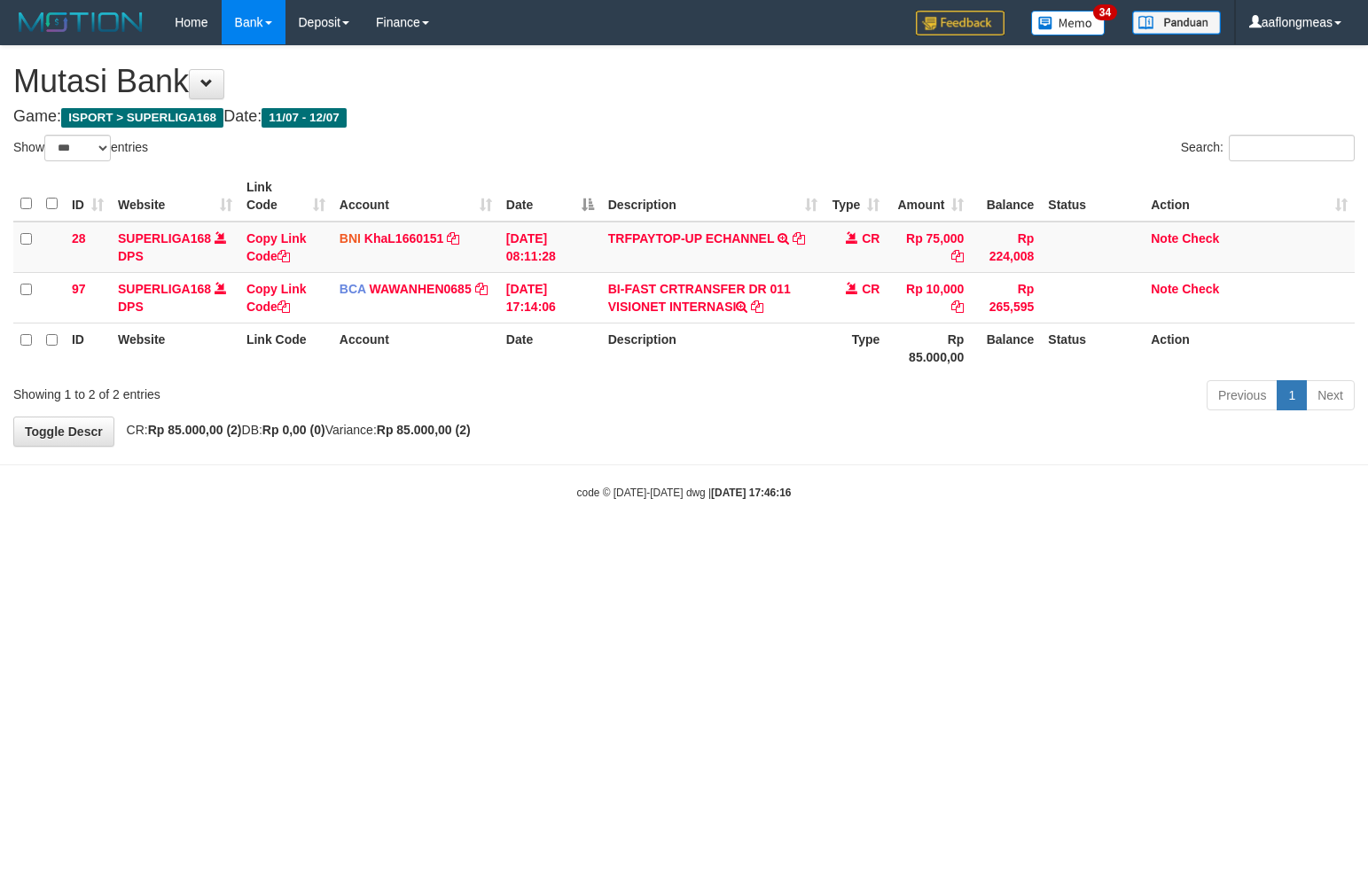 scroll, scrollTop: 0, scrollLeft: 0, axis: both 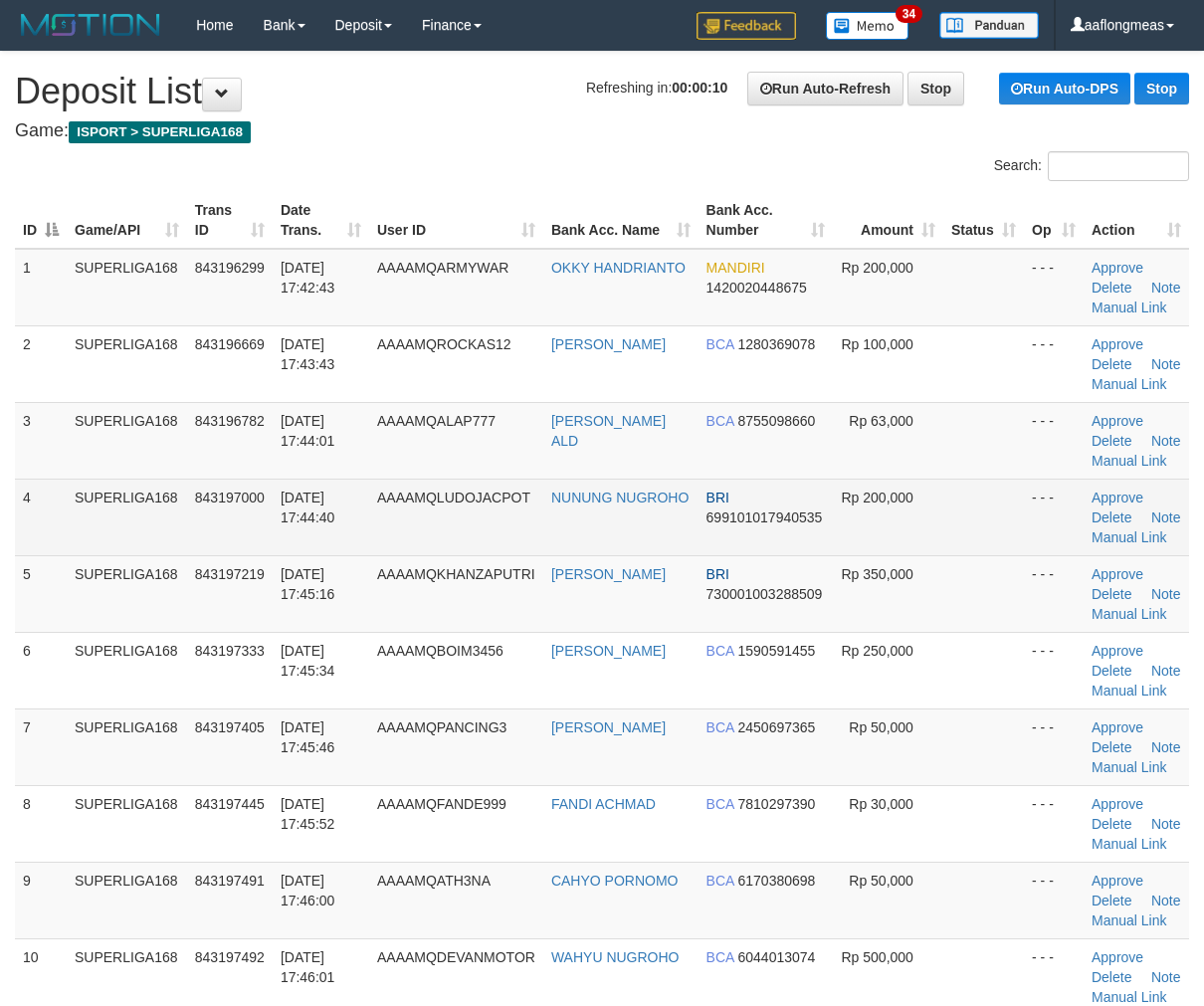 click at bounding box center (983, 516) 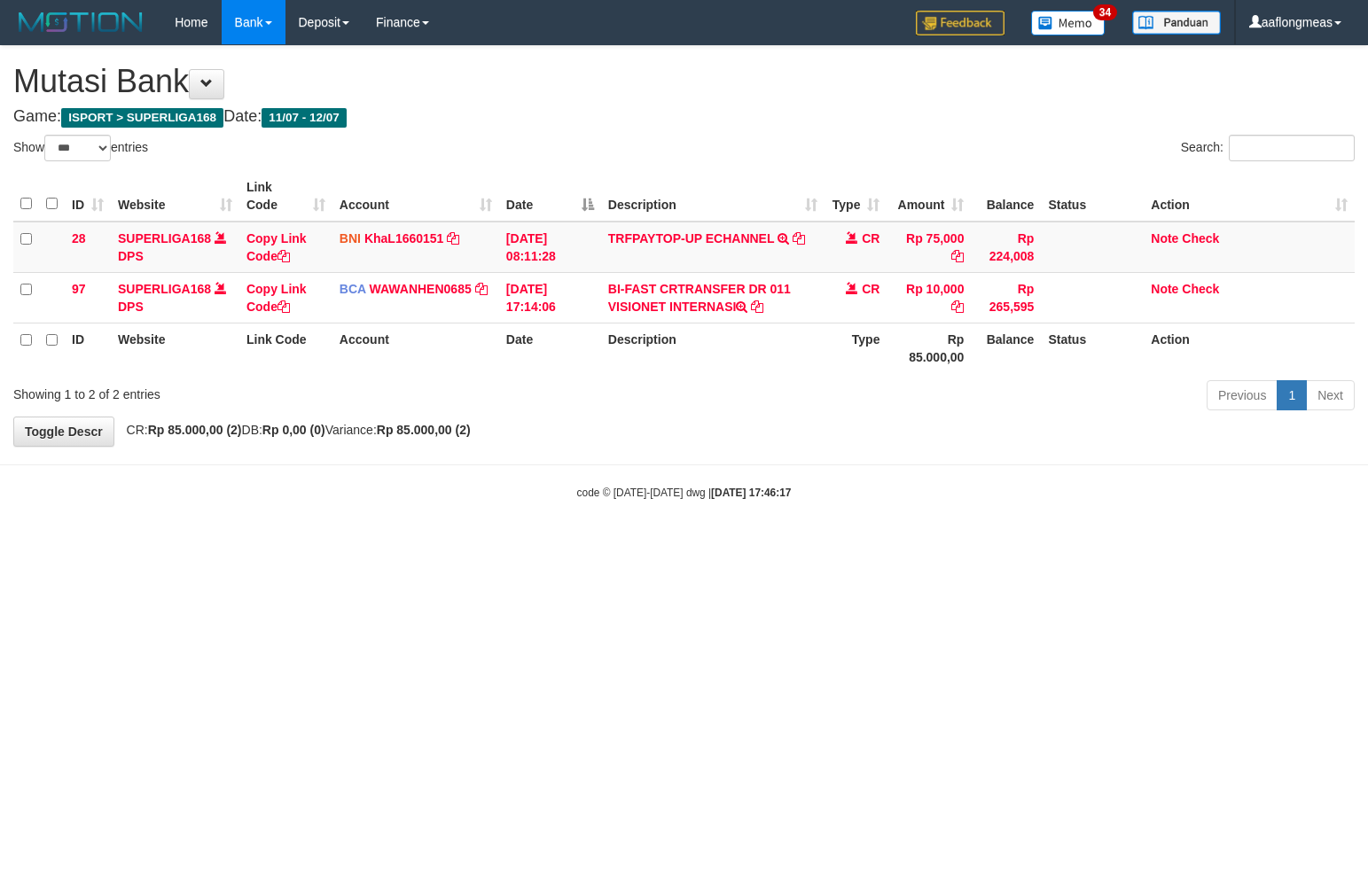 select on "***" 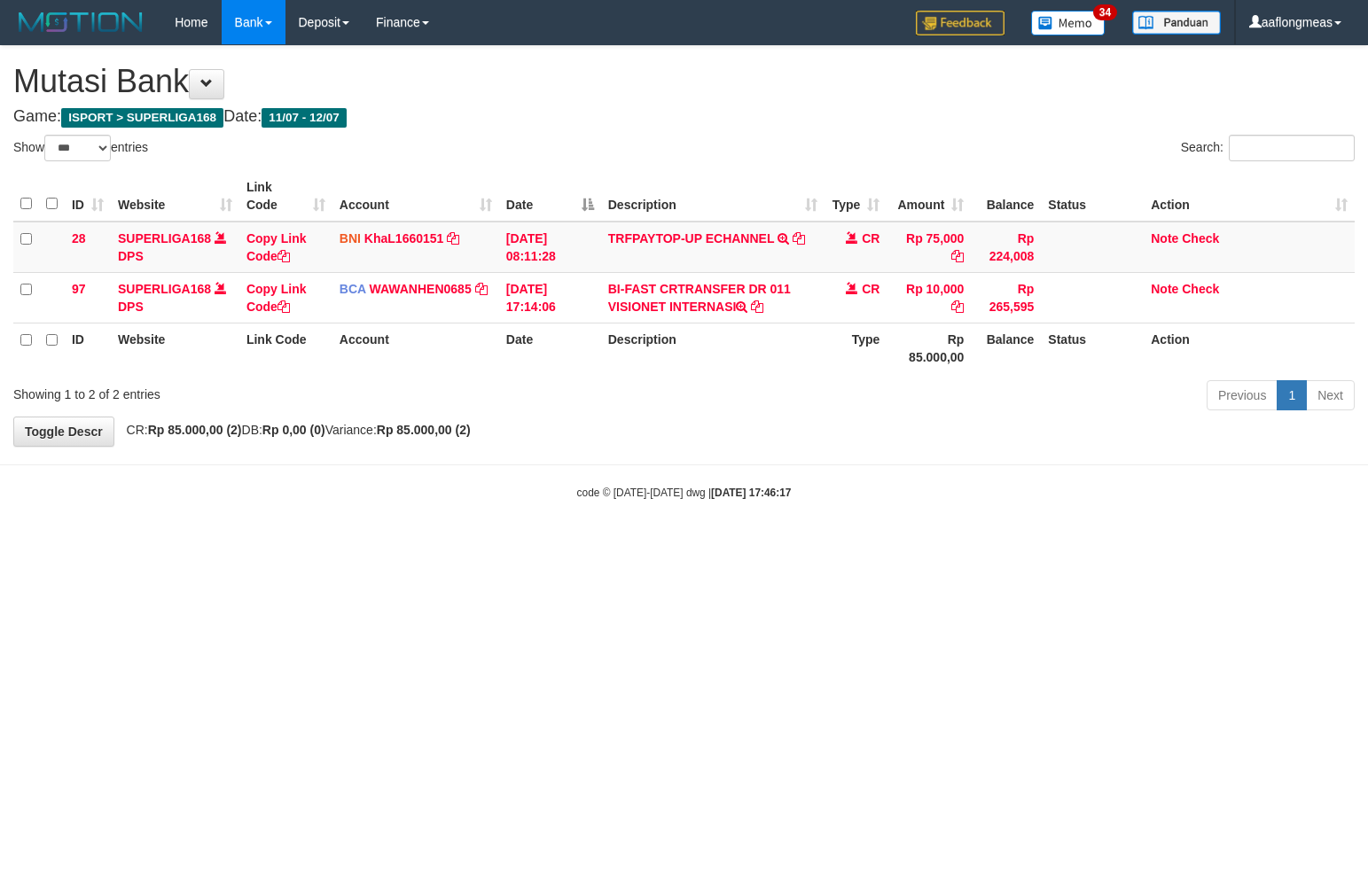 scroll, scrollTop: 0, scrollLeft: 0, axis: both 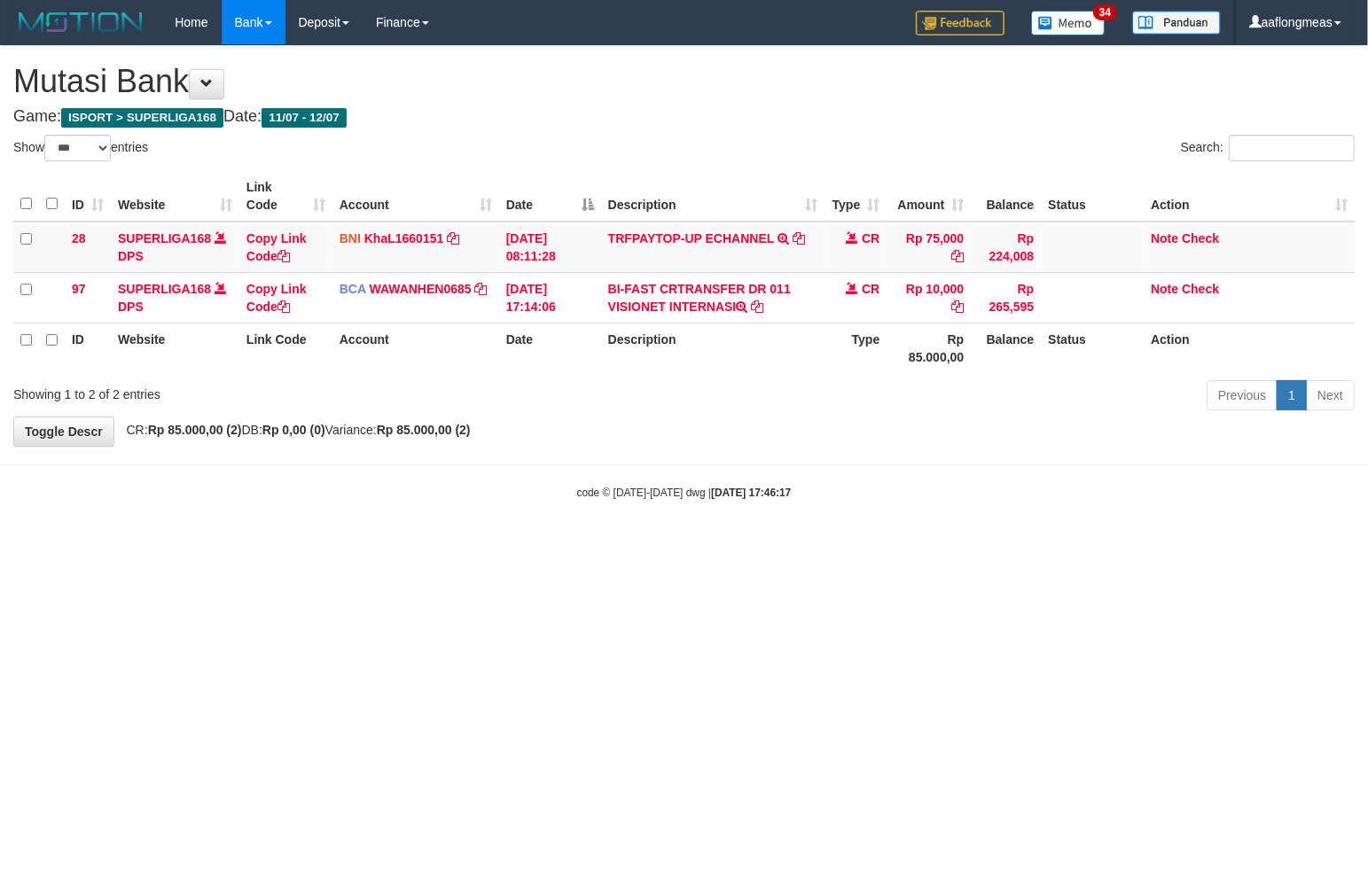 click on "Toggle navigation
Home
Bank
Account List
Load
By Website
Group
[ISPORT]													SUPERLIGA168
By Load Group (DPS)
34" at bounding box center [684, 272] 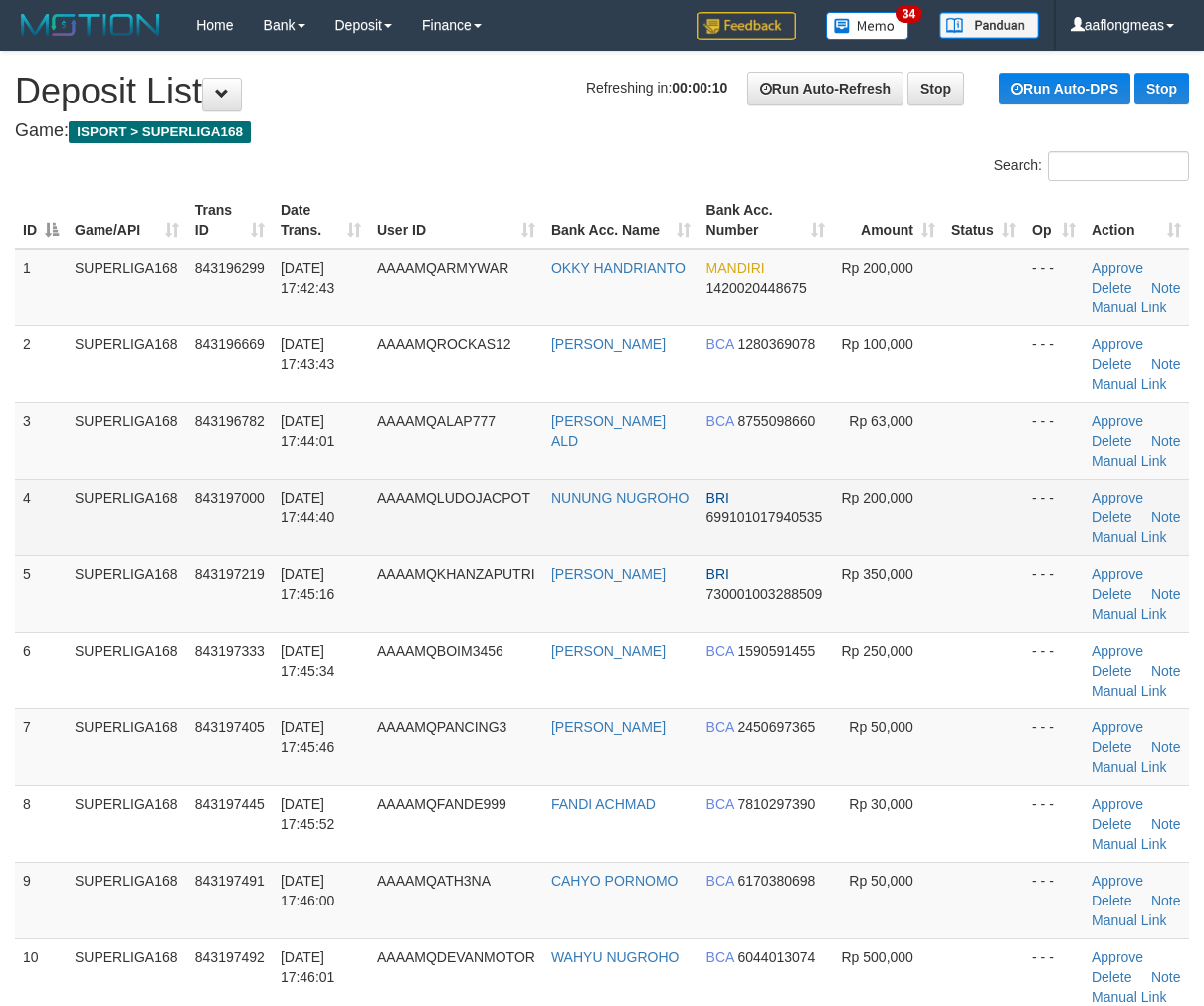 scroll, scrollTop: 0, scrollLeft: 0, axis: both 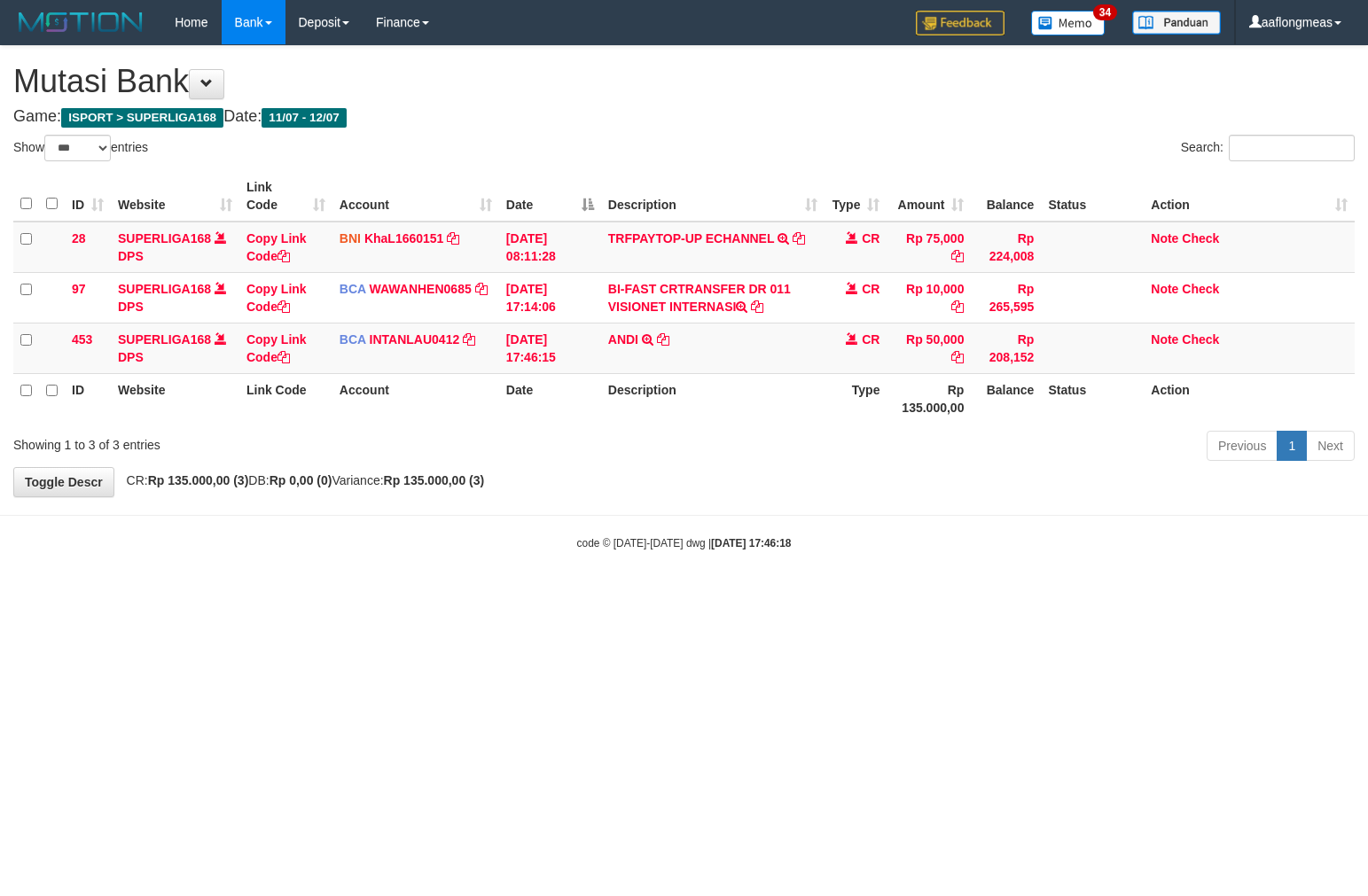select on "***" 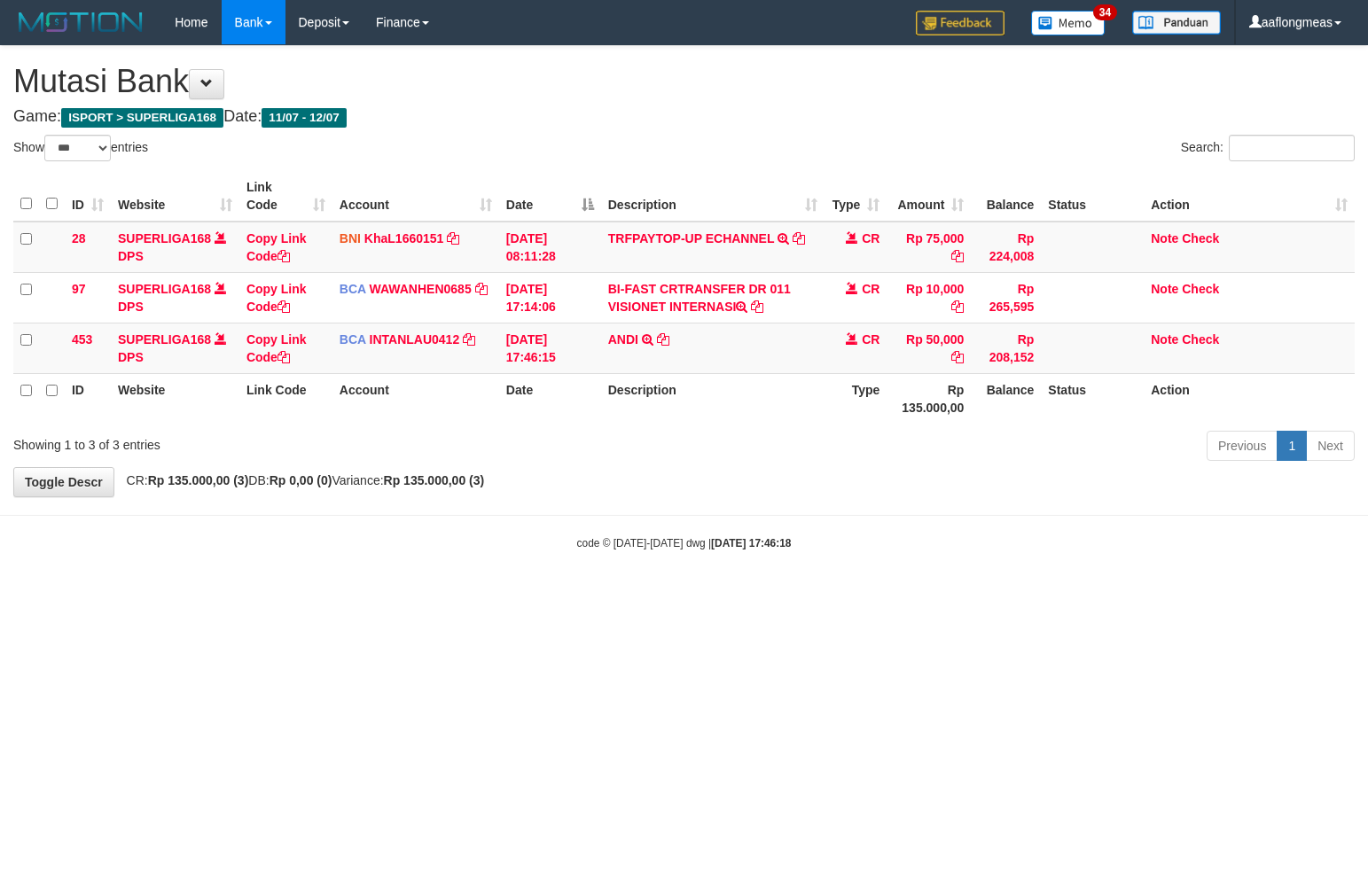 scroll, scrollTop: 0, scrollLeft: 0, axis: both 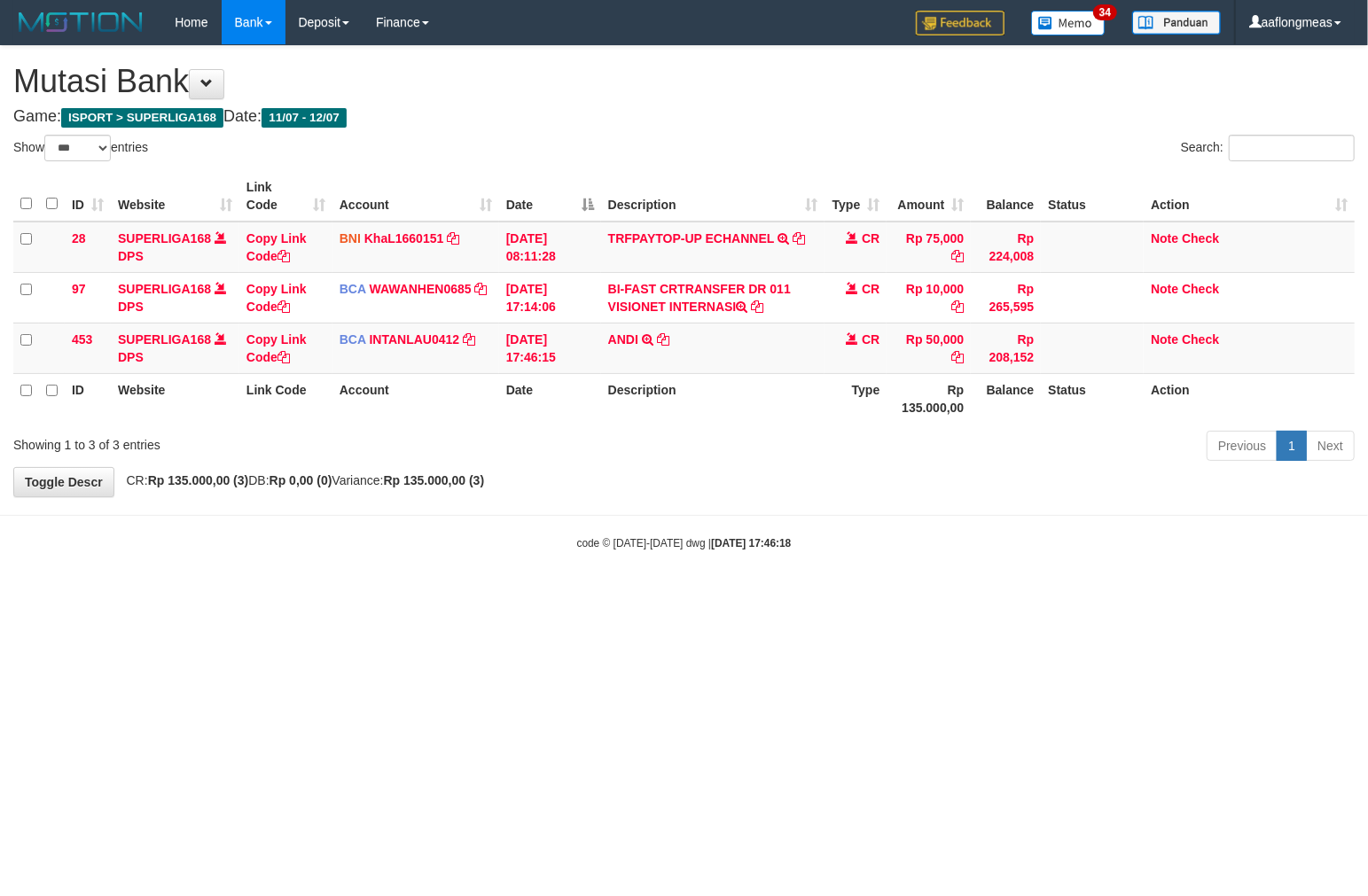 click on "**********" at bounding box center (684, 271) 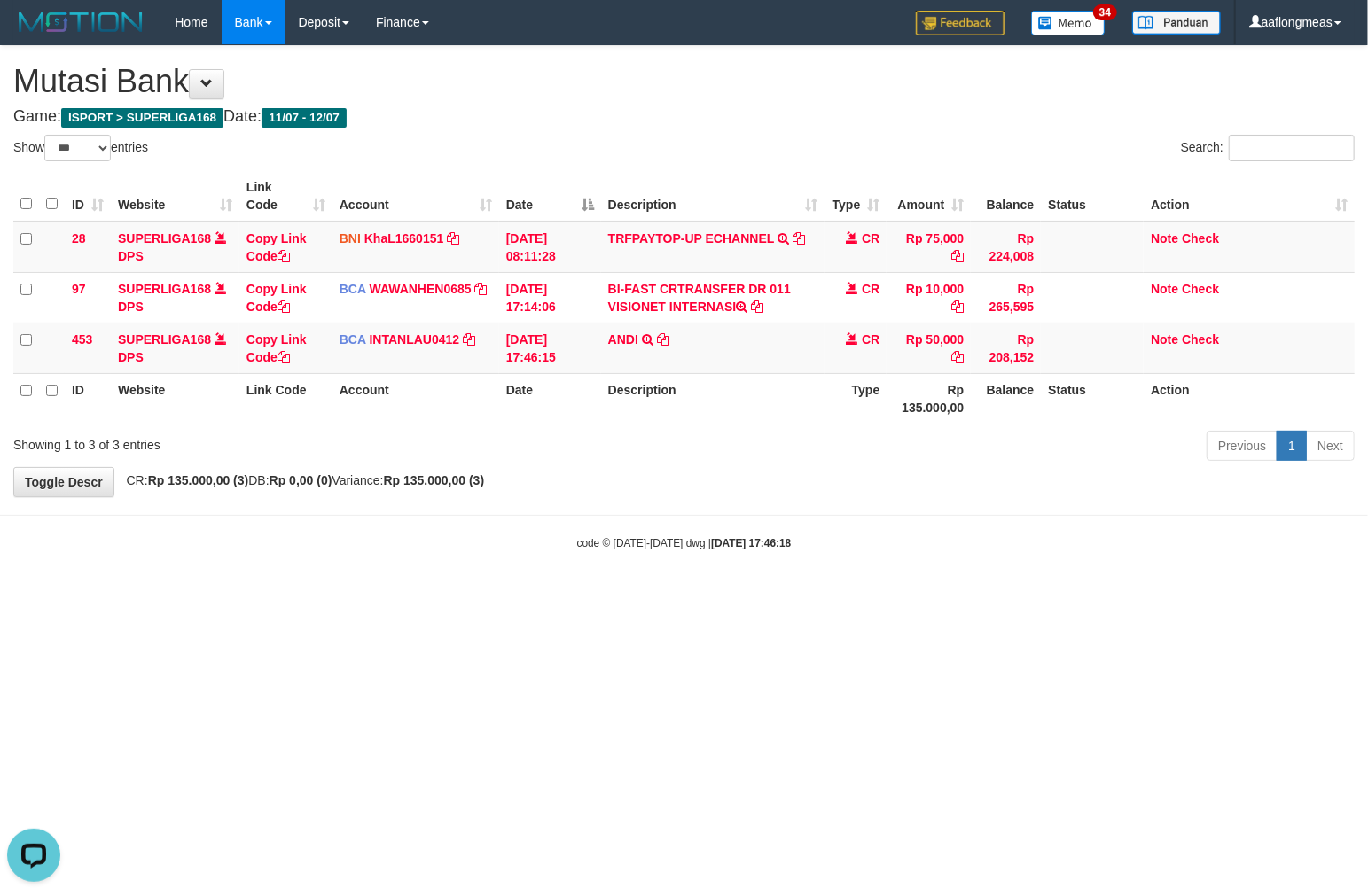 scroll, scrollTop: 0, scrollLeft: 0, axis: both 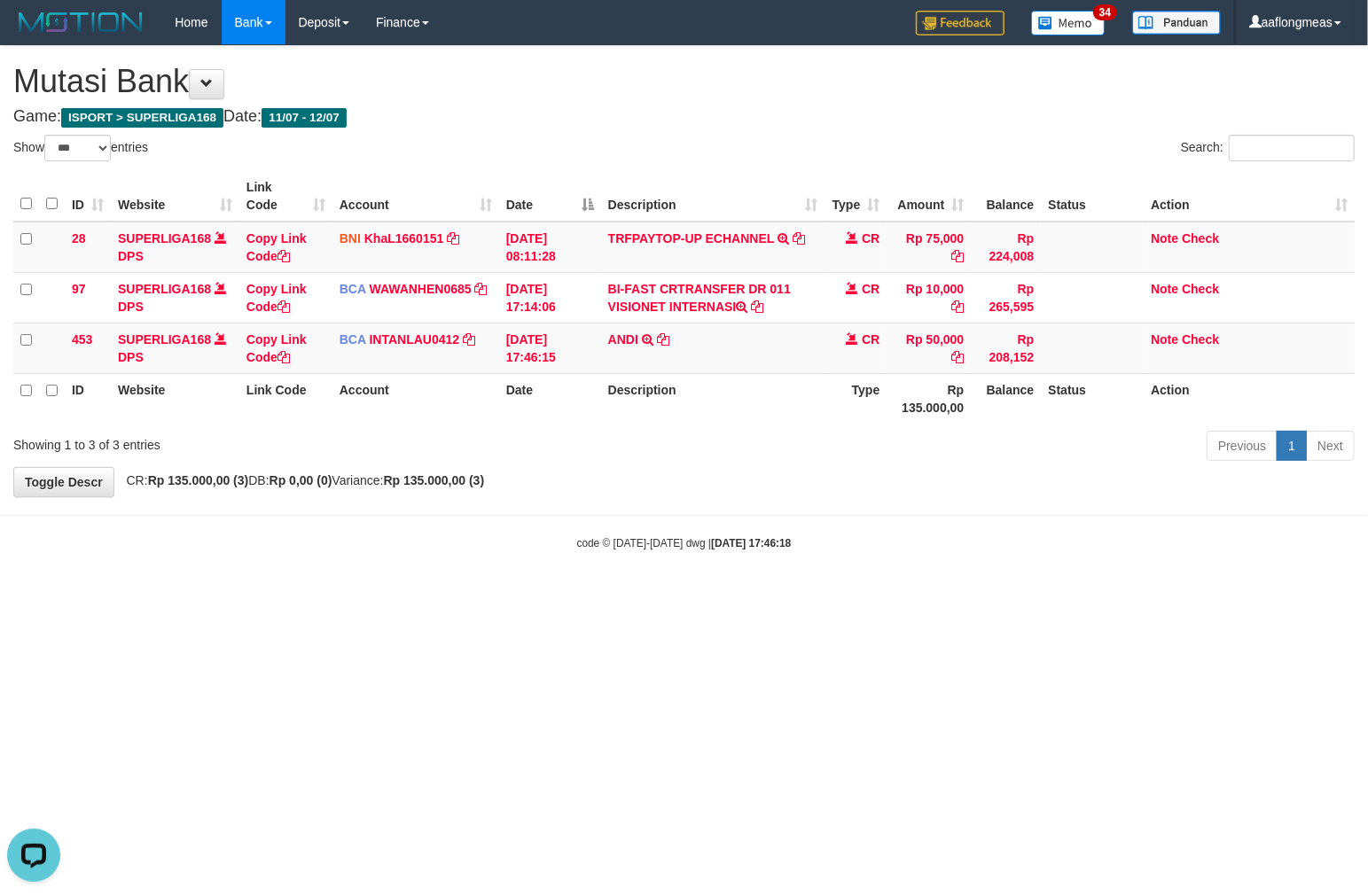 click on "Toggle navigation
Home
Bank
Account List
Load
By Website
Group
[ISPORT]													SUPERLIGA168
By Load Group (DPS)
34" at bounding box center [684, 298] 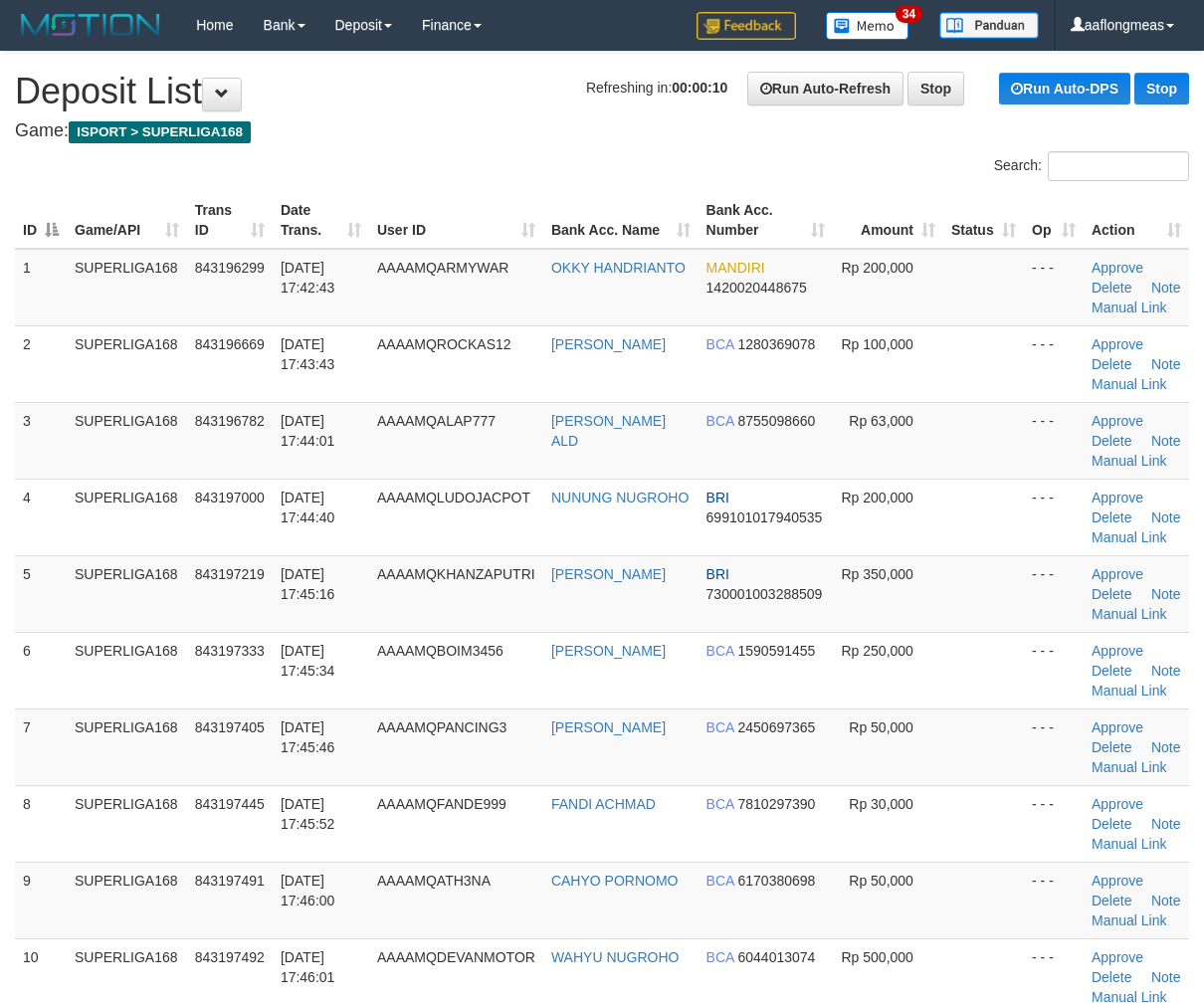 scroll, scrollTop: 0, scrollLeft: 0, axis: both 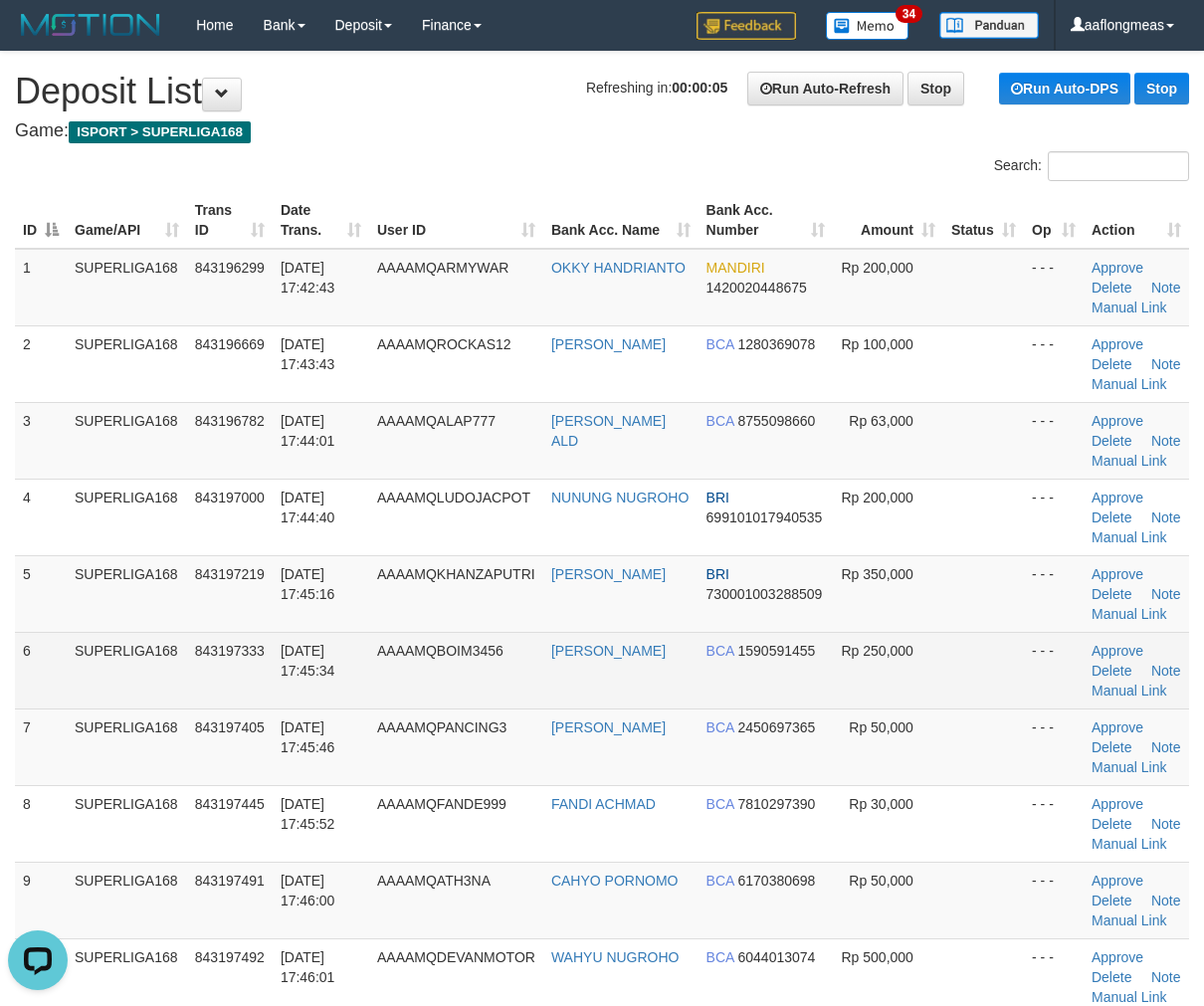 click at bounding box center [983, 670] 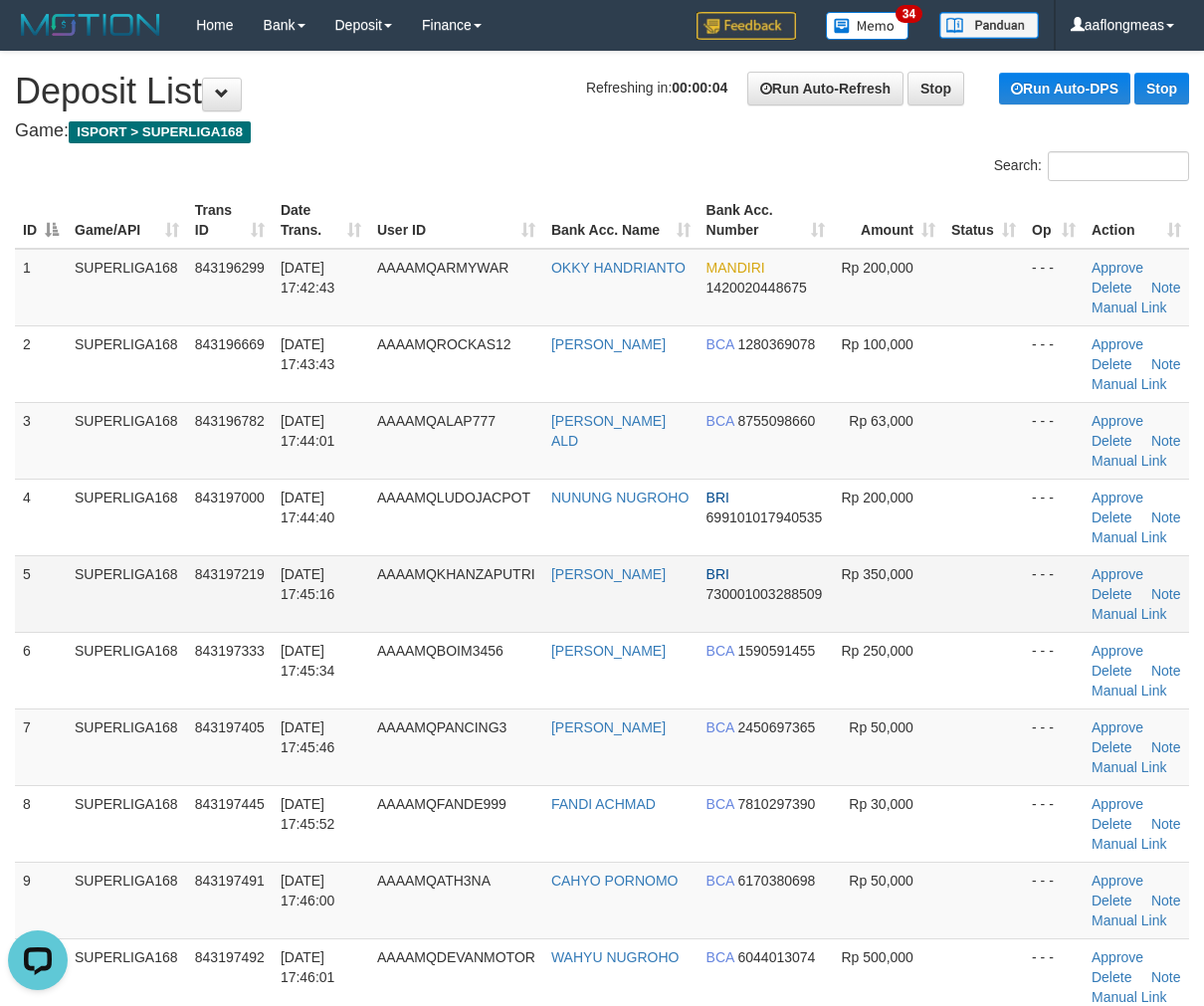 click at bounding box center (983, 593) 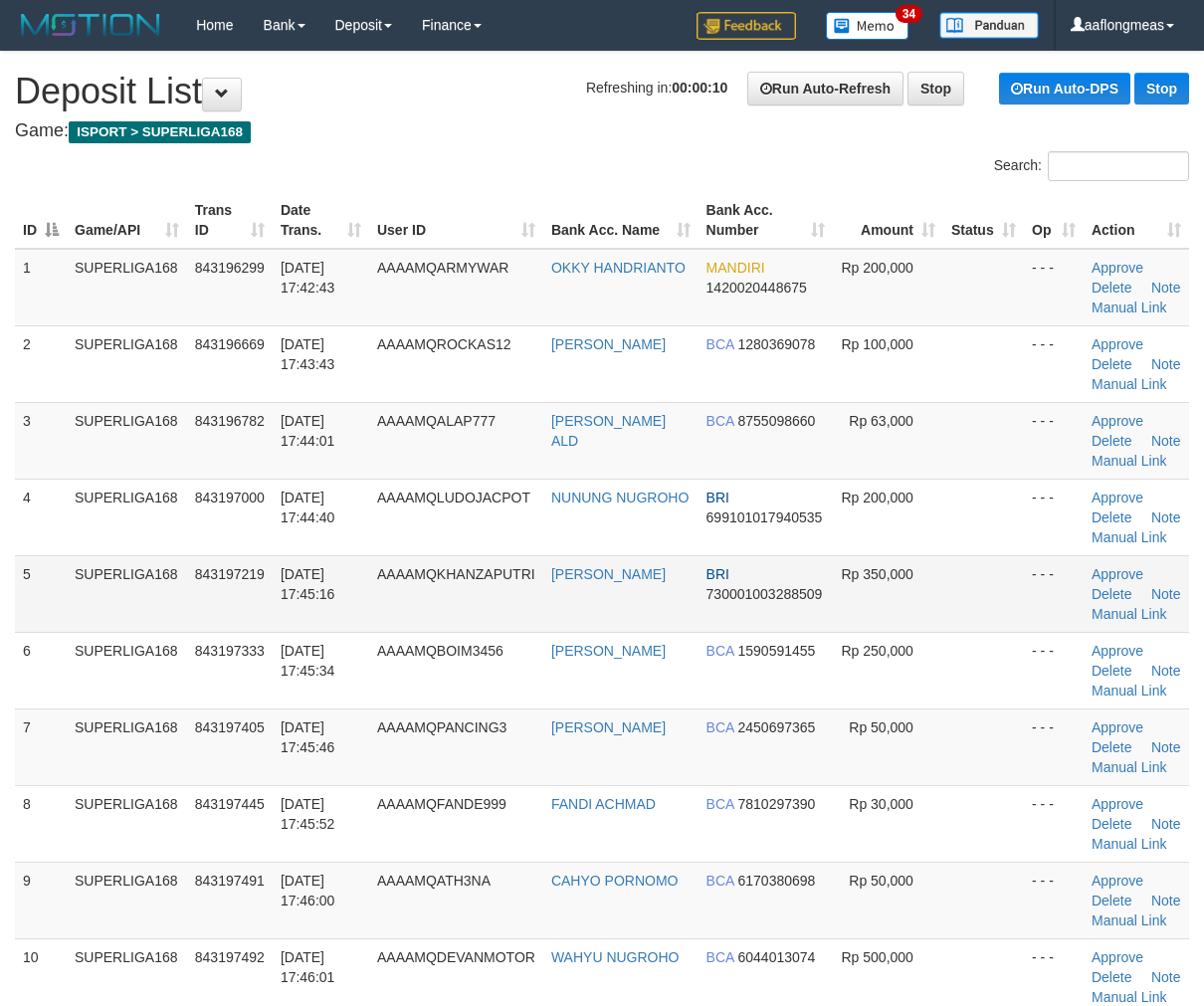 scroll, scrollTop: 0, scrollLeft: 0, axis: both 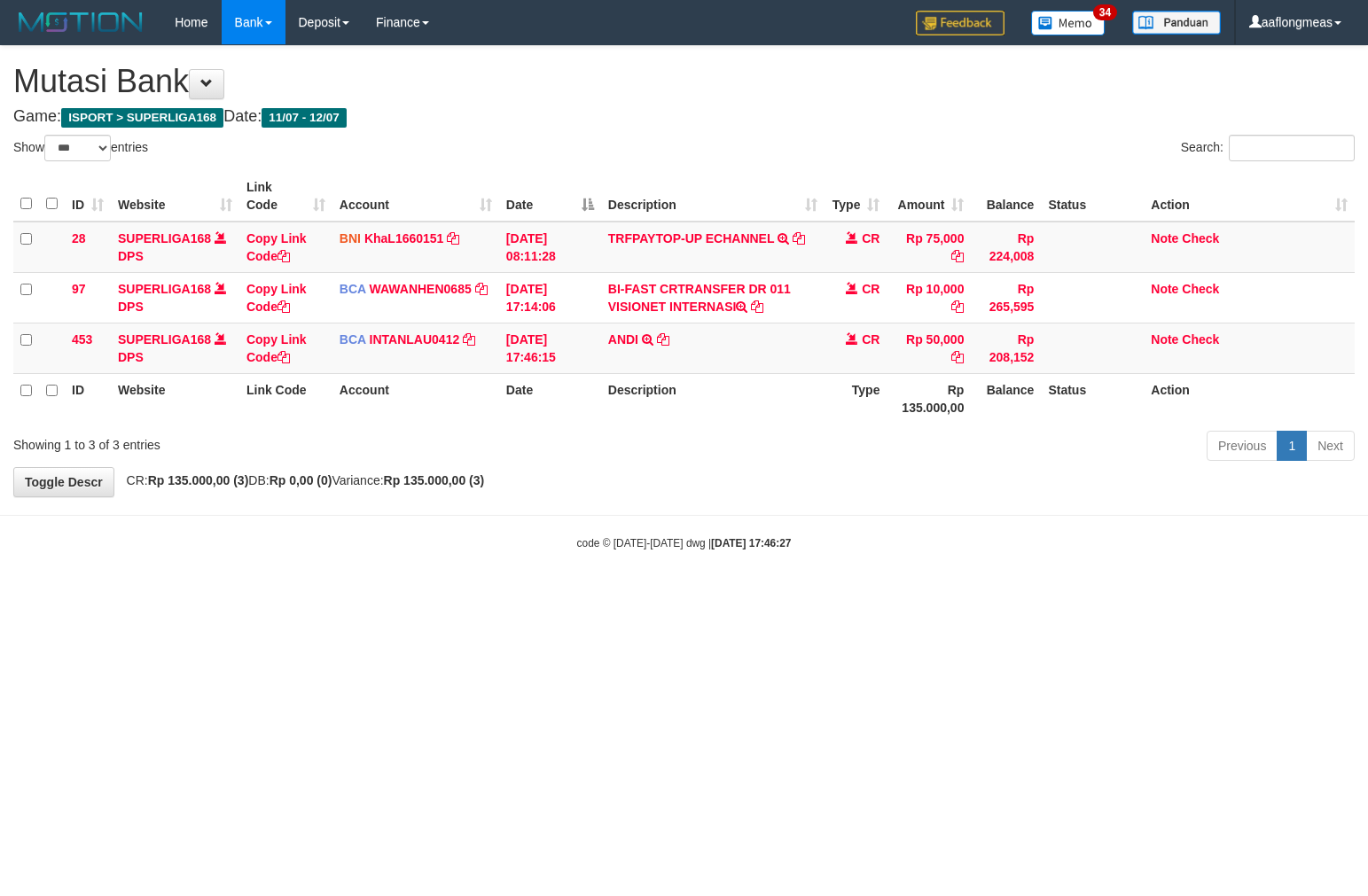 select on "***" 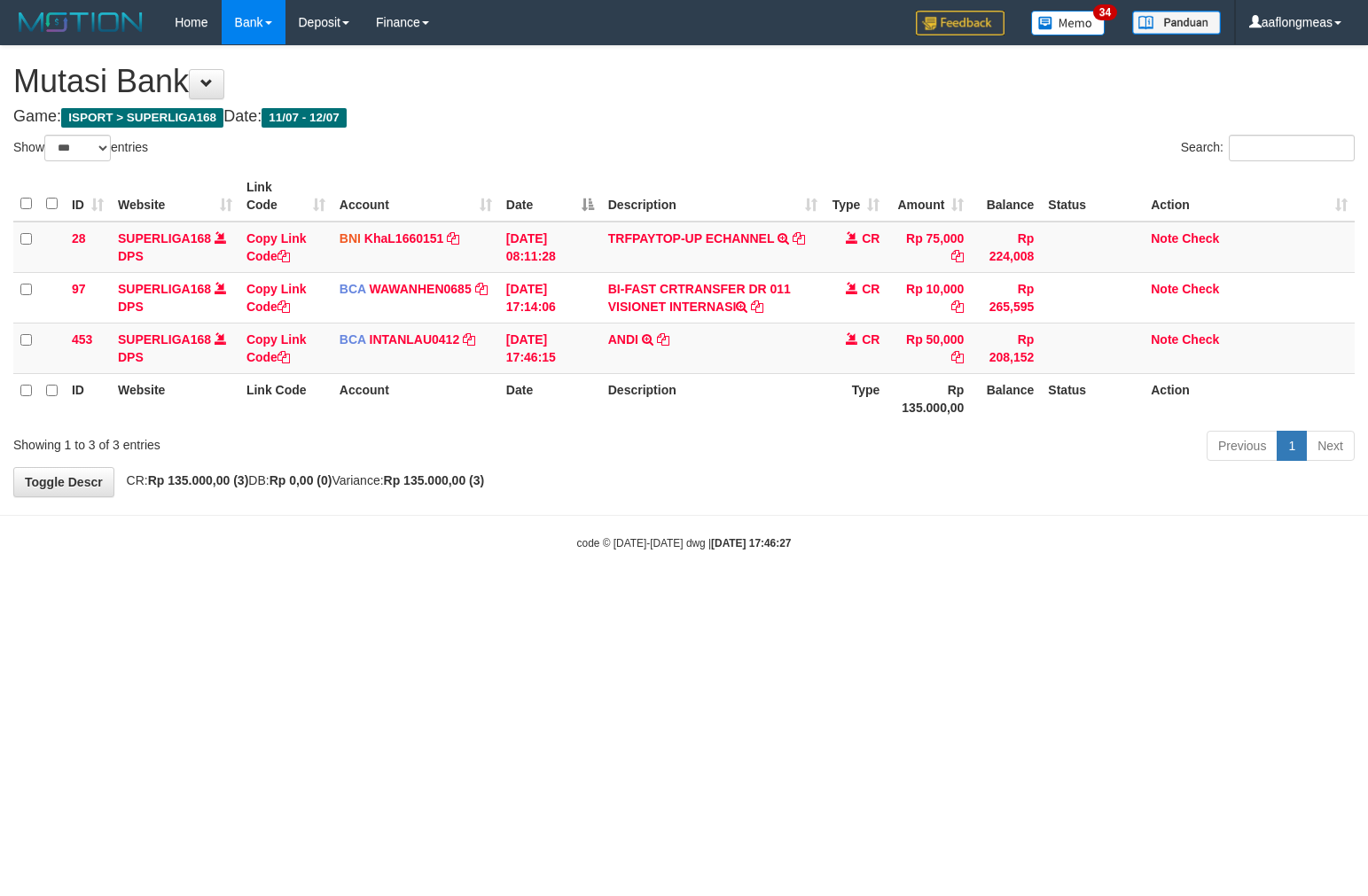 scroll, scrollTop: 0, scrollLeft: 0, axis: both 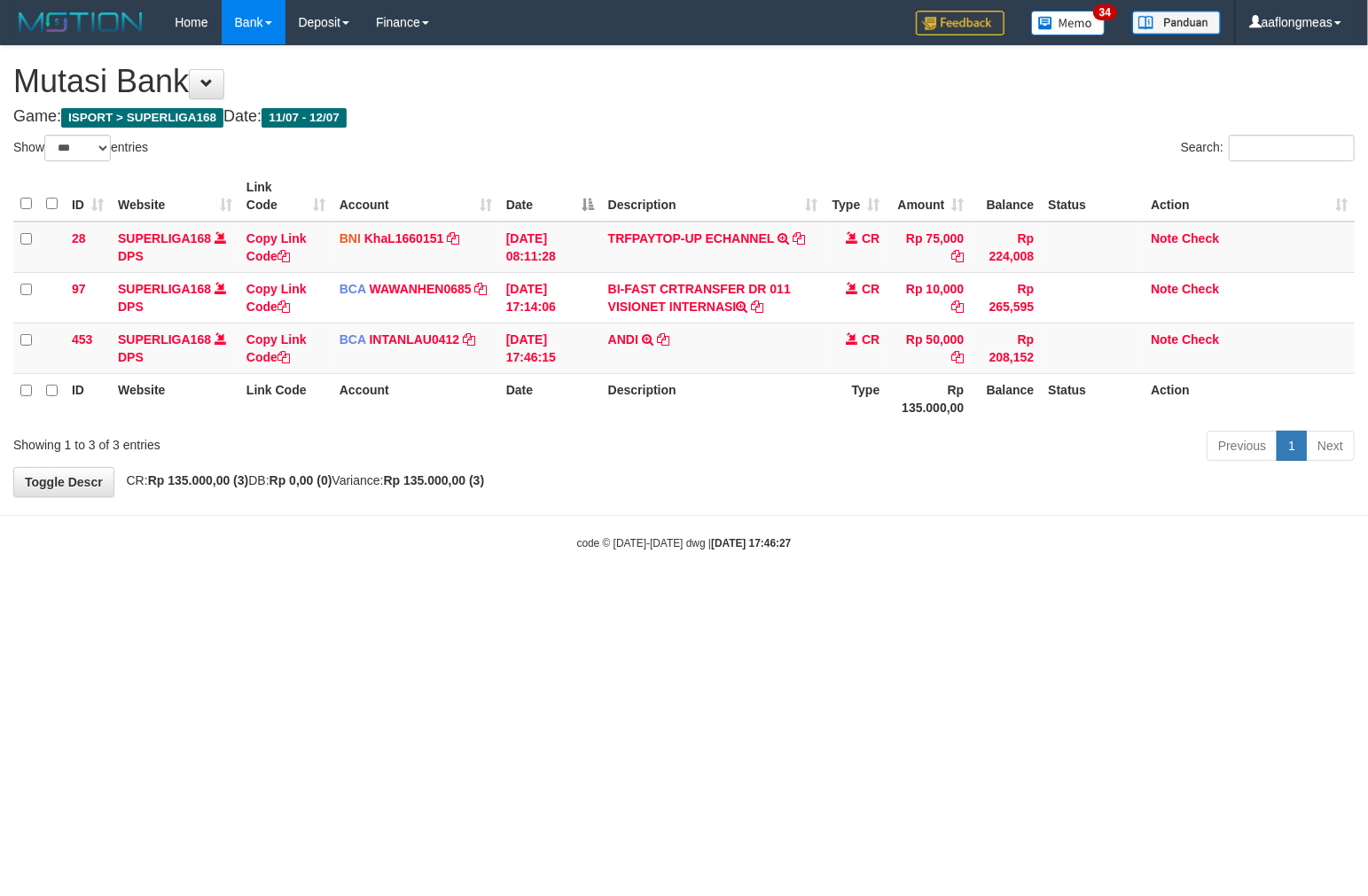 click on "**********" at bounding box center [684, 271] 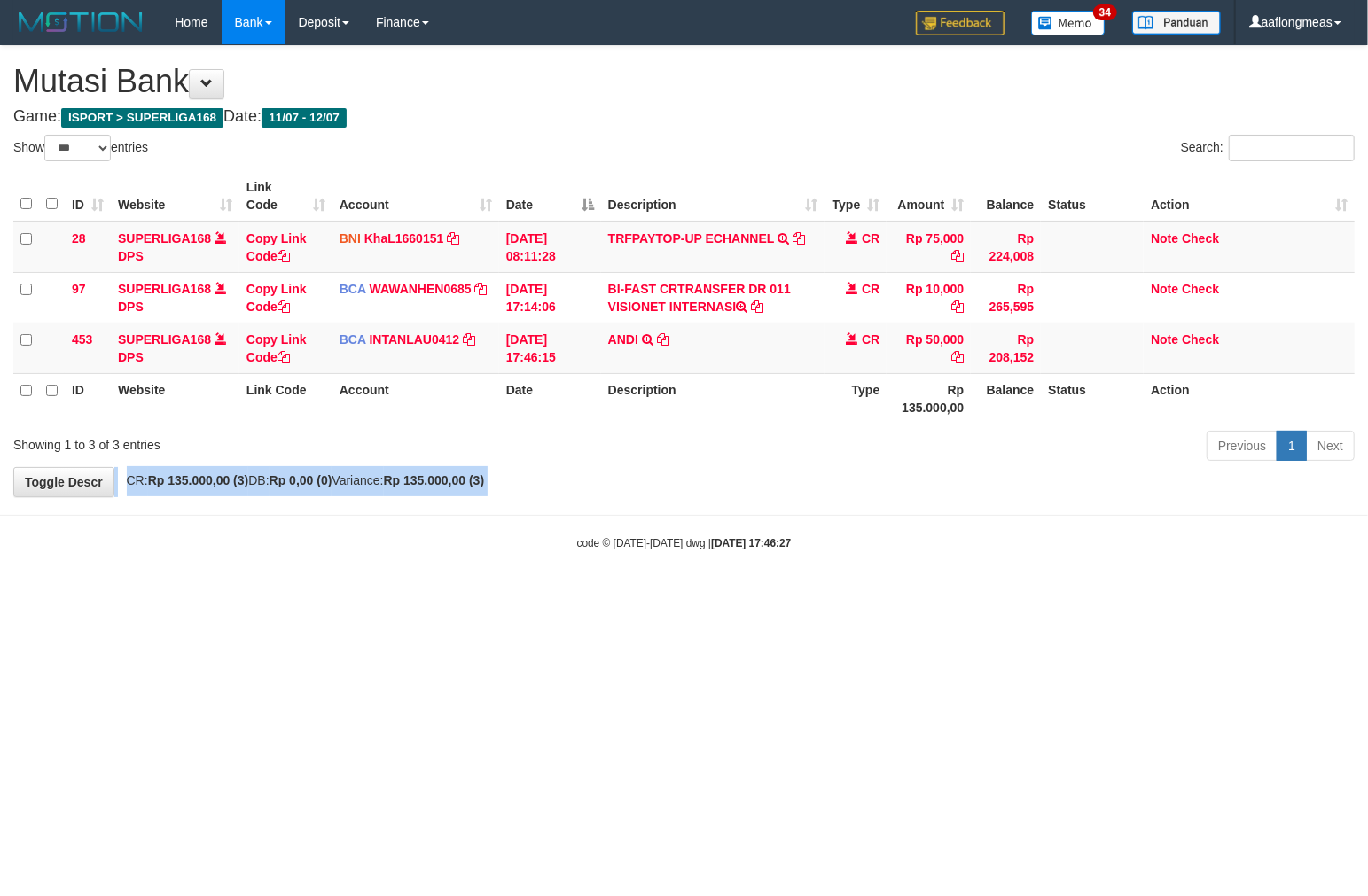 click on "**********" at bounding box center [684, 271] 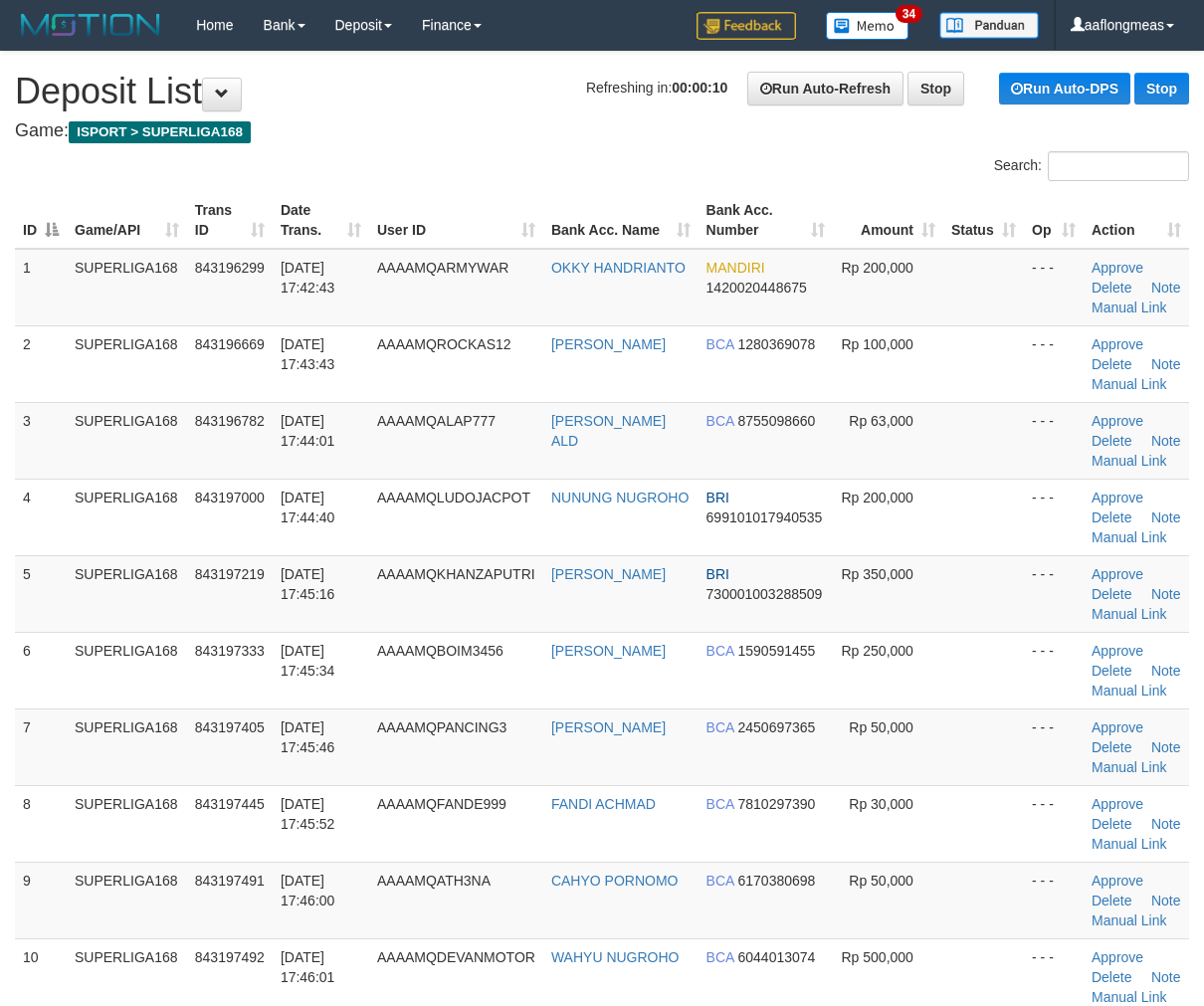 scroll, scrollTop: 0, scrollLeft: 0, axis: both 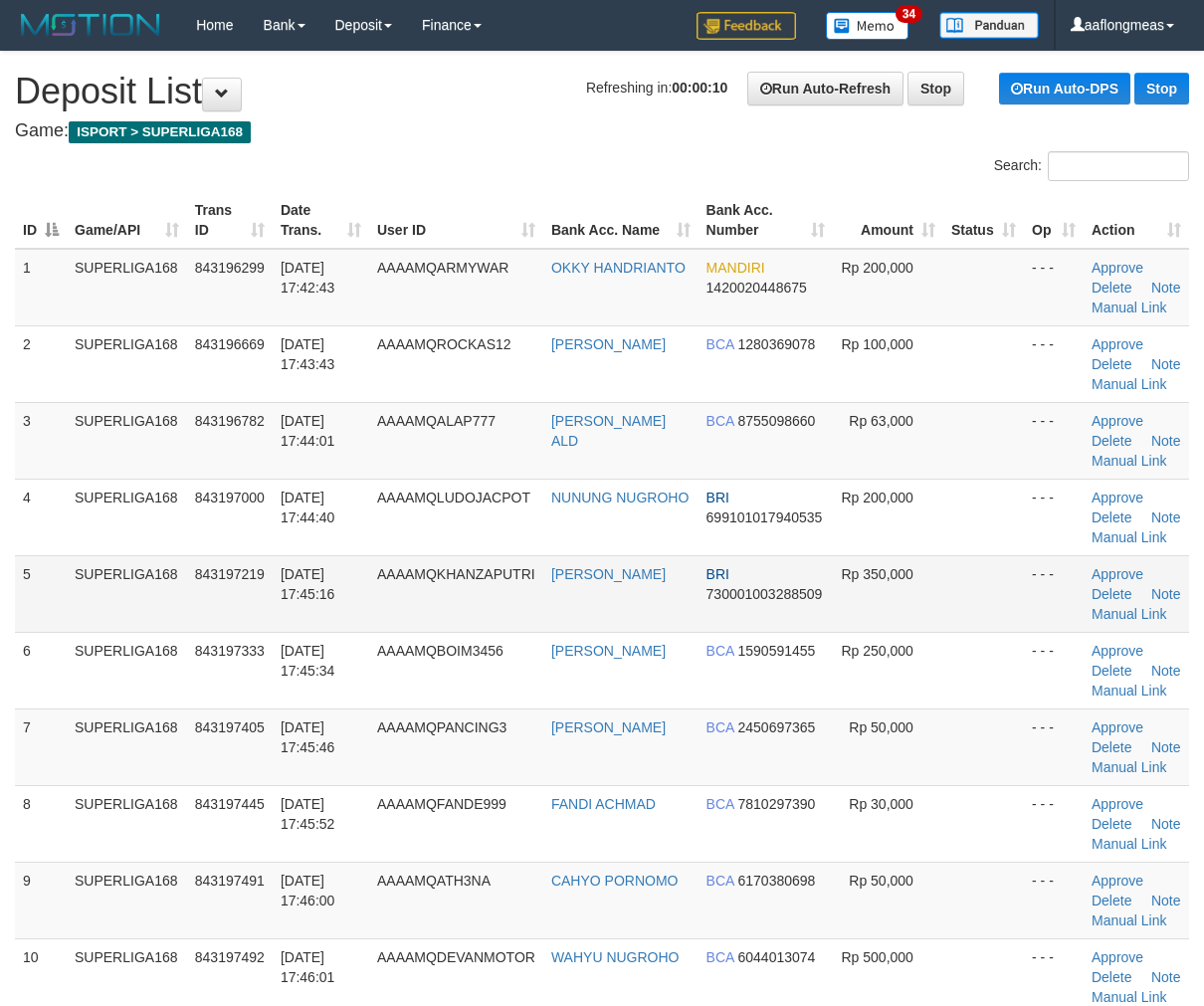 click at bounding box center [983, 593] 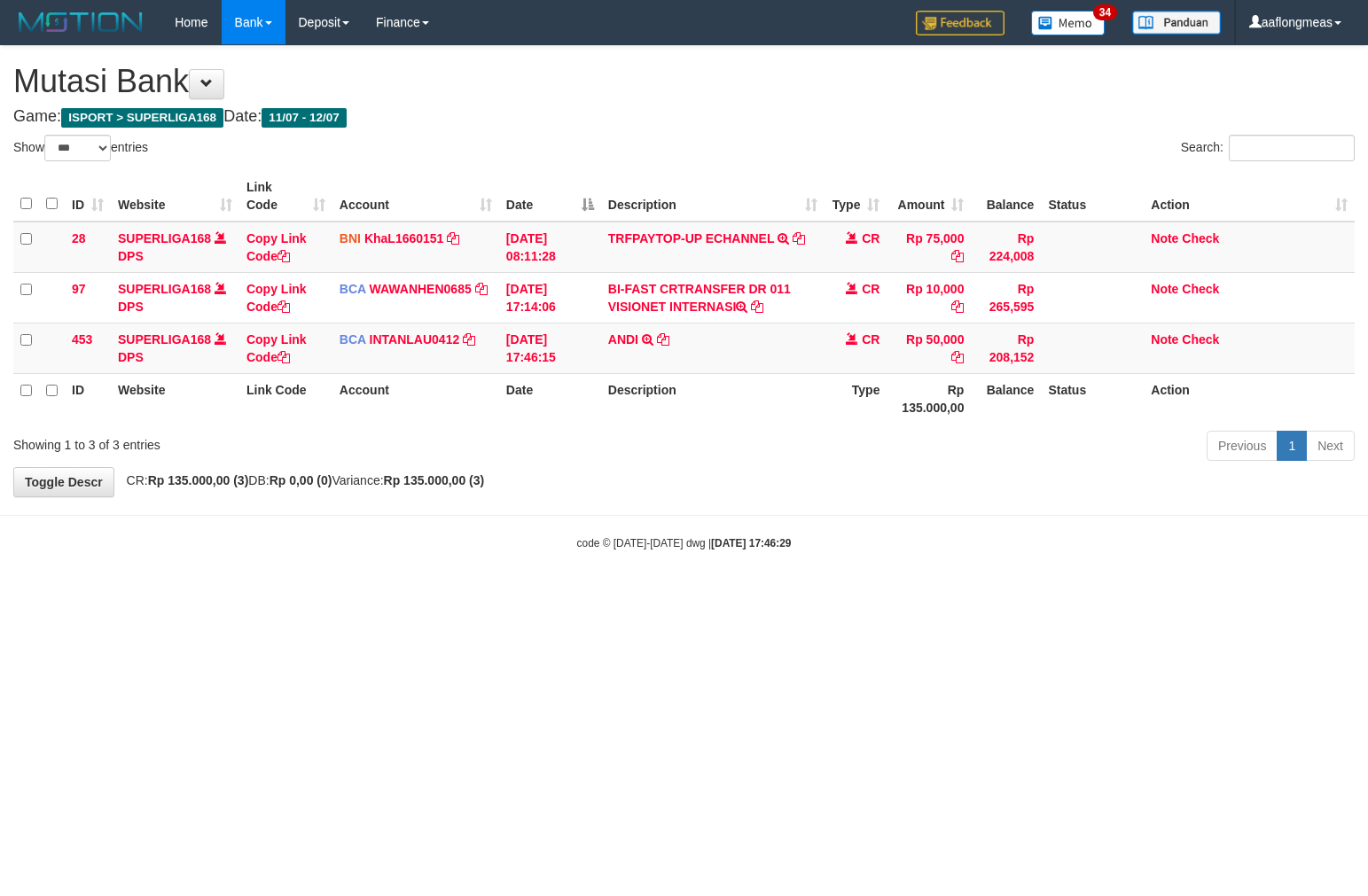 select on "***" 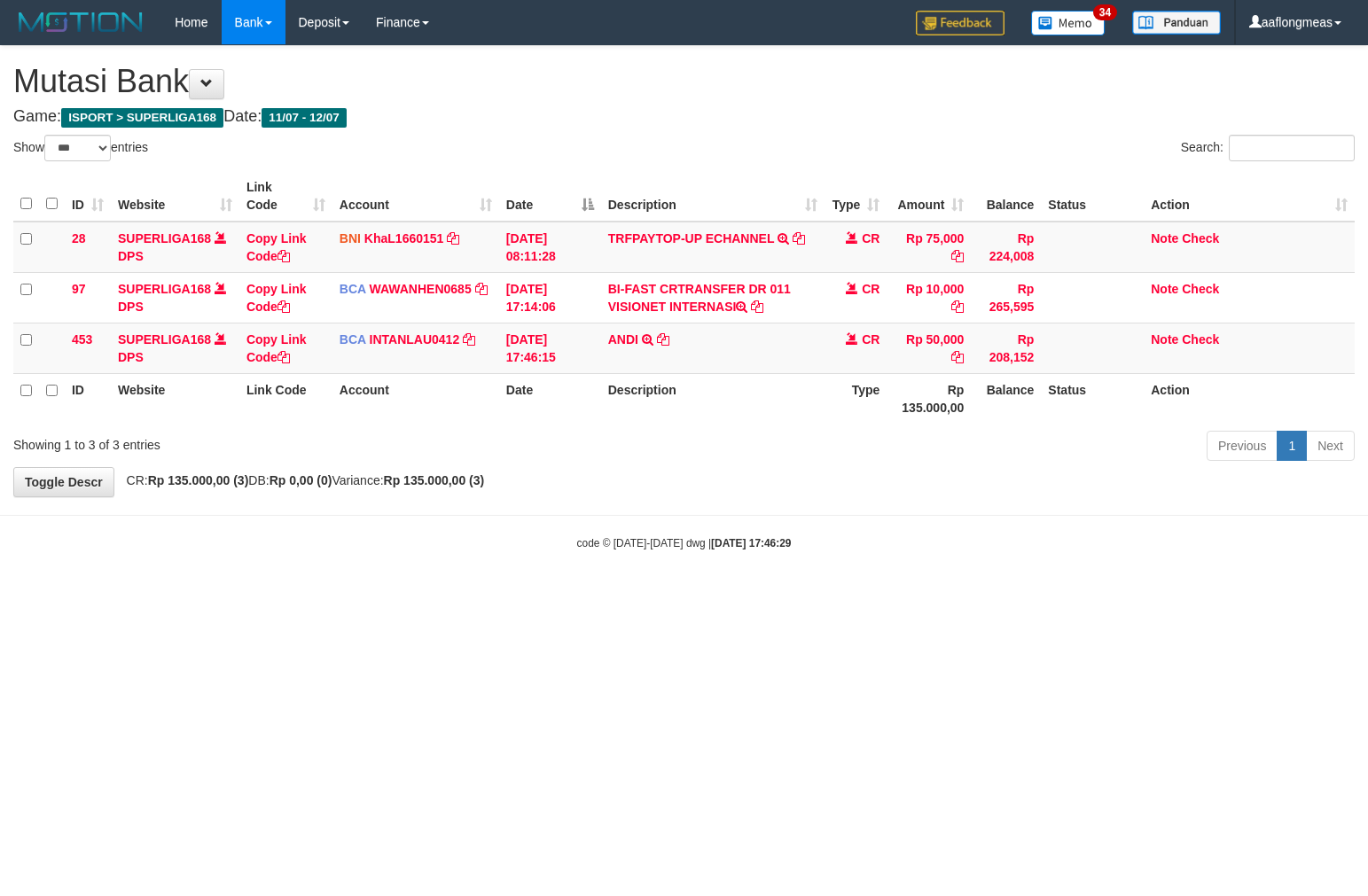 scroll, scrollTop: 0, scrollLeft: 0, axis: both 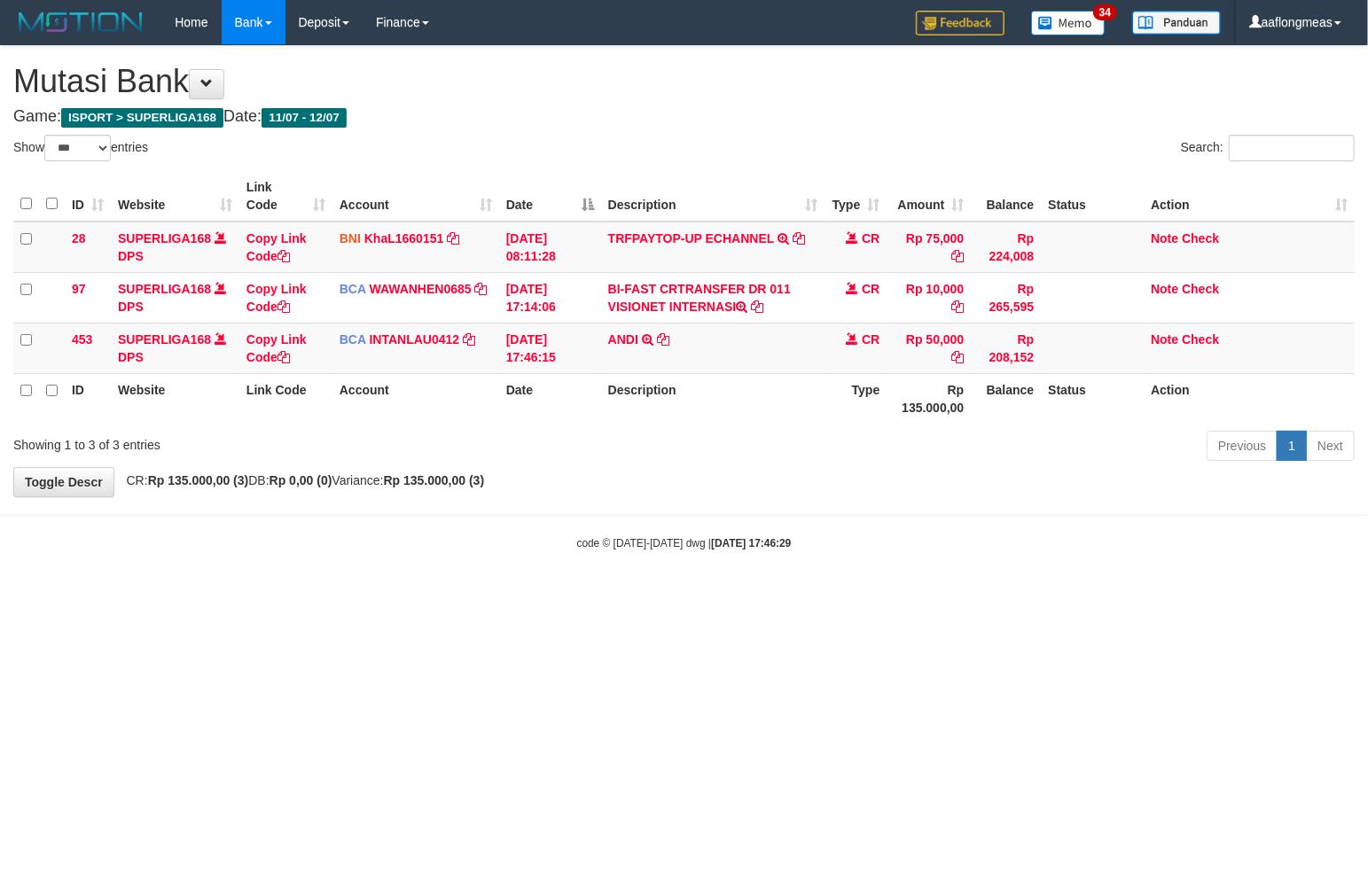 click on "**********" at bounding box center (684, 271) 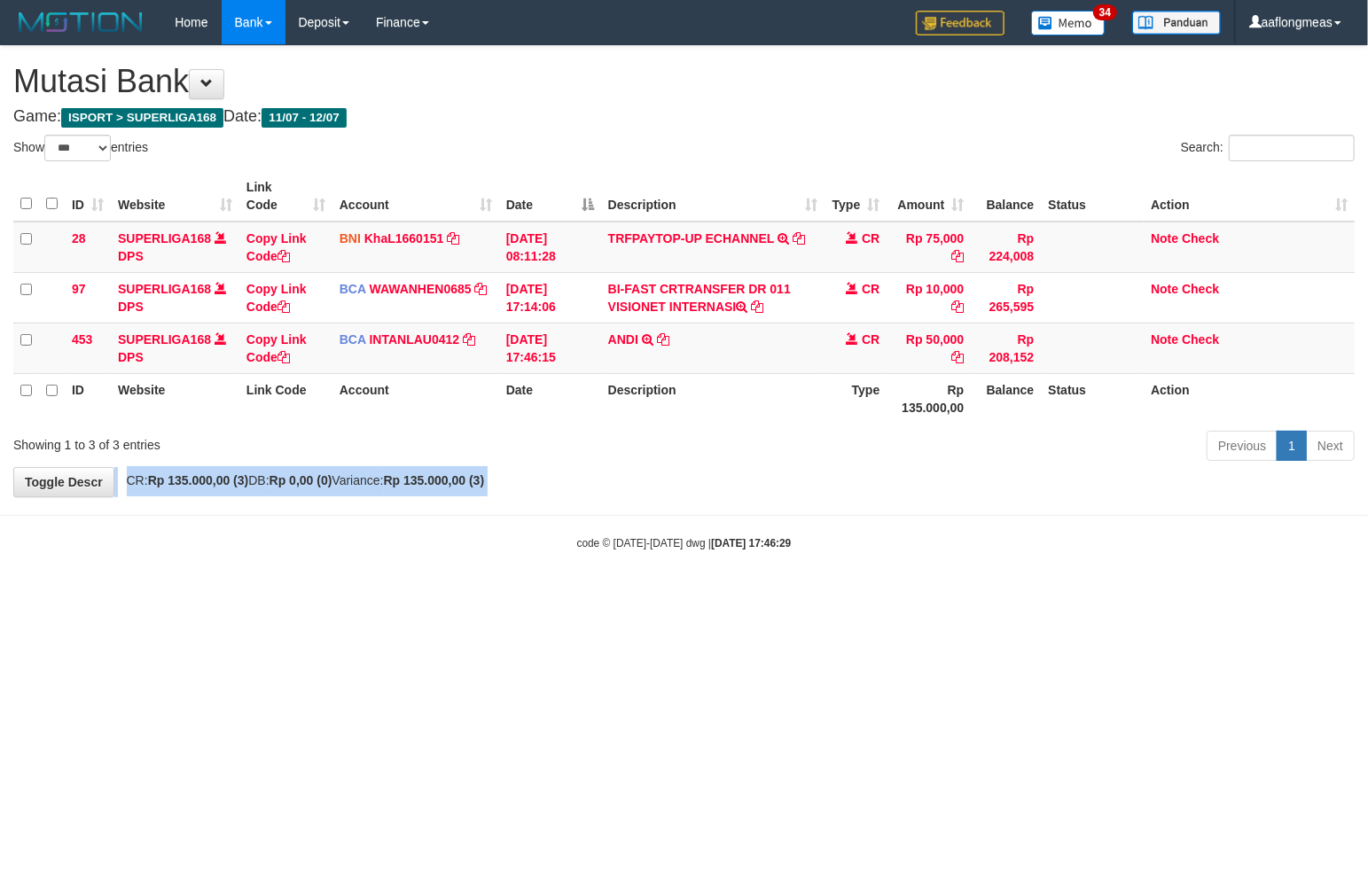 click on "**********" at bounding box center (684, 271) 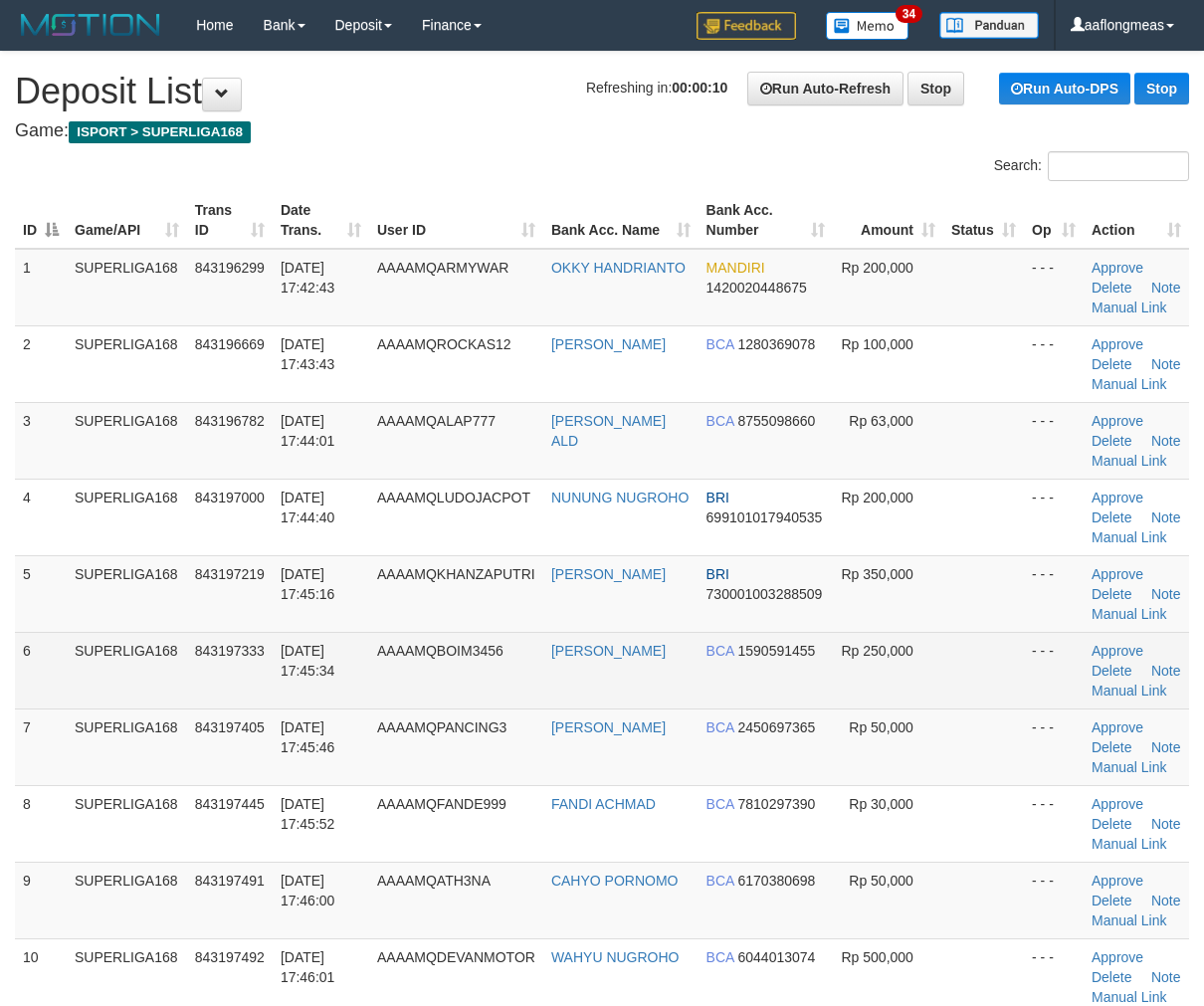 scroll, scrollTop: 0, scrollLeft: 0, axis: both 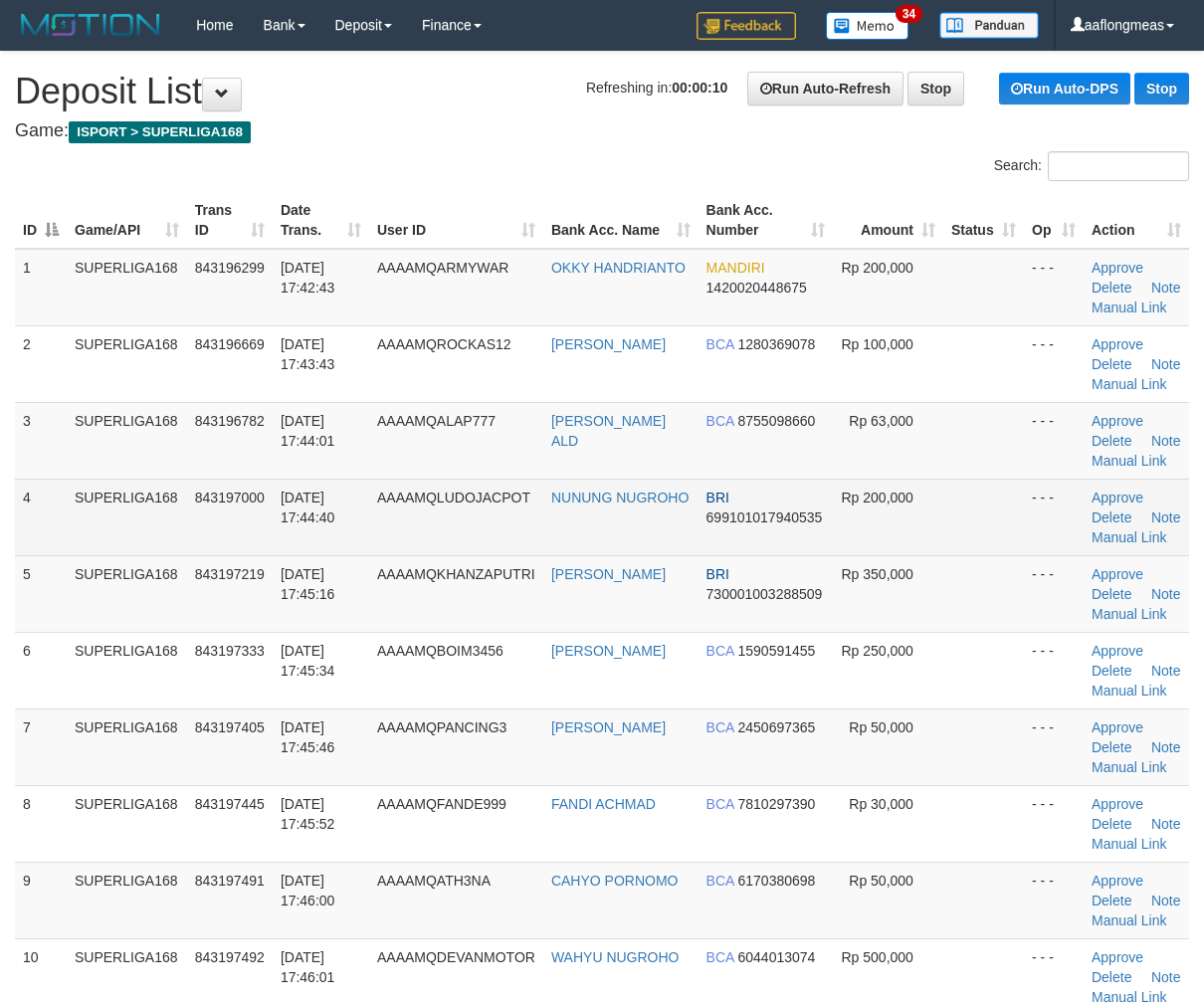click at bounding box center (983, 516) 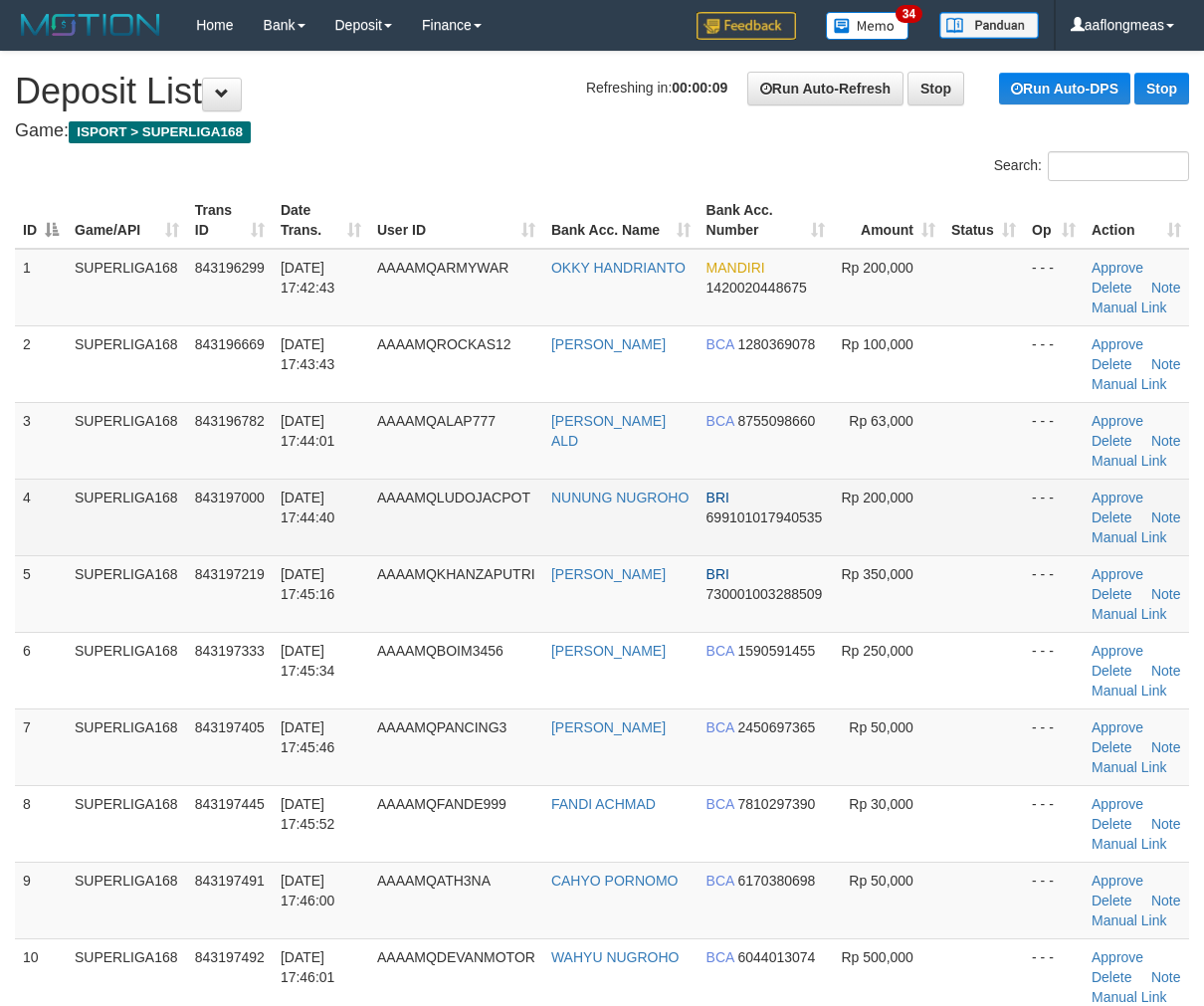 click at bounding box center [983, 516] 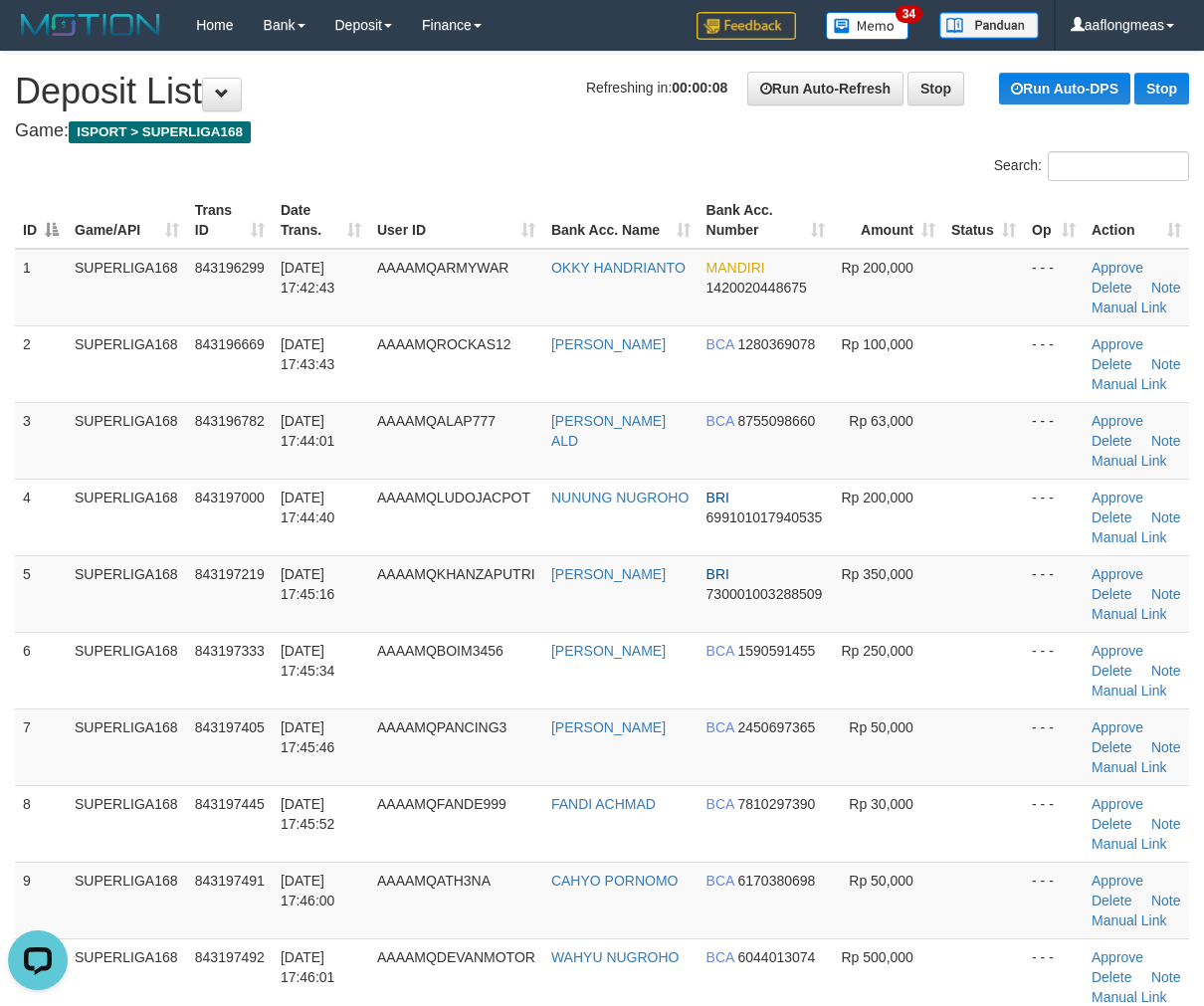 scroll, scrollTop: 0, scrollLeft: 0, axis: both 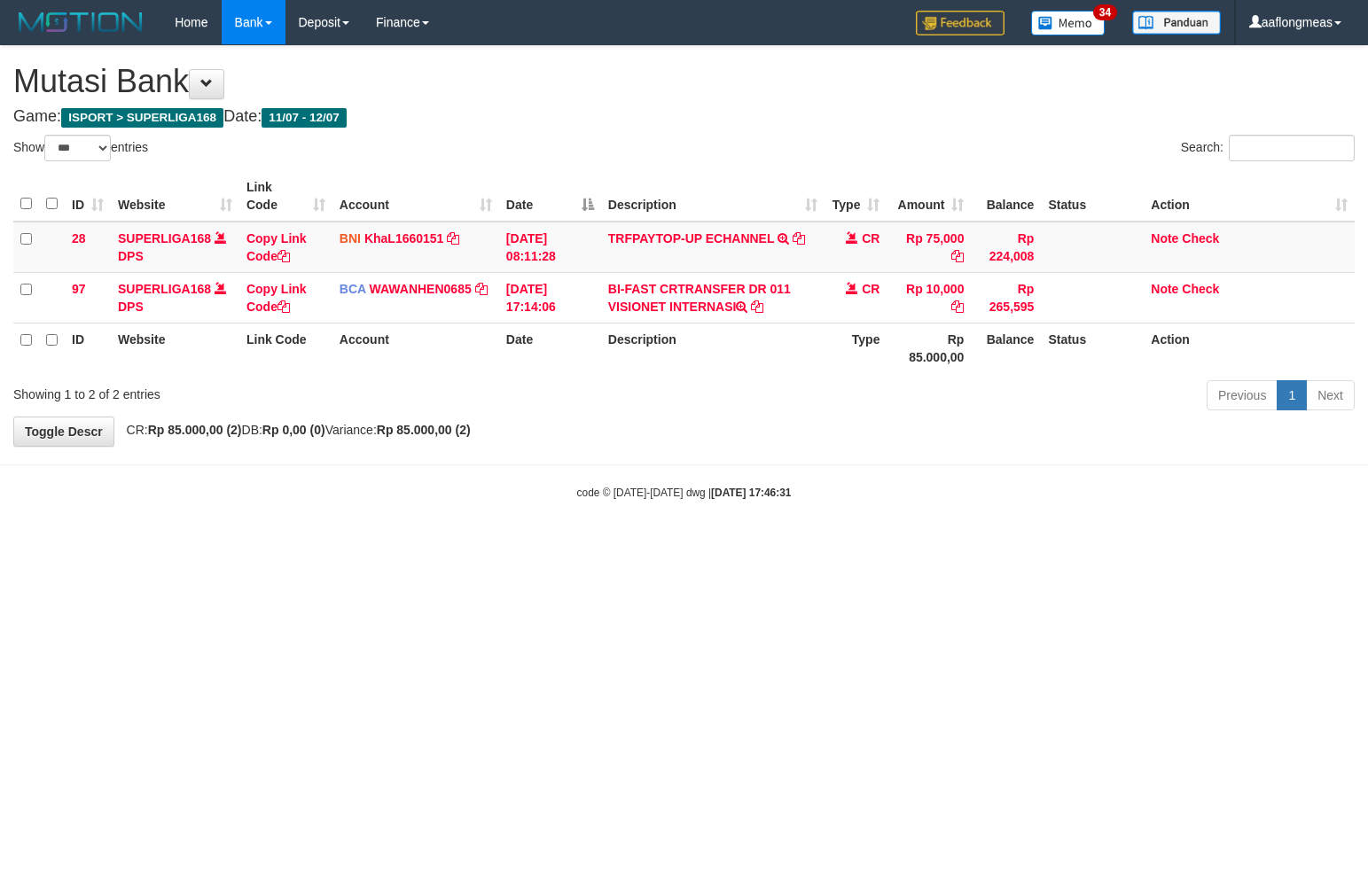 select on "***" 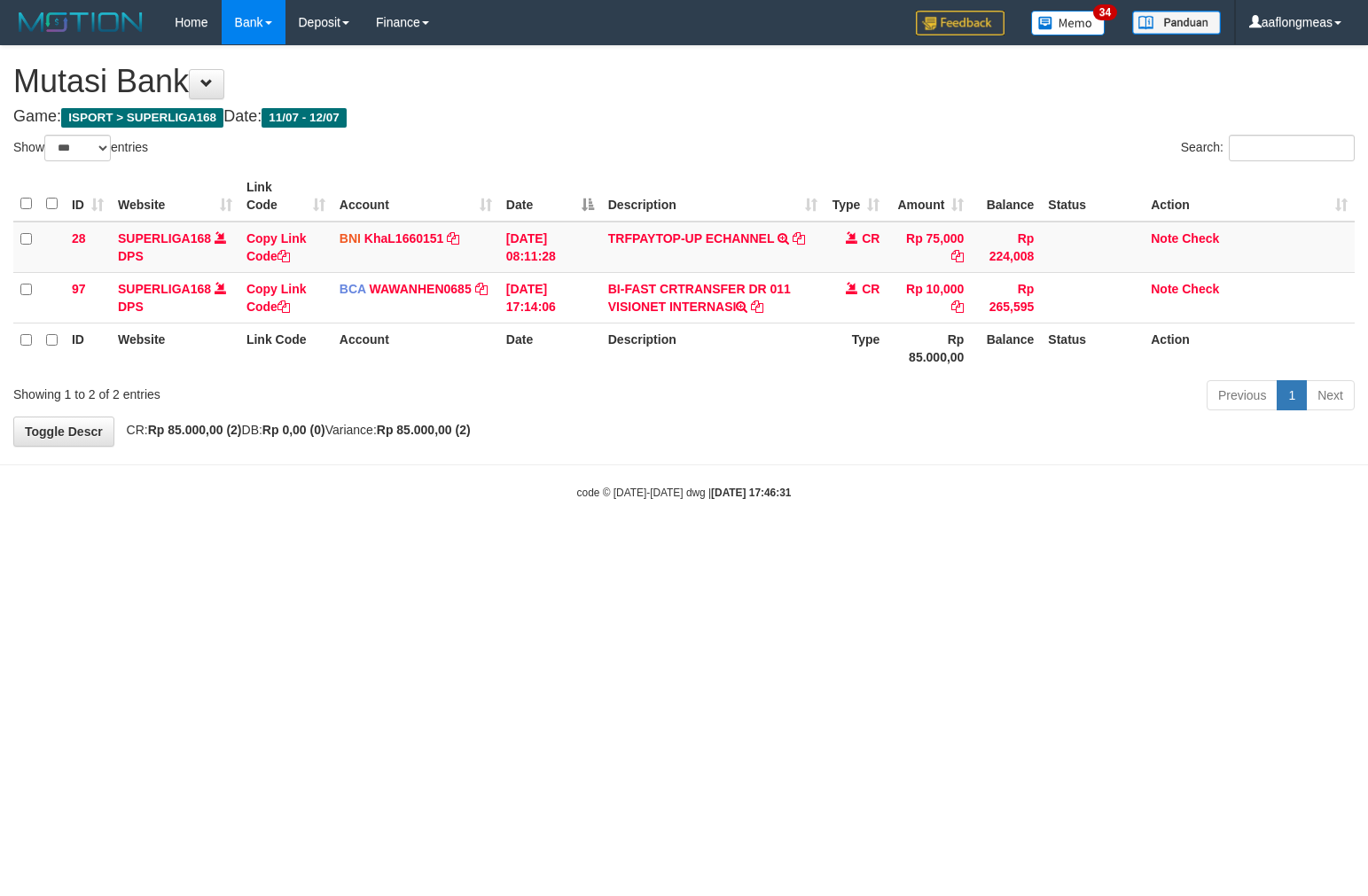 scroll, scrollTop: 0, scrollLeft: 0, axis: both 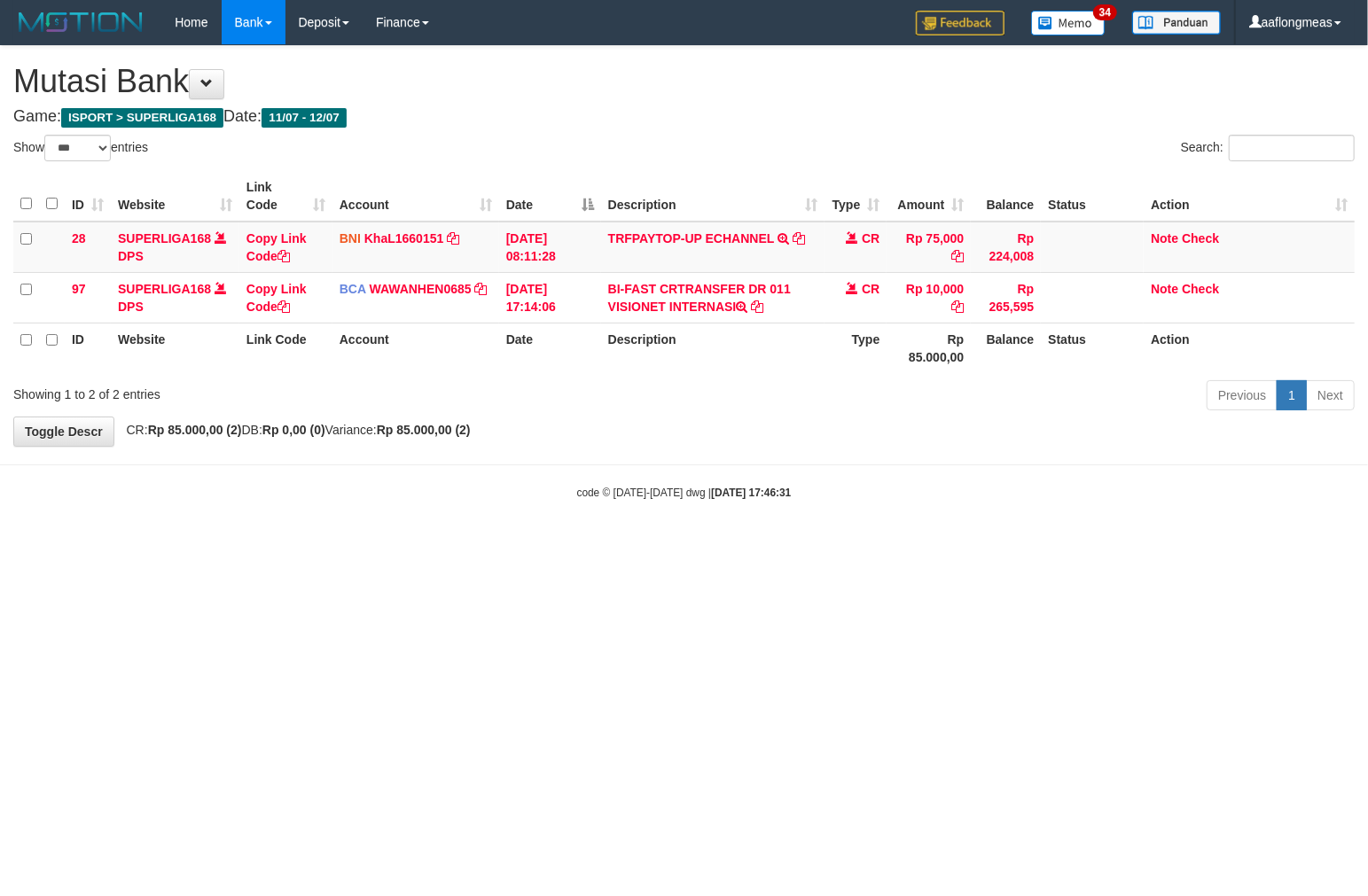 click on "**********" at bounding box center [684, 245] 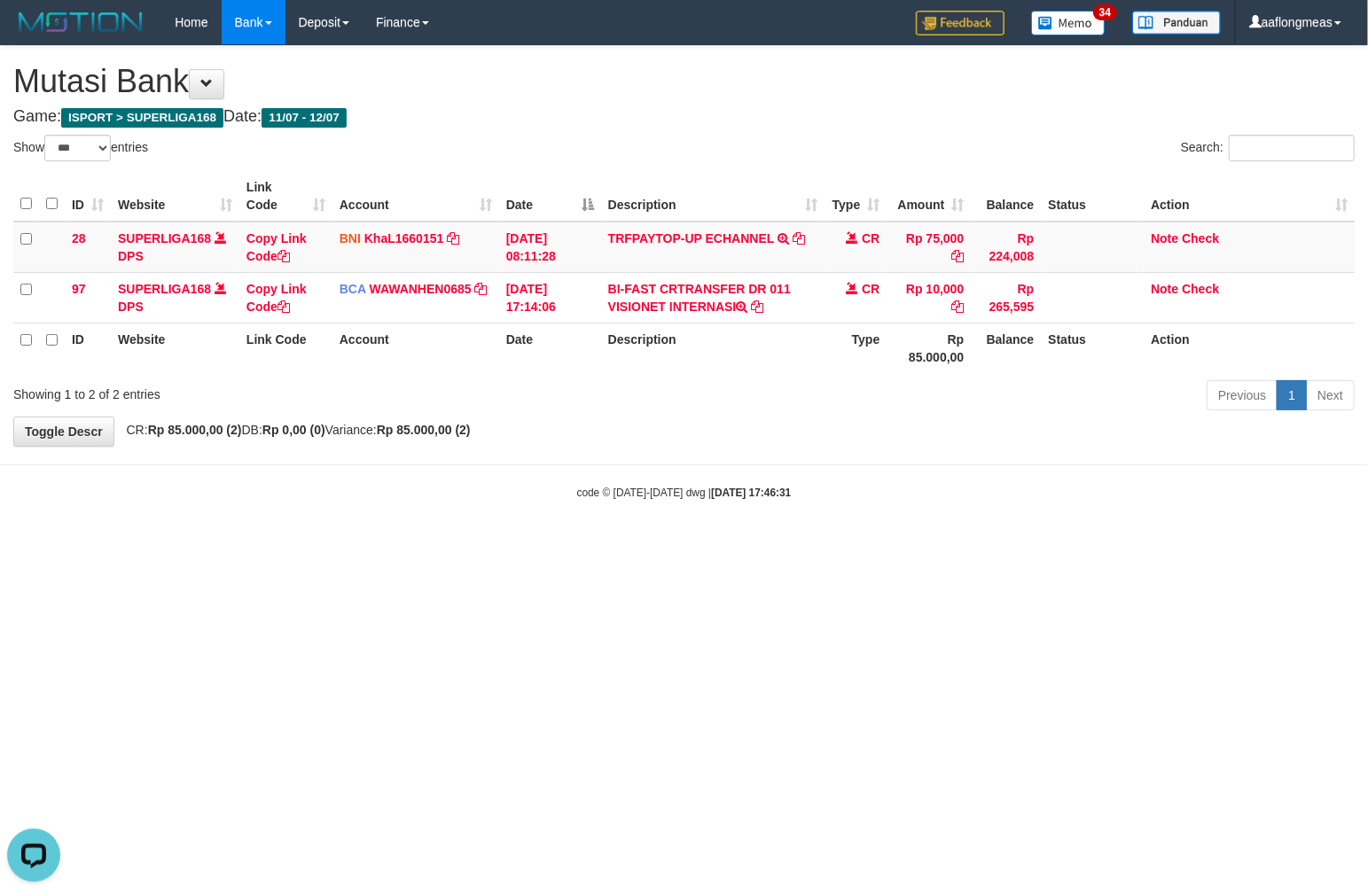scroll, scrollTop: 0, scrollLeft: 0, axis: both 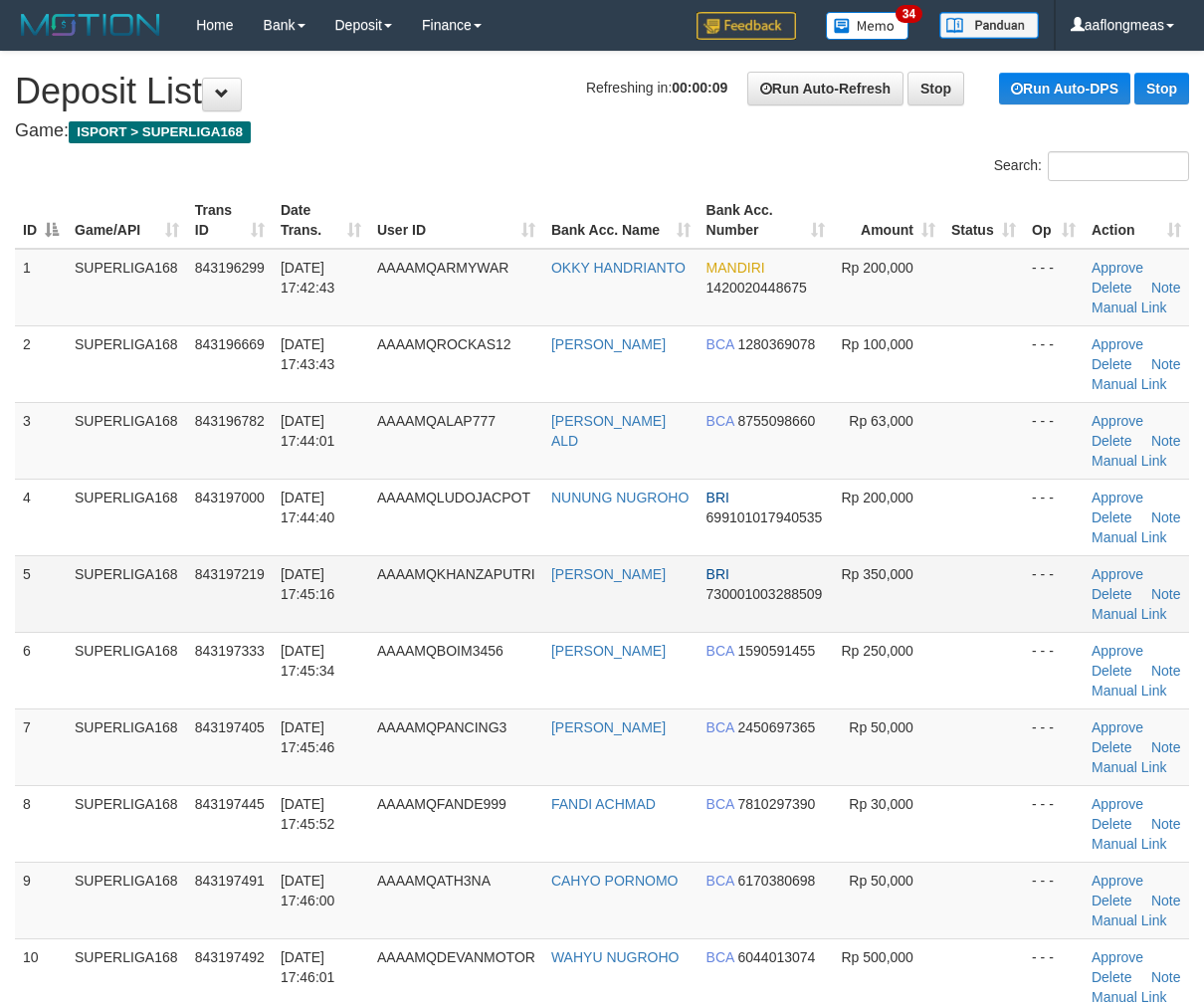 click at bounding box center (983, 593) 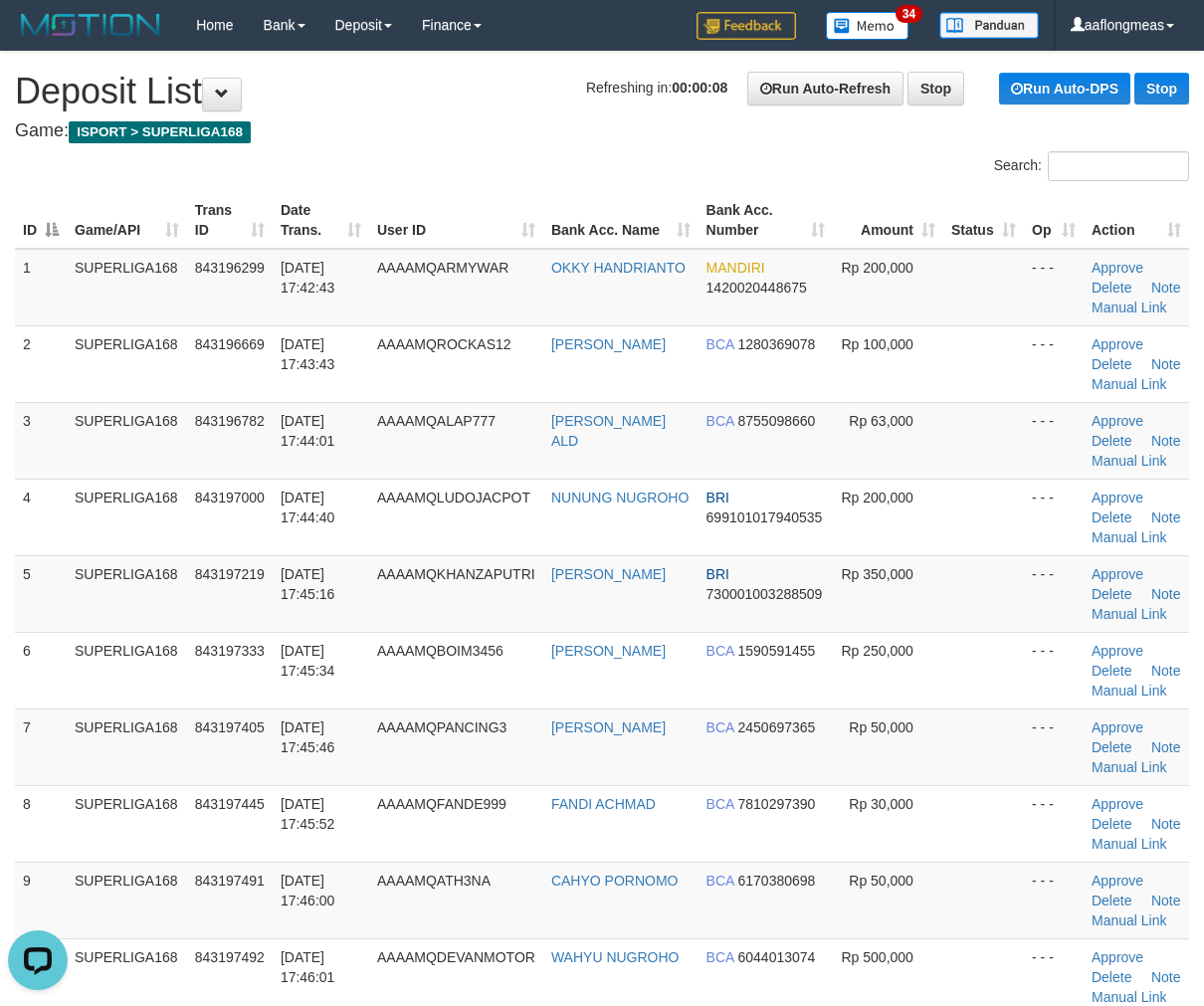 scroll, scrollTop: 0, scrollLeft: 0, axis: both 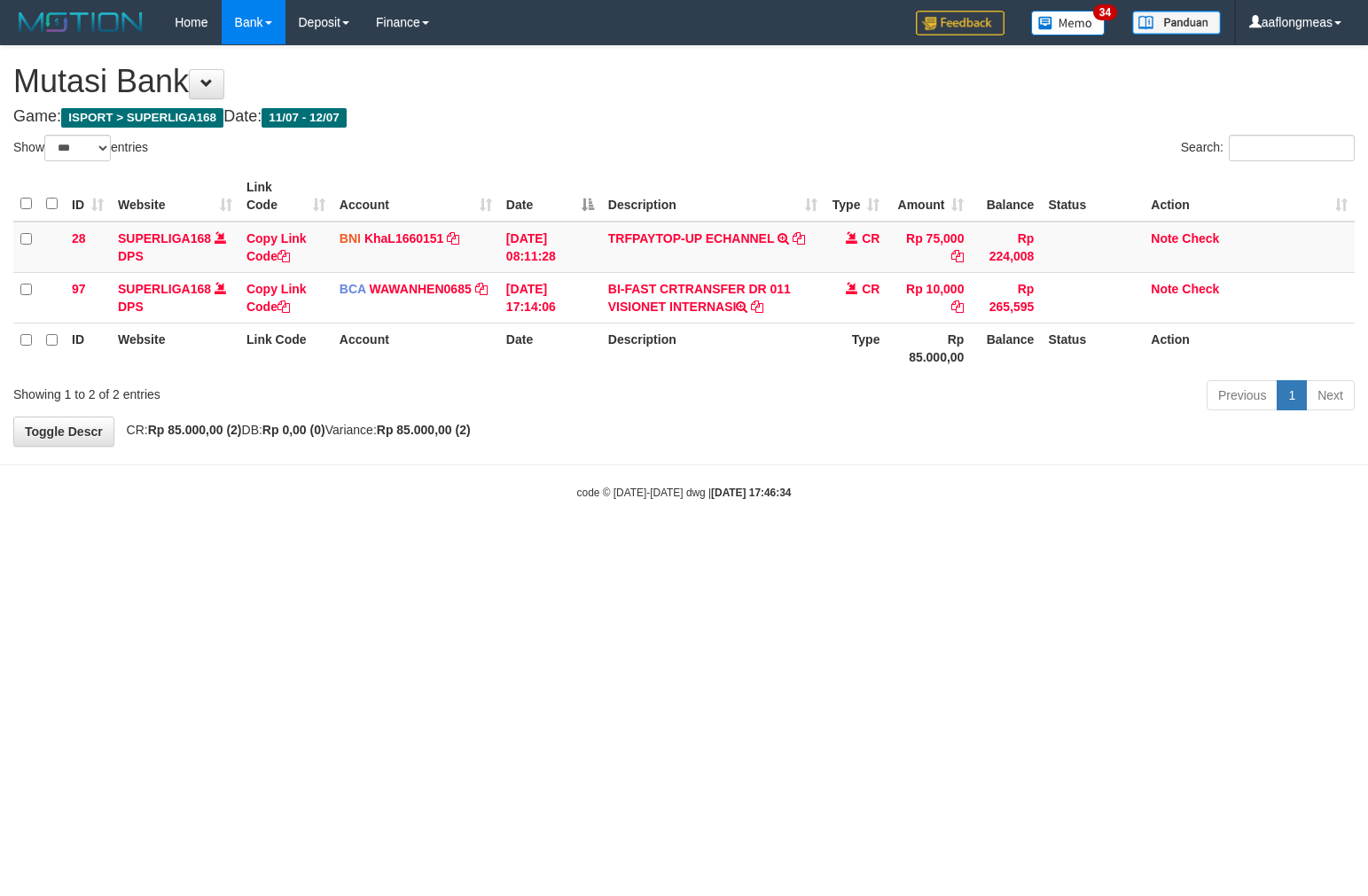select on "***" 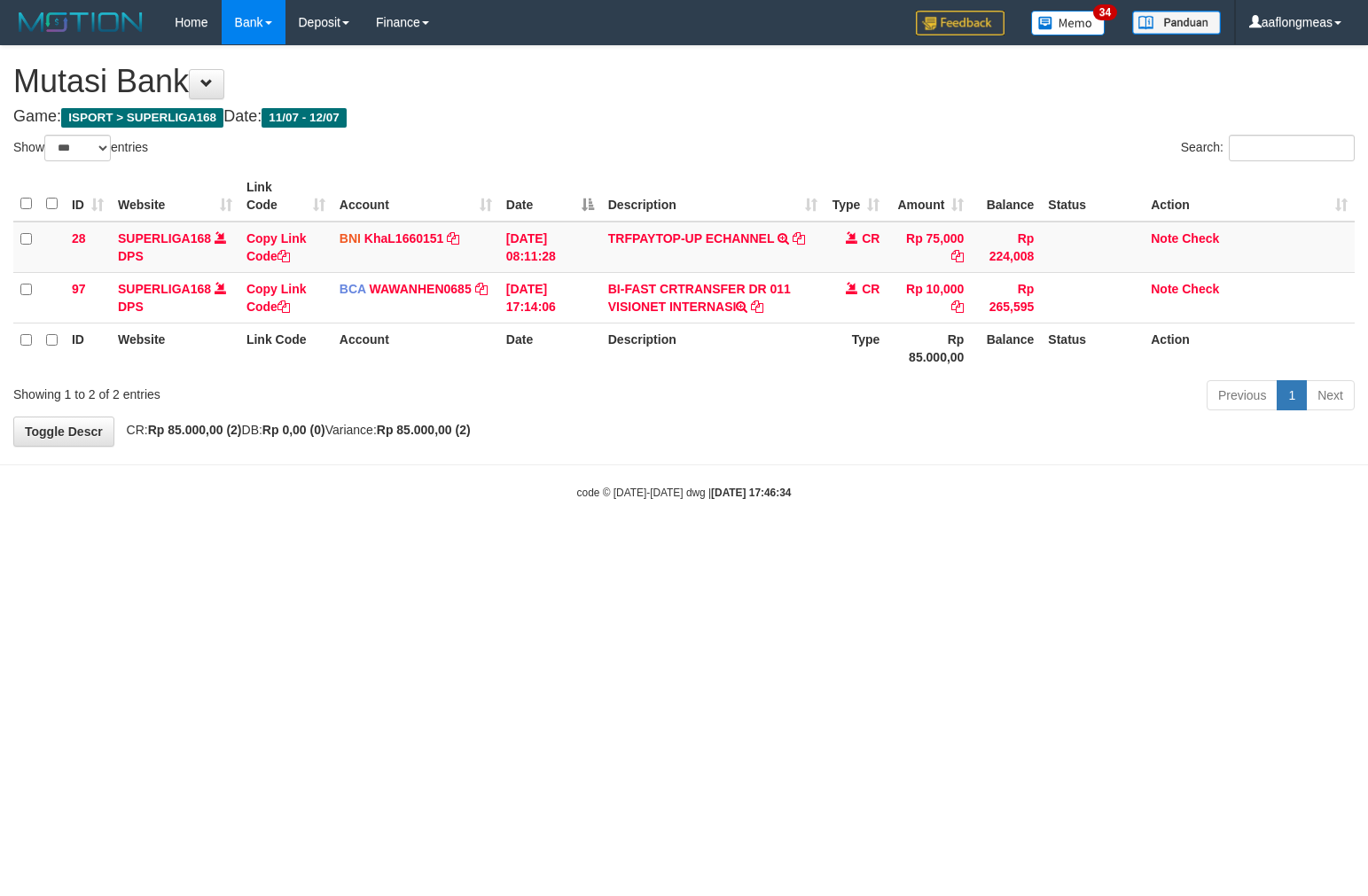 scroll, scrollTop: 0, scrollLeft: 0, axis: both 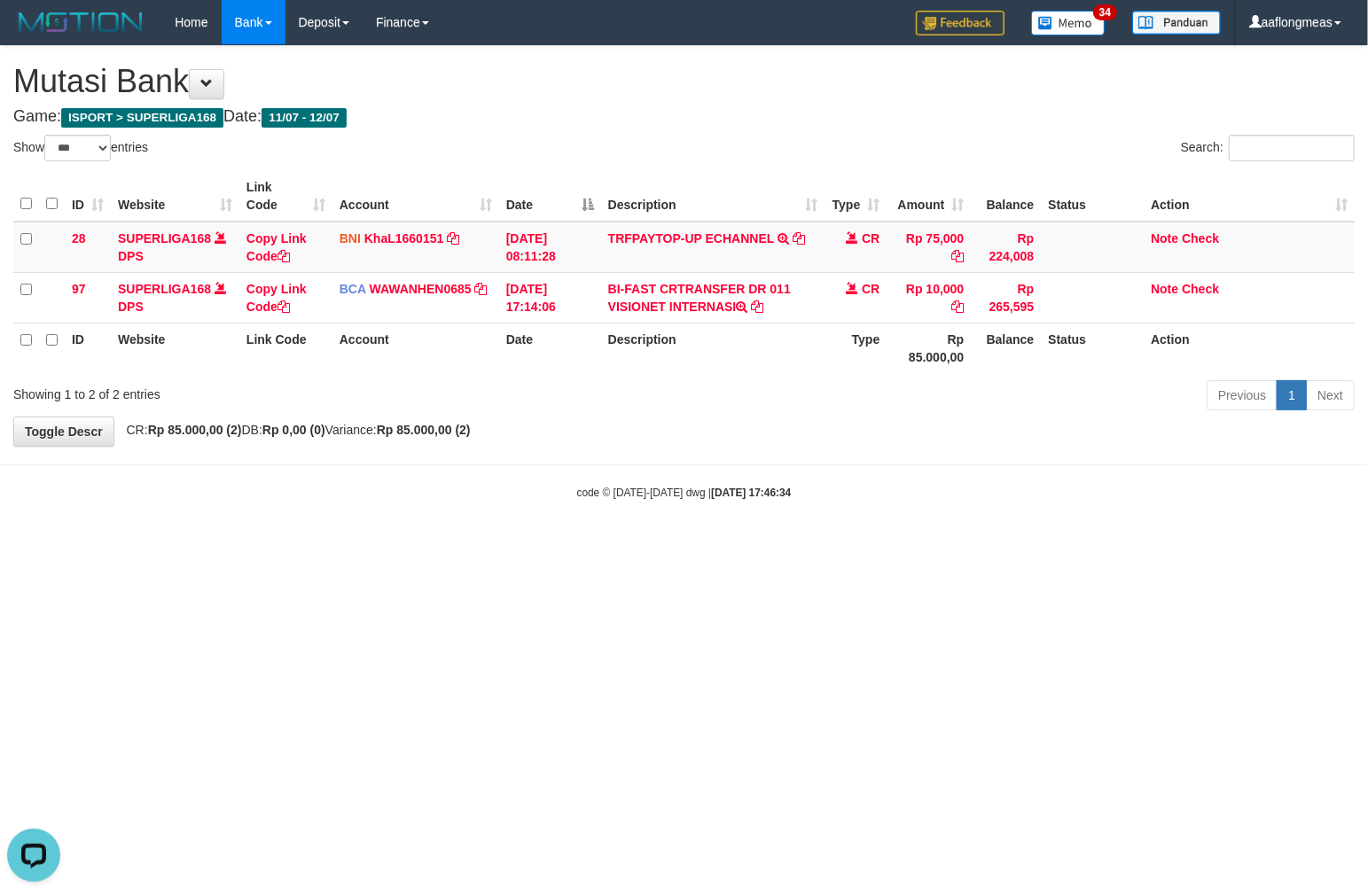 click on "Toggle navigation
Home
Bank
Account List
Load
By Website
Group
[ISPORT]													SUPERLIGA168
By Load Group (DPS)
34" at bounding box center [684, 272] 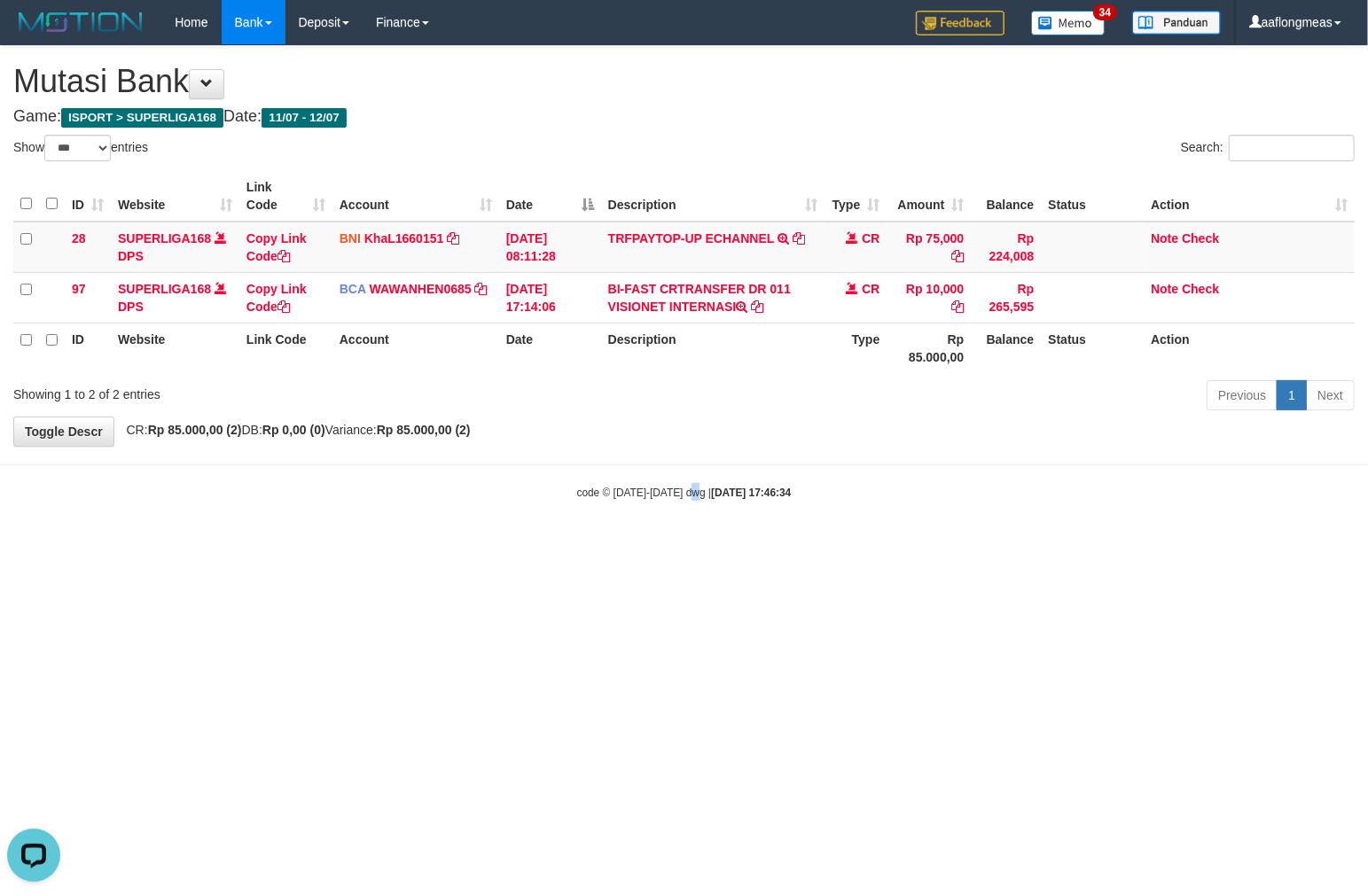click on "Toggle navigation
Home
Bank
Account List
Load
By Website
Group
[ISPORT]													SUPERLIGA168
By Load Group (DPS)
34" at bounding box center (684, 272) 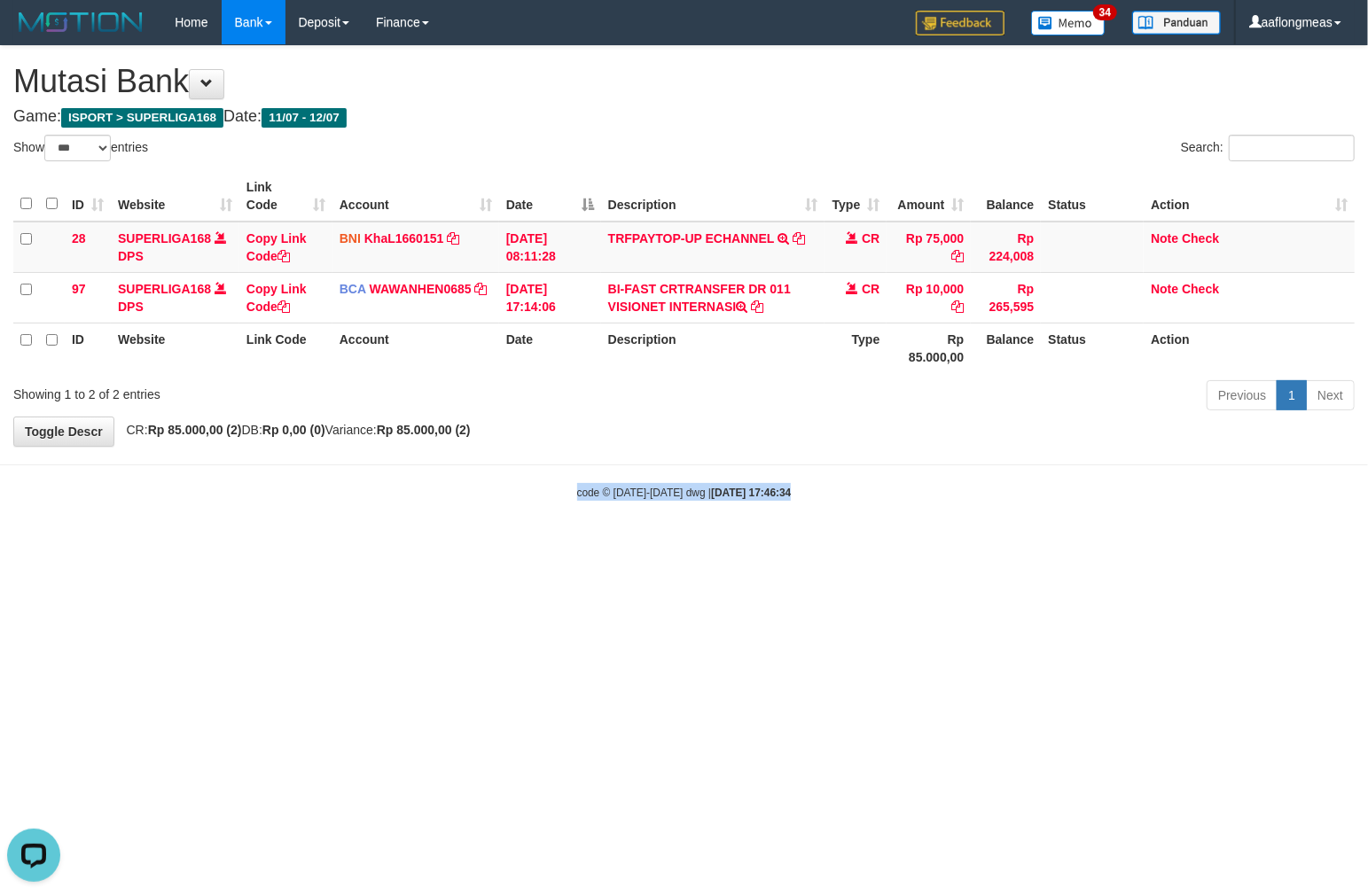 click on "Toggle navigation
Home
Bank
Account List
Load
By Website
Group
[ISPORT]													SUPERLIGA168
By Load Group (DPS)
34" at bounding box center (684, 272) 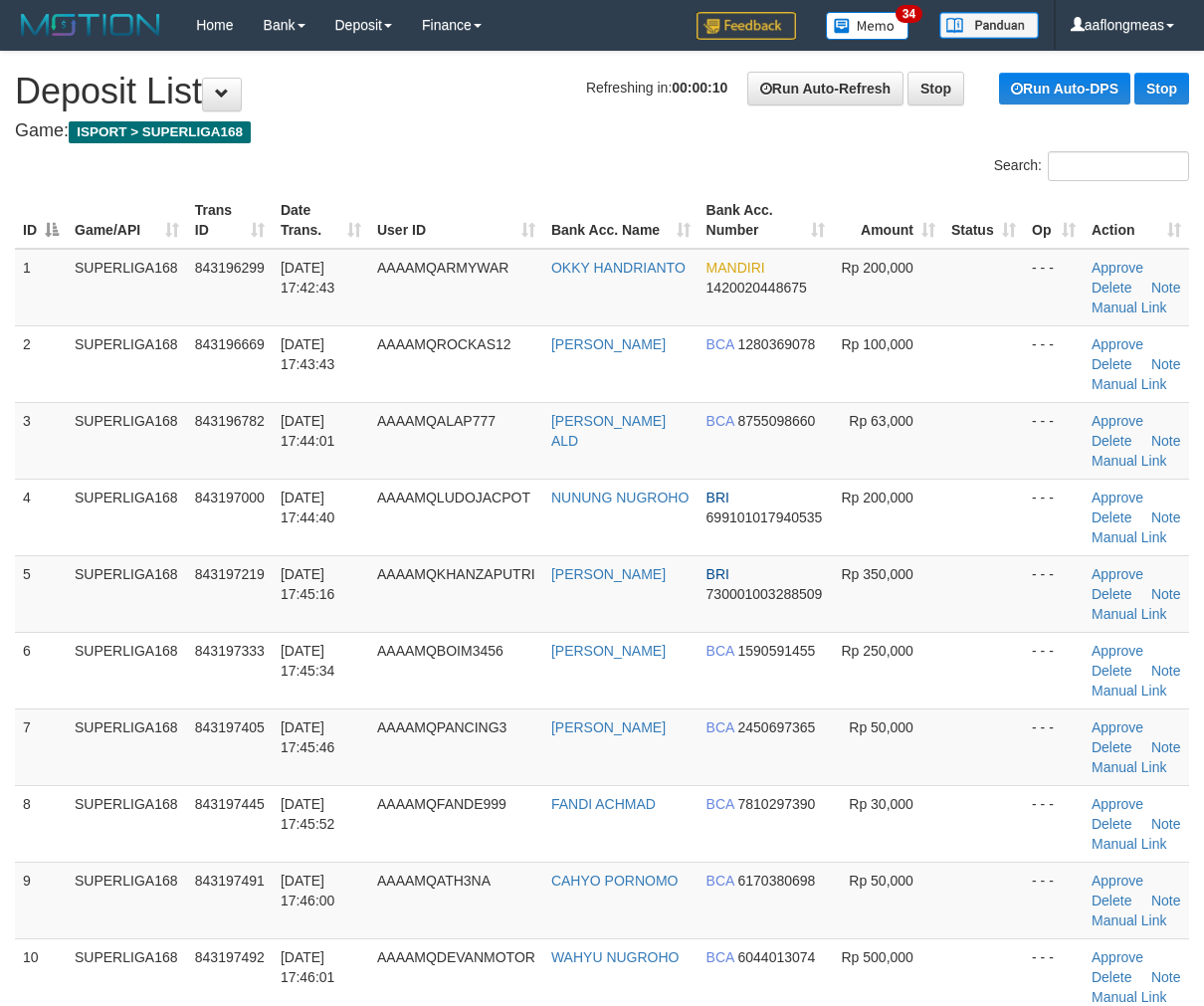 scroll, scrollTop: 0, scrollLeft: 0, axis: both 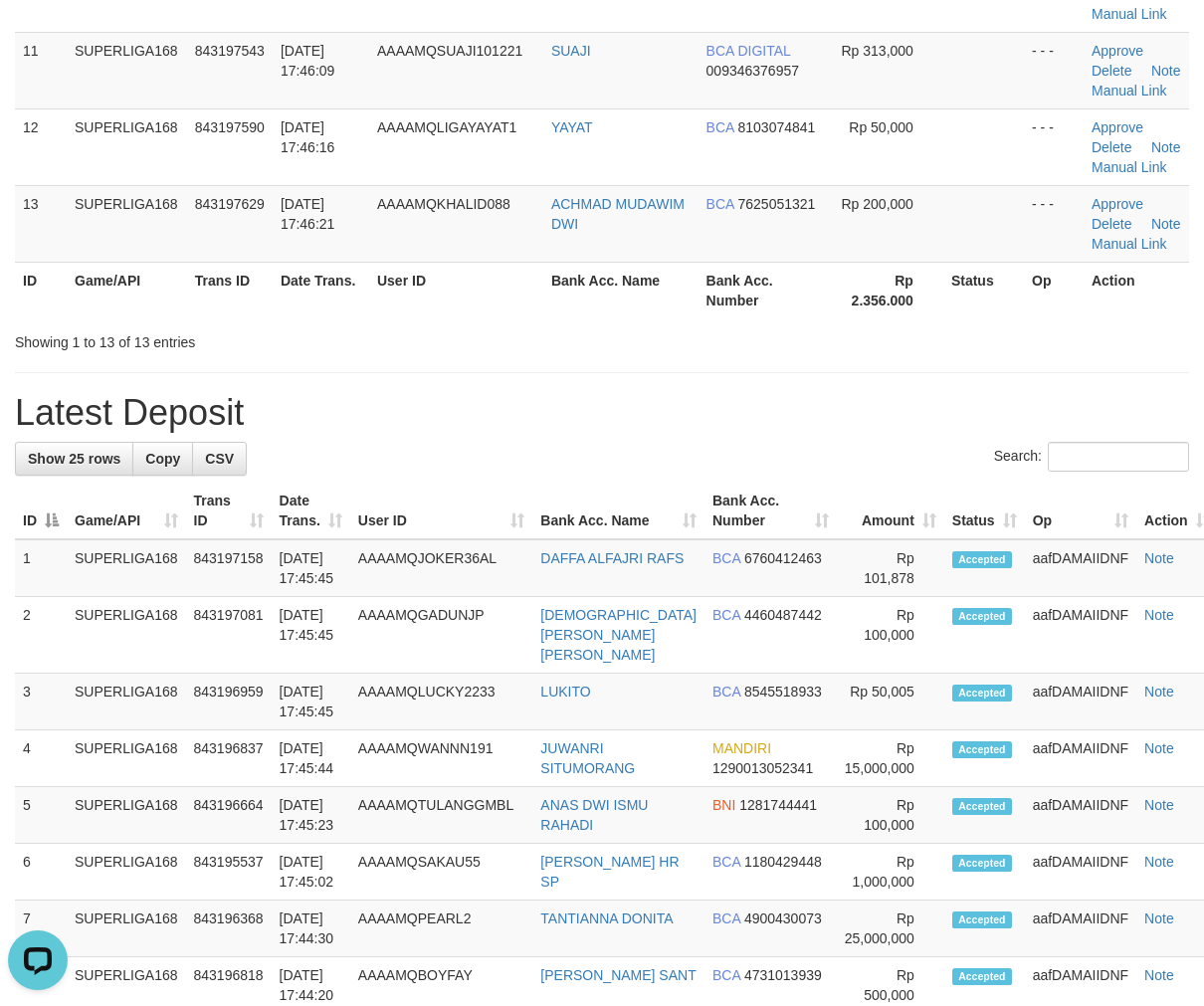 click on "Latest Deposit" at bounding box center [602, 413] 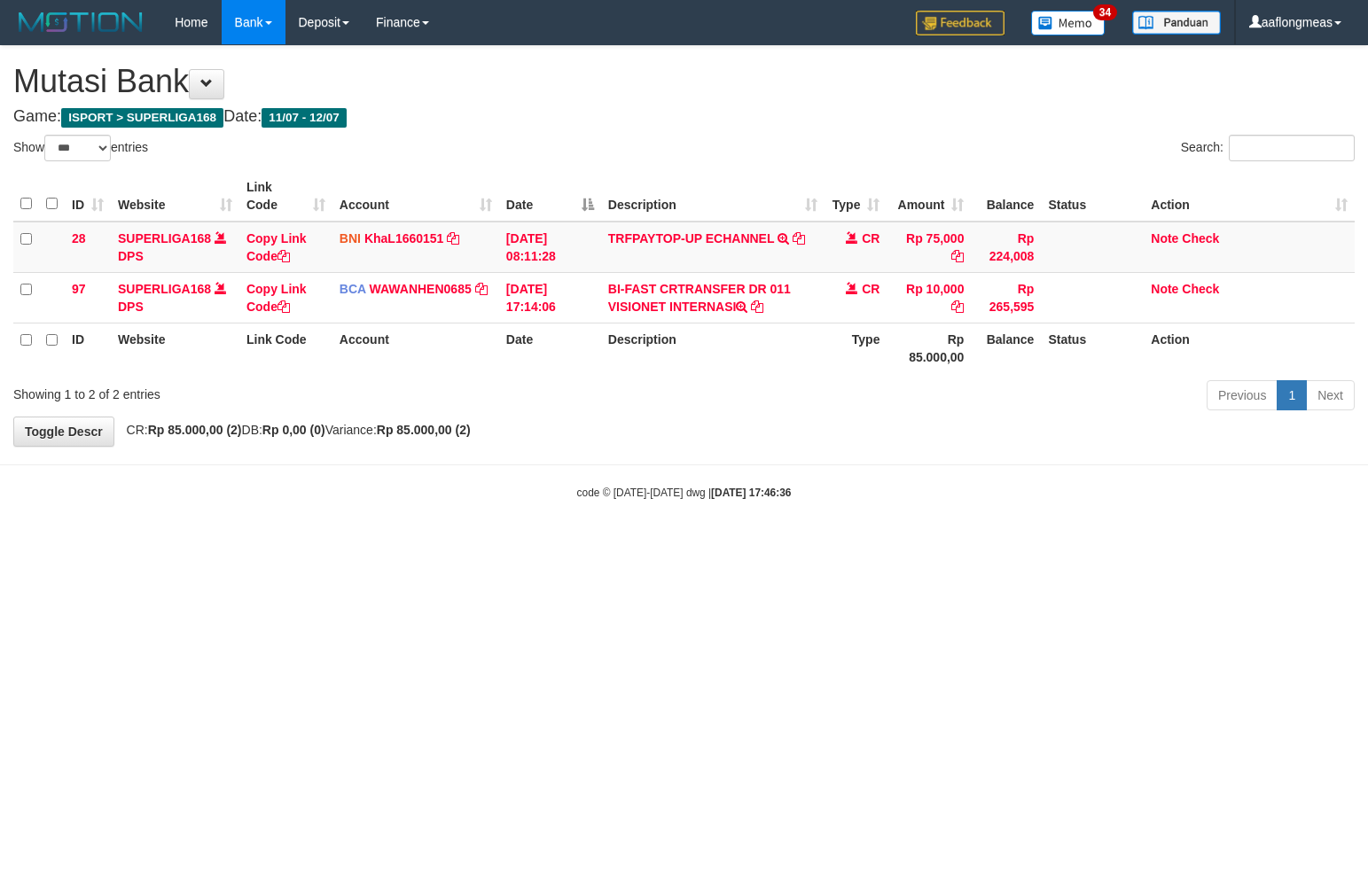 select on "***" 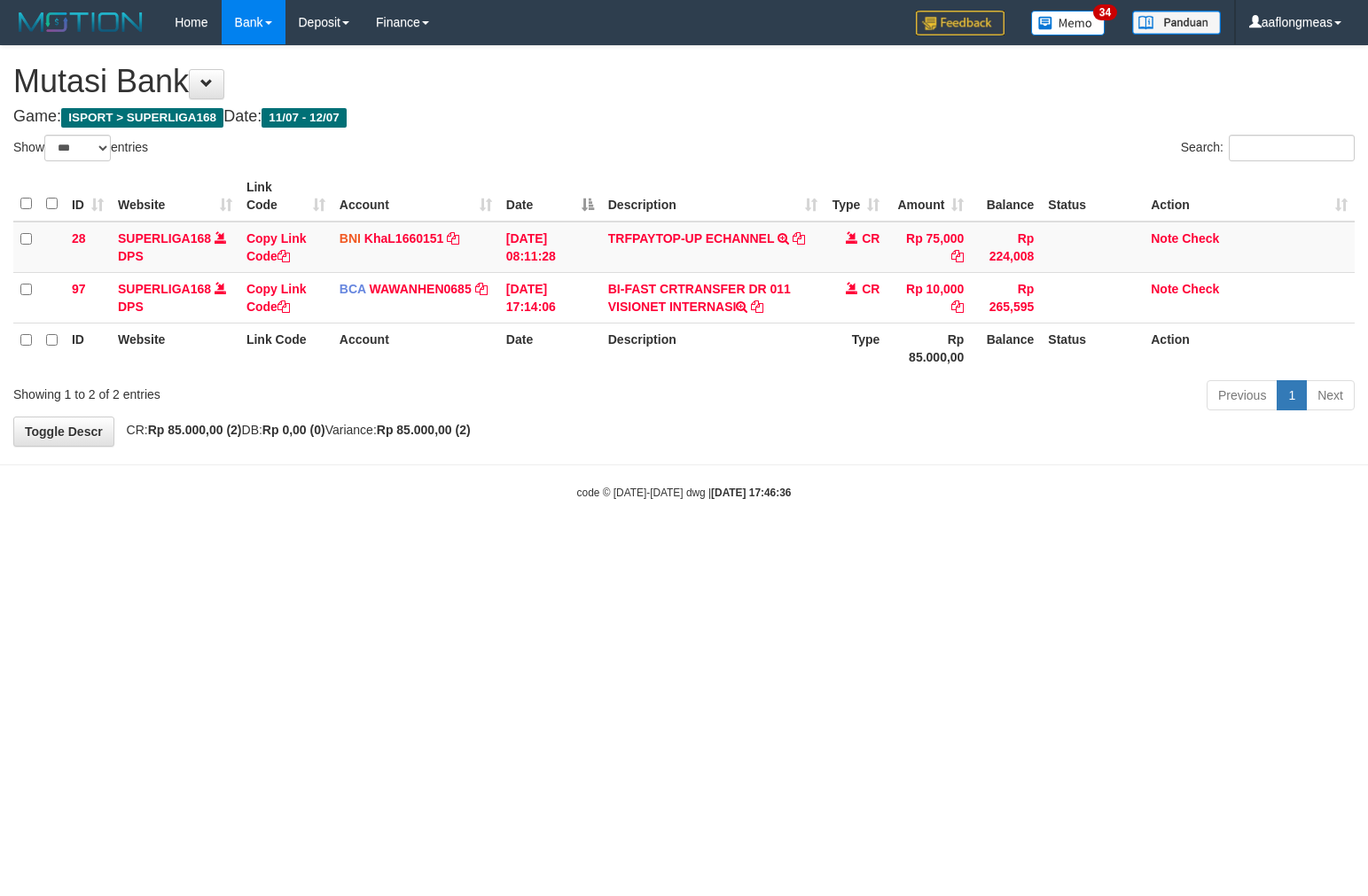 scroll, scrollTop: 0, scrollLeft: 0, axis: both 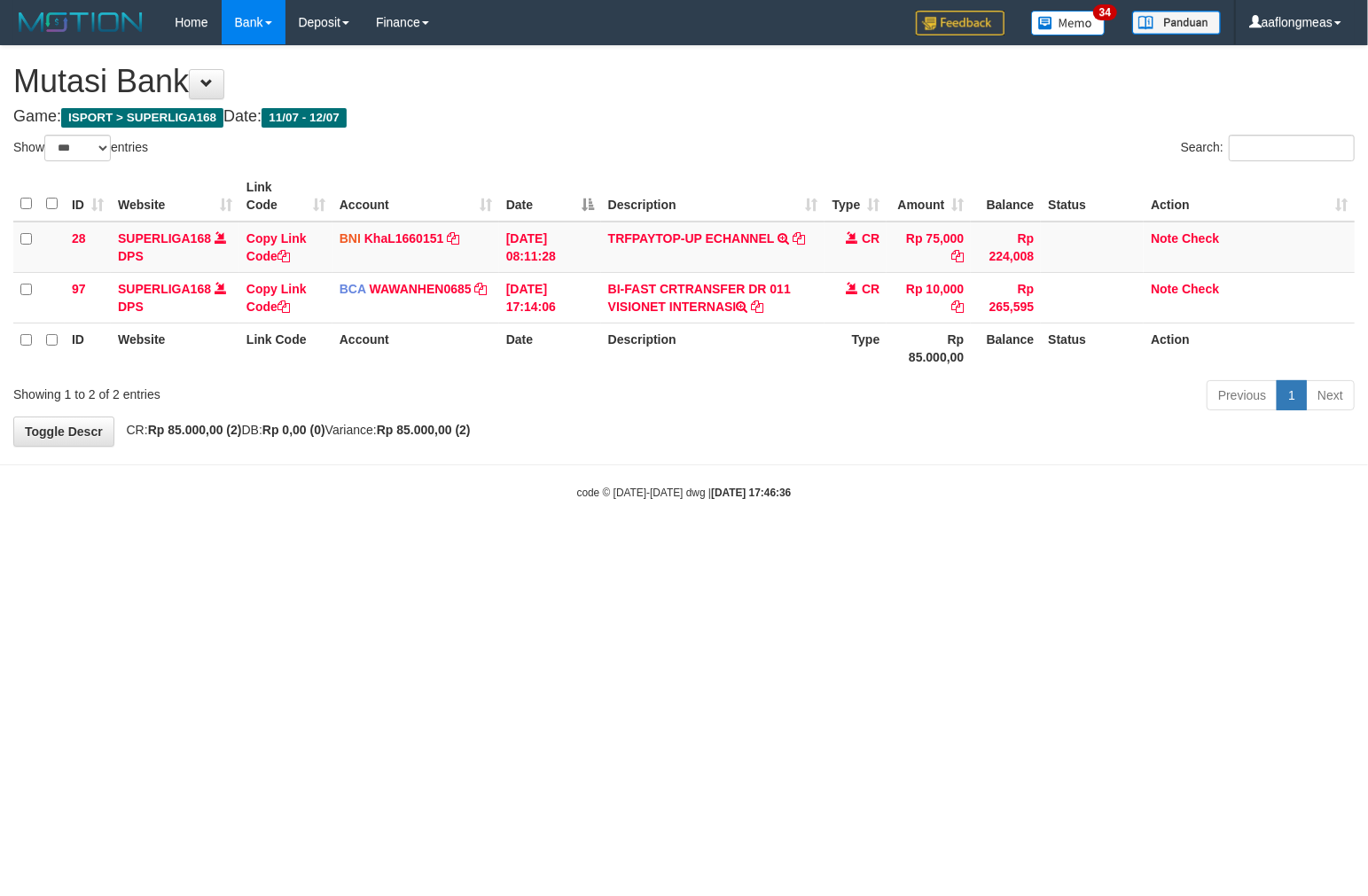 click on "Toggle navigation
Home
Bank
Account List
Load
By Website
Group
[ISPORT]													SUPERLIGA168
By Load Group (DPS)
34" at bounding box center (684, 272) 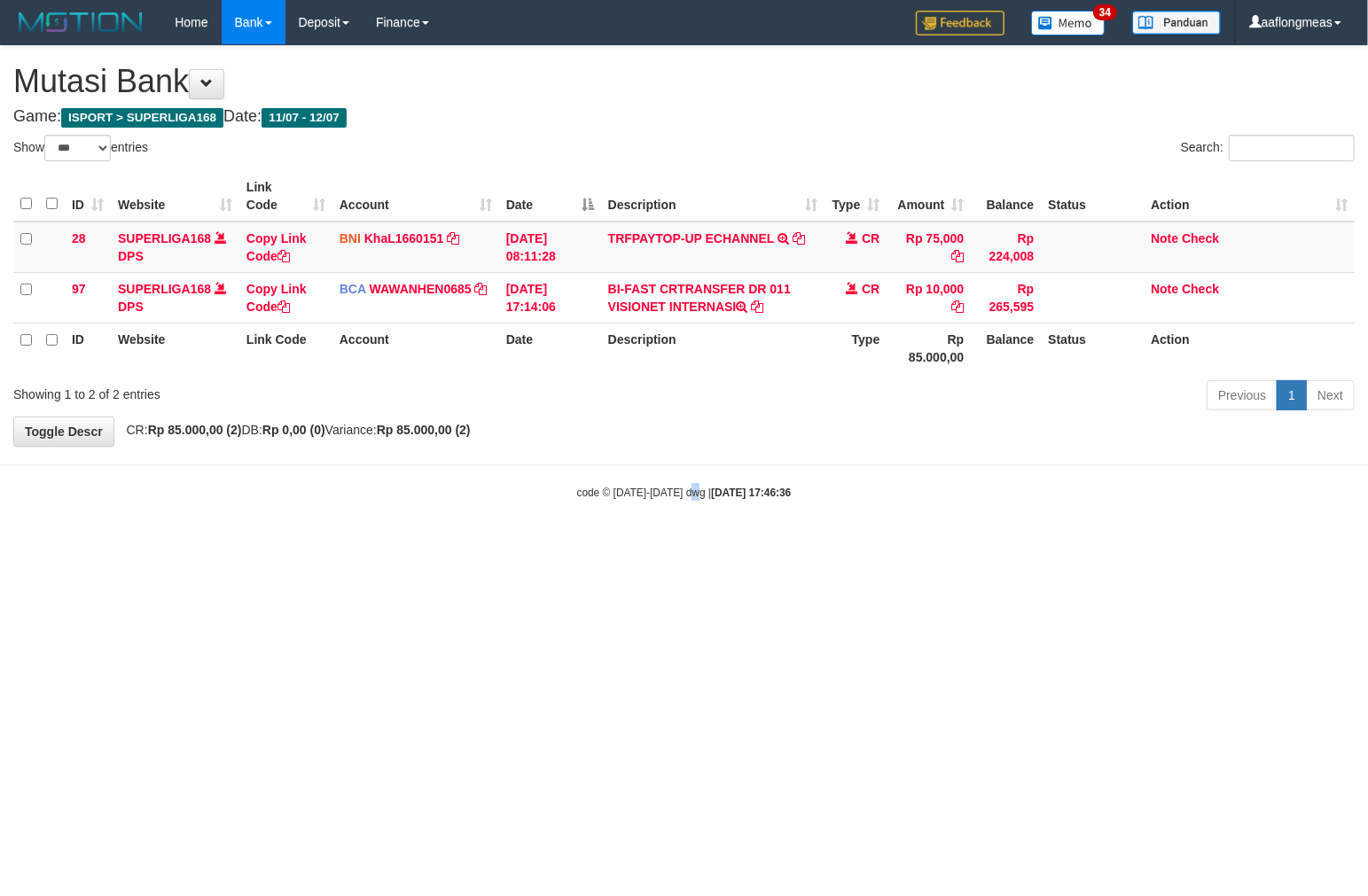 click on "Toggle navigation
Home
Bank
Account List
Load
By Website
Group
[ISPORT]													SUPERLIGA168
By Load Group (DPS)
34" at bounding box center (684, 272) 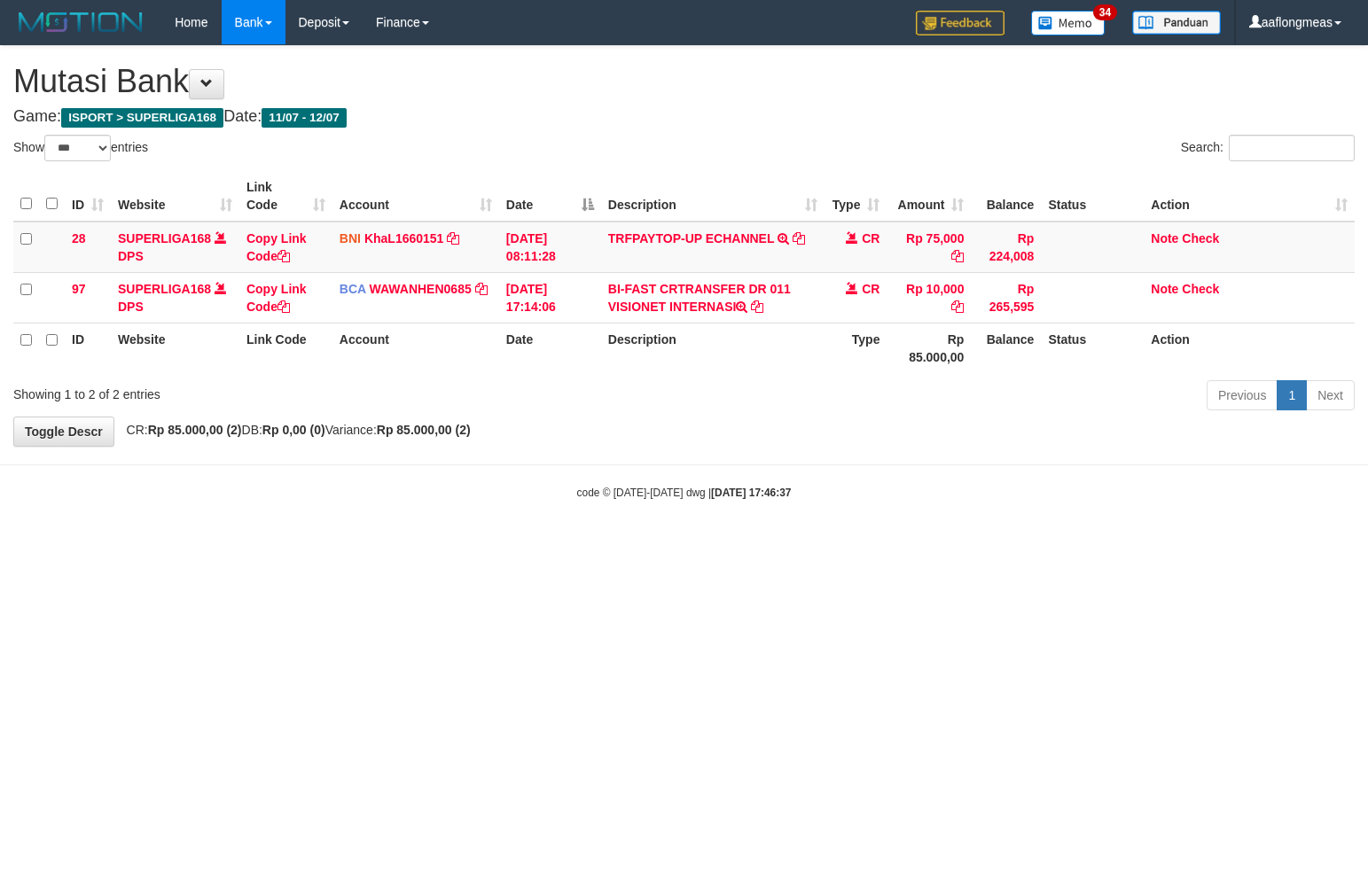 select on "***" 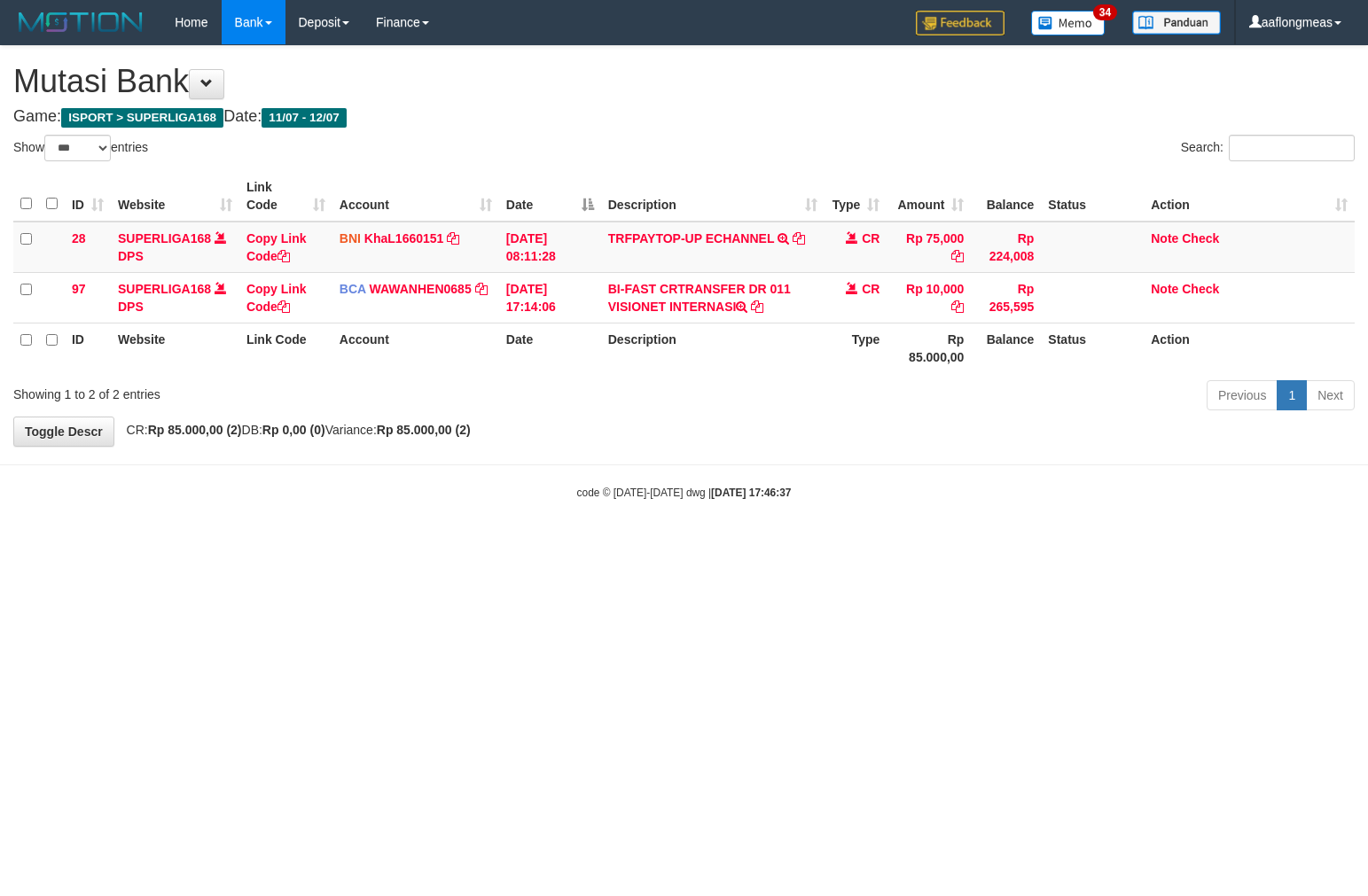 scroll, scrollTop: 0, scrollLeft: 0, axis: both 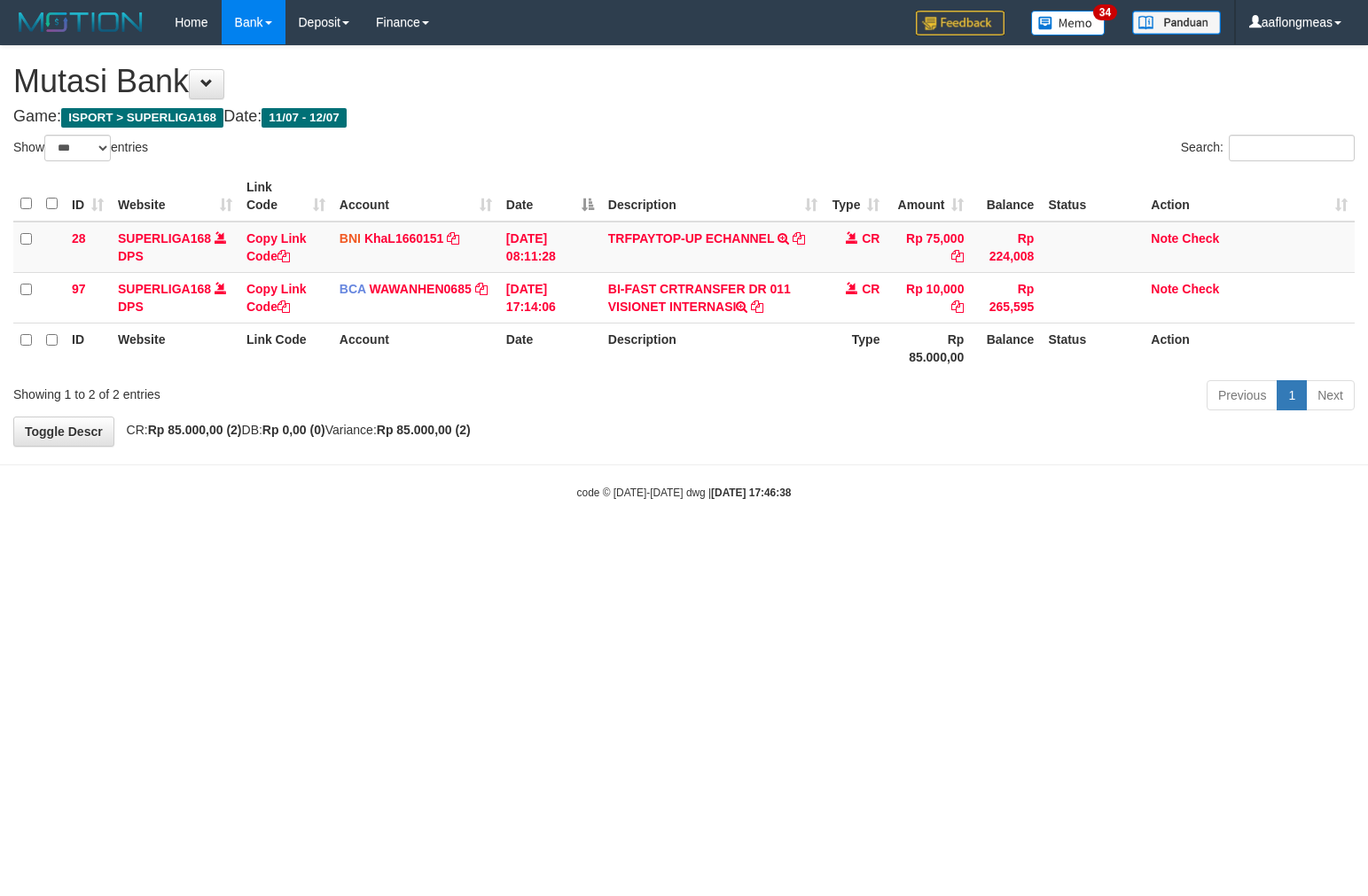 select on "***" 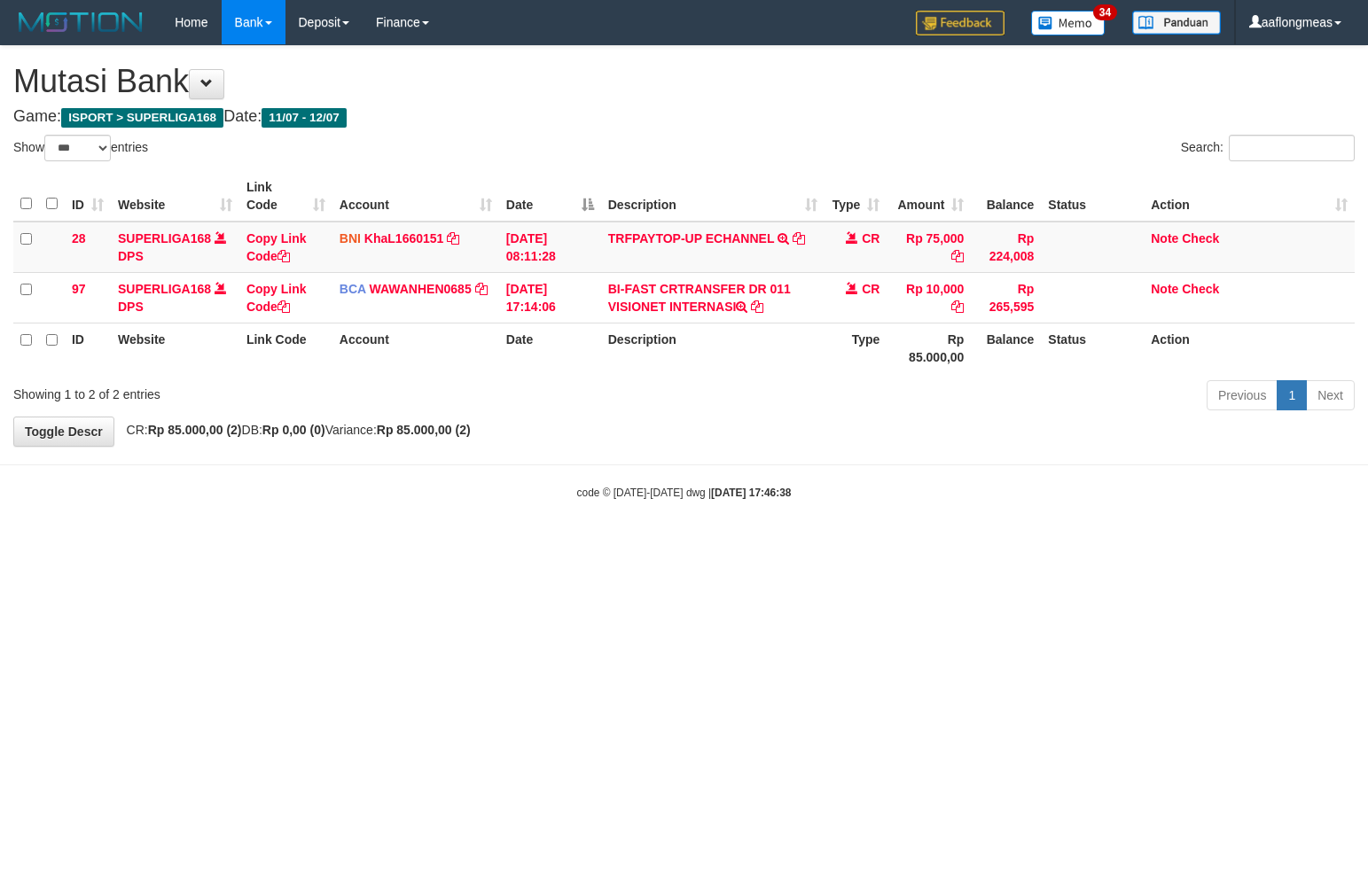 scroll, scrollTop: 0, scrollLeft: 0, axis: both 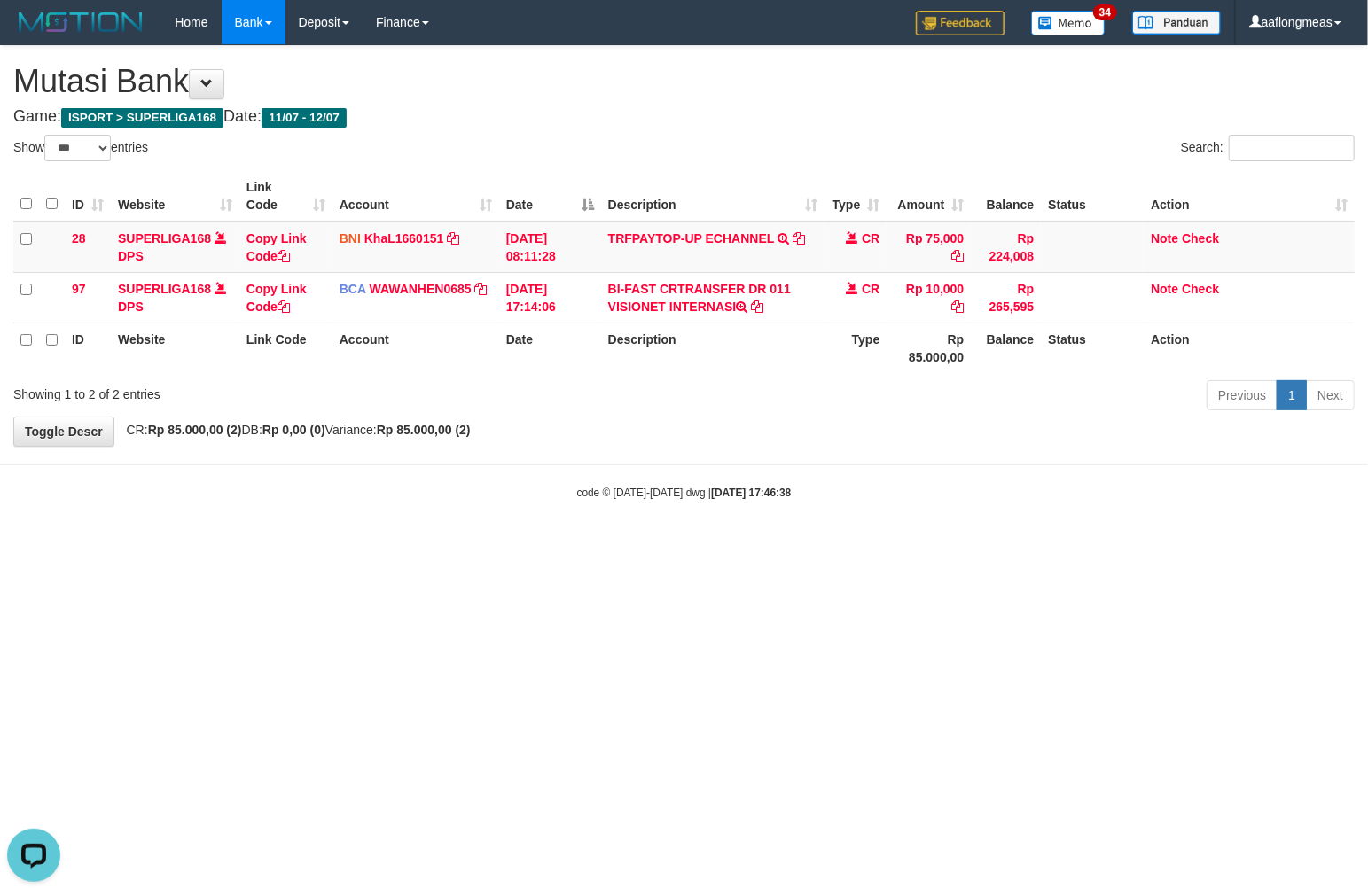 click on "Toggle navigation
Home
Bank
Account List
Load
By Website
Group
[ISPORT]													SUPERLIGA168
By Load Group (DPS)
34" at bounding box center (684, 272) 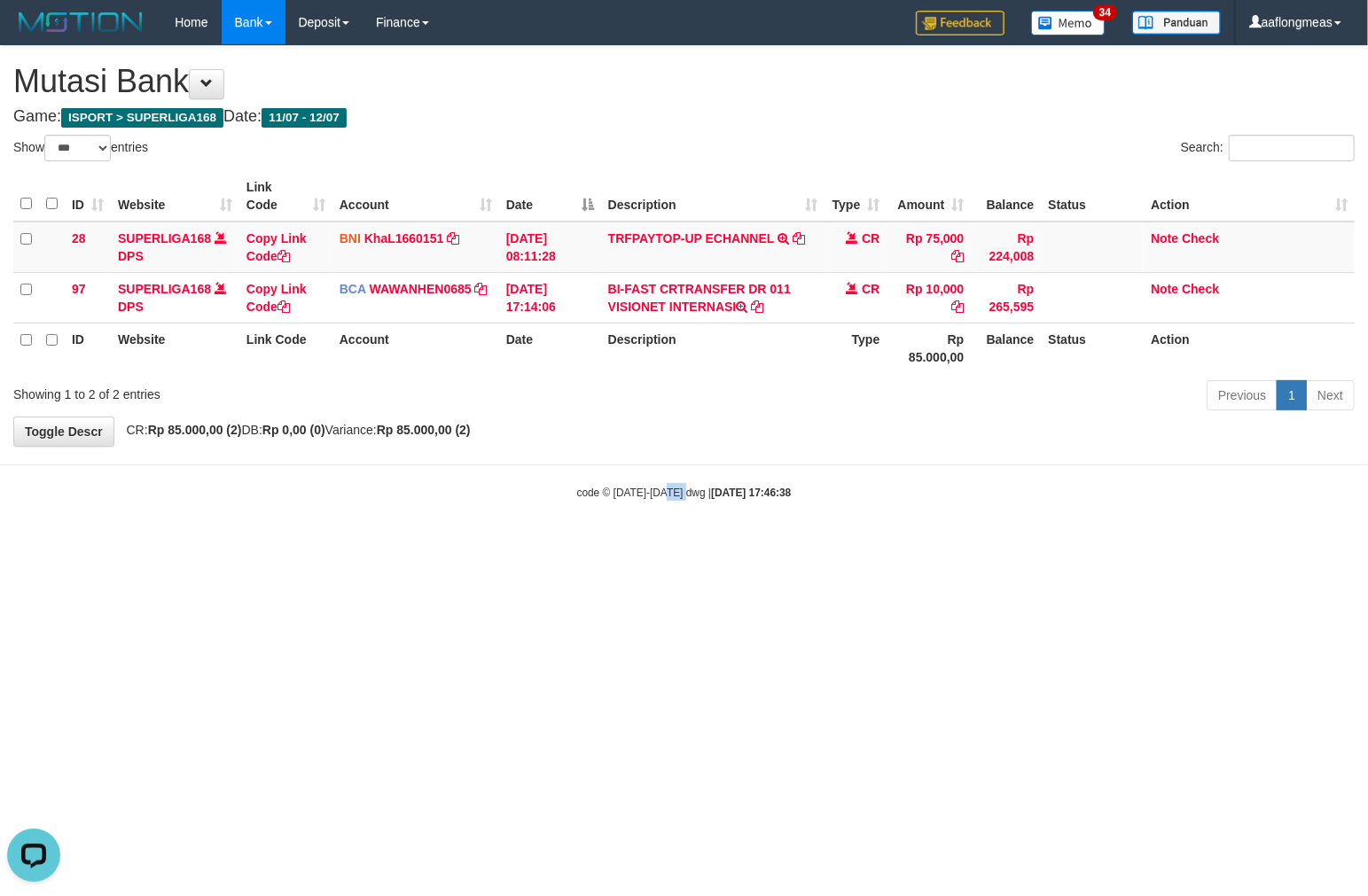 click on "Toggle navigation
Home
Bank
Account List
Load
By Website
Group
[ISPORT]													SUPERLIGA168
By Load Group (DPS)
34" at bounding box center (684, 272) 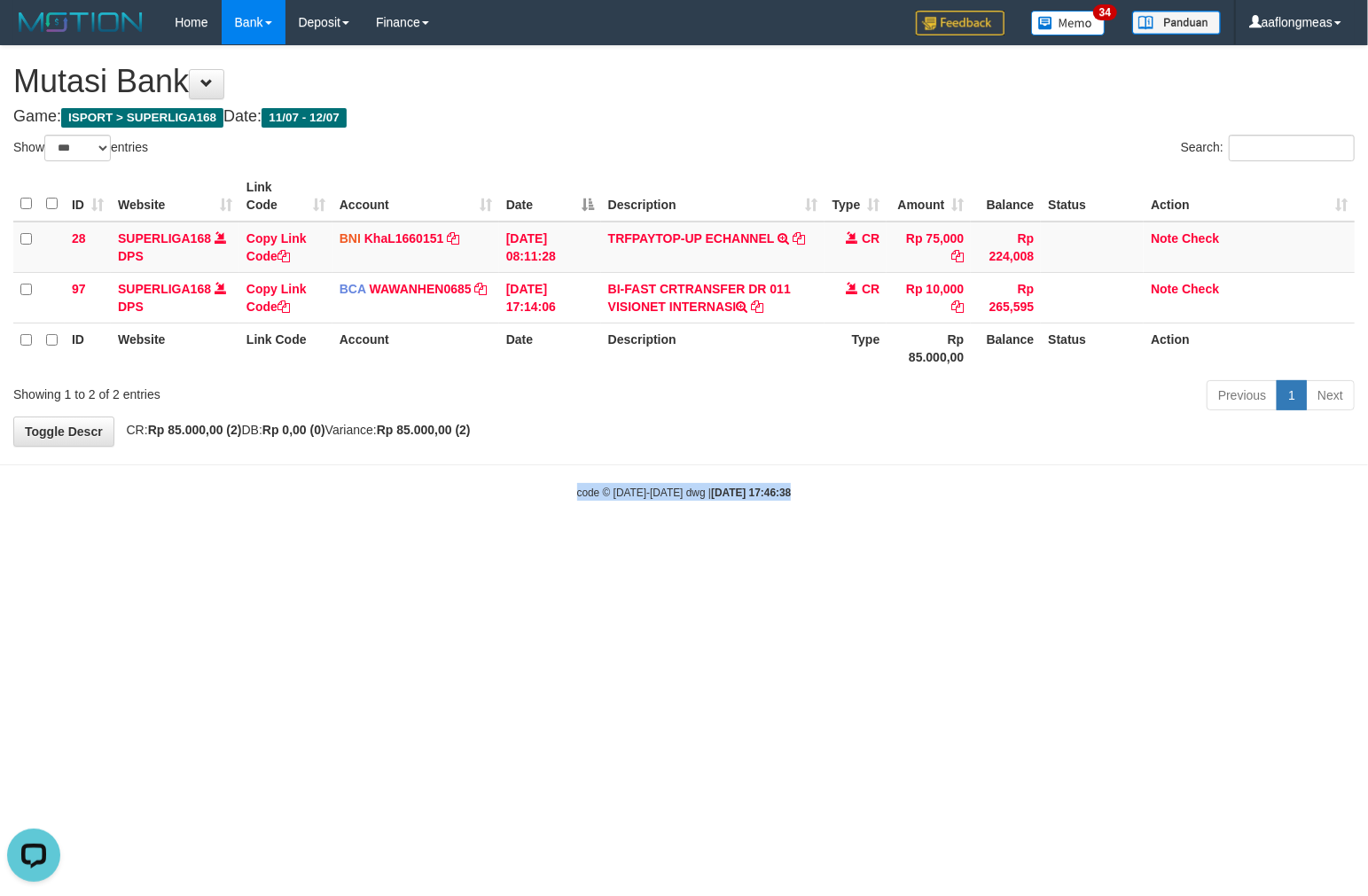 click on "Toggle navigation
Home
Bank
Account List
Load
By Website
Group
[ISPORT]													SUPERLIGA168
By Load Group (DPS)
34" at bounding box center [684, 272] 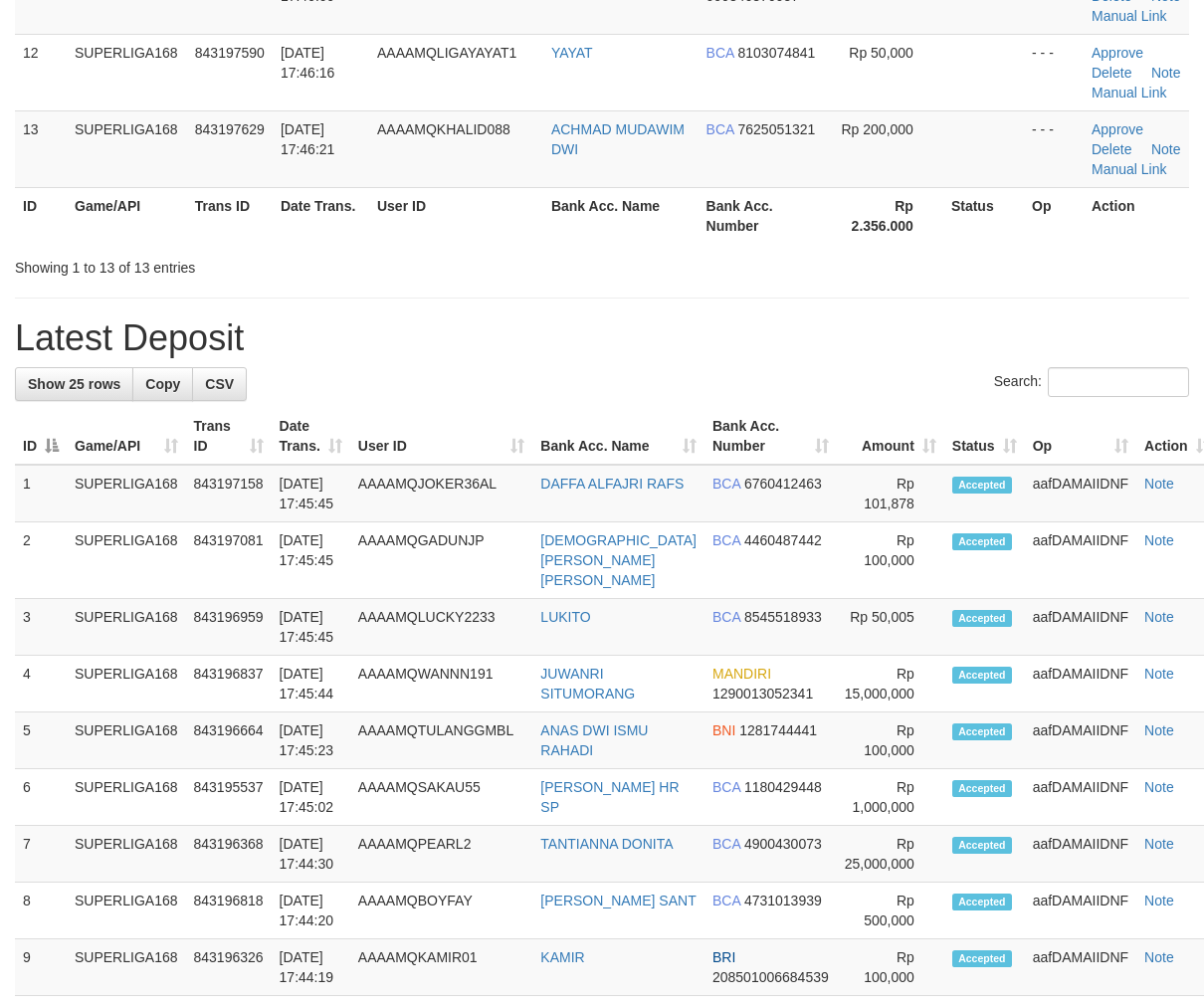 scroll, scrollTop: 0, scrollLeft: 0, axis: both 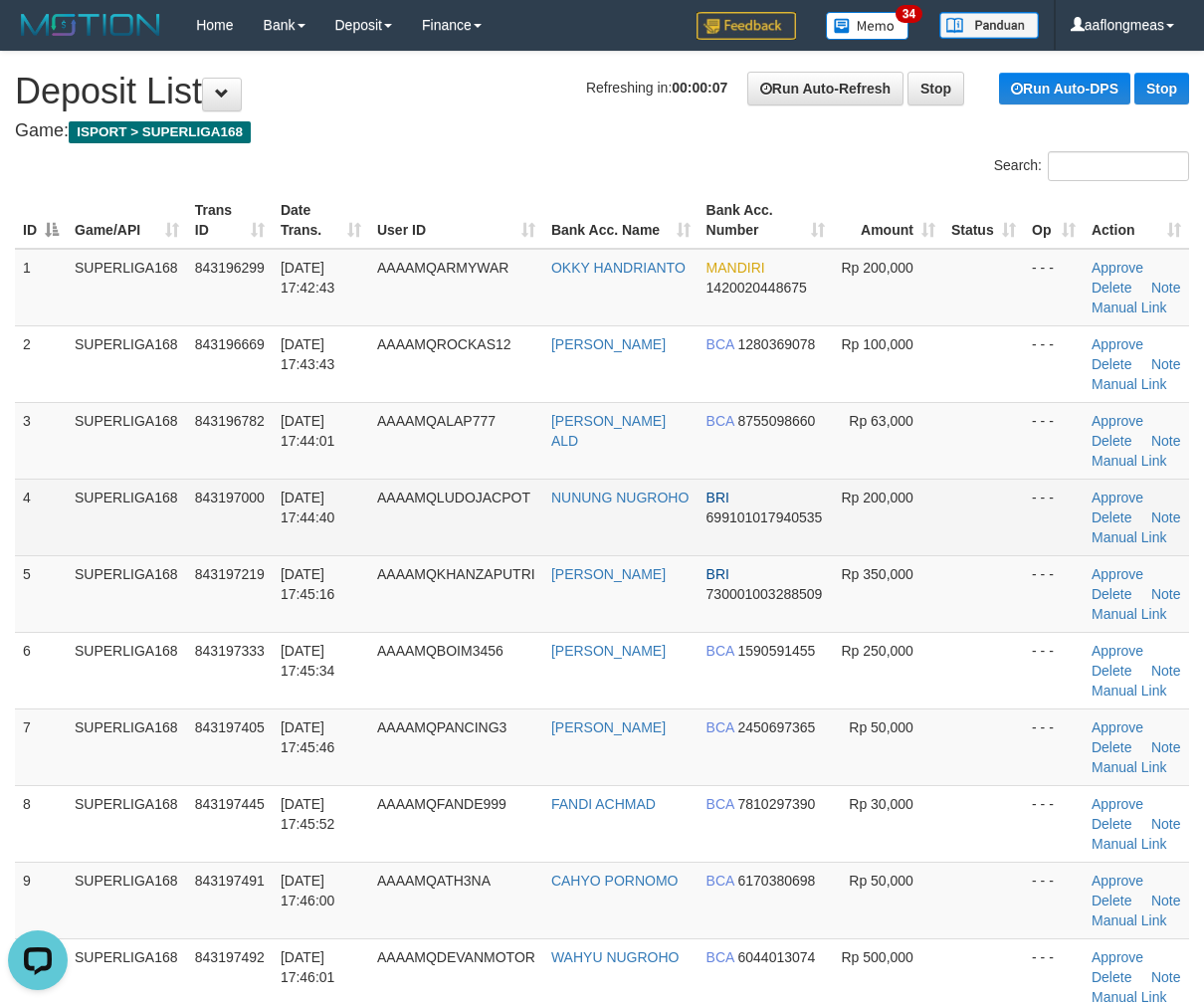 click at bounding box center [983, 516] 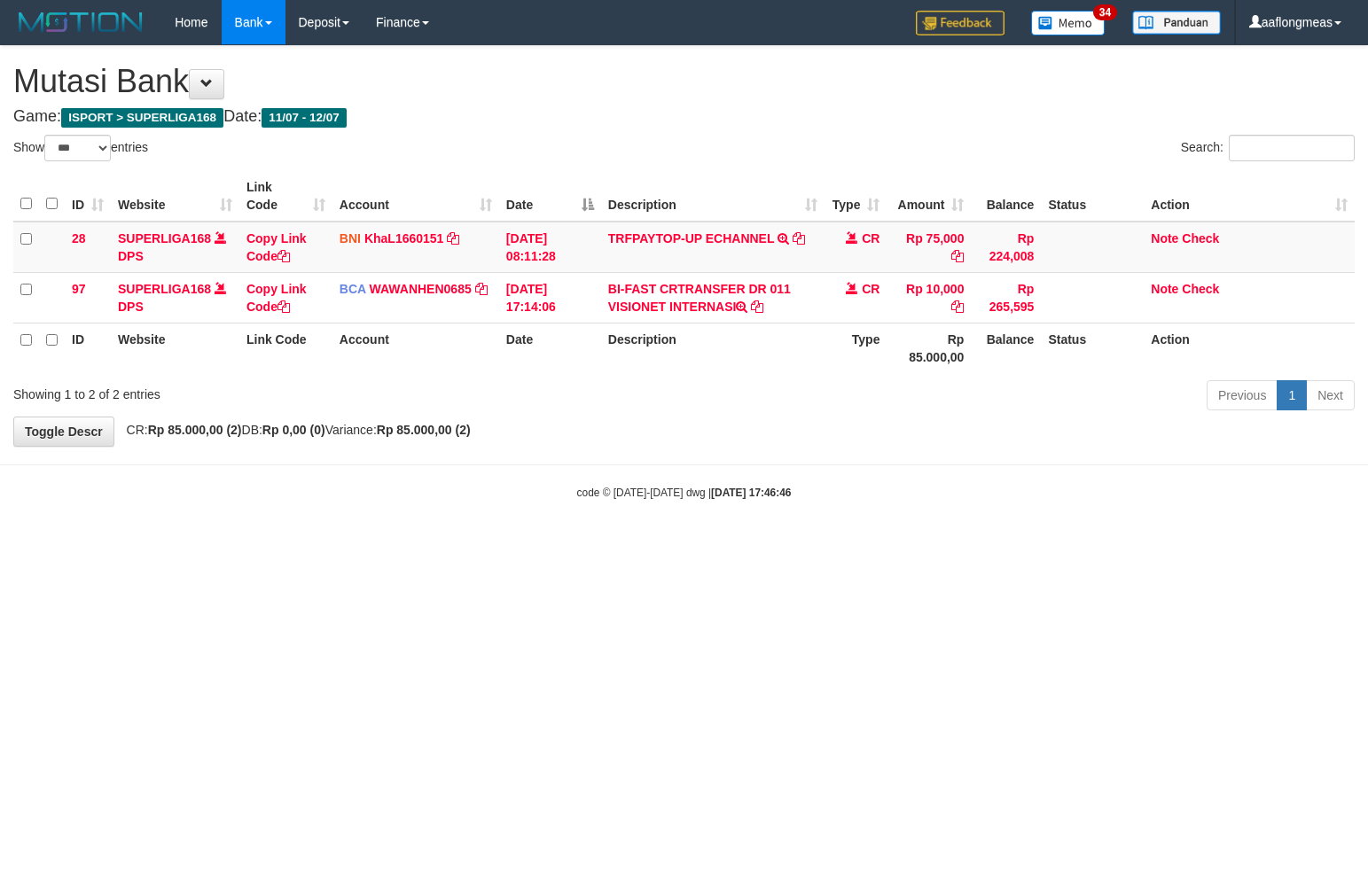 select on "***" 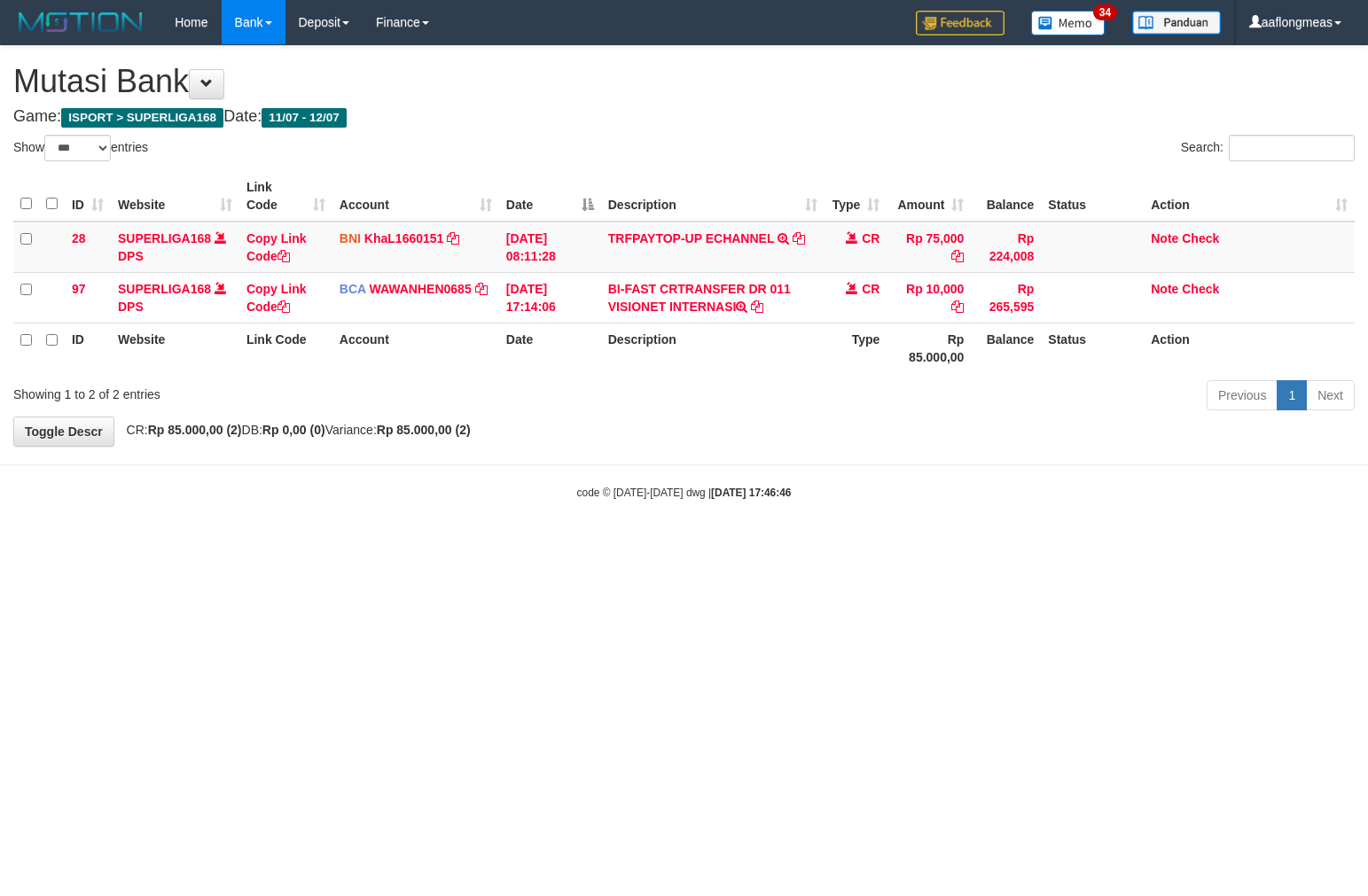 scroll, scrollTop: 0, scrollLeft: 0, axis: both 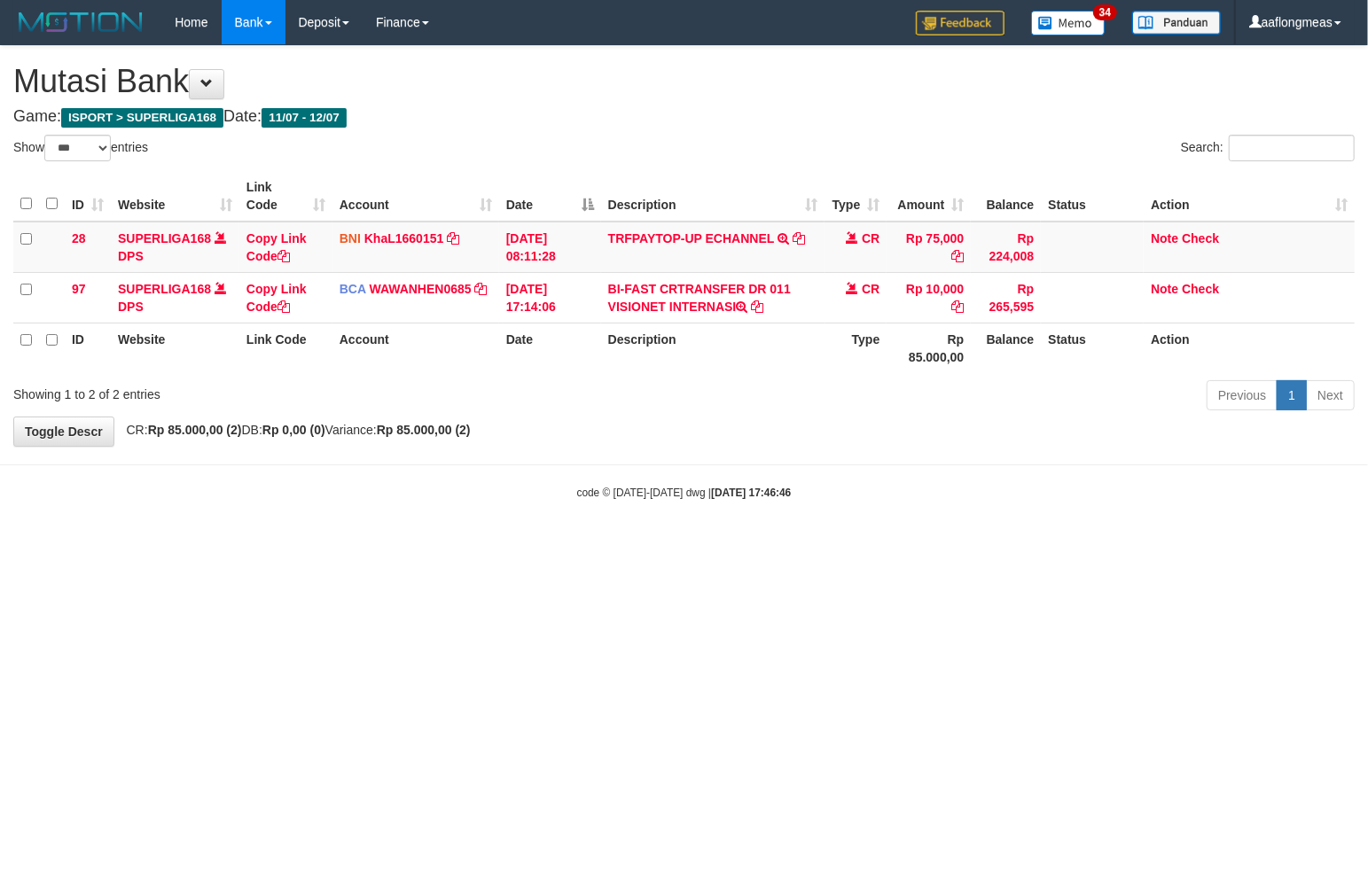 drag, startPoint x: 661, startPoint y: 520, endPoint x: 650, endPoint y: 528, distance: 14 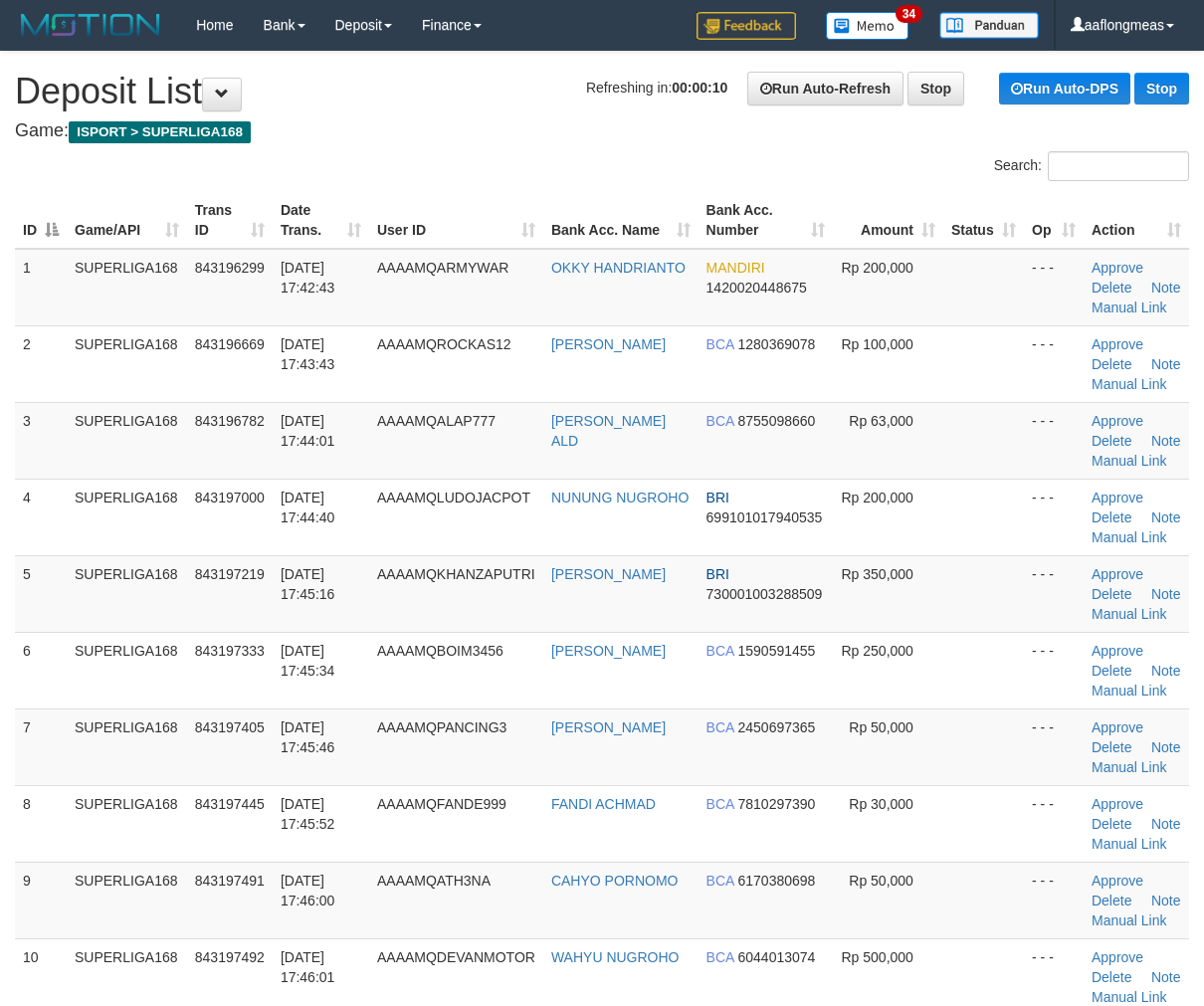click at bounding box center (983, 593) 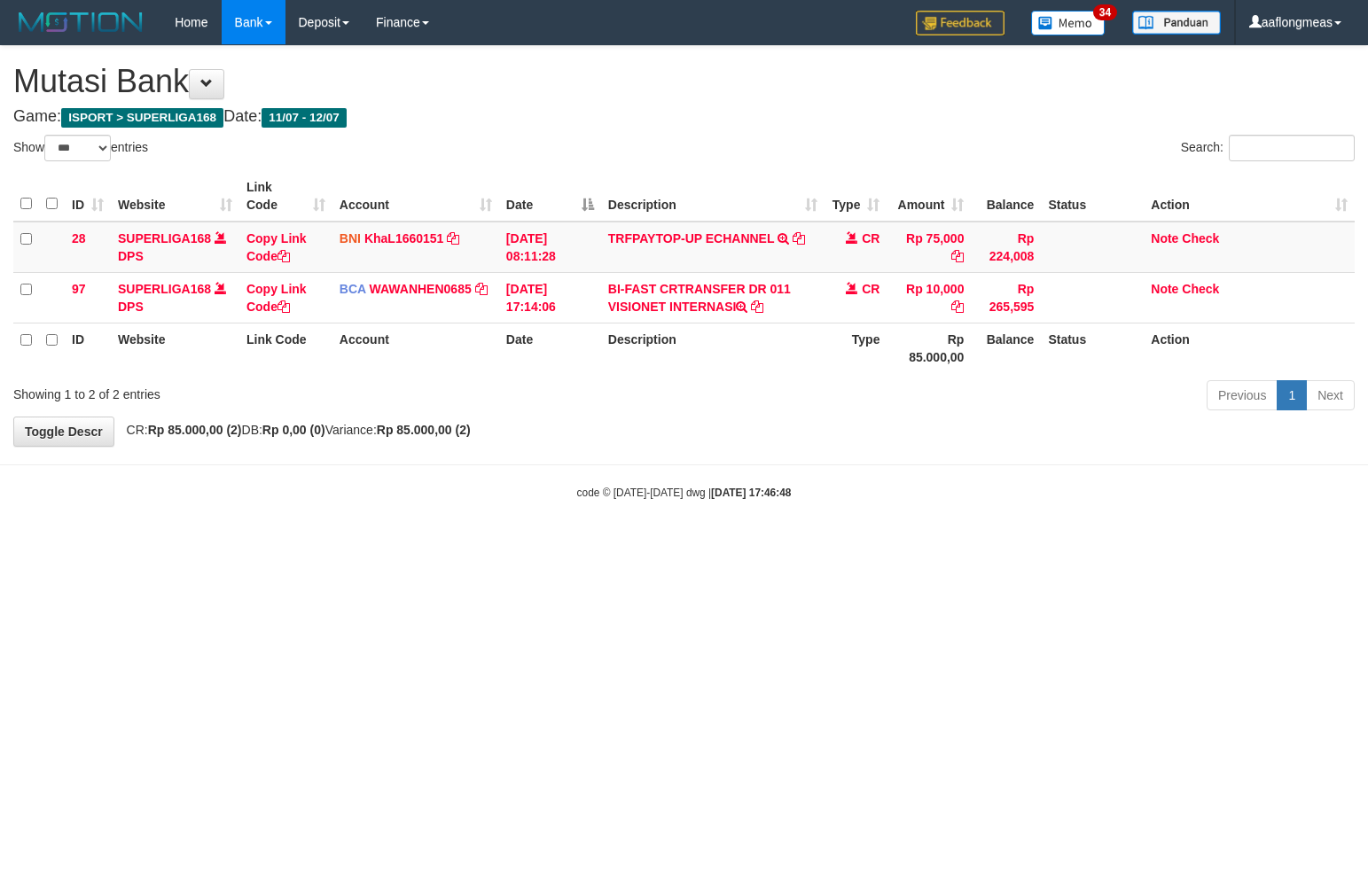 select on "***" 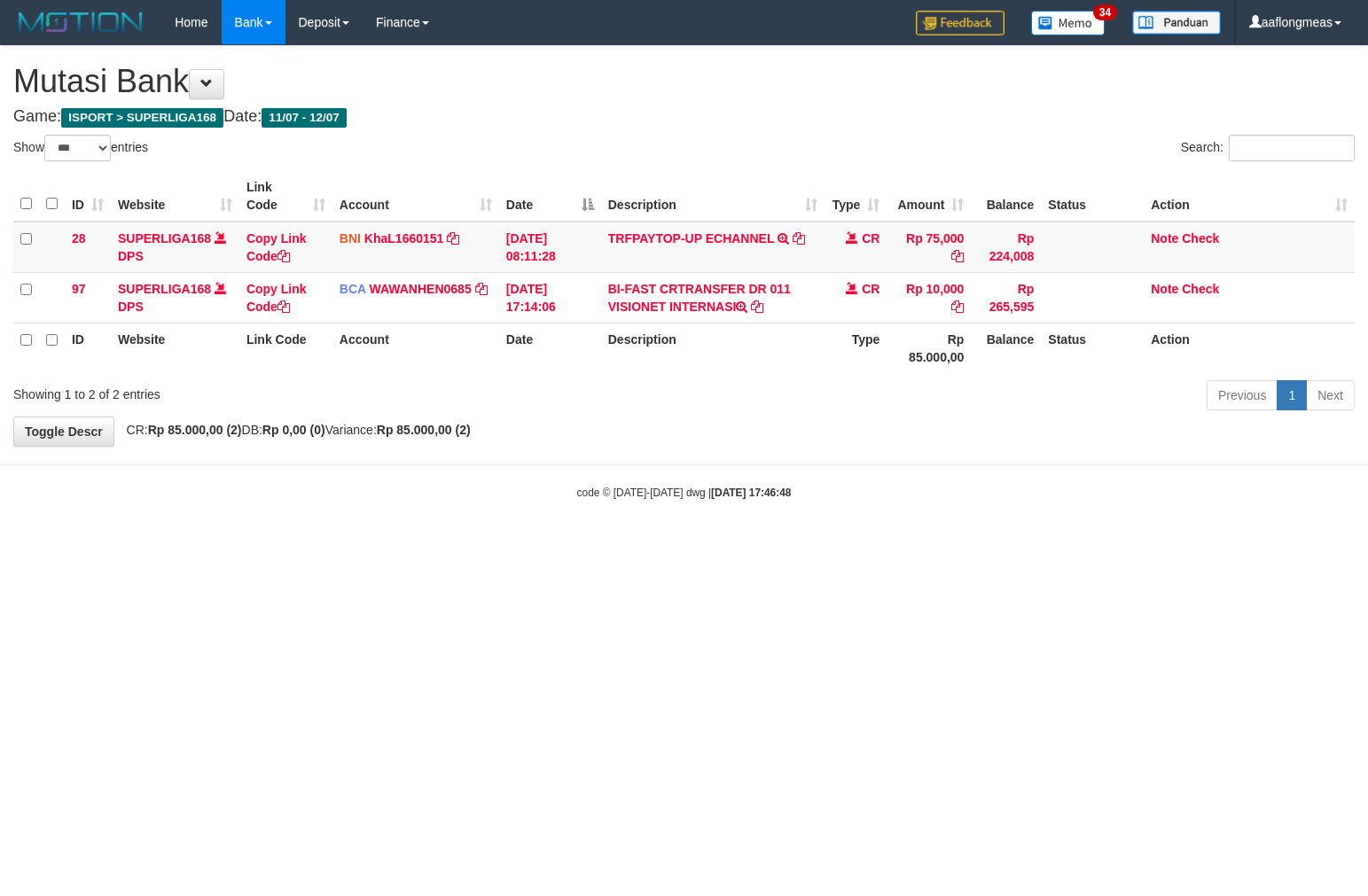 scroll, scrollTop: 0, scrollLeft: 0, axis: both 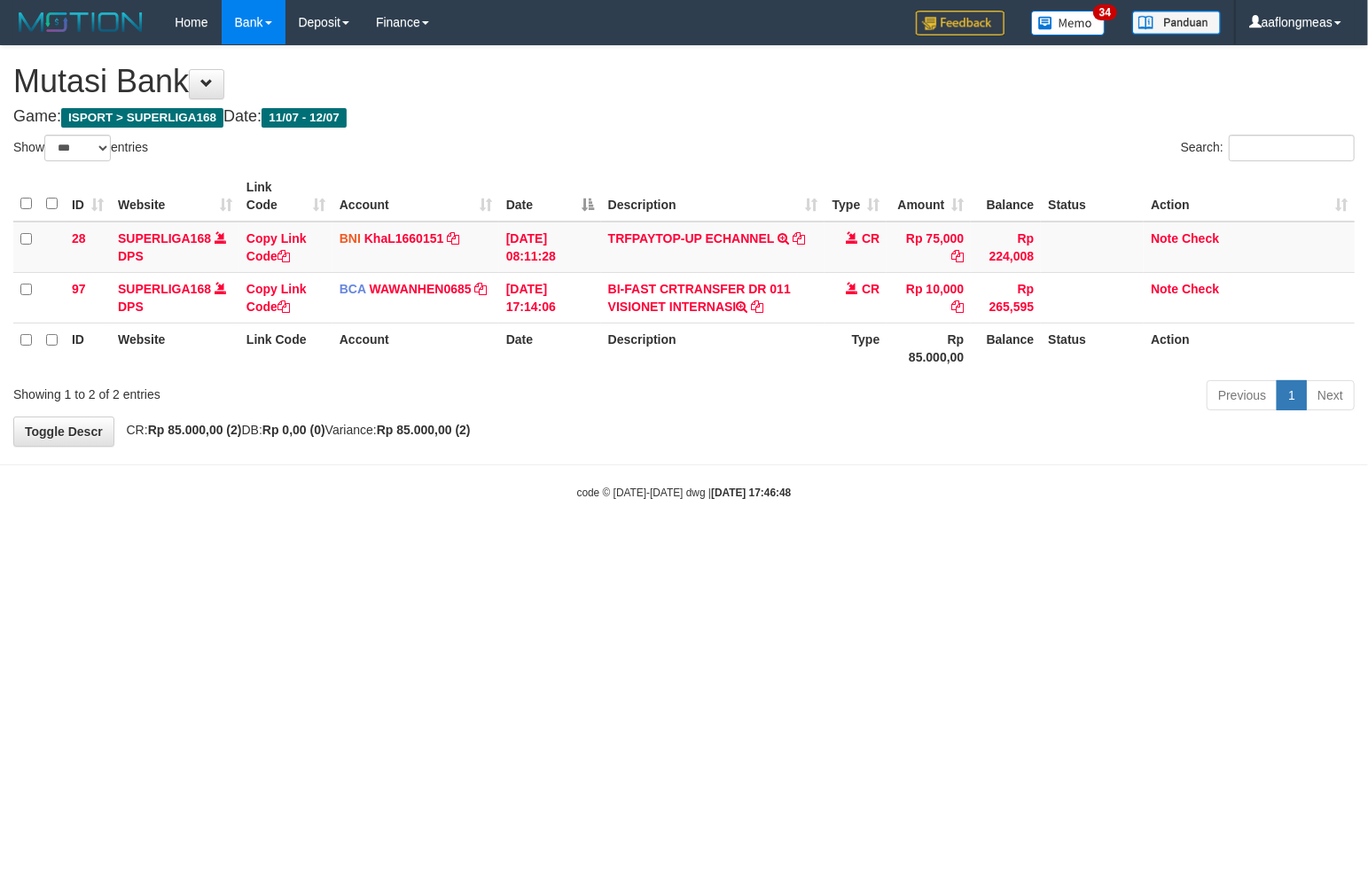 click on "Toggle navigation
Home
Bank
Account List
Load
By Website
Group
[ISPORT]													SUPERLIGA168
By Load Group (DPS)
34" at bounding box center (684, 272) 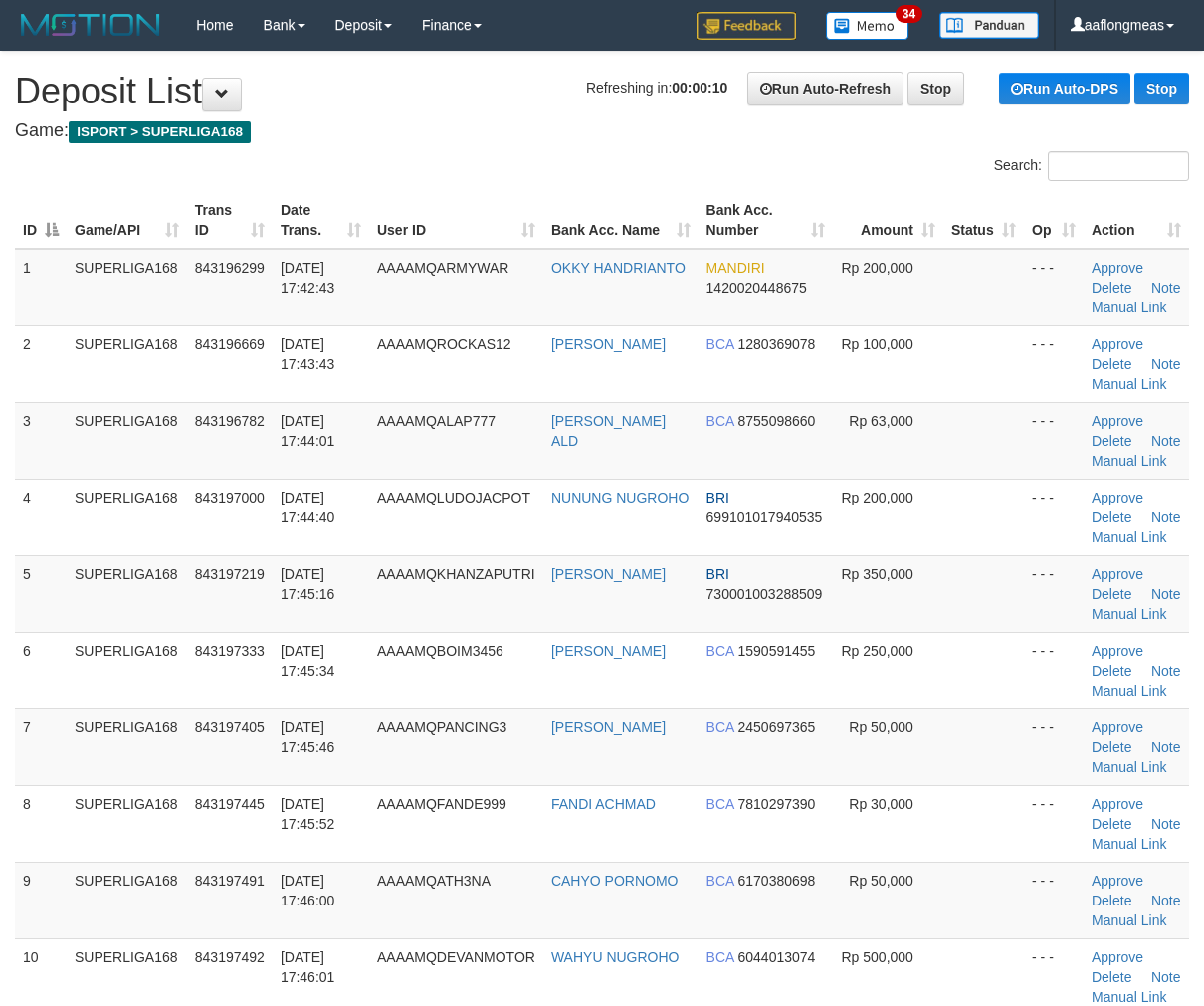click at bounding box center (983, 516) 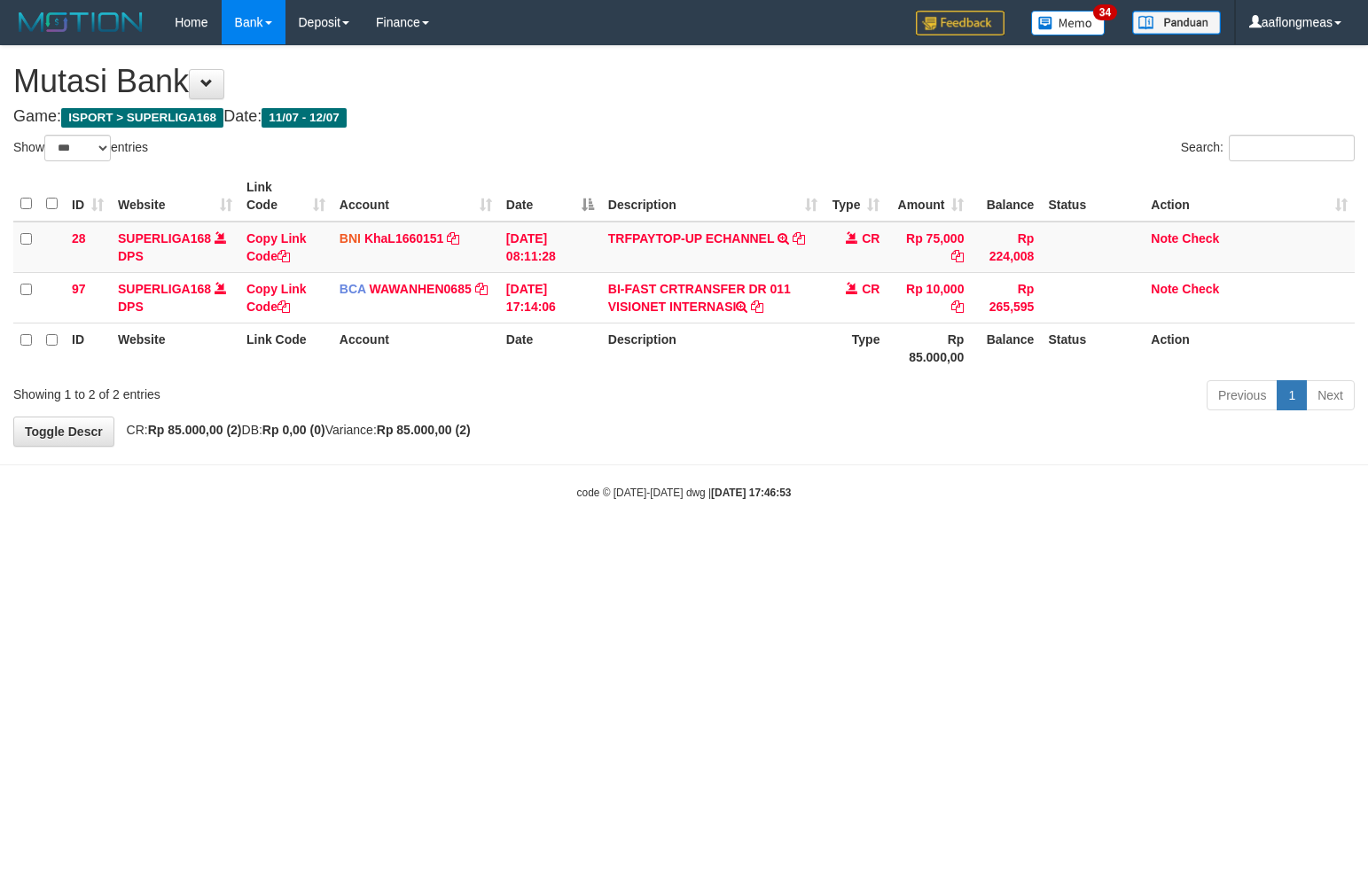 select on "***" 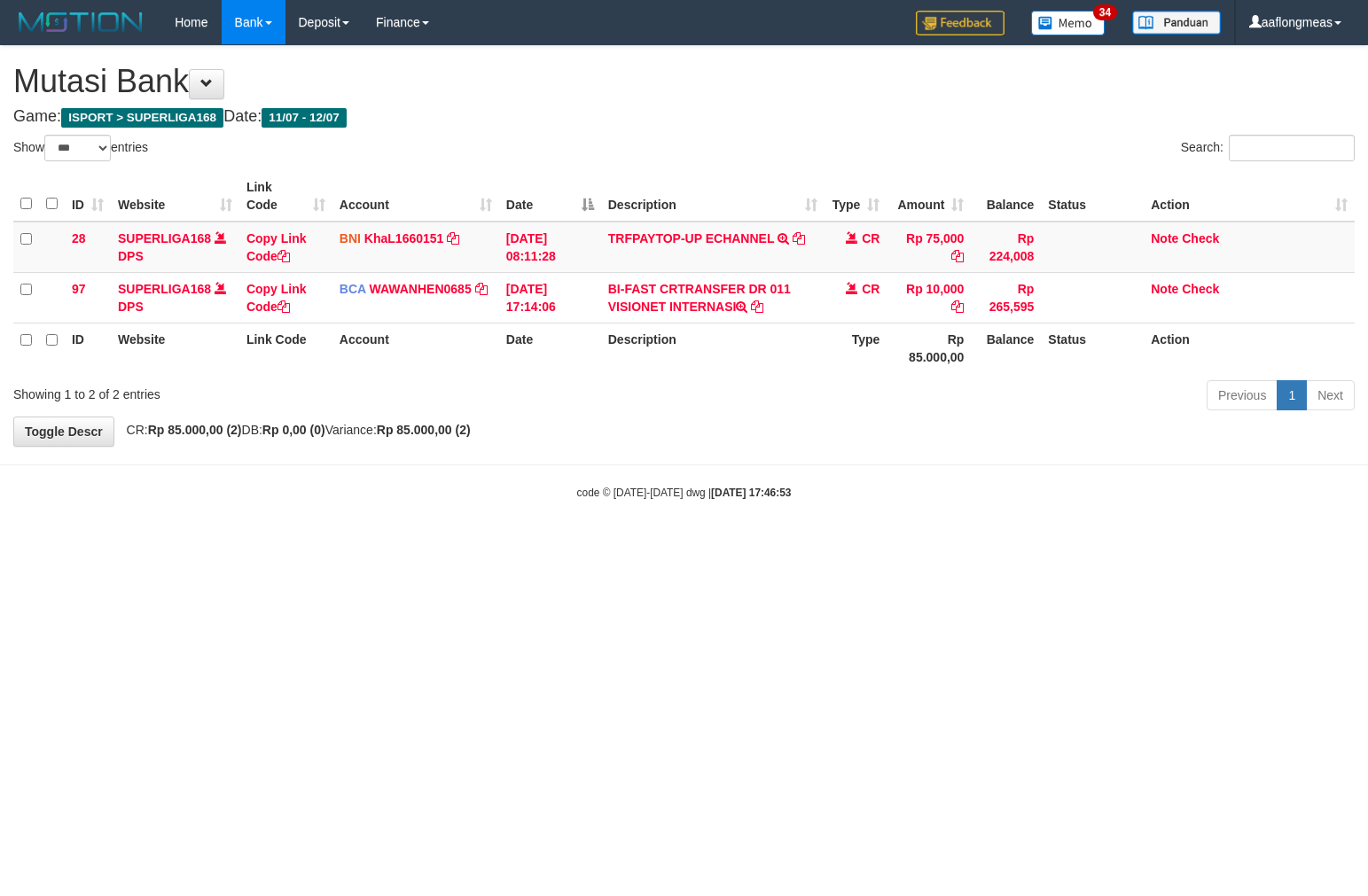 scroll, scrollTop: 0, scrollLeft: 0, axis: both 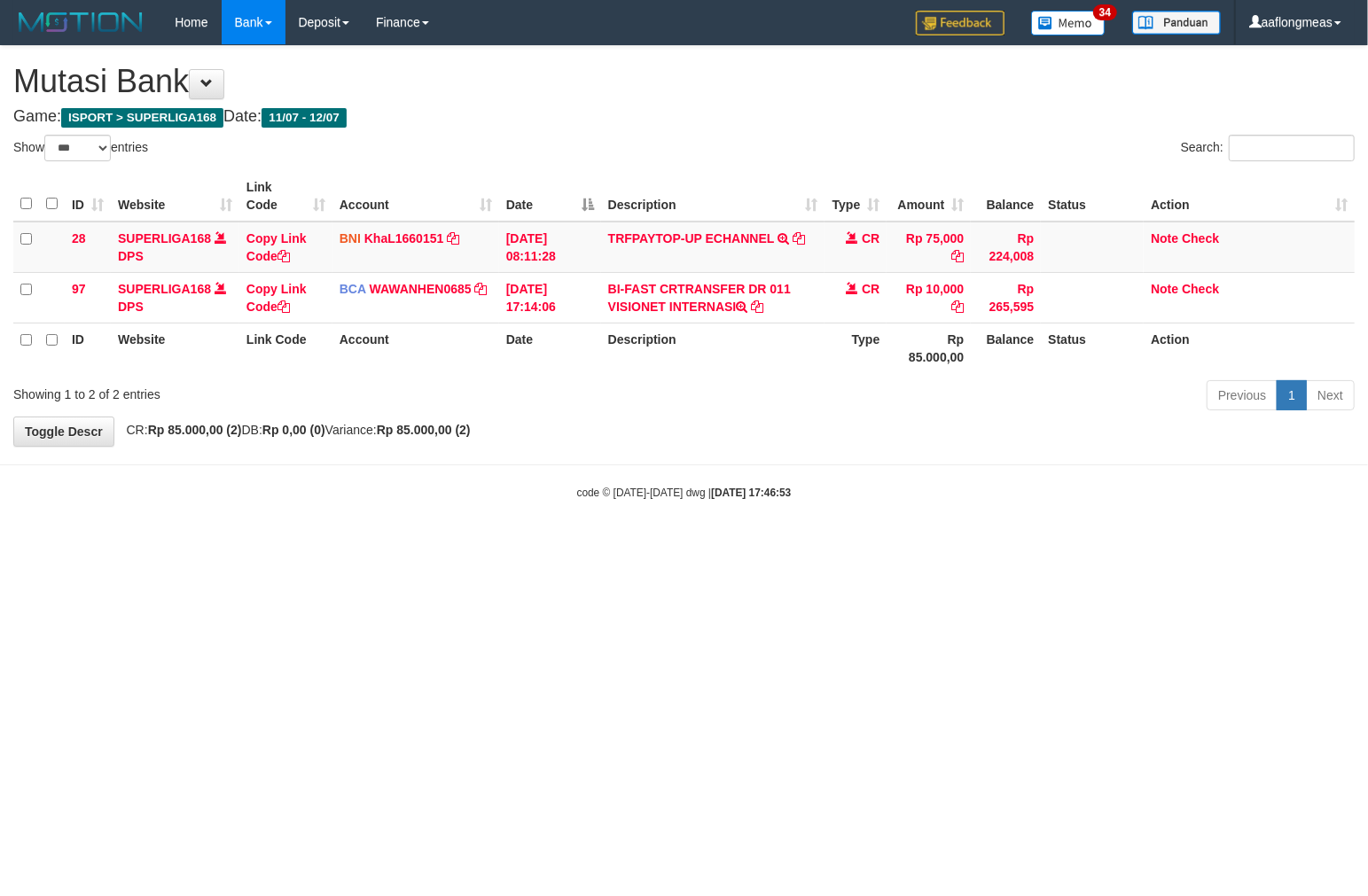 click on "Toggle navigation
Home
Bank
Account List
Load
By Website
Group
[ISPORT]													SUPERLIGA168
By Load Group (DPS)
34" at bounding box center [684, 272] 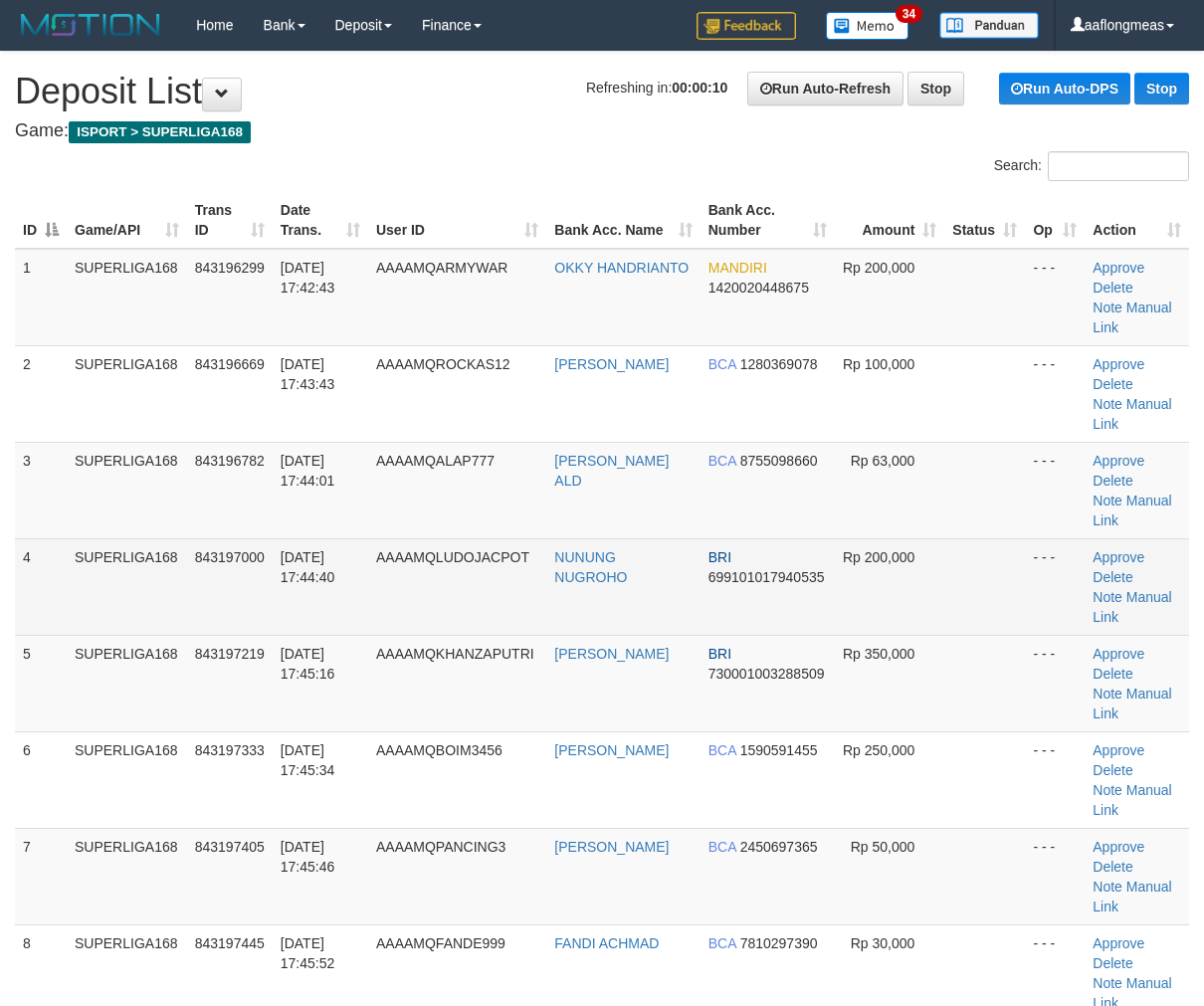 scroll, scrollTop: 0, scrollLeft: 0, axis: both 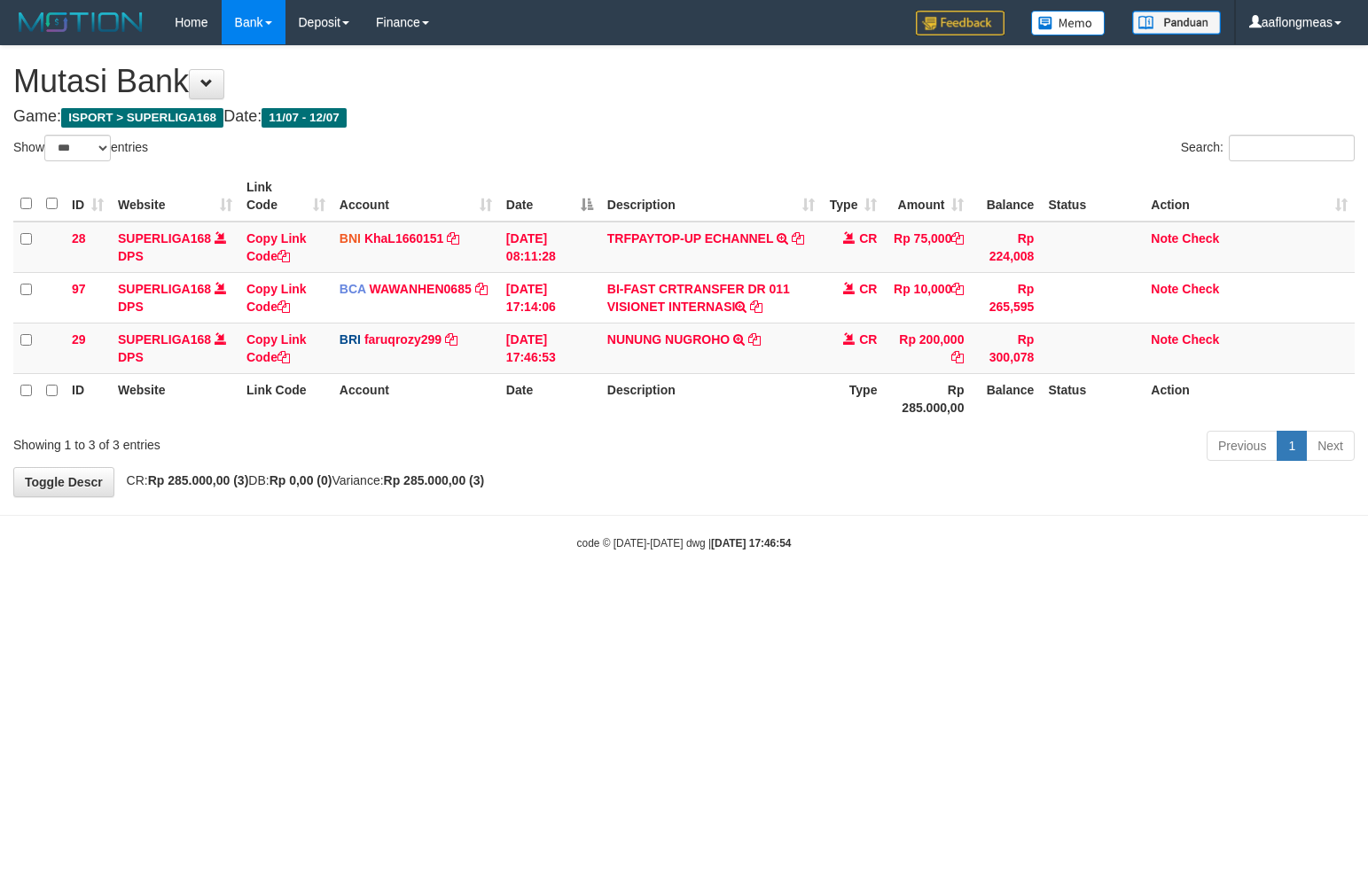 select on "***" 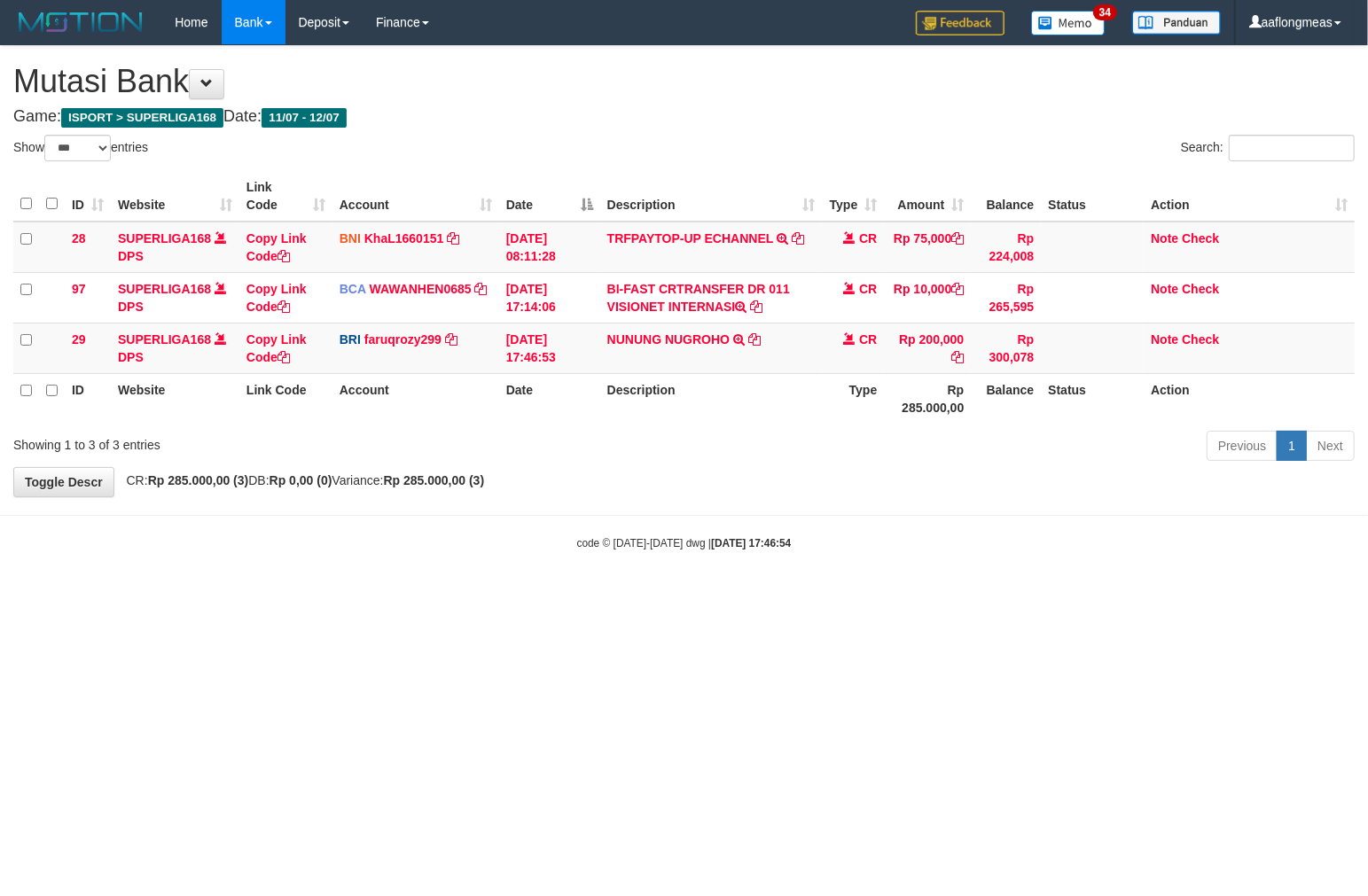 click on "**********" at bounding box center (684, 271) 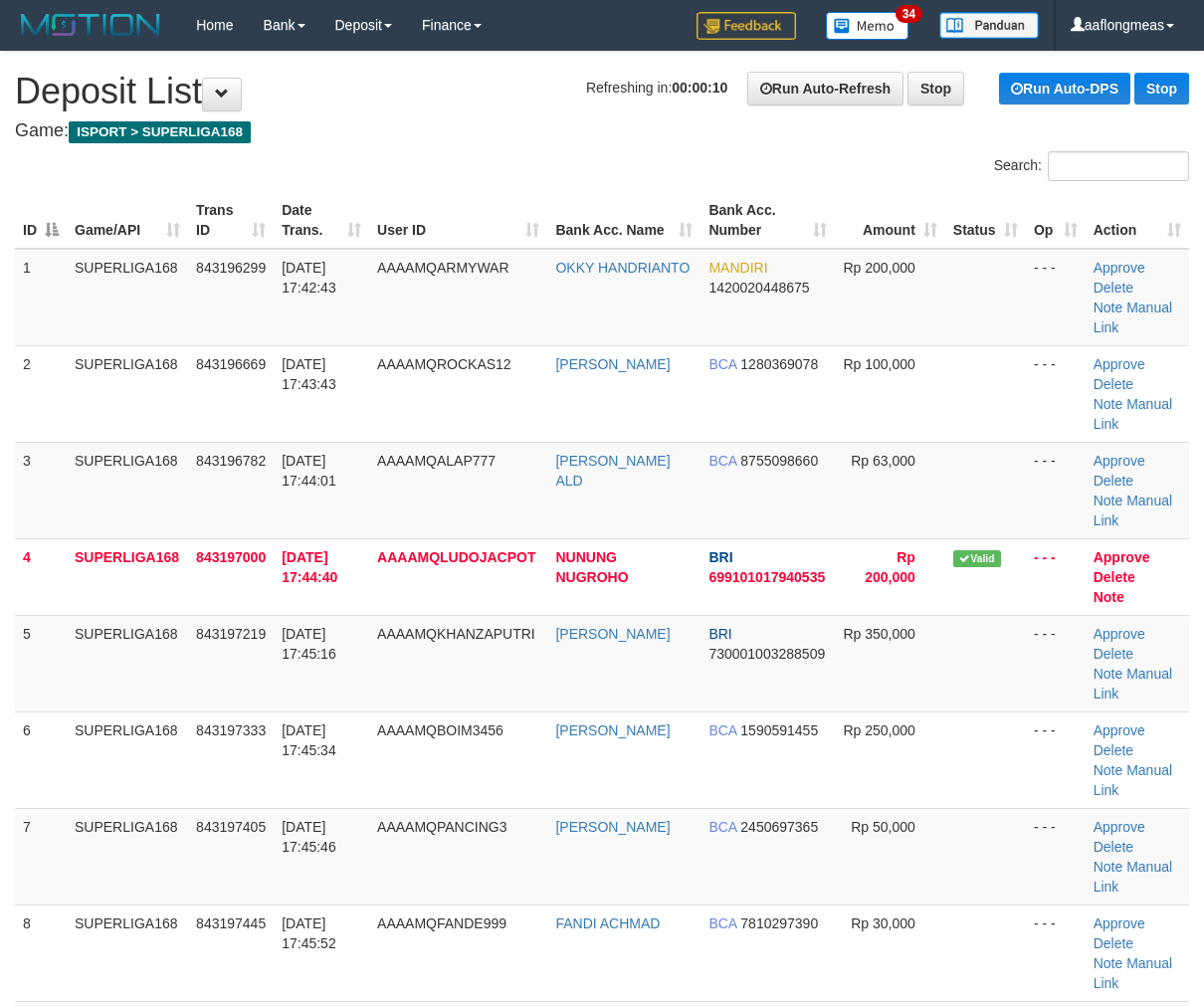 scroll, scrollTop: 0, scrollLeft: 0, axis: both 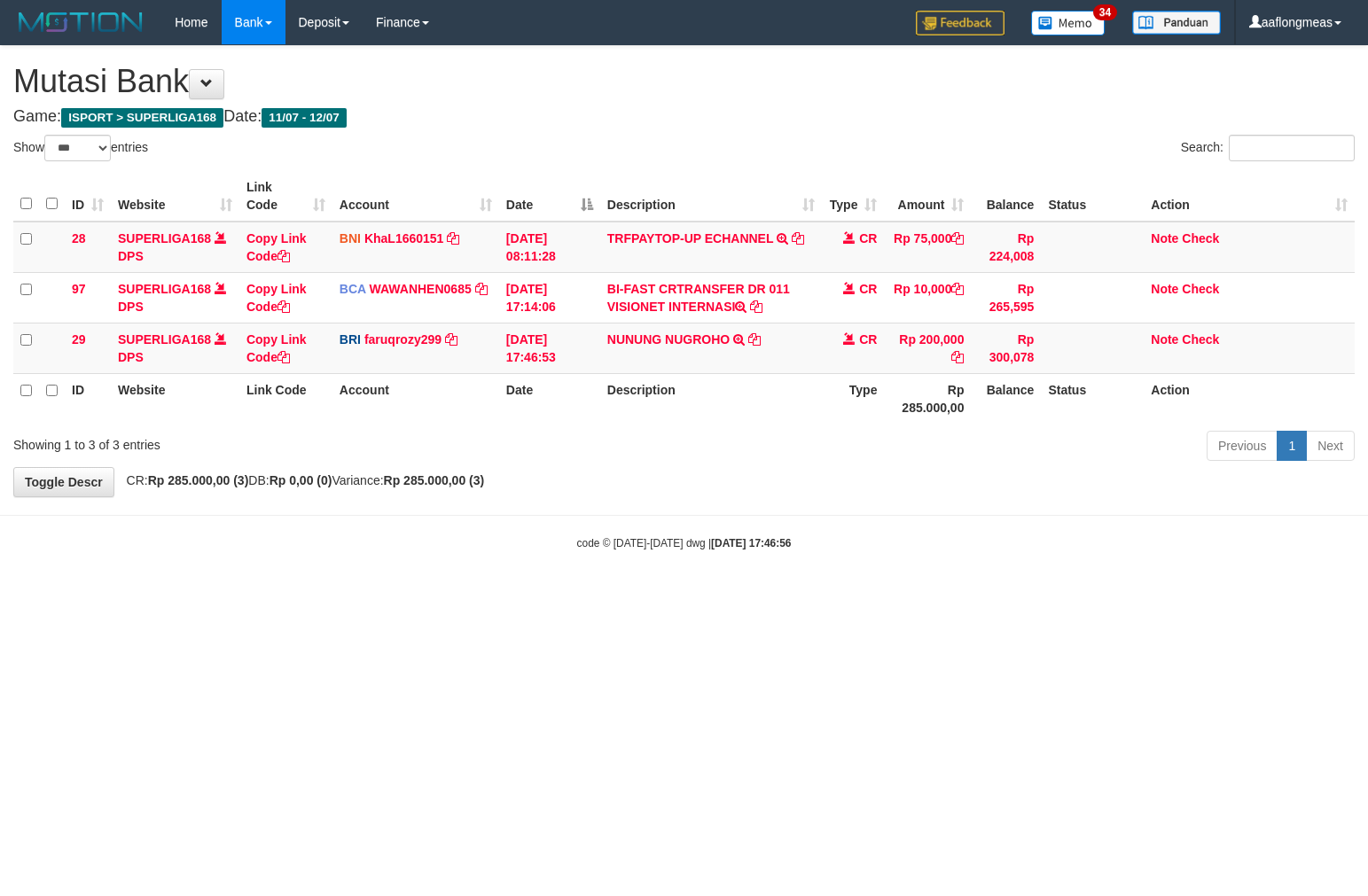 select on "***" 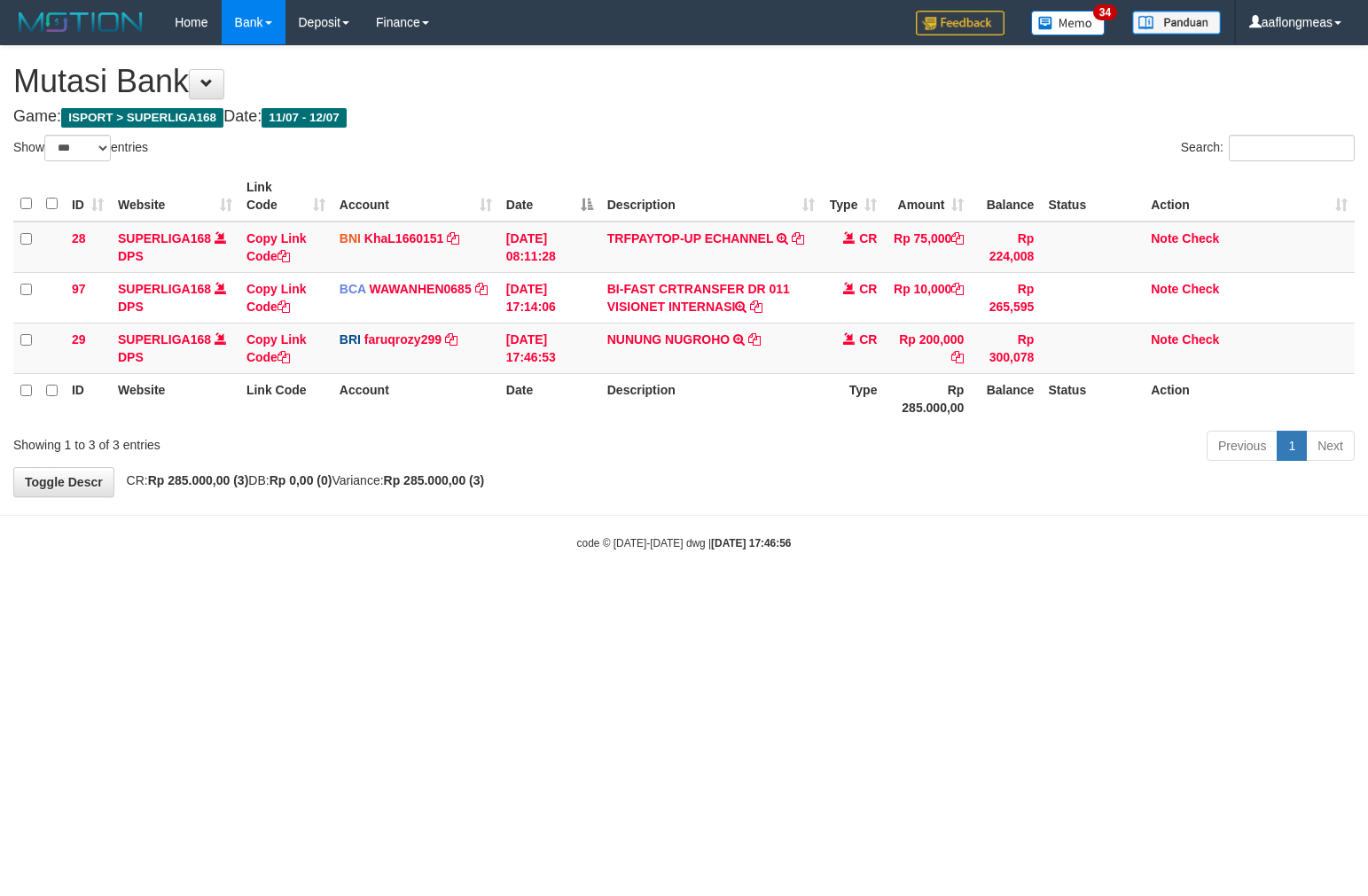 scroll, scrollTop: 0, scrollLeft: 0, axis: both 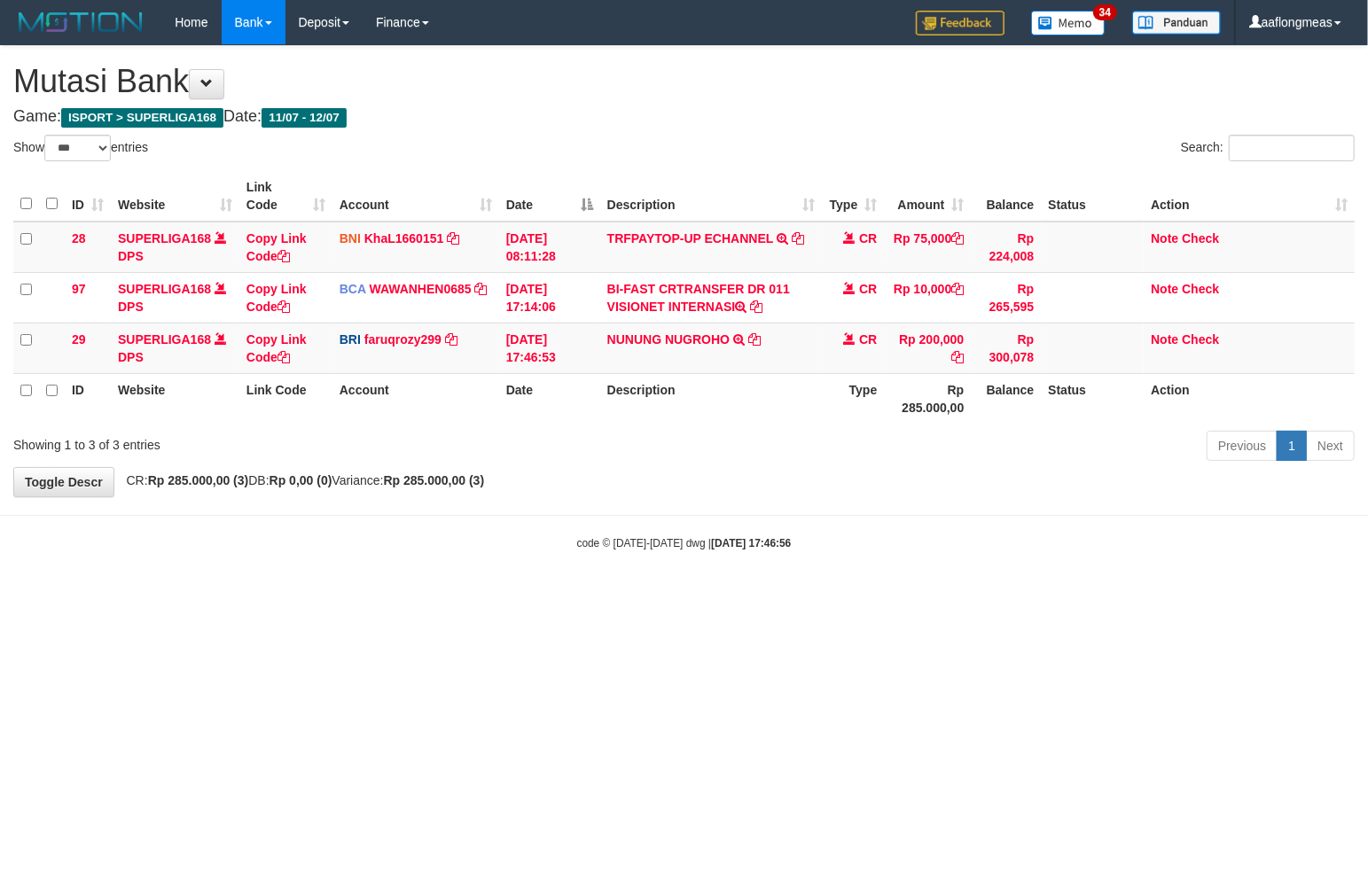 drag, startPoint x: 0, startPoint y: 0, endPoint x: 671, endPoint y: 568, distance: 879.12741 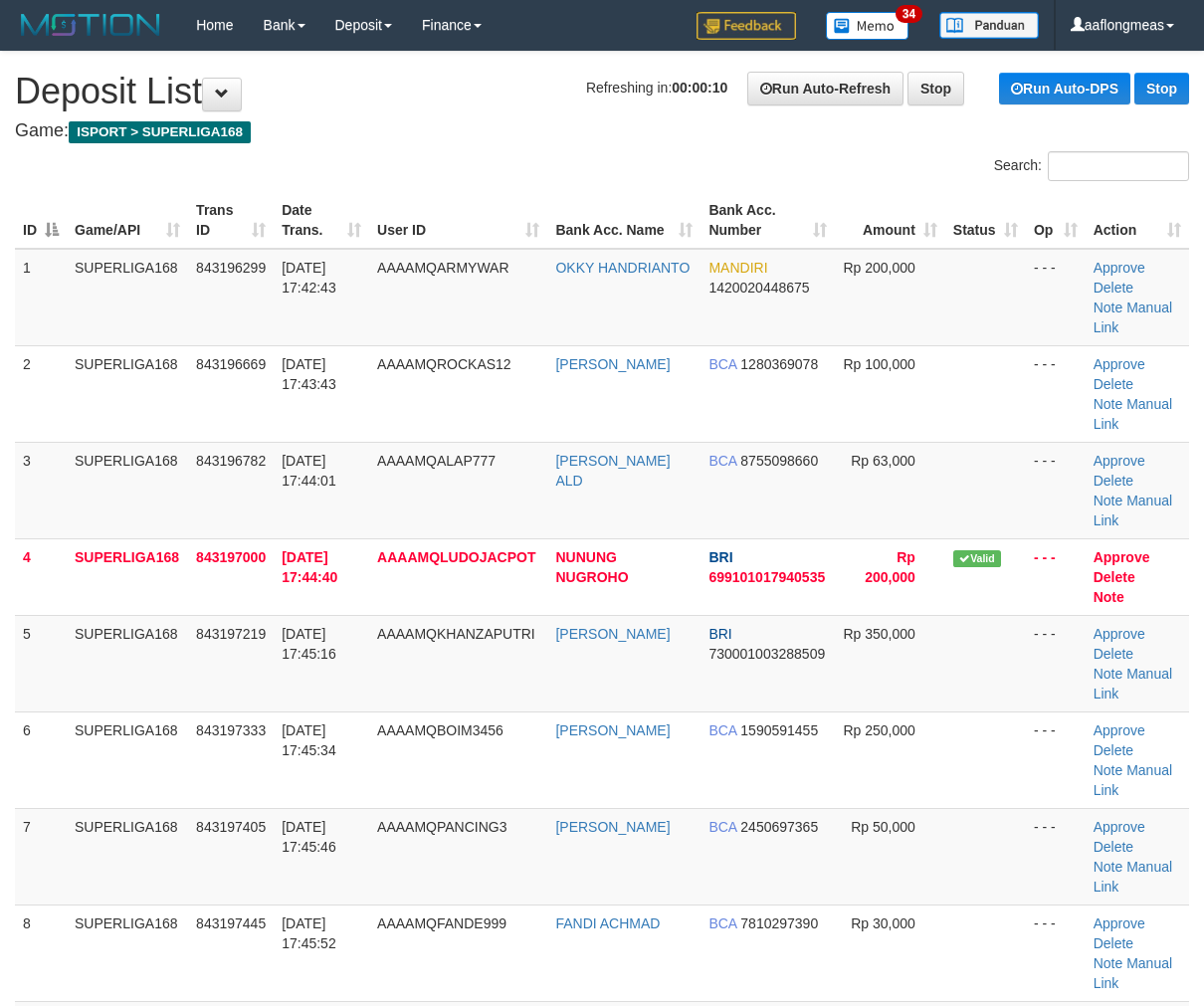 scroll, scrollTop: 0, scrollLeft: 0, axis: both 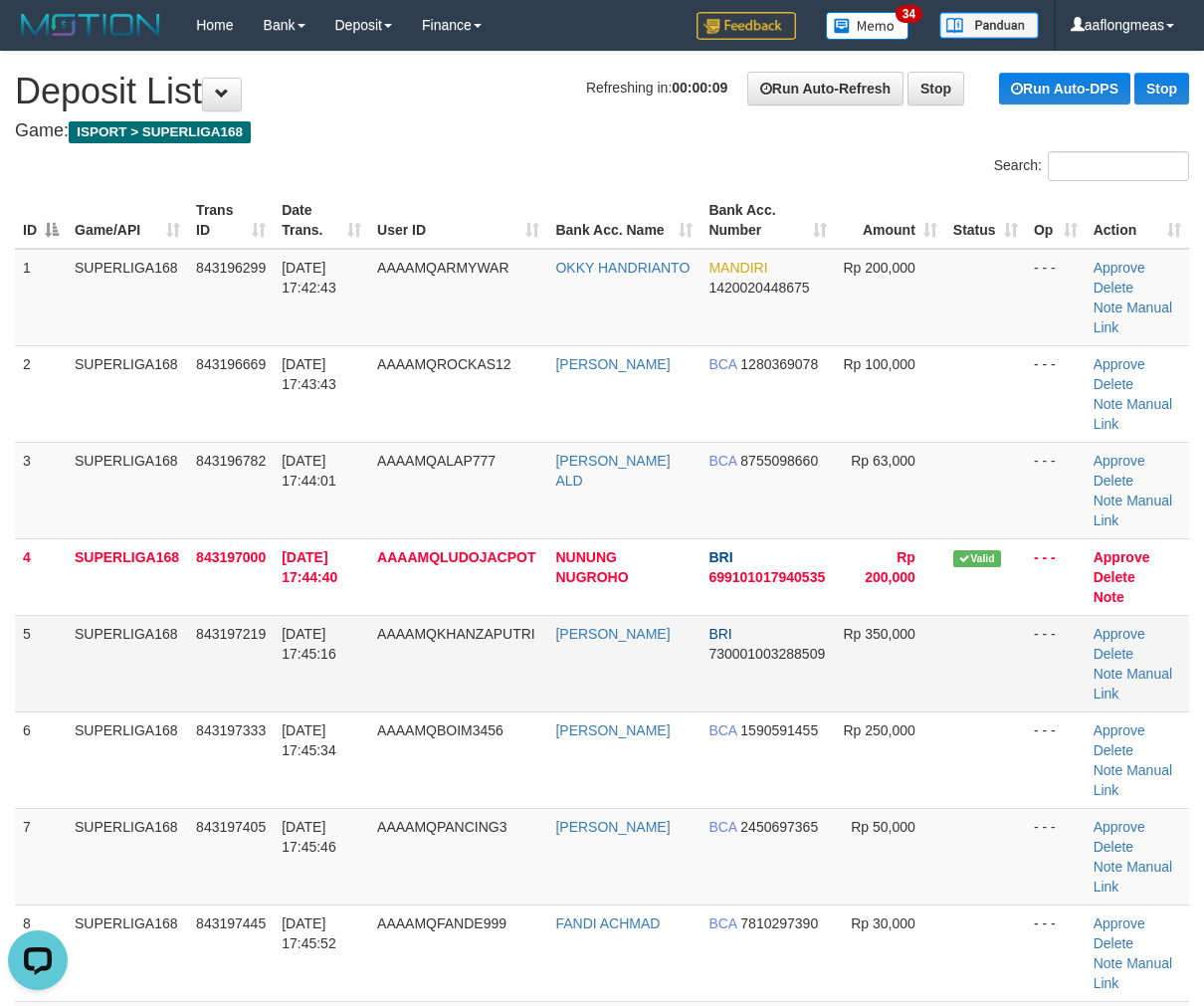 click at bounding box center (985, 663) 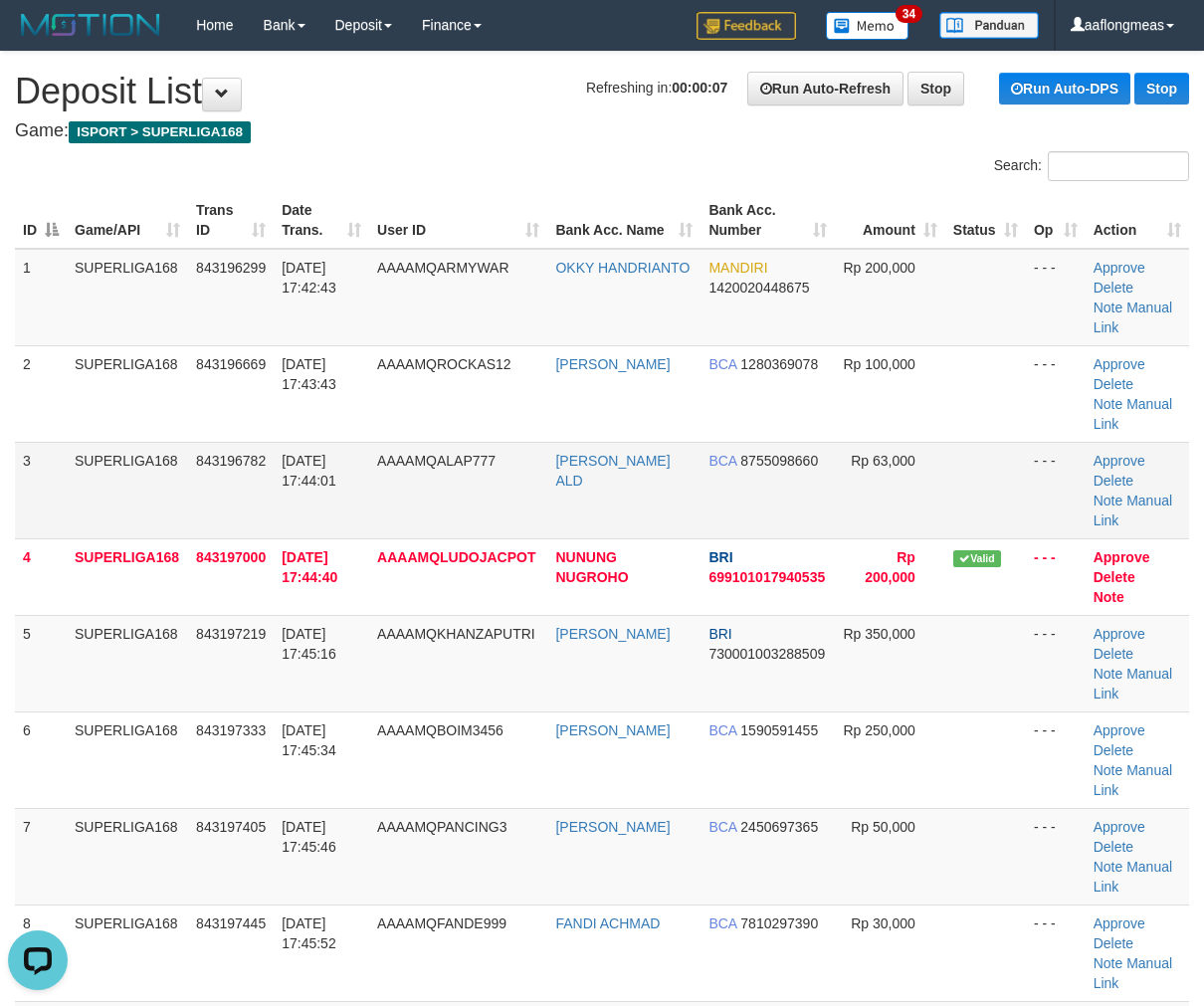 click at bounding box center (985, 490) 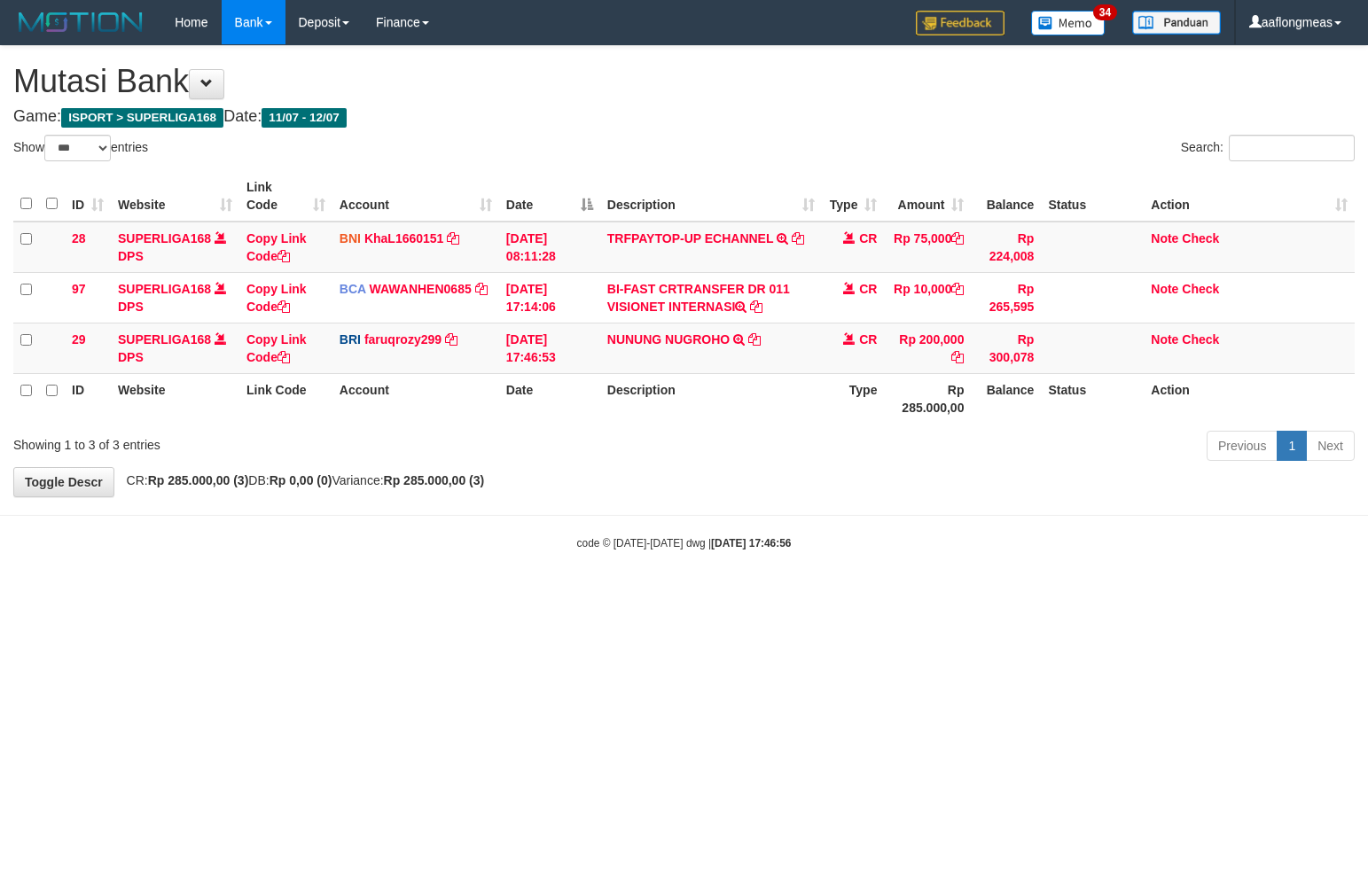 select on "***" 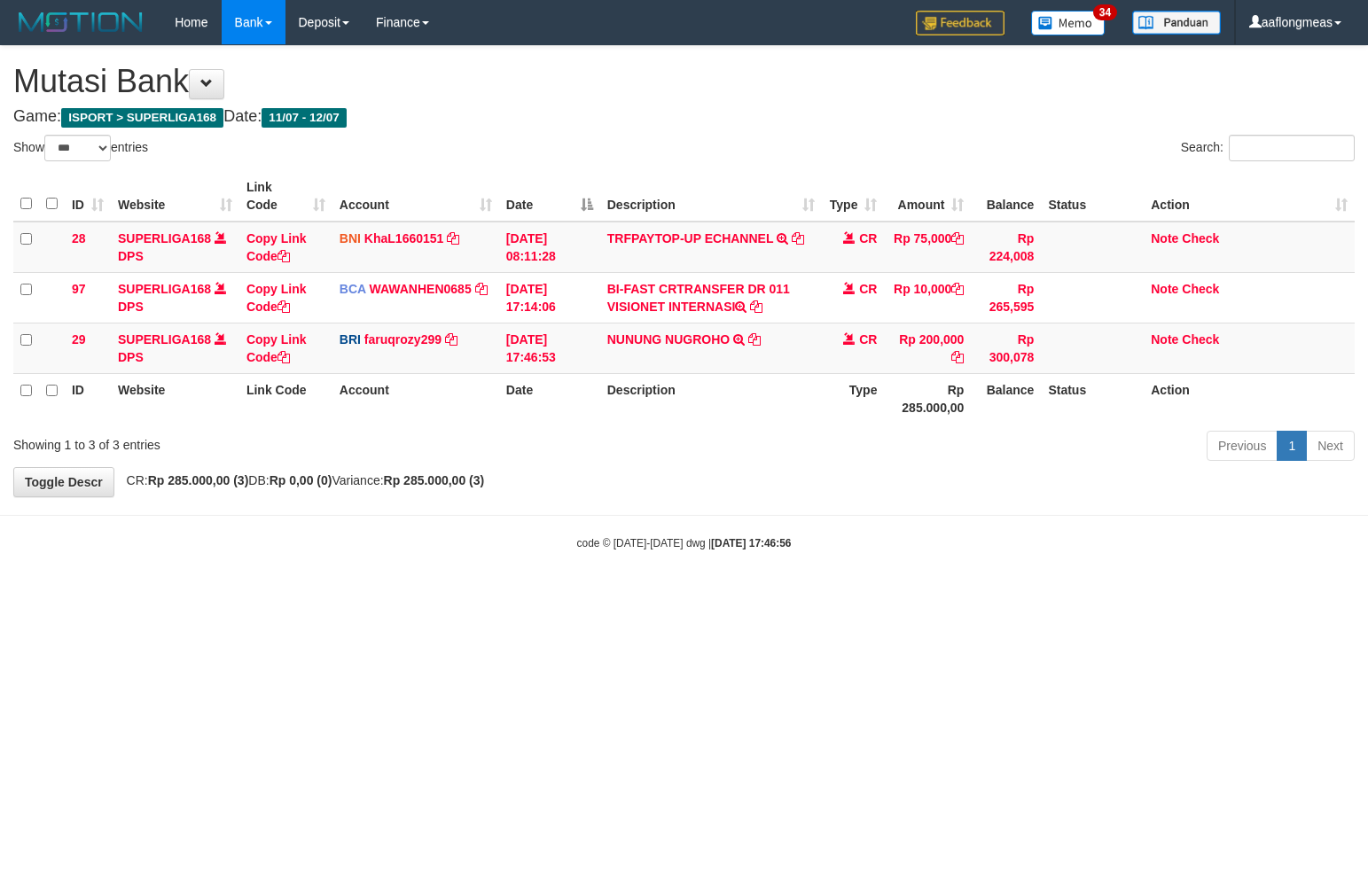 scroll, scrollTop: 0, scrollLeft: 0, axis: both 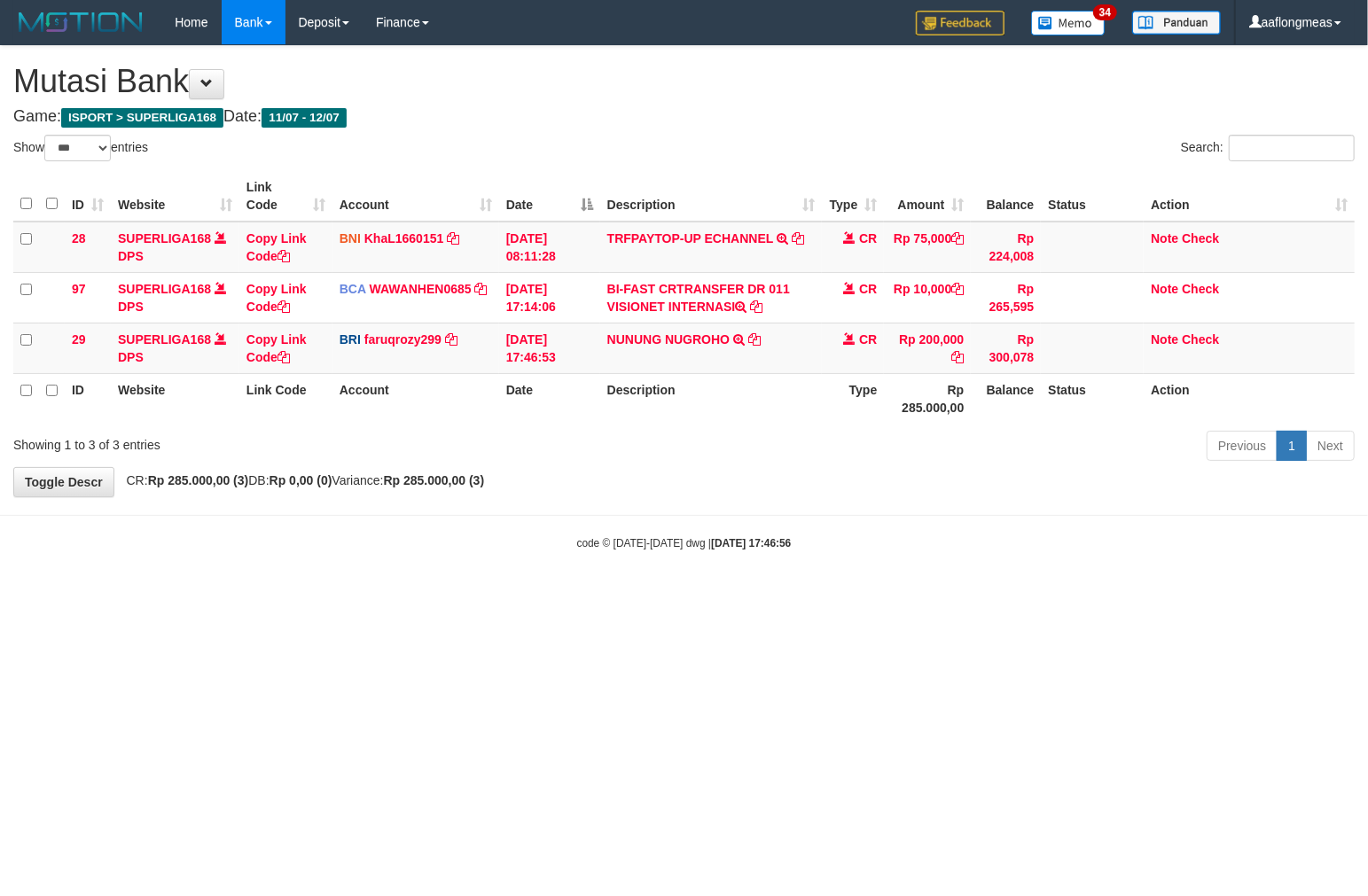 click on "Toggle navigation
Home
Bank
Account List
Load
By Website
Group
[ISPORT]													SUPERLIGA168
By Load Group (DPS)
34" at bounding box center (684, 298) 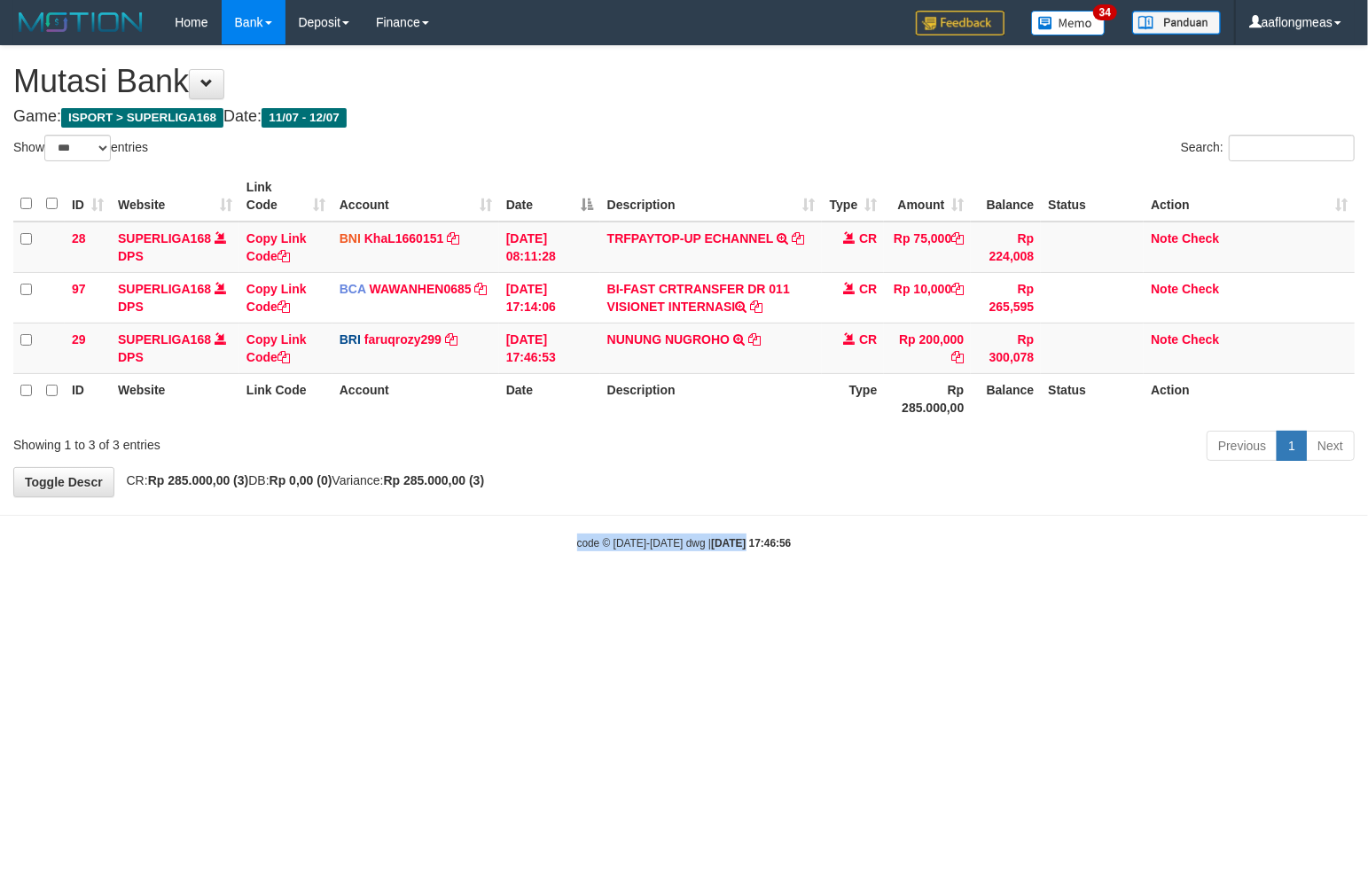 drag, startPoint x: 724, startPoint y: 547, endPoint x: 296, endPoint y: 604, distance: 431.7789 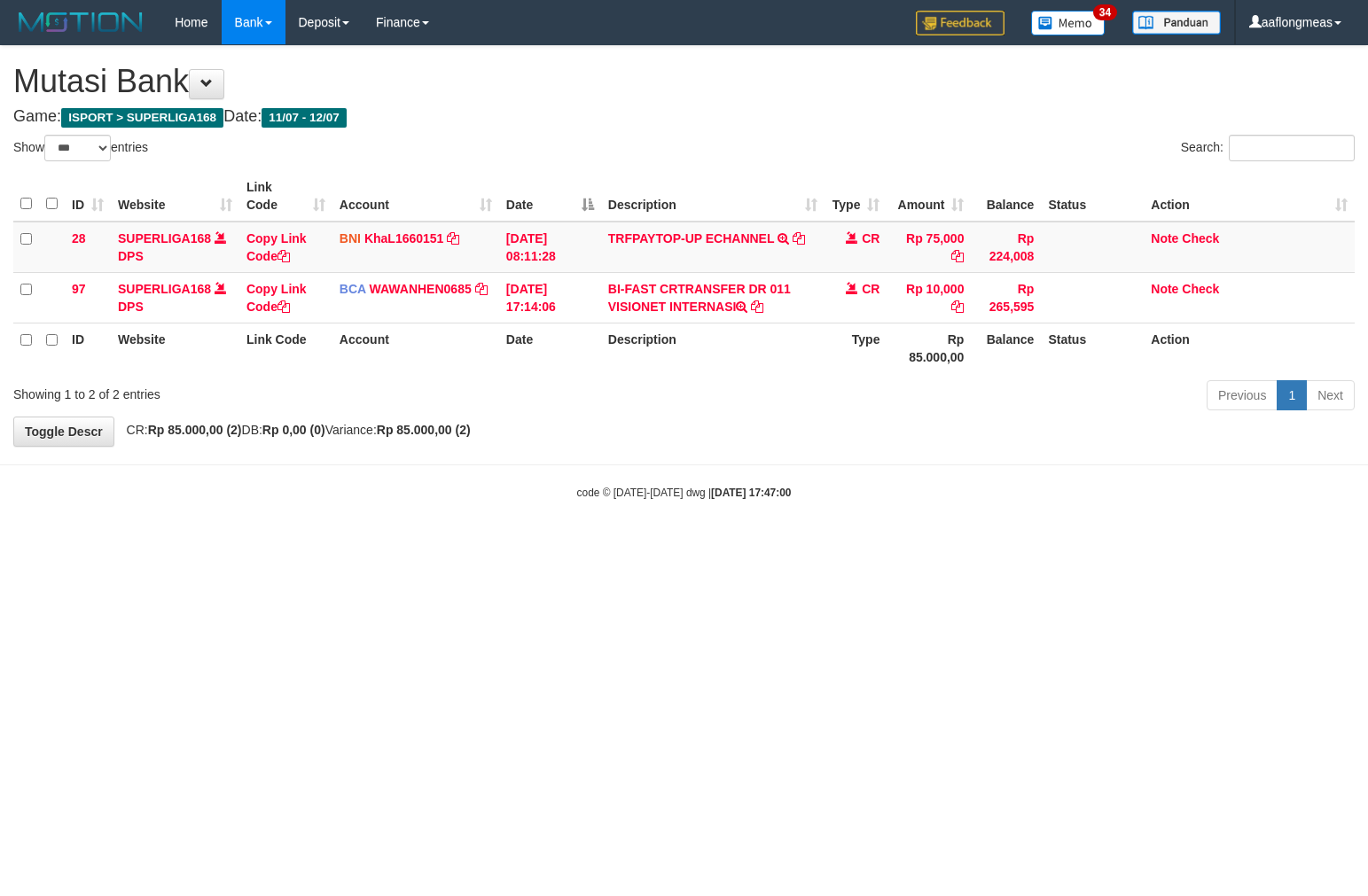 select on "***" 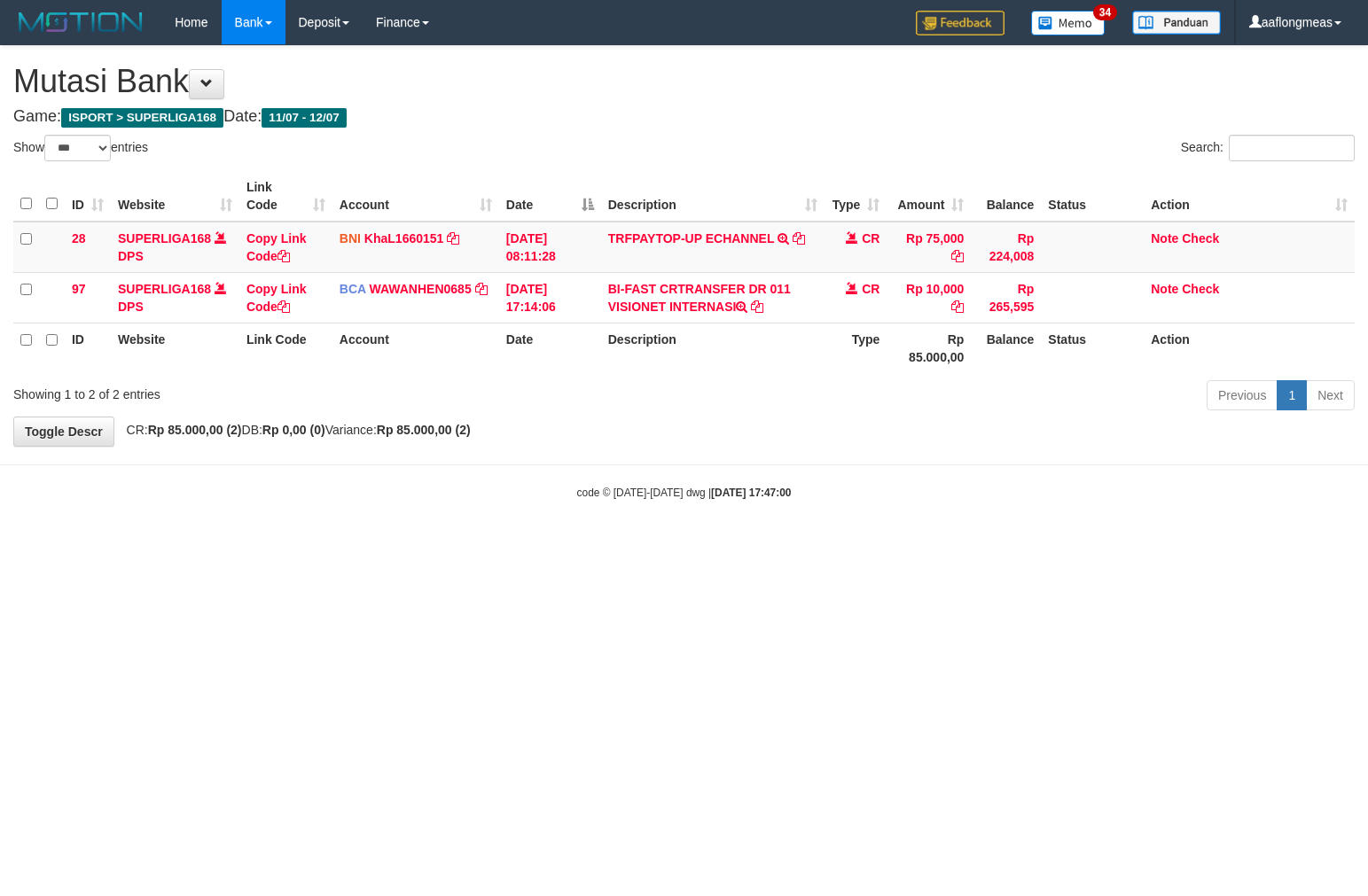 scroll, scrollTop: 0, scrollLeft: 0, axis: both 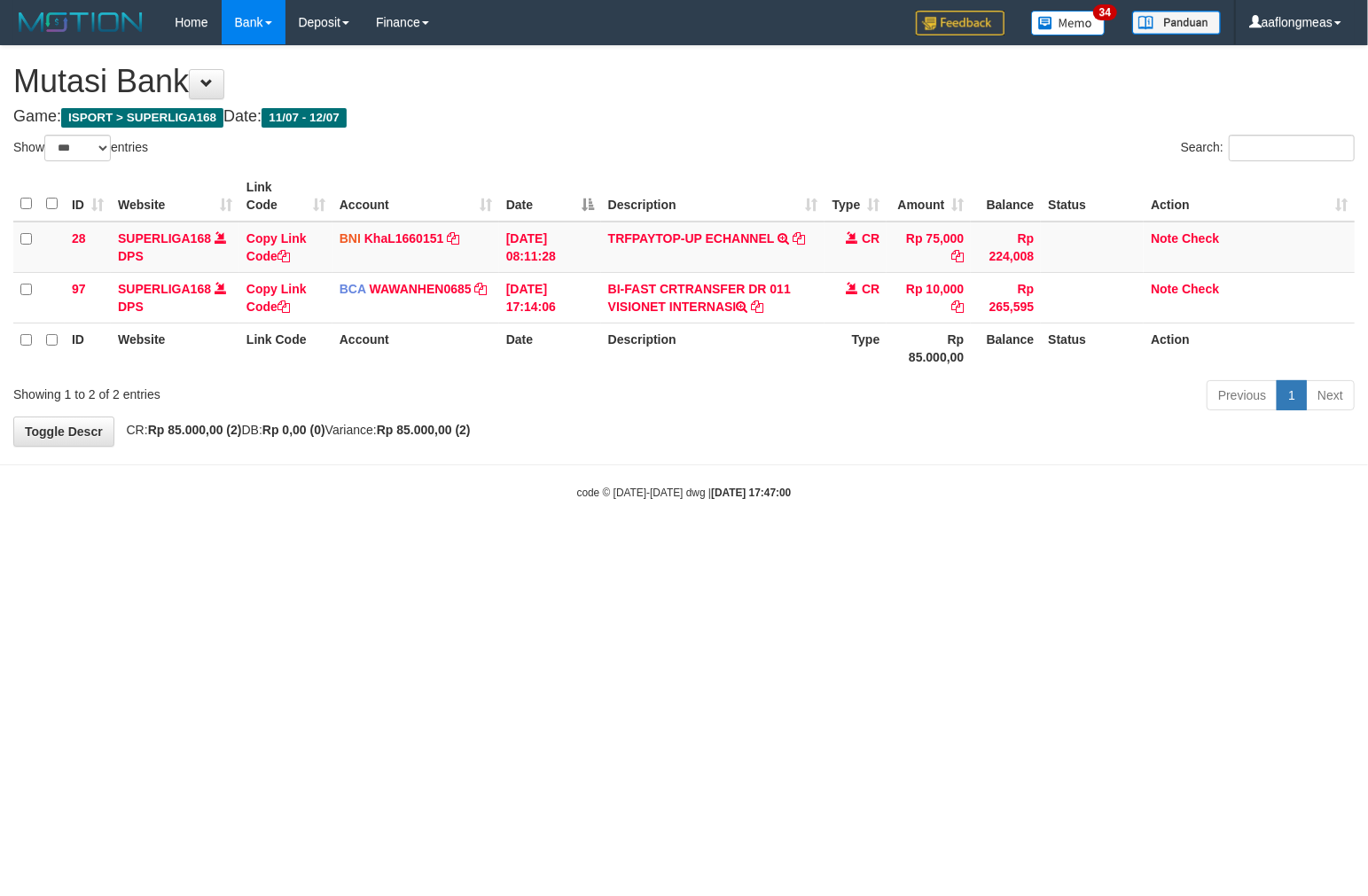 drag, startPoint x: 658, startPoint y: 510, endPoint x: 666, endPoint y: 506, distance: 8.94427 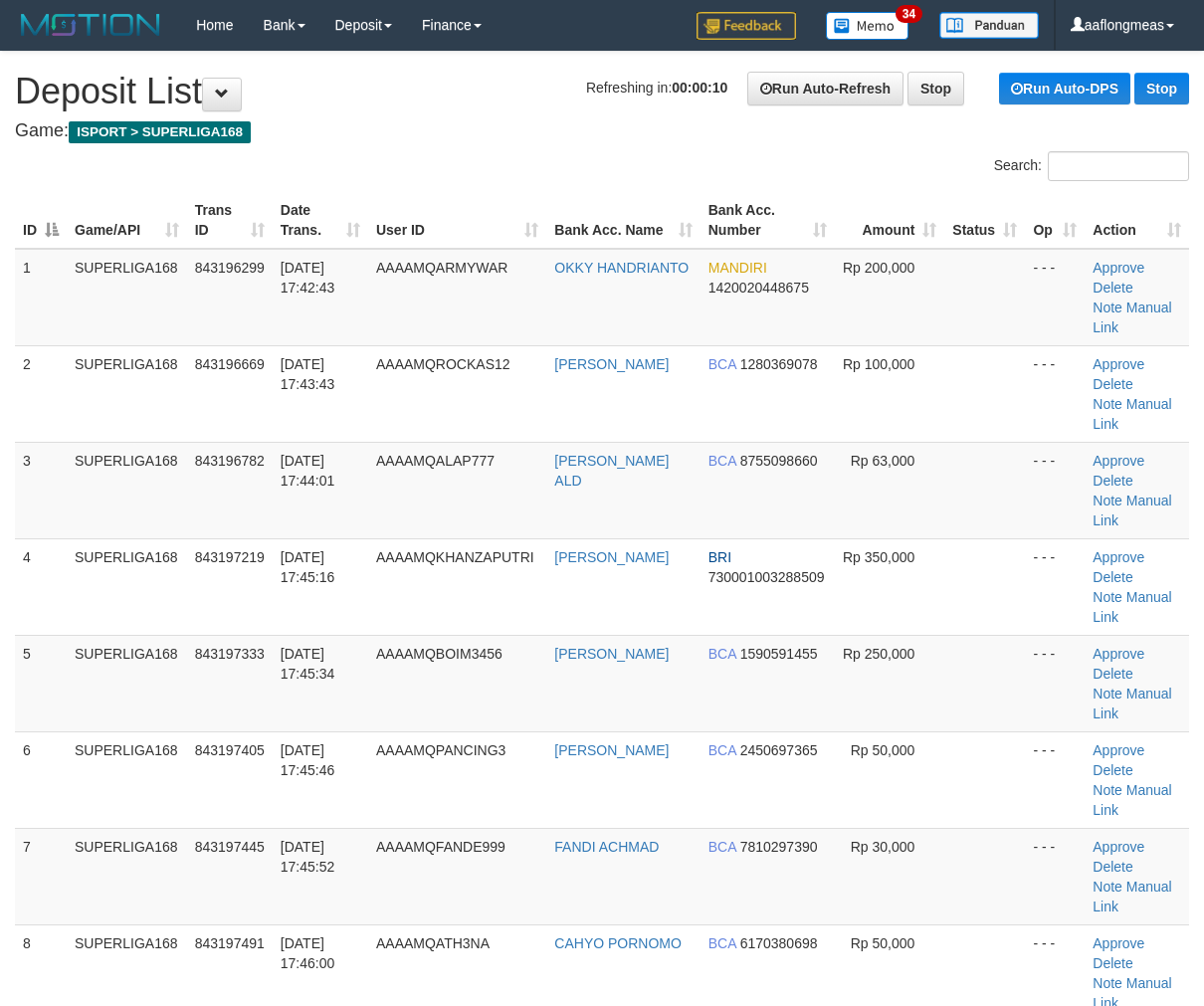 scroll, scrollTop: 0, scrollLeft: 0, axis: both 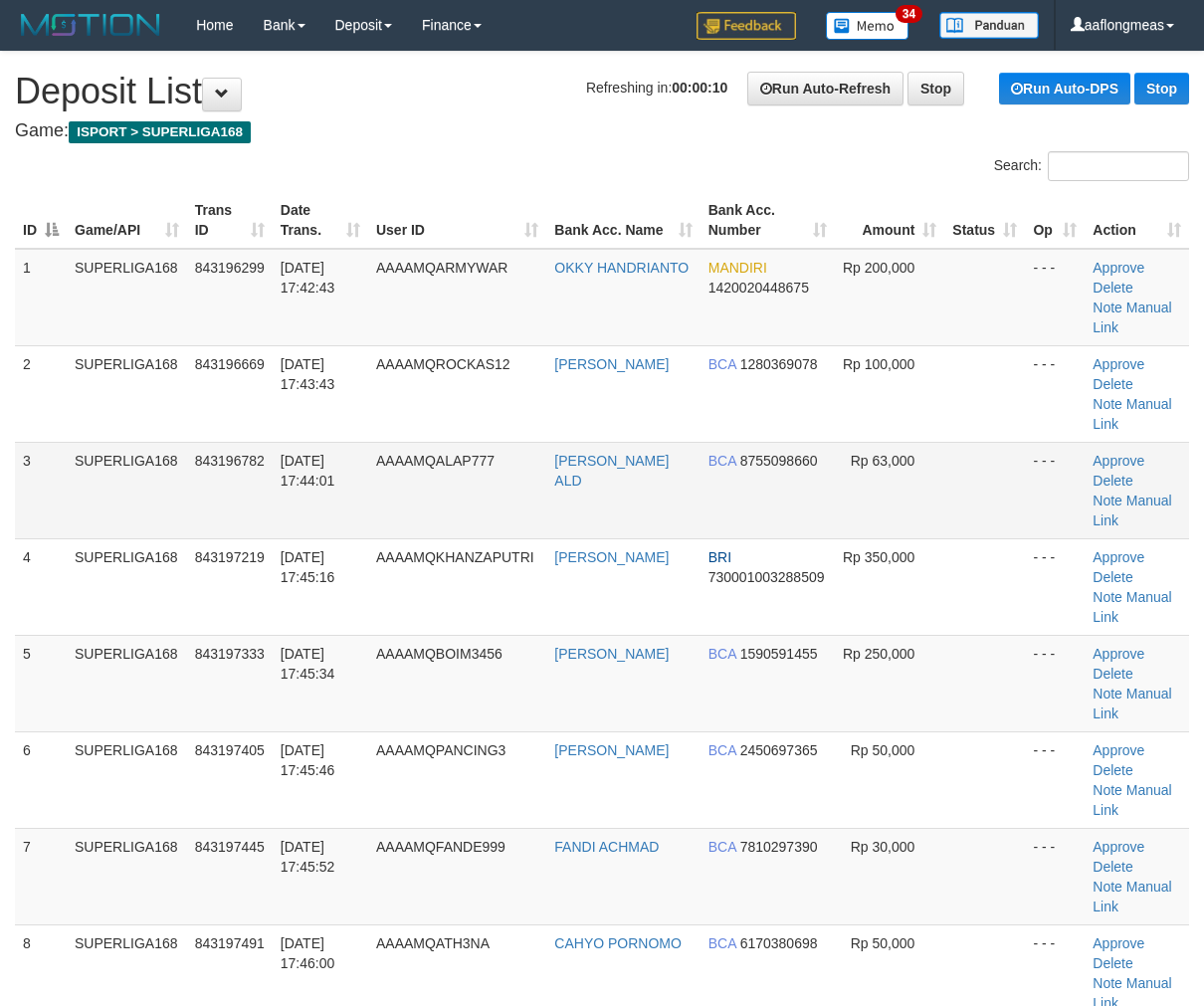 drag, startPoint x: 0, startPoint y: 0, endPoint x: 962, endPoint y: 450, distance: 1062.0471 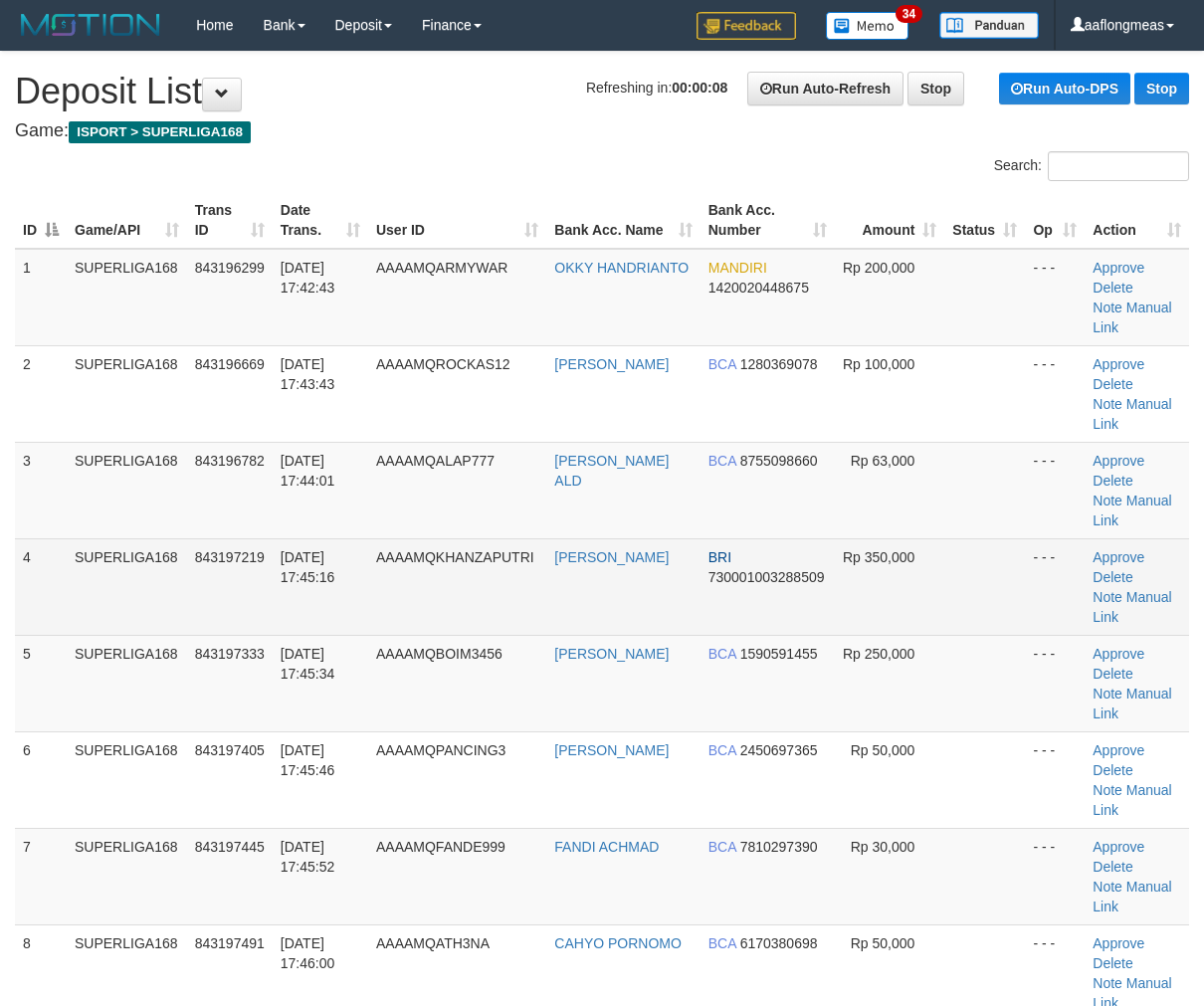 click on "Rp 350,000" at bounding box center (890, 586) 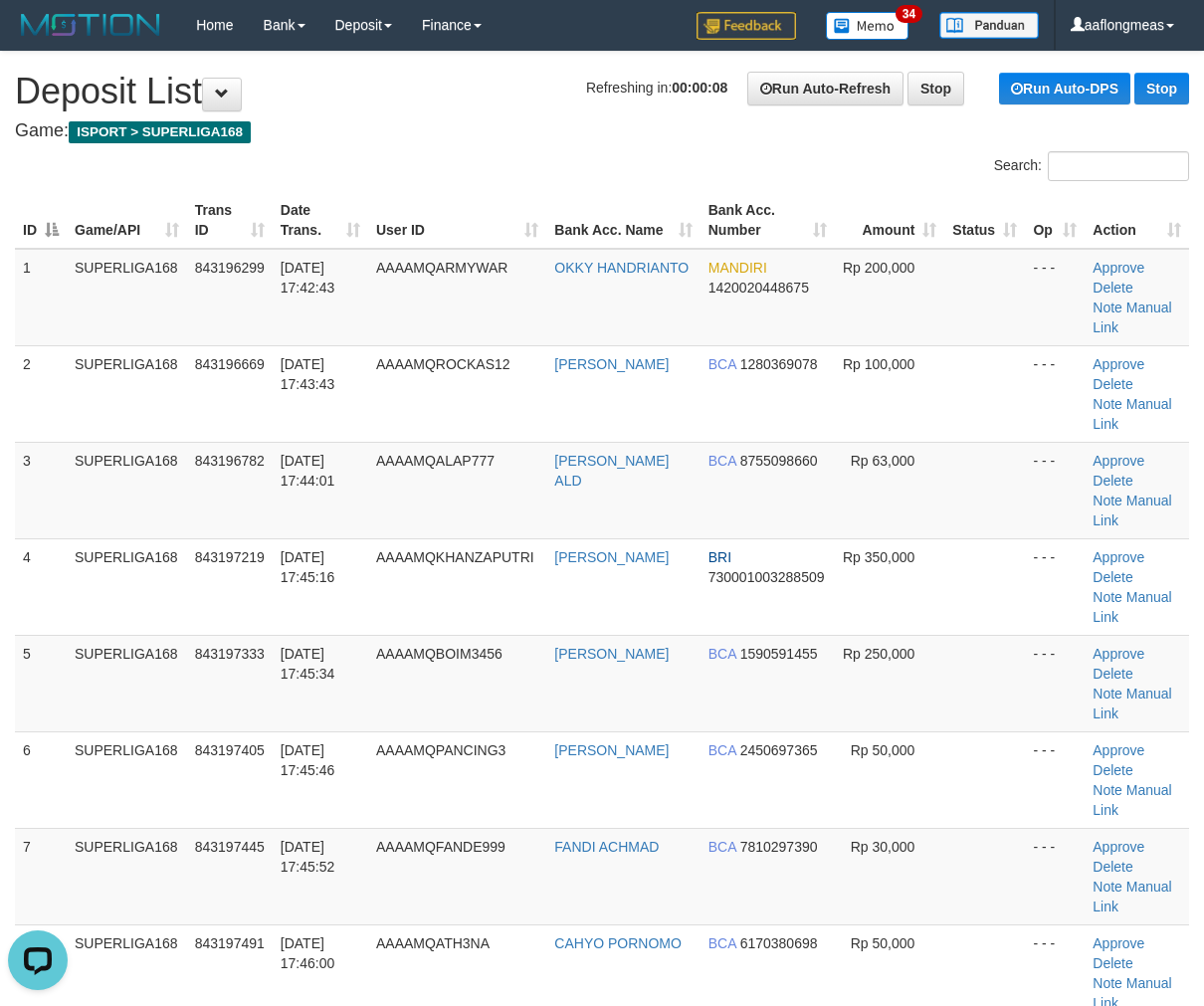 scroll, scrollTop: 0, scrollLeft: 0, axis: both 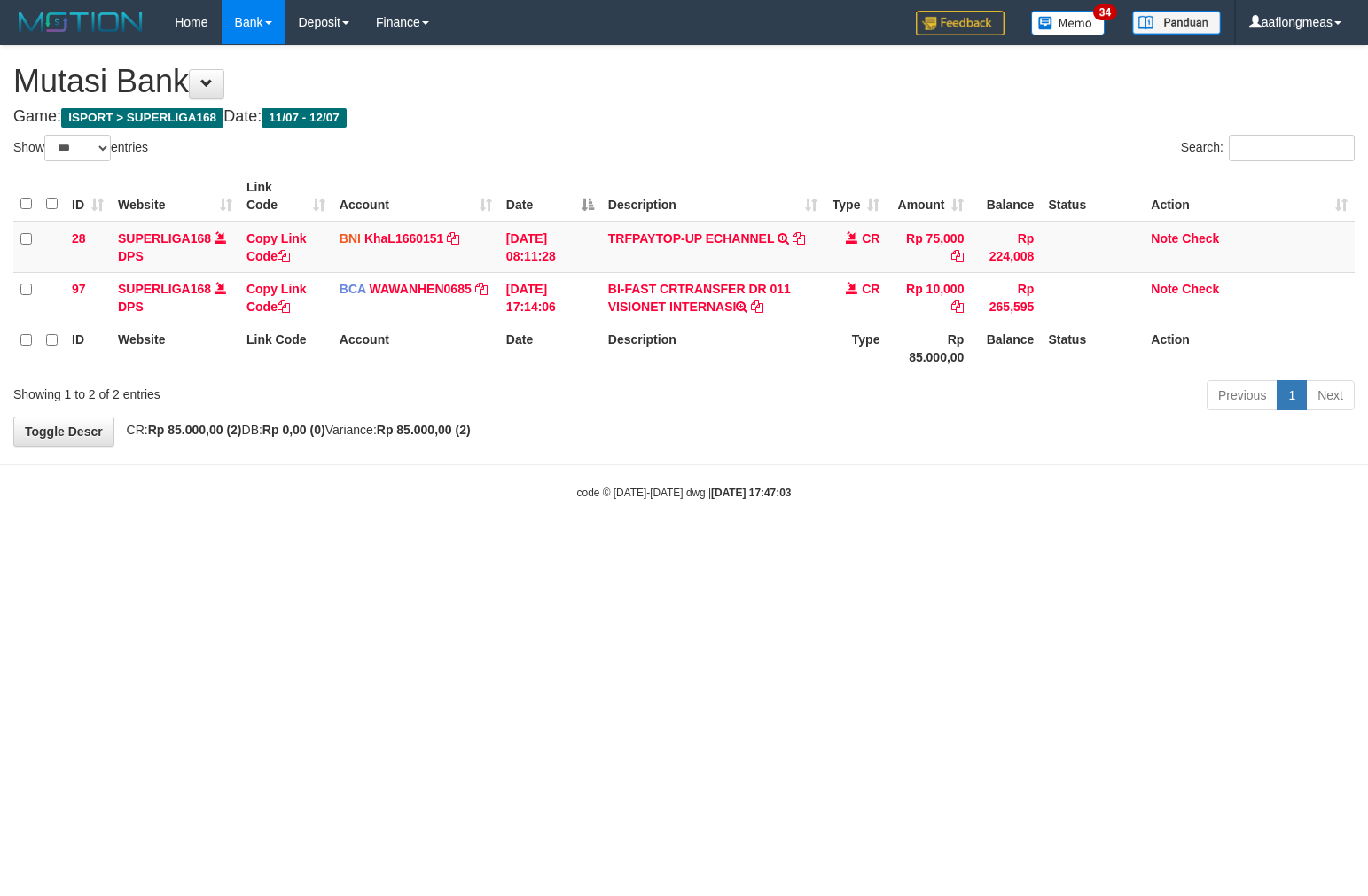 select on "***" 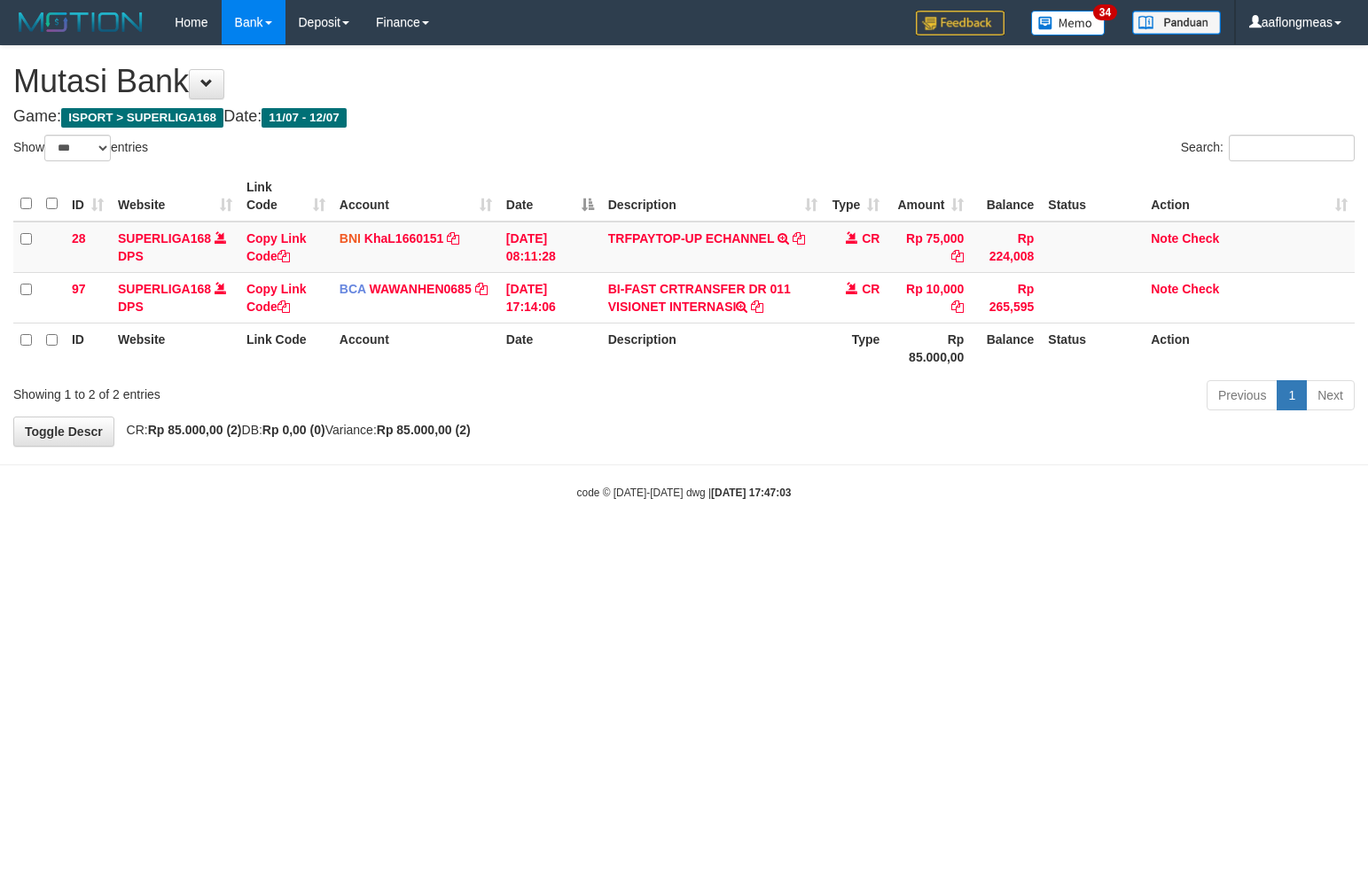 scroll, scrollTop: 0, scrollLeft: 0, axis: both 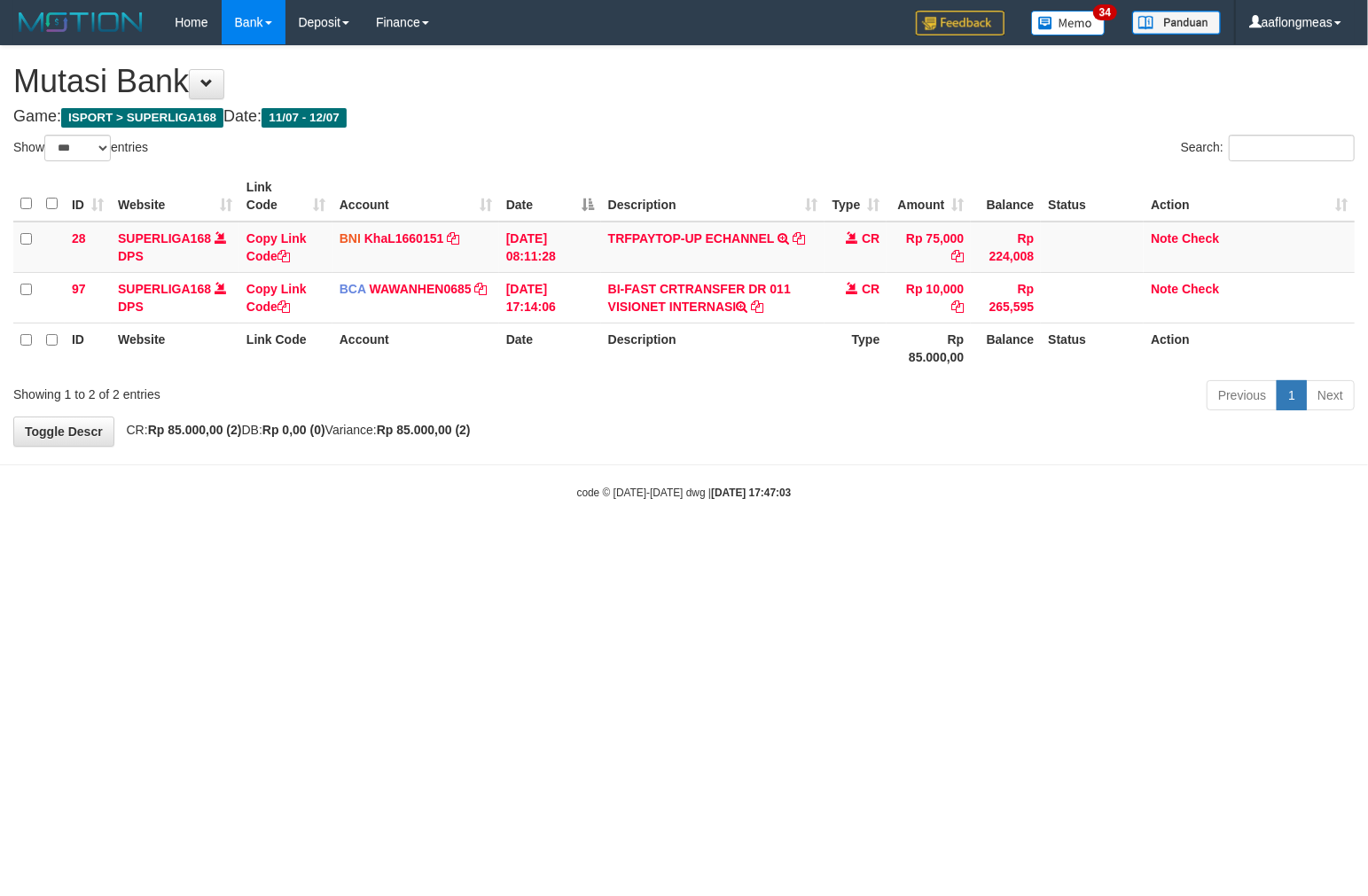 click on "Toggle navigation
Home
Bank
Account List
Load
By Website
Group
[ISPORT]													SUPERLIGA168
By Load Group (DPS)
34" at bounding box center [684, 272] 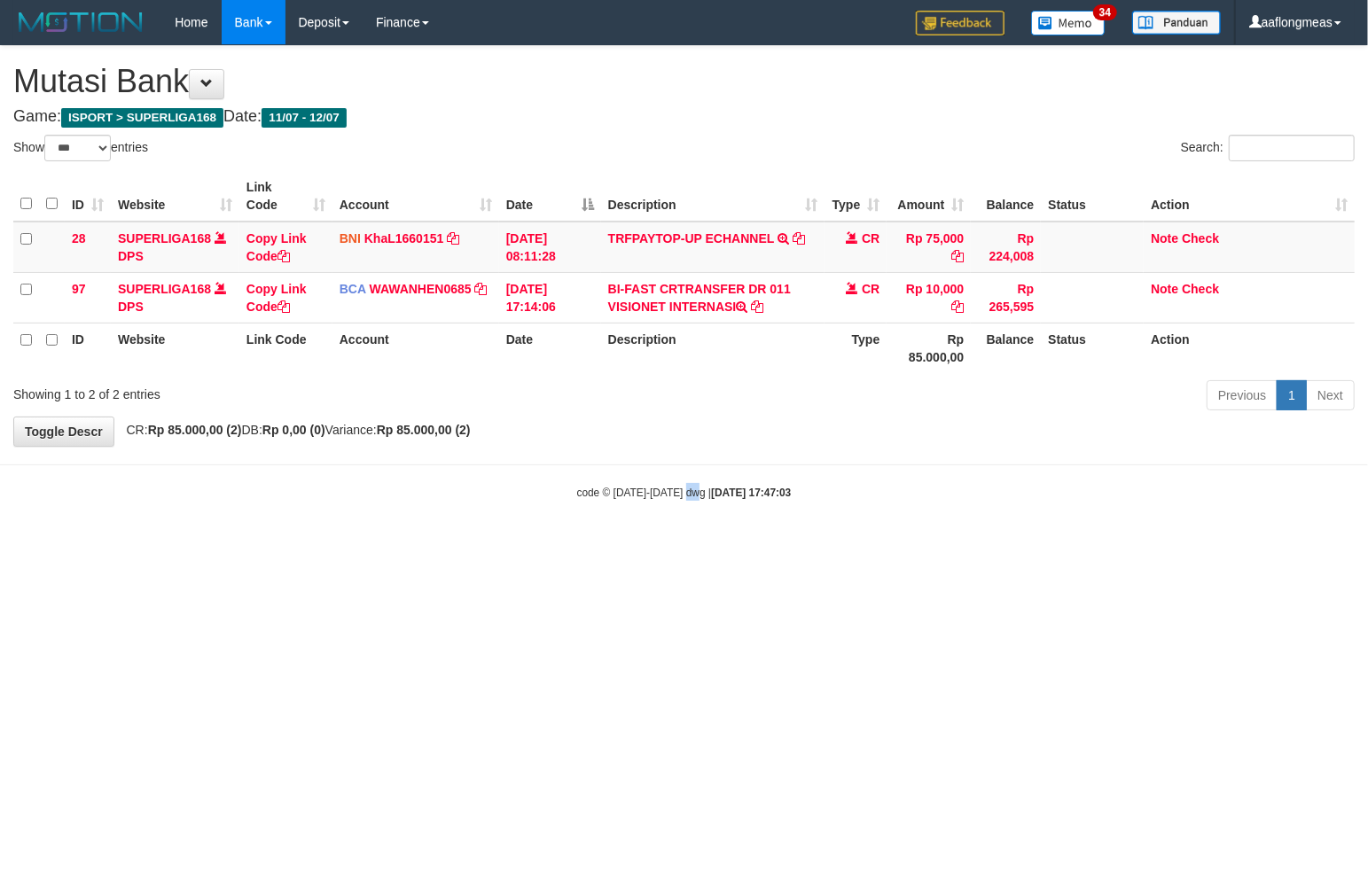 click on "Toggle navigation
Home
Bank
Account List
Load
By Website
Group
[ISPORT]													SUPERLIGA168
By Load Group (DPS)
34" at bounding box center [684, 272] 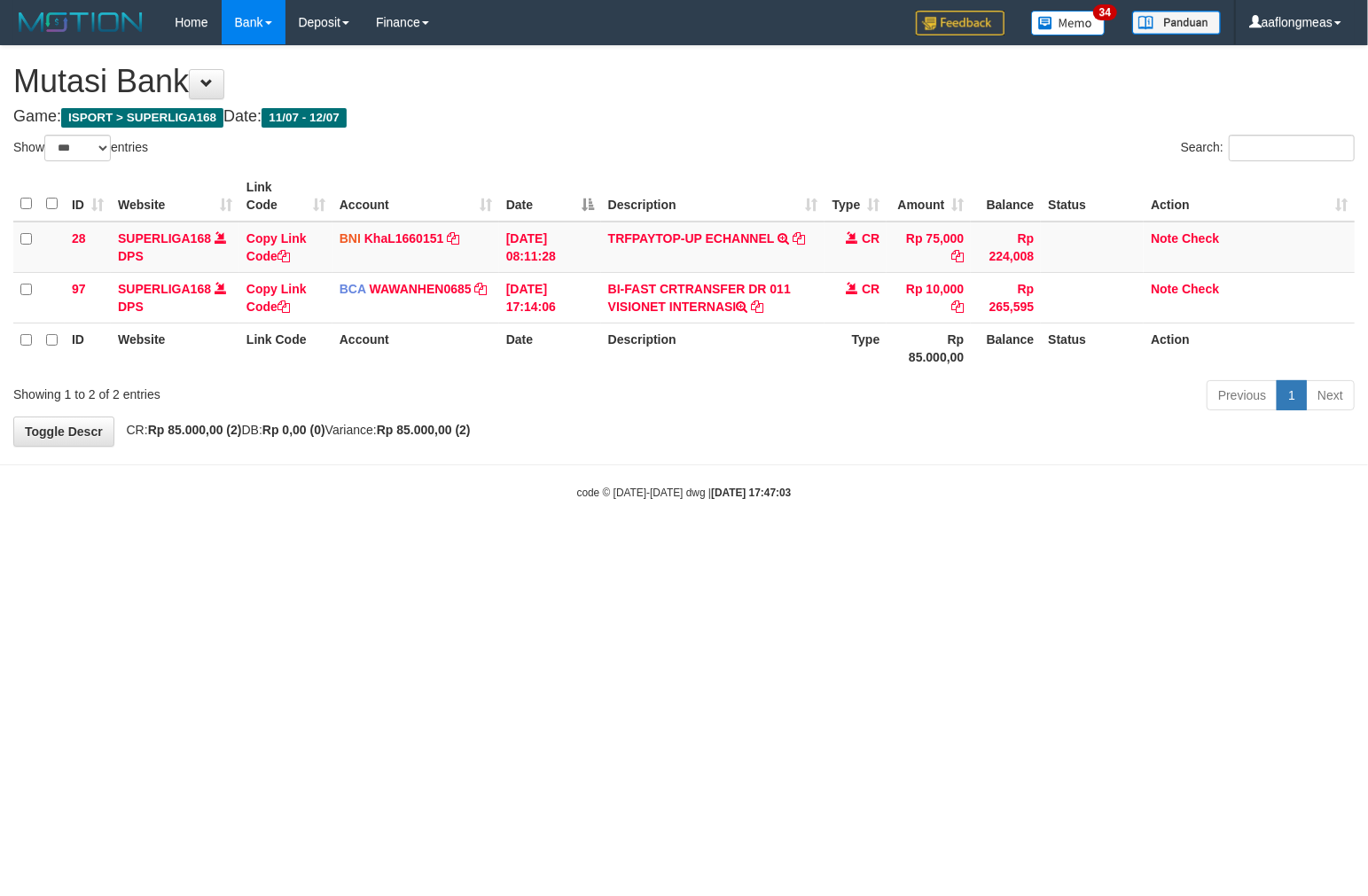 click on "Toggle navigation
Home
Bank
Account List
Load
By Website
Group
[ISPORT]													SUPERLIGA168
By Load Group (DPS)
34" at bounding box center [684, 272] 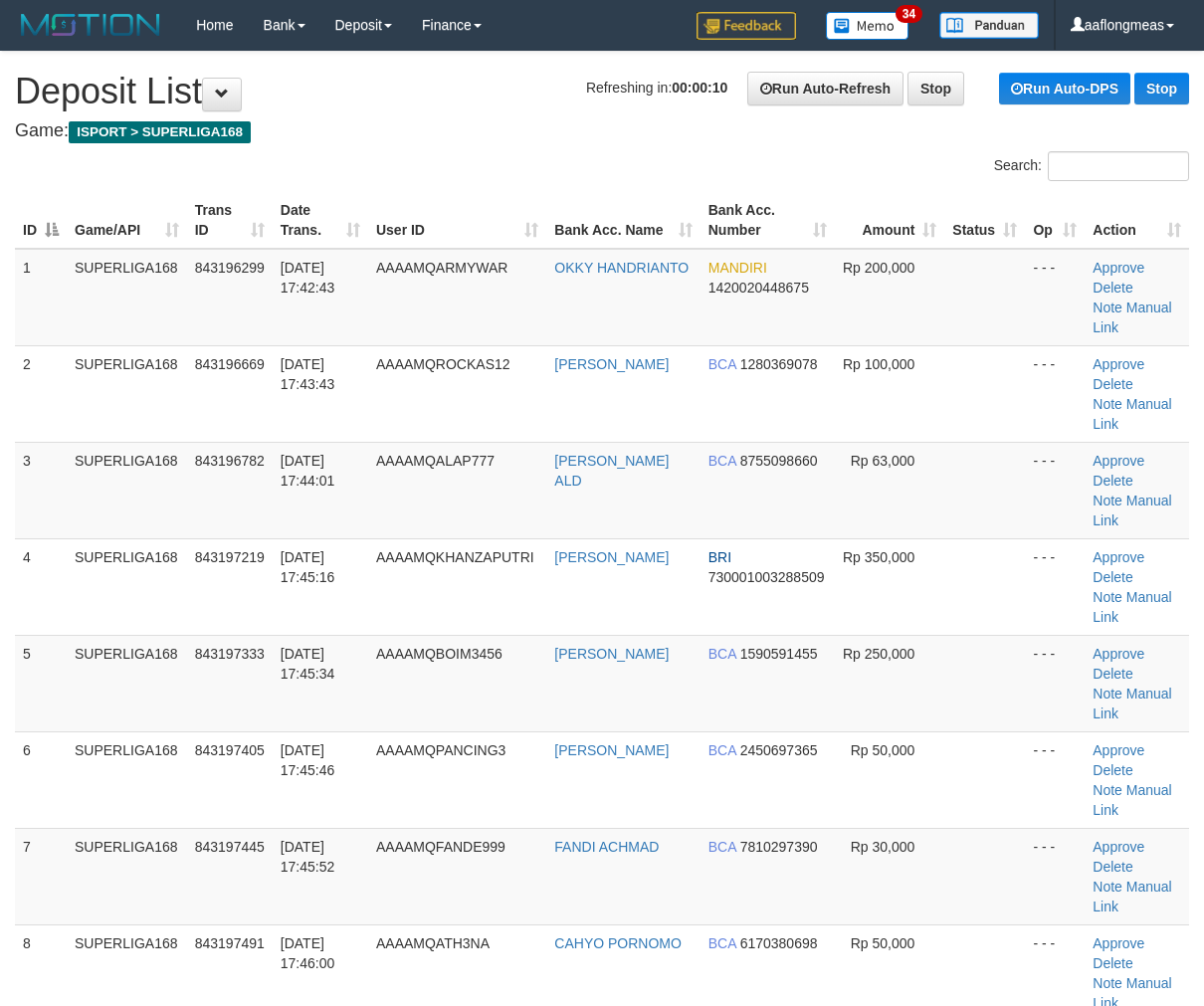 scroll, scrollTop: 0, scrollLeft: 0, axis: both 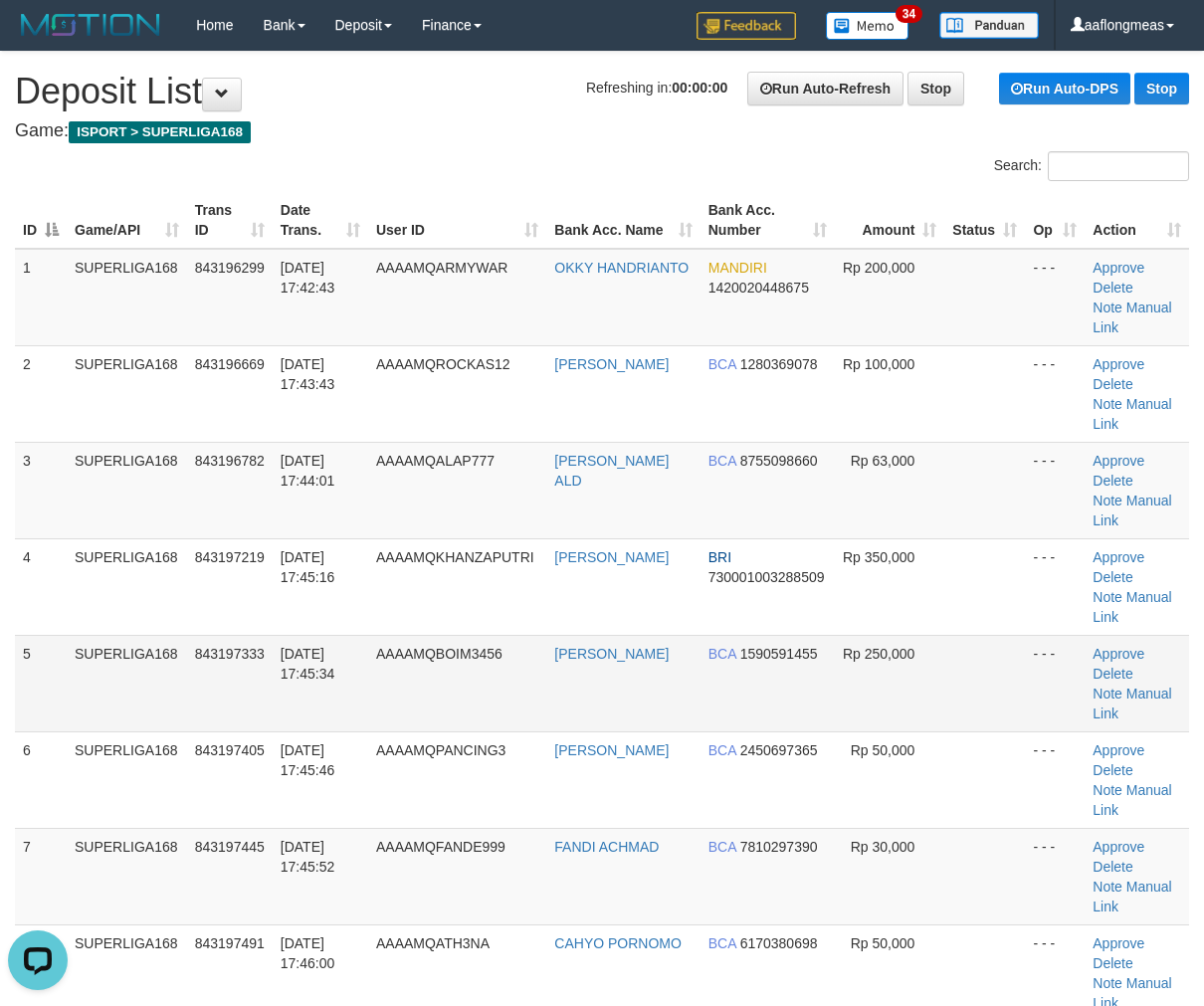 click on "Rp 250,000" at bounding box center [890, 683] 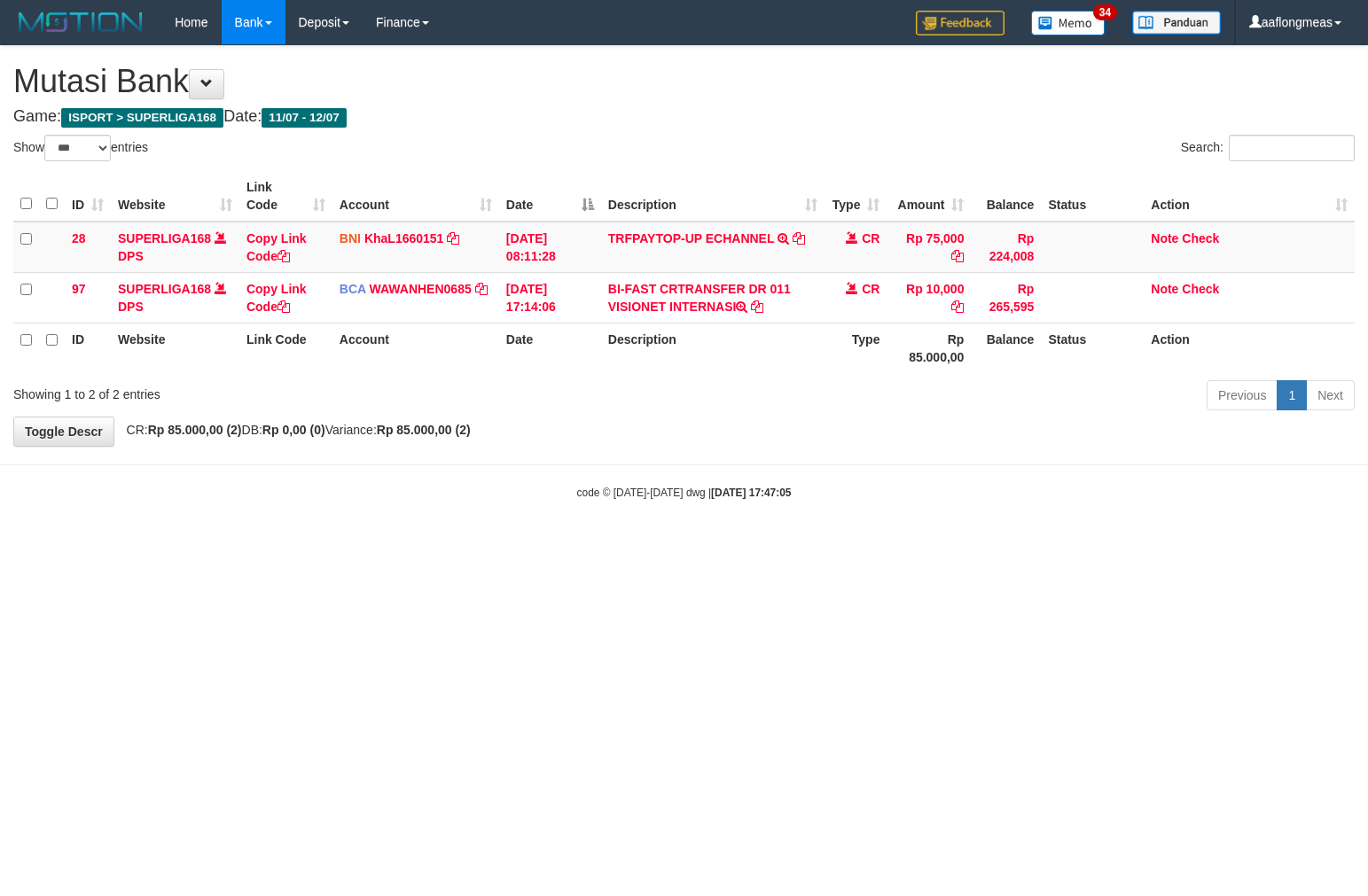 select on "***" 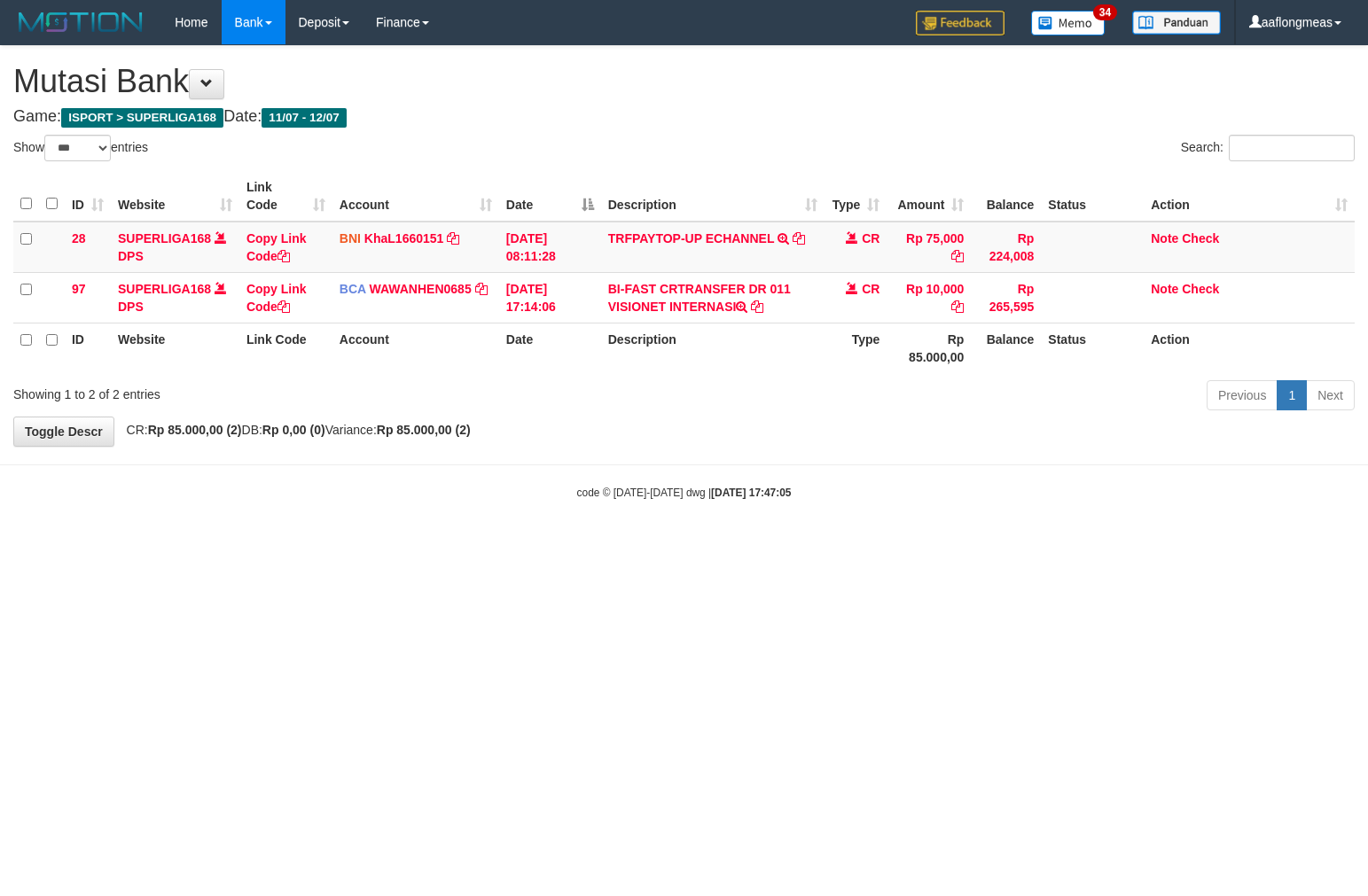 scroll, scrollTop: 0, scrollLeft: 0, axis: both 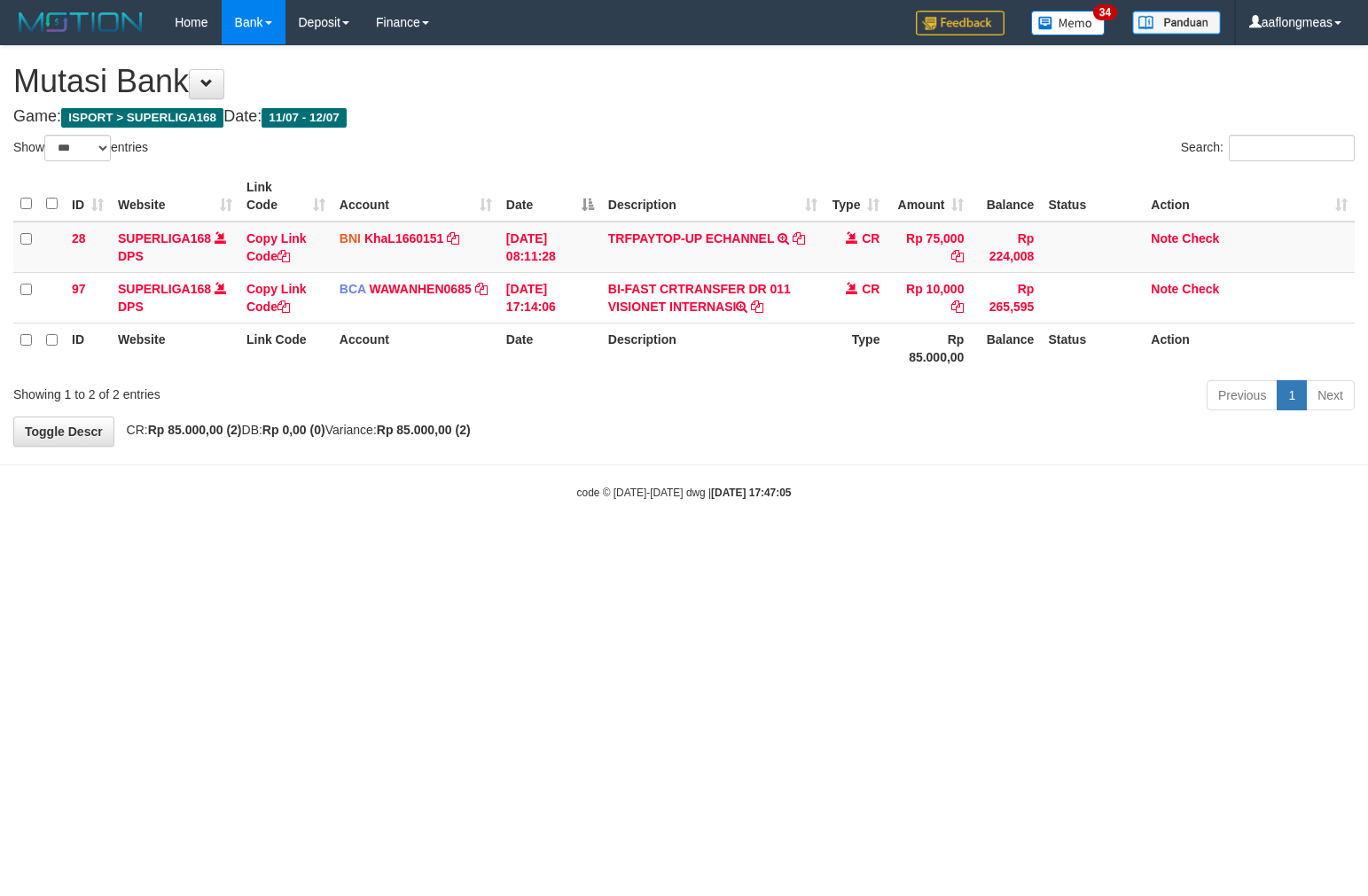 select on "***" 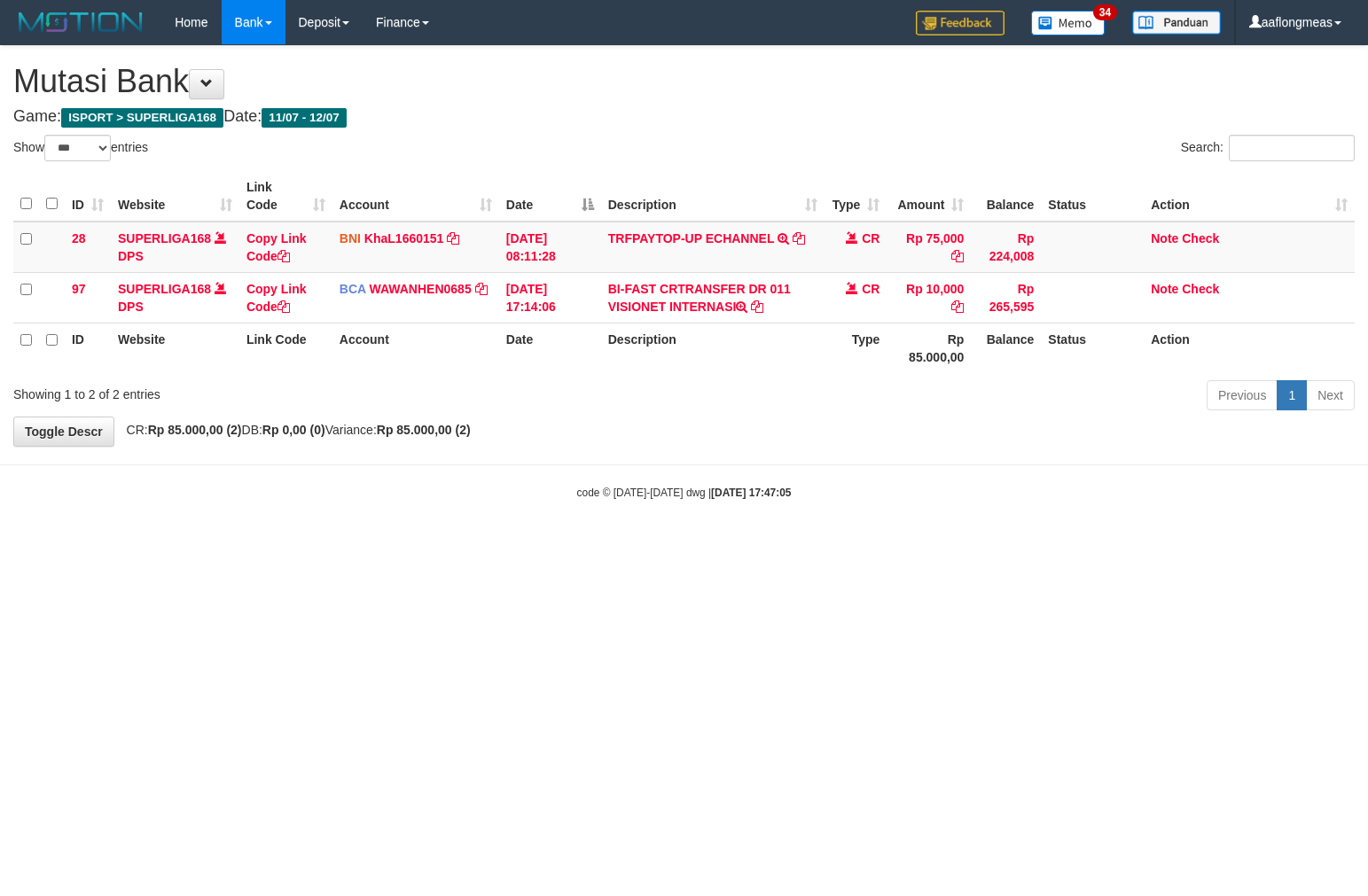 scroll, scrollTop: 0, scrollLeft: 0, axis: both 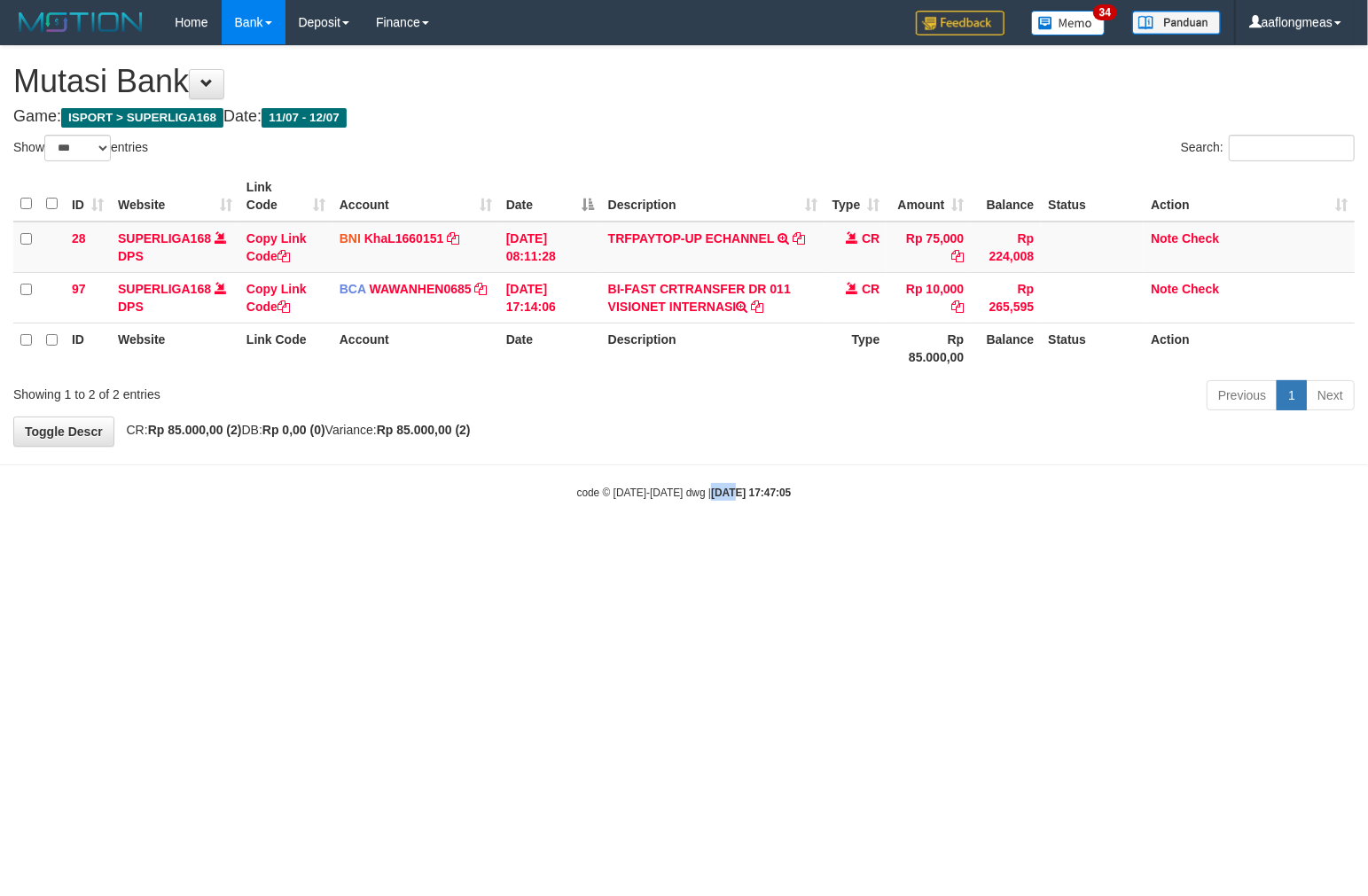 click on "Toggle navigation
Home
Bank
Account List
Load
By Website
Group
[ISPORT]													SUPERLIGA168
By Load Group (DPS)" at bounding box center (684, 272) 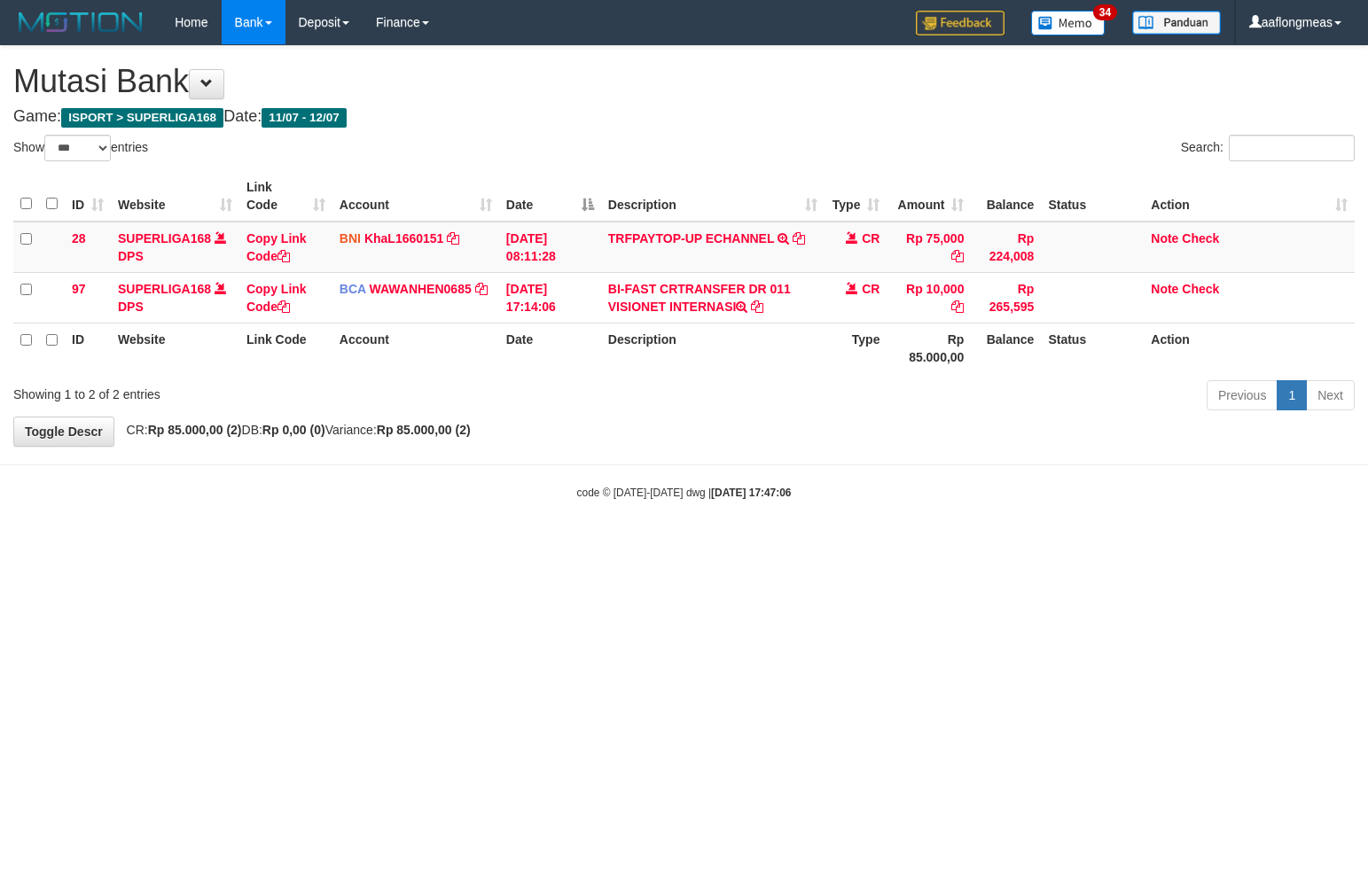 select on "***" 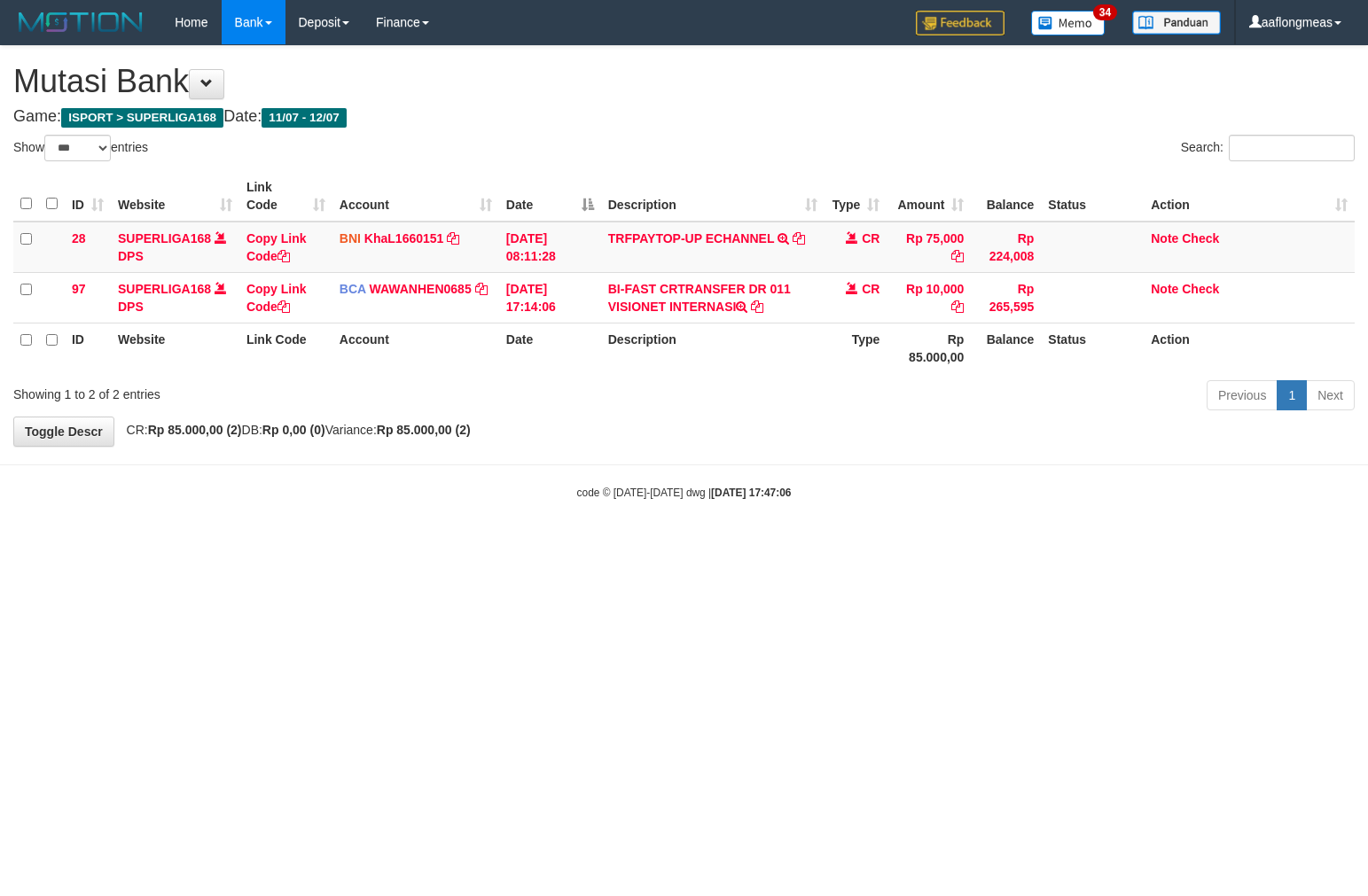 scroll, scrollTop: 0, scrollLeft: 0, axis: both 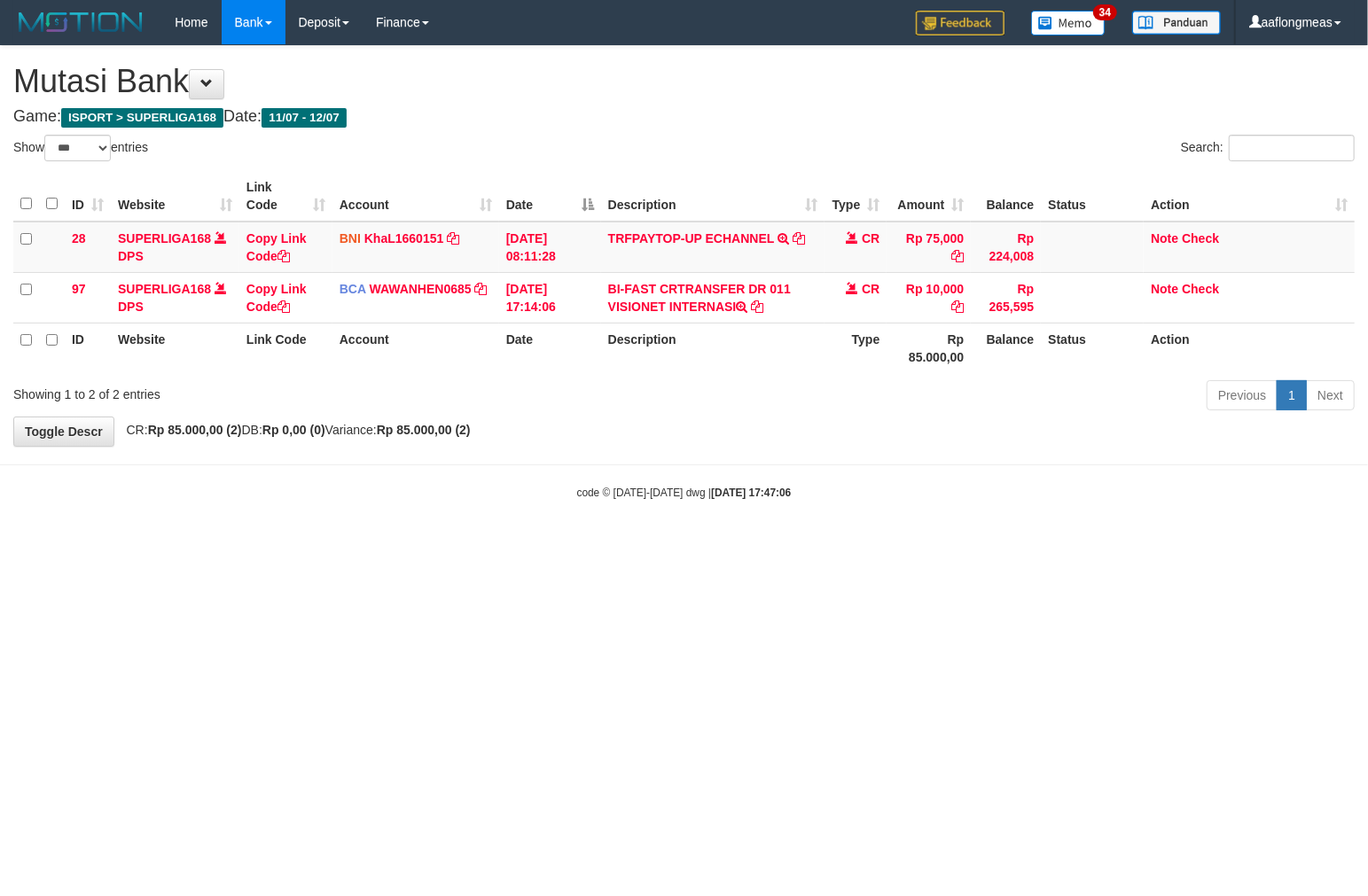 click on "Toggle navigation
Home
Bank
Account List
Load
By Website
Group
[ISPORT]													SUPERLIGA168
By Load Group (DPS)" at bounding box center (684, 272) 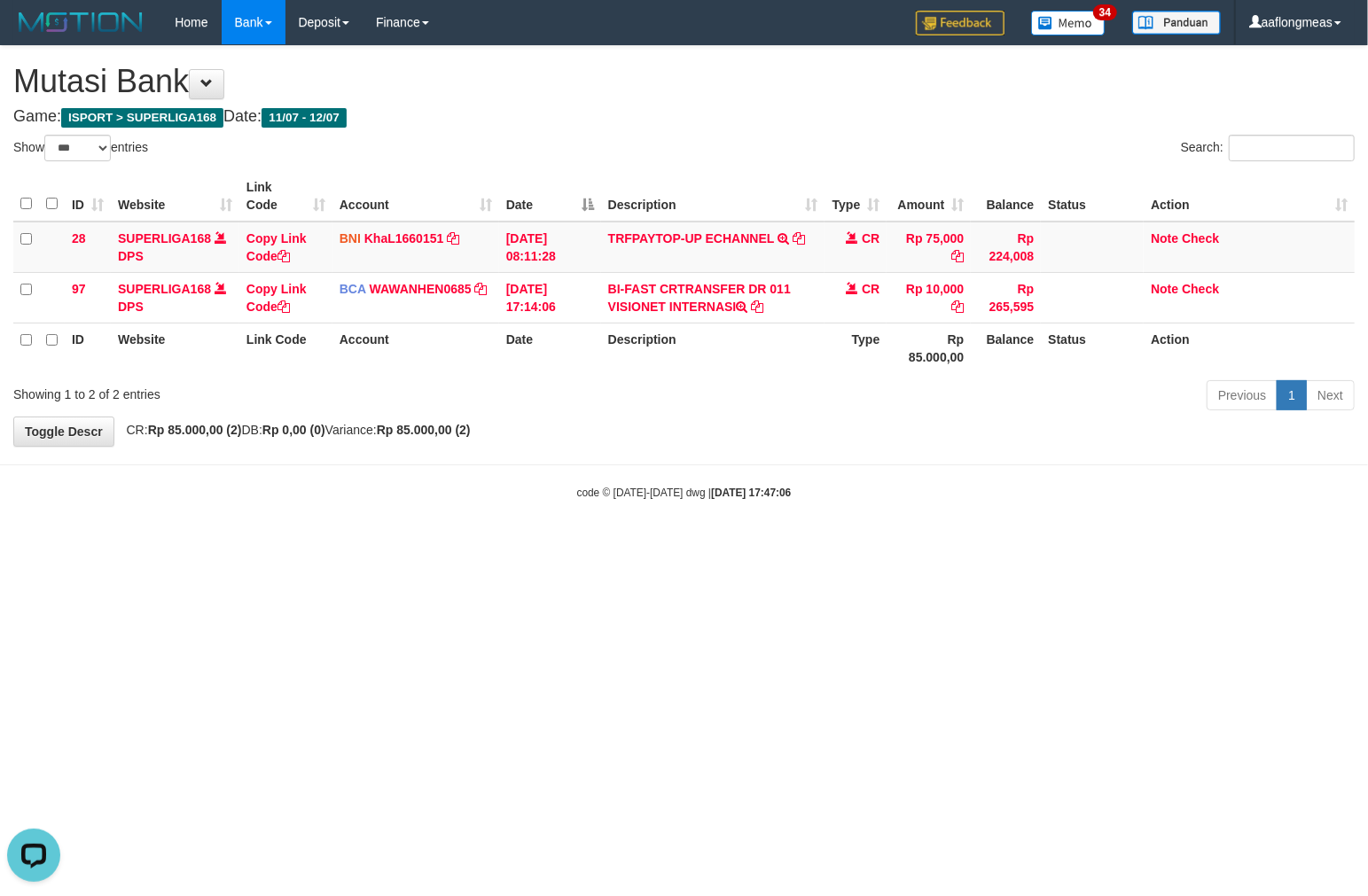 scroll, scrollTop: 0, scrollLeft: 0, axis: both 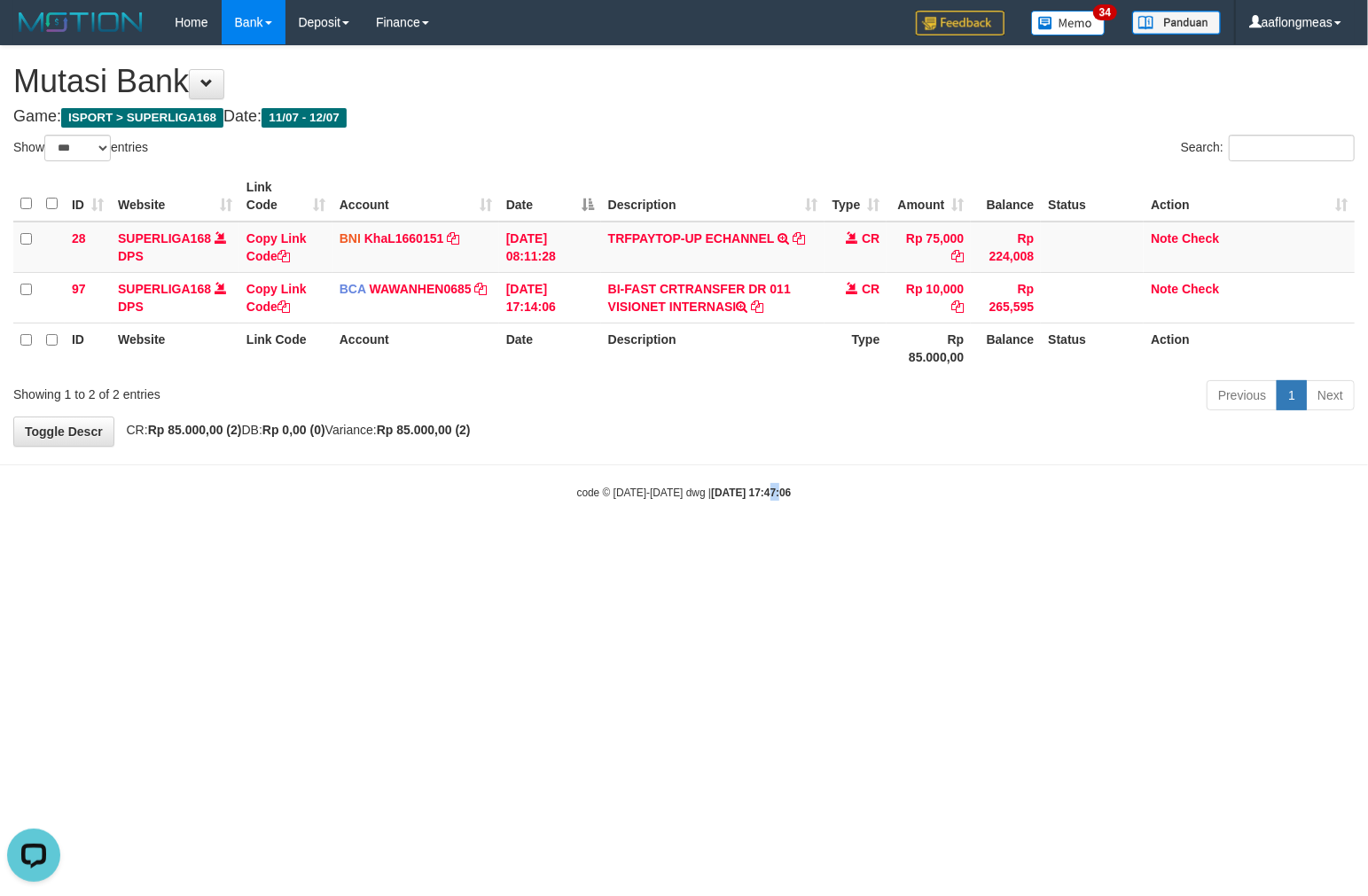 click on "Toggle navigation
Home
Bank
Account List
Load
By Website
Group
[ISPORT]													SUPERLIGA168
By Load Group (DPS)
34" at bounding box center (684, 272) 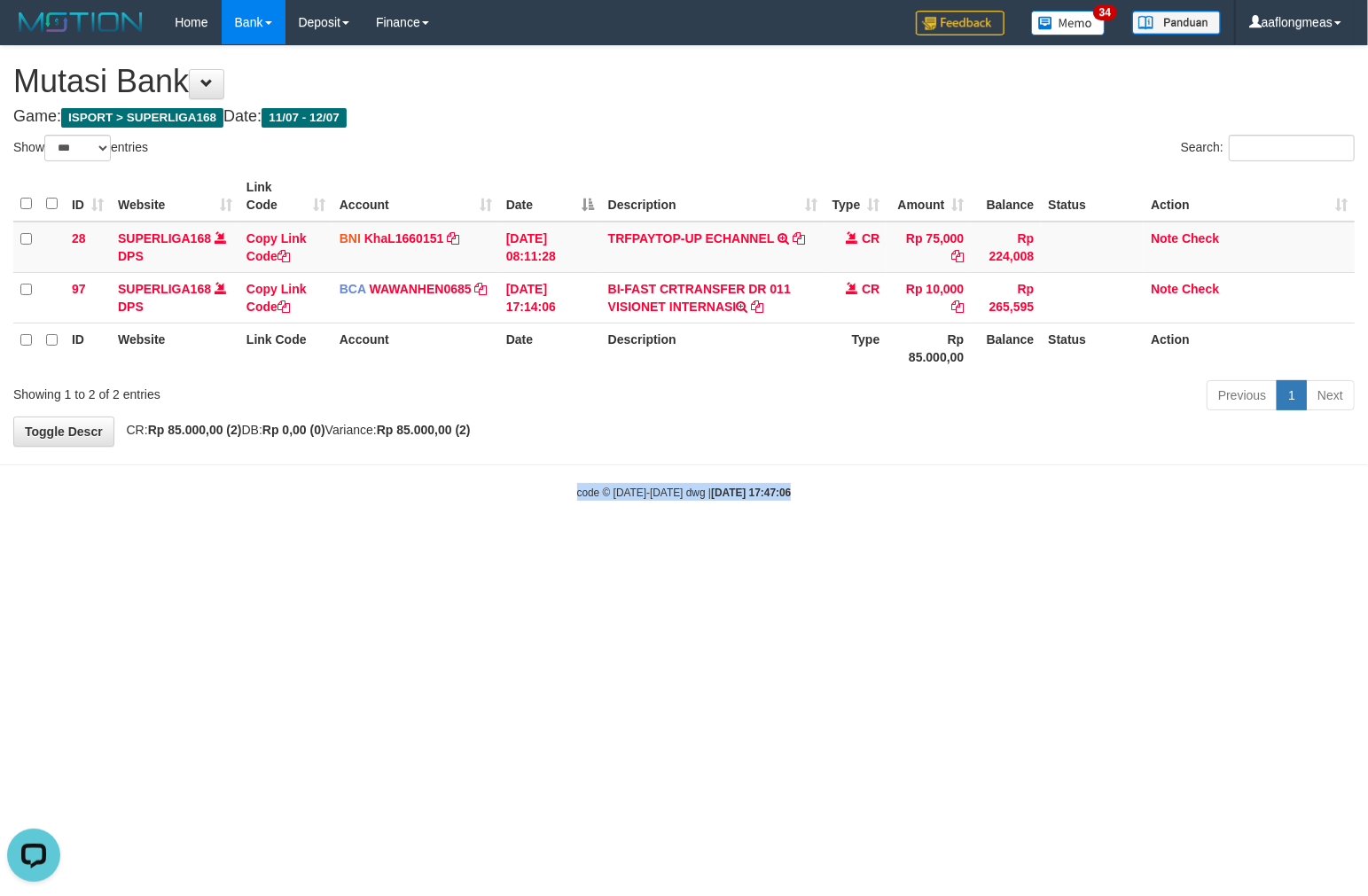 click on "Toggle navigation
Home
Bank
Account List
Load
By Website
Group
[ISPORT]													SUPERLIGA168
By Load Group (DPS)
34" at bounding box center [684, 272] 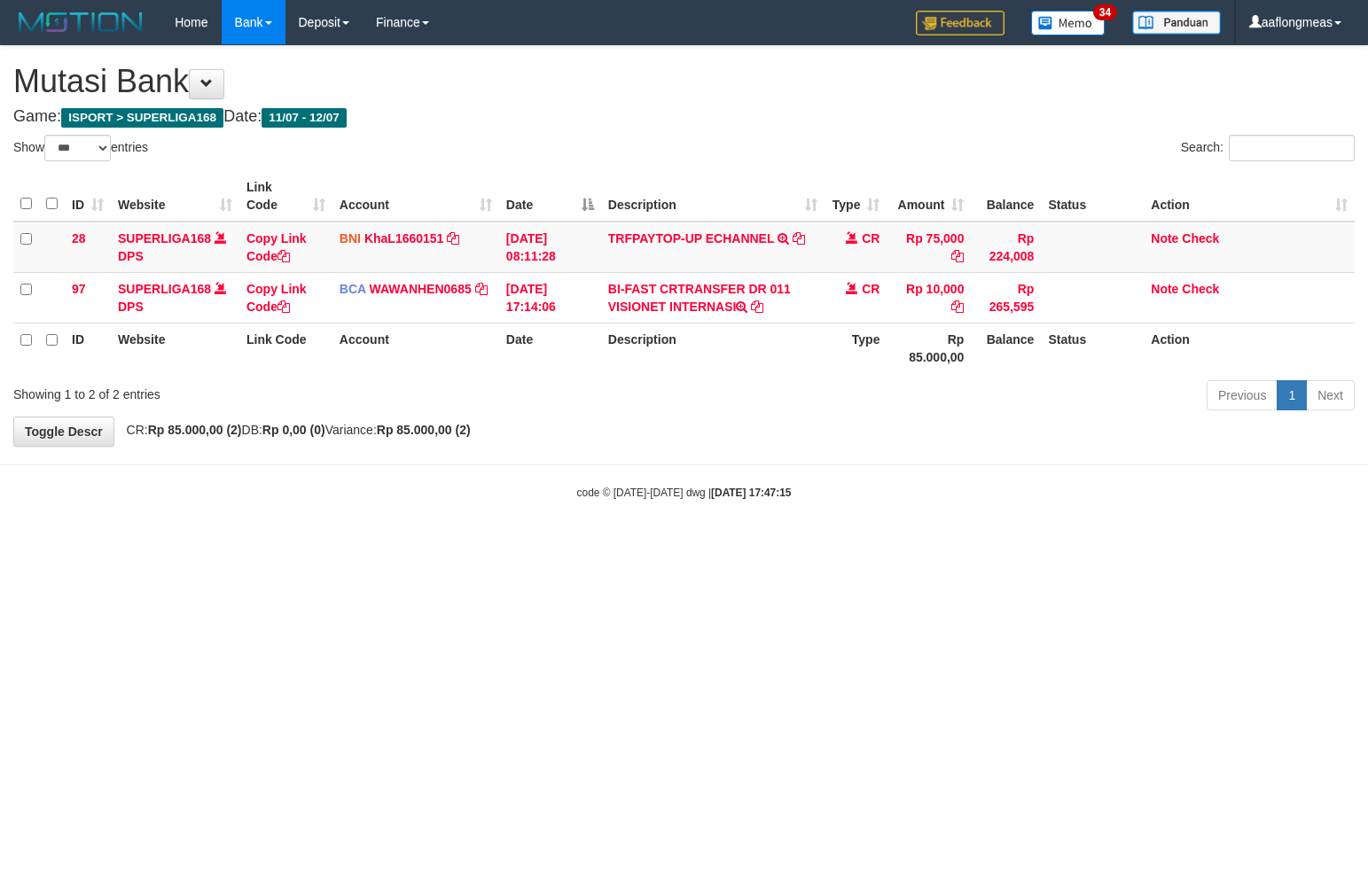 select on "***" 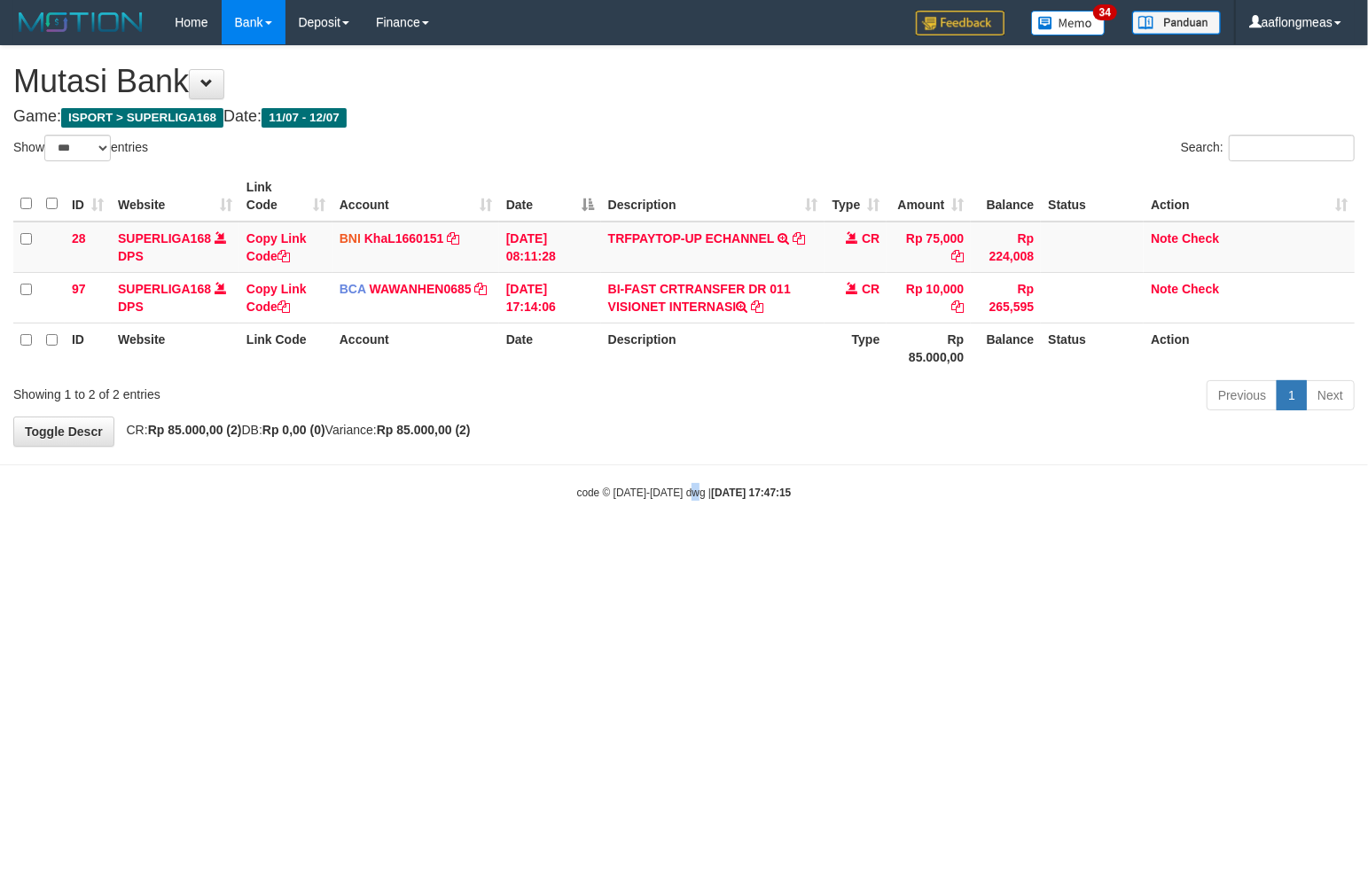 click on "Toggle navigation
Home
Bank
Account List
Load
By Website
Group
[ISPORT]													SUPERLIGA168
By Load Group (DPS)
34" at bounding box center [684, 272] 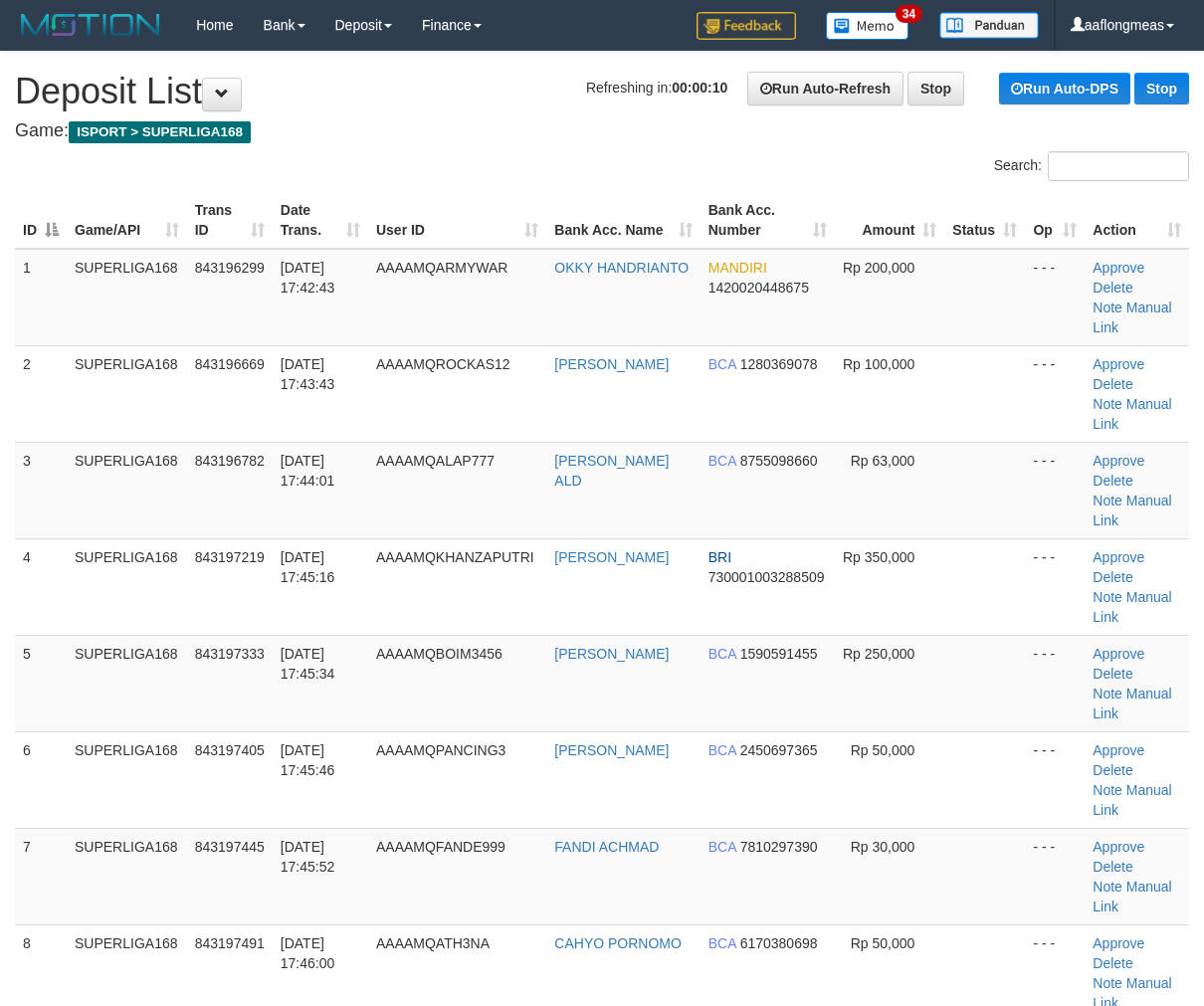 scroll, scrollTop: 0, scrollLeft: 0, axis: both 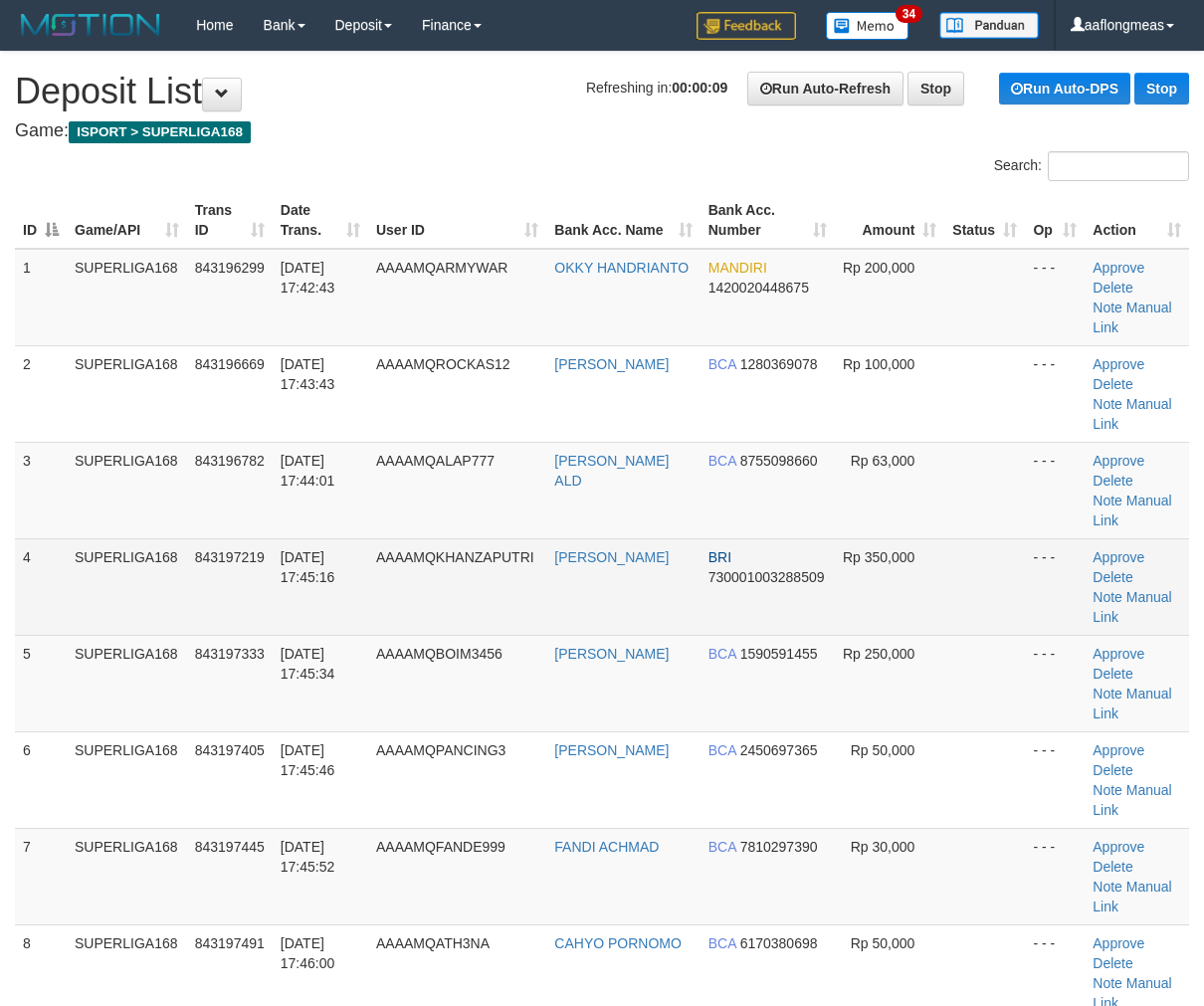 click on "Rp 350,000" at bounding box center [890, 586] 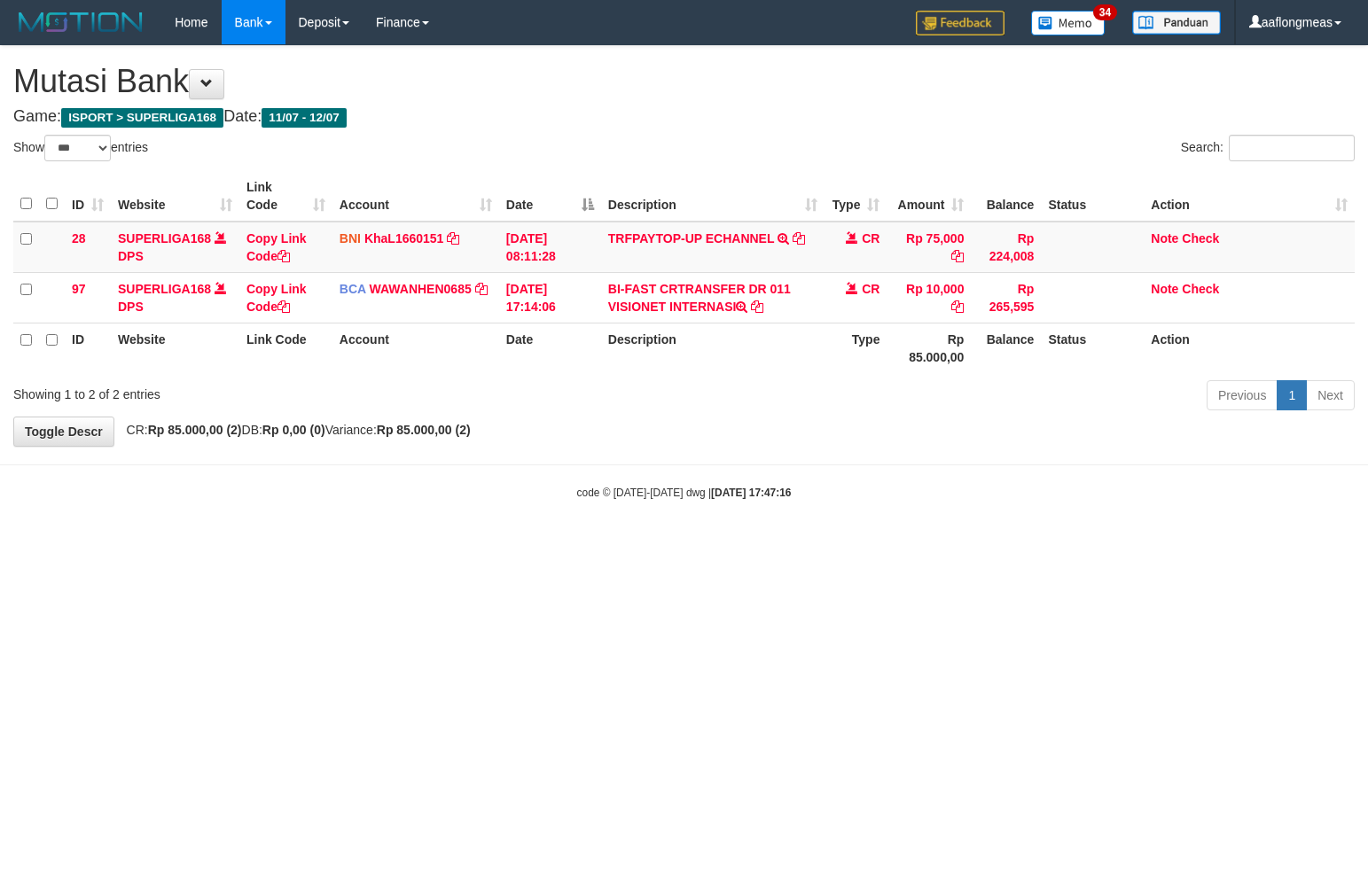 select on "***" 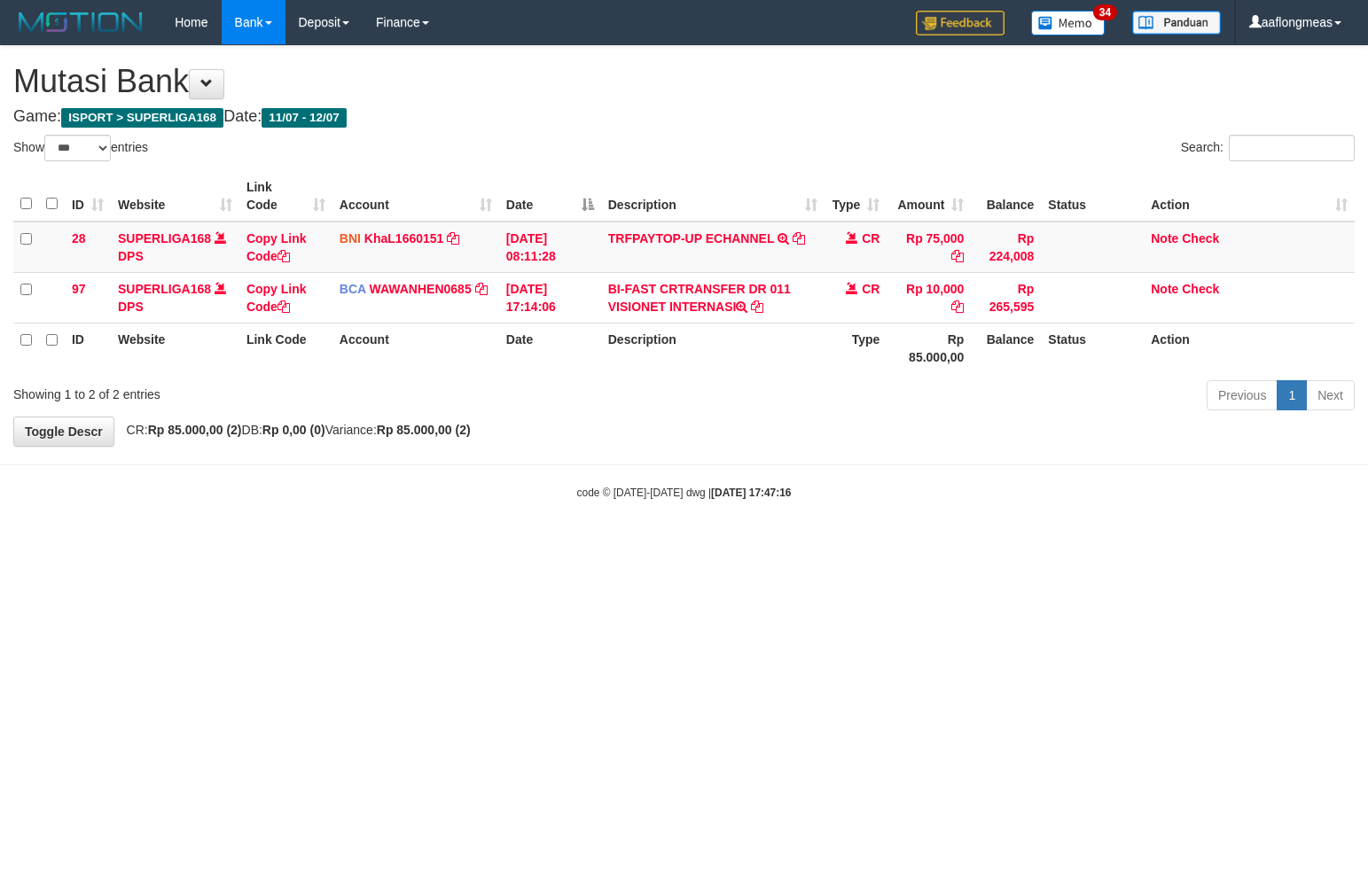 scroll, scrollTop: 0, scrollLeft: 0, axis: both 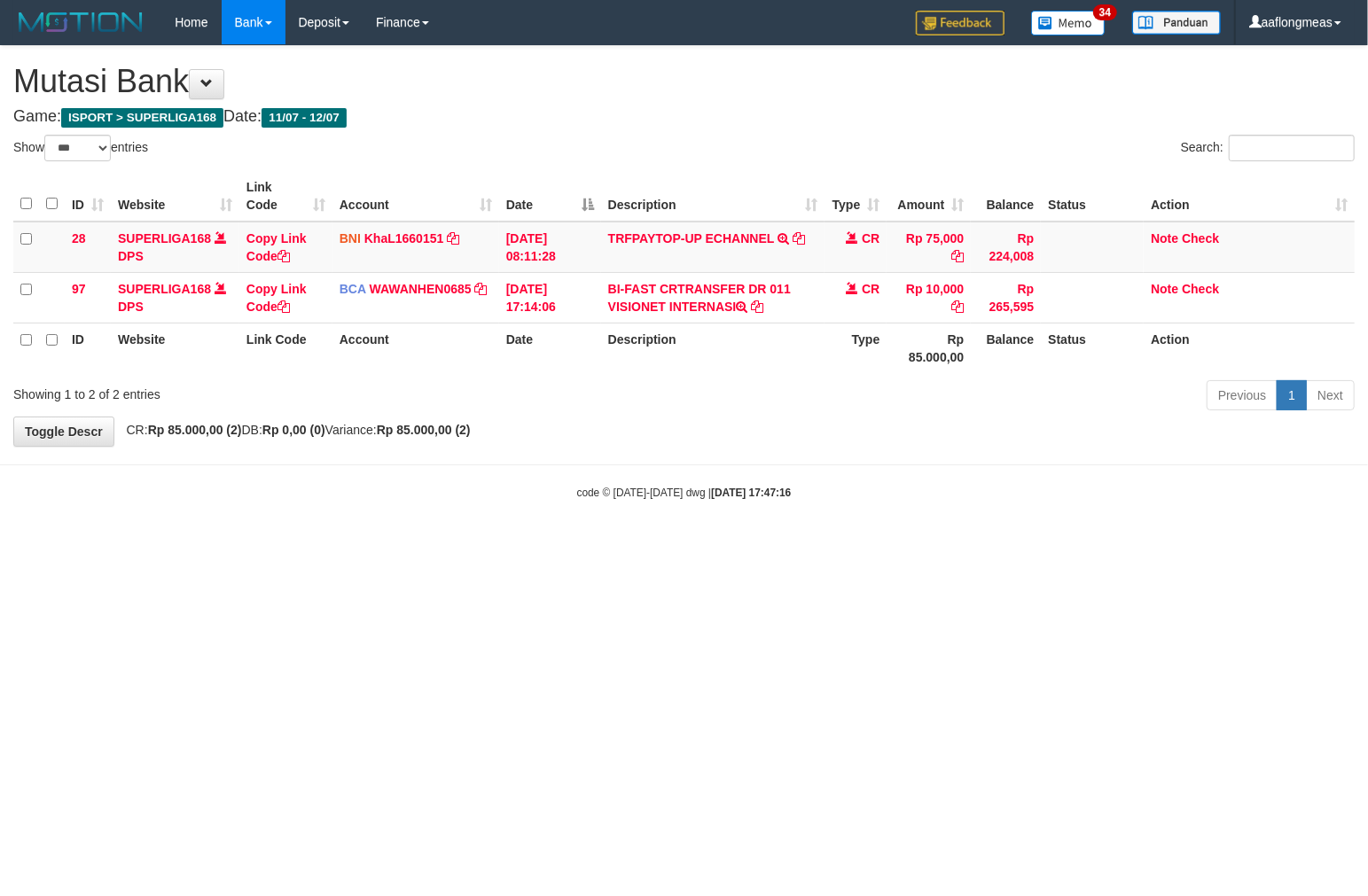 click on "Toggle navigation
Home
Bank
Account List
Load
By Website
Group
[ISPORT]													SUPERLIGA168
By Load Group (DPS)
34" at bounding box center (684, 272) 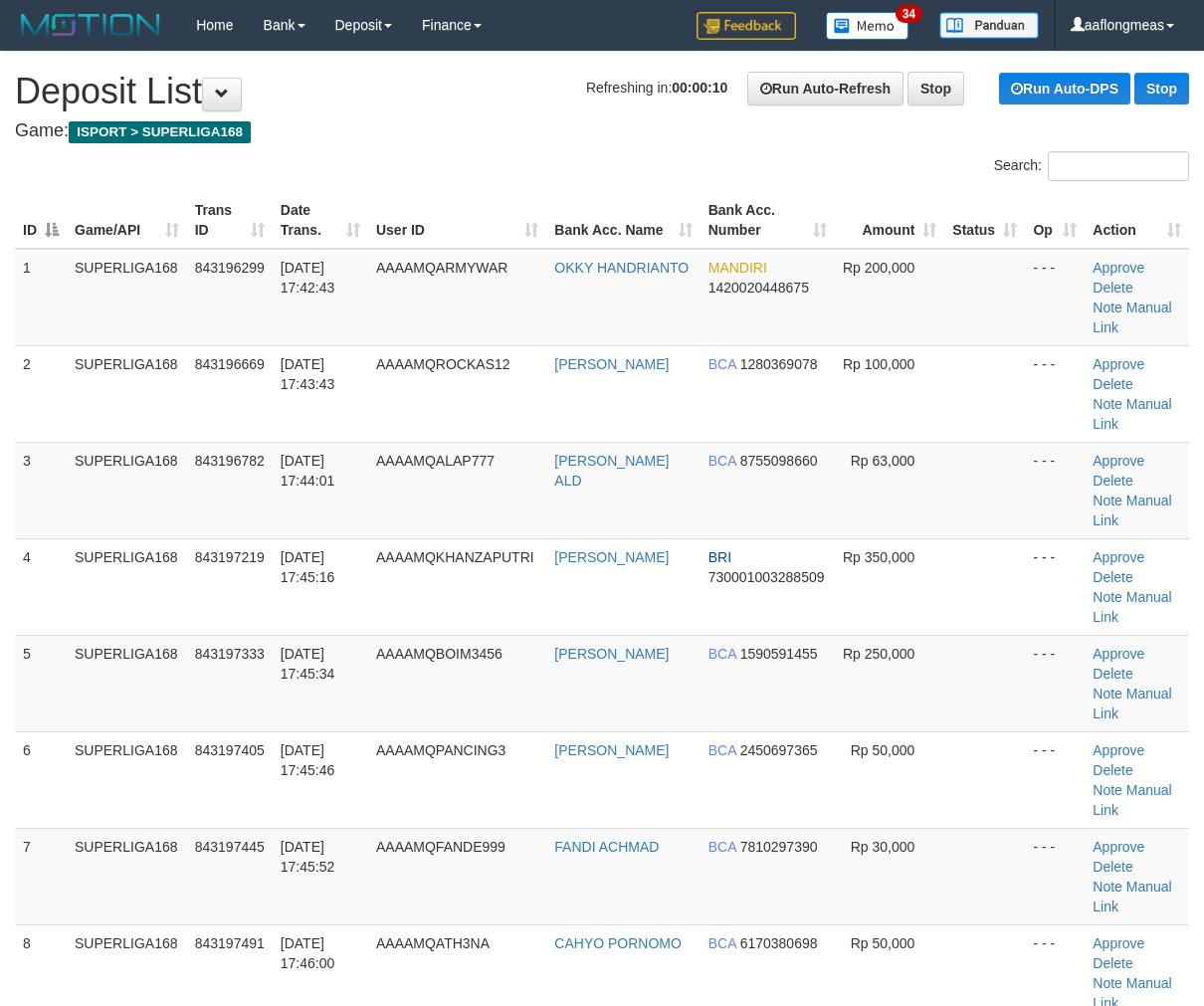 scroll, scrollTop: 0, scrollLeft: 0, axis: both 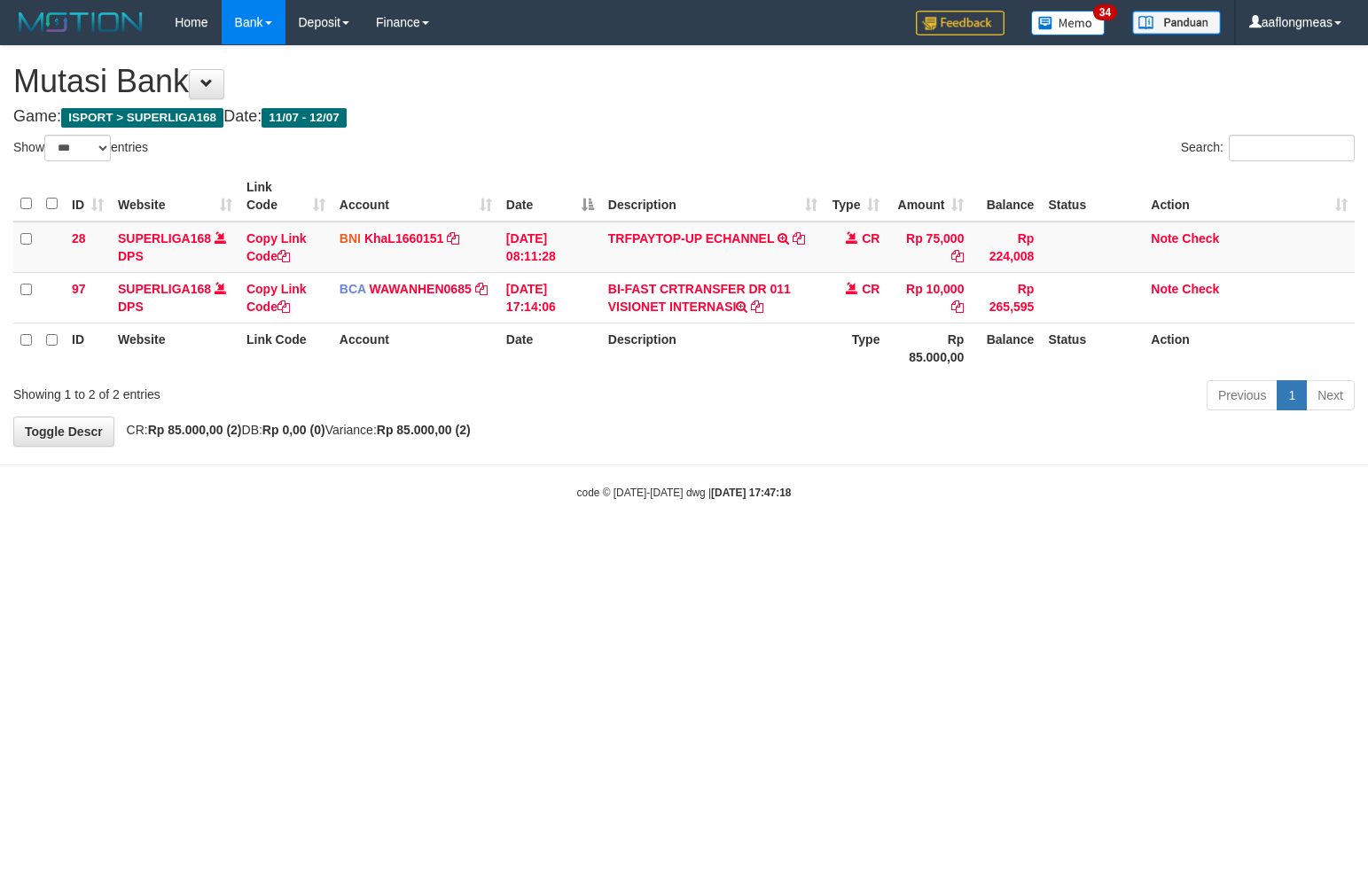 select on "***" 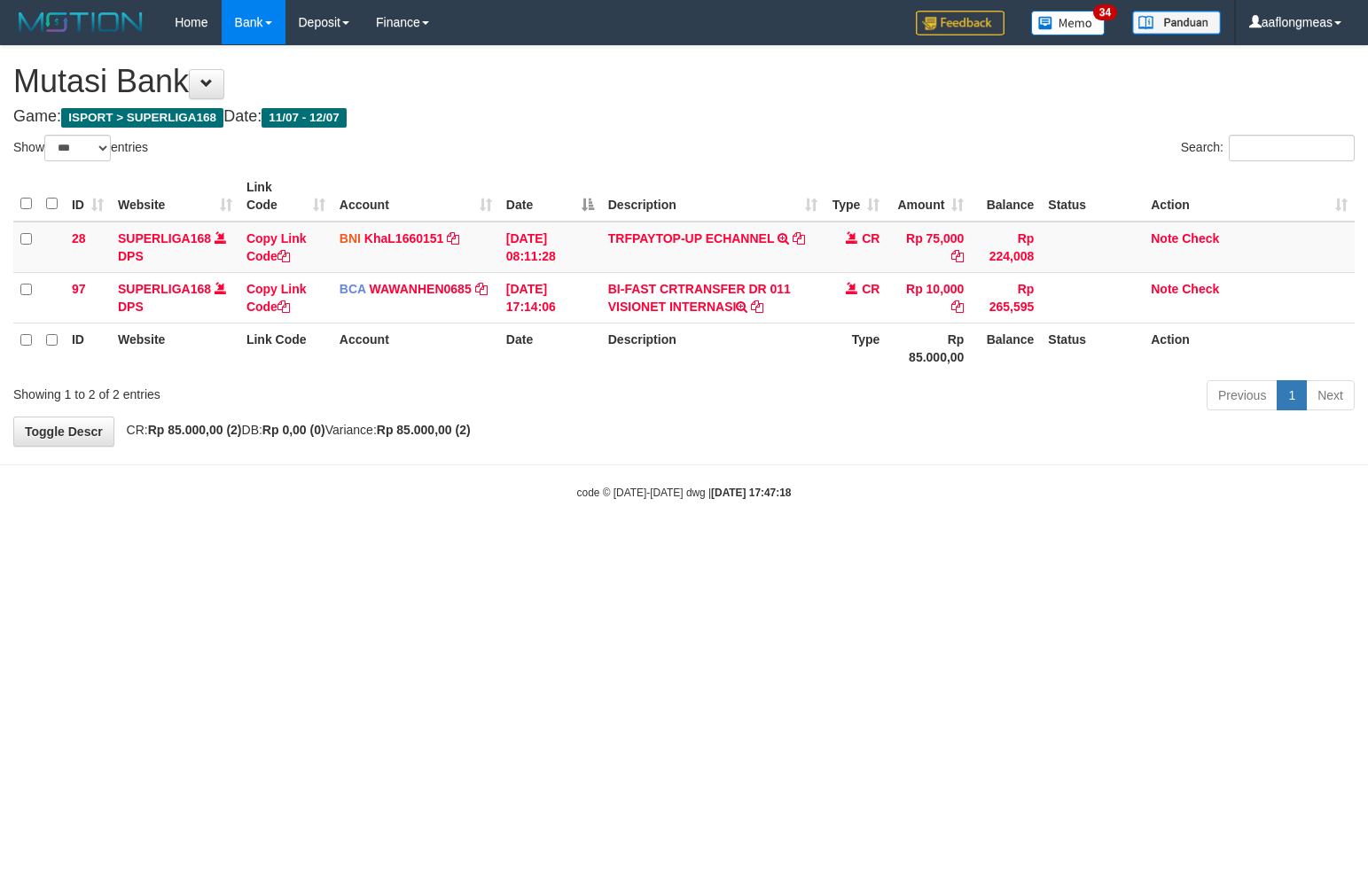 scroll, scrollTop: 0, scrollLeft: 0, axis: both 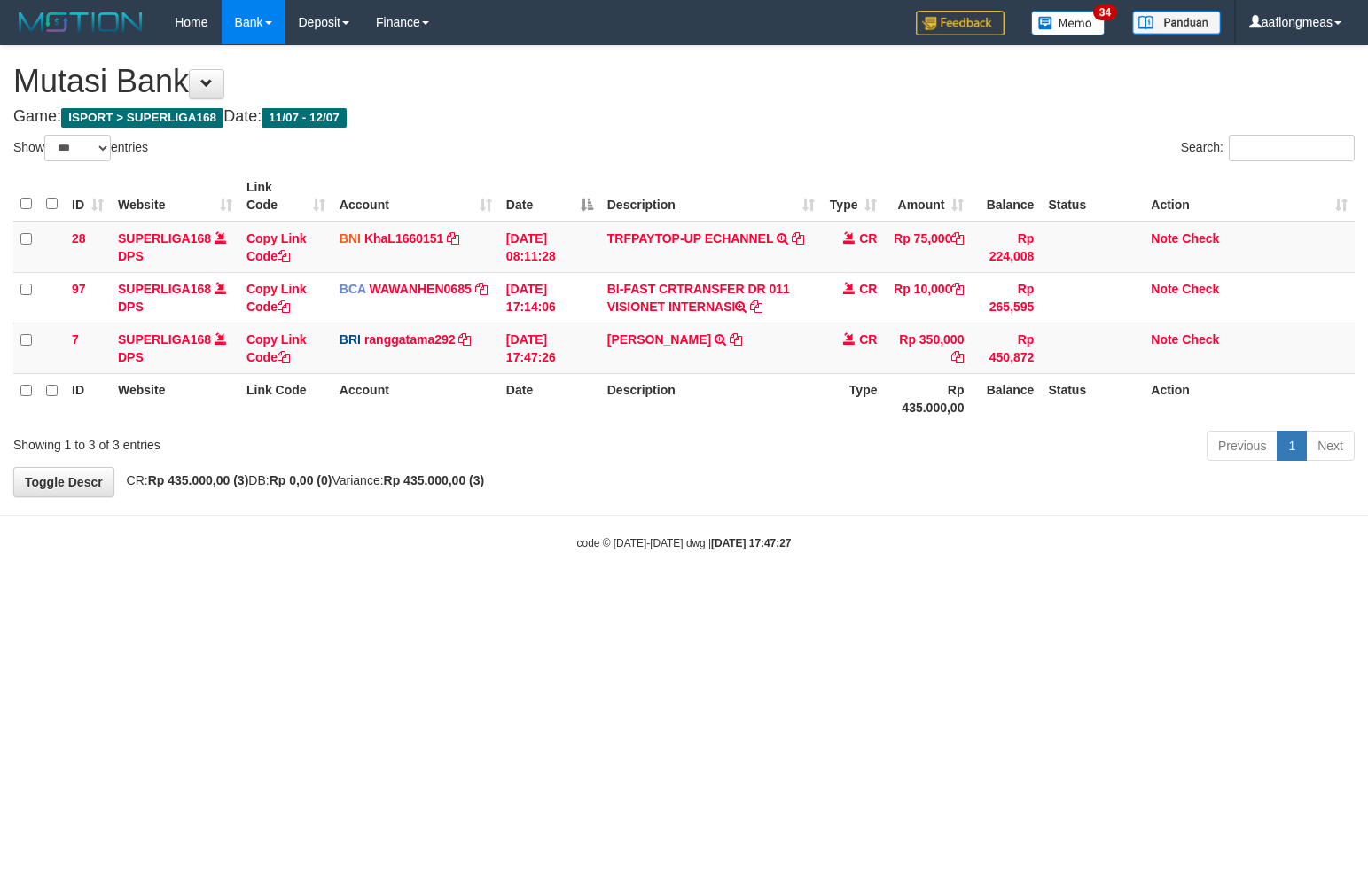 select on "***" 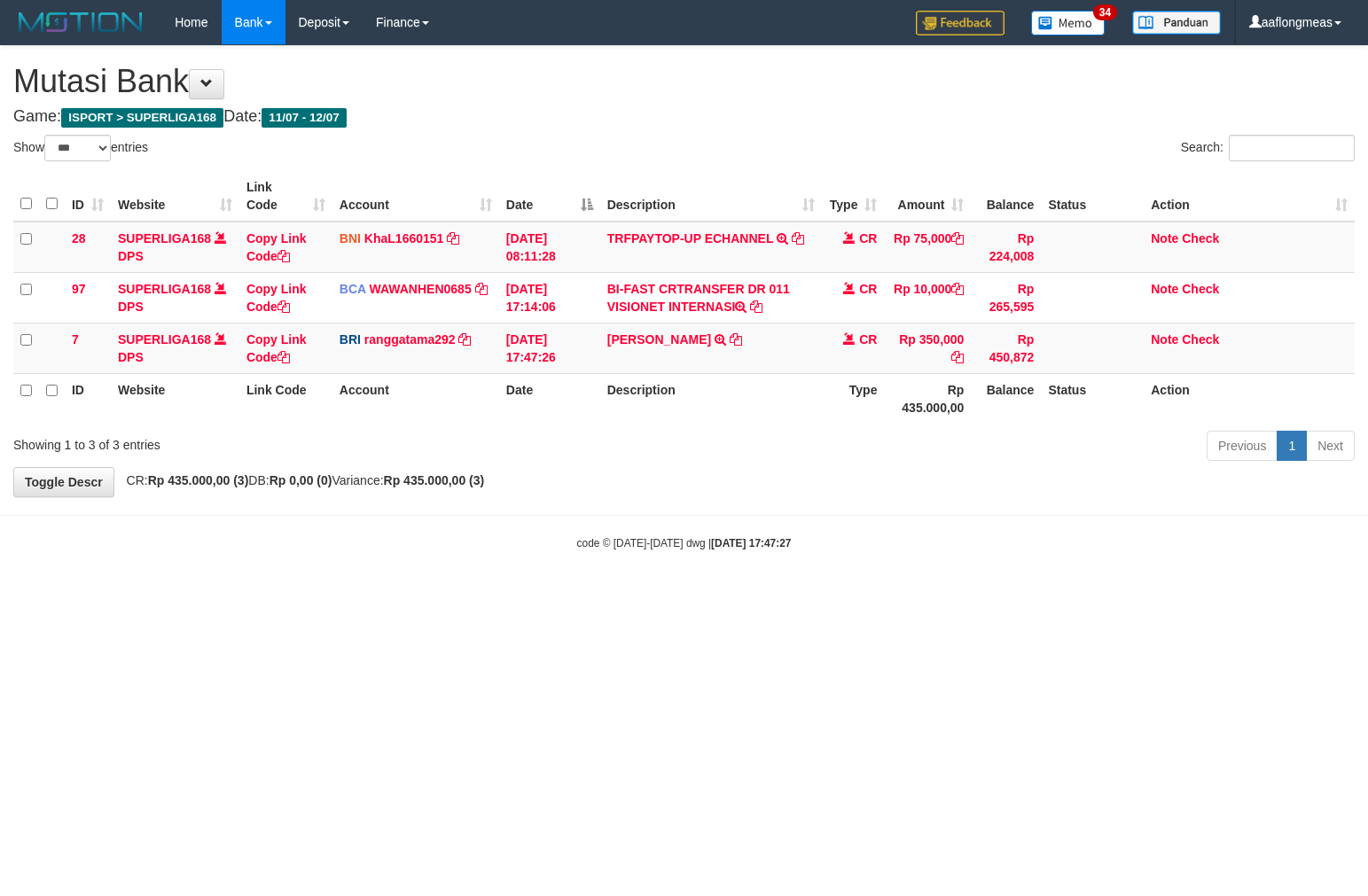 click on "**********" at bounding box center [684, 271] 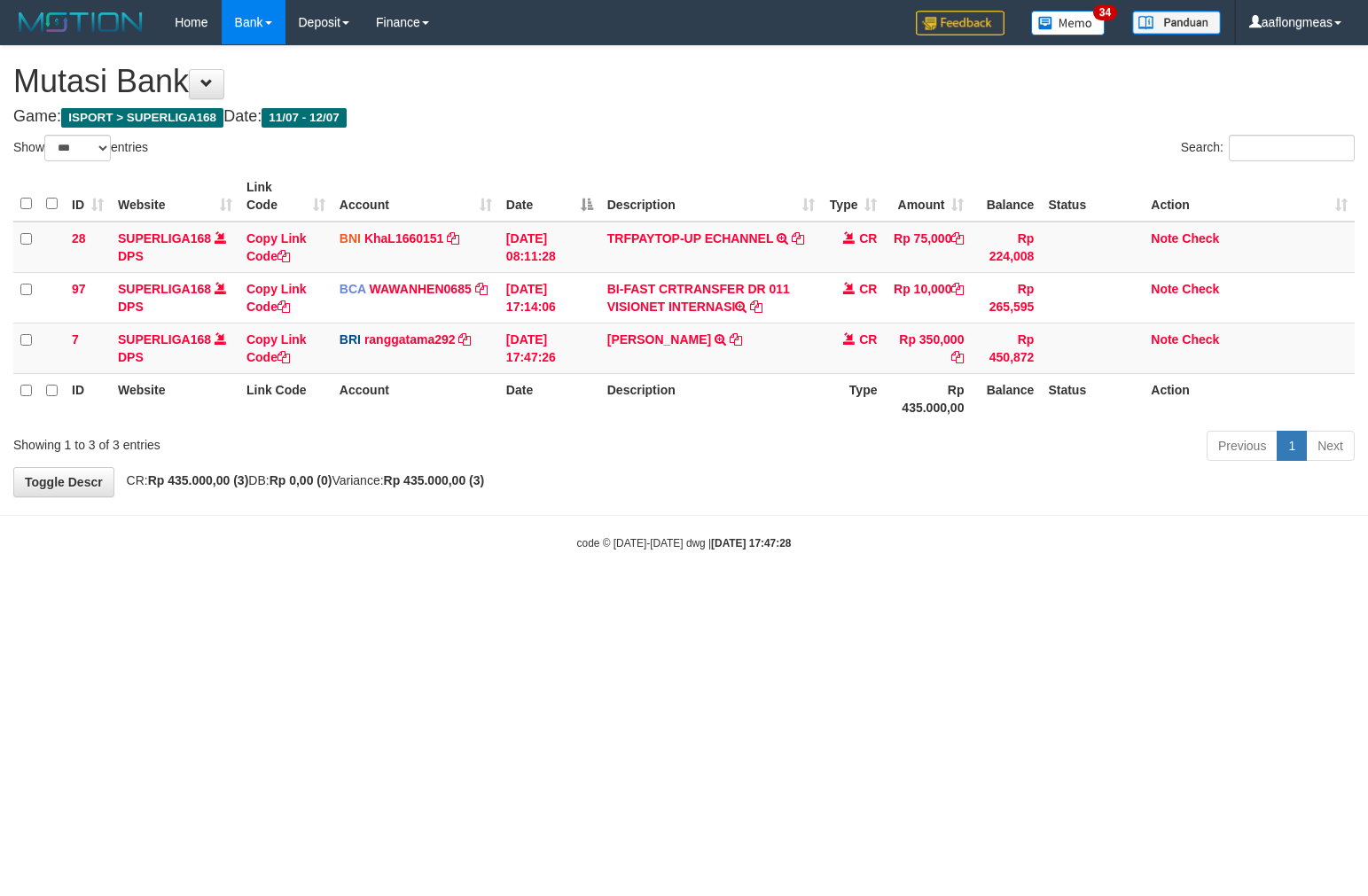 select on "***" 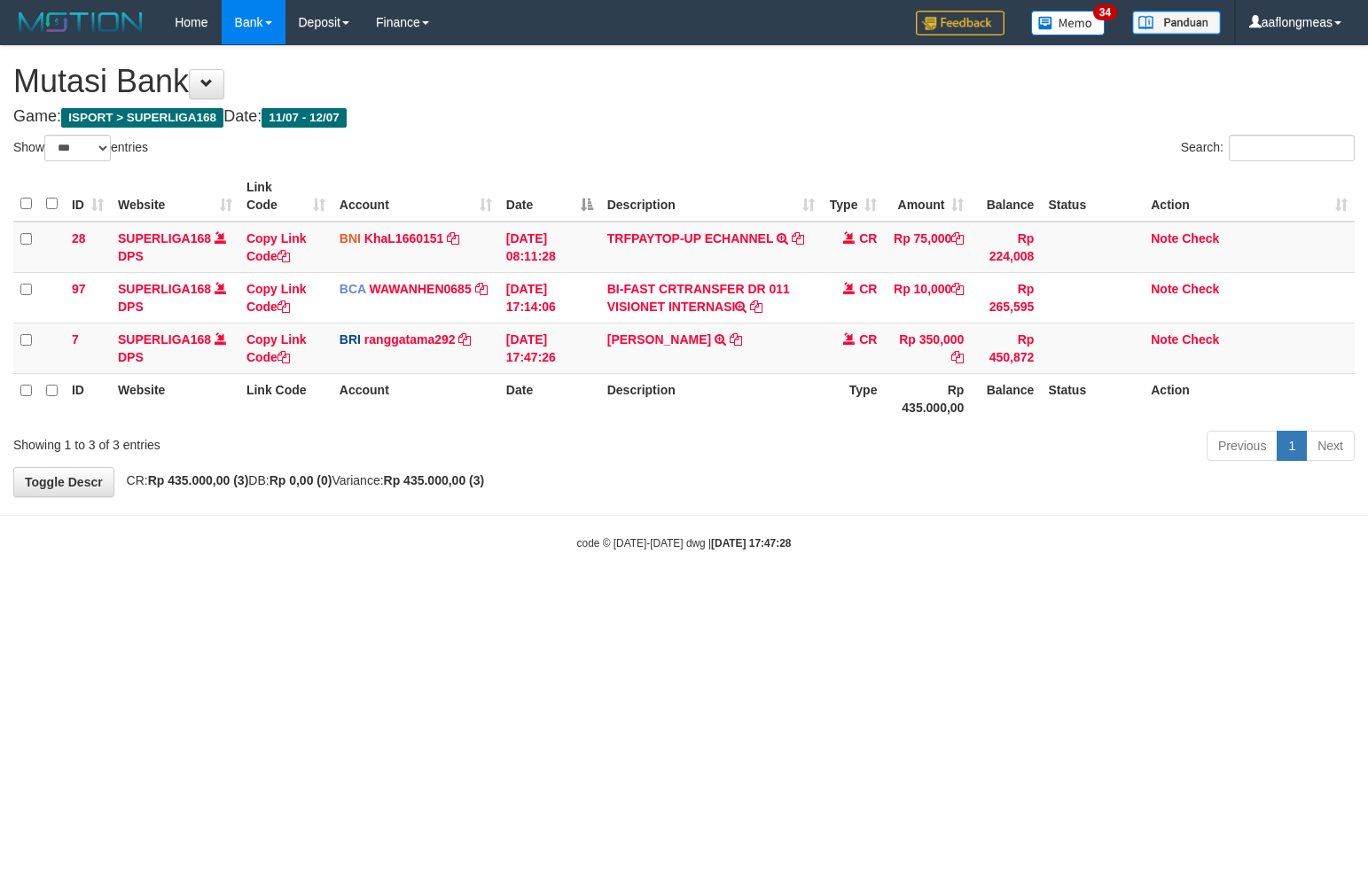 scroll, scrollTop: 0, scrollLeft: 0, axis: both 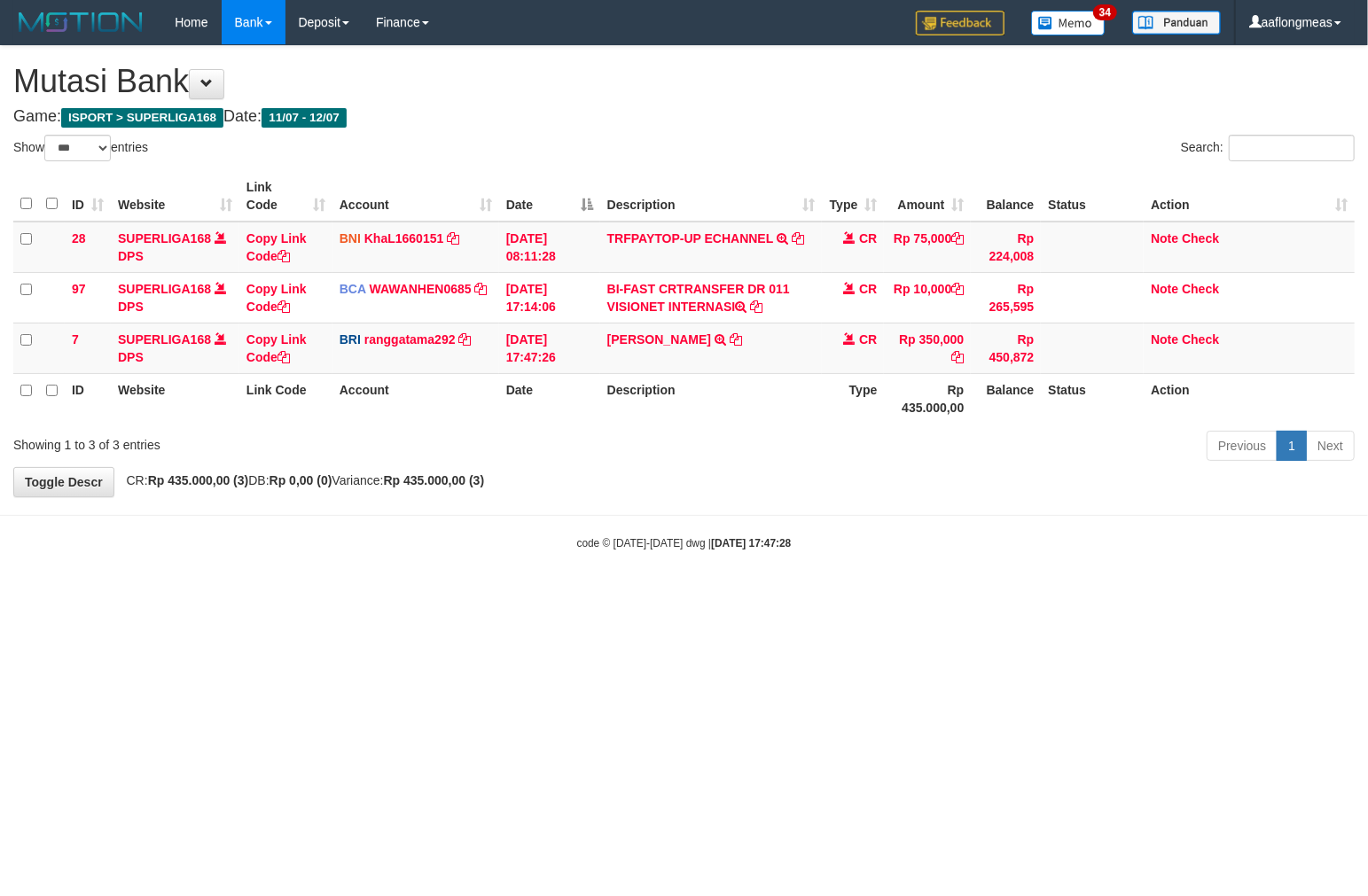 click on "code © 2012-2018 dwg |  2025/07/12 17:47:28" at bounding box center [684, 543] 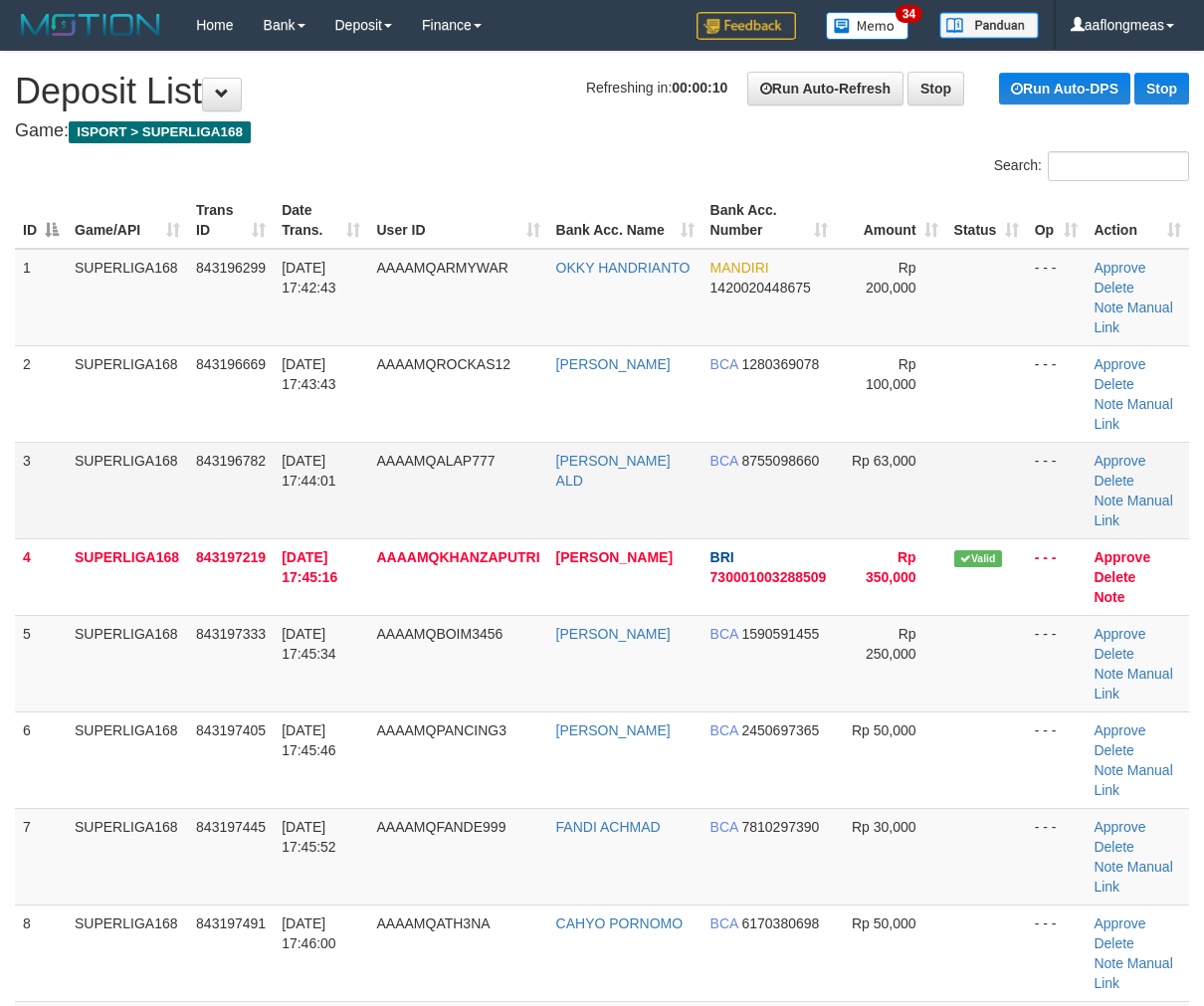 scroll, scrollTop: 0, scrollLeft: 0, axis: both 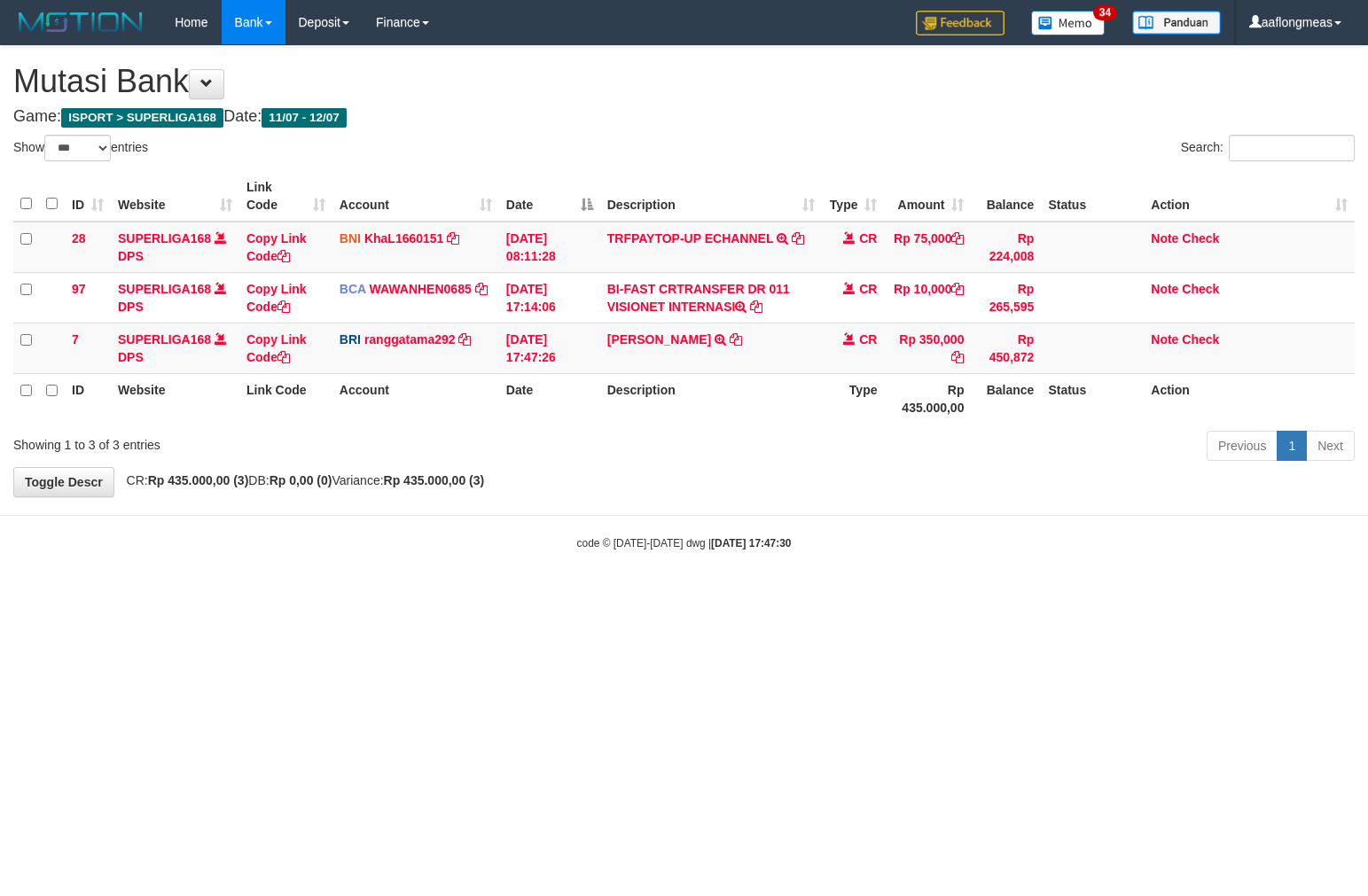 select on "***" 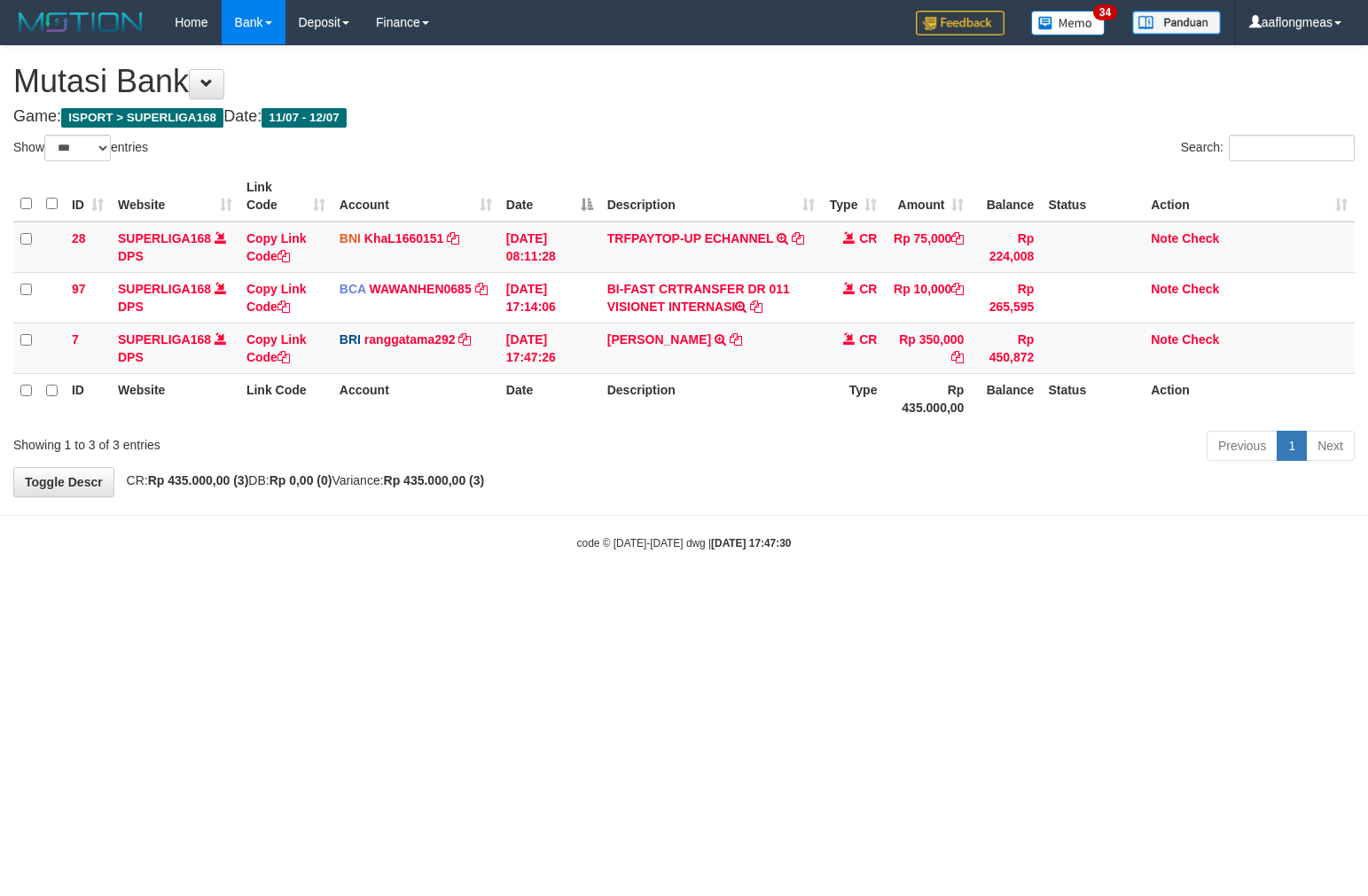 scroll, scrollTop: 0, scrollLeft: 0, axis: both 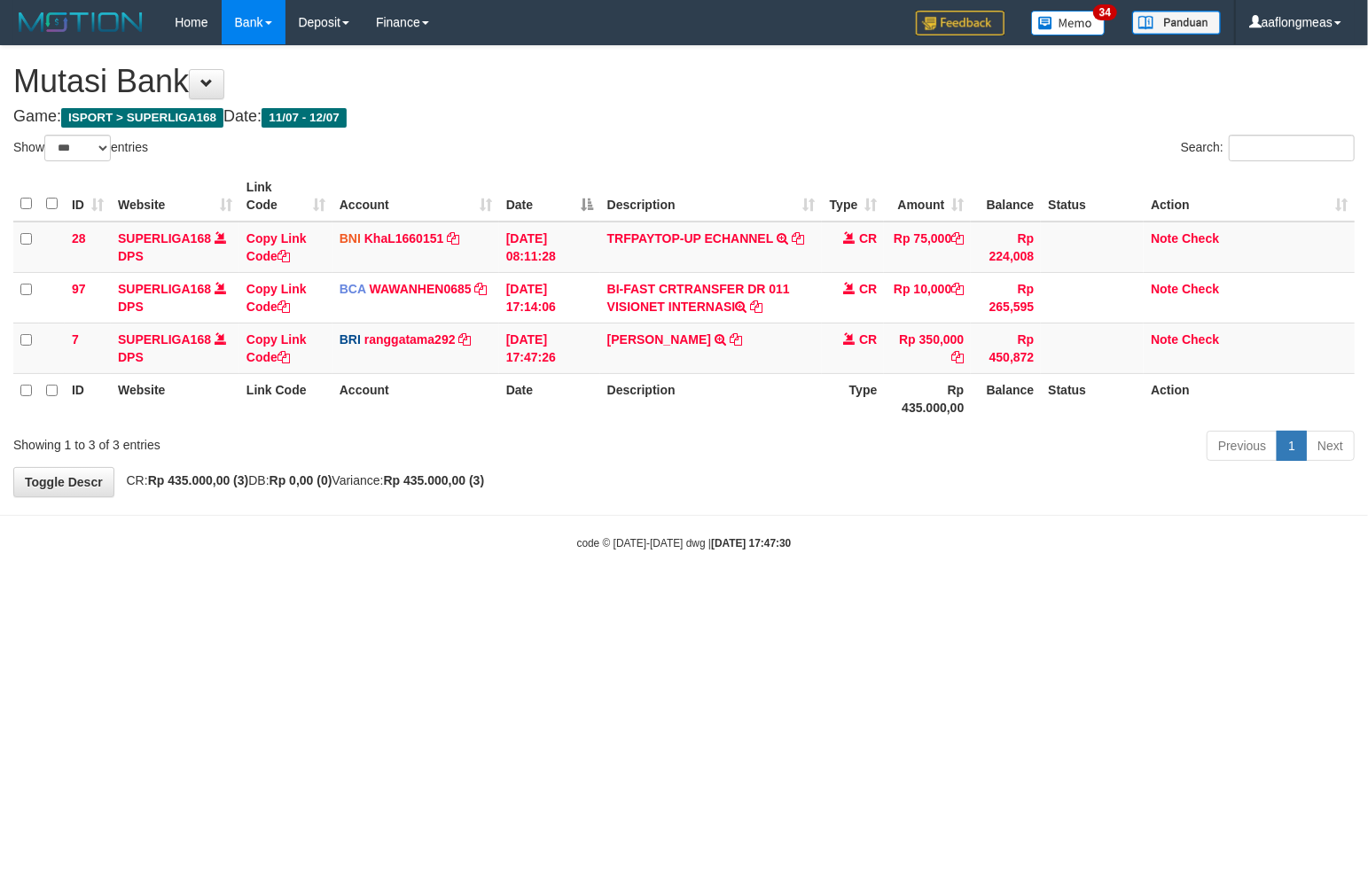 click on "**********" at bounding box center (684, 271) 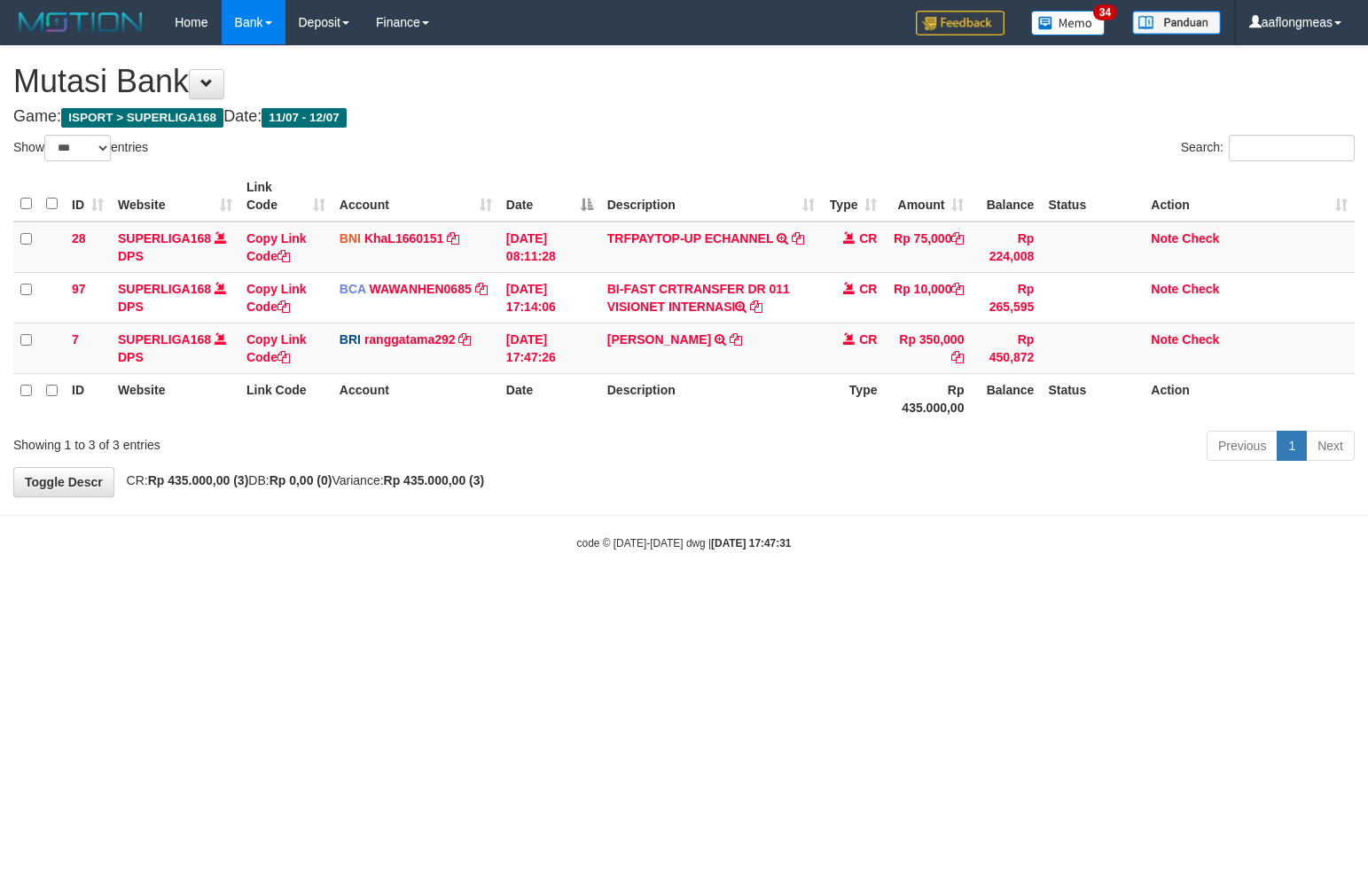 select on "***" 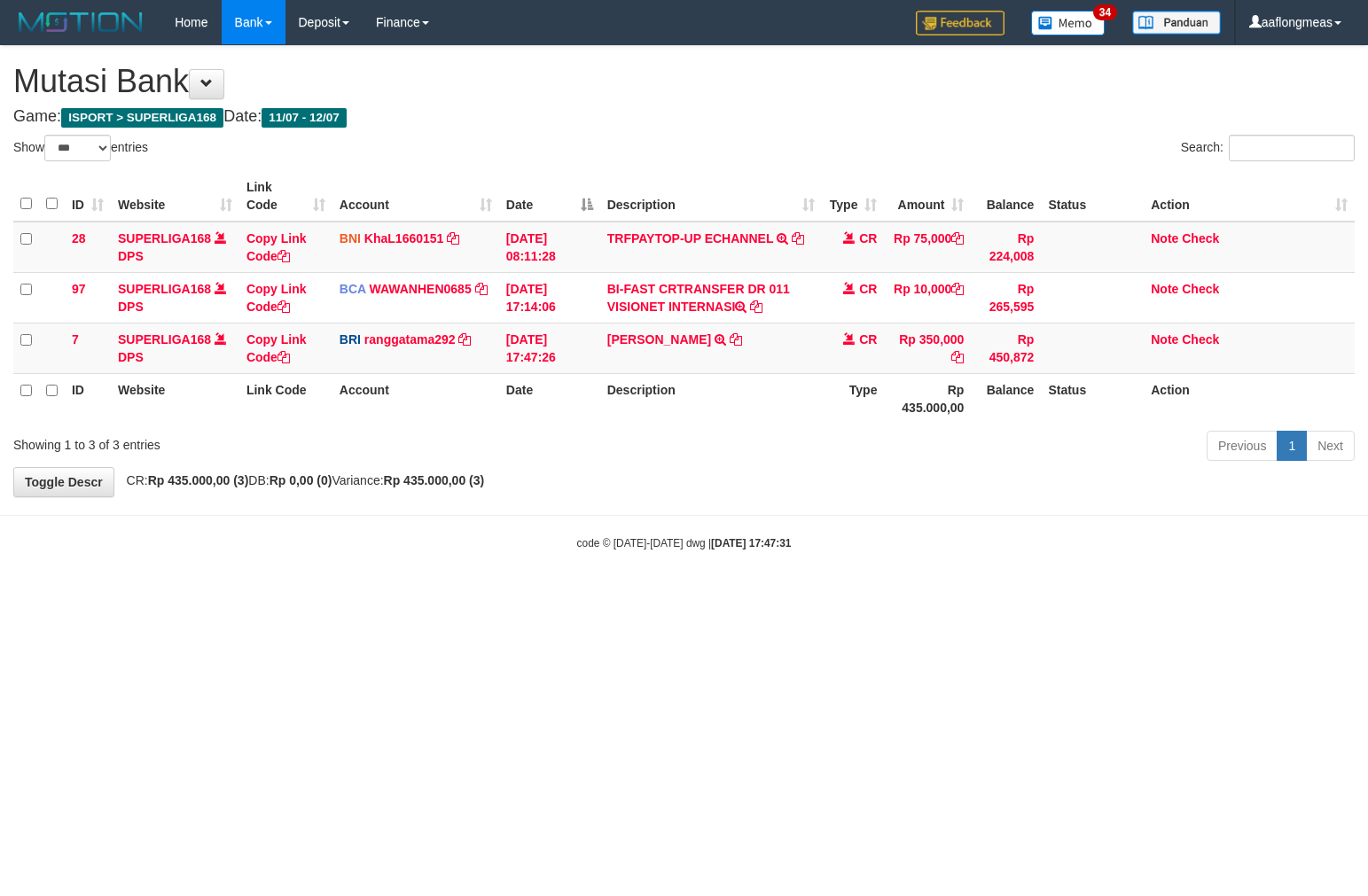 scroll, scrollTop: 0, scrollLeft: 0, axis: both 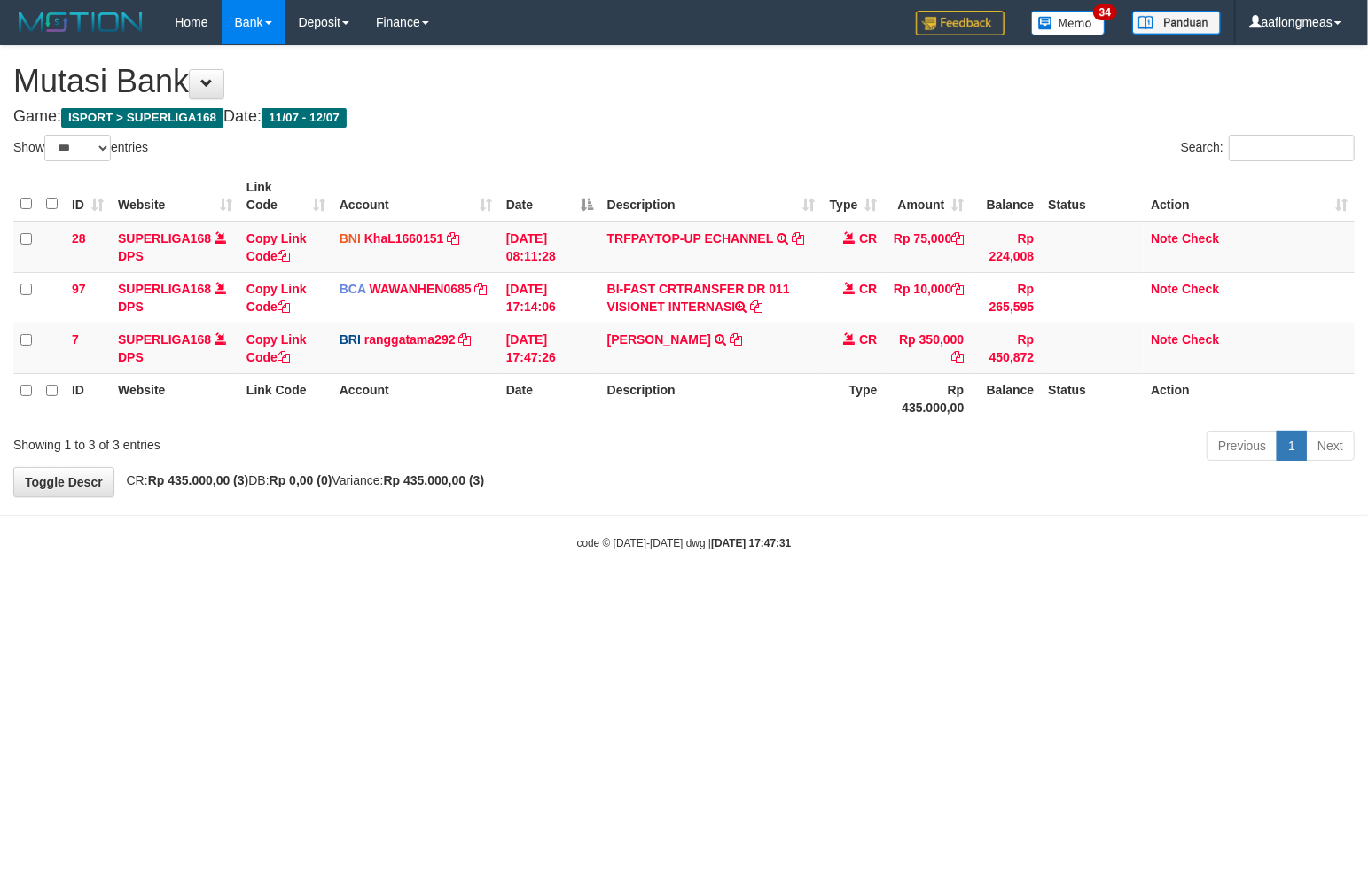 click on "**********" at bounding box center (684, 271) 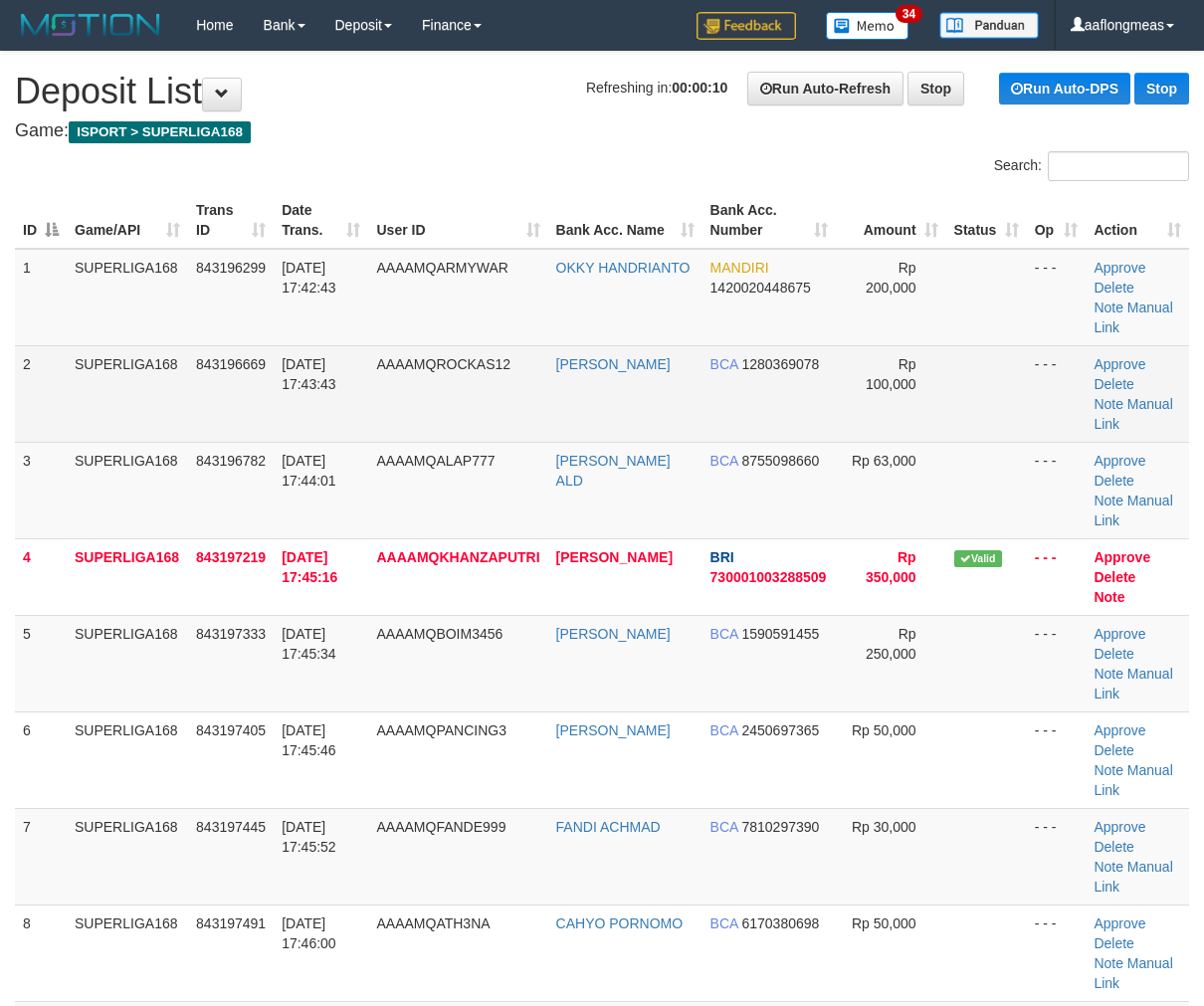 scroll, scrollTop: 0, scrollLeft: 0, axis: both 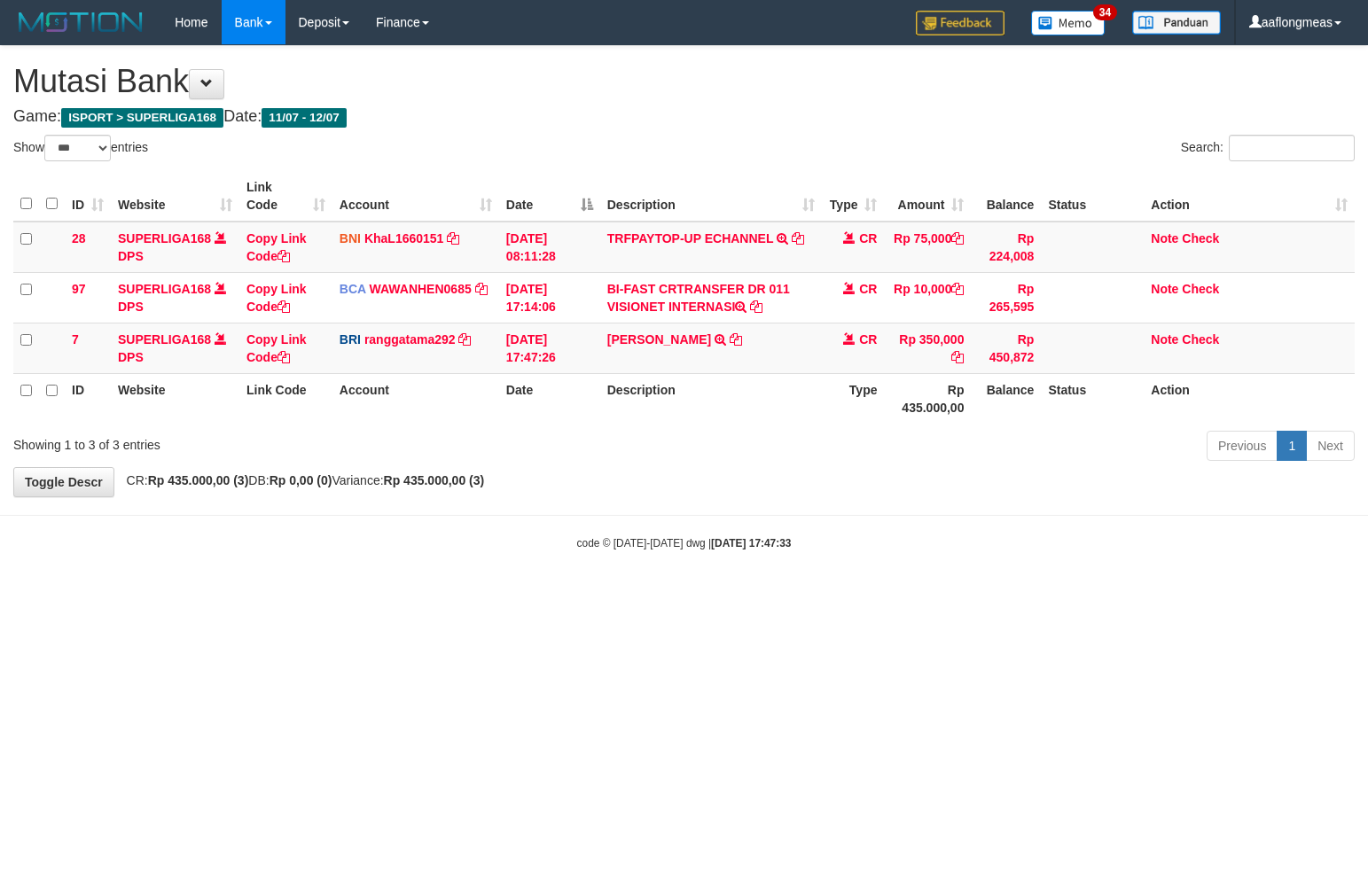 select on "***" 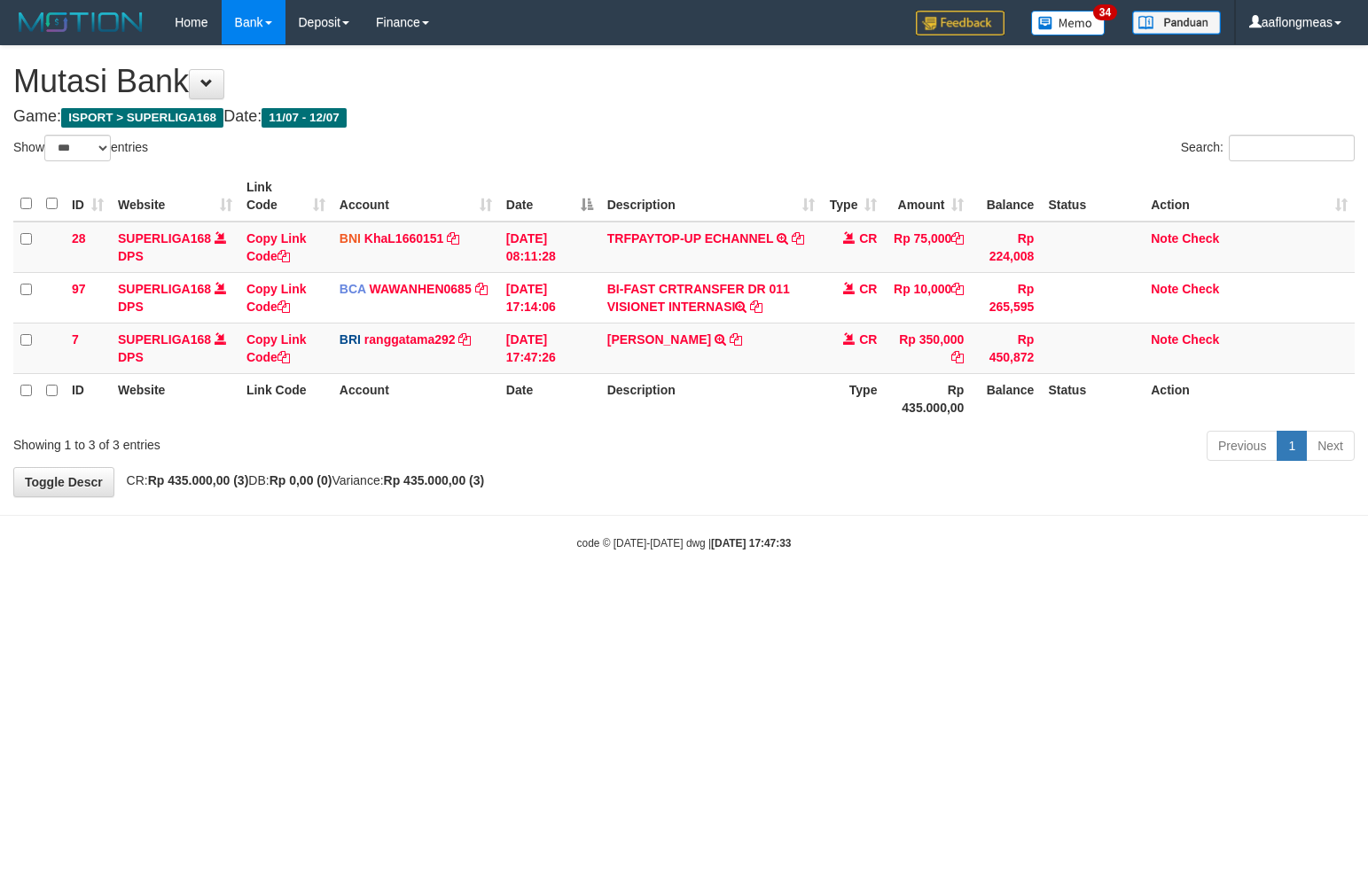 scroll, scrollTop: 0, scrollLeft: 0, axis: both 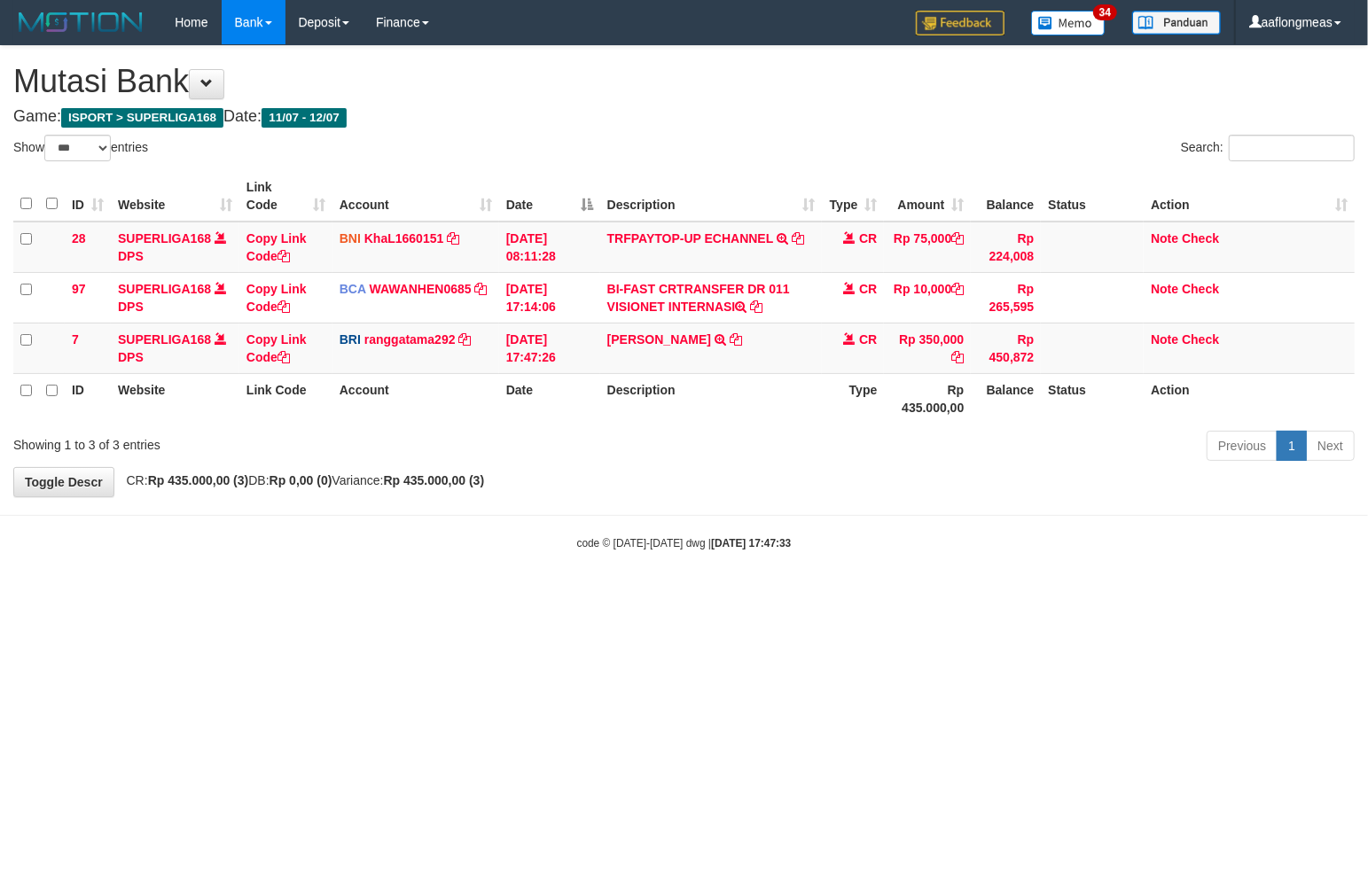 click on "**********" at bounding box center (684, 271) 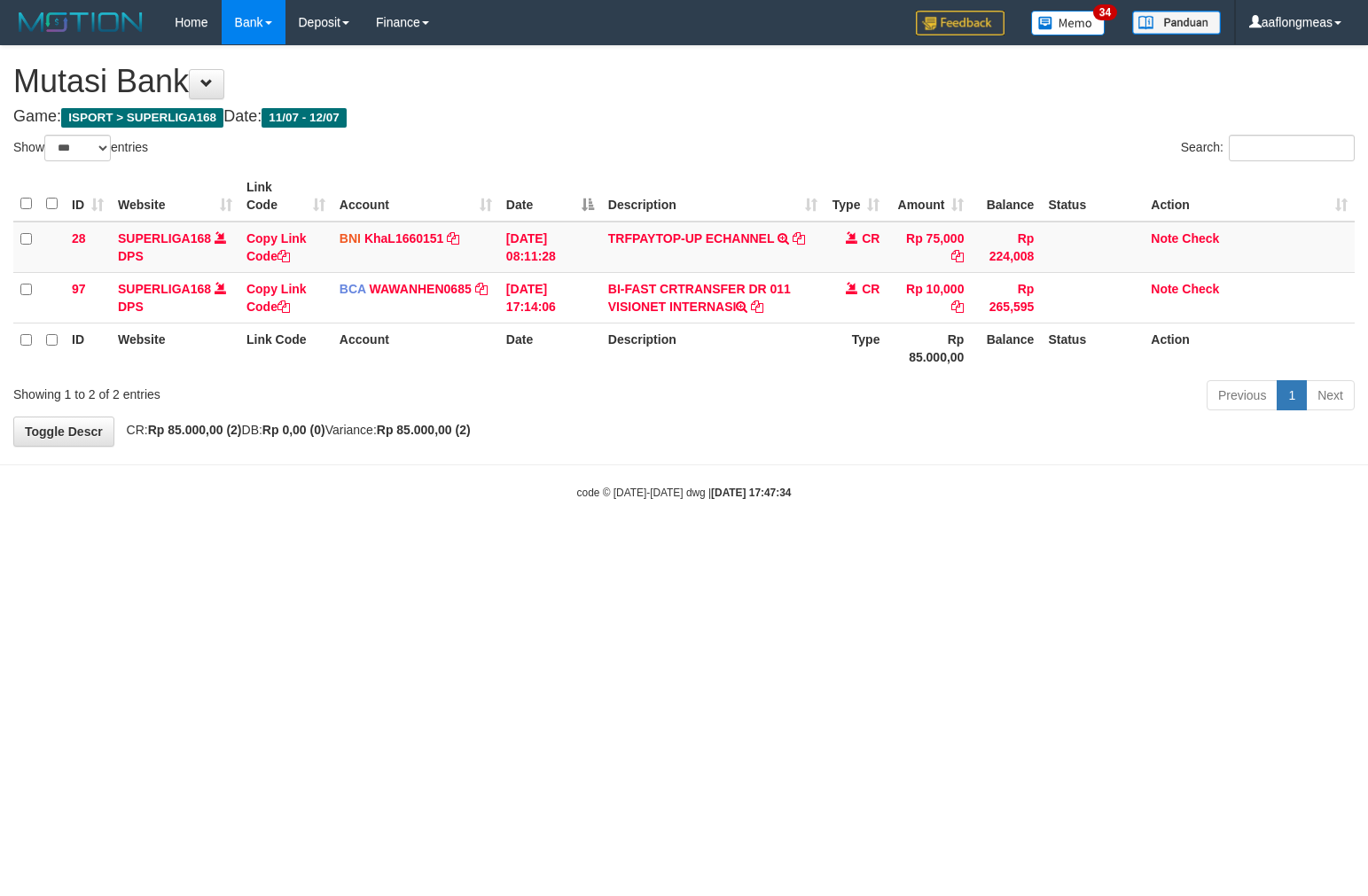 select on "***" 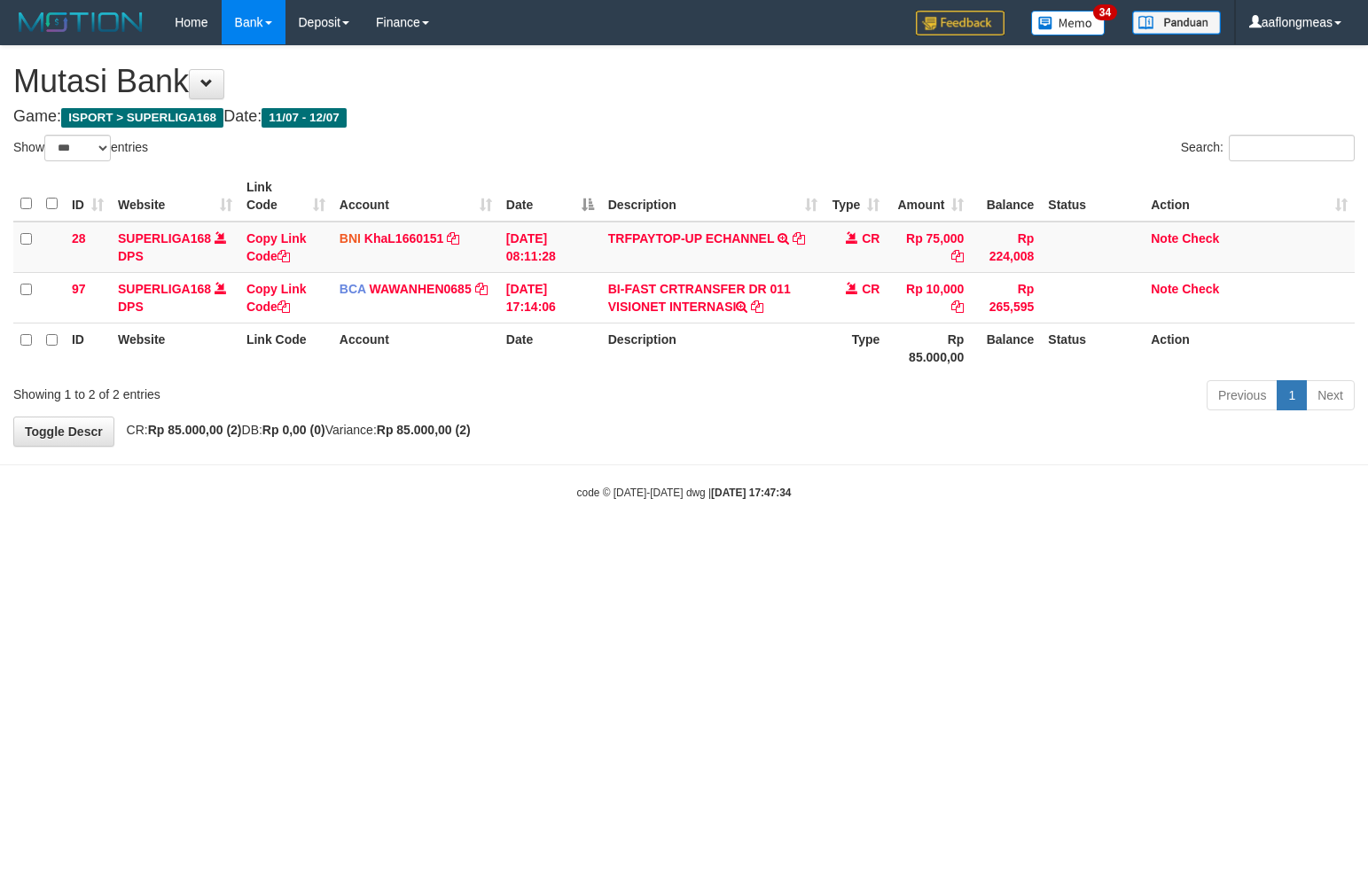 scroll, scrollTop: 0, scrollLeft: 0, axis: both 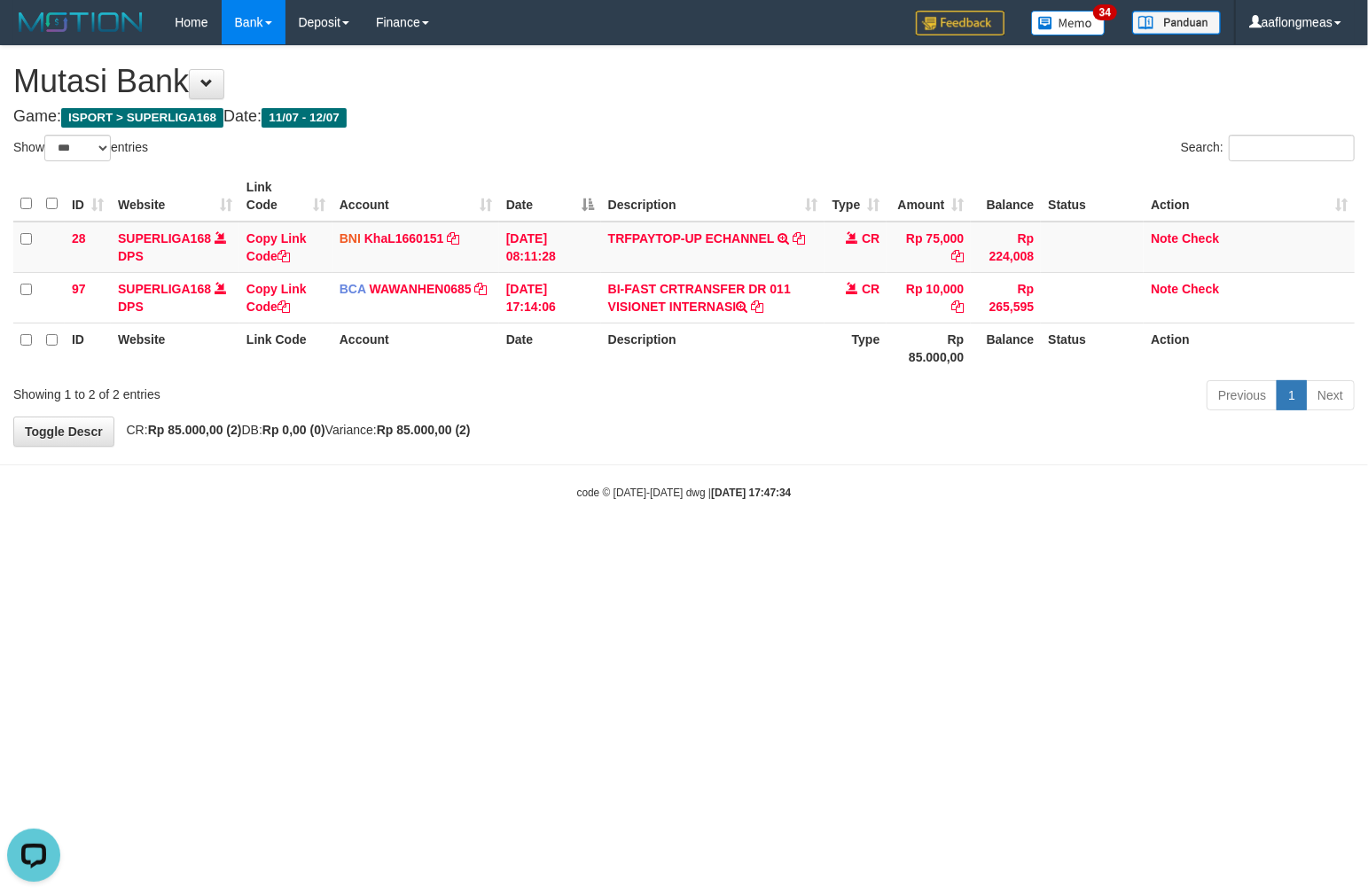 click on "Toggle navigation
Home
Bank
Account List
Load
By Website
Group
[ISPORT]													SUPERLIGA168
By Load Group (DPS)
34" at bounding box center (684, 272) 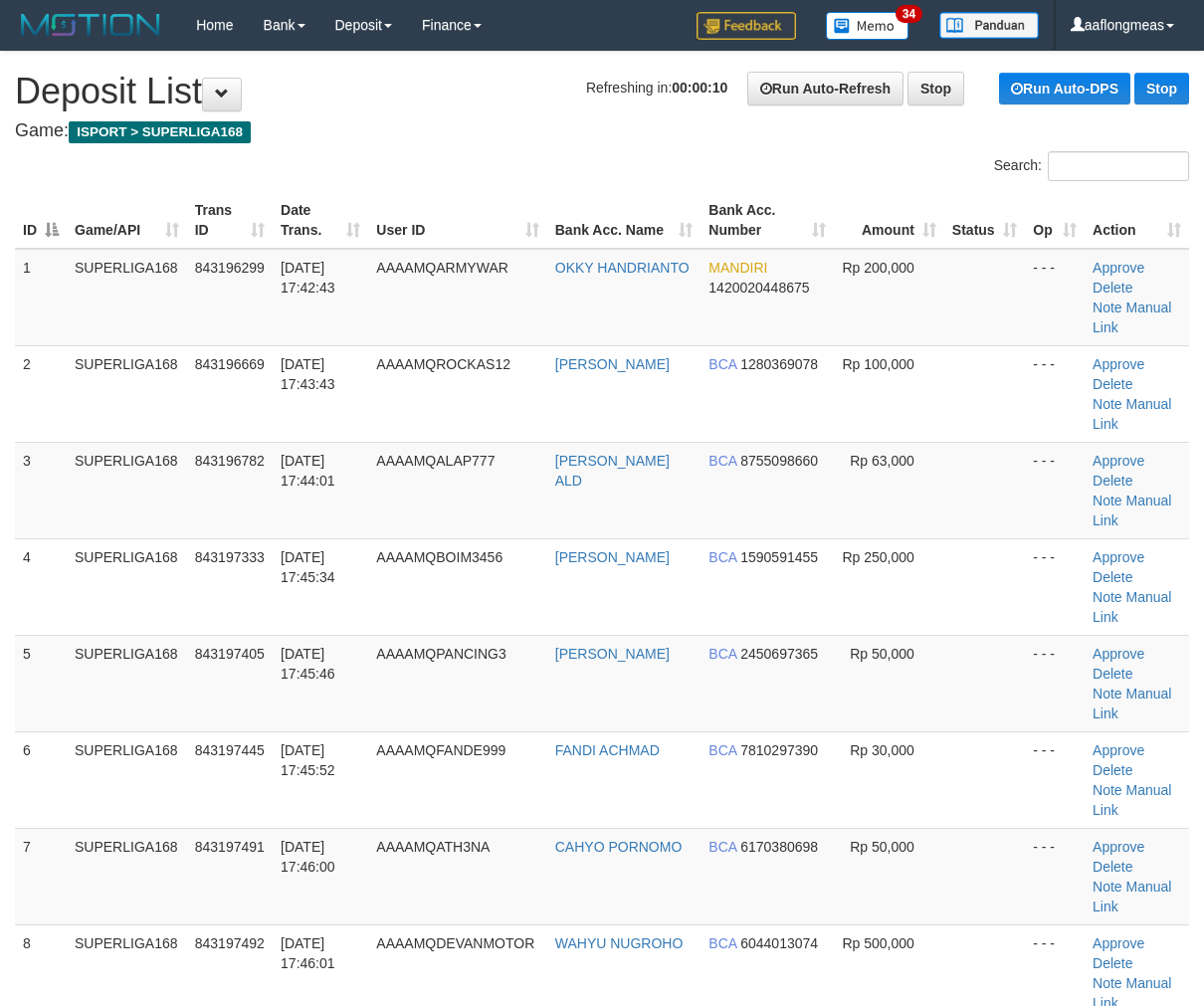 scroll, scrollTop: 0, scrollLeft: 0, axis: both 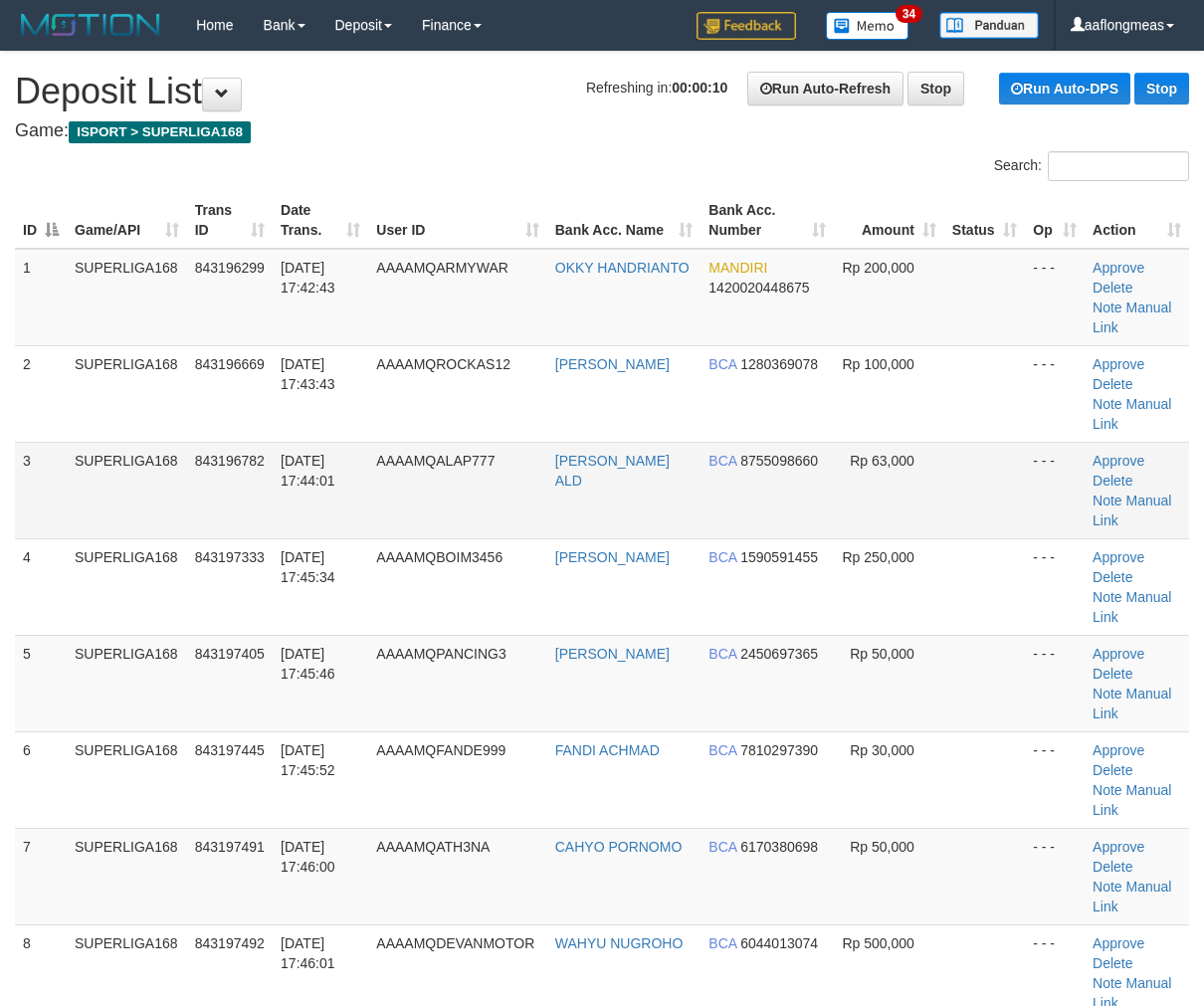click at bounding box center (984, 490) 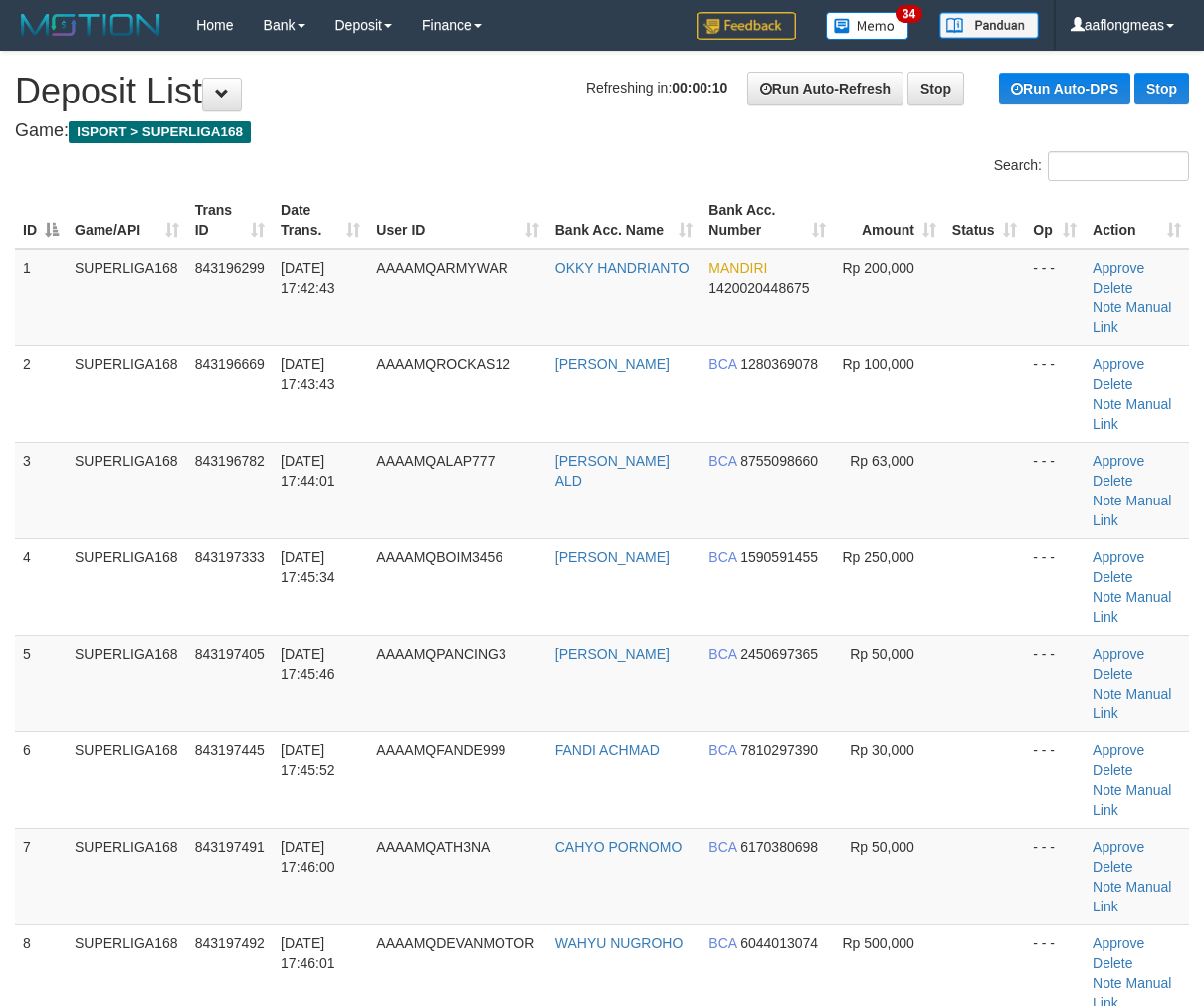 scroll, scrollTop: 405, scrollLeft: 0, axis: vertical 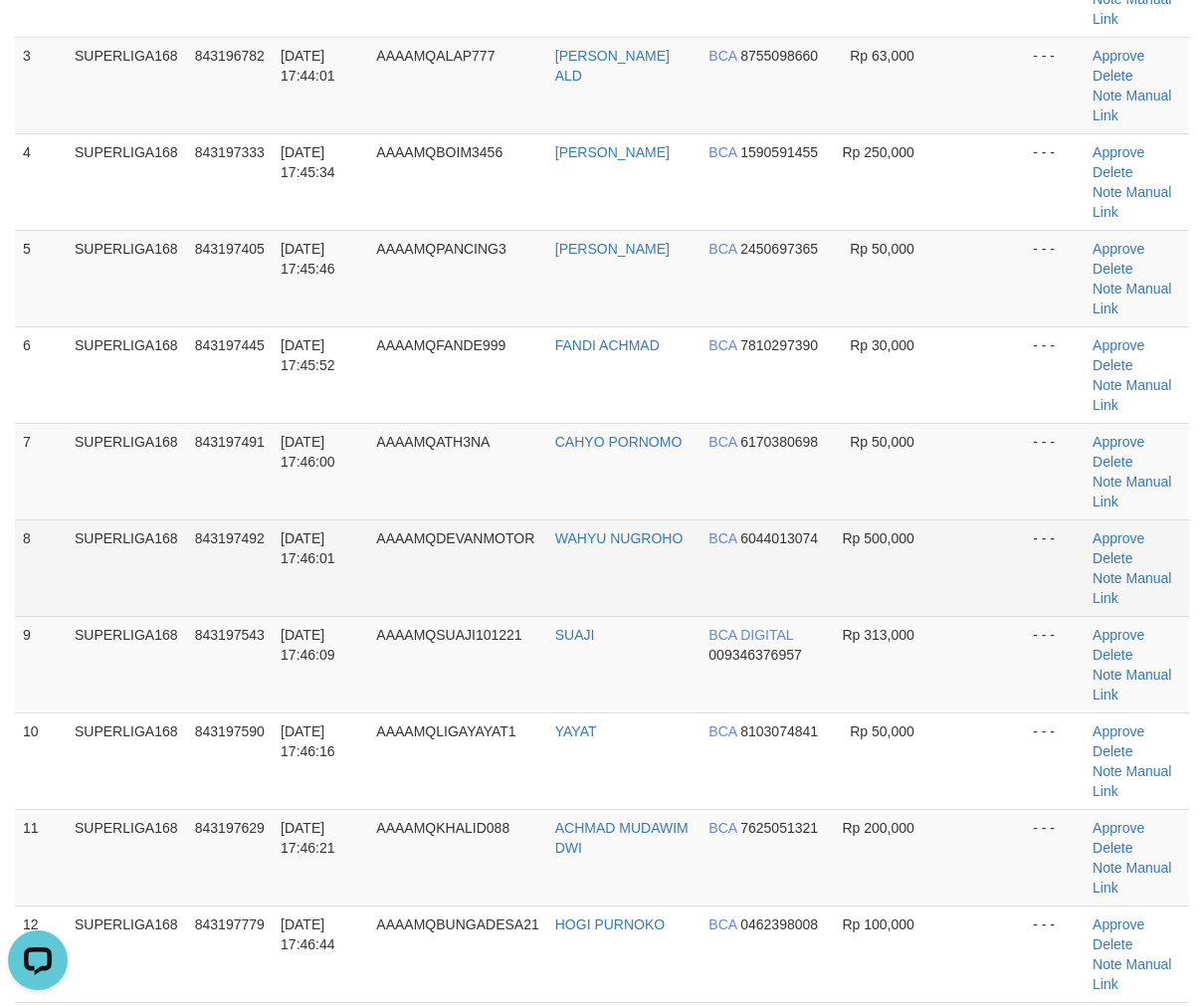 click at bounding box center (984, 567) 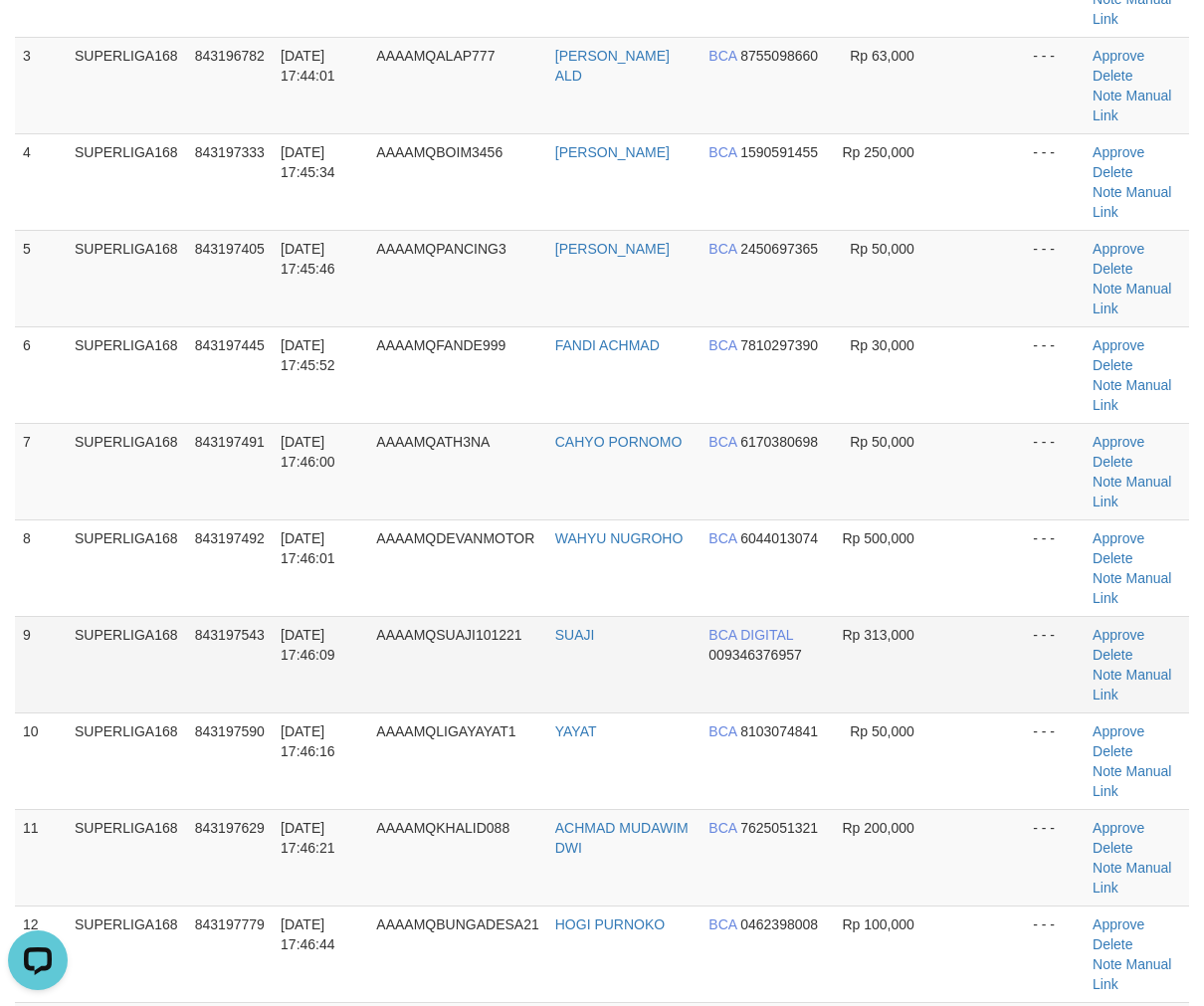 scroll, scrollTop: 0, scrollLeft: 0, axis: both 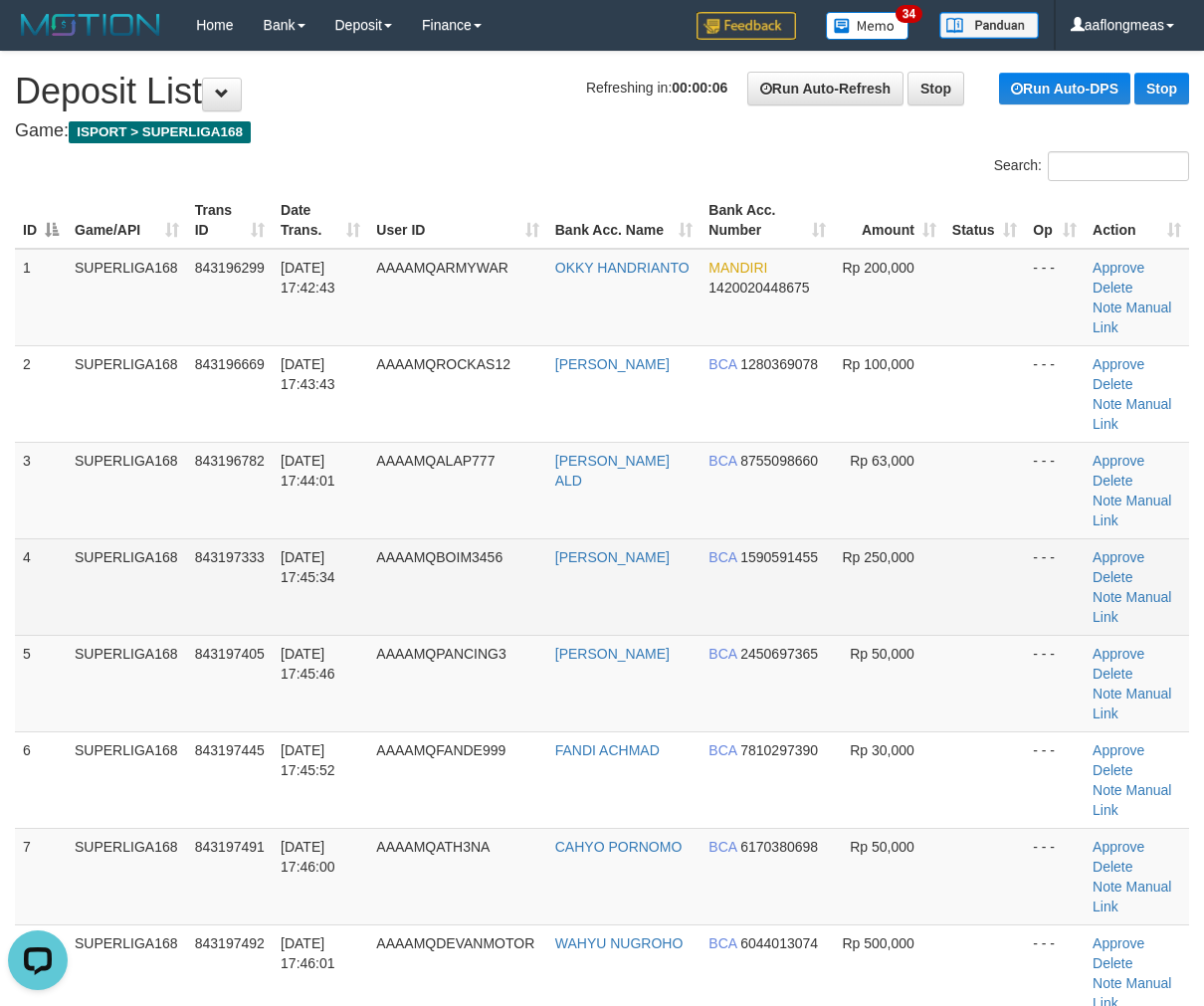 click at bounding box center (984, 586) 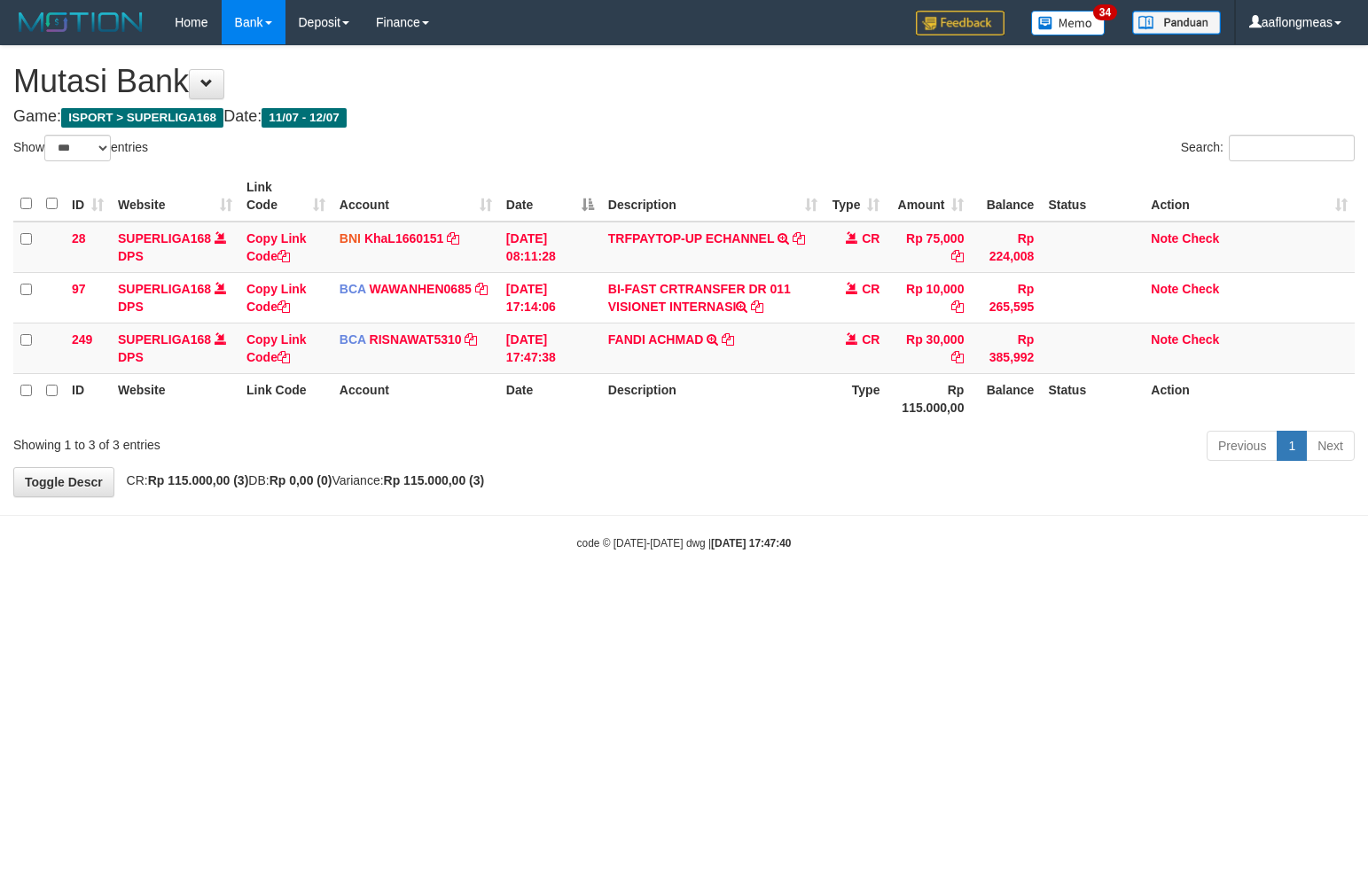select on "***" 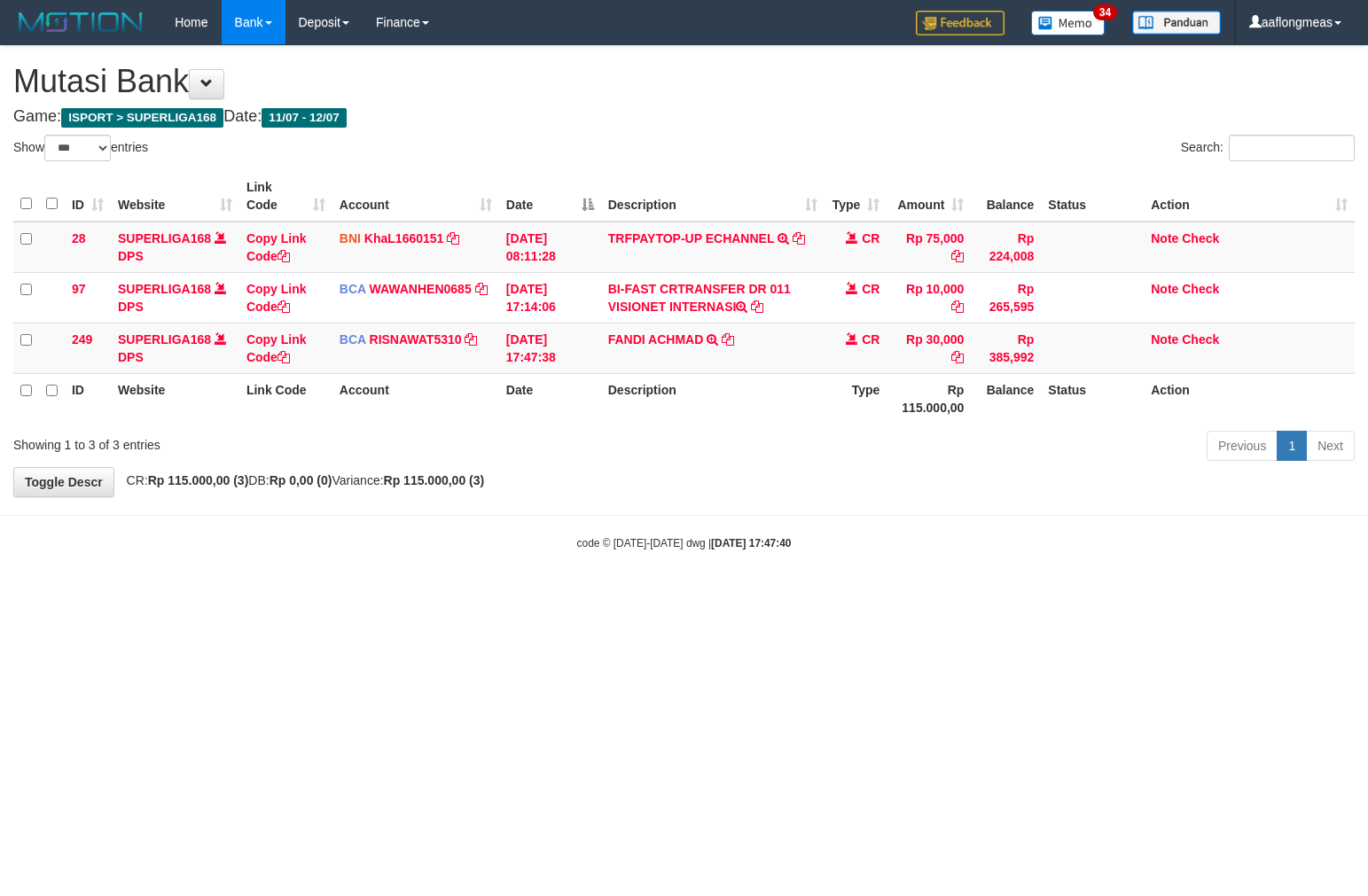 scroll, scrollTop: 0, scrollLeft: 0, axis: both 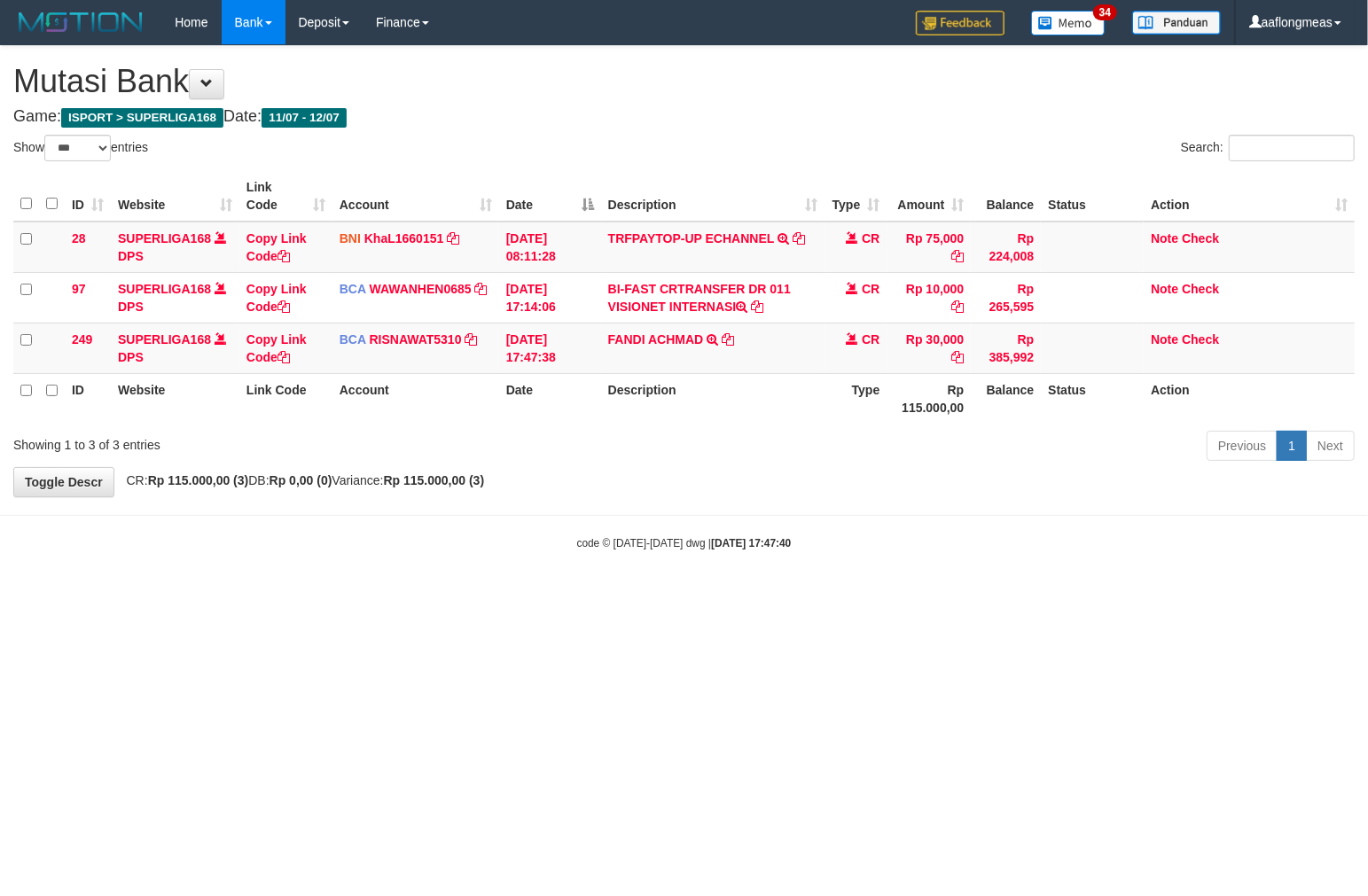 click on "**********" at bounding box center (684, 271) 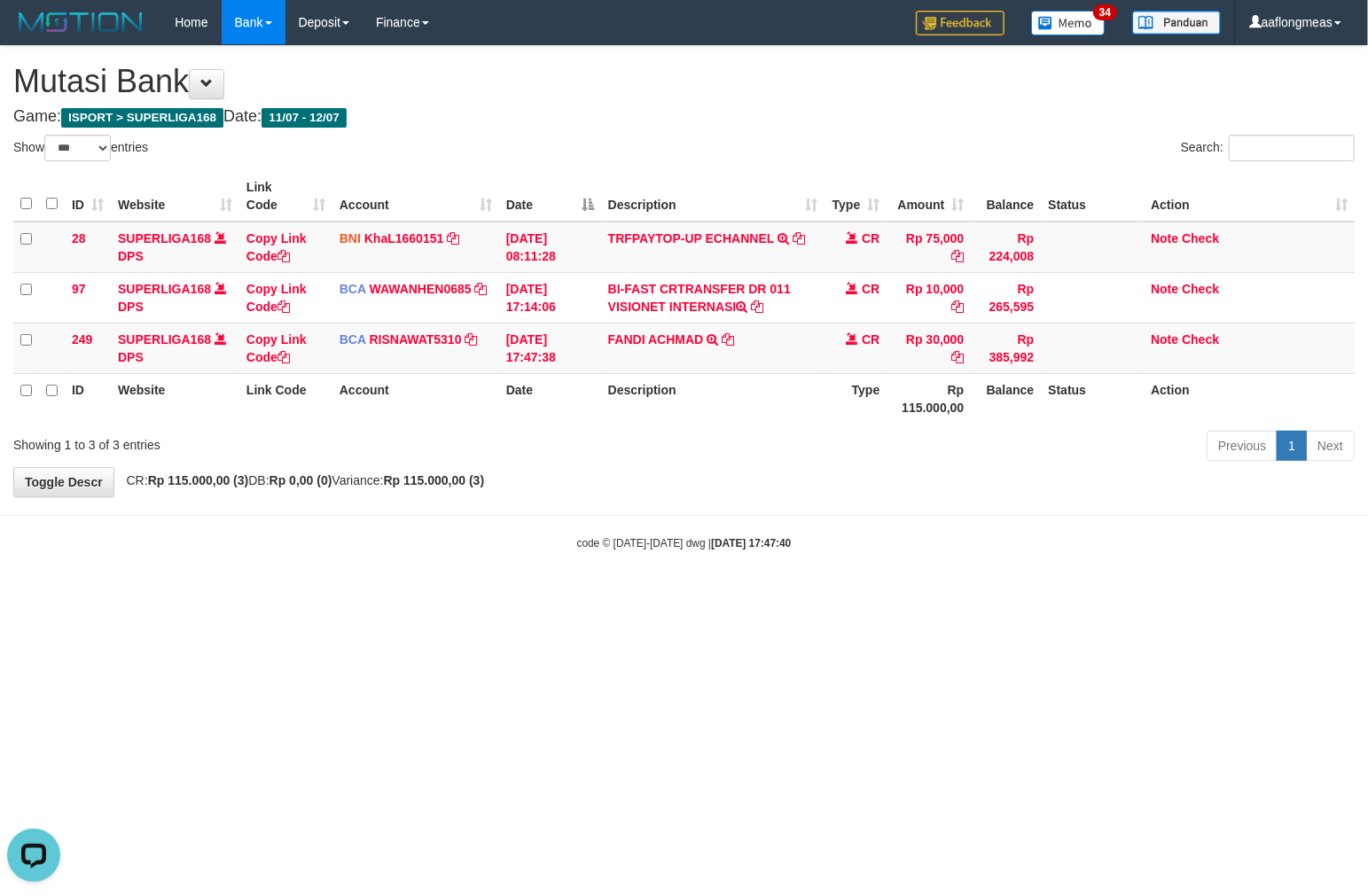 scroll, scrollTop: 0, scrollLeft: 0, axis: both 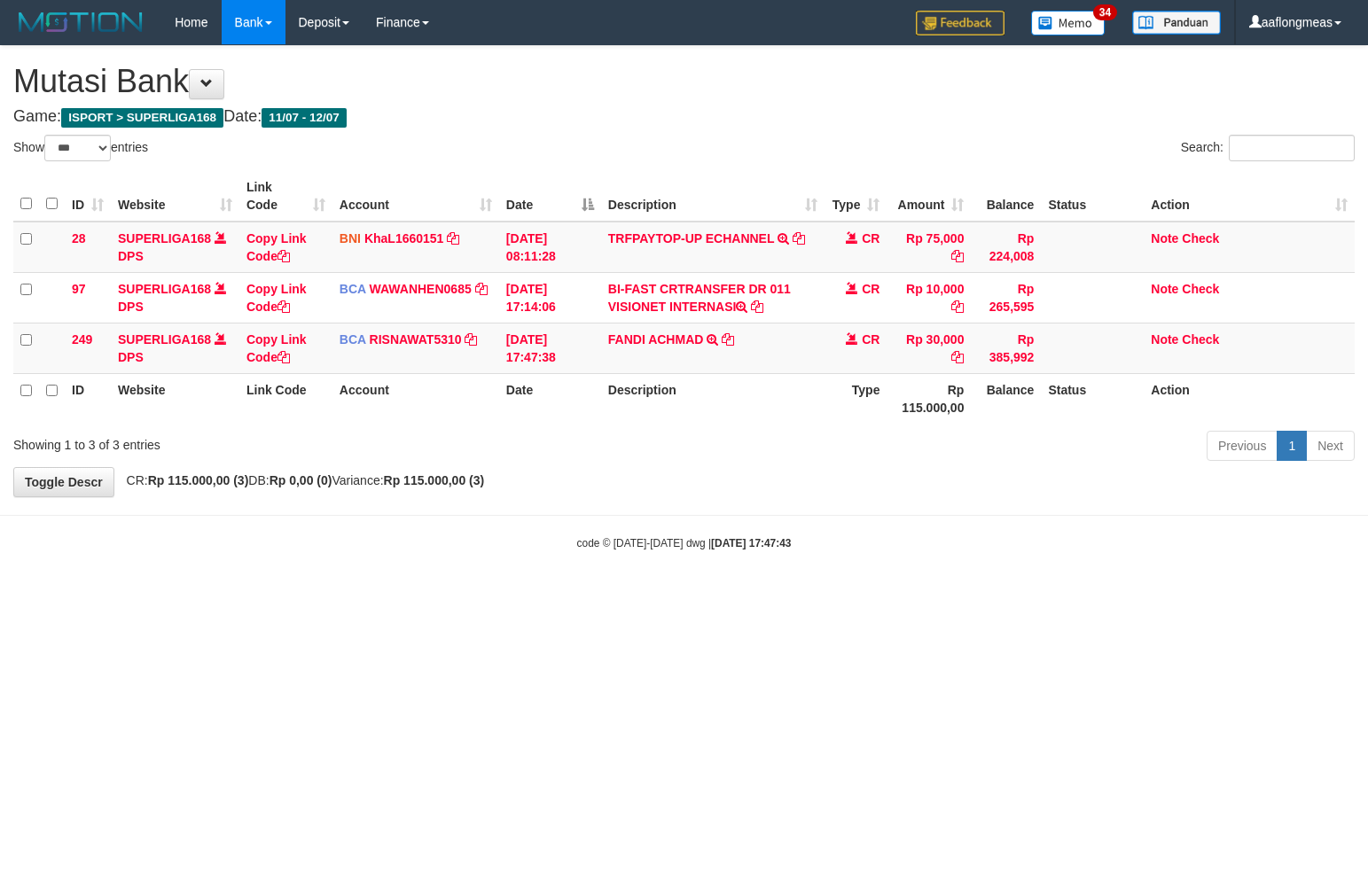 select on "***" 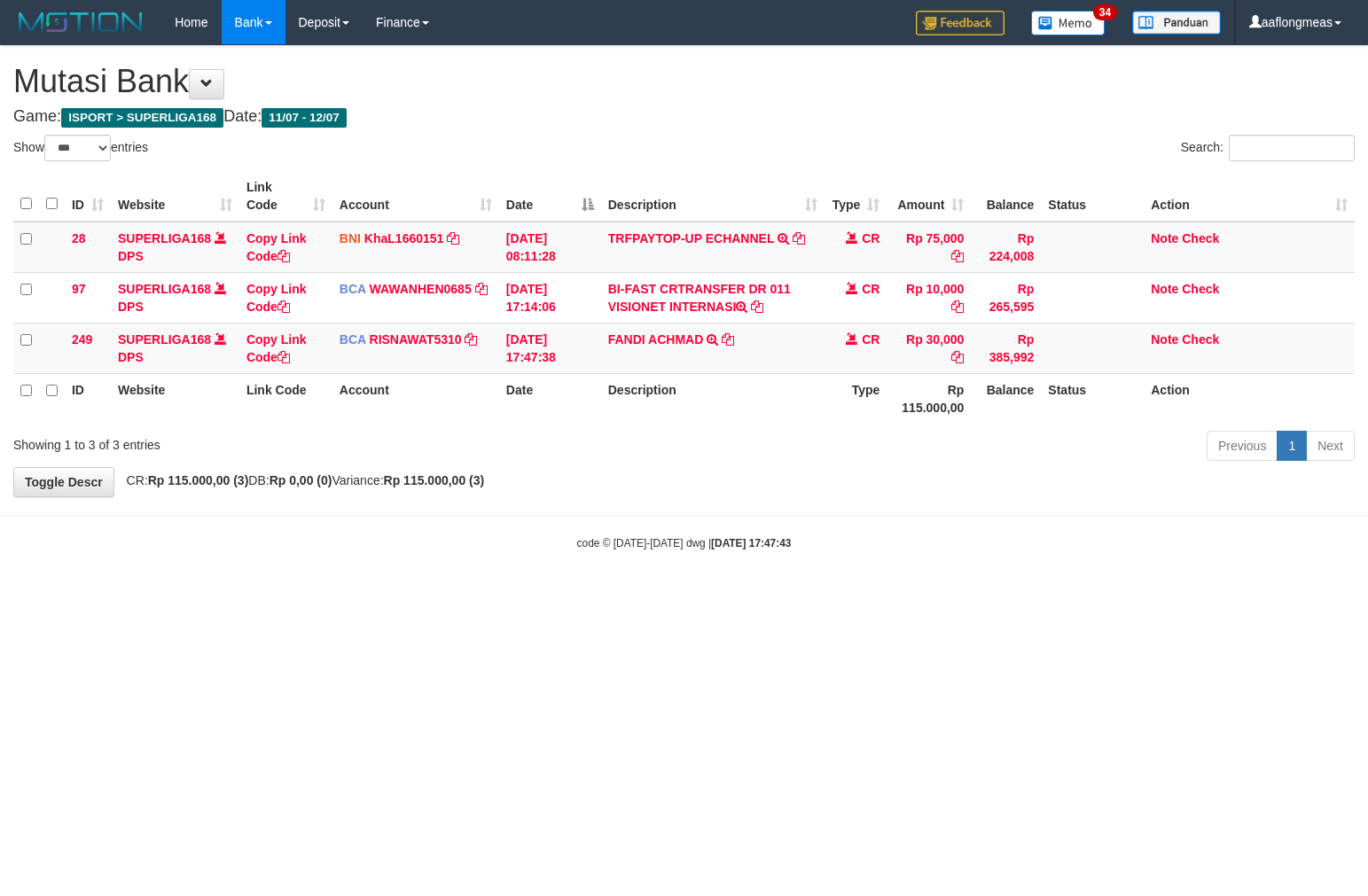 scroll, scrollTop: 0, scrollLeft: 0, axis: both 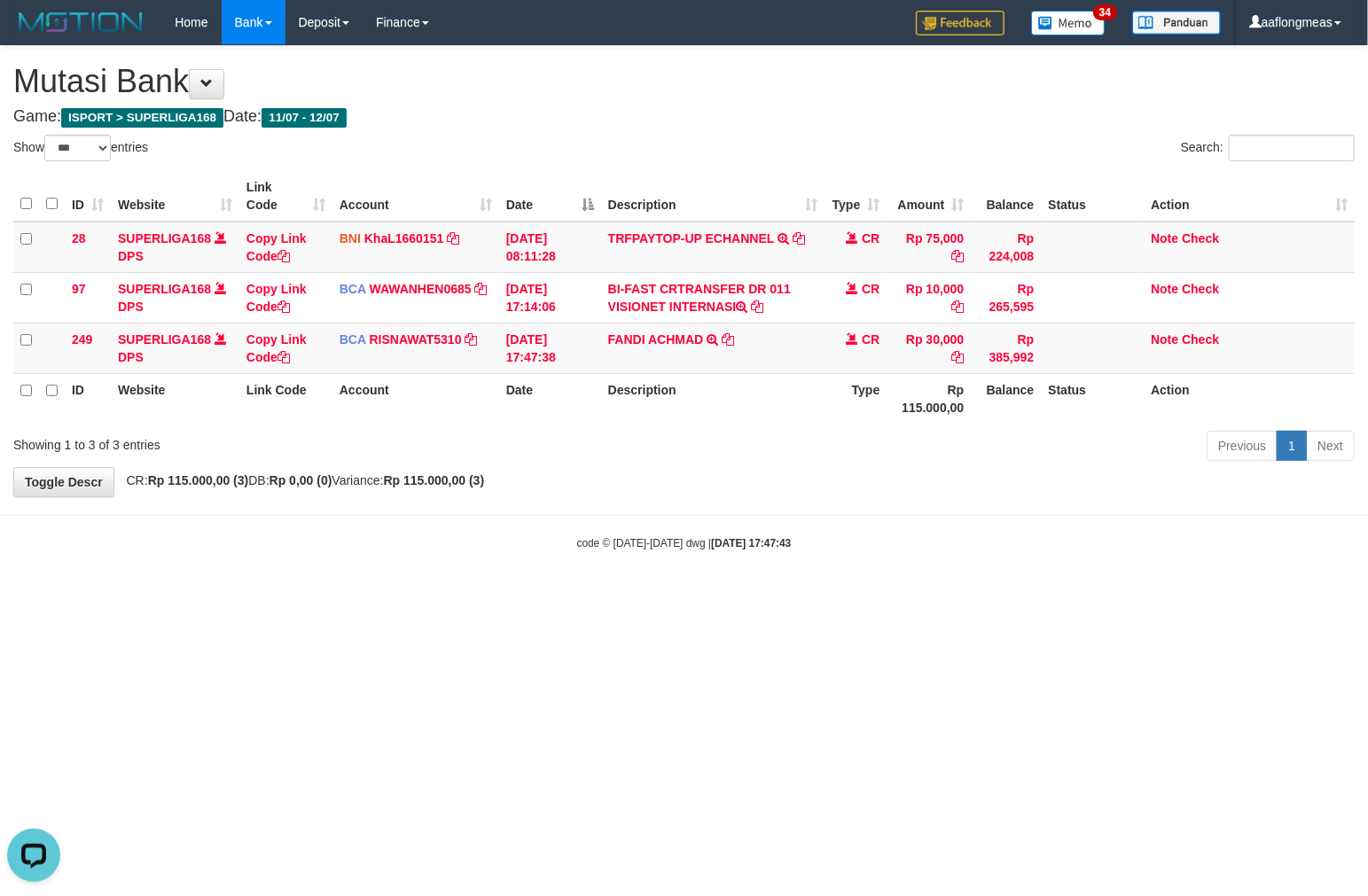 click on "**********" at bounding box center (684, 271) 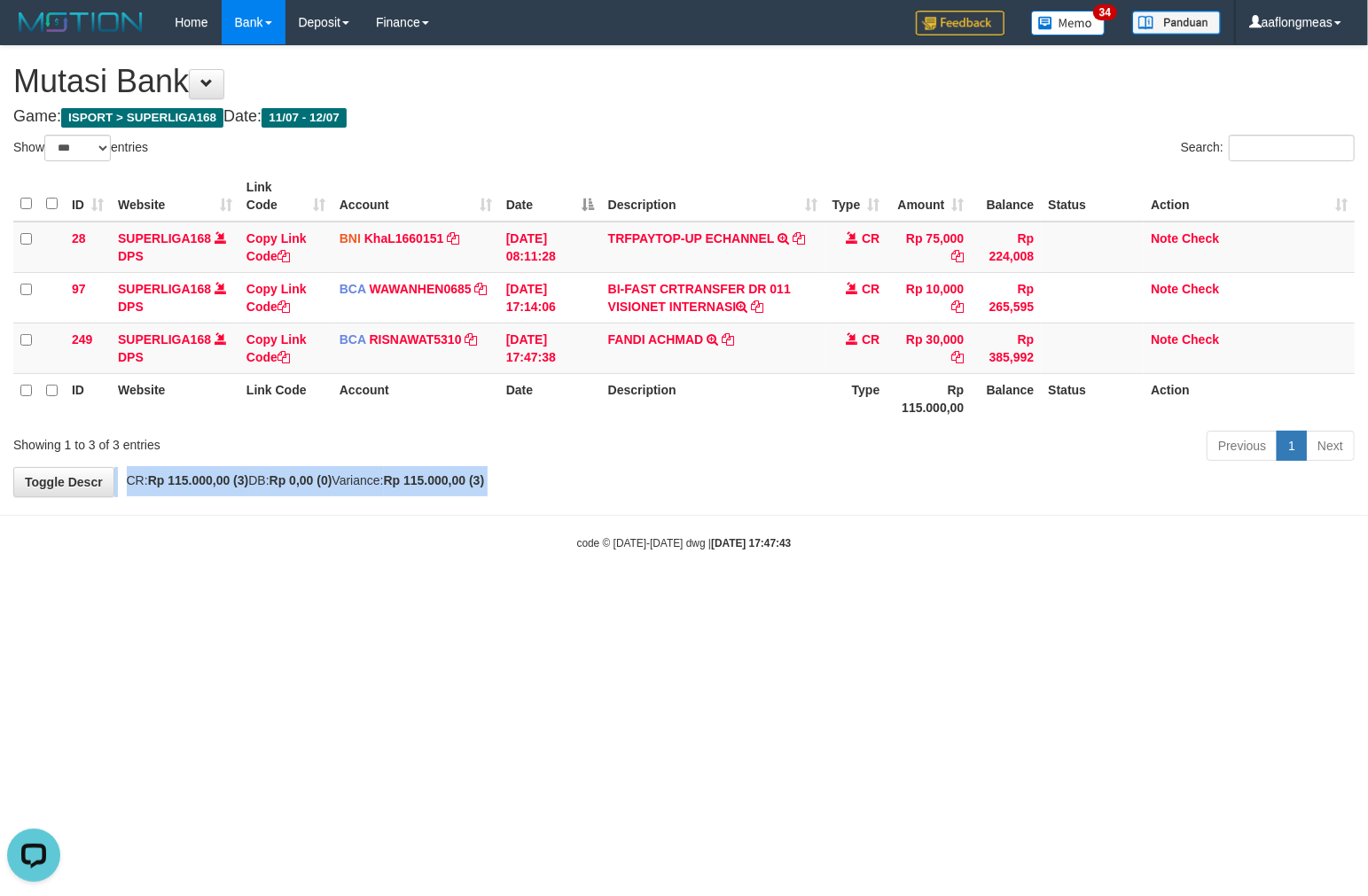 click on "**********" at bounding box center (684, 271) 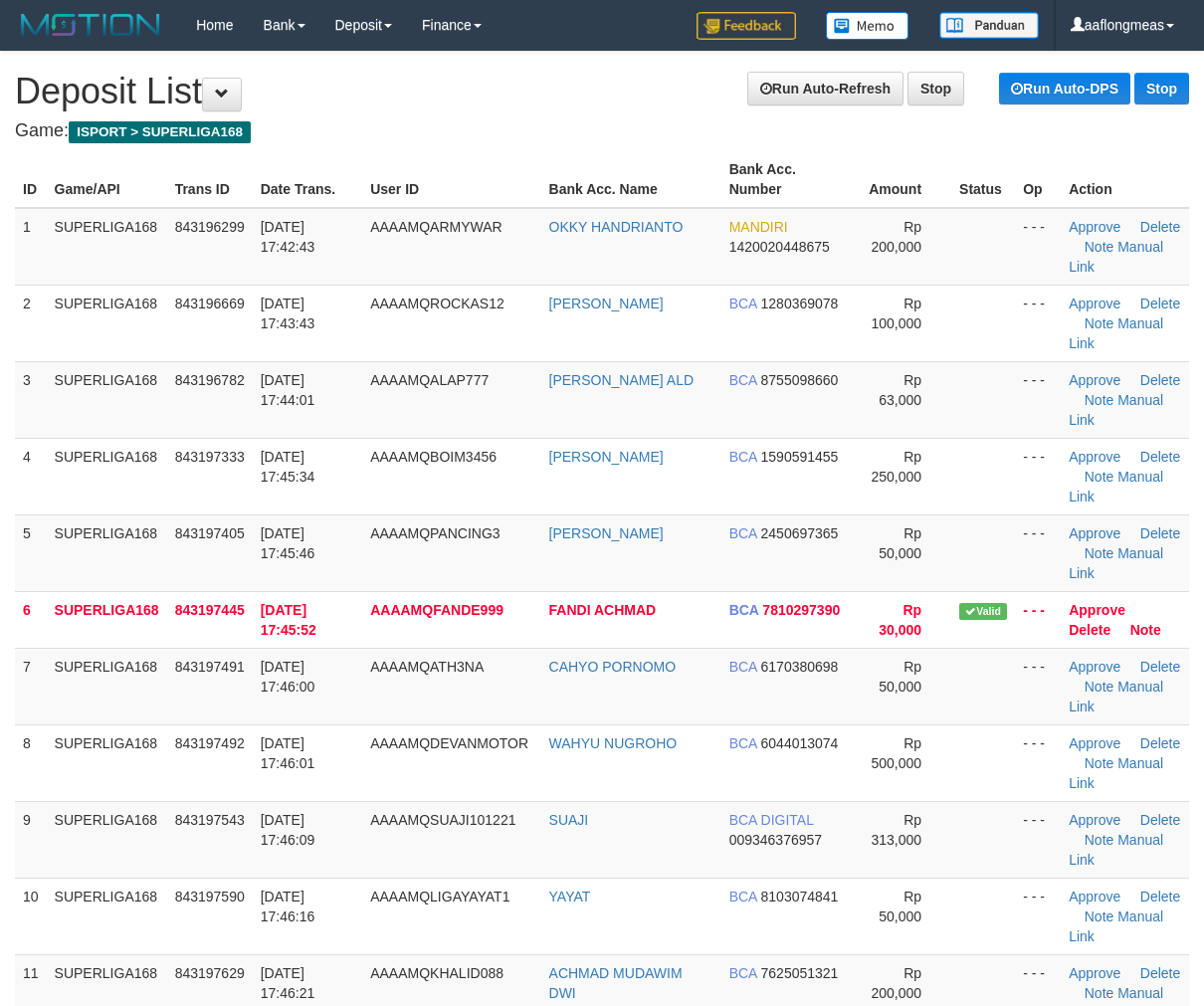 scroll, scrollTop: 0, scrollLeft: 0, axis: both 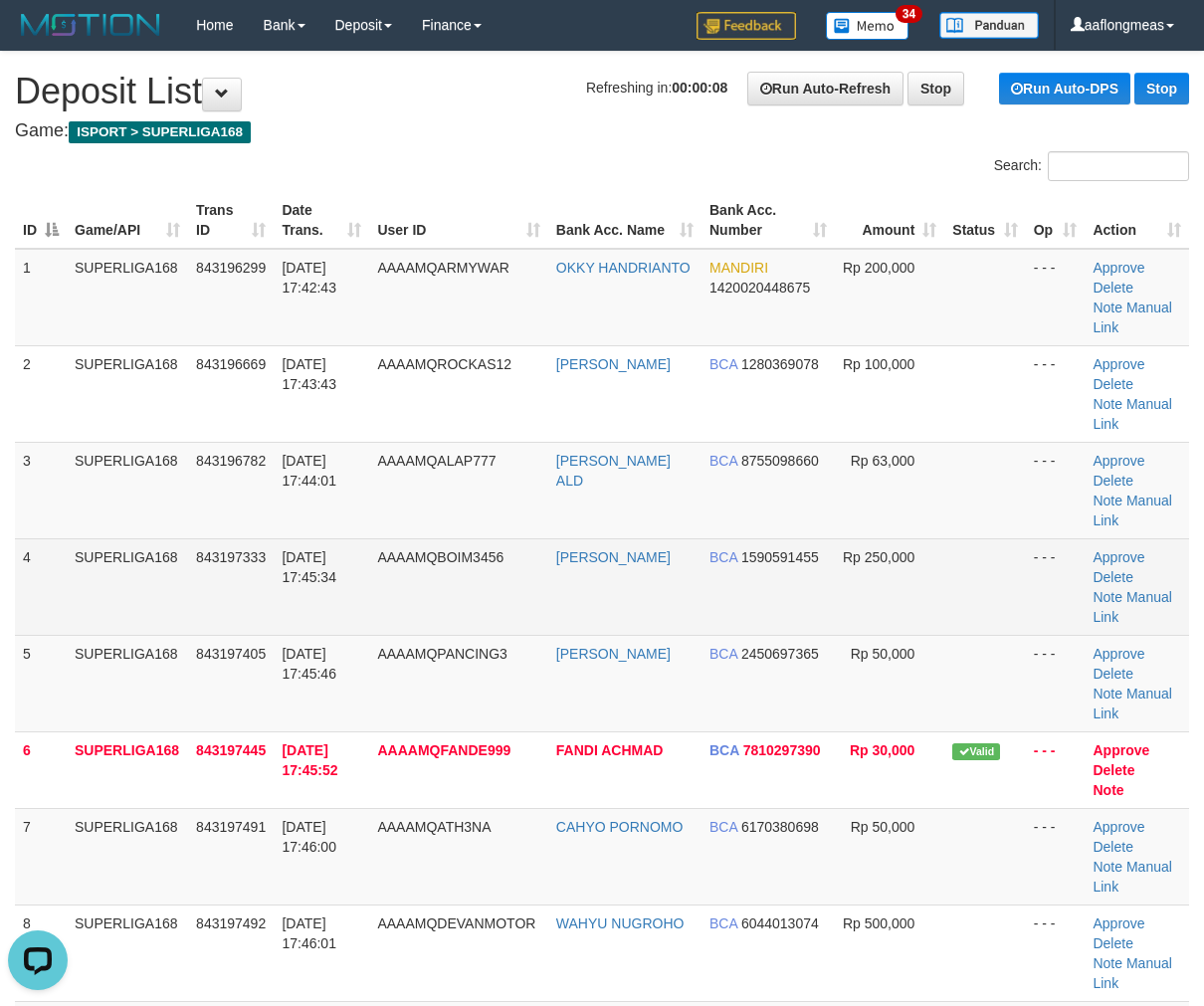 click at bounding box center (984, 586) 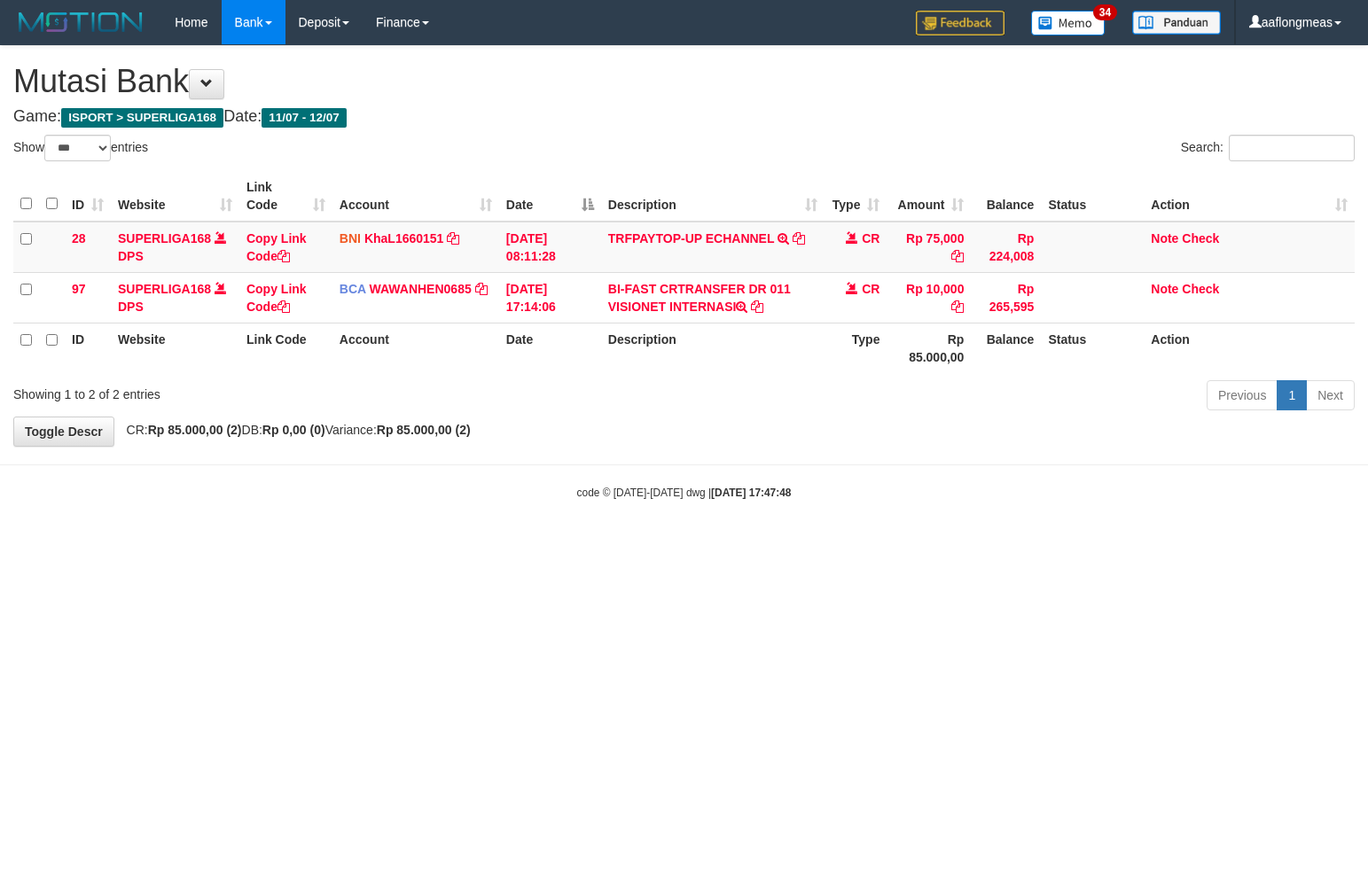 select on "***" 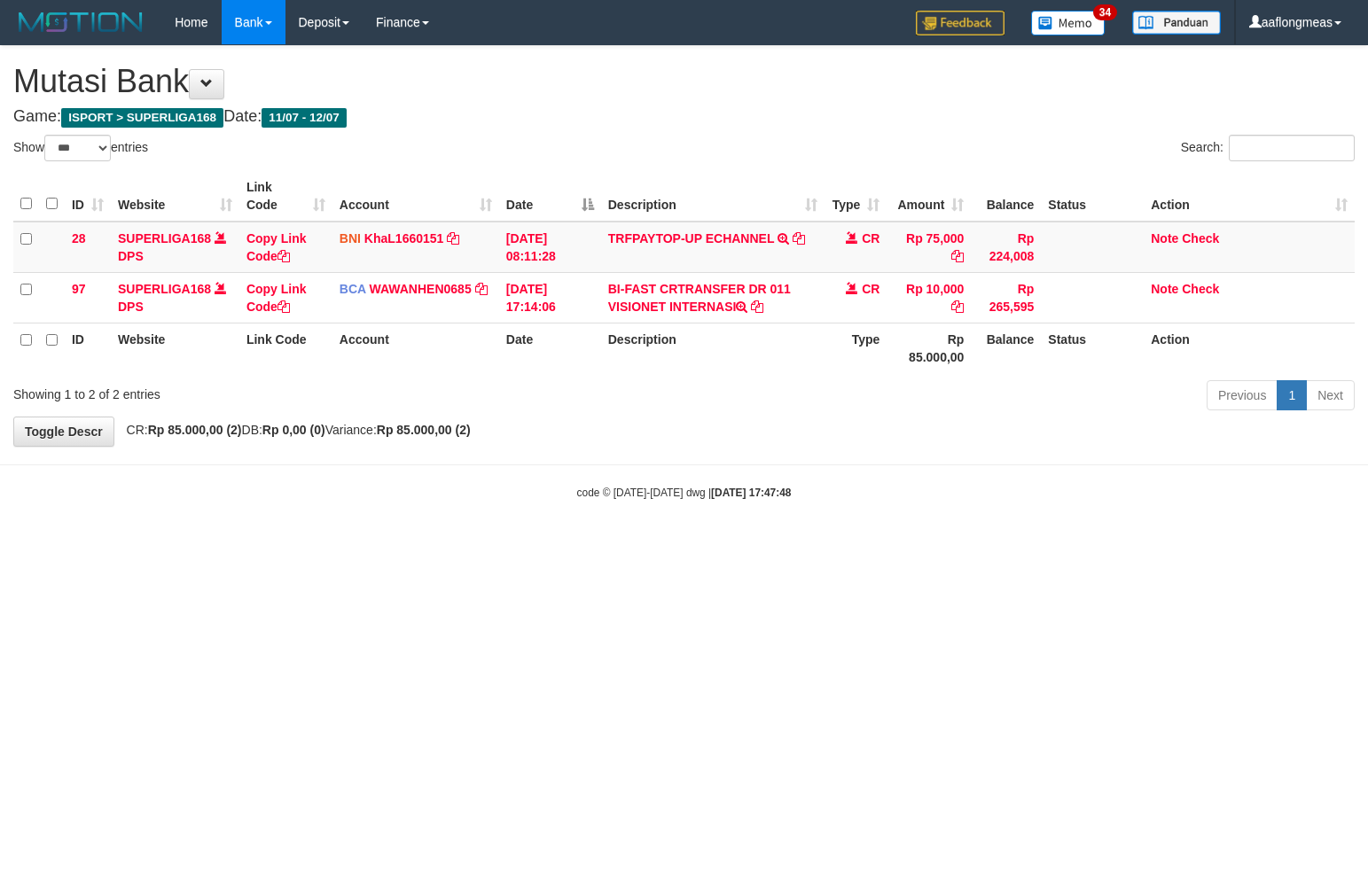 scroll, scrollTop: 0, scrollLeft: 0, axis: both 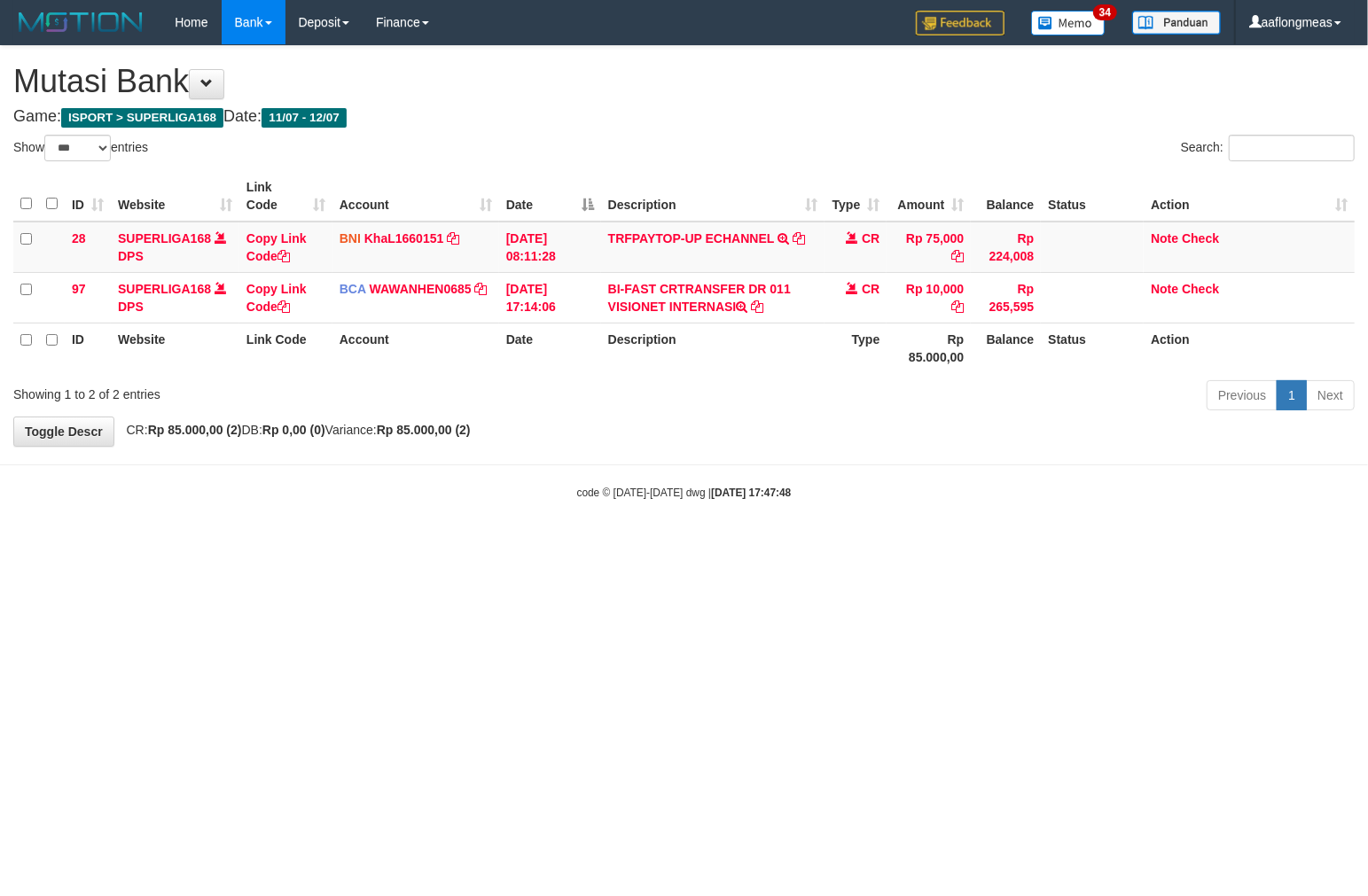 click on "Toggle navigation
Home
Bank
Account List
Load
By Website
Group
[ISPORT]													SUPERLIGA168
By Load Group (DPS)
34" at bounding box center (684, 272) 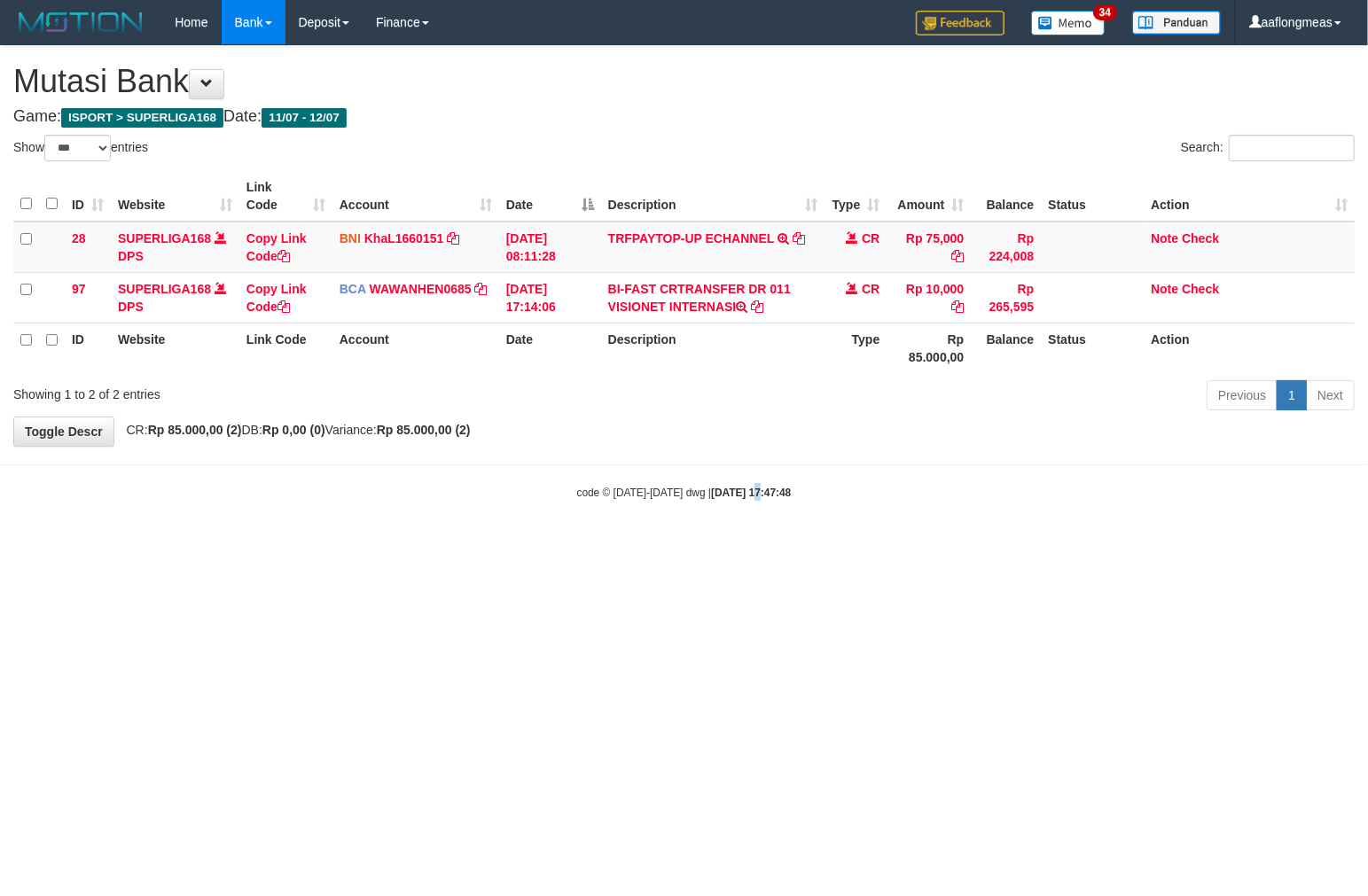click on "Toggle navigation
Home
Bank
Account List
Load
By Website
Group
[ISPORT]													SUPERLIGA168
By Load Group (DPS)
34" at bounding box center (684, 272) 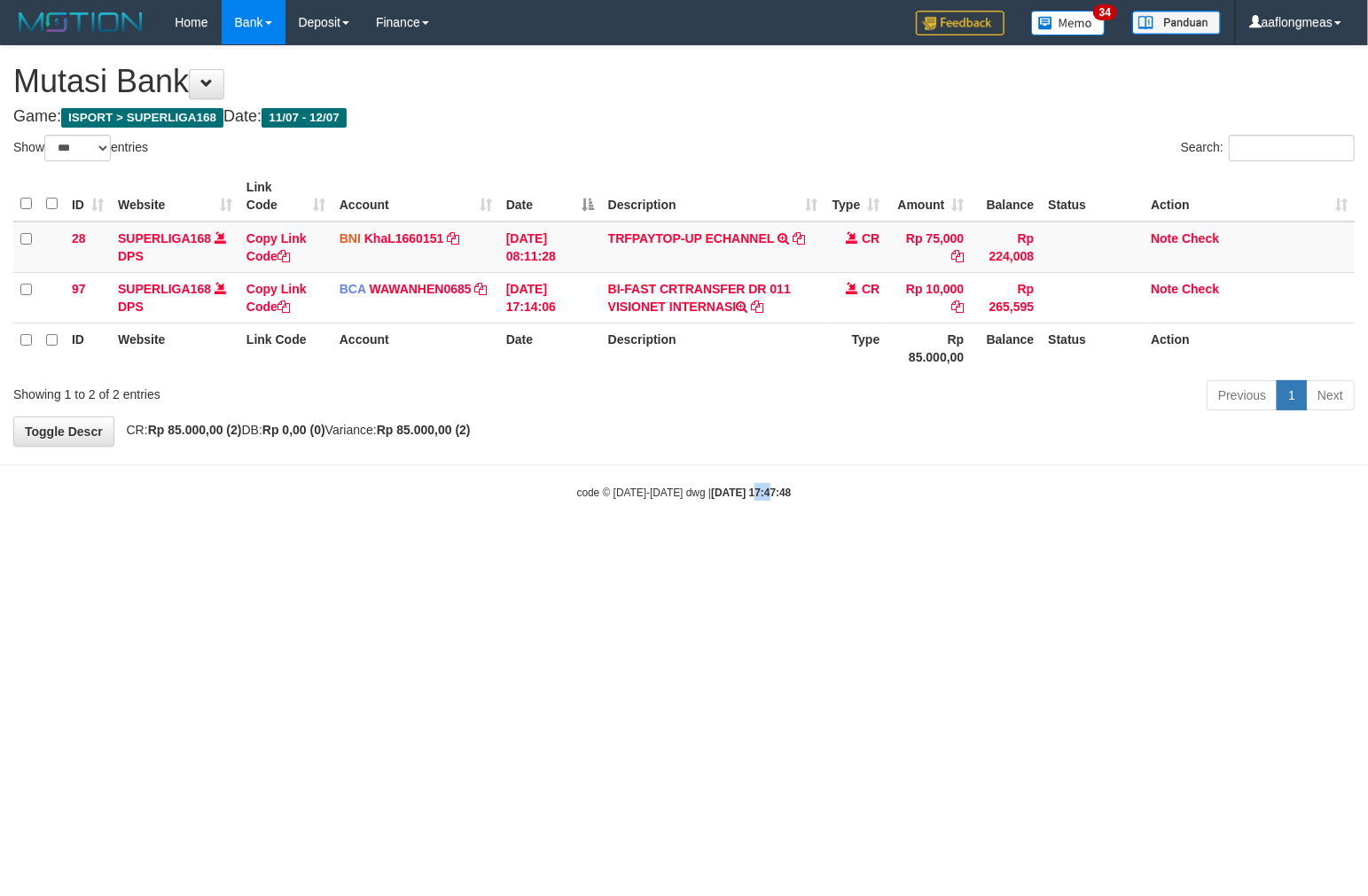 click on "Toggle navigation
Home
Bank
Account List
Load
By Website
Group
[ISPORT]													SUPERLIGA168
By Load Group (DPS)
34" at bounding box center (684, 272) 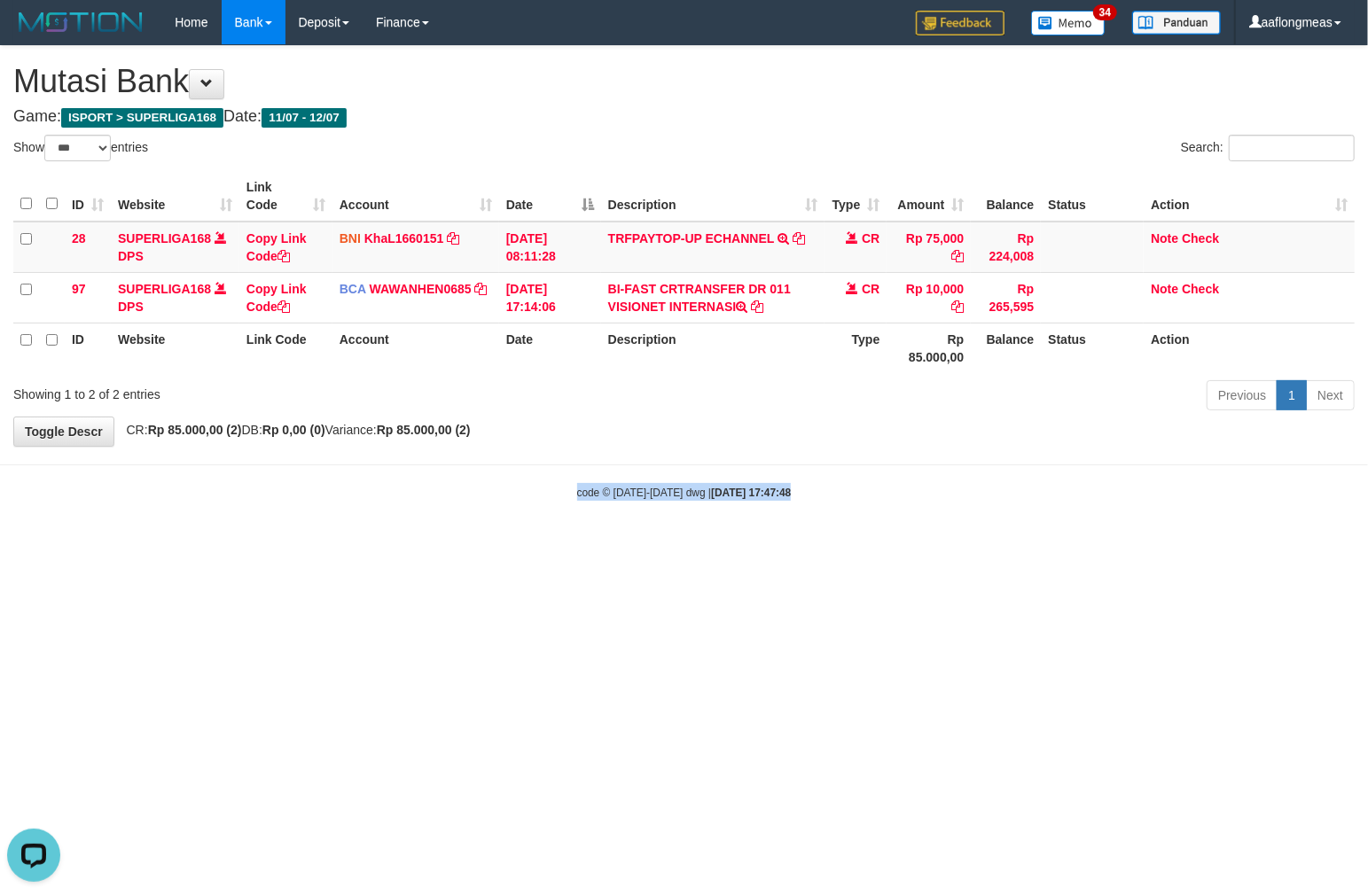 click on "Toggle navigation
Home
Bank
Account List
Load
By Website
Group
[ISPORT]													SUPERLIGA168
By Load Group (DPS)
34" at bounding box center (684, 272) 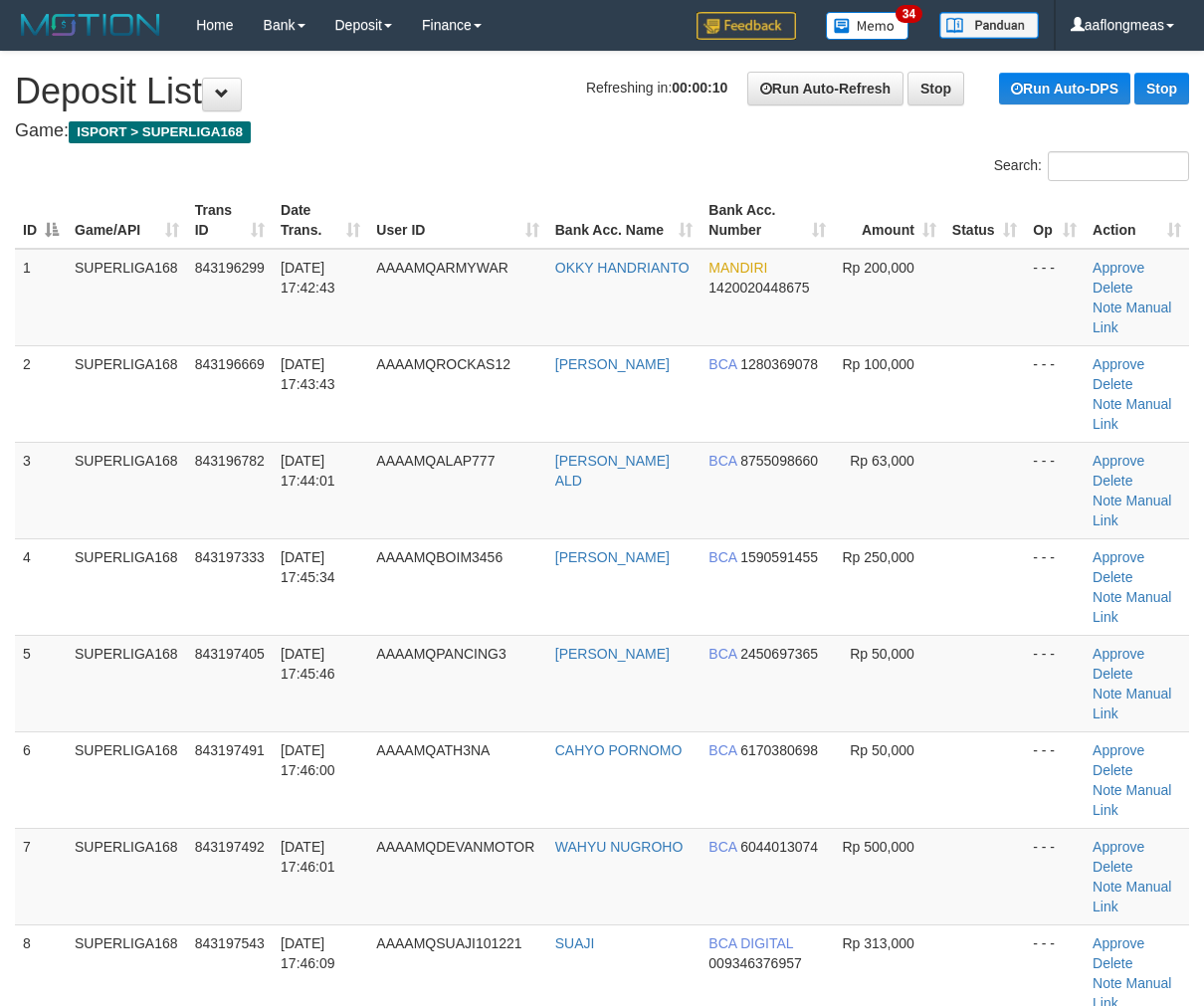 scroll, scrollTop: 0, scrollLeft: 0, axis: both 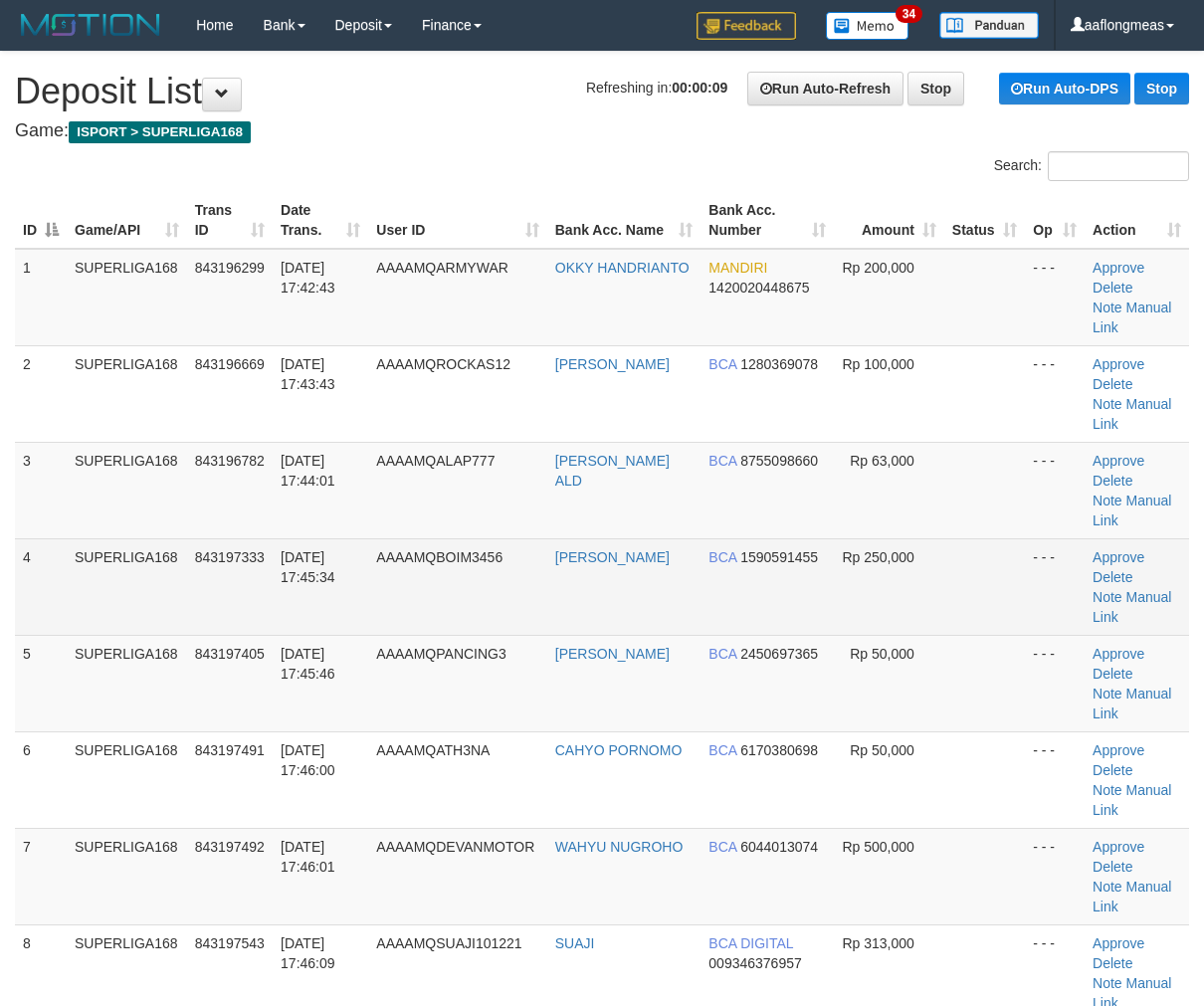 click at bounding box center [984, 586] 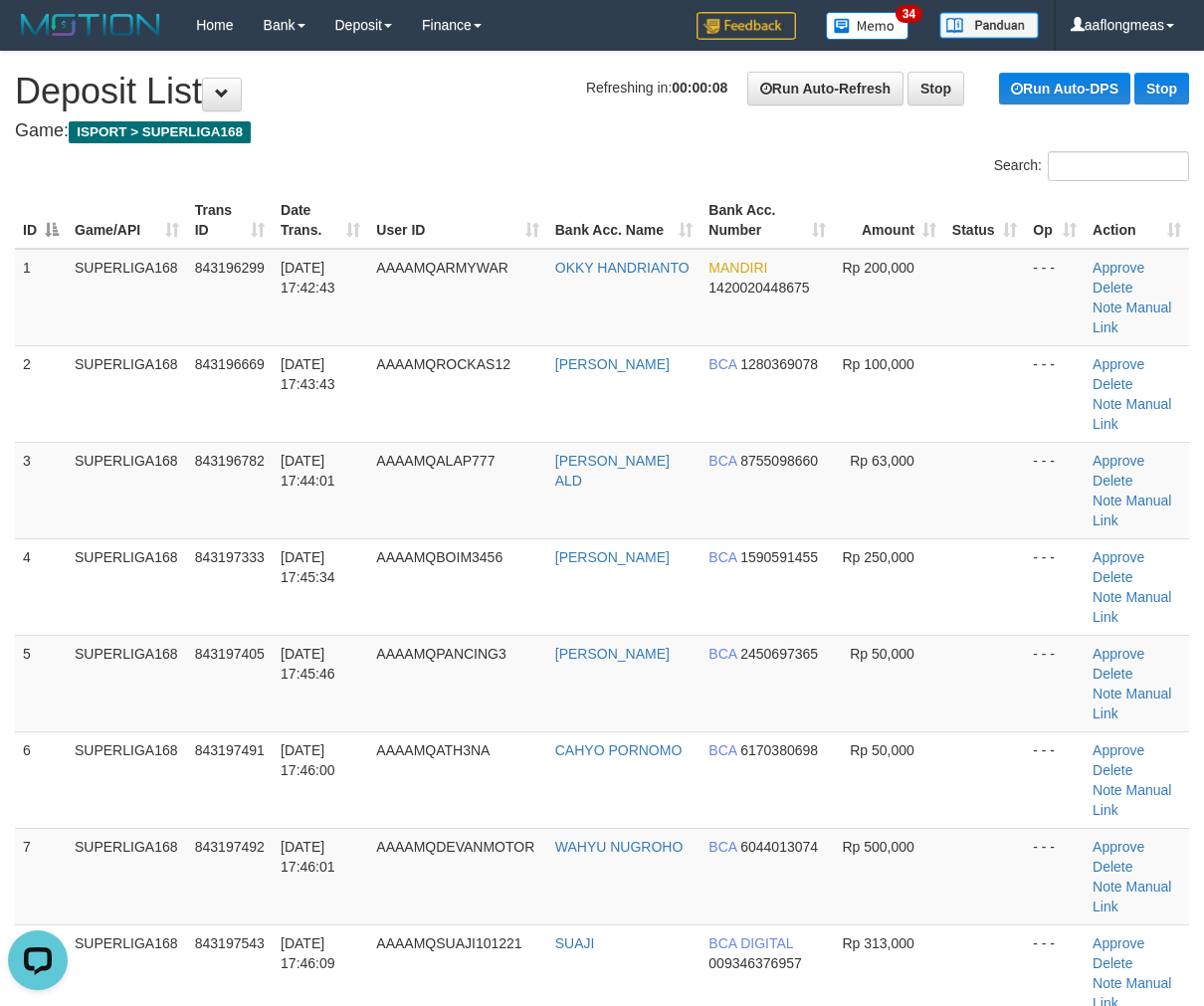 scroll, scrollTop: 0, scrollLeft: 0, axis: both 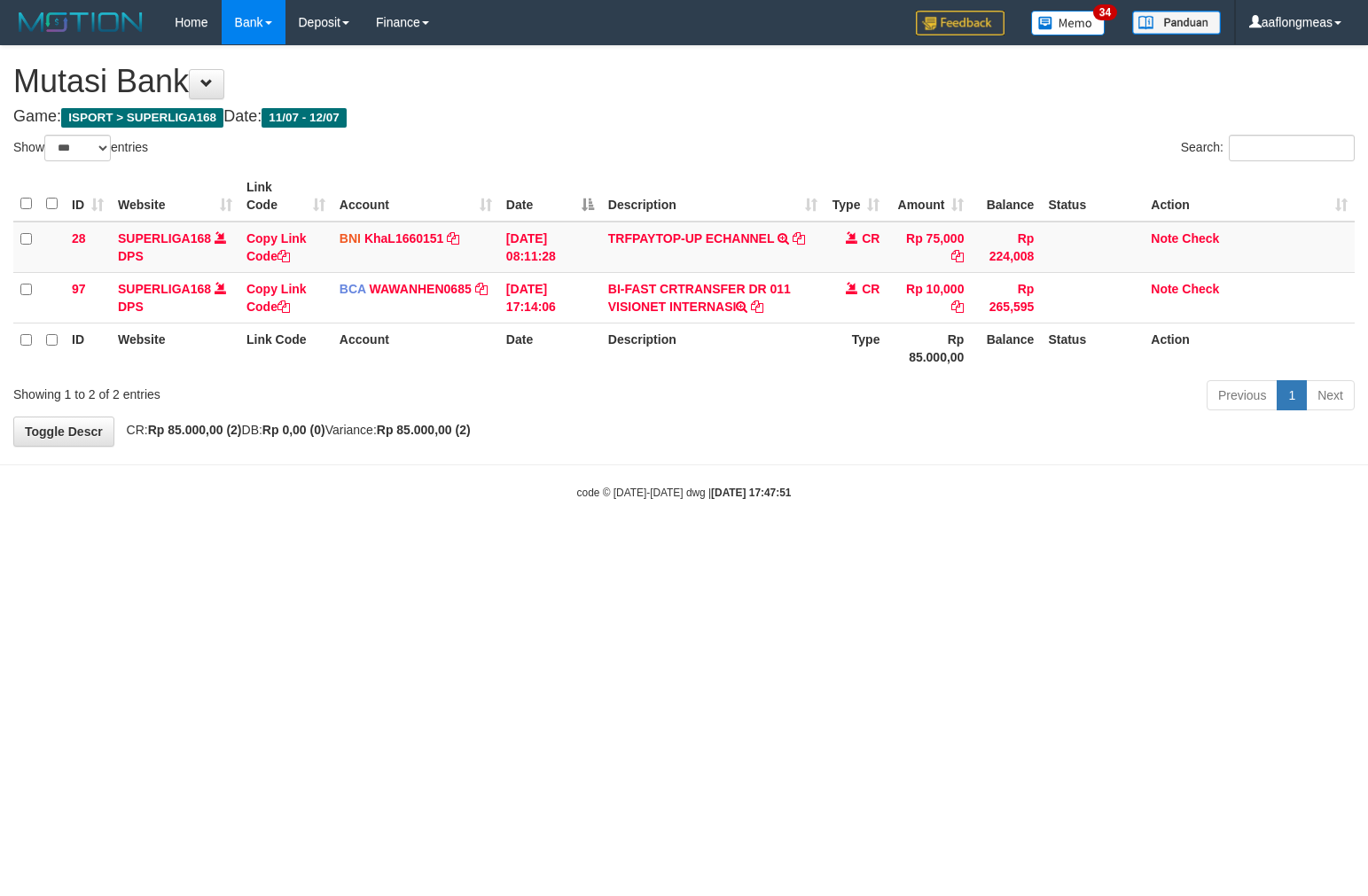 select on "***" 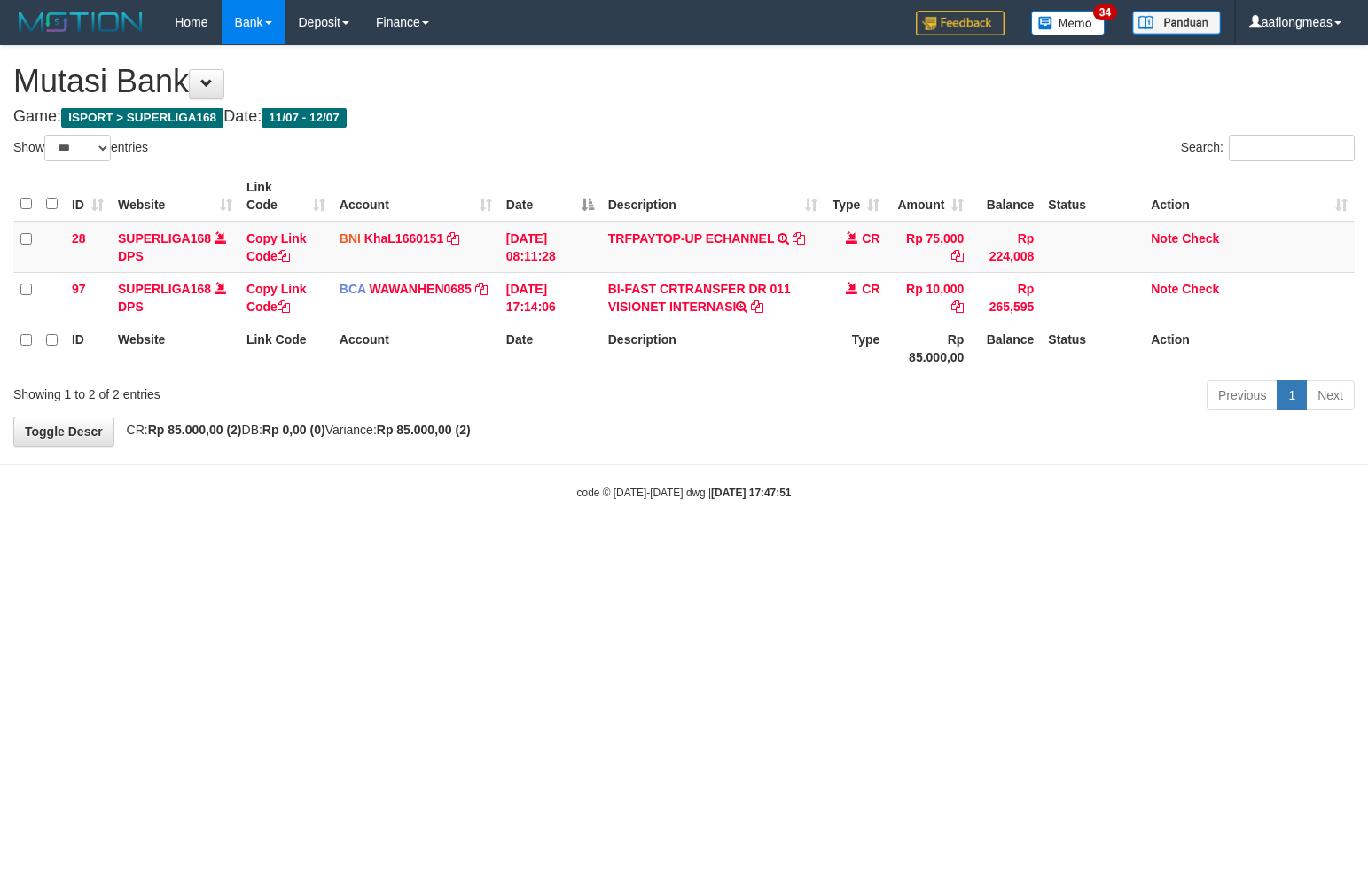 scroll, scrollTop: 0, scrollLeft: 0, axis: both 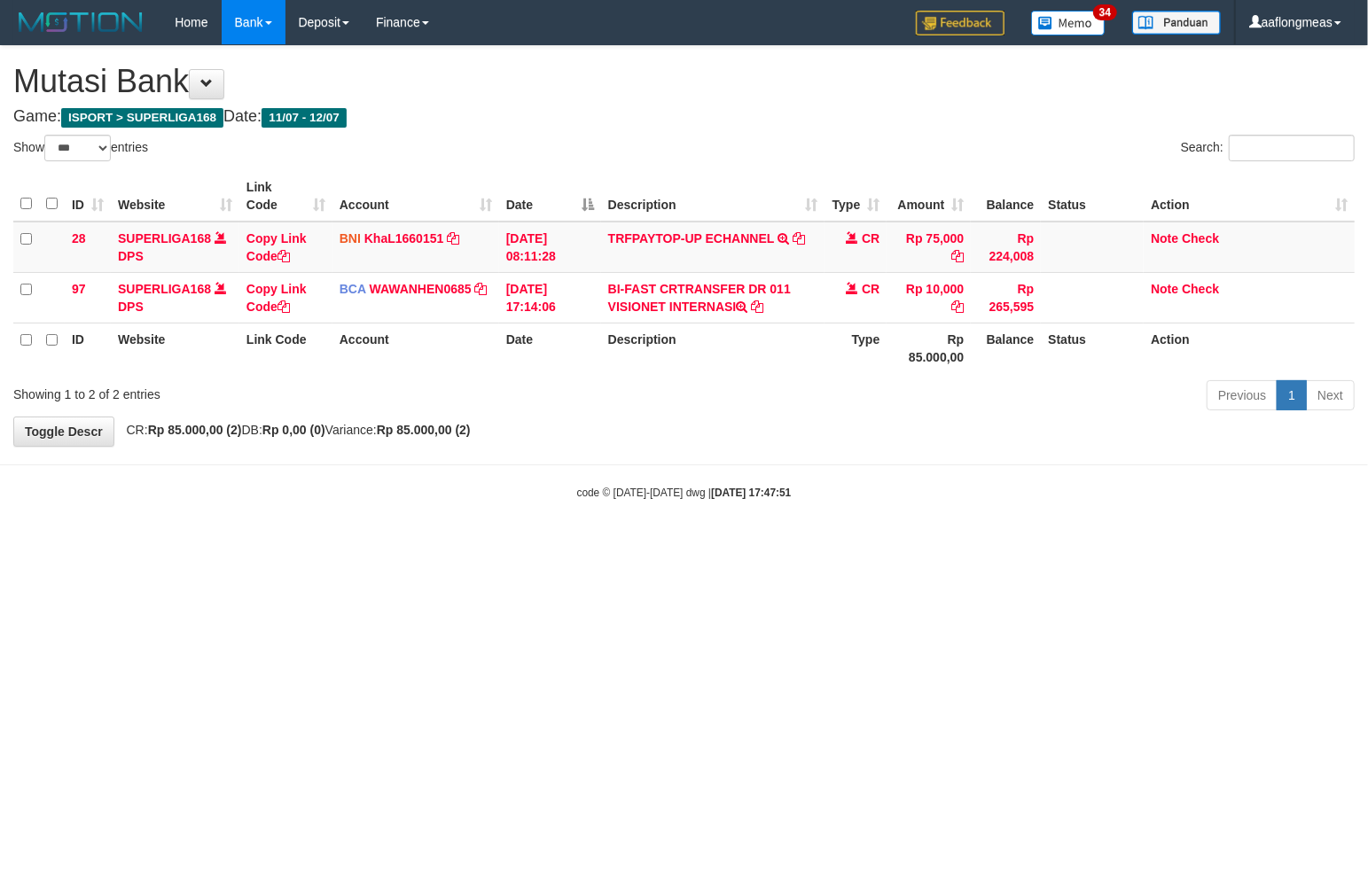 click on "Toggle navigation
Home
Bank
Account List
Load
By Website
Group
[ISPORT]													SUPERLIGA168
By Load Group (DPS)
34" at bounding box center (684, 272) 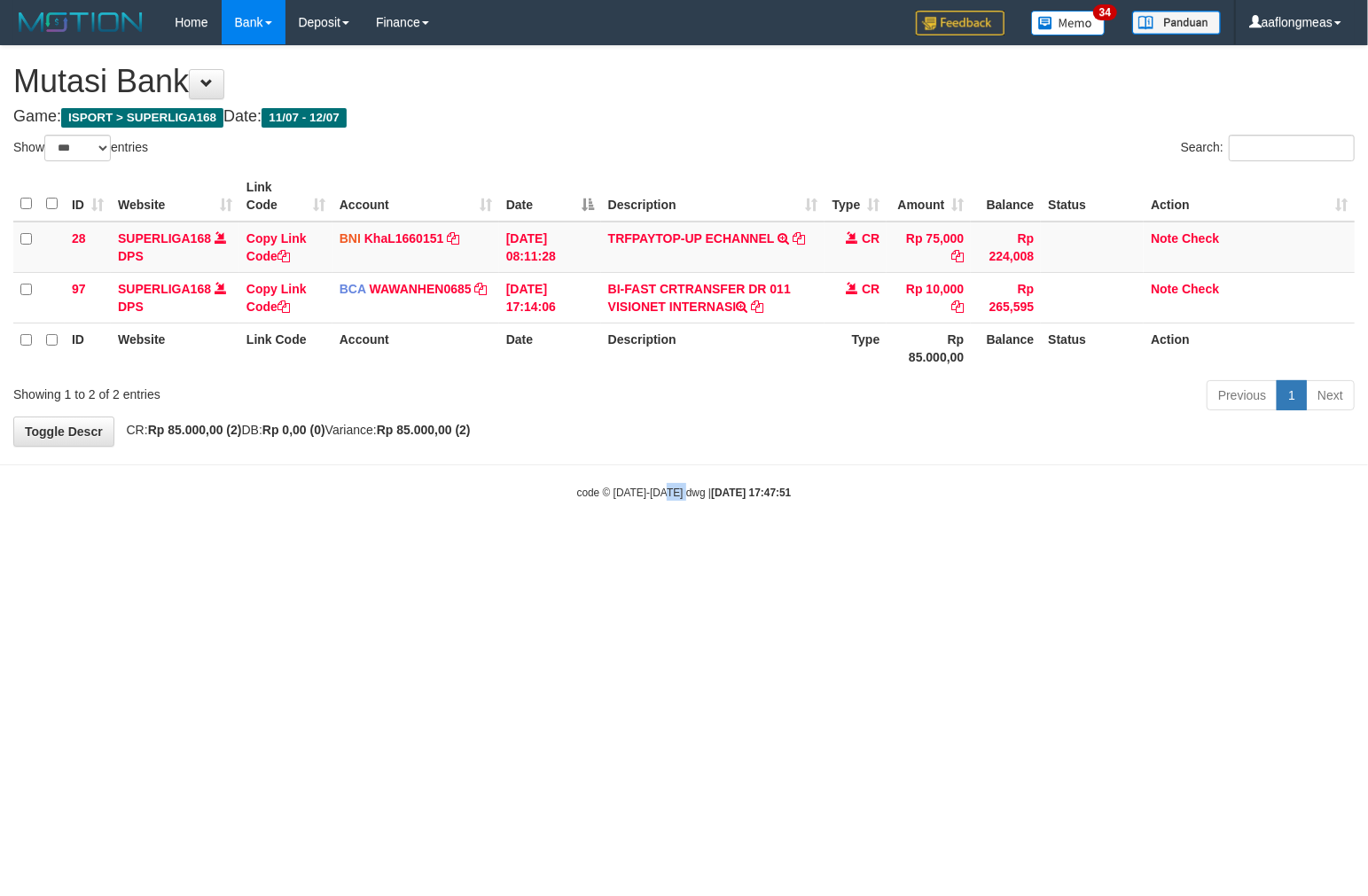 click on "Toggle navigation
Home
Bank
Account List
Load
By Website
Group
[ISPORT]													SUPERLIGA168
By Load Group (DPS)
34" at bounding box center [684, 272] 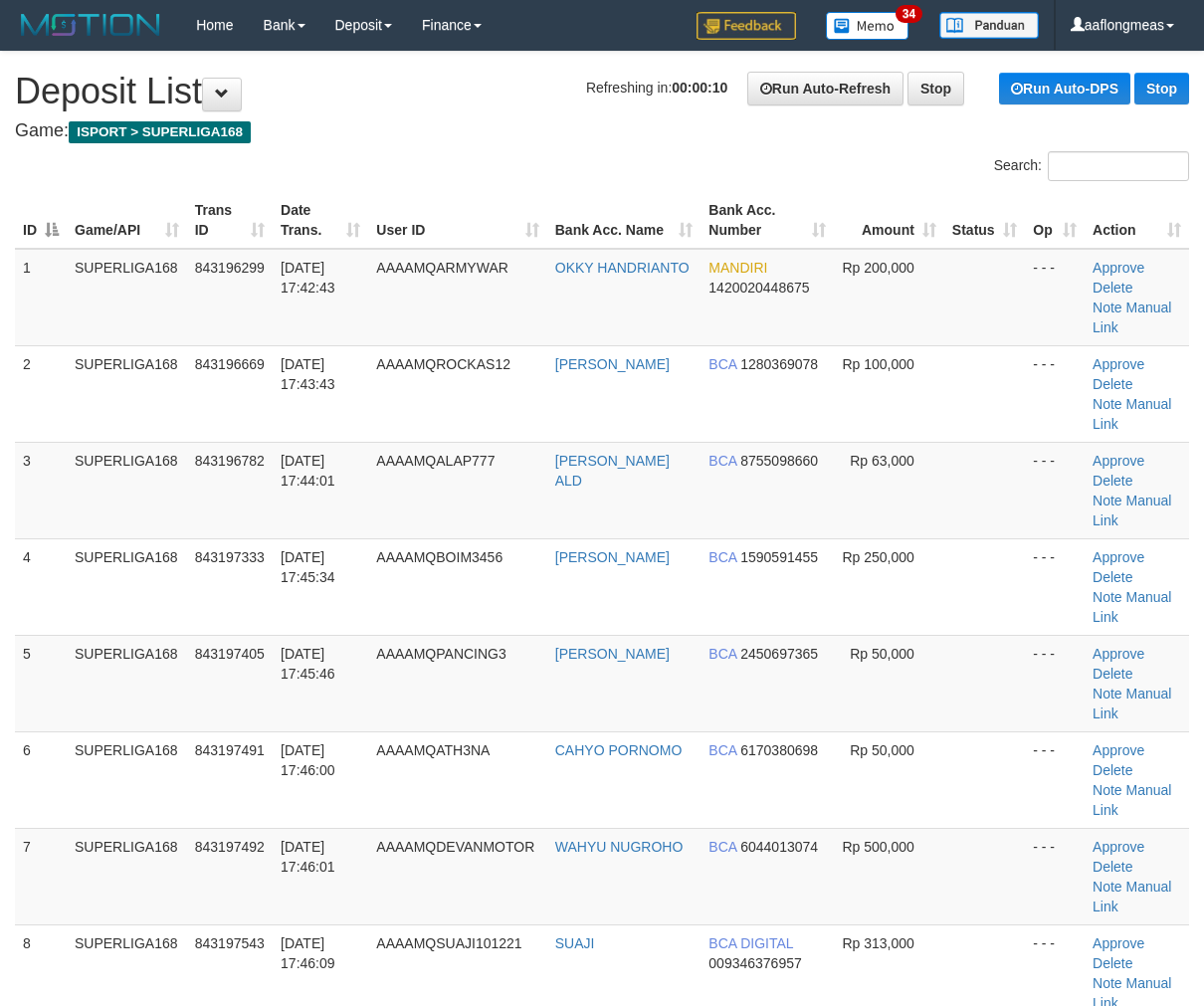 scroll, scrollTop: 0, scrollLeft: 0, axis: both 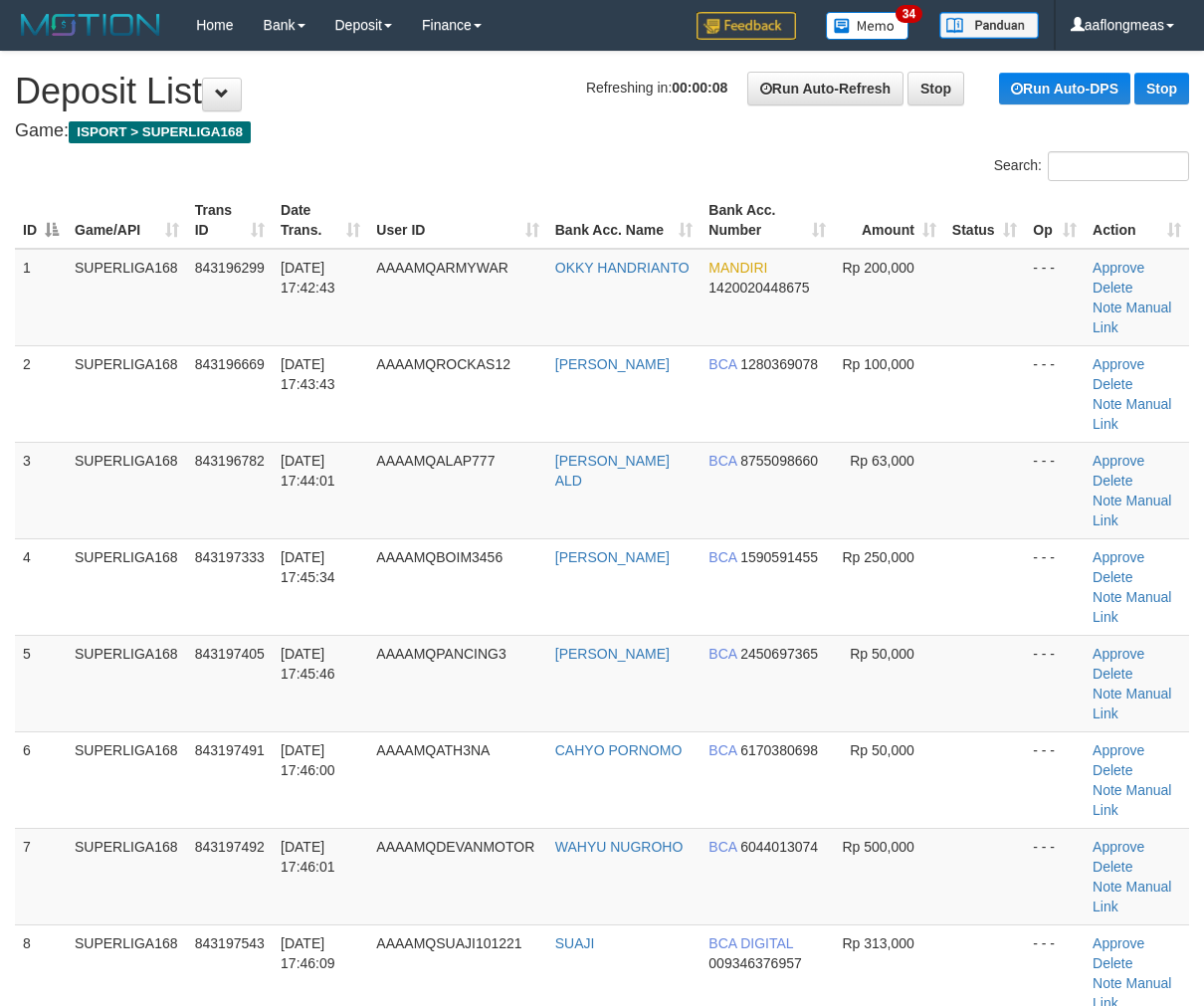 drag, startPoint x: 937, startPoint y: 557, endPoint x: 1211, endPoint y: 548, distance: 274.14777 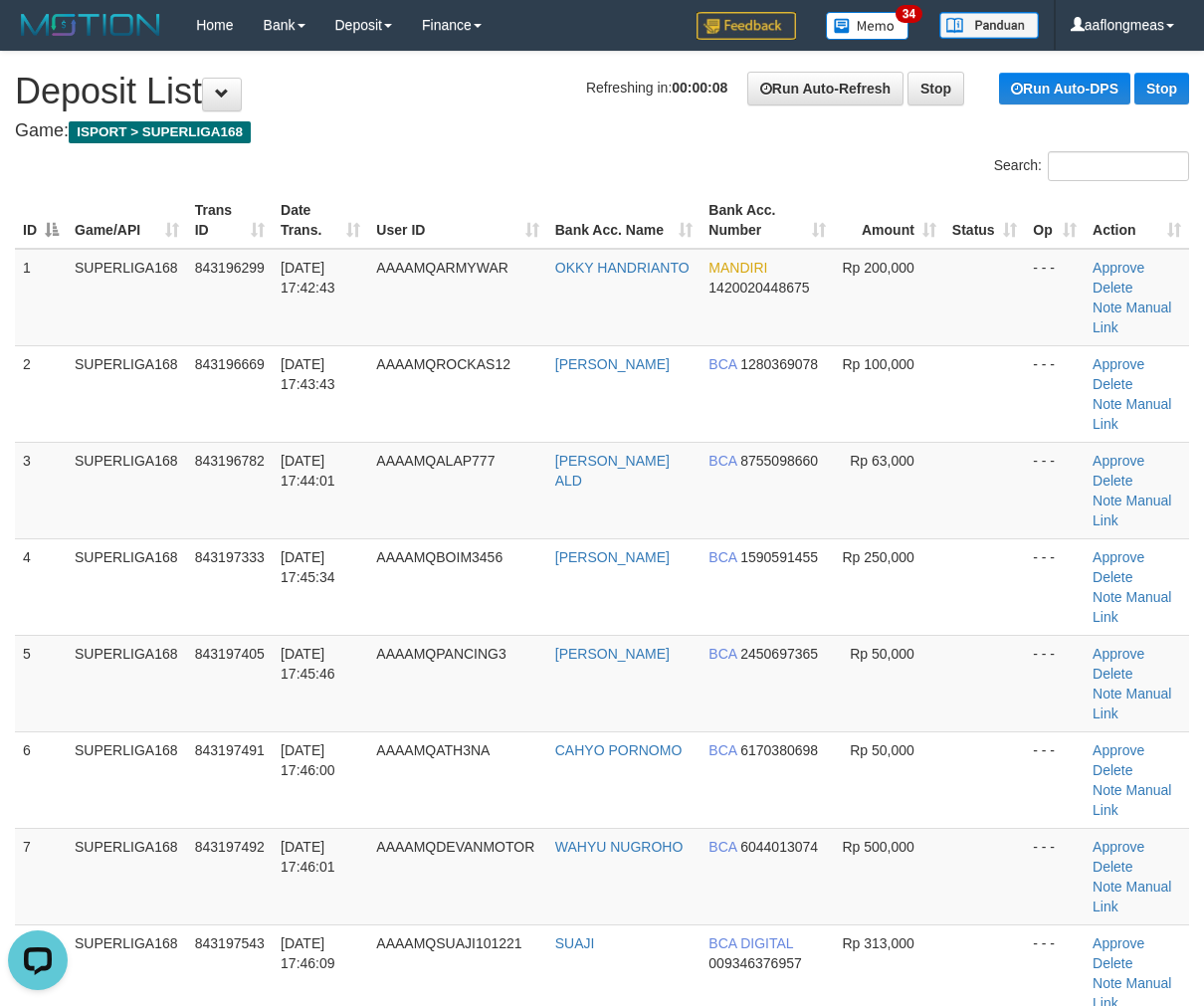 scroll, scrollTop: 0, scrollLeft: 0, axis: both 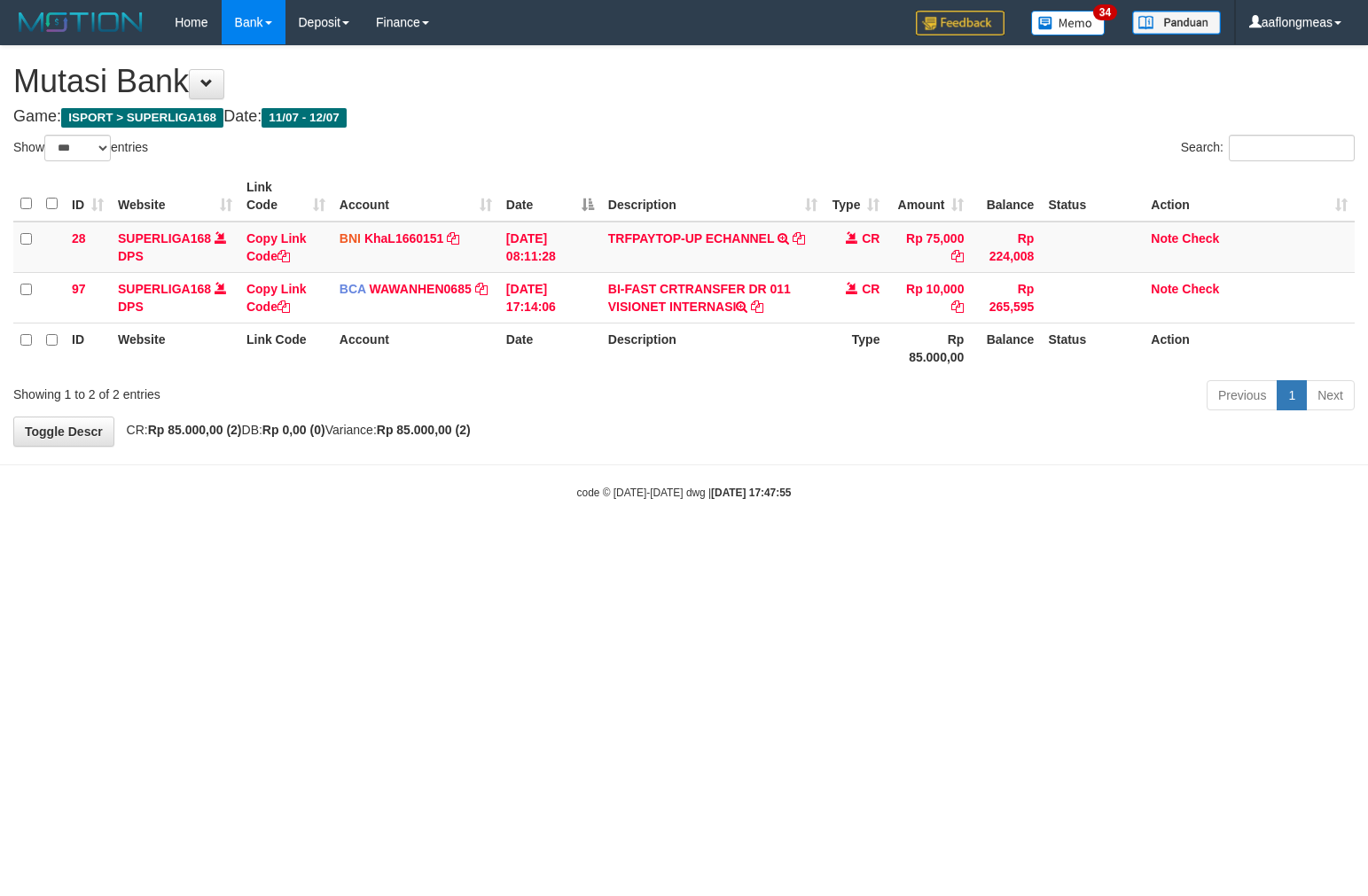 select on "***" 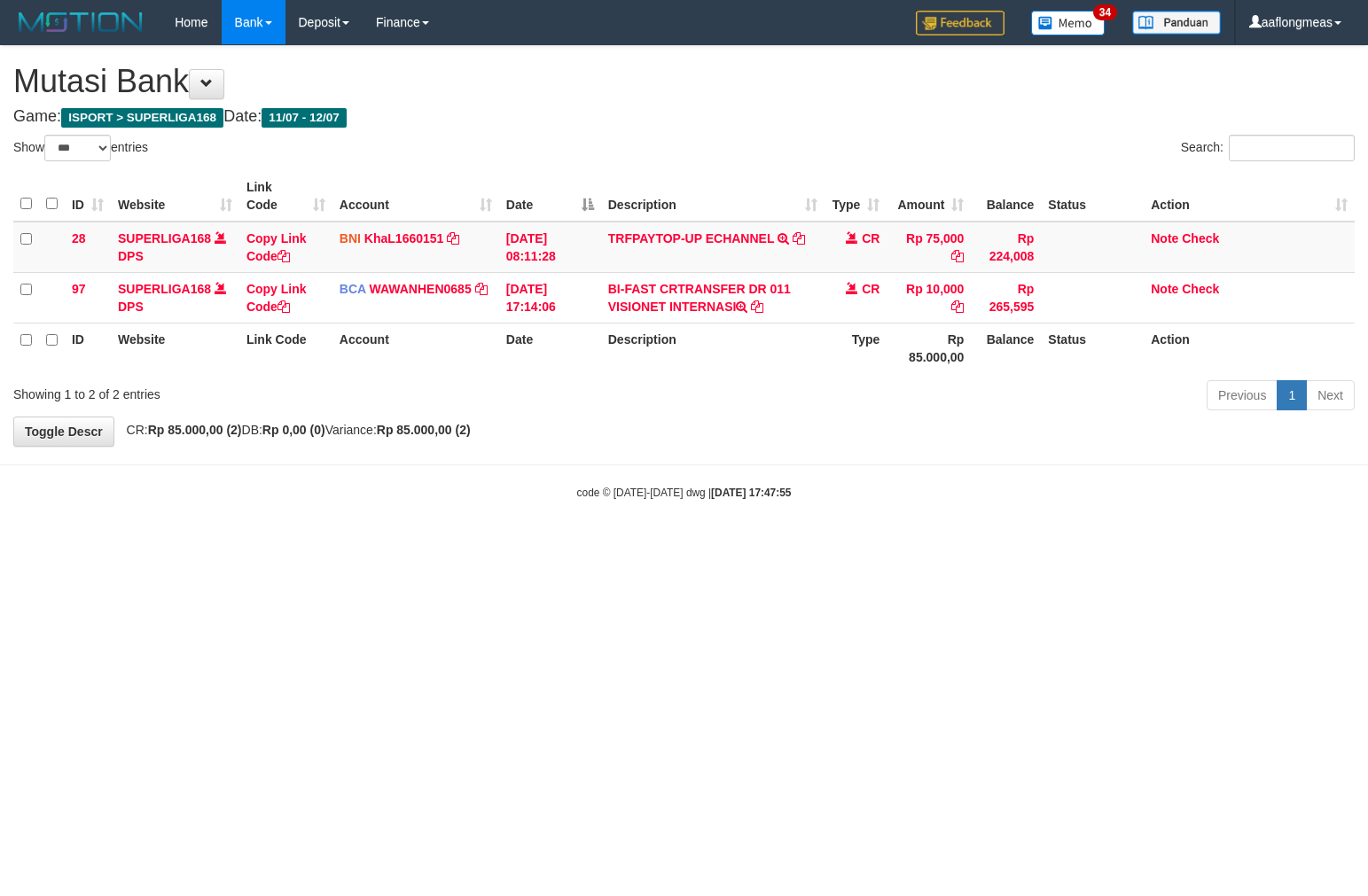 scroll, scrollTop: 0, scrollLeft: 0, axis: both 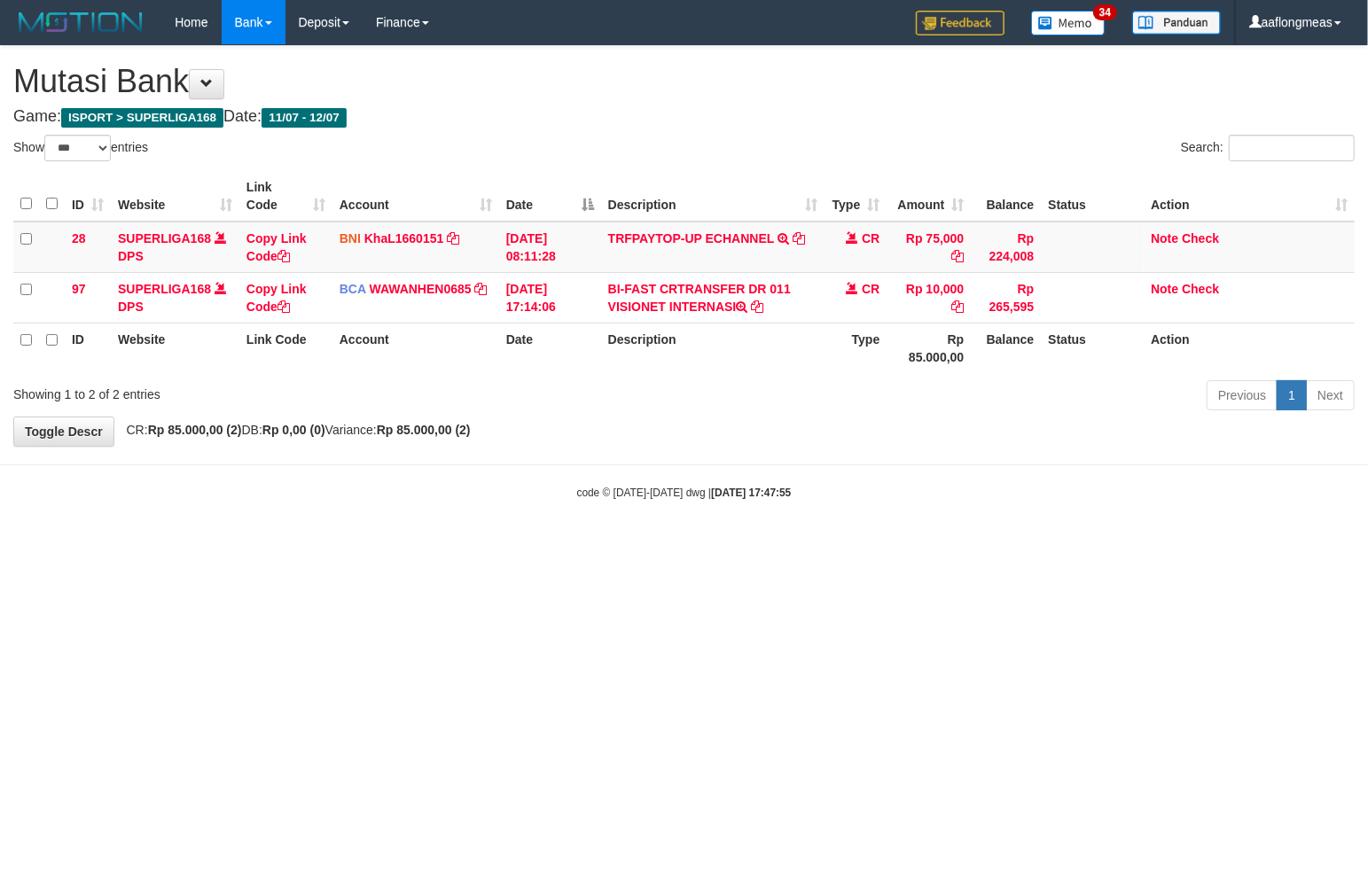 click on "Toggle navigation
Home
Bank
Account List
Load
By Website
Group
[ISPORT]													SUPERLIGA168
By Load Group (DPS)
34" at bounding box center [684, 272] 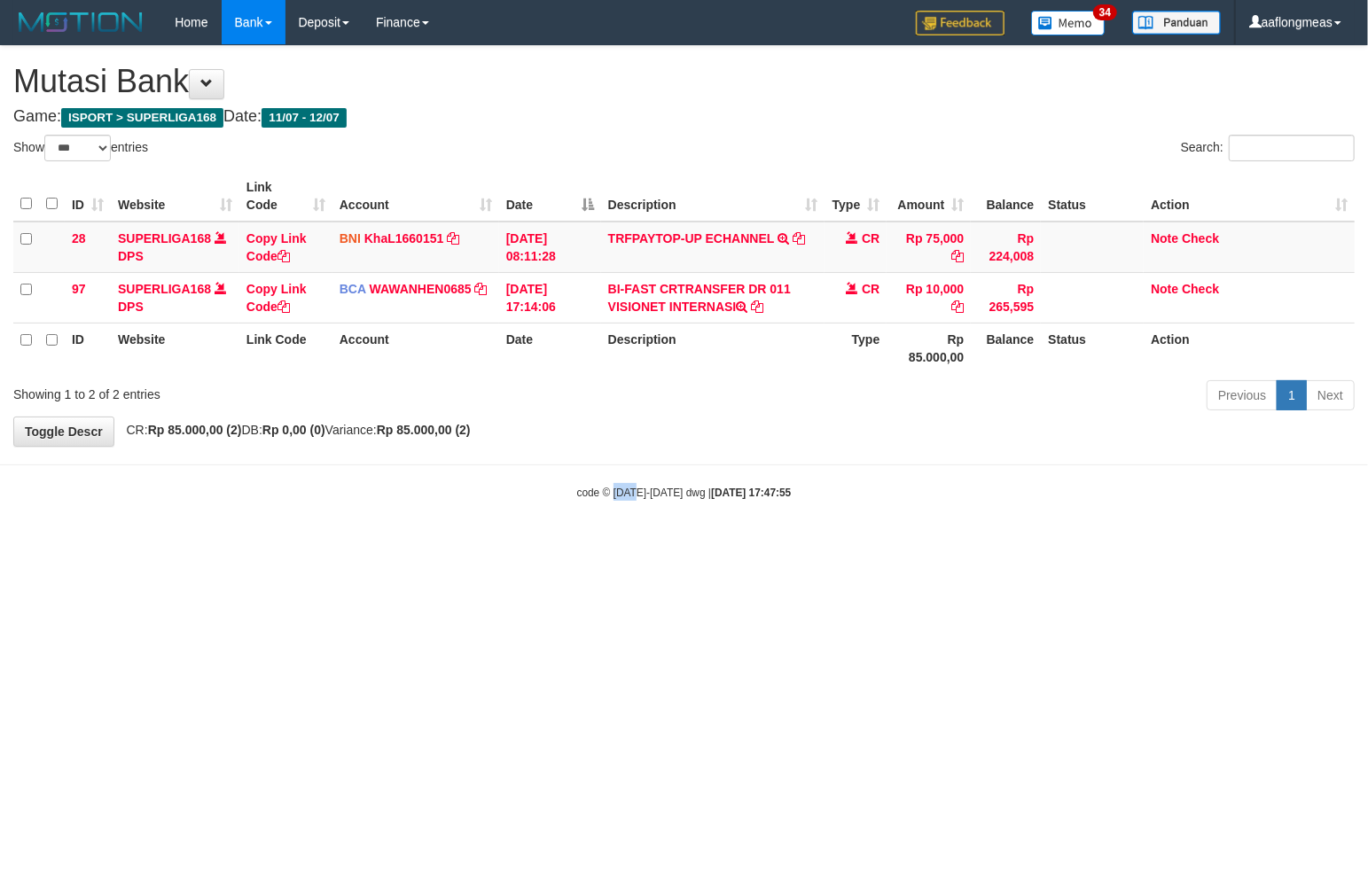 drag, startPoint x: 622, startPoint y: 476, endPoint x: 598, endPoint y: 495, distance: 30.61046 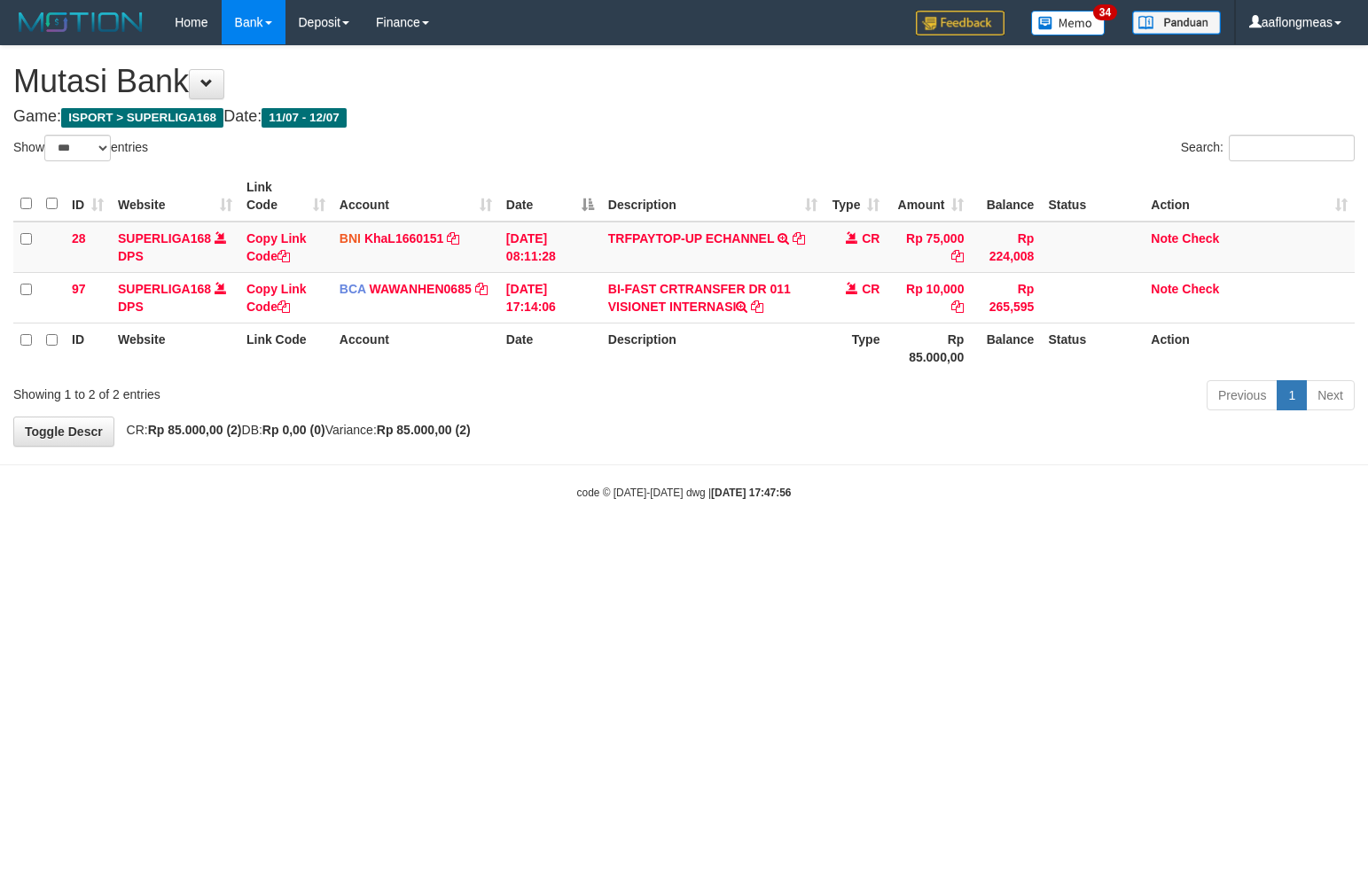select on "***" 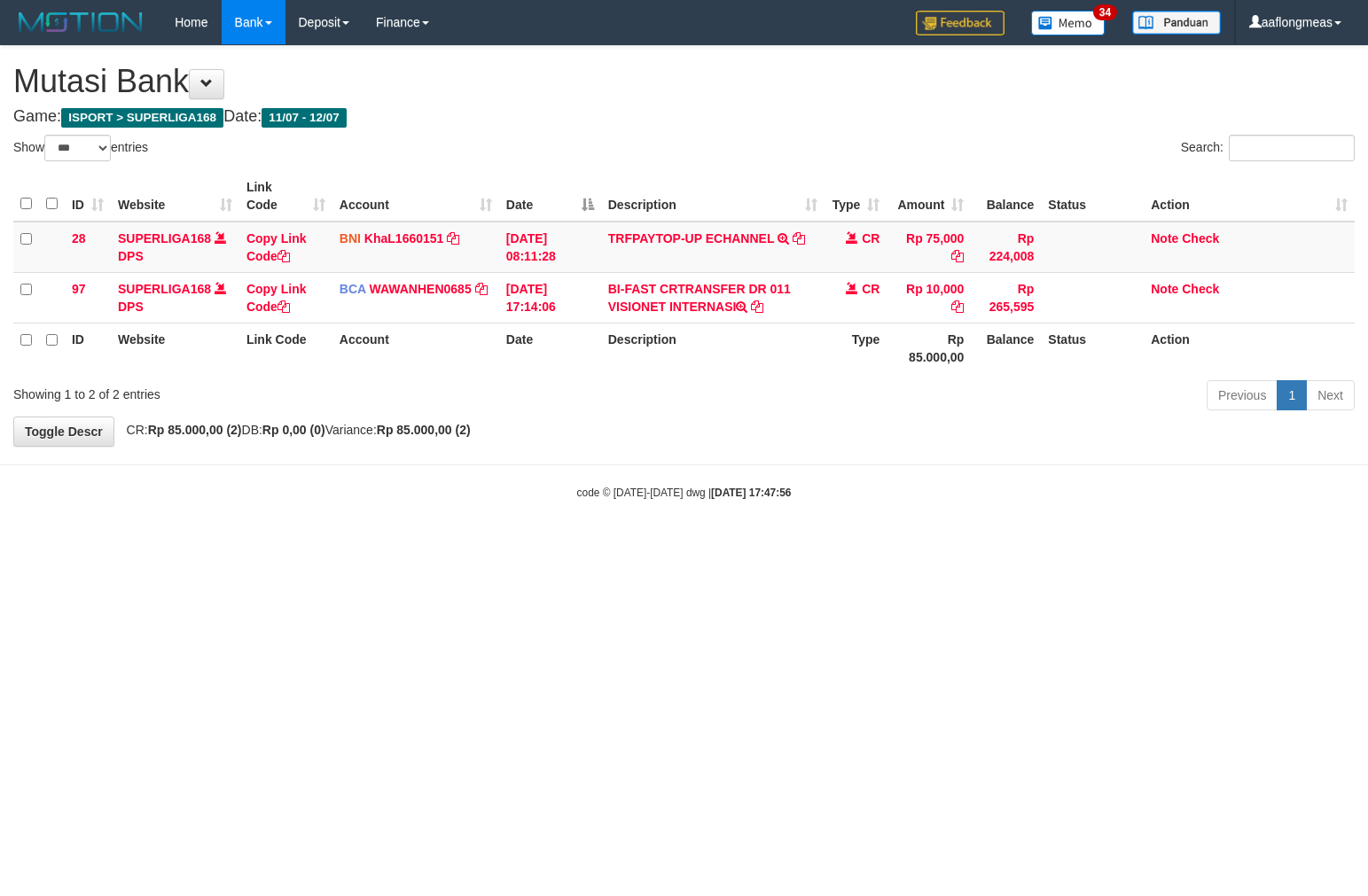scroll, scrollTop: 0, scrollLeft: 0, axis: both 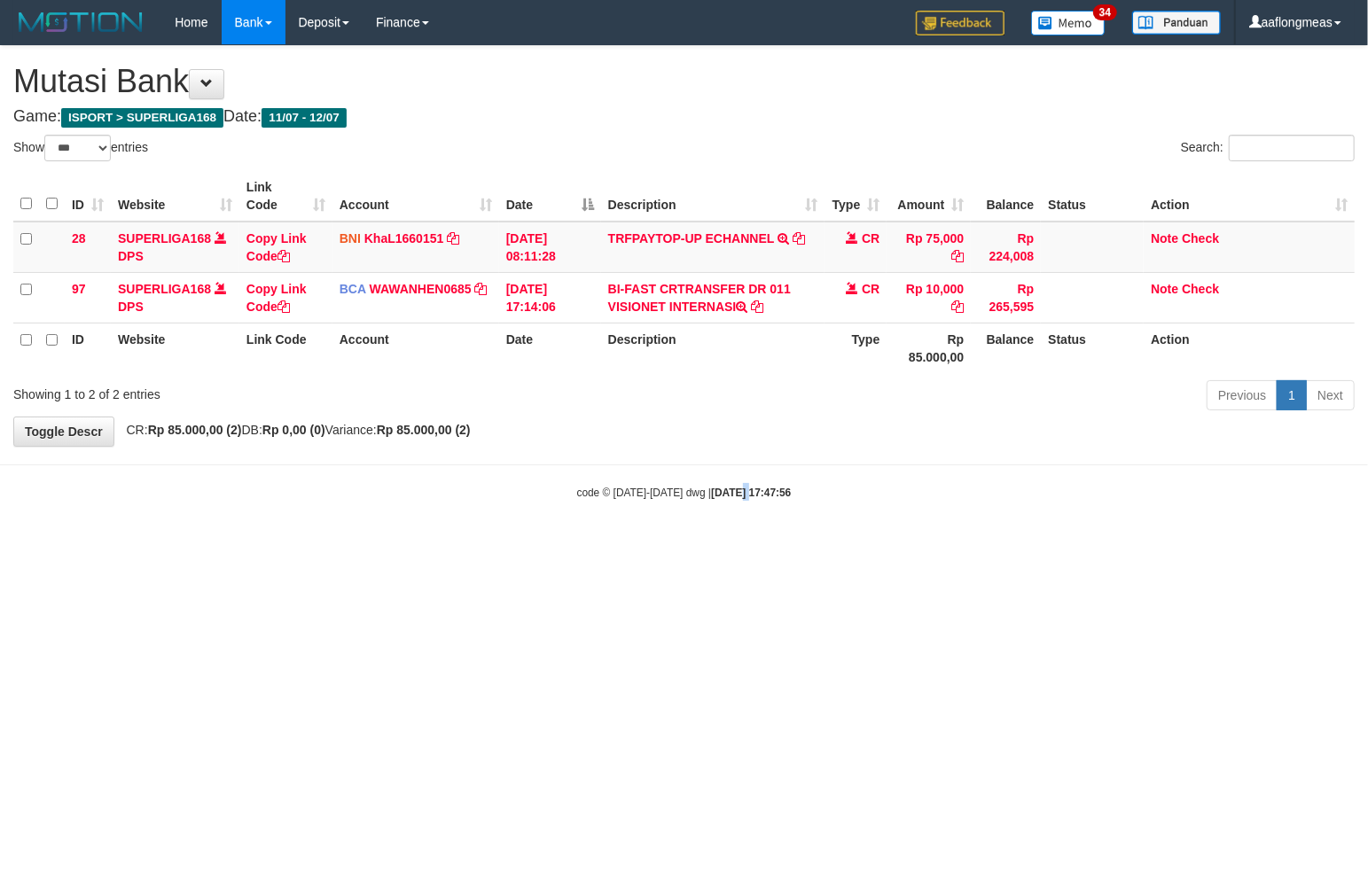 click on "Toggle navigation
Home
Bank
Account List
Load
By Website
Group
[ISPORT]													SUPERLIGA168
By Load Group (DPS)
34" at bounding box center (684, 272) 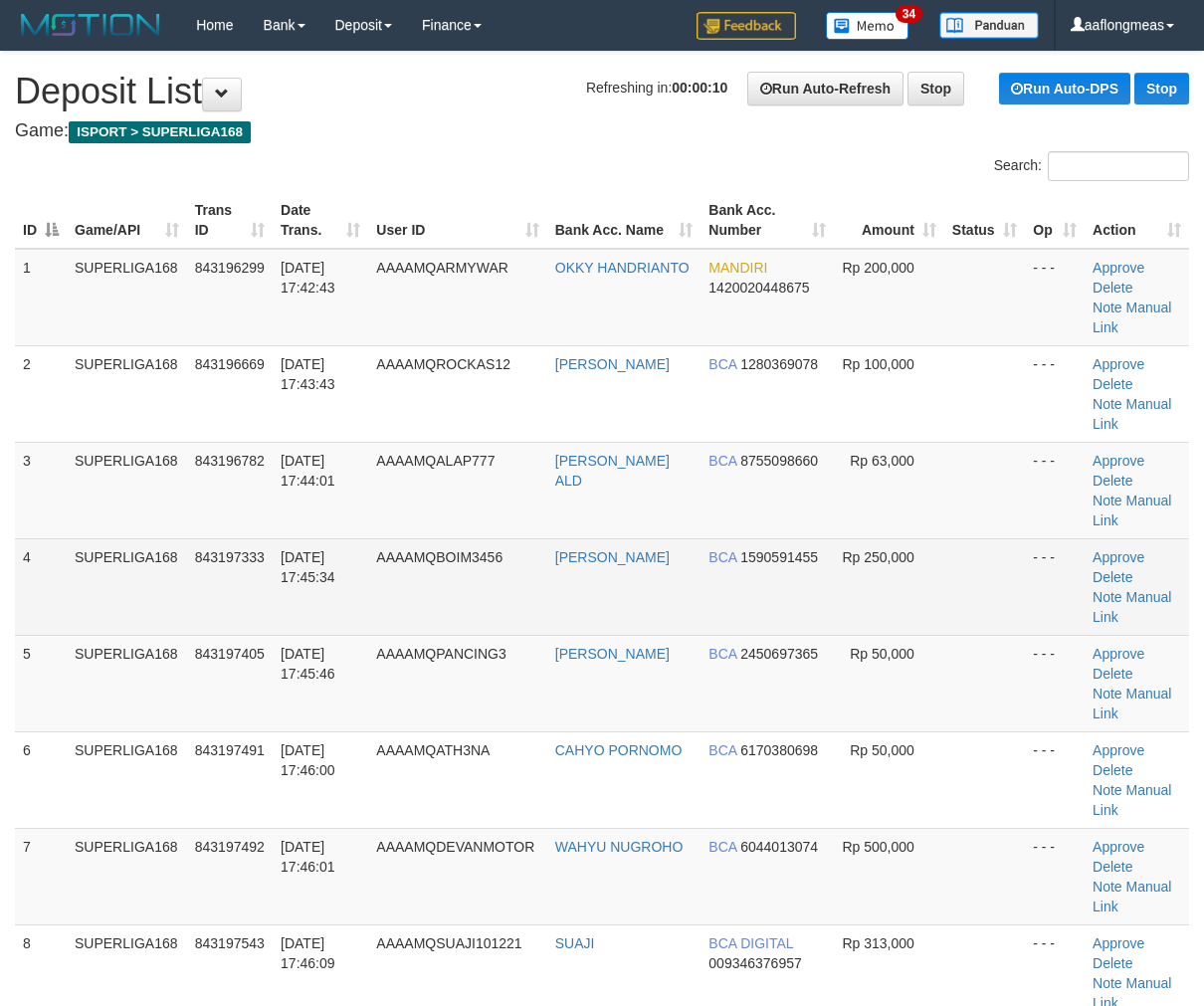 scroll, scrollTop: 0, scrollLeft: 0, axis: both 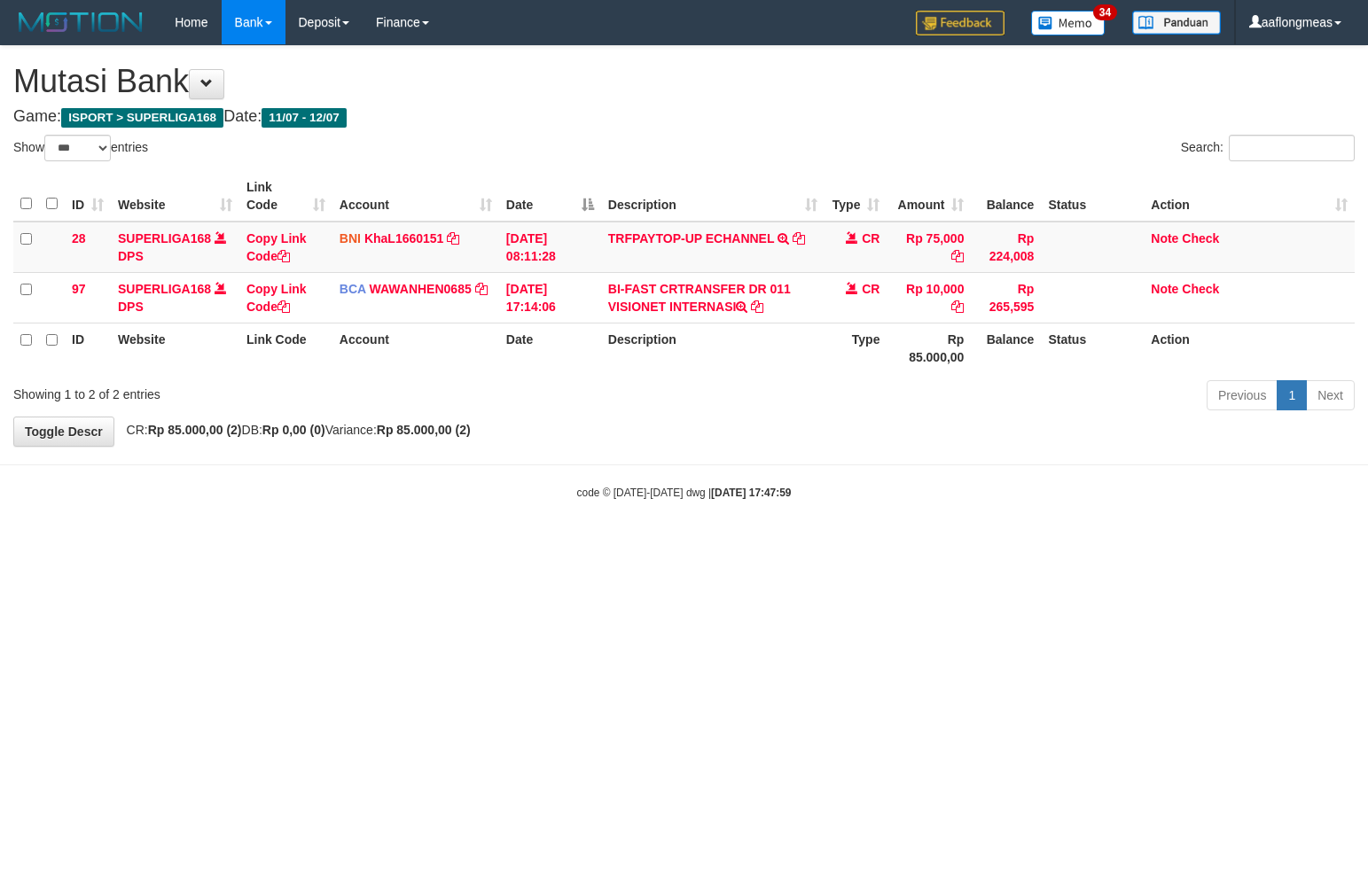 select on "***" 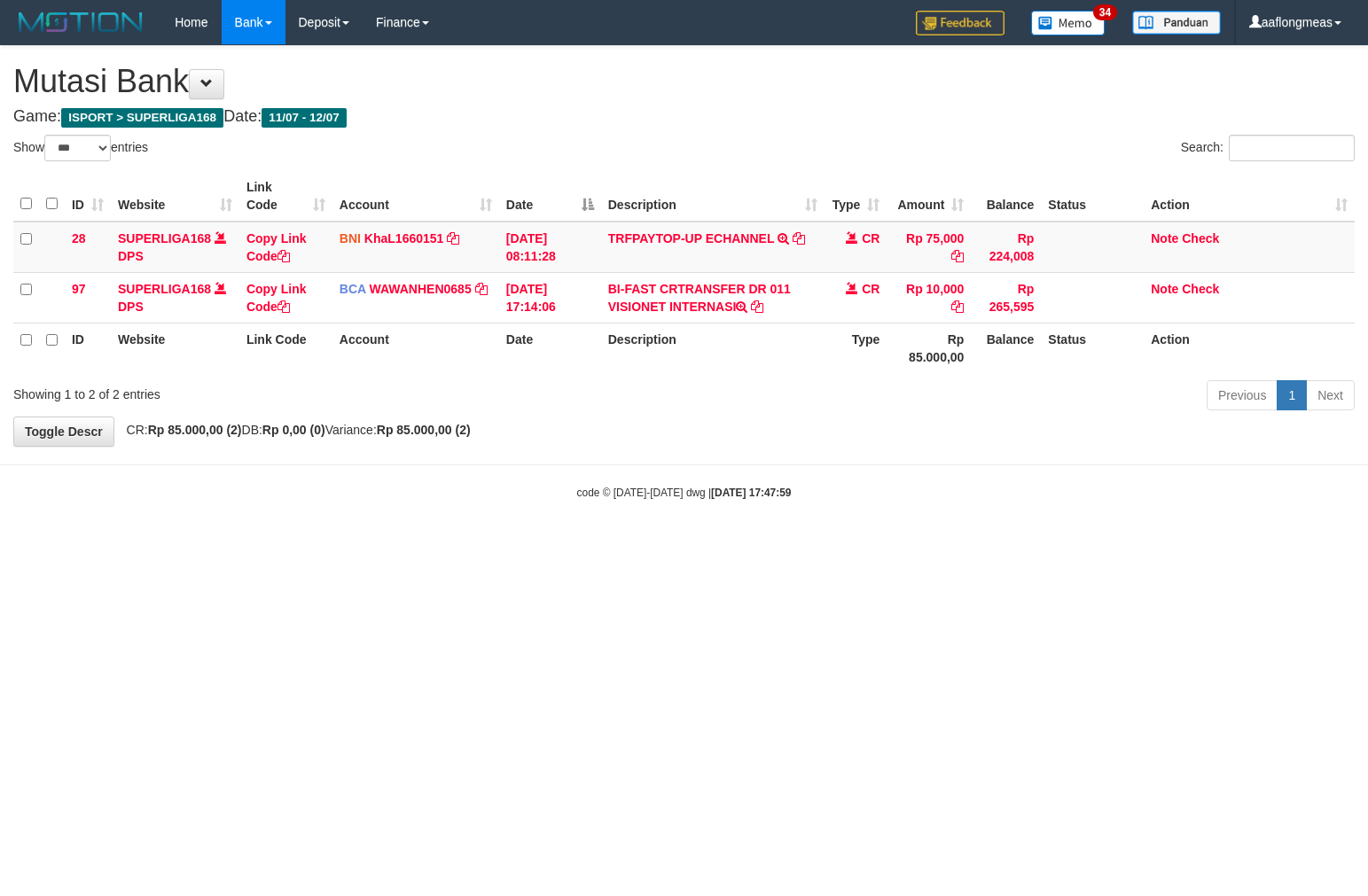 scroll, scrollTop: 0, scrollLeft: 0, axis: both 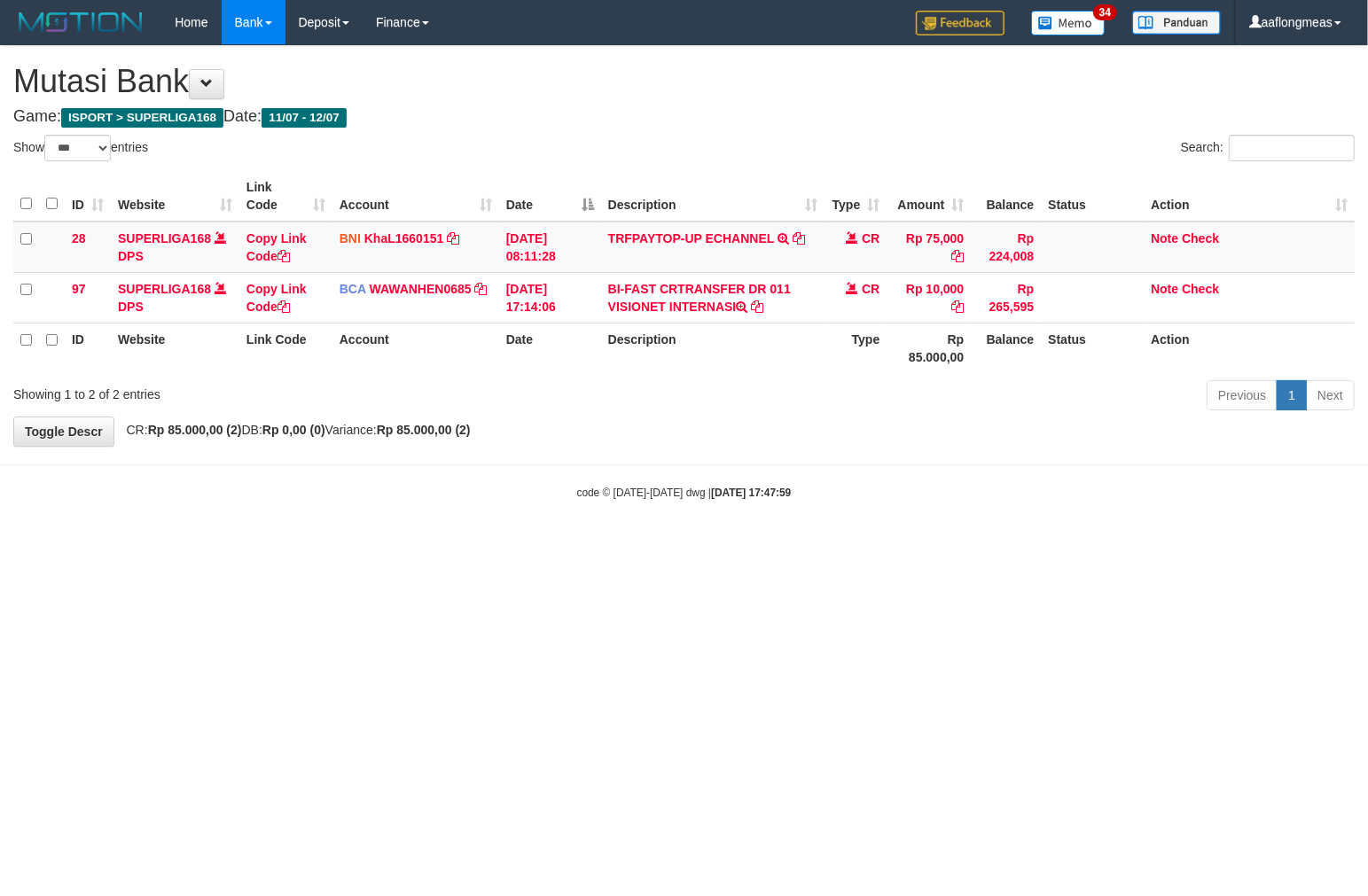 drag, startPoint x: 635, startPoint y: 524, endPoint x: 4, endPoint y: 576, distance: 633.13901 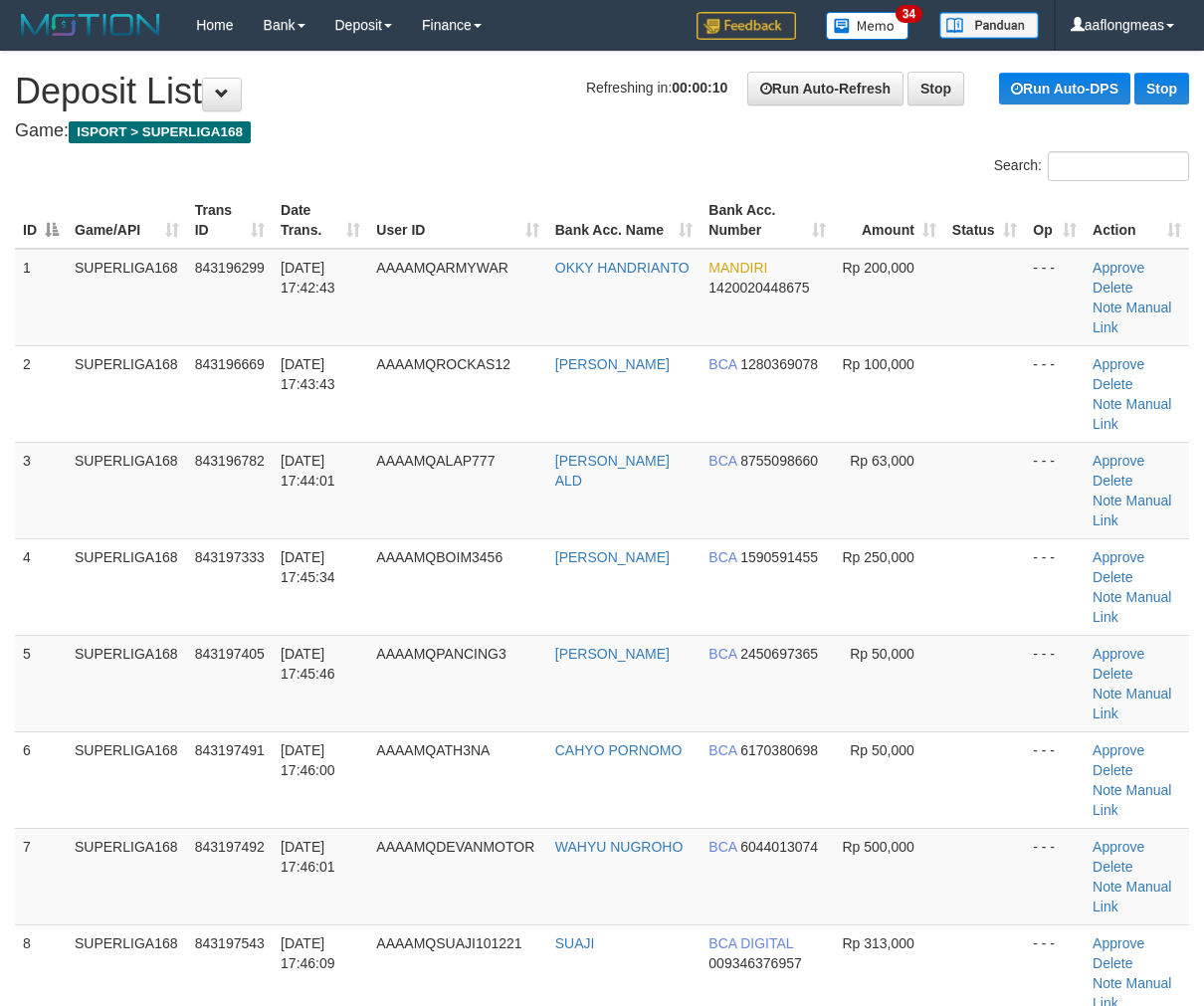 click at bounding box center [984, 586] 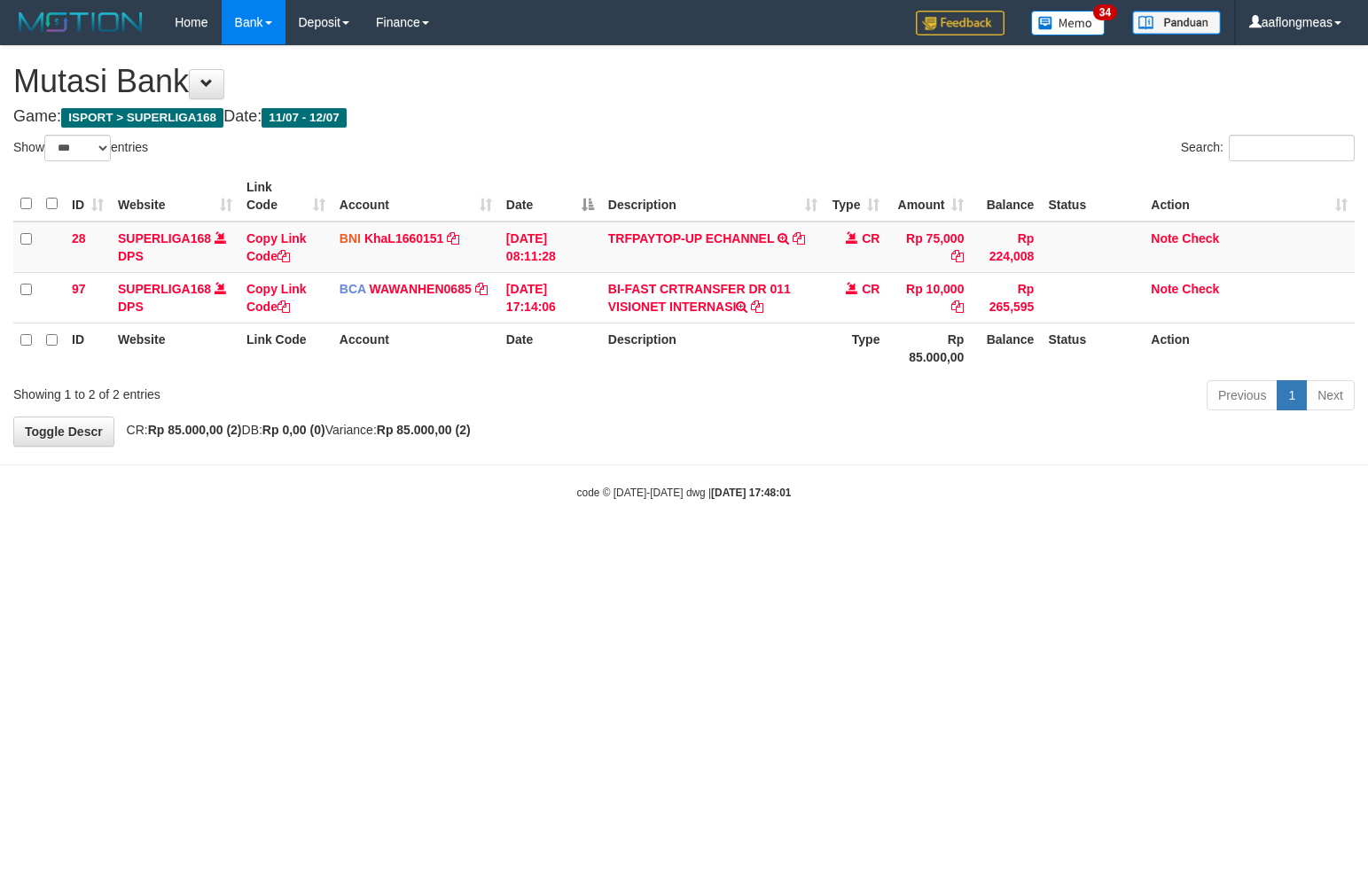 select on "***" 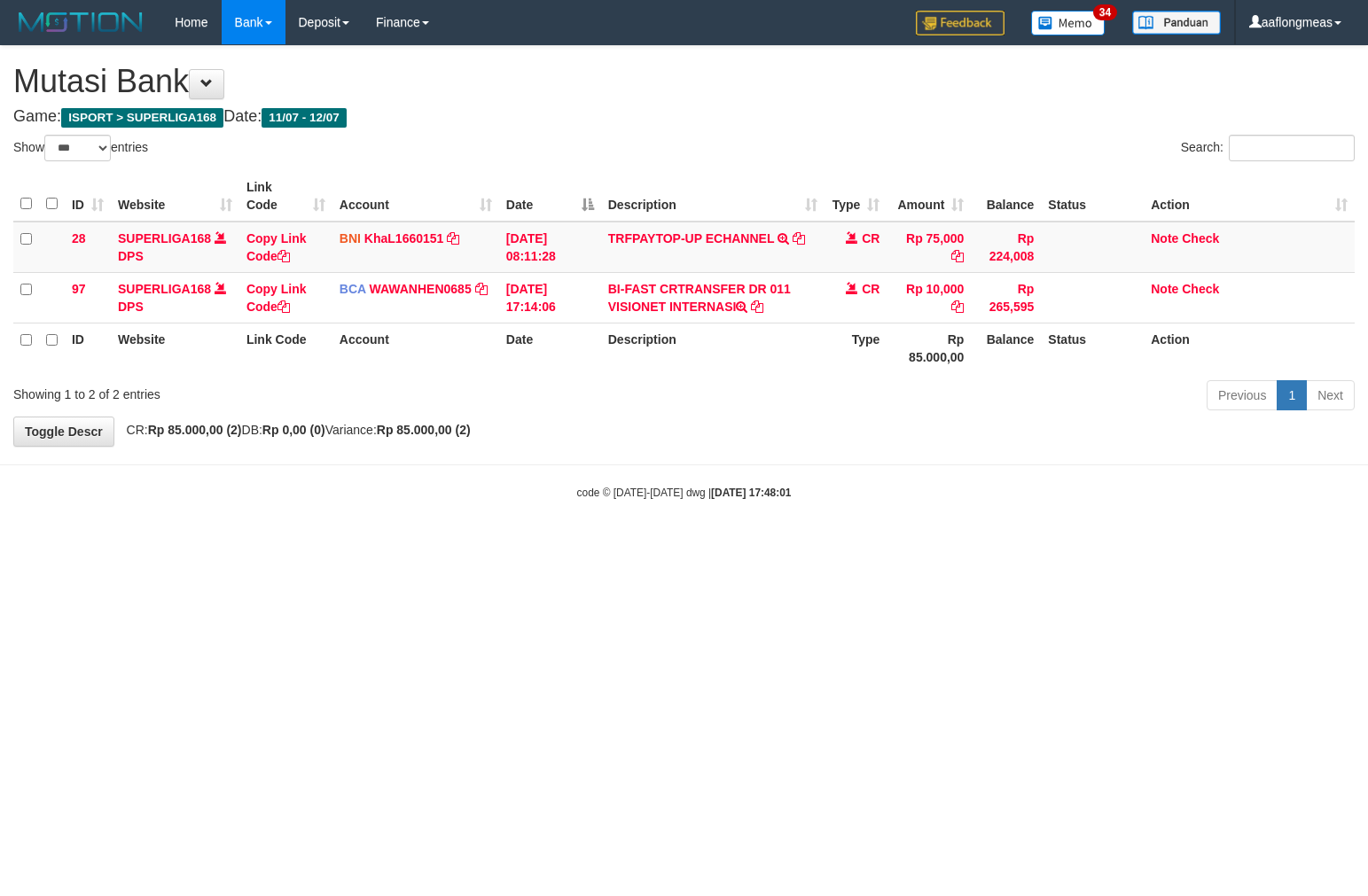 scroll, scrollTop: 0, scrollLeft: 0, axis: both 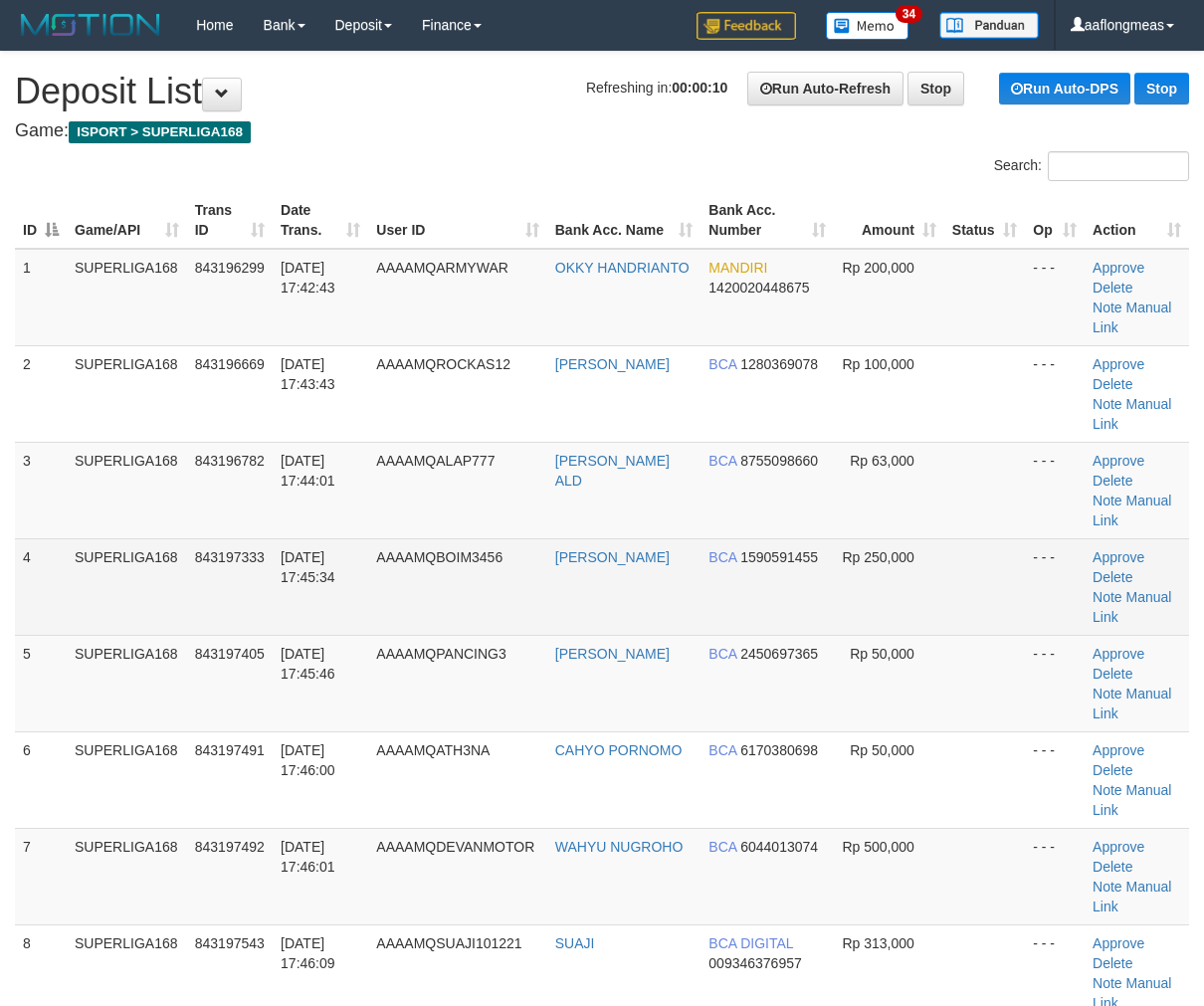 drag, startPoint x: 985, startPoint y: 490, endPoint x: 1056, endPoint y: 498, distance: 71.44928 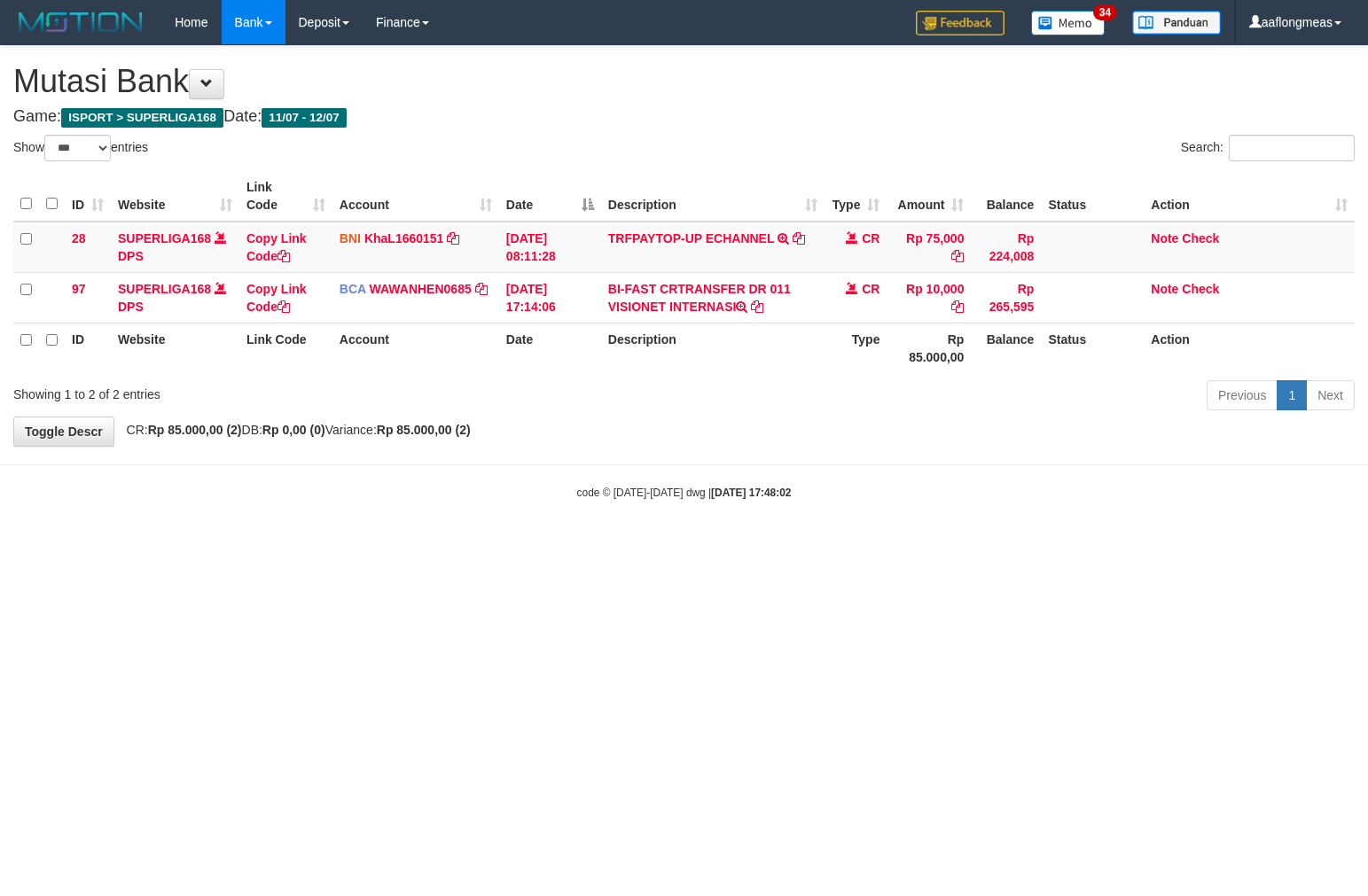 select on "***" 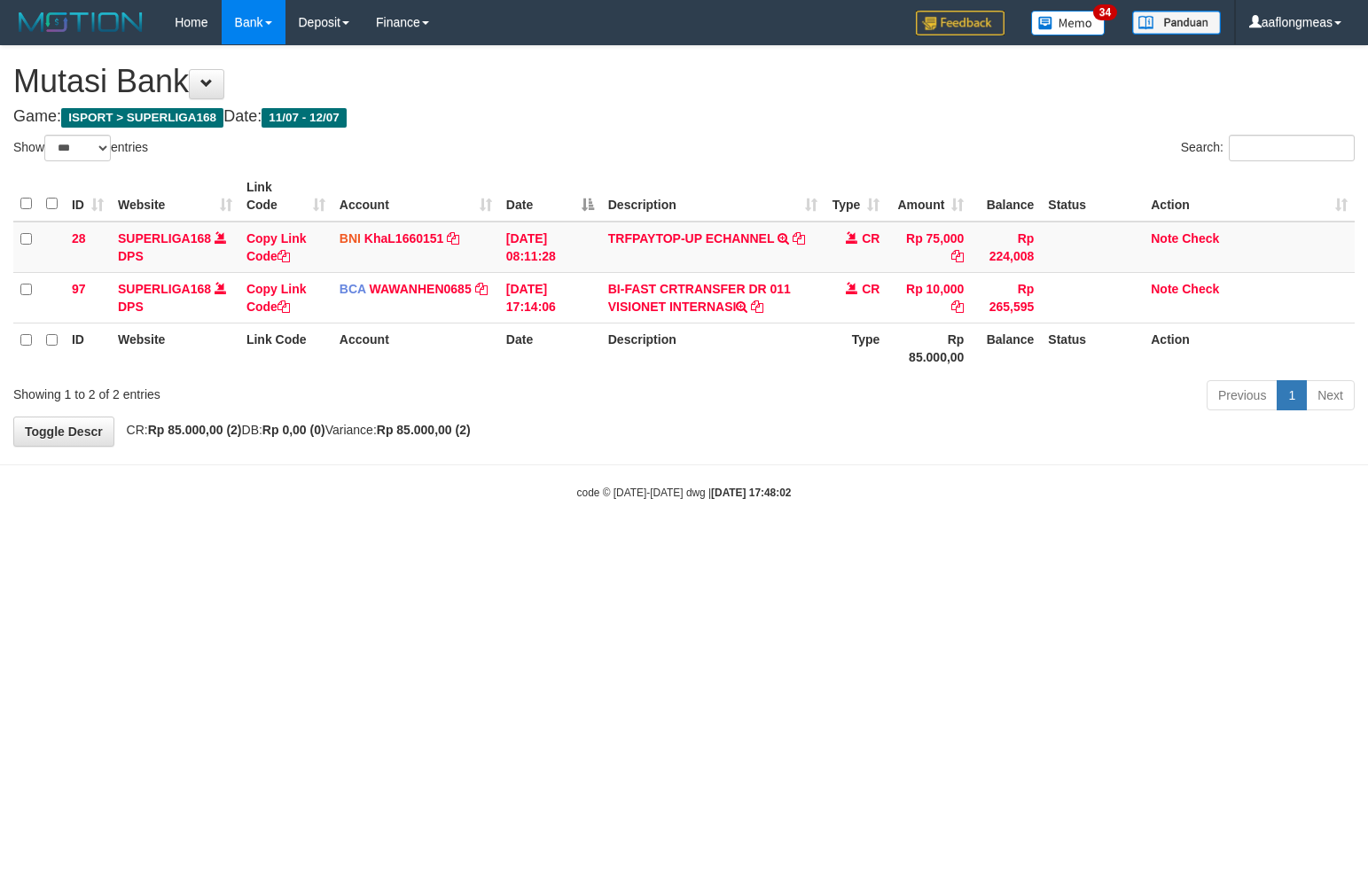 scroll, scrollTop: 0, scrollLeft: 0, axis: both 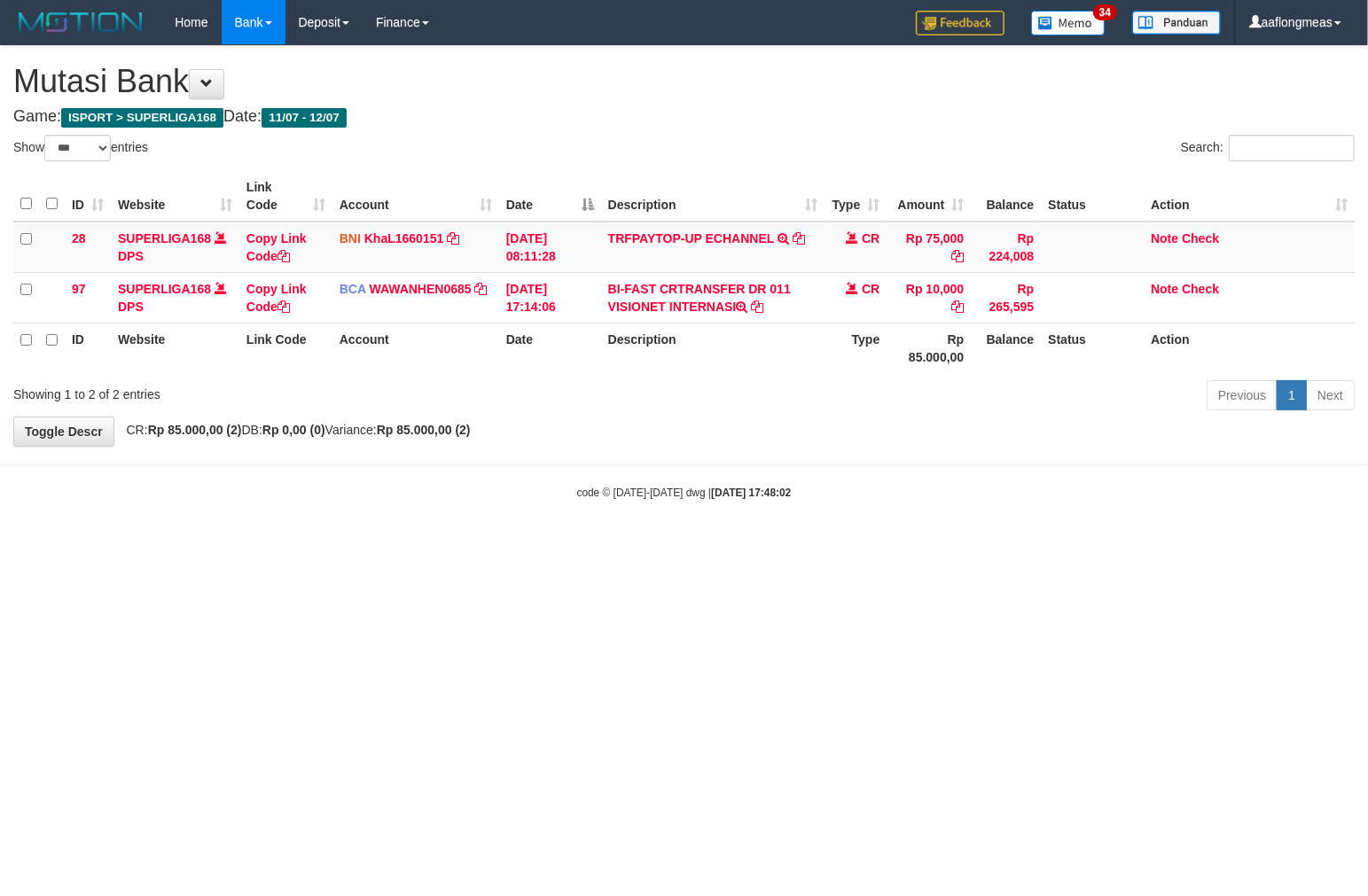 click on "Toggle navigation
Home
Bank
Account List
Load
By Website
Group
[ISPORT]													SUPERLIGA168
By Load Group (DPS)
34" at bounding box center (684, 272) 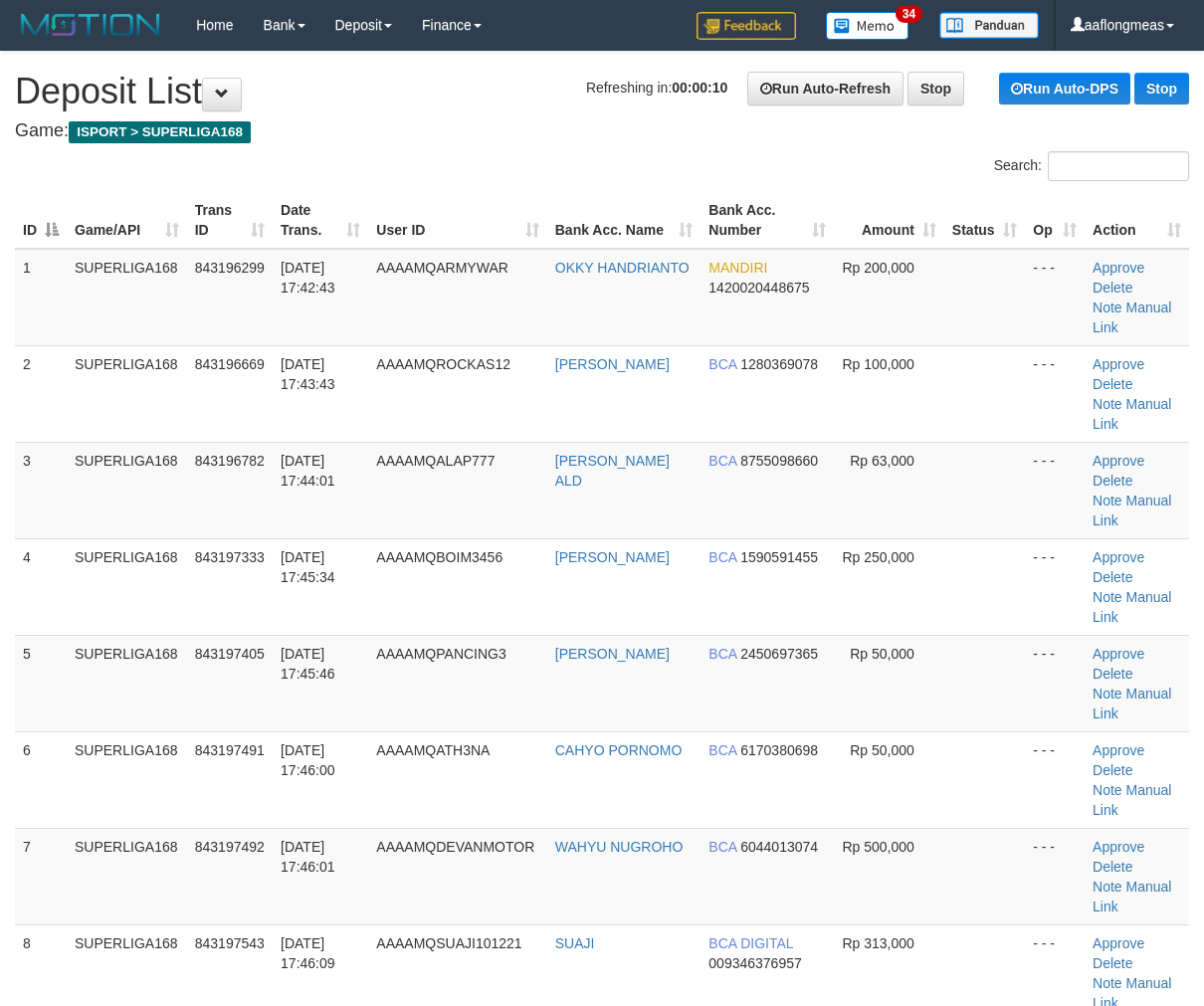 scroll, scrollTop: 0, scrollLeft: 0, axis: both 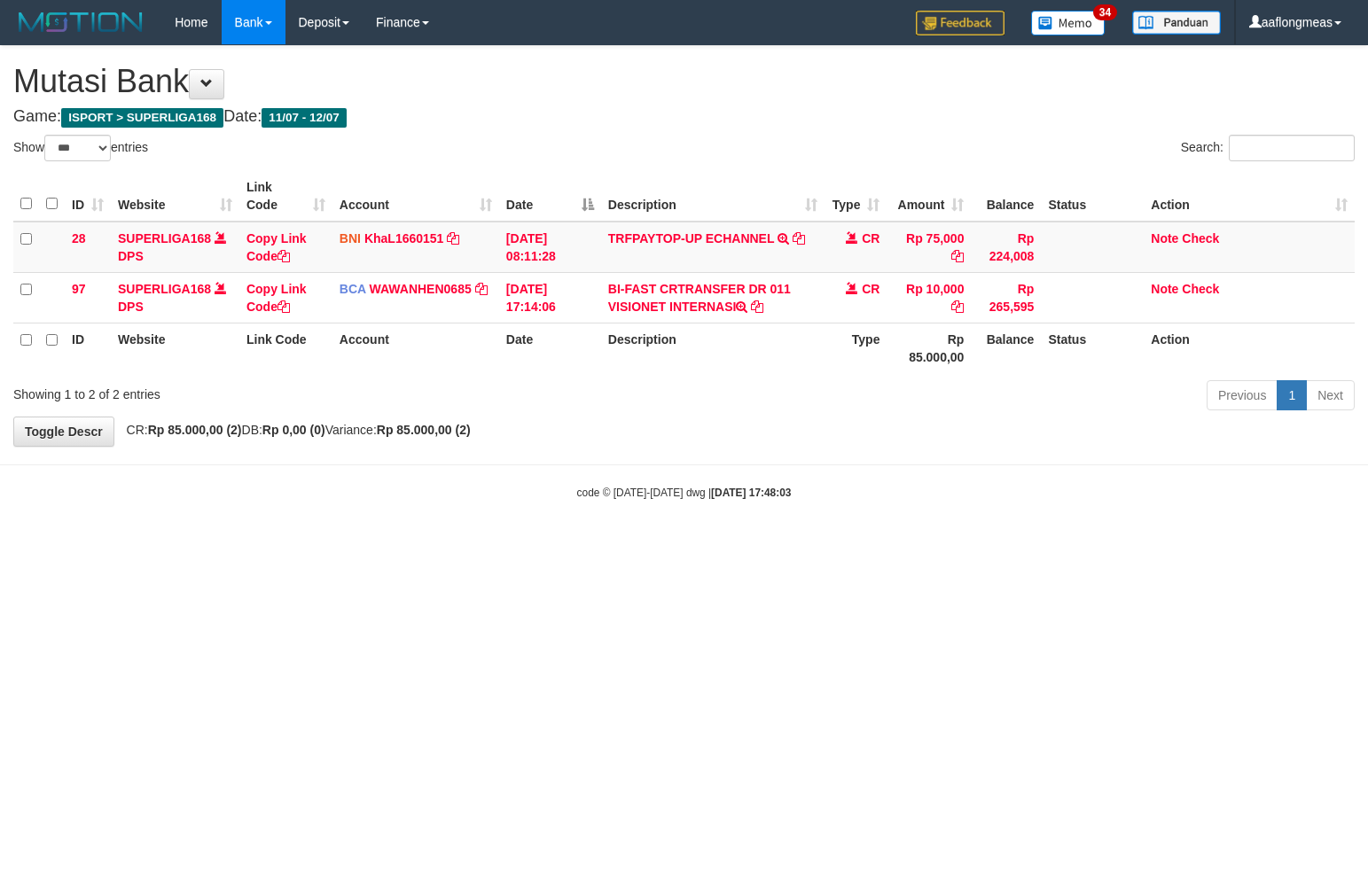 select on "***" 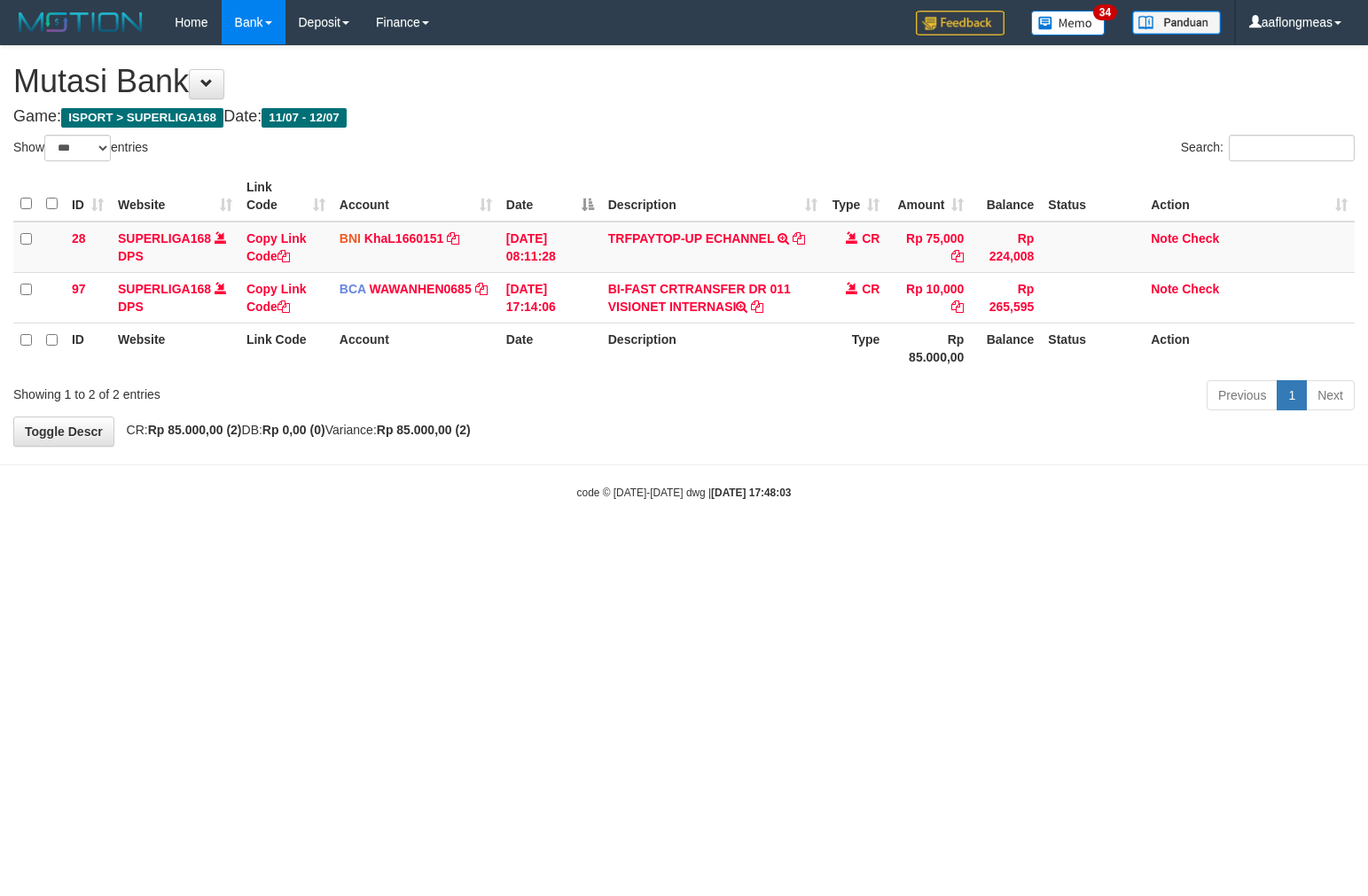 scroll, scrollTop: 0, scrollLeft: 0, axis: both 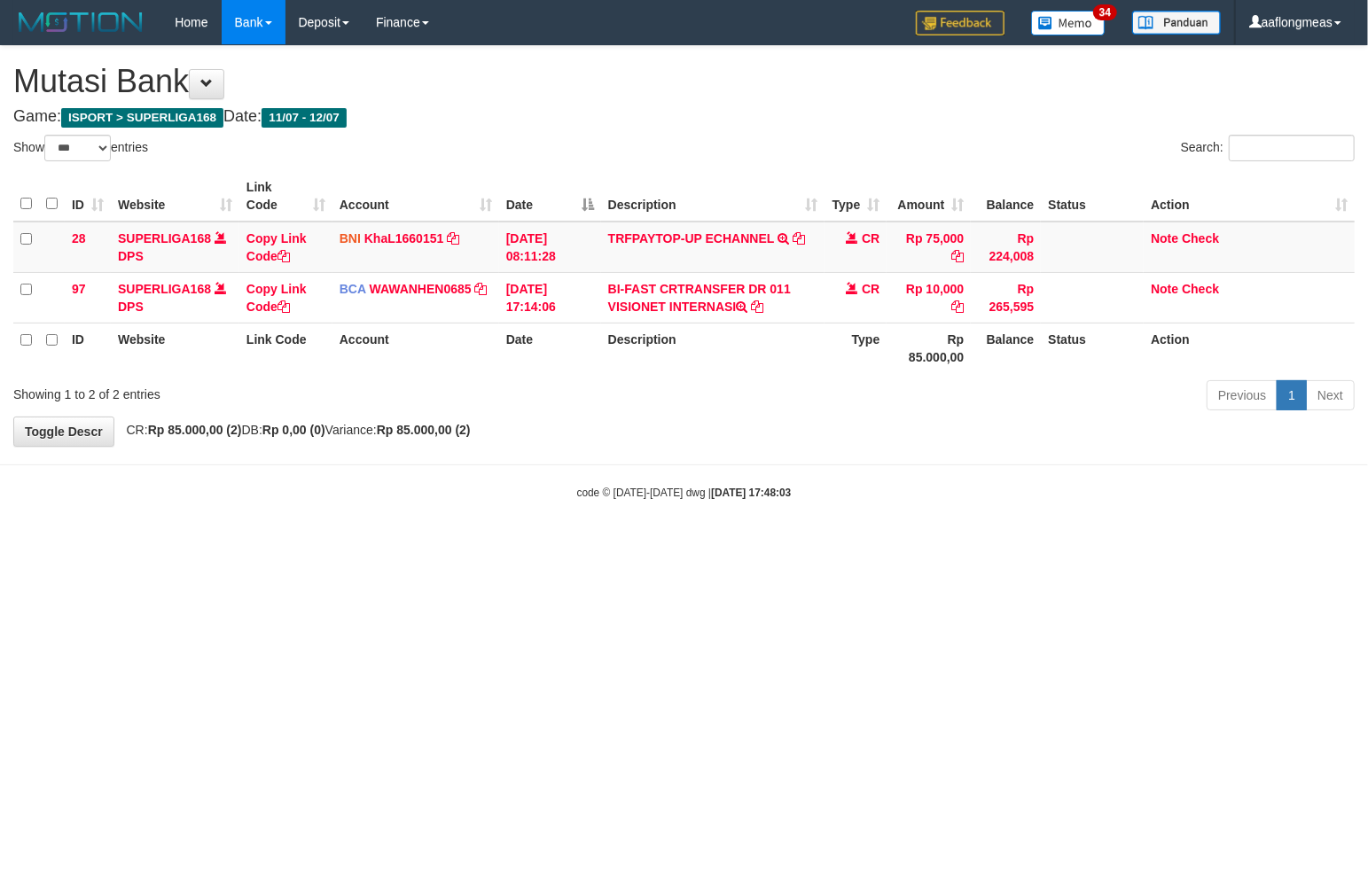 click on "**********" at bounding box center [684, 245] 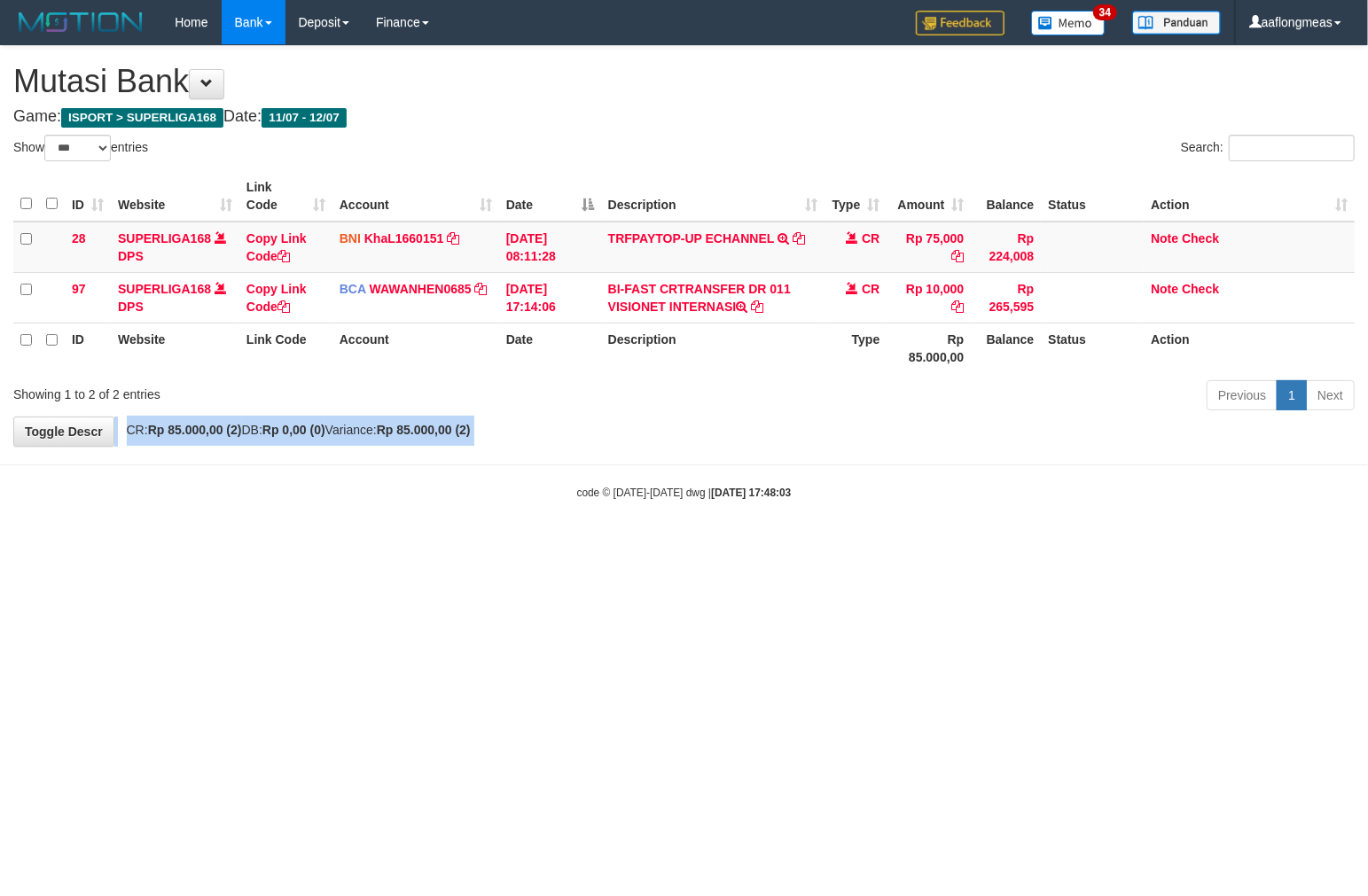 click on "**********" at bounding box center [684, 245] 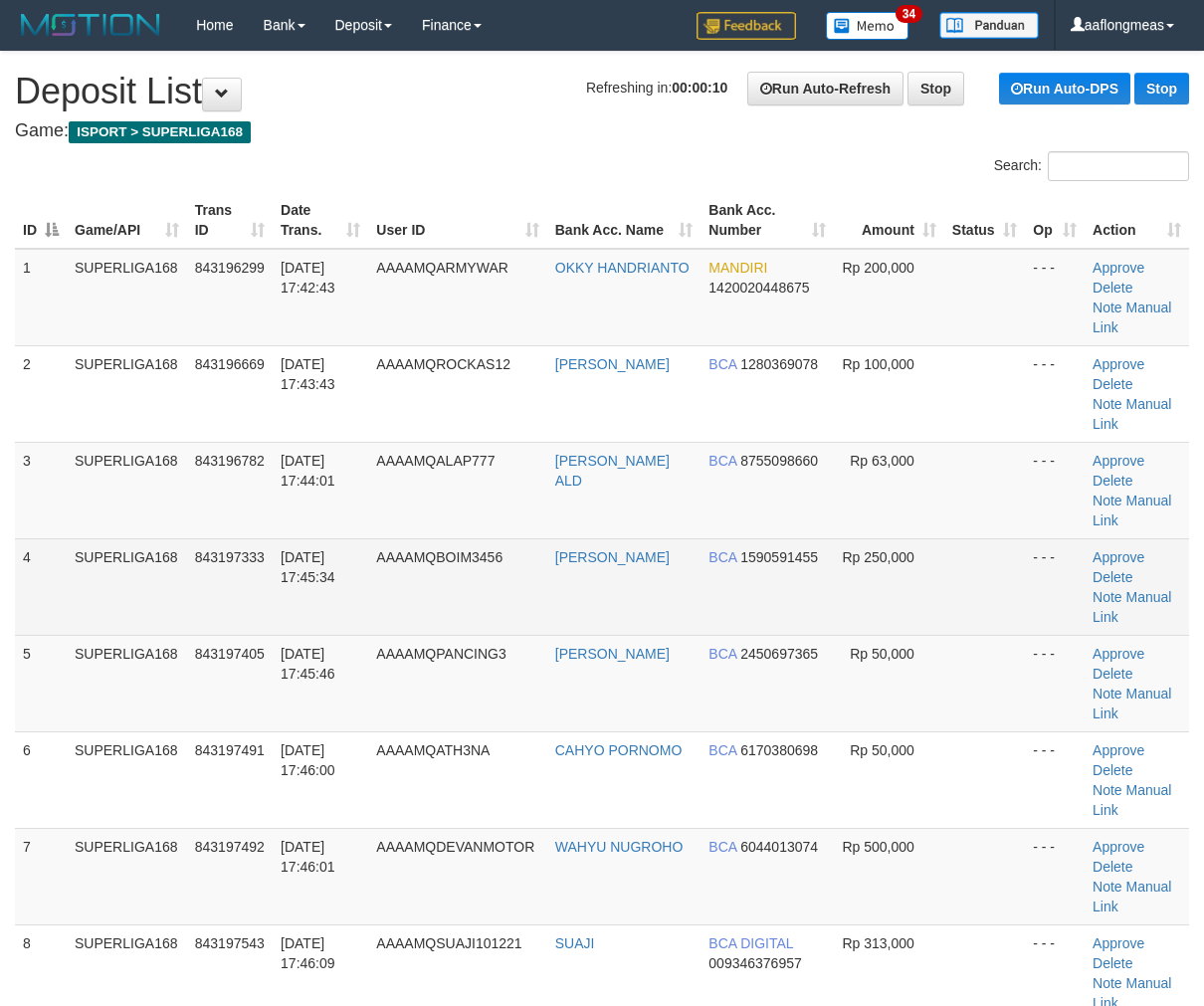scroll, scrollTop: 0, scrollLeft: 0, axis: both 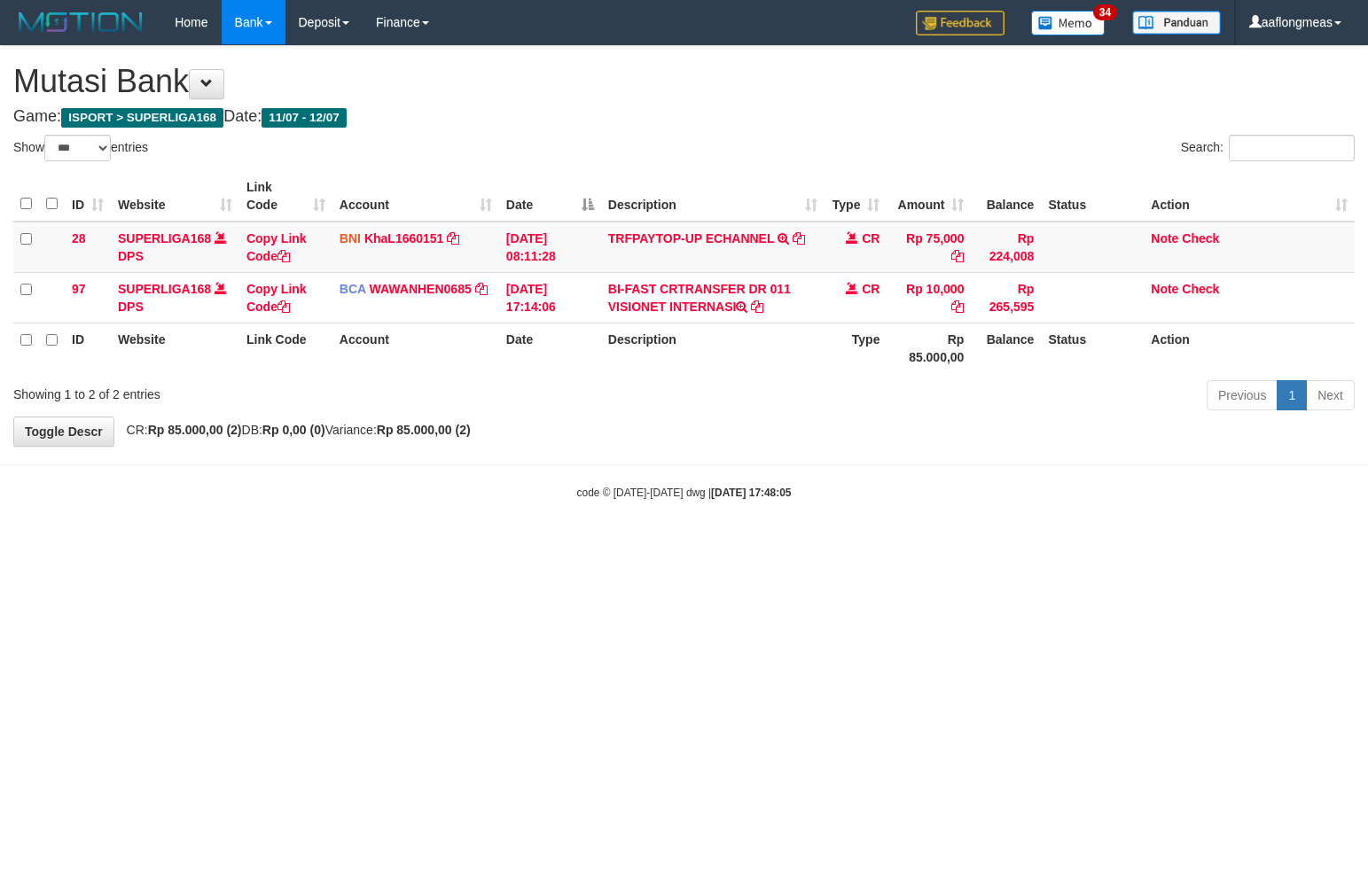 select on "***" 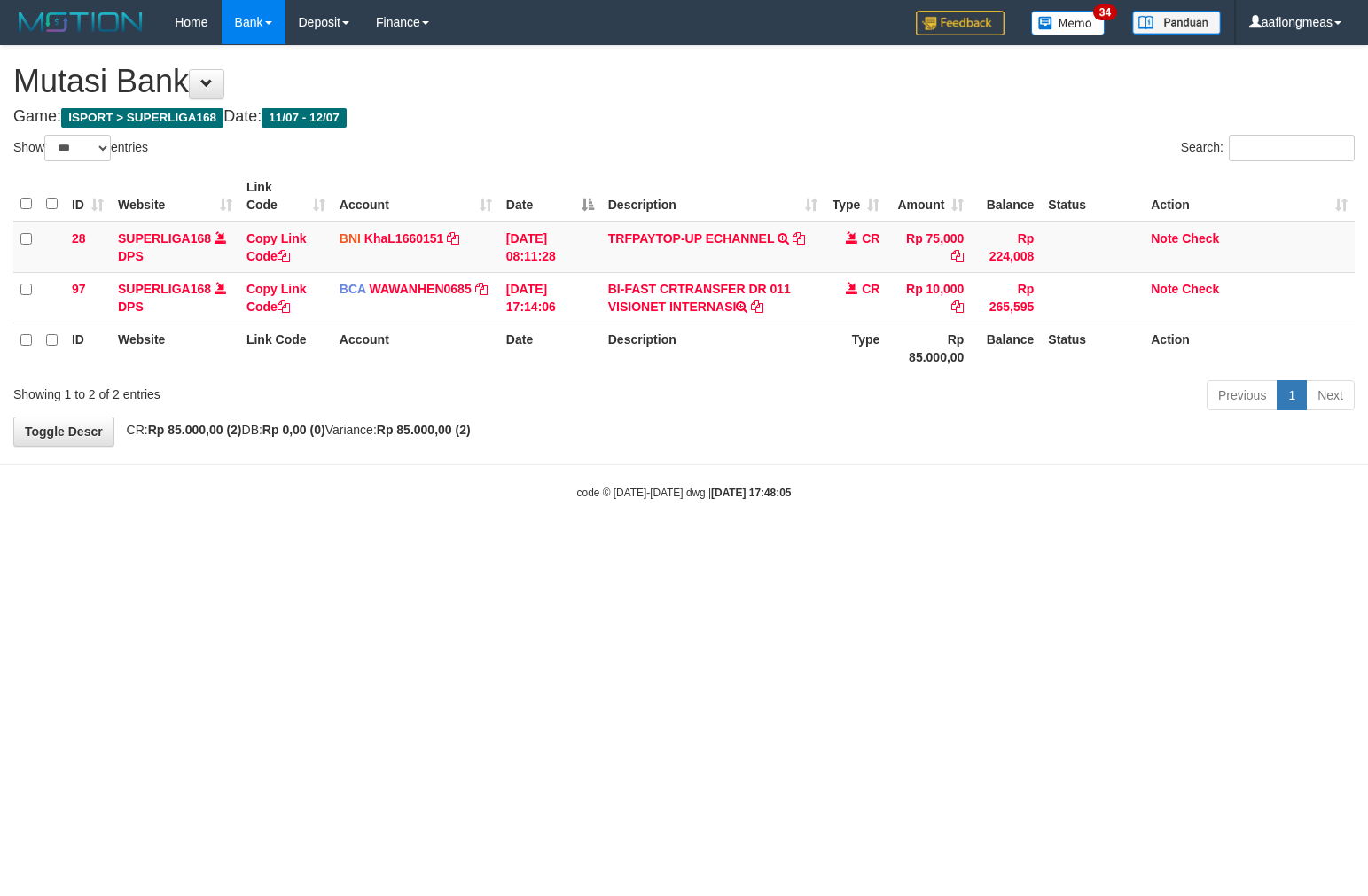 scroll, scrollTop: 0, scrollLeft: 0, axis: both 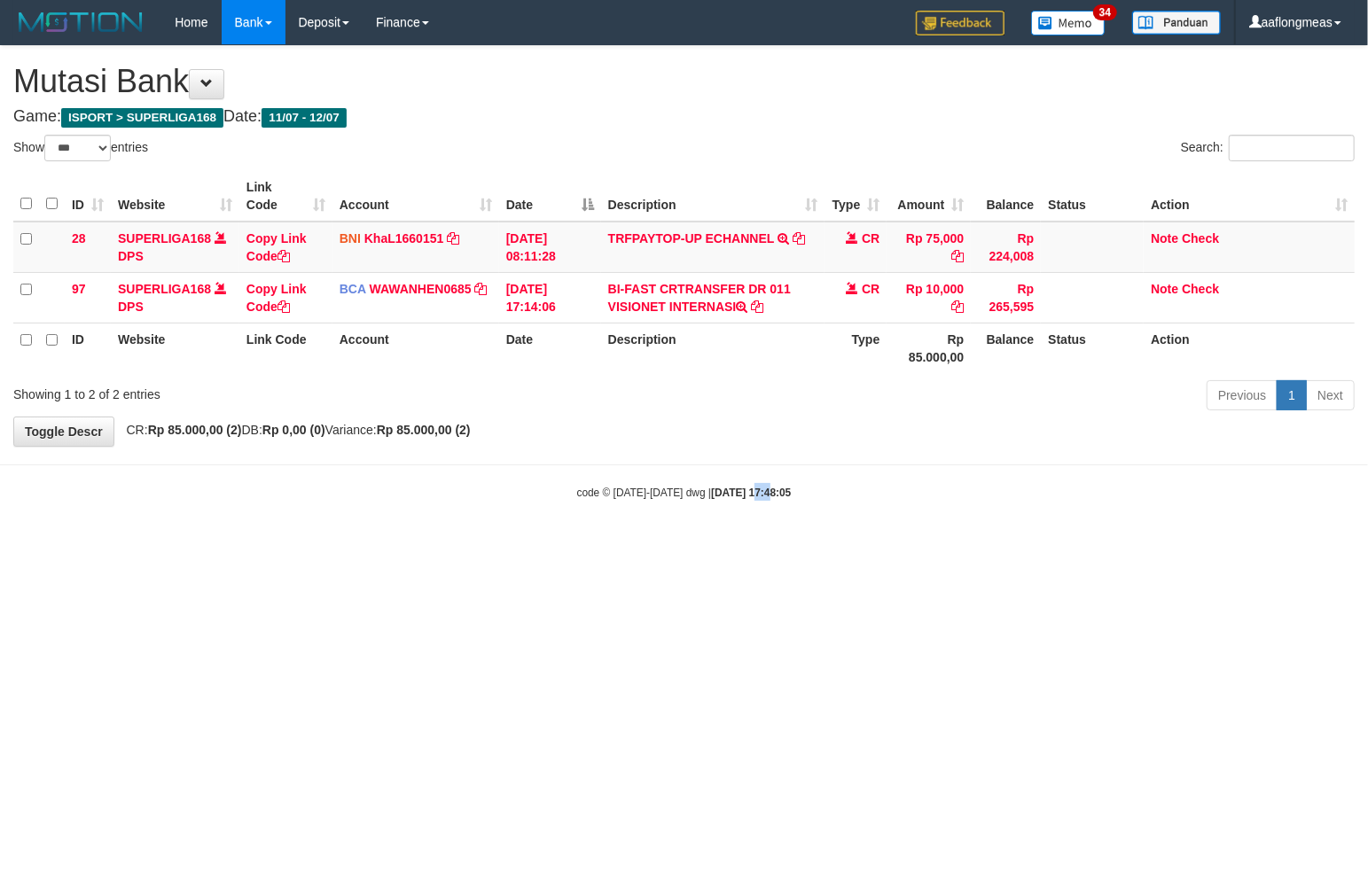 click on "Toggle navigation
Home
Bank
Account List
Load
By Website
Group
[ISPORT]													SUPERLIGA168
By Load Group (DPS)
34" at bounding box center (684, 272) 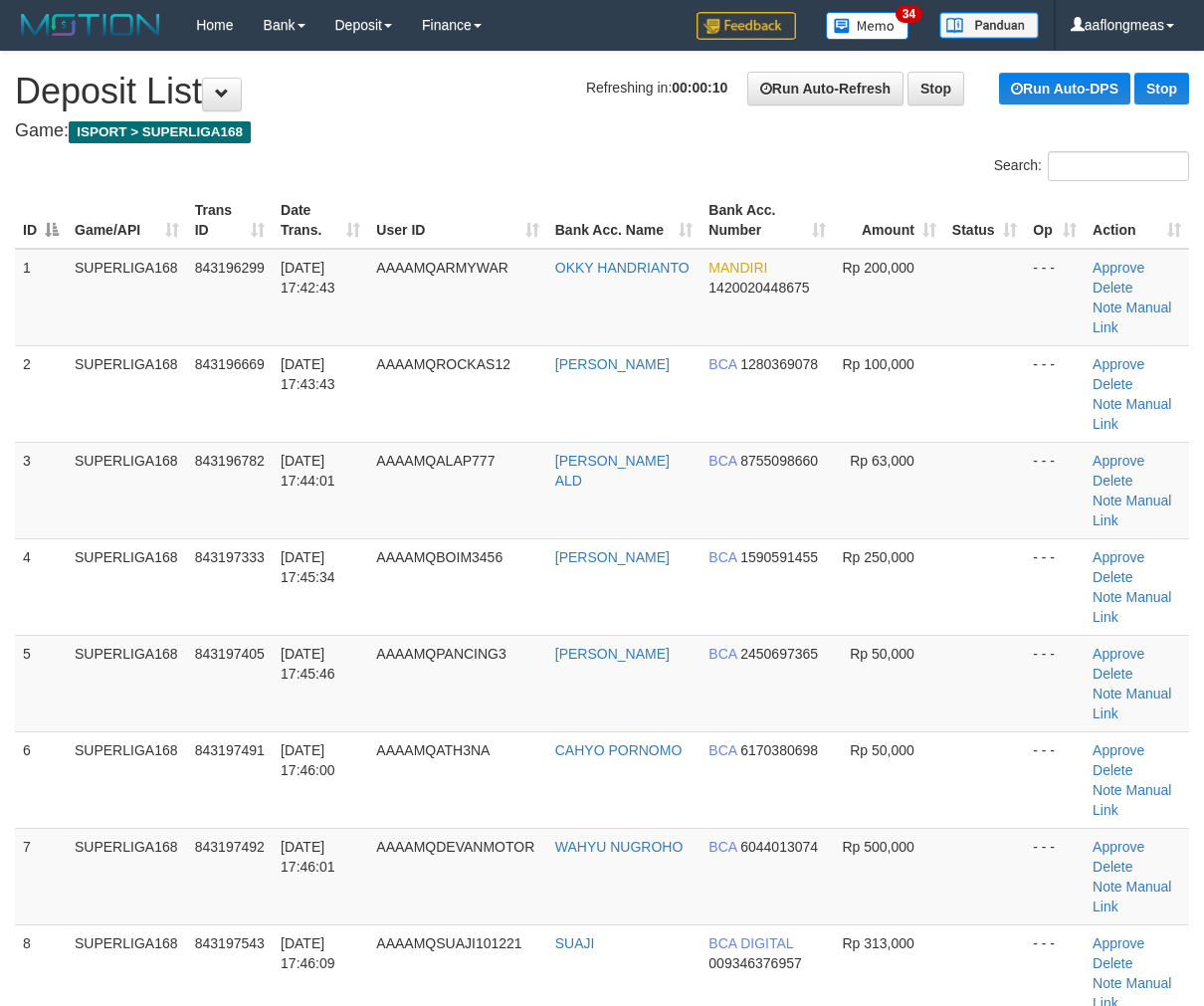 scroll, scrollTop: 0, scrollLeft: 0, axis: both 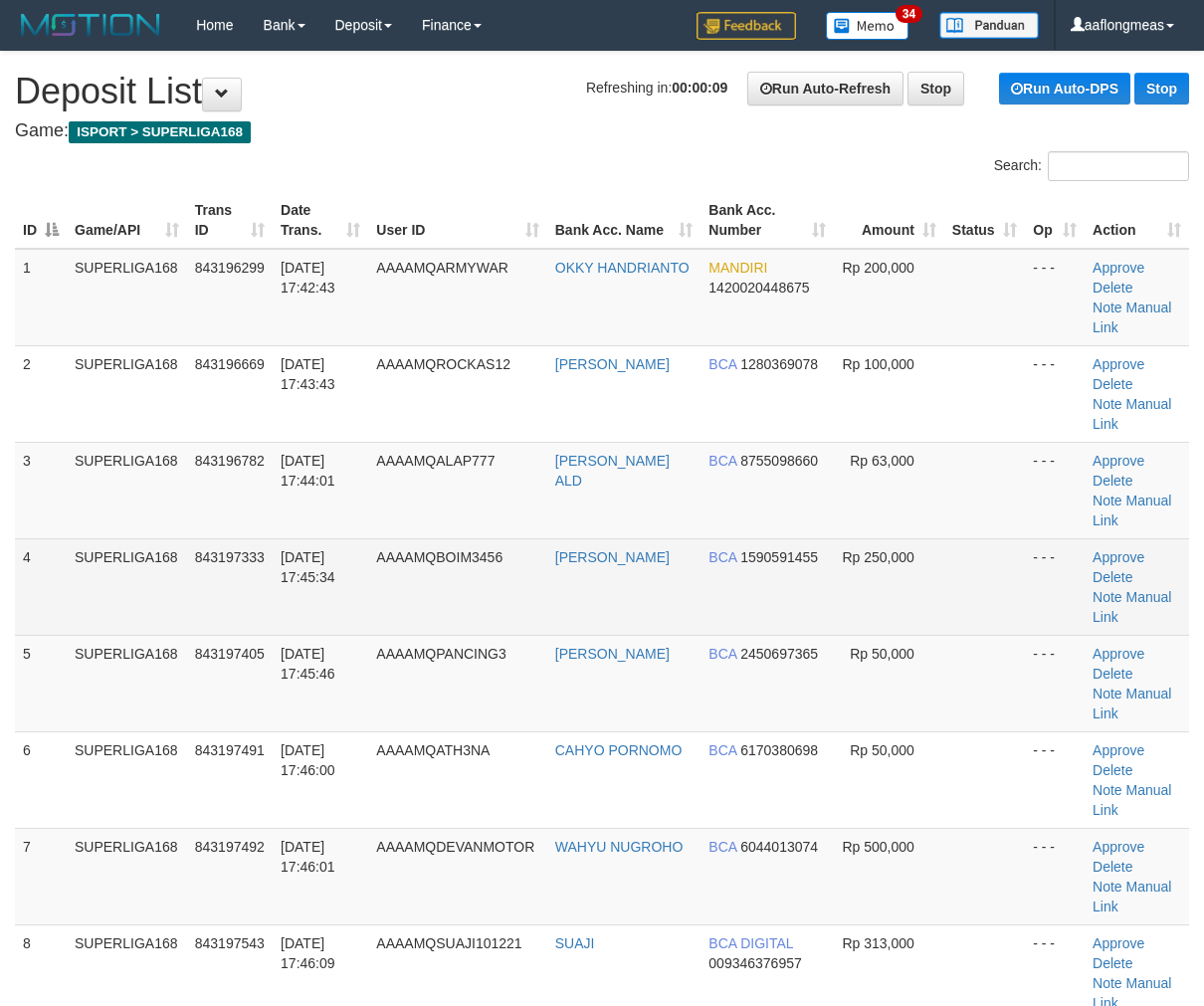 drag, startPoint x: 935, startPoint y: 543, endPoint x: 1019, endPoint y: 535, distance: 84.38009 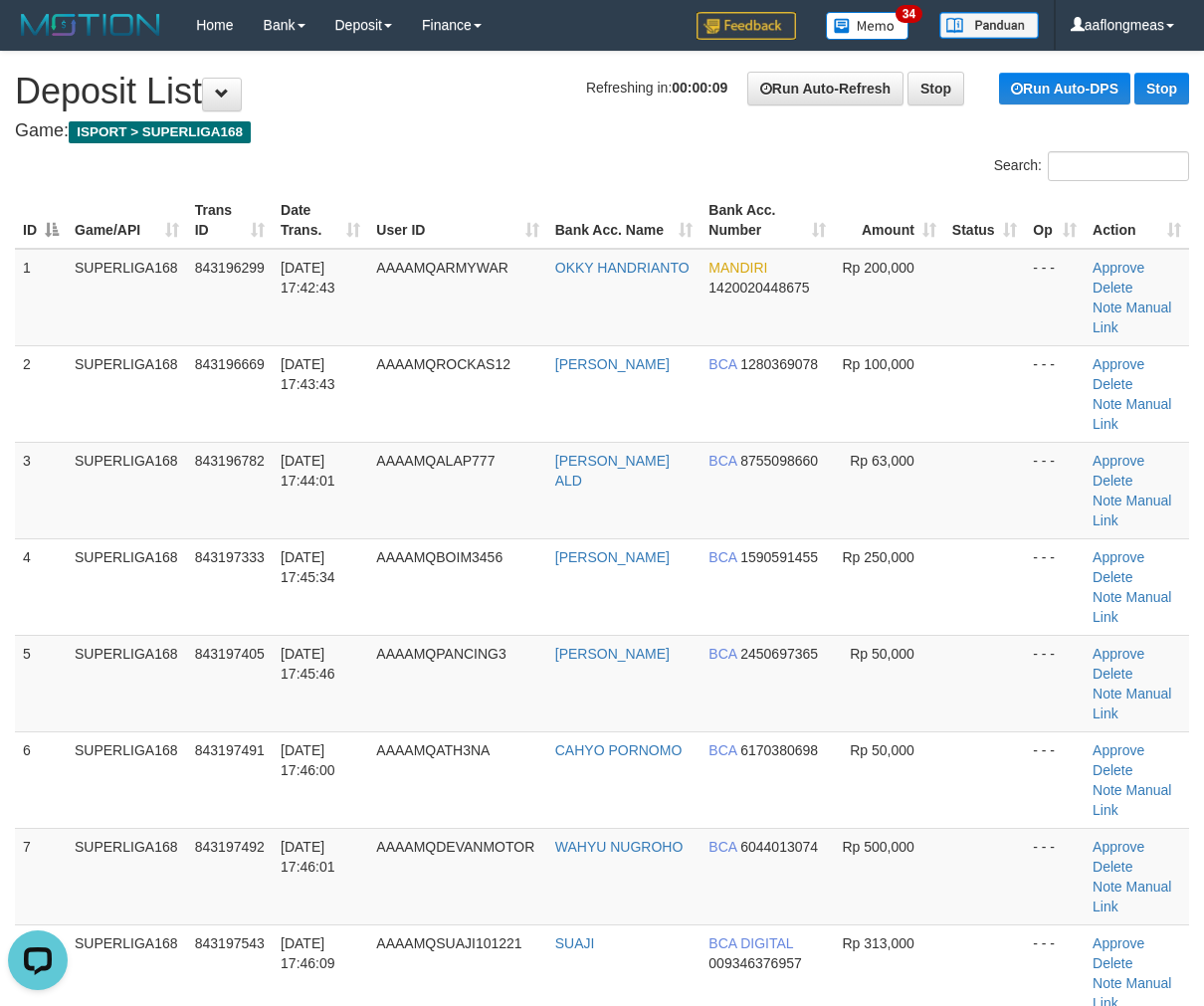 scroll, scrollTop: 0, scrollLeft: 0, axis: both 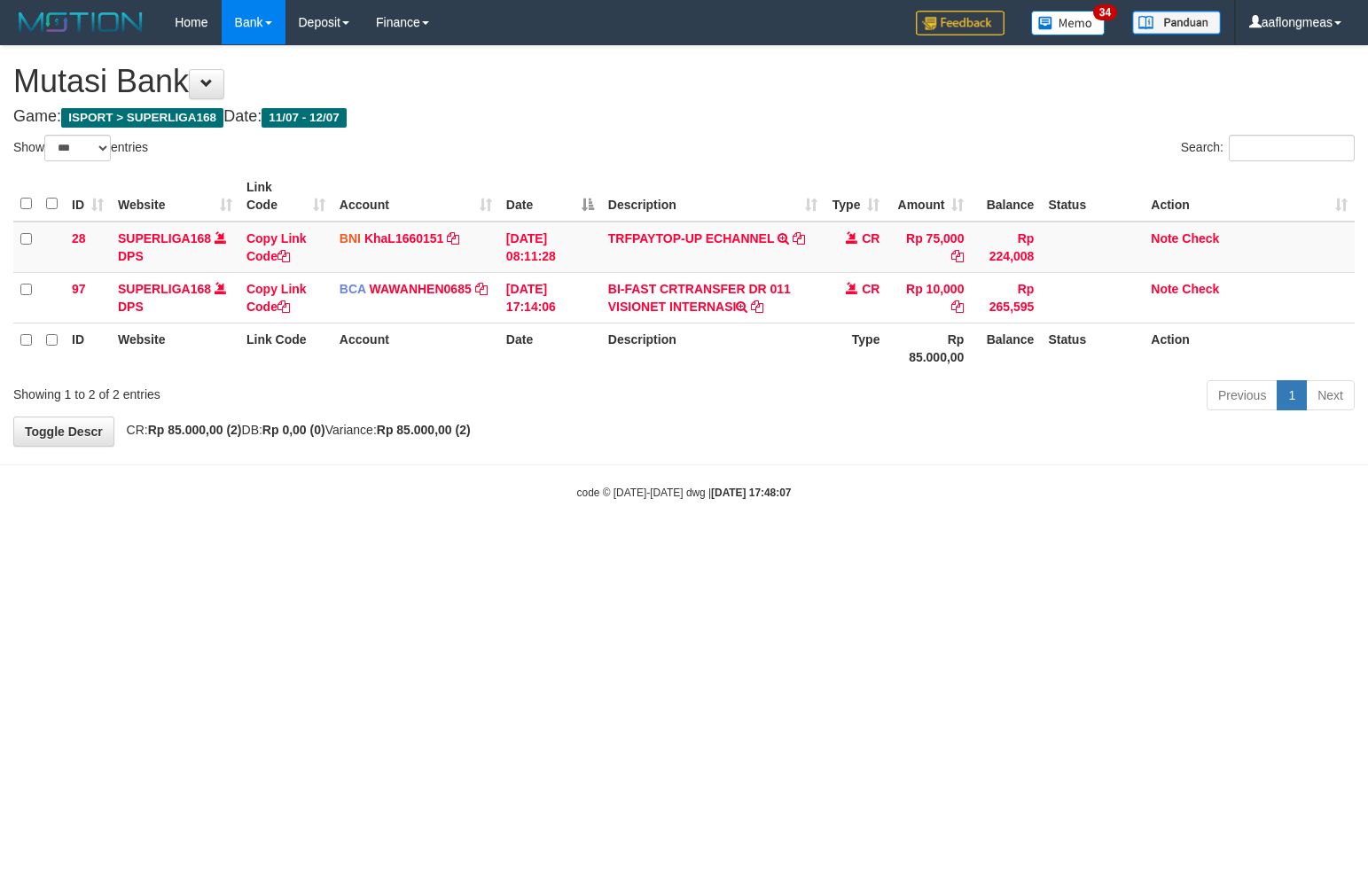 select on "***" 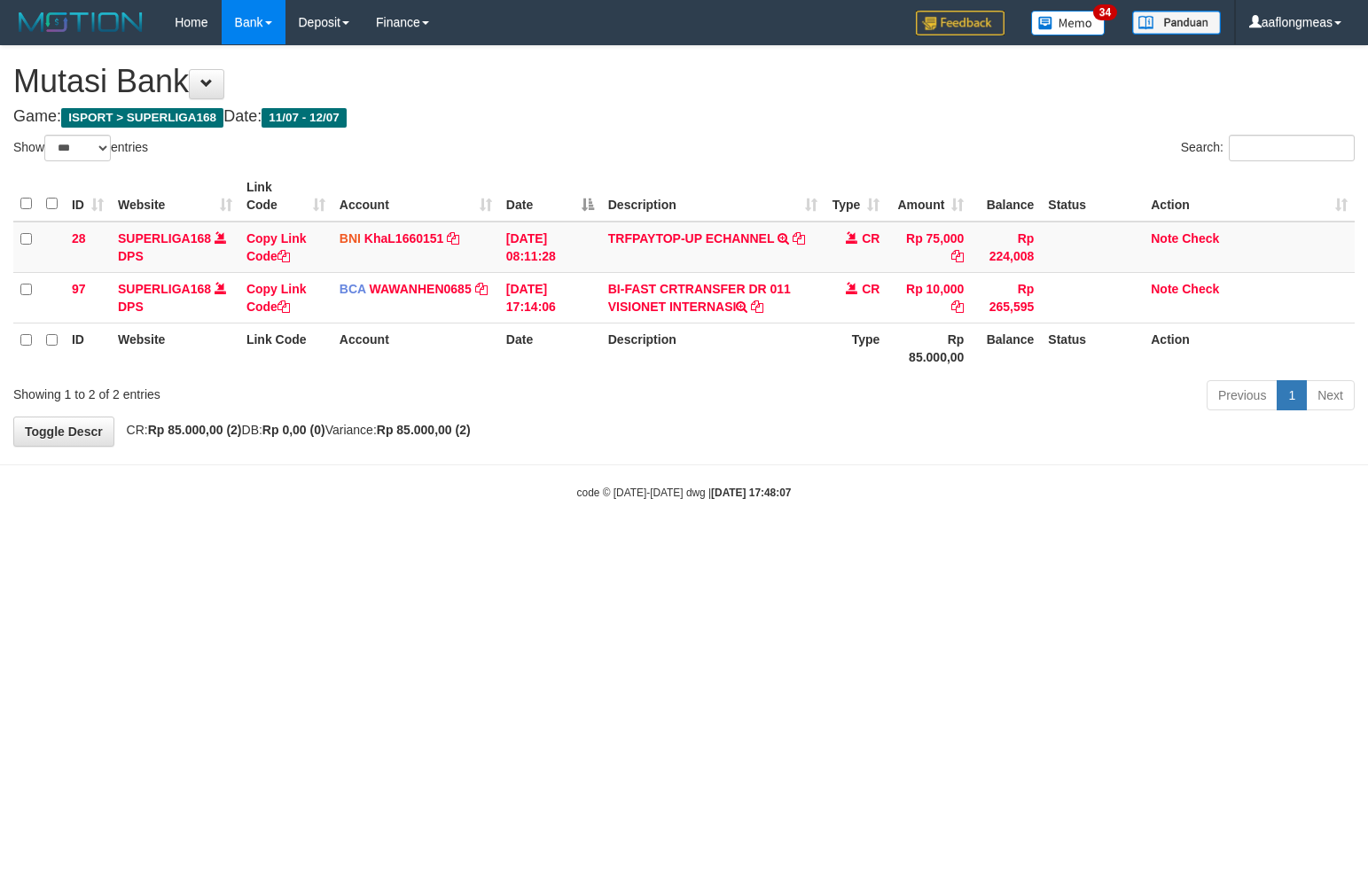 scroll, scrollTop: 0, scrollLeft: 0, axis: both 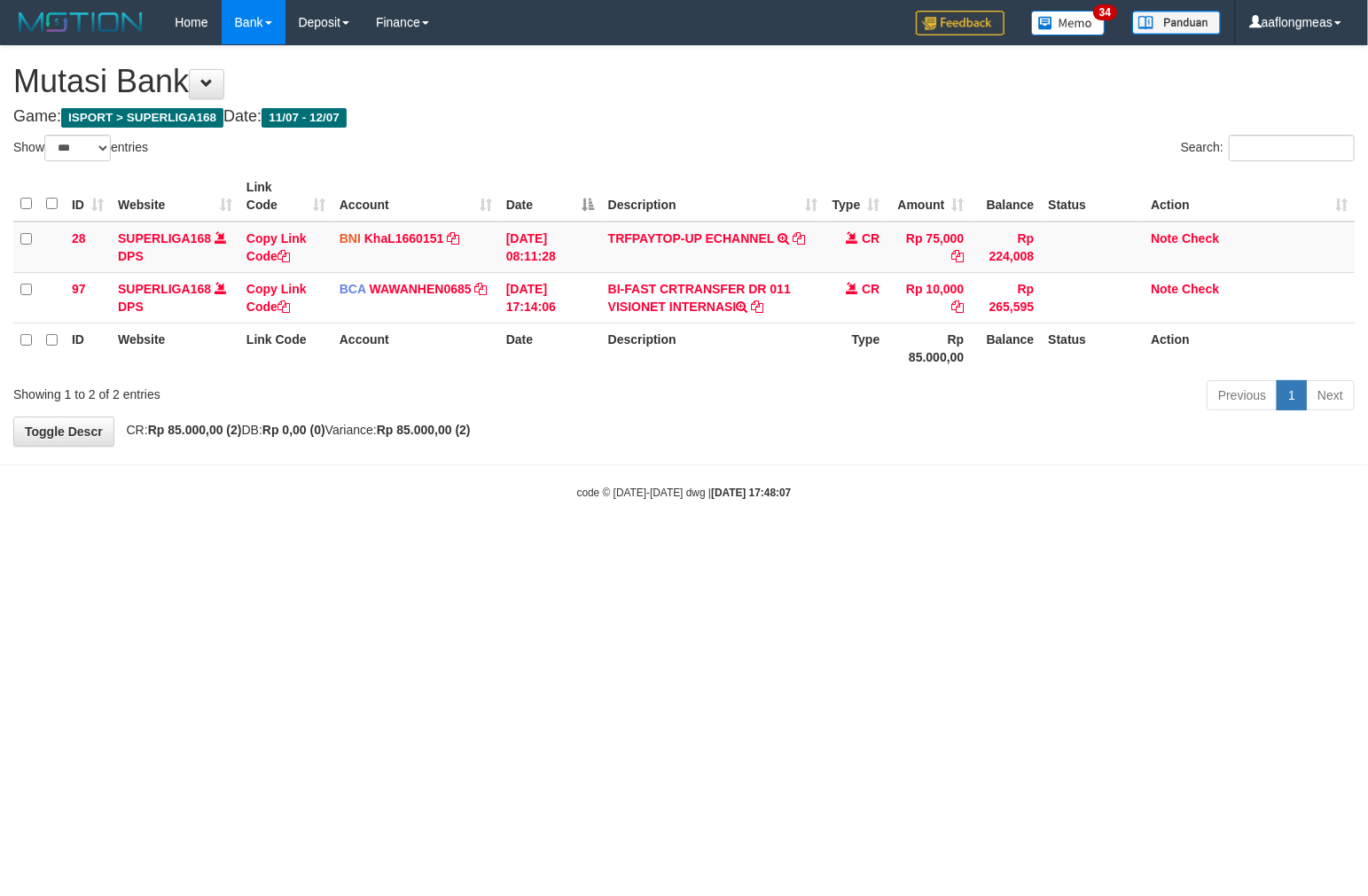 click on "code © 2012-2018 dwg |  2025/07/12 17:48:07" at bounding box center (684, 492) 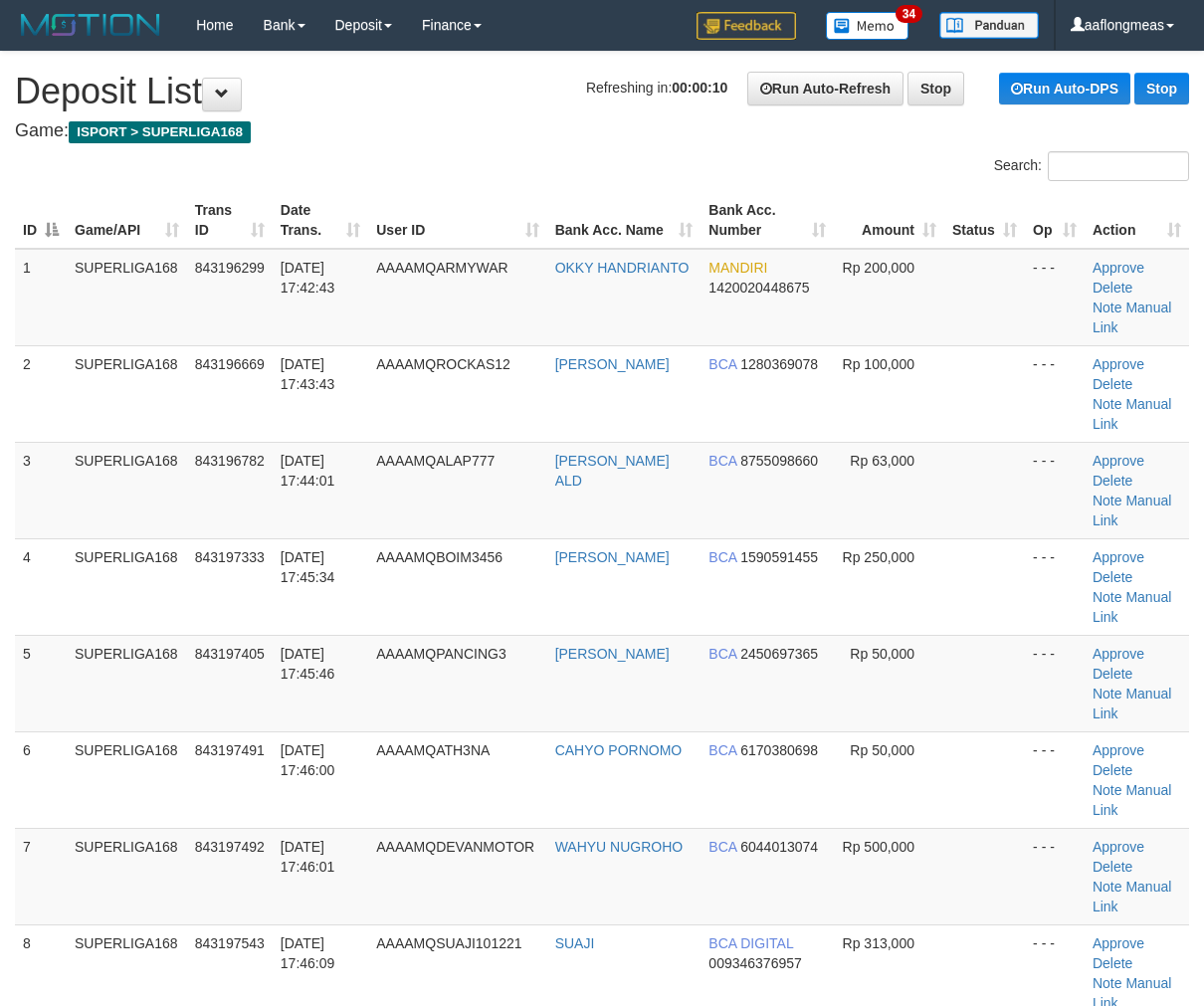 scroll, scrollTop: 0, scrollLeft: 0, axis: both 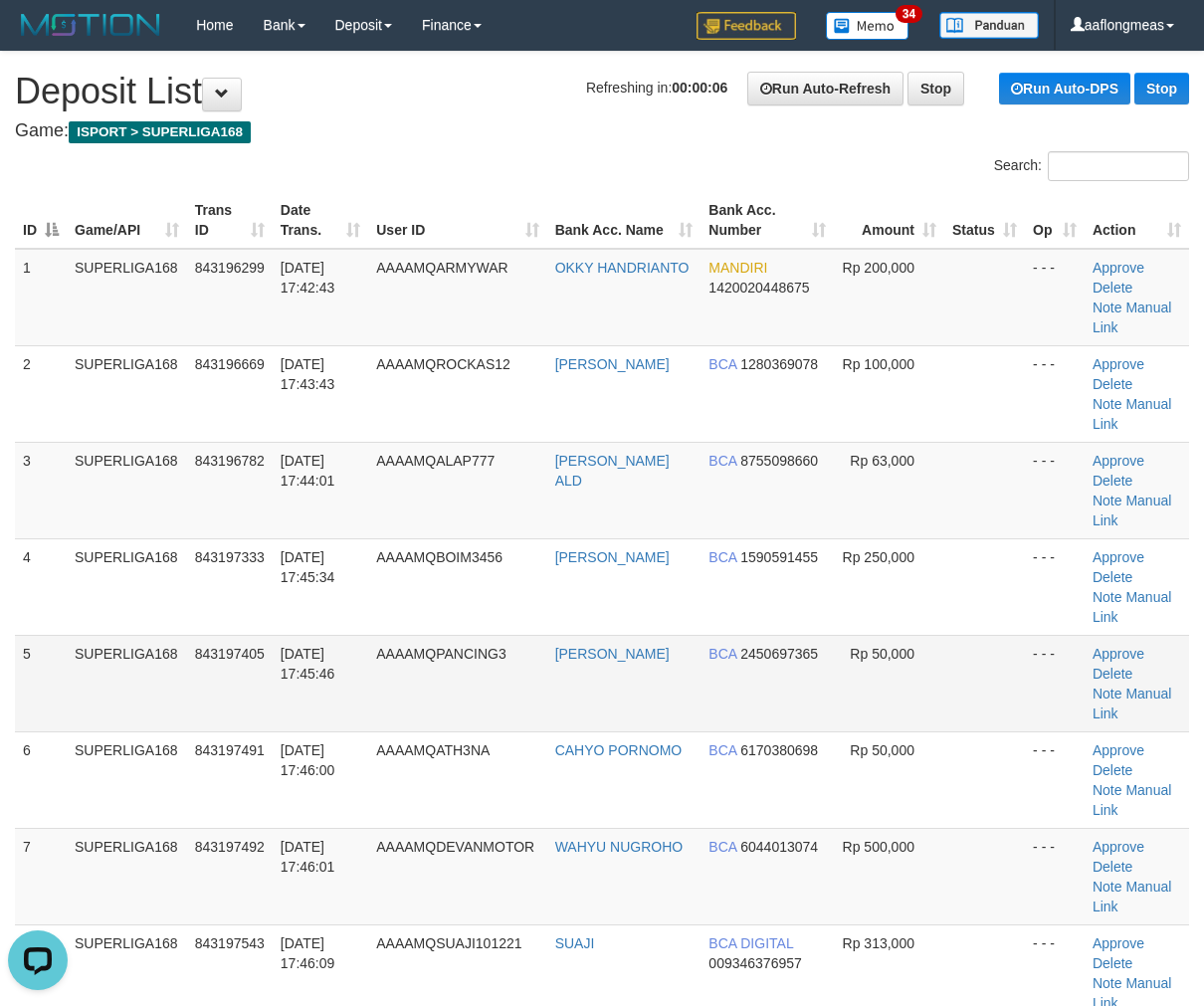 click at bounding box center [984, 683] 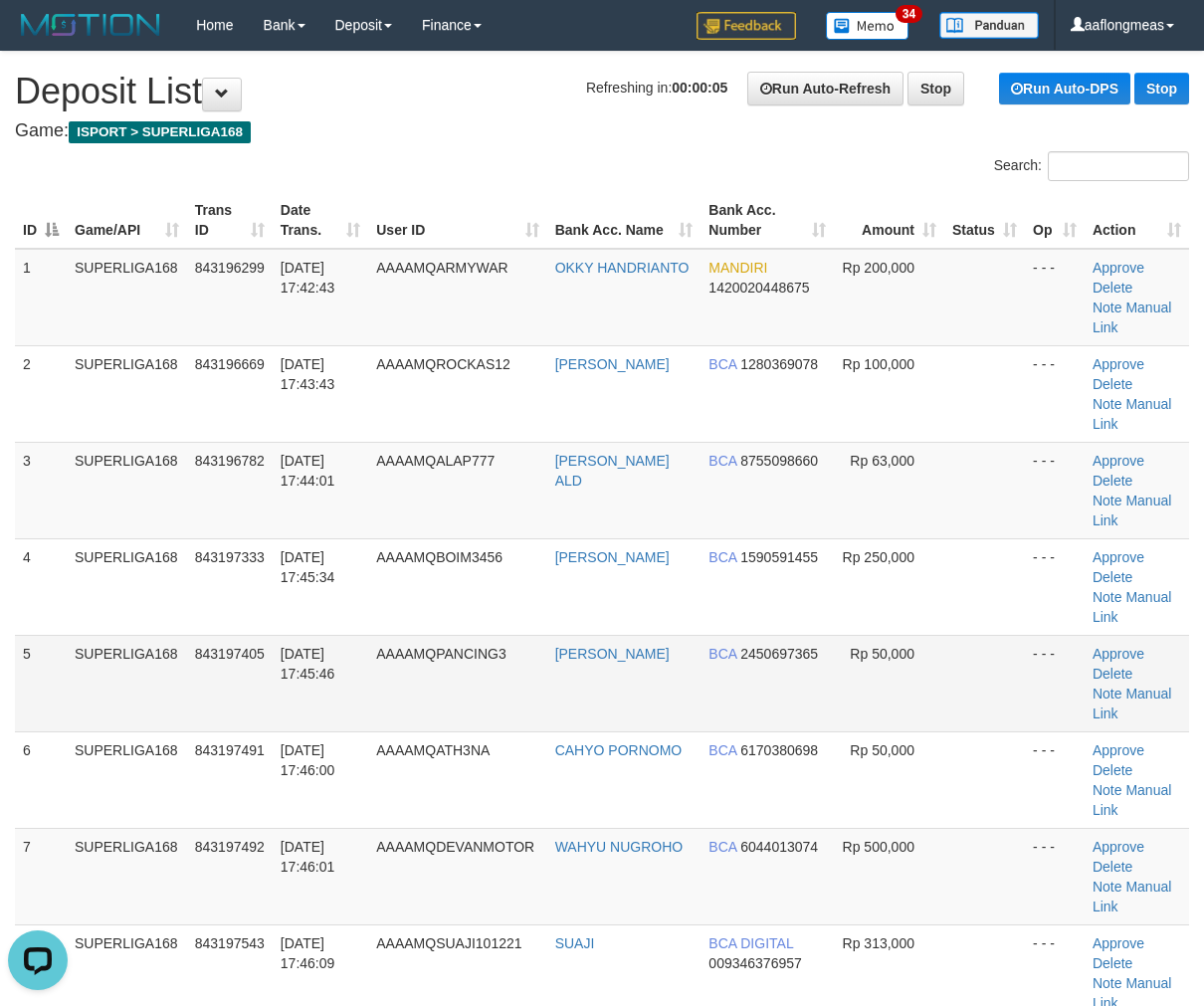 click at bounding box center (984, 683) 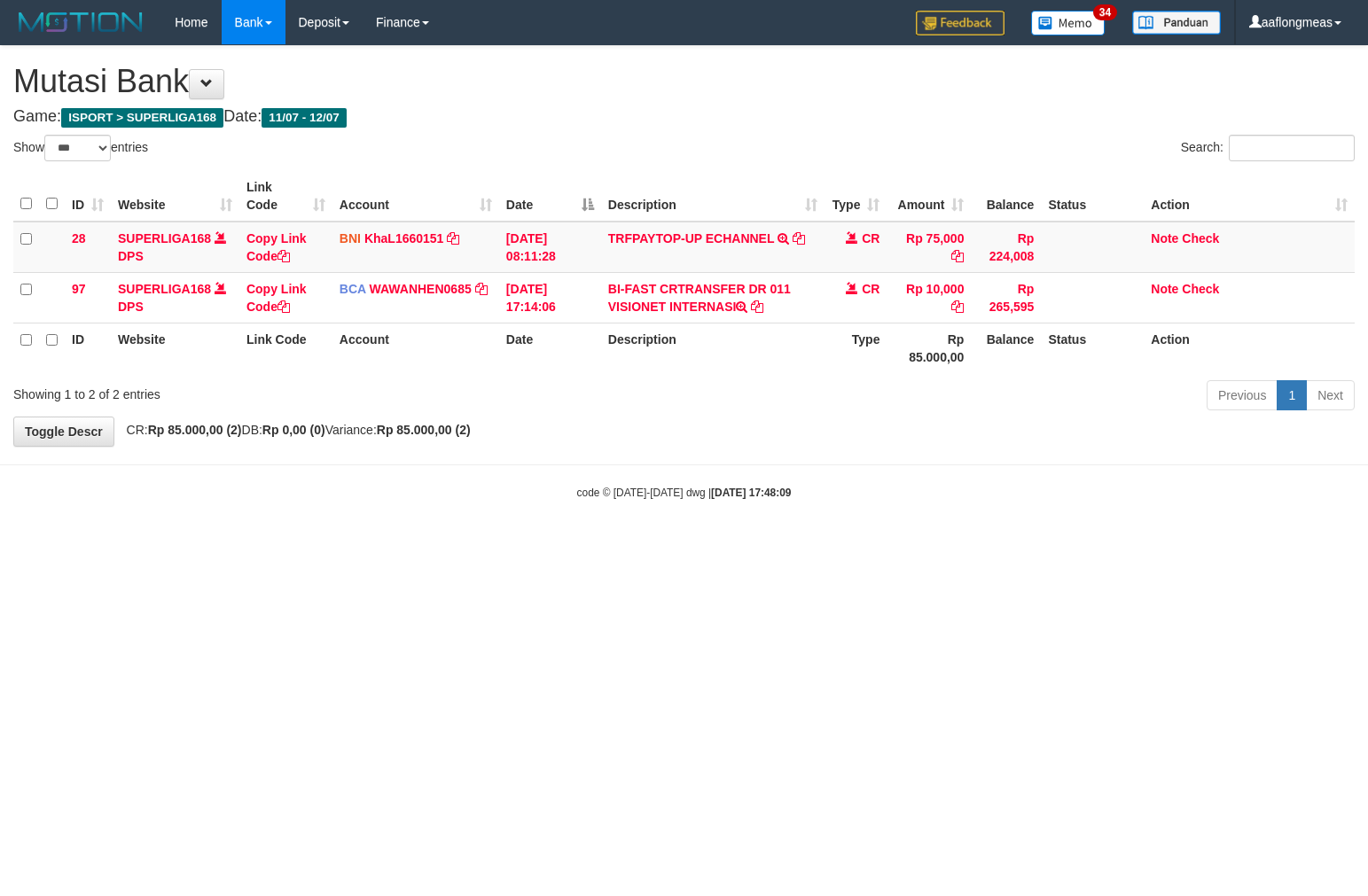 select on "***" 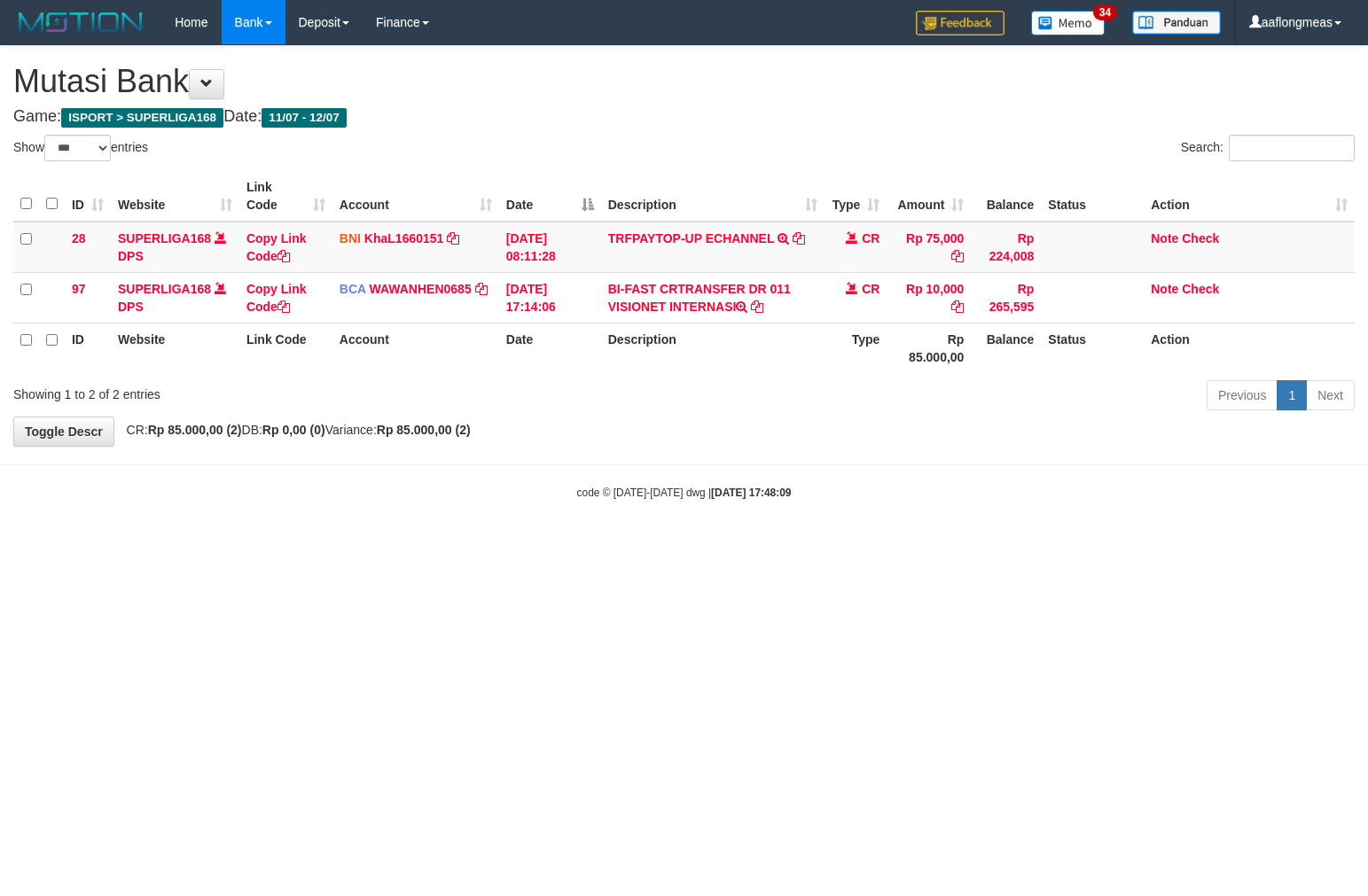 scroll, scrollTop: 0, scrollLeft: 0, axis: both 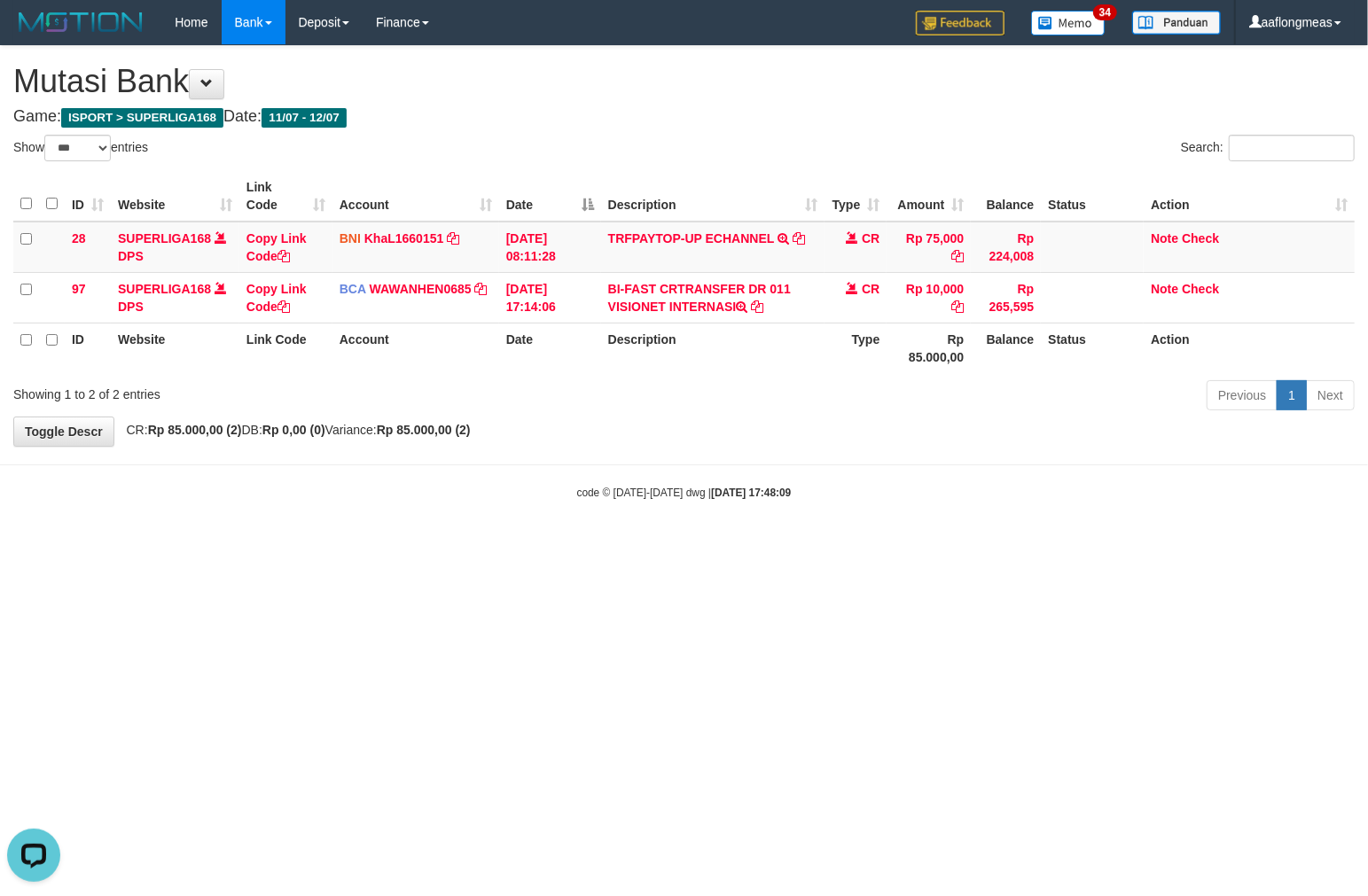 click on "Toggle navigation
Home
Bank
Account List
Load
By Website
Group
[ISPORT]													SUPERLIGA168
By Load Group (DPS)
34" at bounding box center (684, 272) 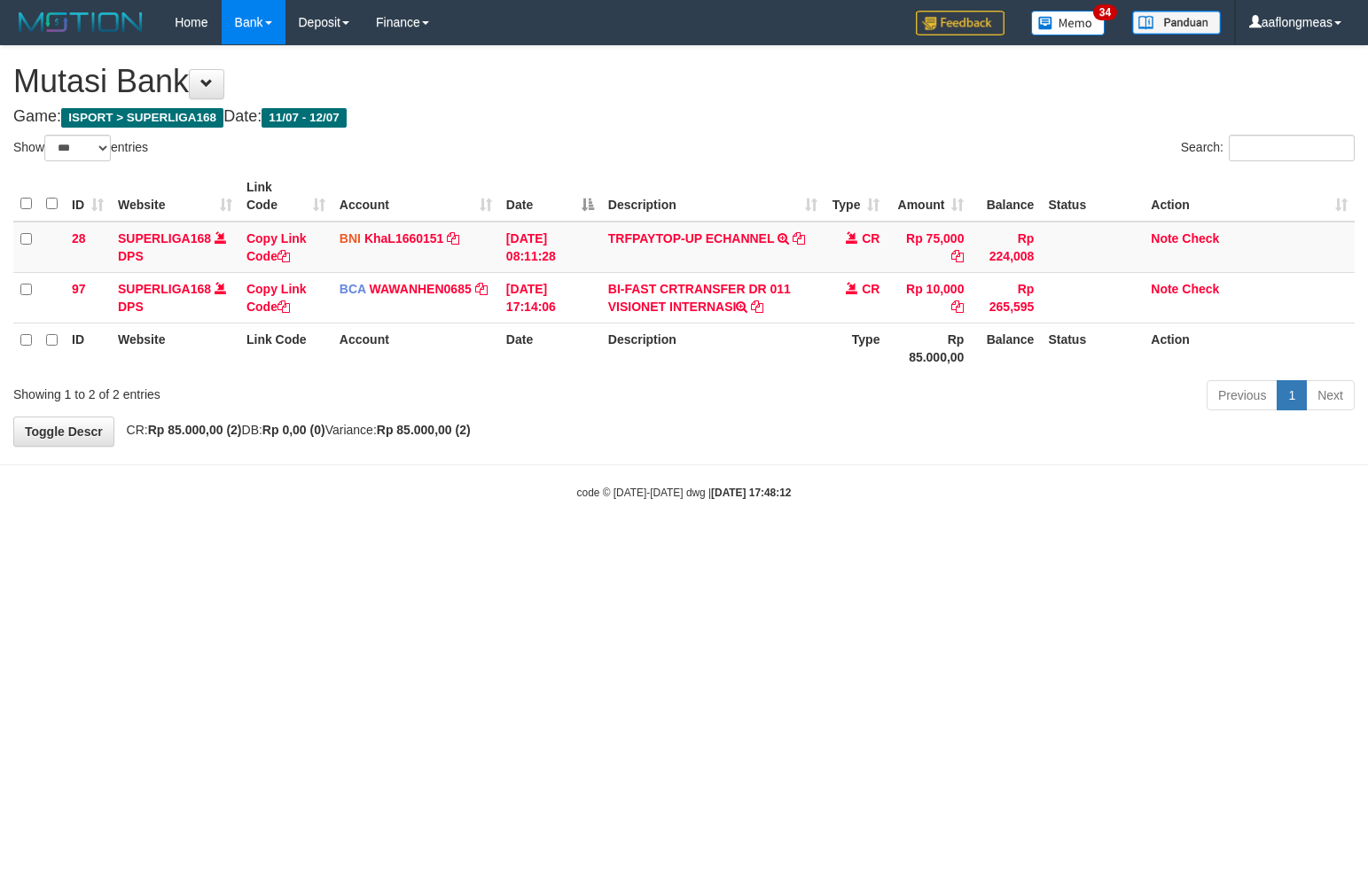 select on "***" 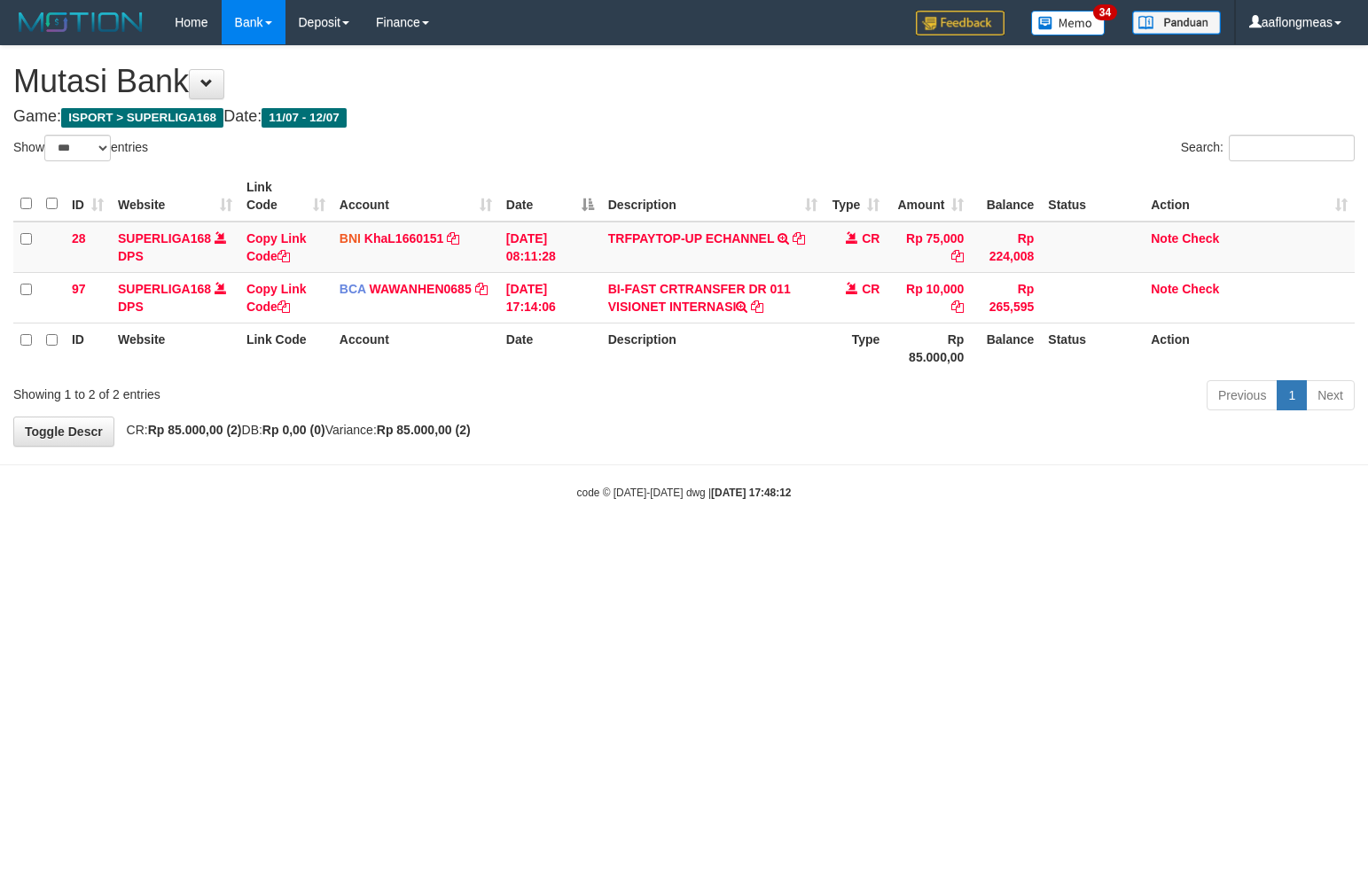scroll, scrollTop: 0, scrollLeft: 0, axis: both 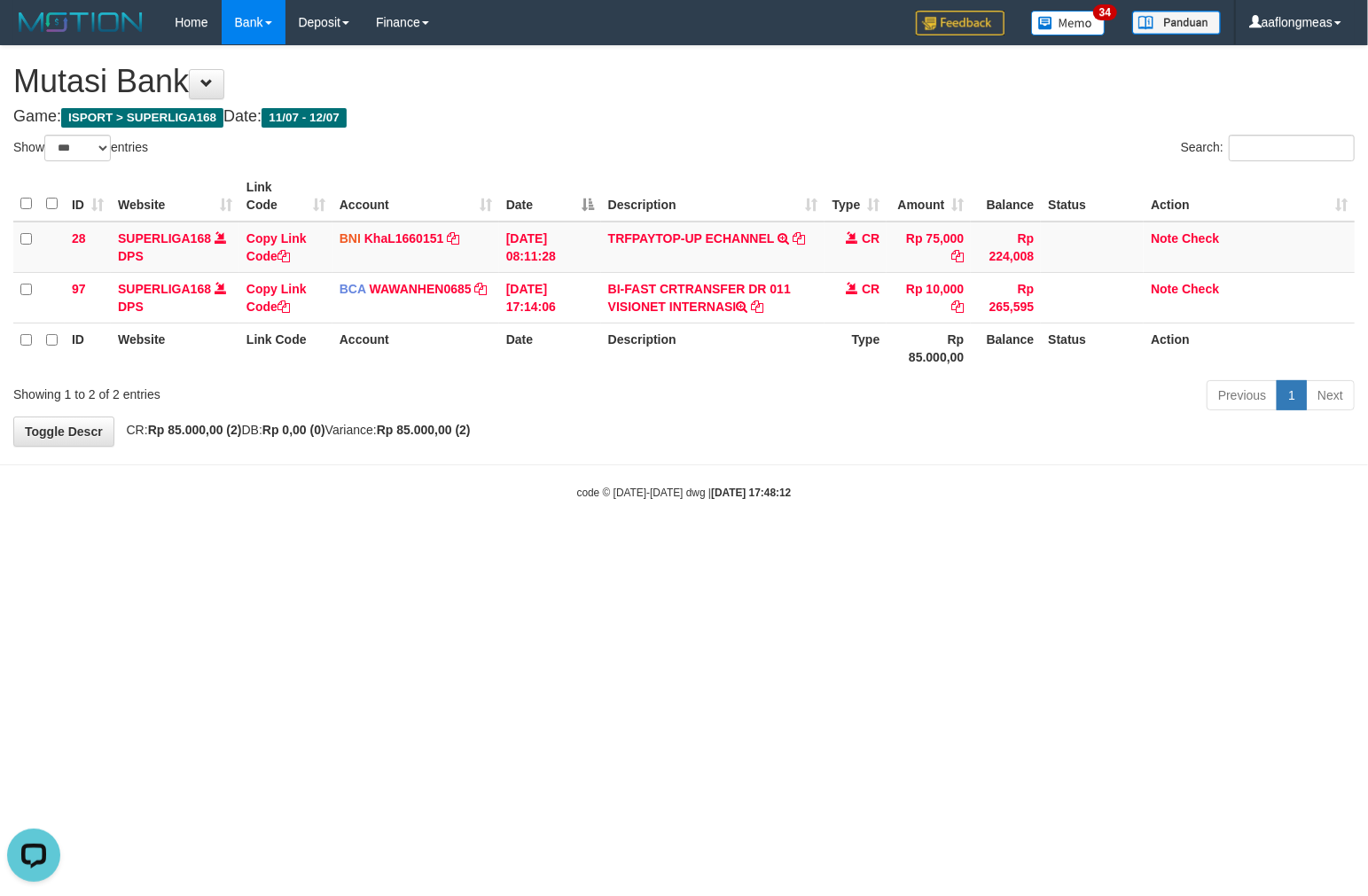 click at bounding box center (684, 464) 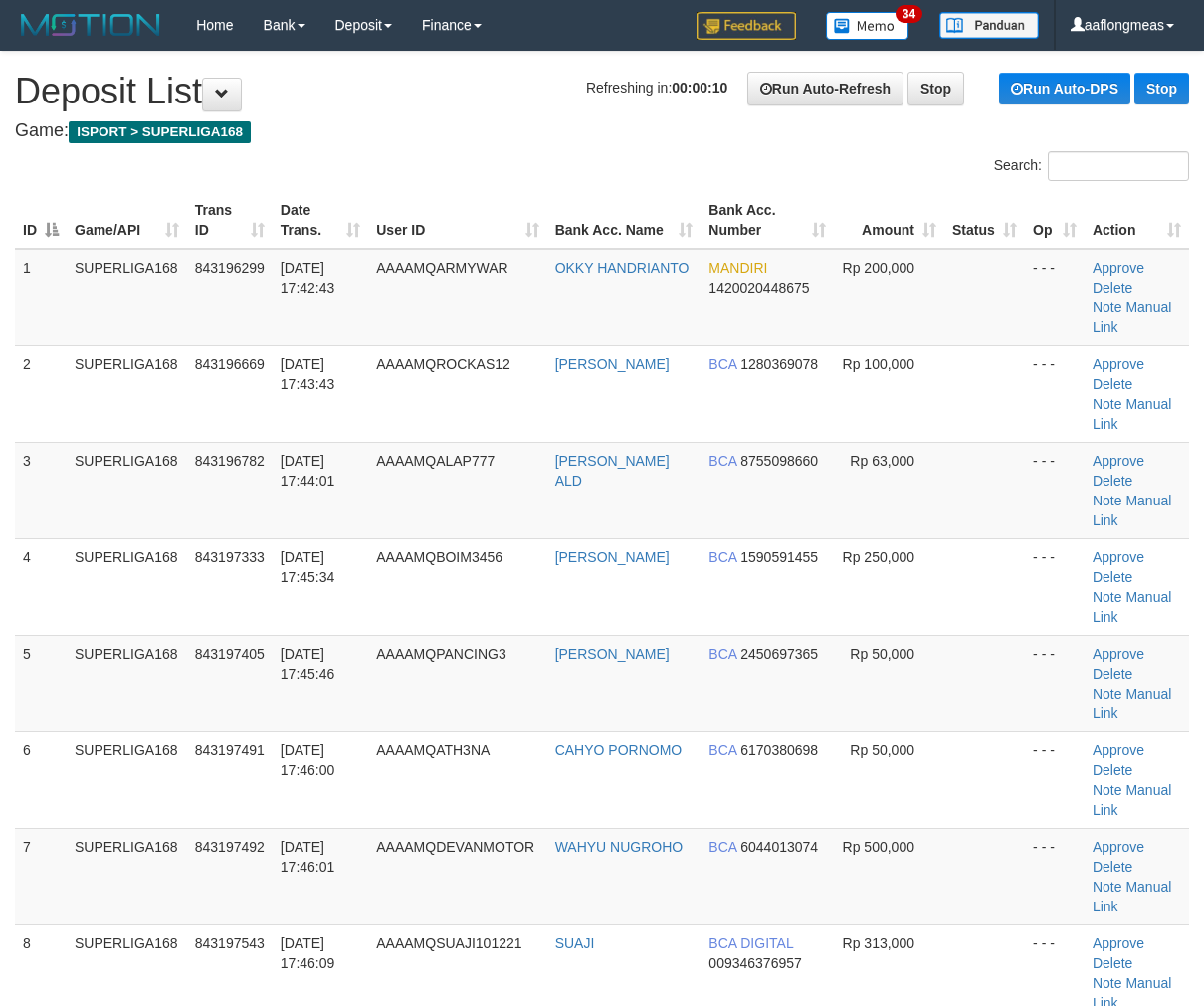 scroll, scrollTop: 0, scrollLeft: 0, axis: both 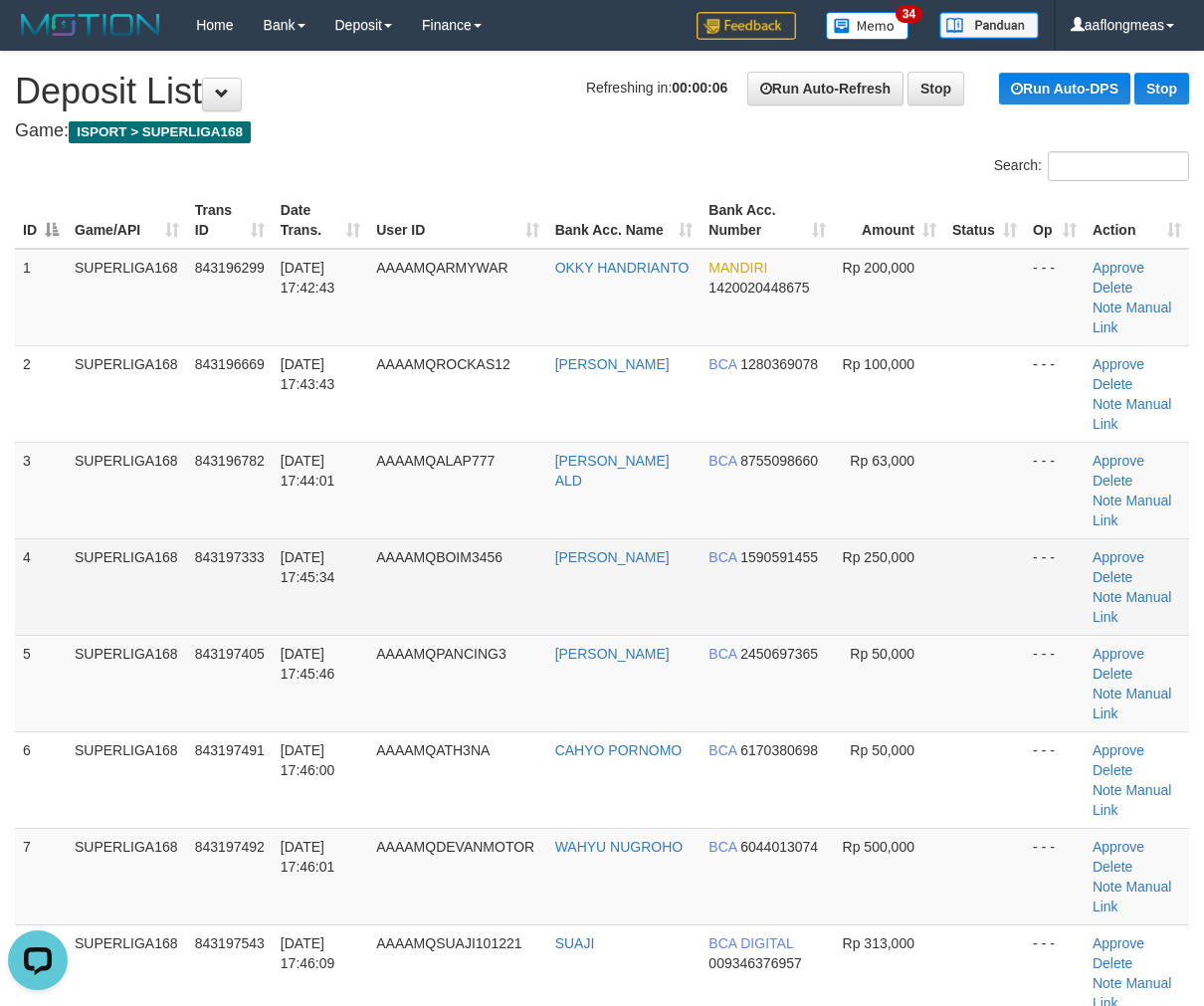 click on "Rp 250,000" at bounding box center [889, 586] 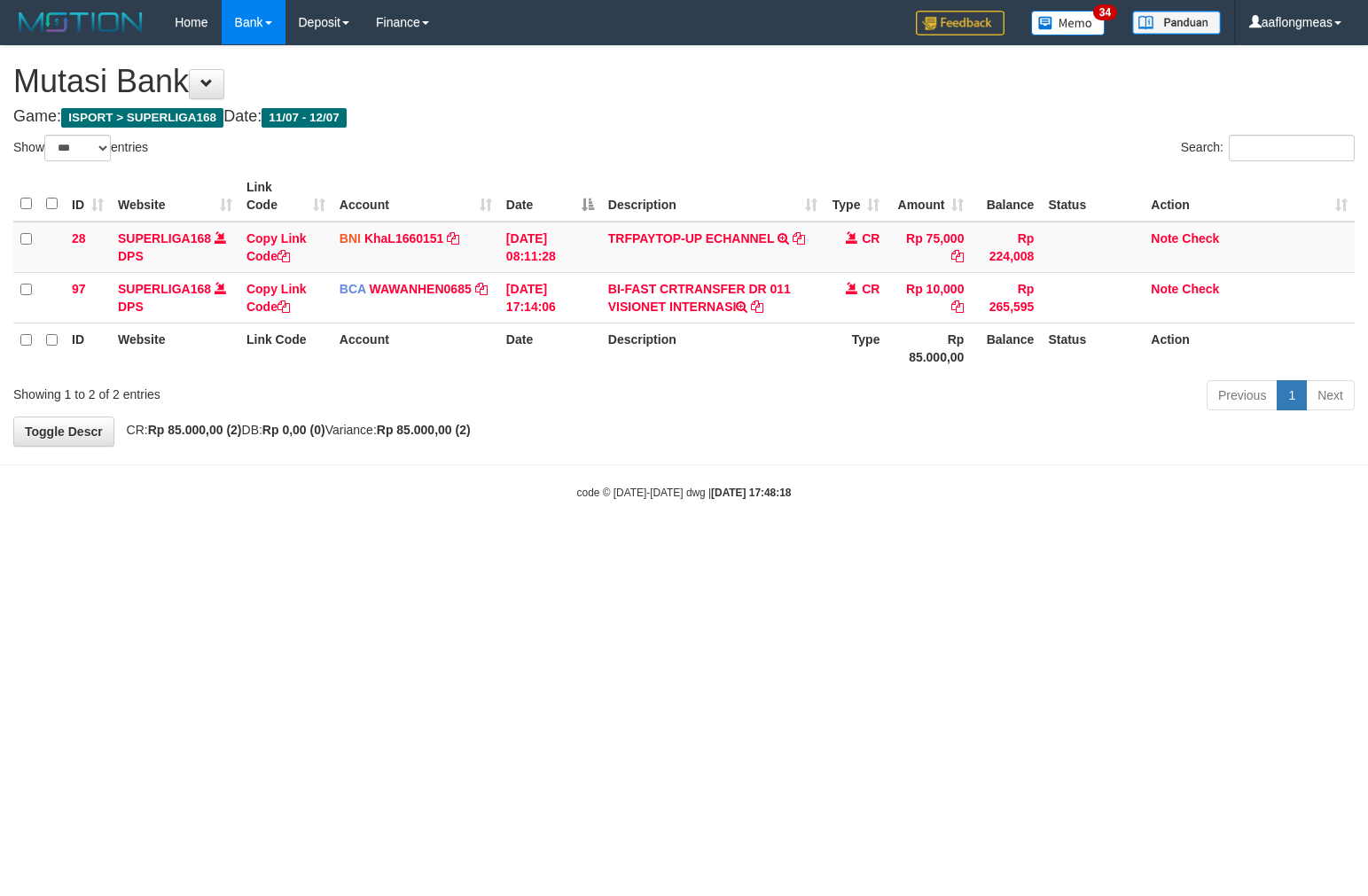 select on "***" 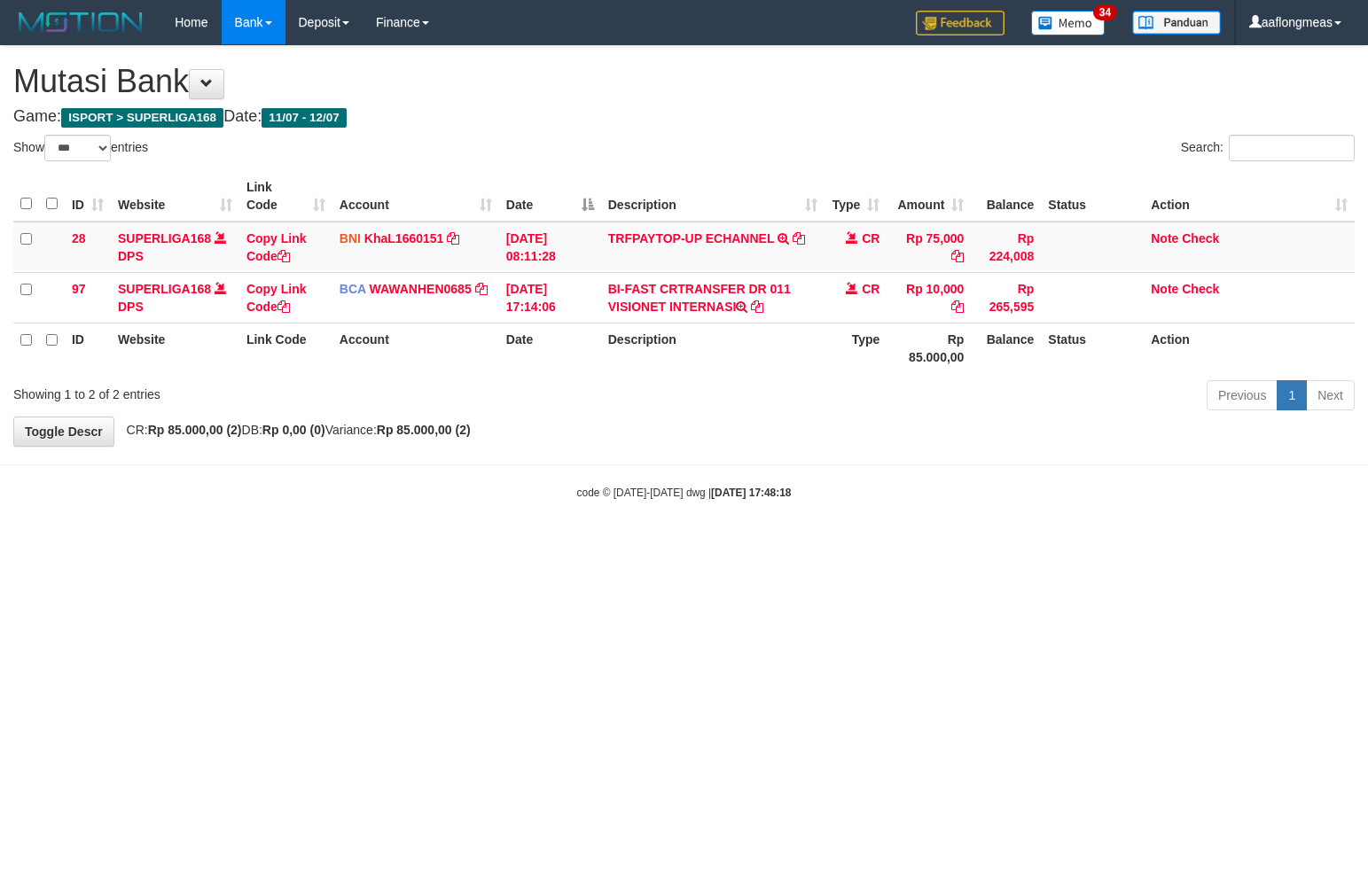 scroll, scrollTop: 0, scrollLeft: 0, axis: both 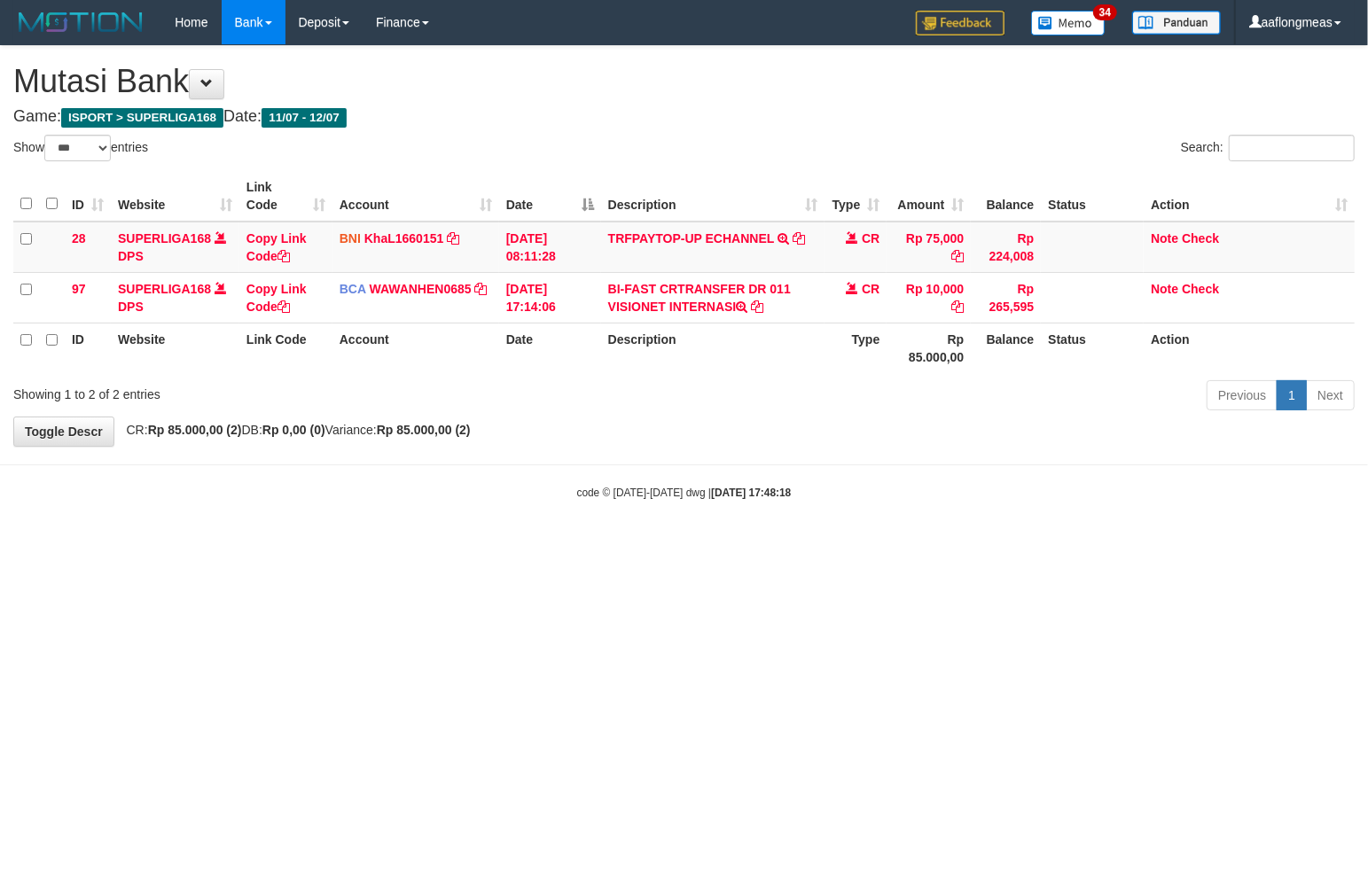 click on "[DATE] 17:48:18" at bounding box center [751, 493] 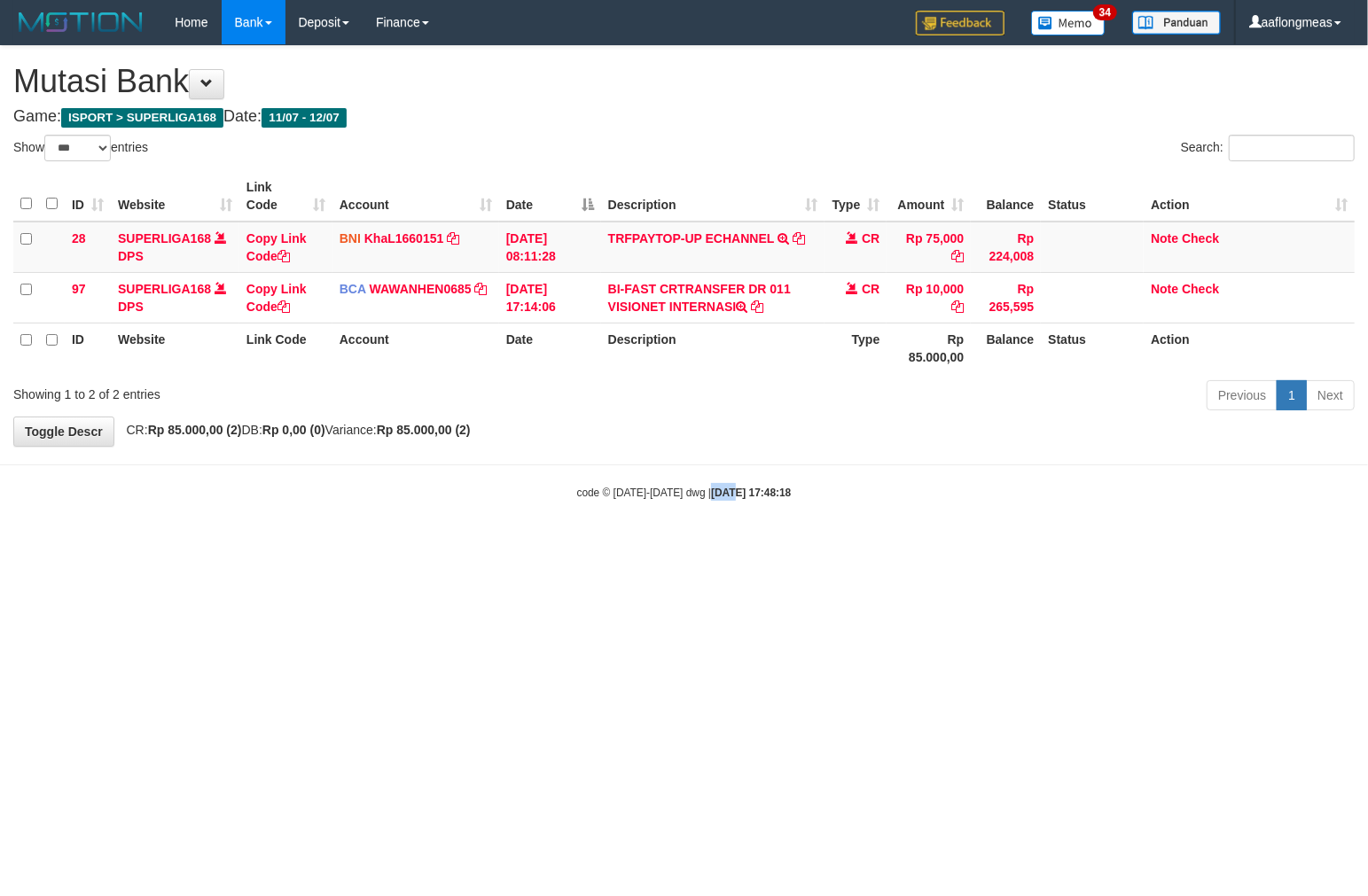 click on "2025/07/12 17:48:18" at bounding box center (751, 493) 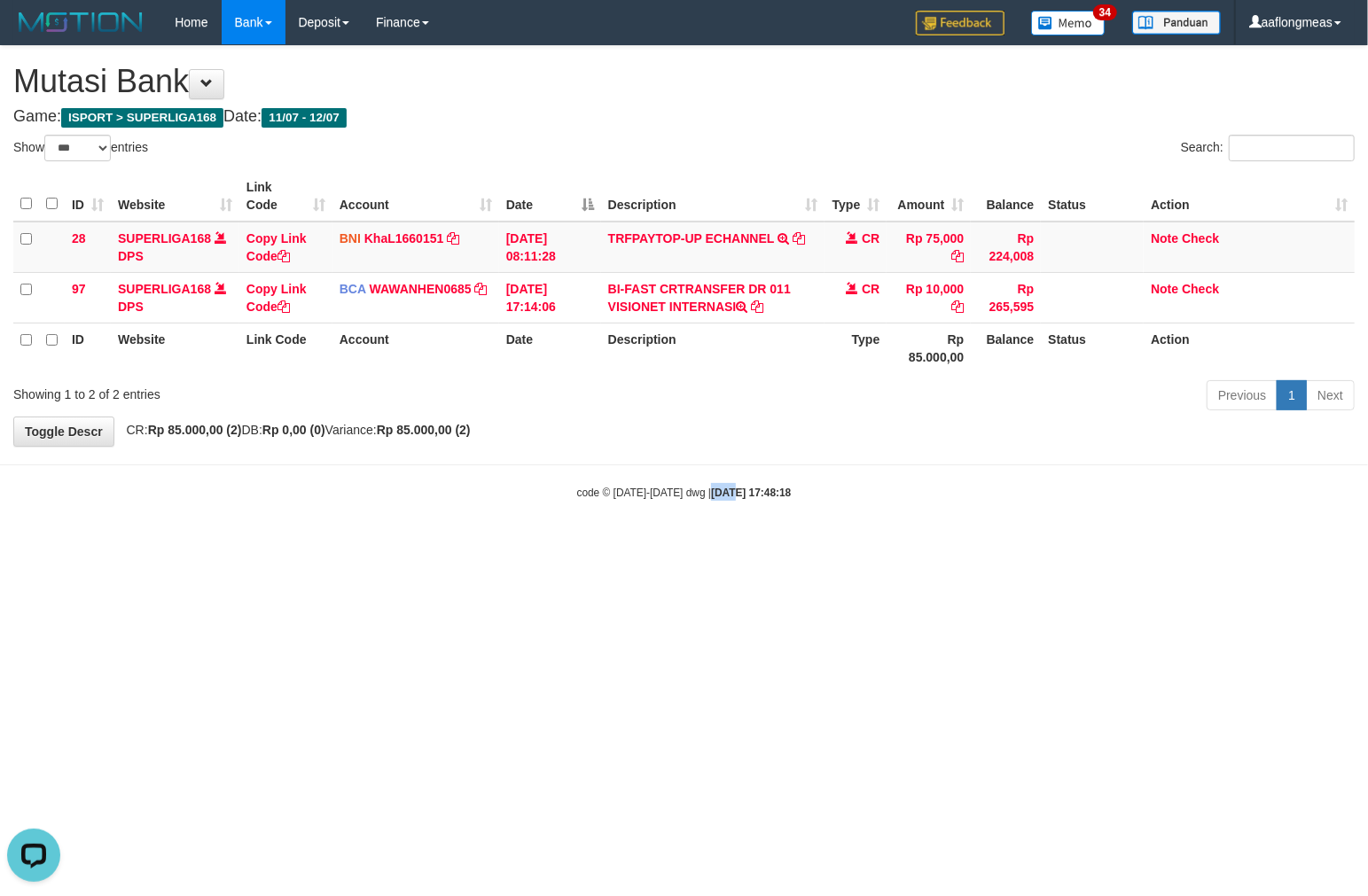 scroll, scrollTop: 0, scrollLeft: 0, axis: both 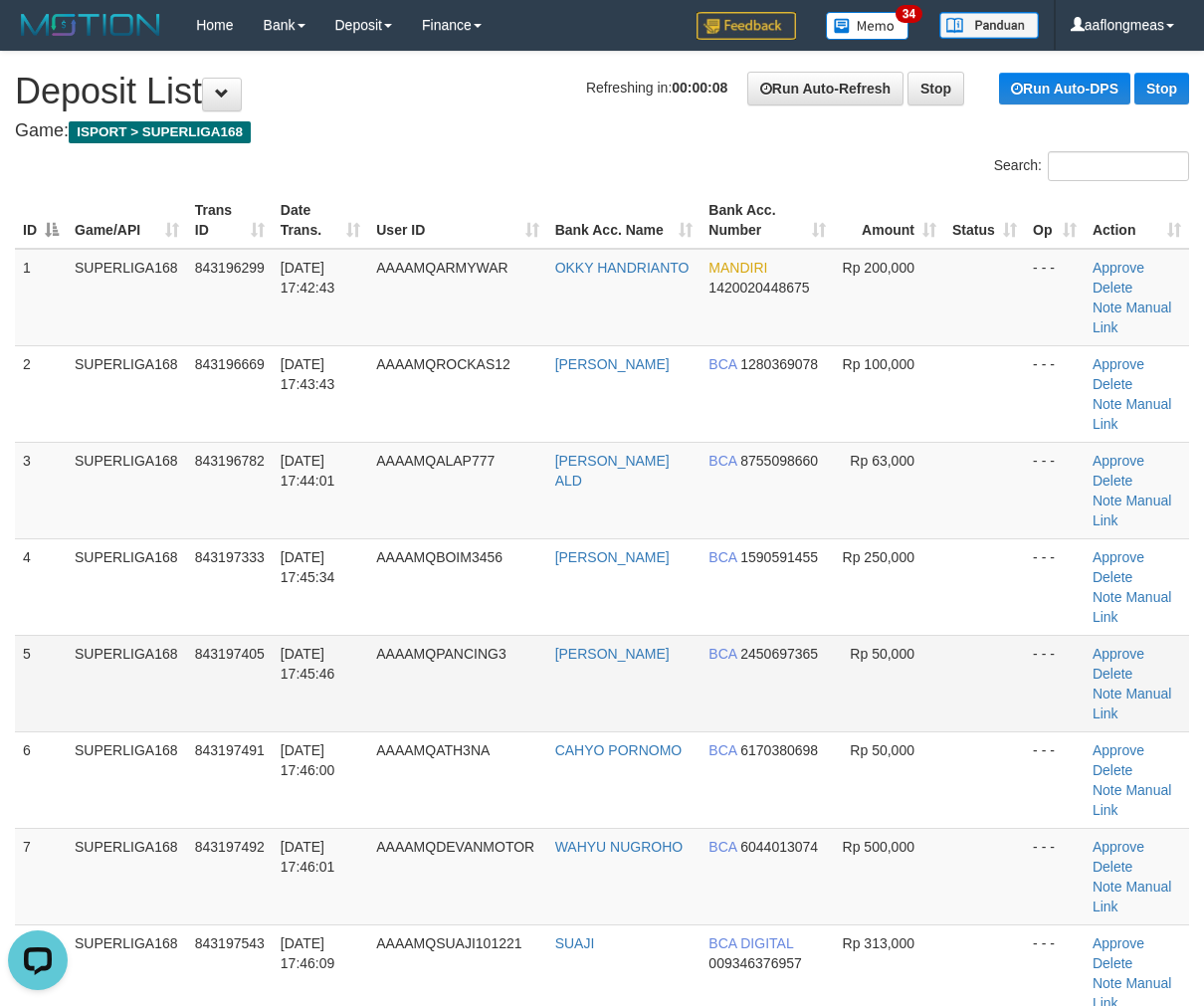 click at bounding box center (984, 683) 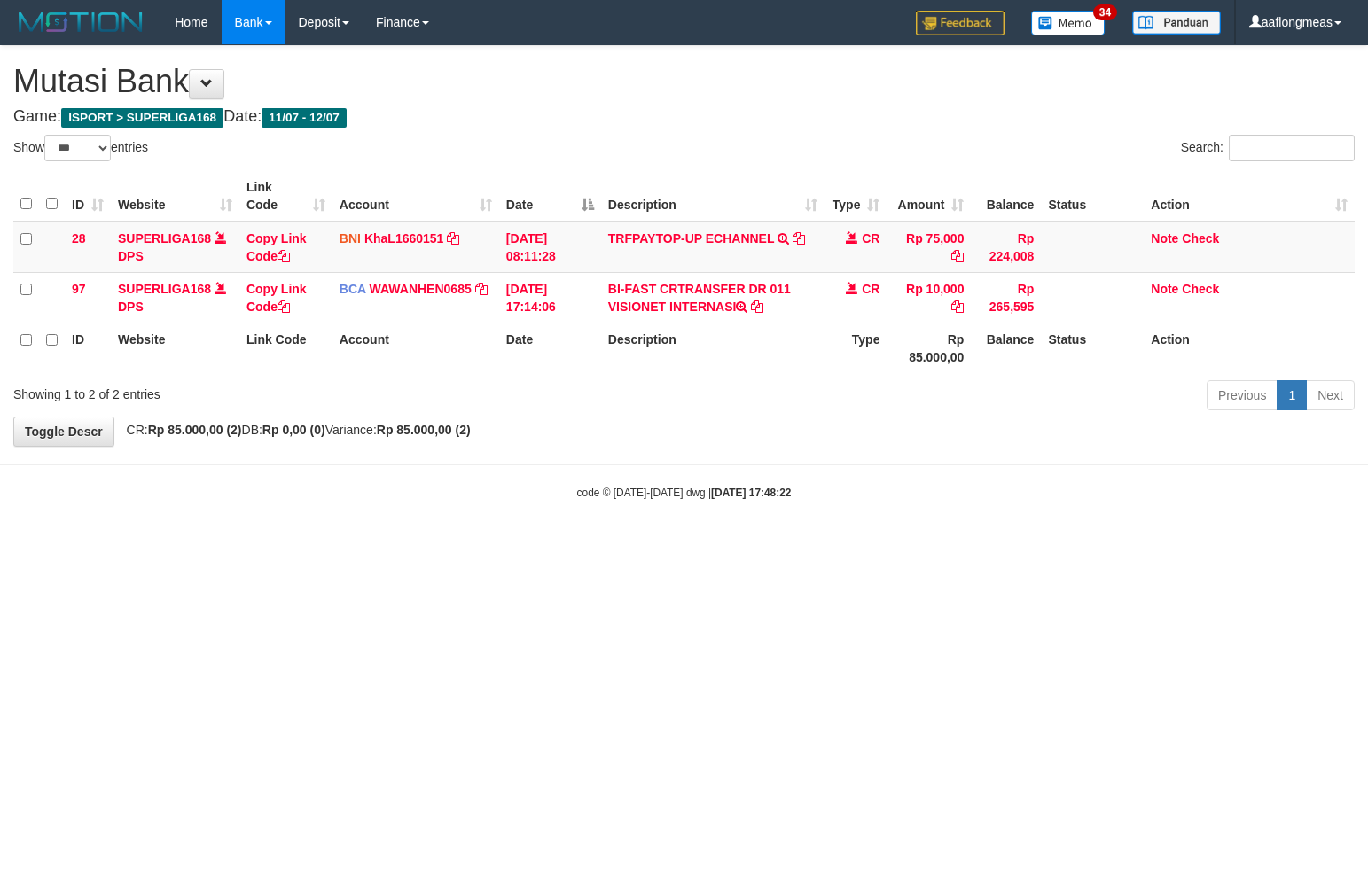 select on "***" 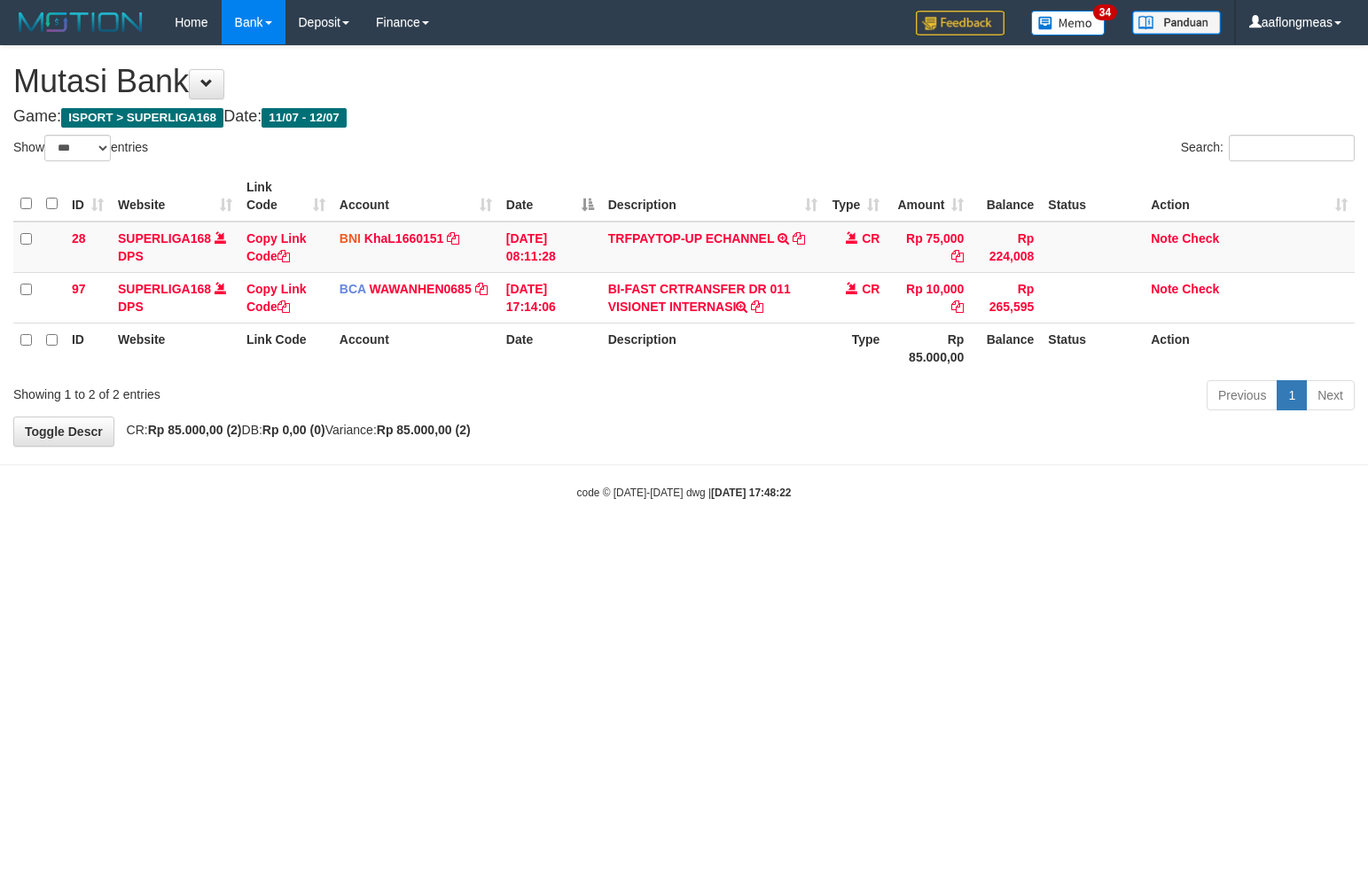 scroll, scrollTop: 0, scrollLeft: 0, axis: both 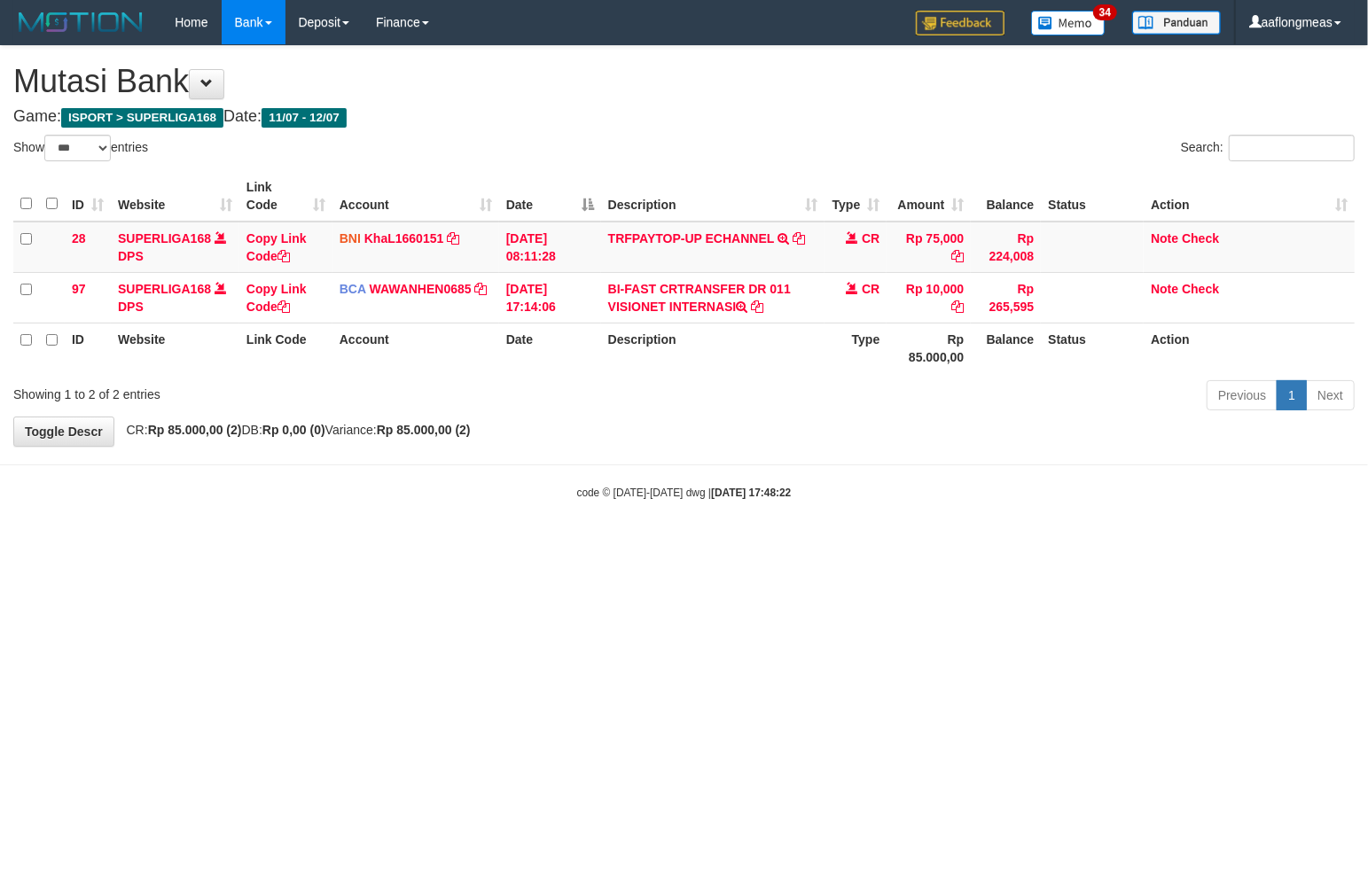 drag, startPoint x: 0, startPoint y: 0, endPoint x: 747, endPoint y: 543, distance: 923.5031 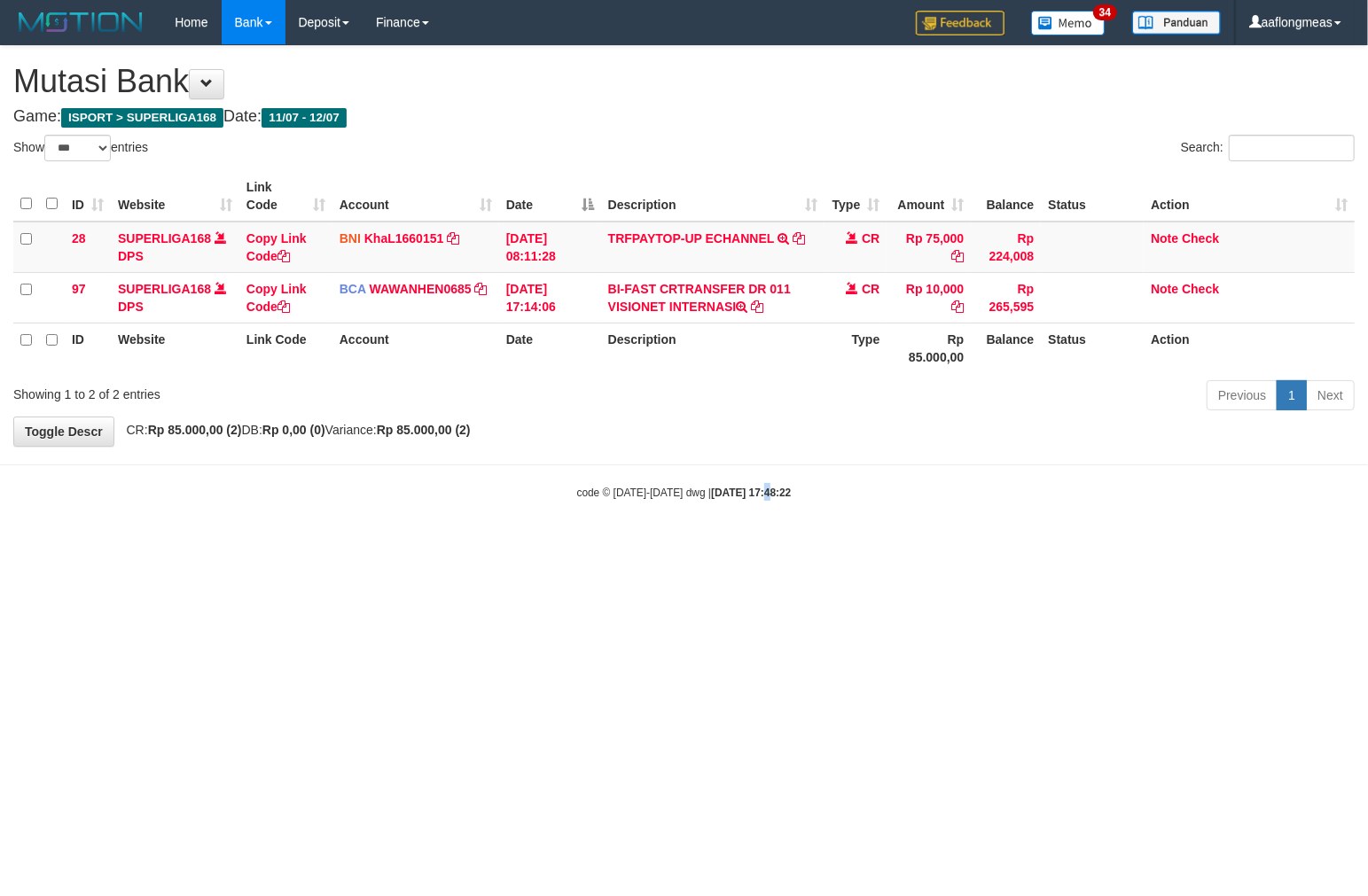 click on "Toggle navigation
Home
Bank
Account List
Load
By Website
Group
[ISPORT]													SUPERLIGA168
By Load Group (DPS)
34" at bounding box center (684, 272) 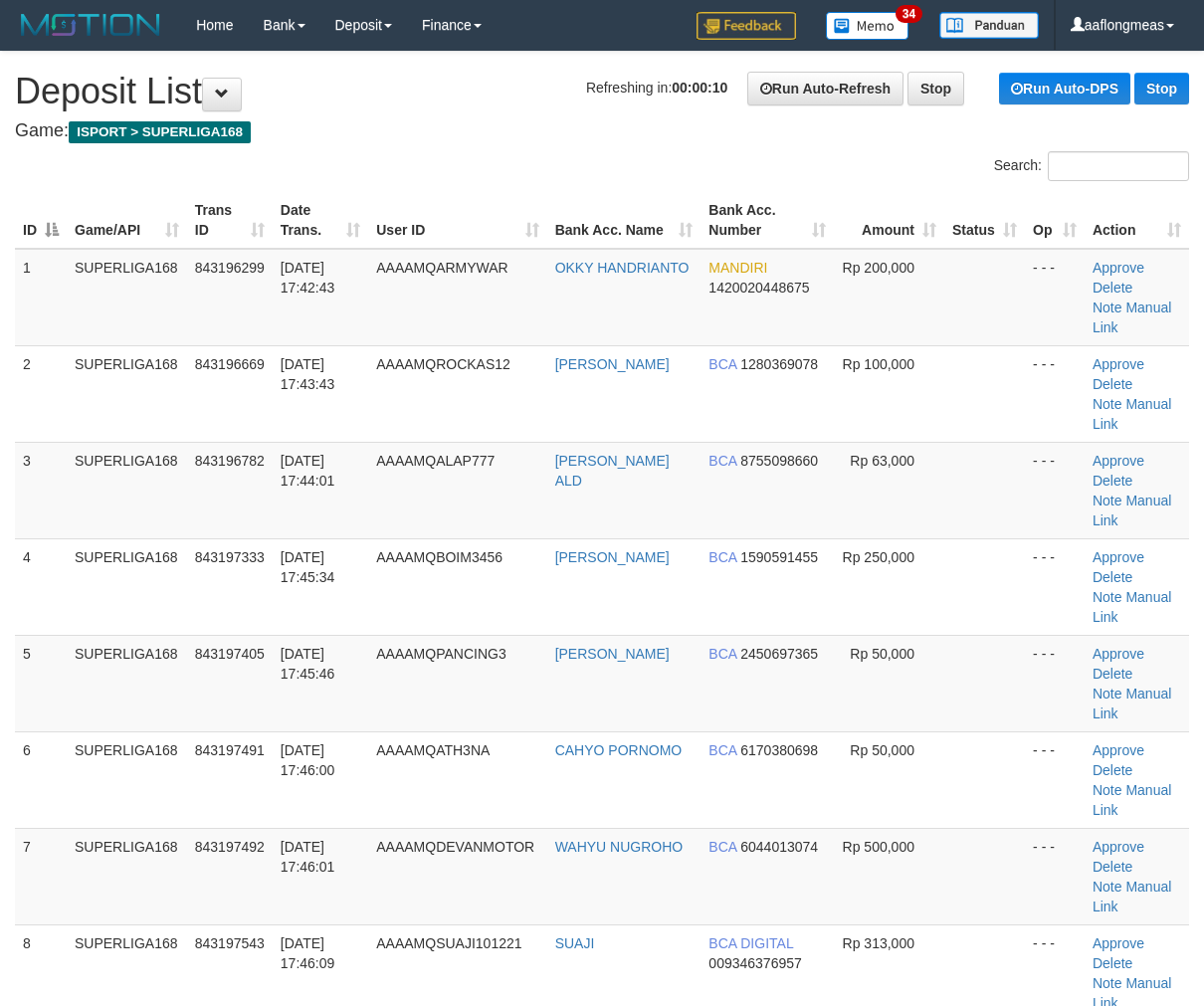 scroll, scrollTop: 0, scrollLeft: 0, axis: both 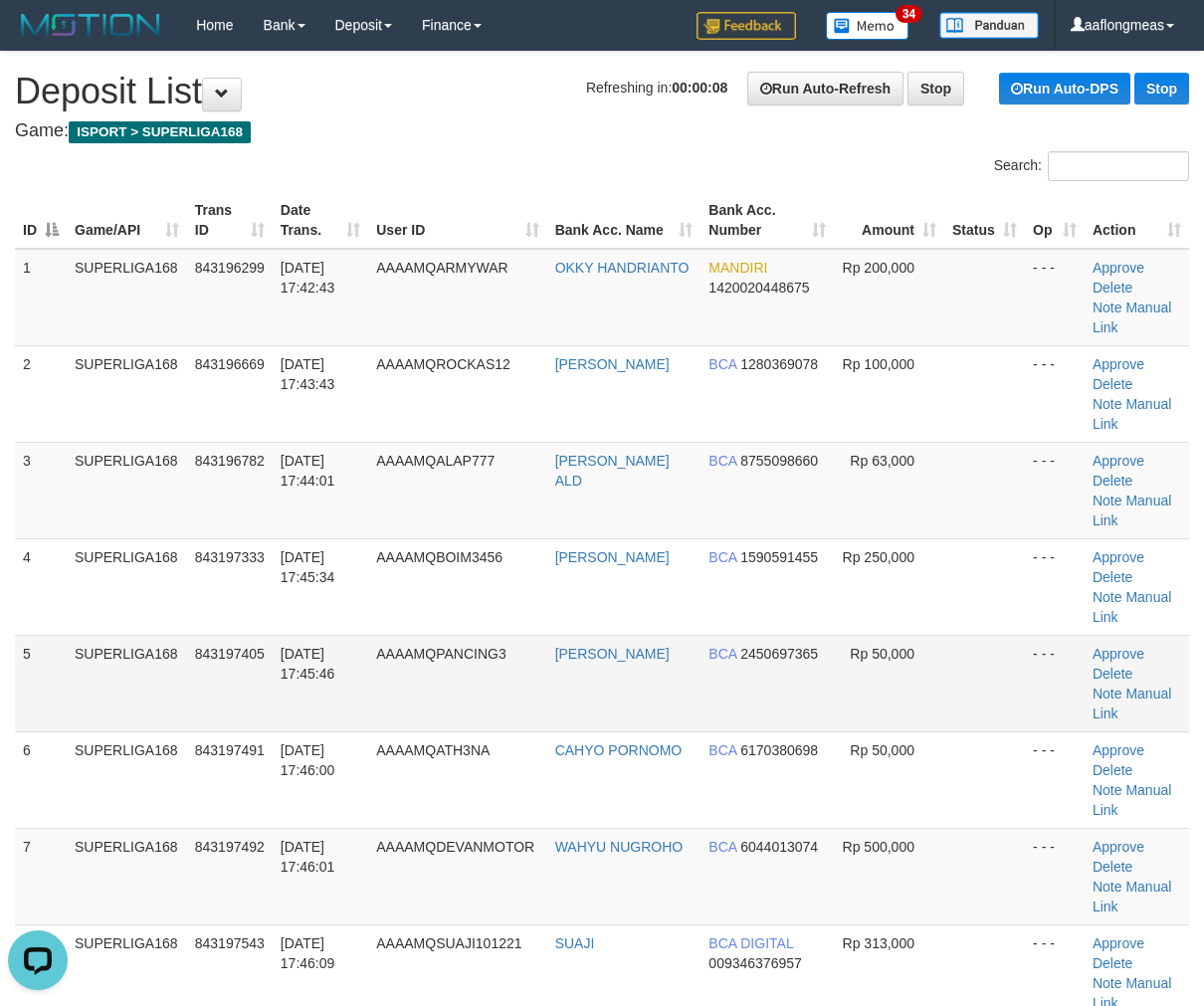 click at bounding box center (984, 683) 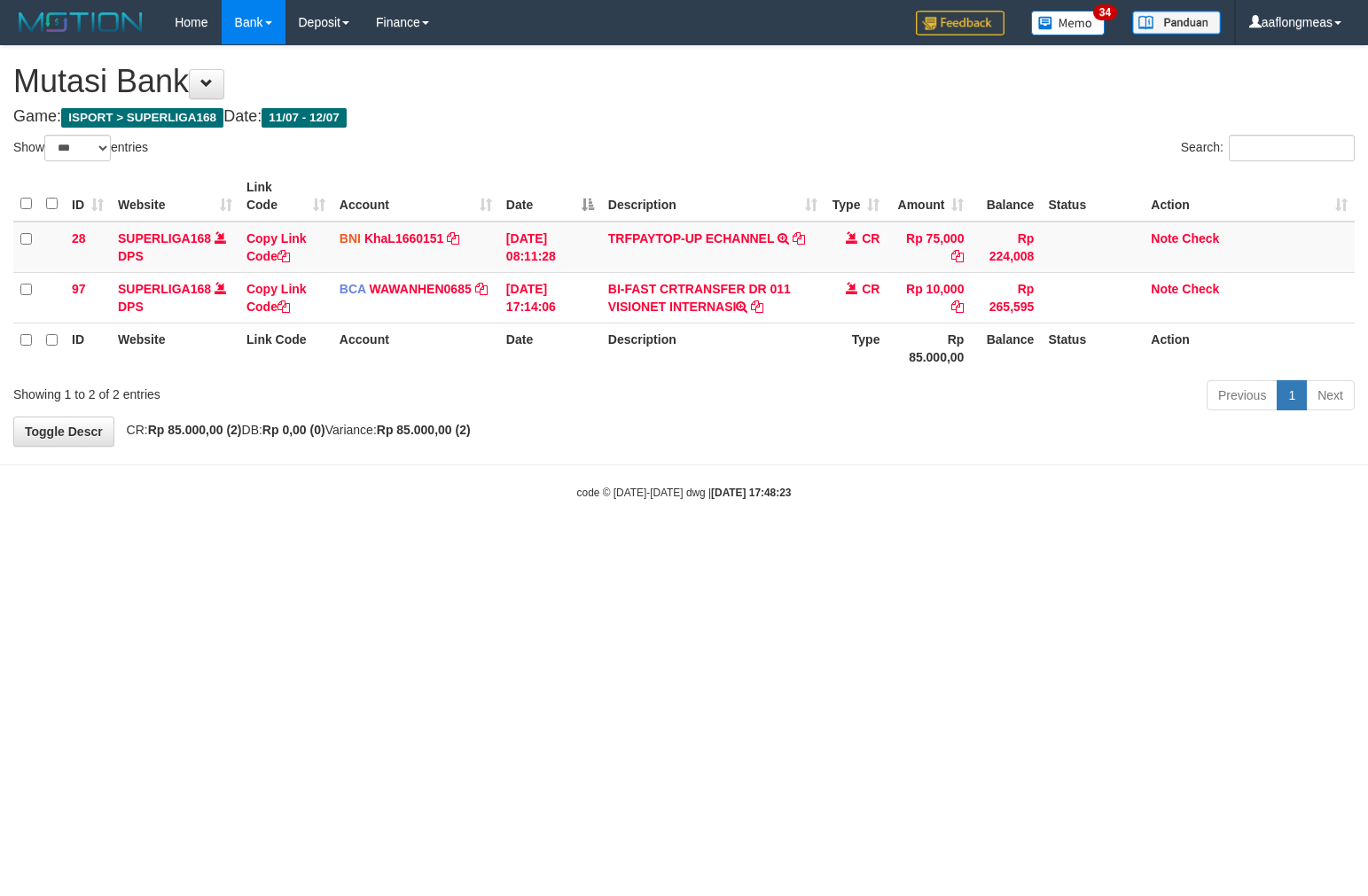 select on "***" 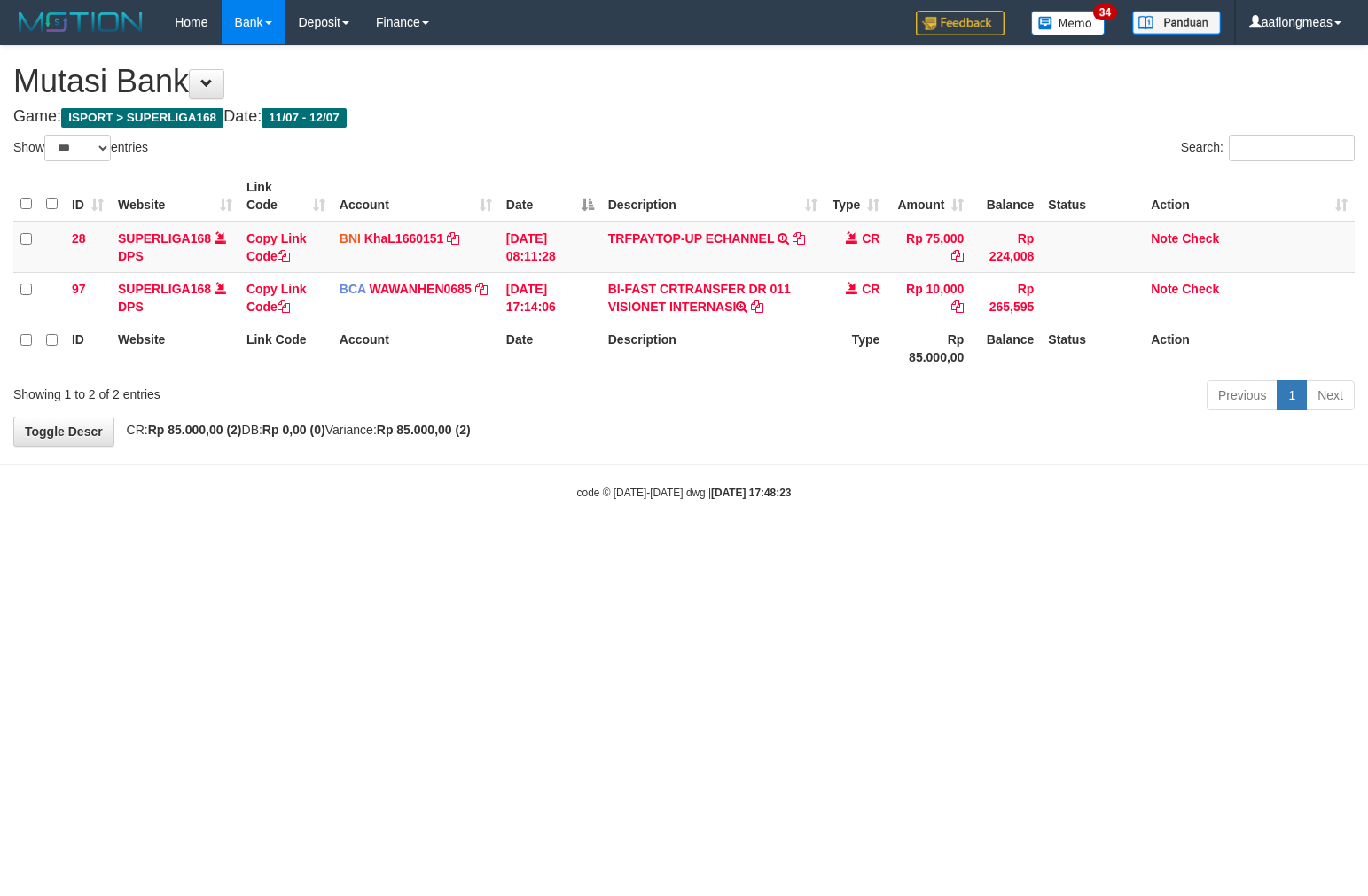 scroll, scrollTop: 0, scrollLeft: 0, axis: both 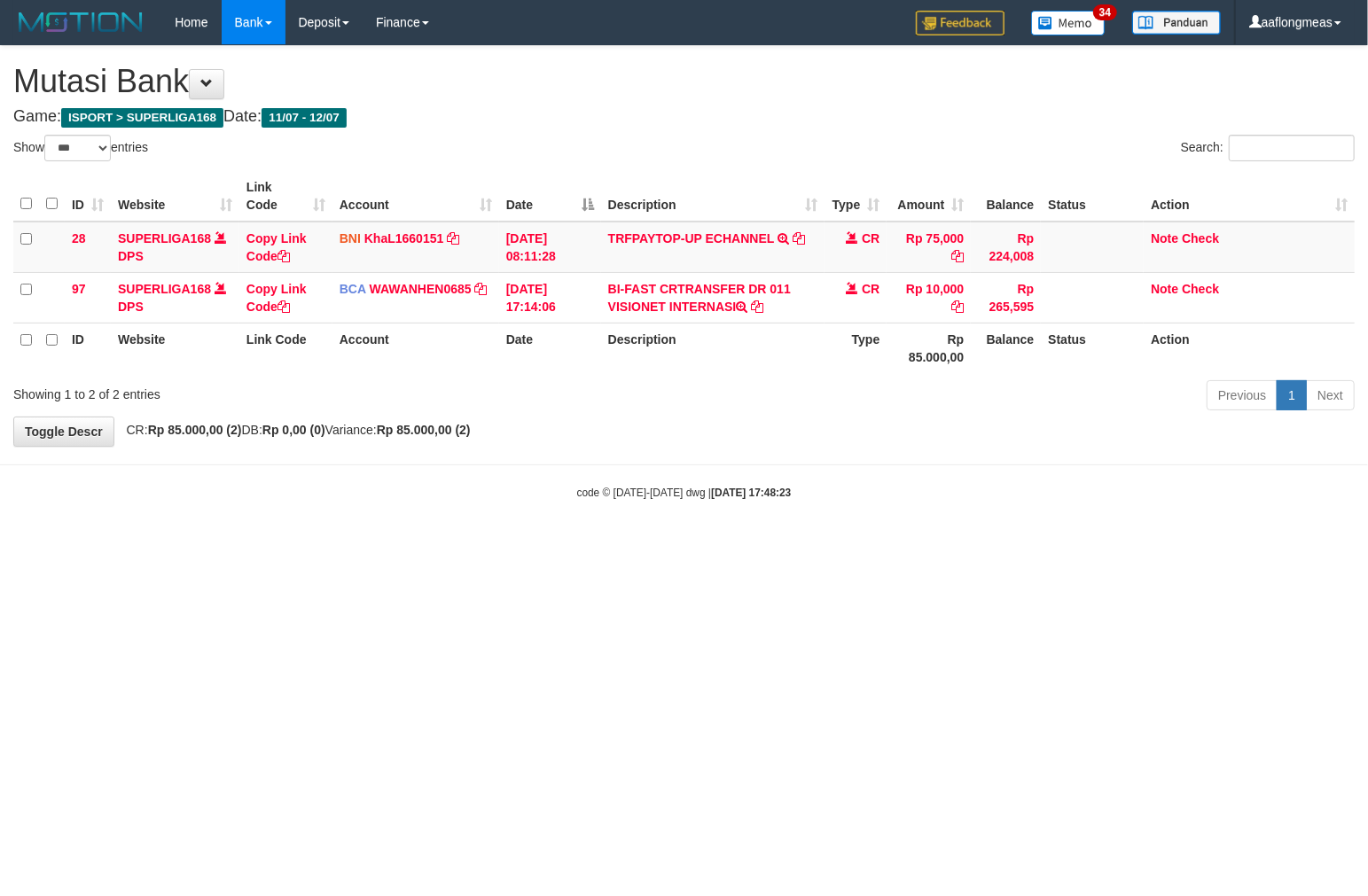click on "Toggle navigation
Home
Bank
Account List
Load
By Website
Group
[ISPORT]													SUPERLIGA168
By Load Group (DPS)
34" at bounding box center [684, 272] 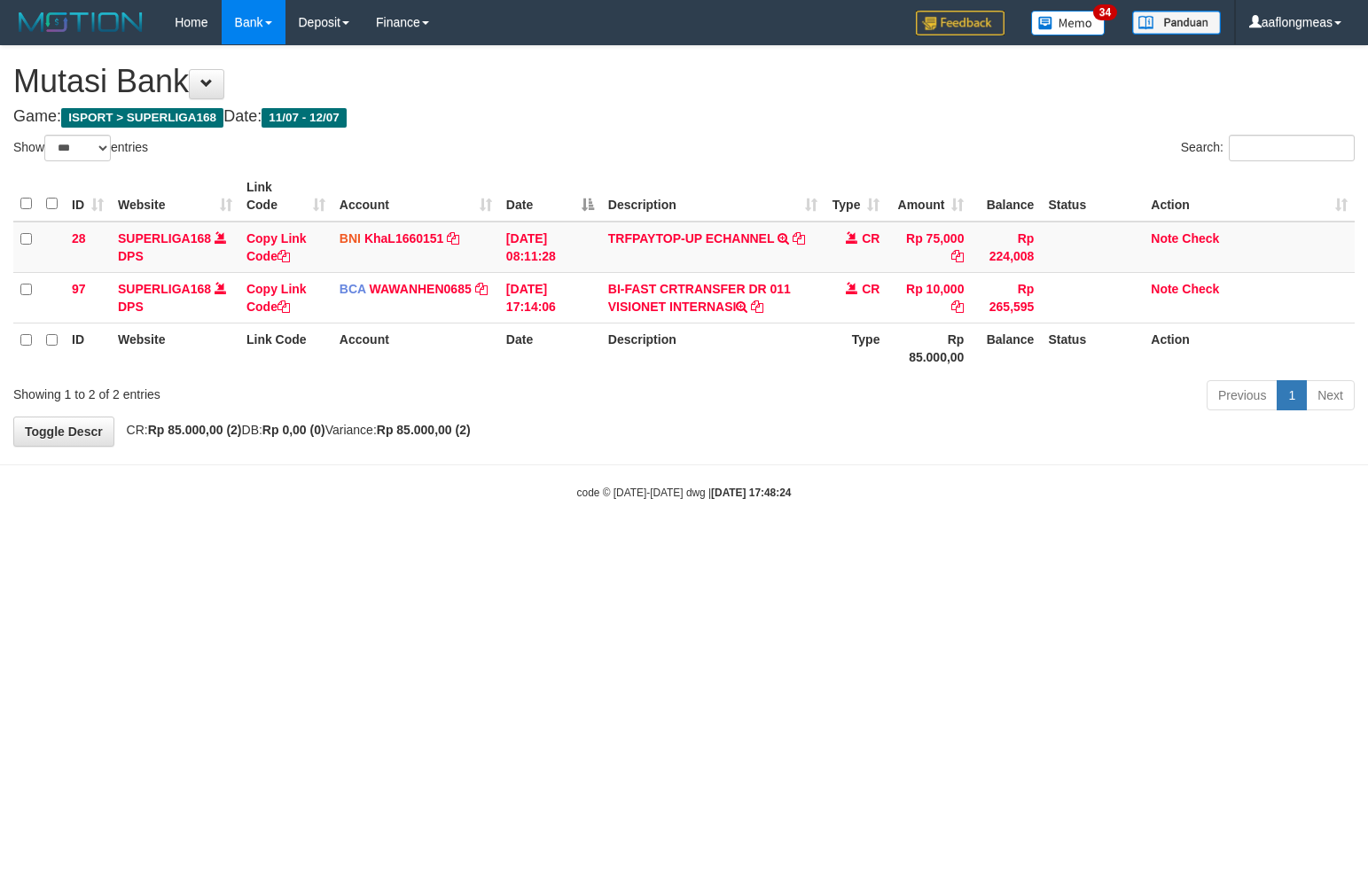 select on "***" 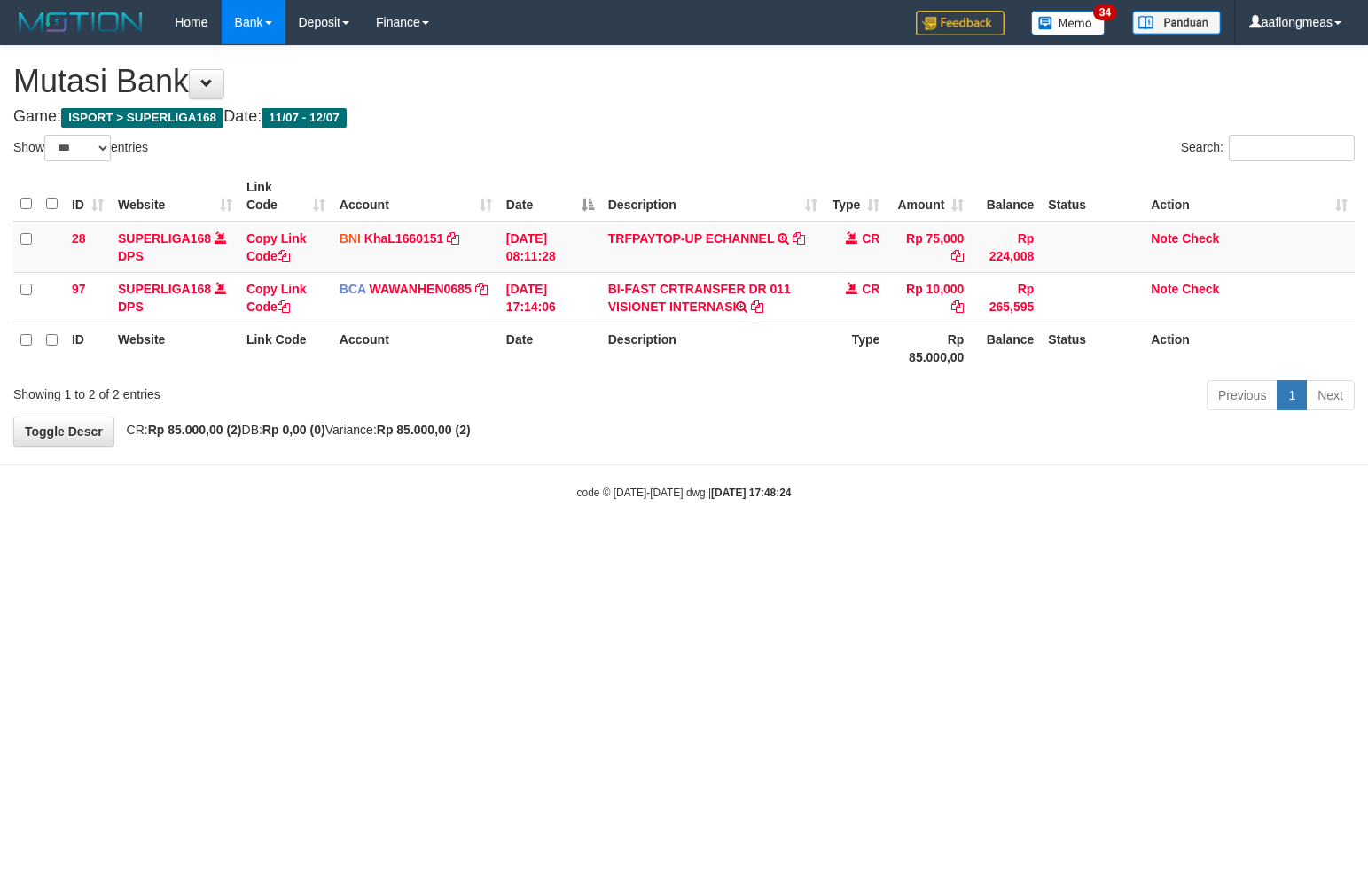 scroll, scrollTop: 0, scrollLeft: 0, axis: both 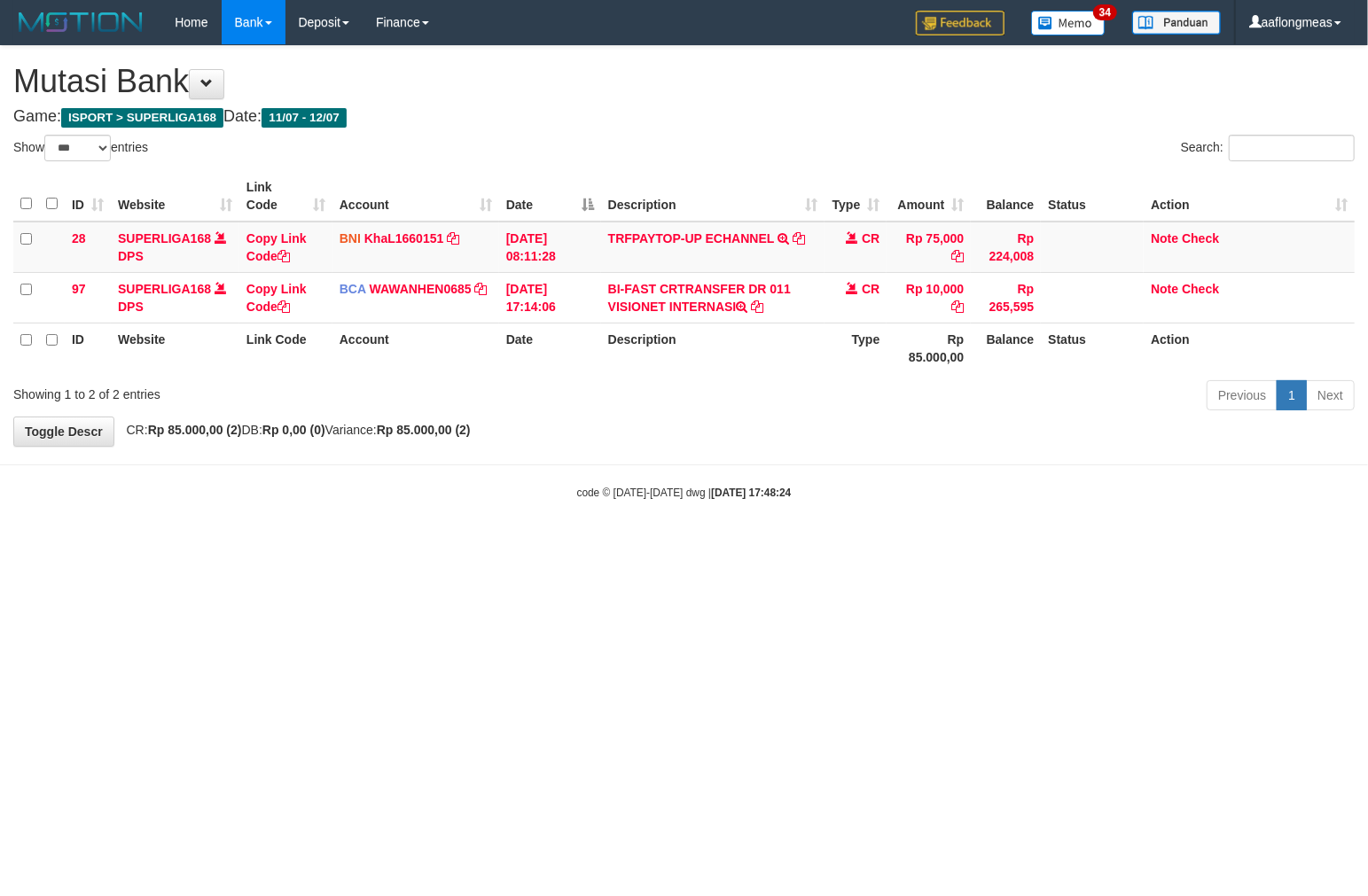 drag, startPoint x: 727, startPoint y: 556, endPoint x: 662, endPoint y: 579, distance: 68.949257 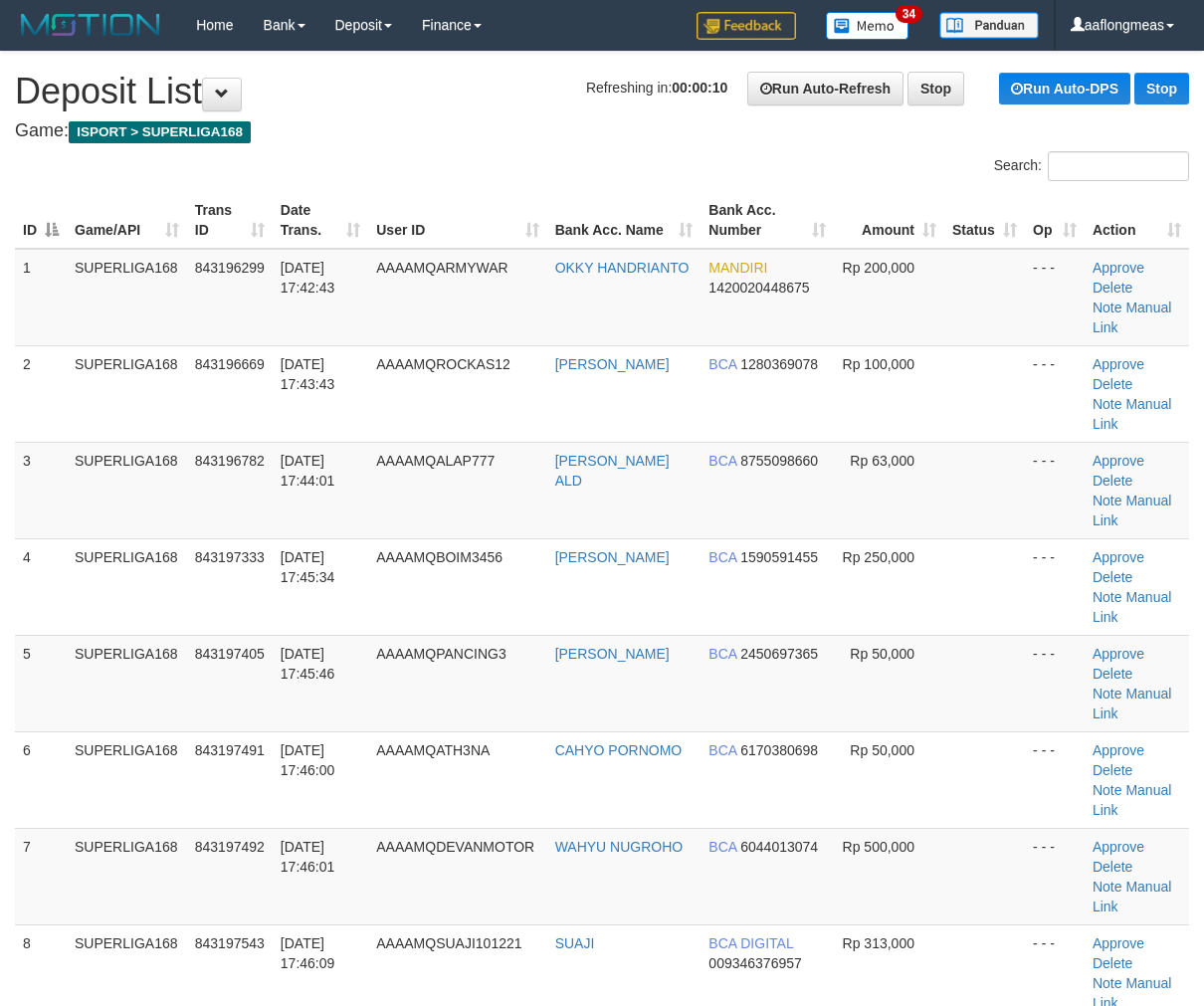 scroll, scrollTop: 0, scrollLeft: 0, axis: both 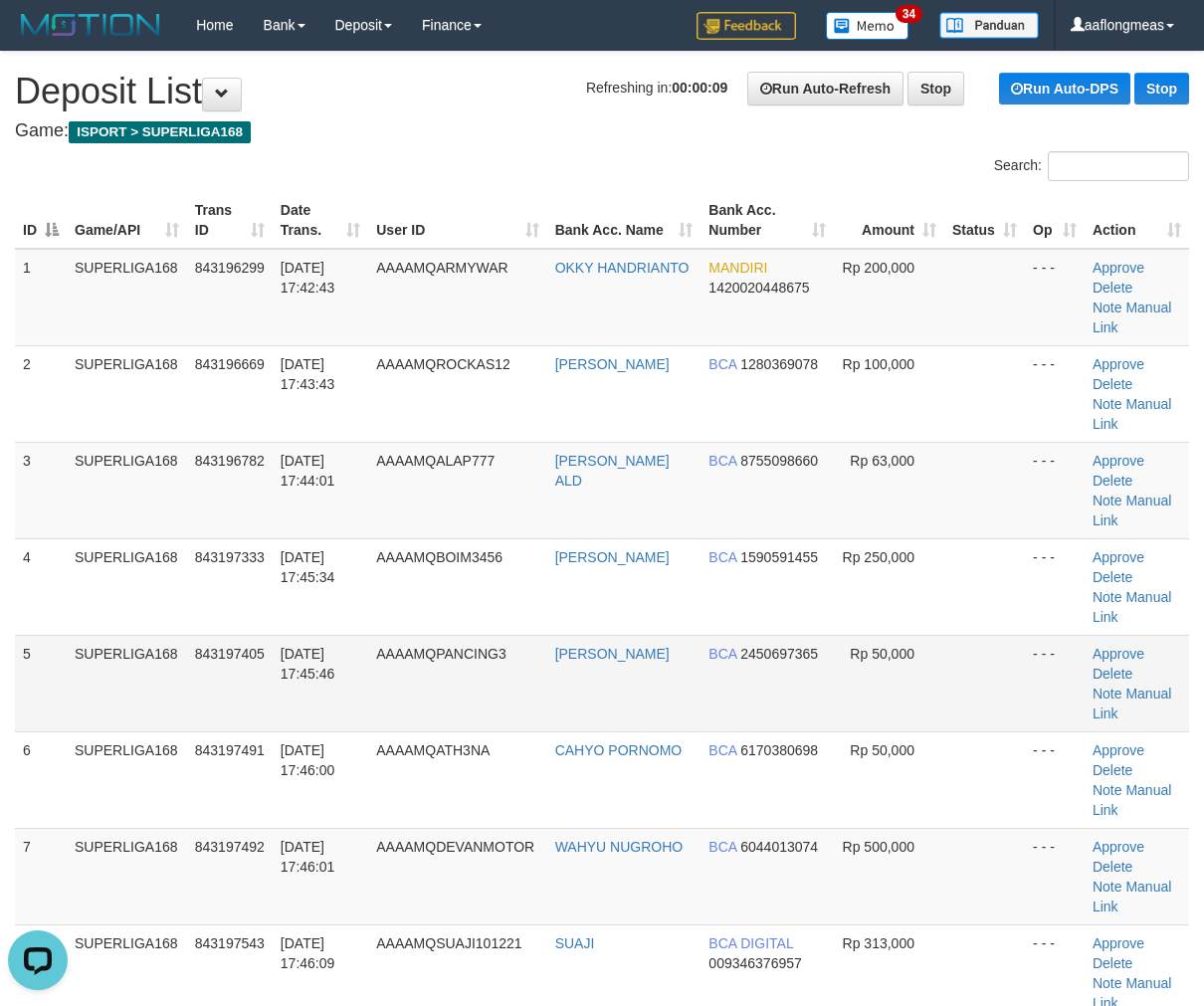 drag, startPoint x: 976, startPoint y: 567, endPoint x: 1187, endPoint y: 572, distance: 211.05923 